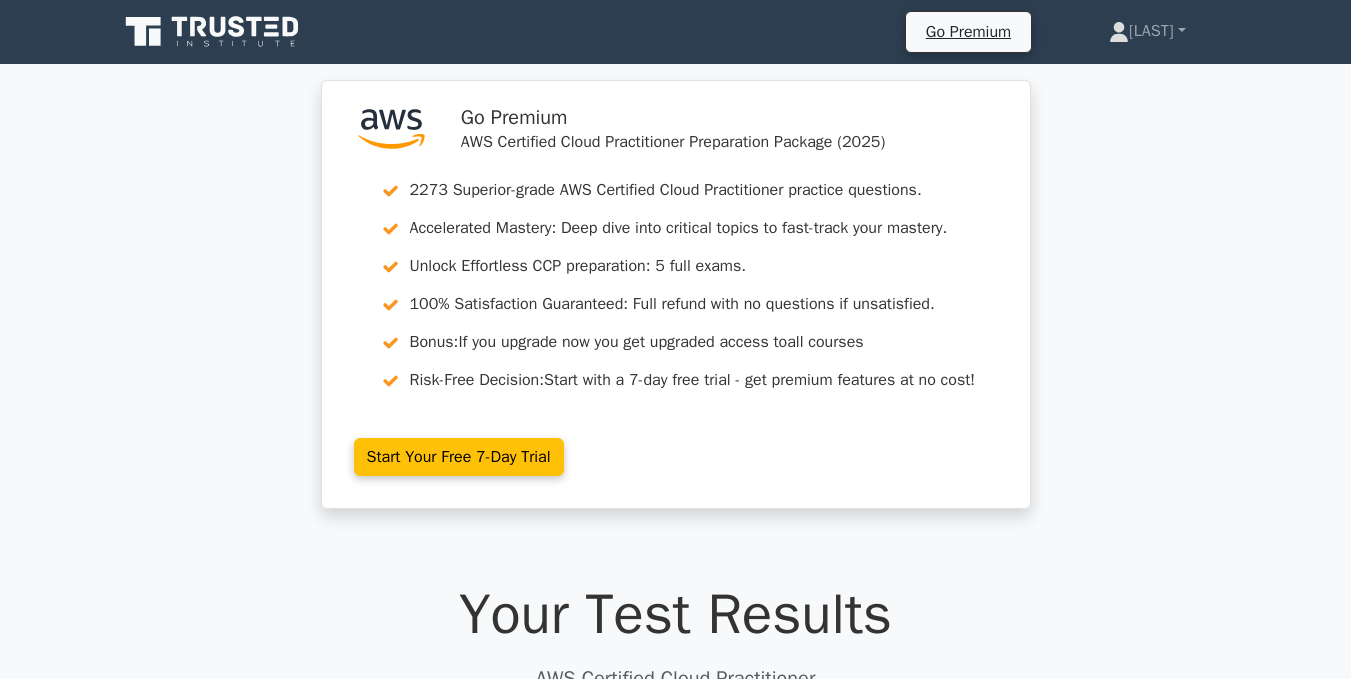 scroll, scrollTop: 500, scrollLeft: 0, axis: vertical 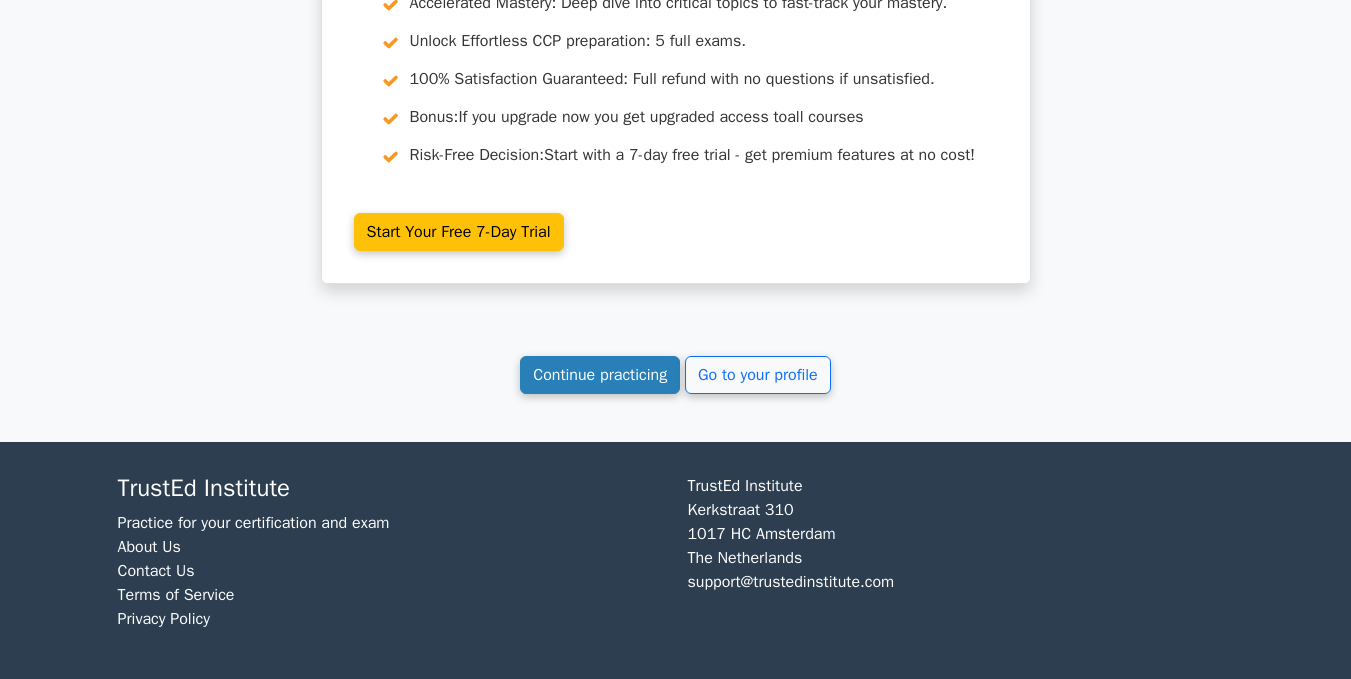click on "Continue practicing" at bounding box center (600, 375) 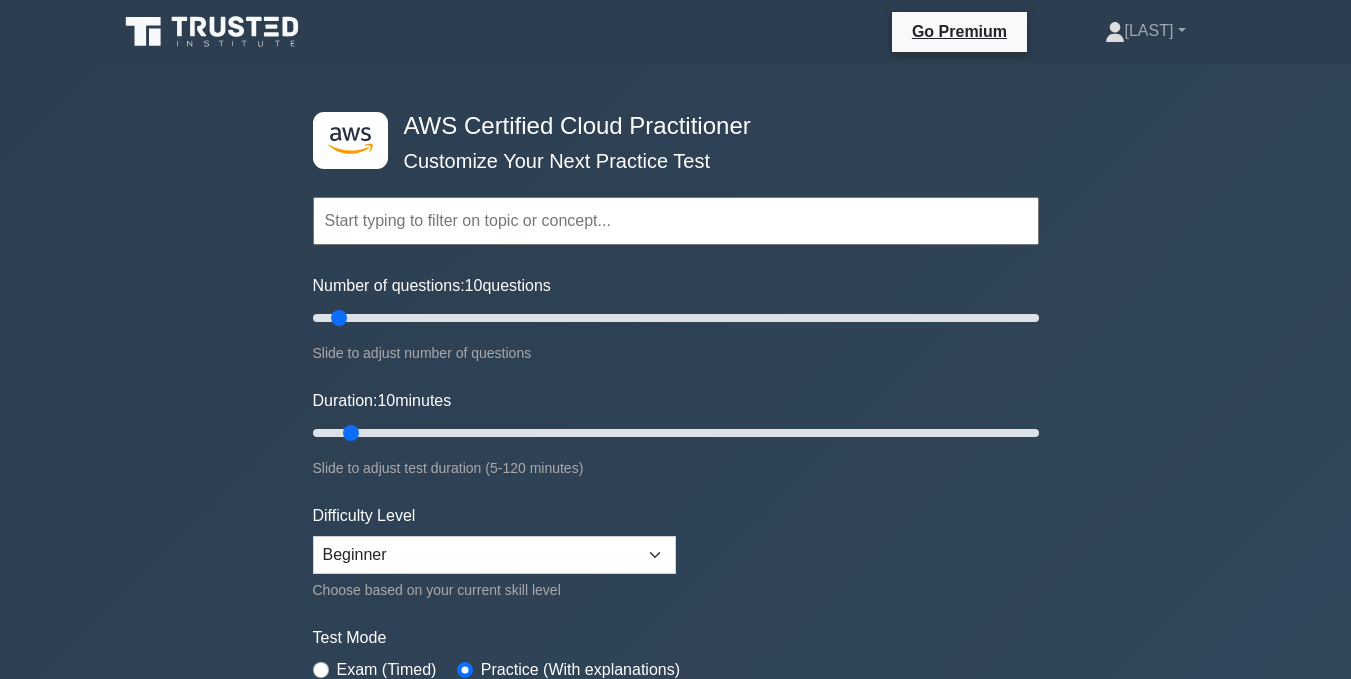 scroll, scrollTop: 0, scrollLeft: 0, axis: both 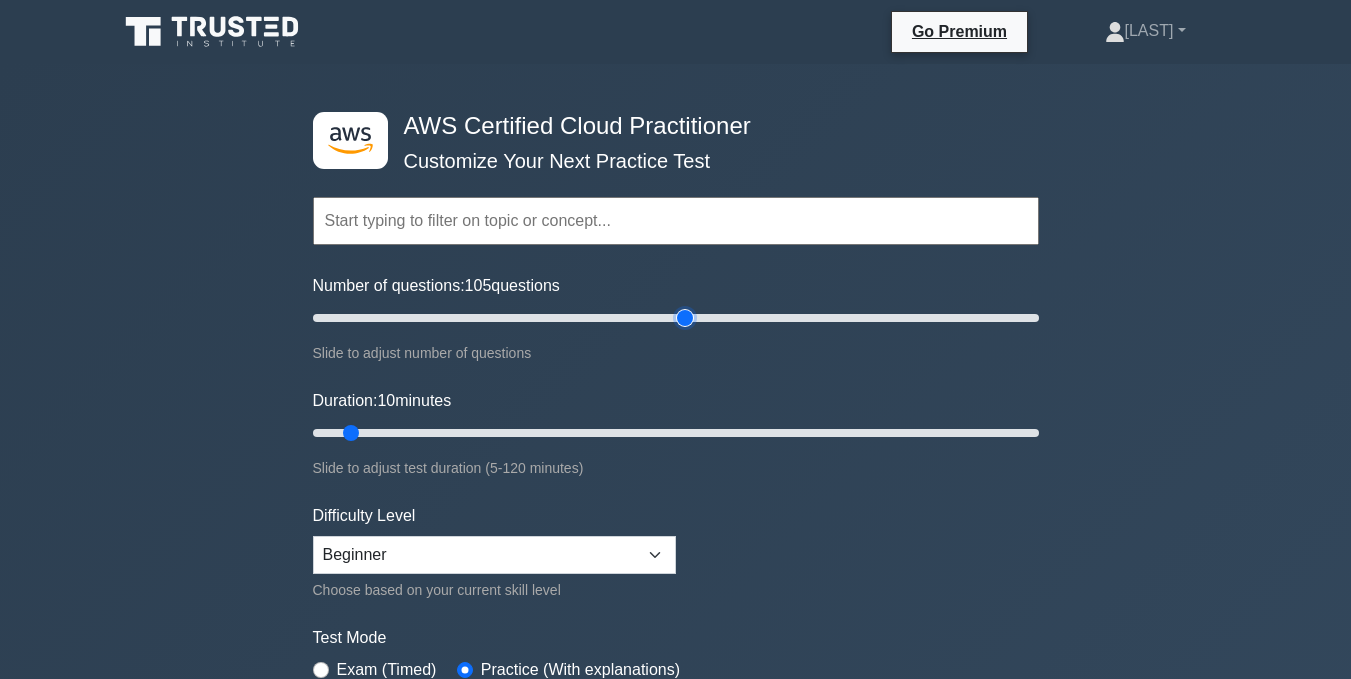 click on "Number of questions:  105  questions" at bounding box center (676, 318) 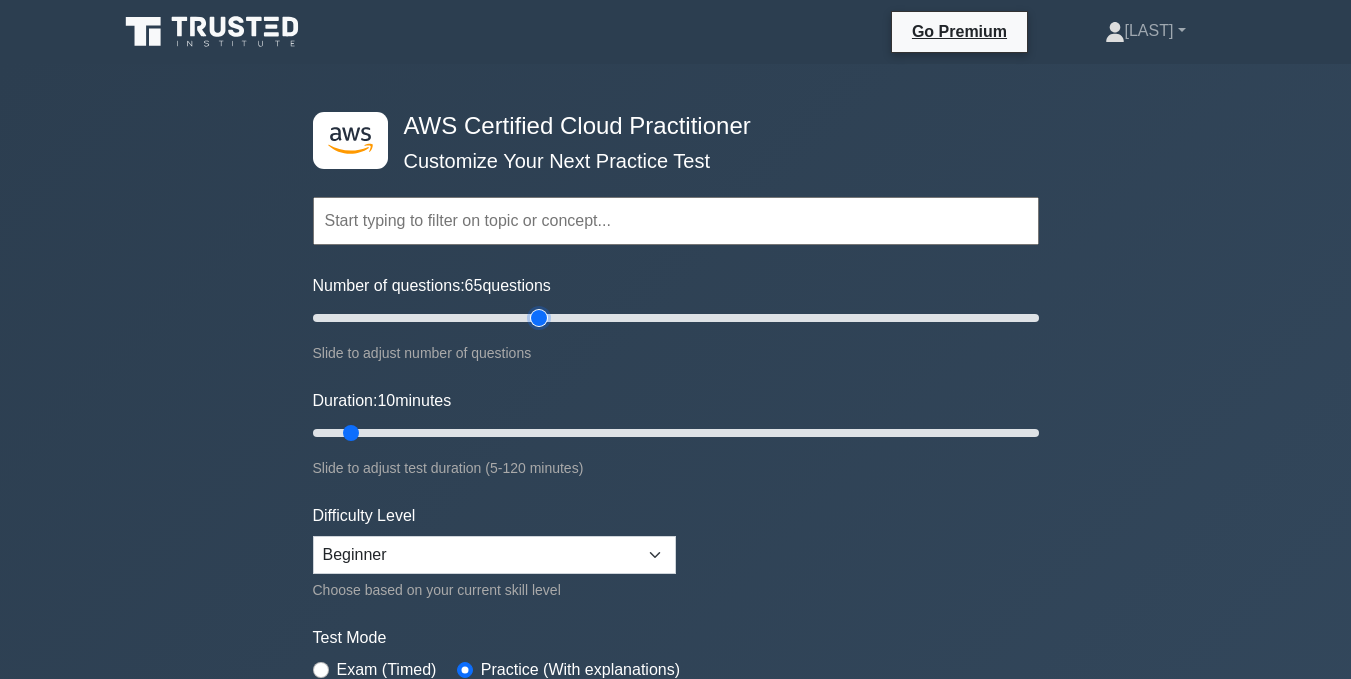 drag, startPoint x: 681, startPoint y: 317, endPoint x: 548, endPoint y: 324, distance: 133.18408 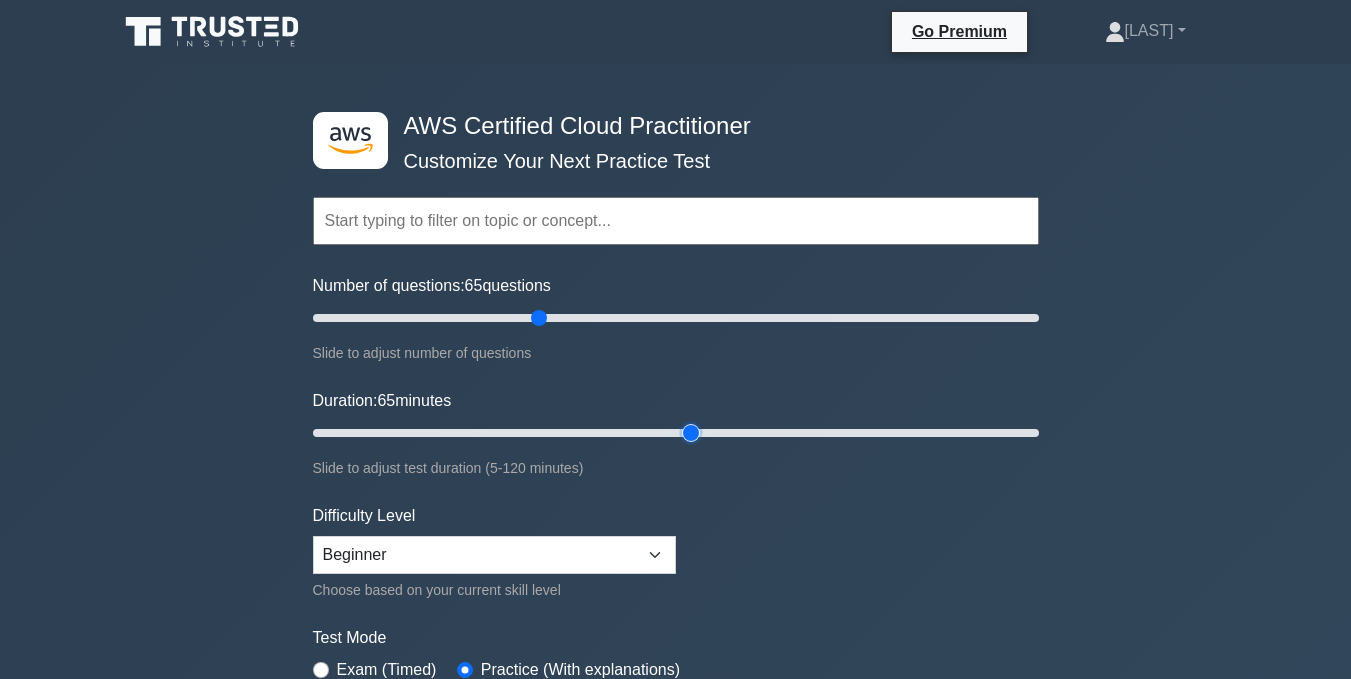 drag, startPoint x: 353, startPoint y: 432, endPoint x: 678, endPoint y: 442, distance: 325.1538 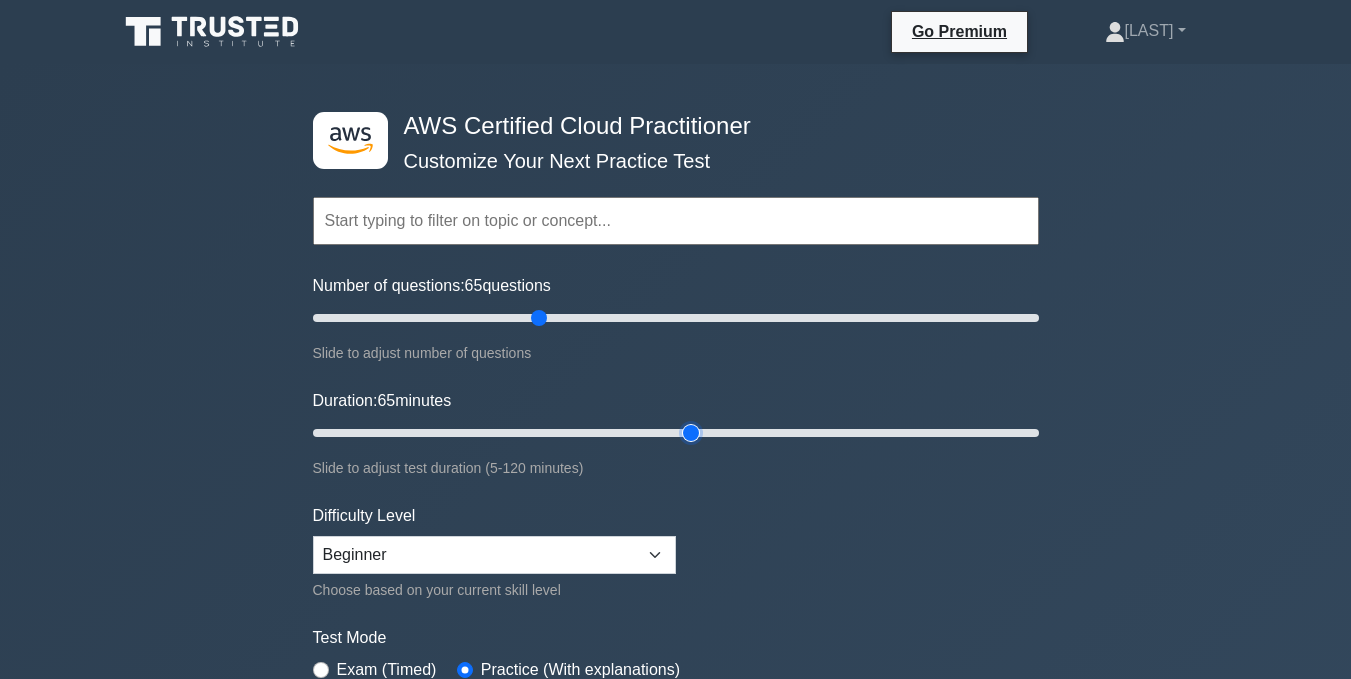 type on "65" 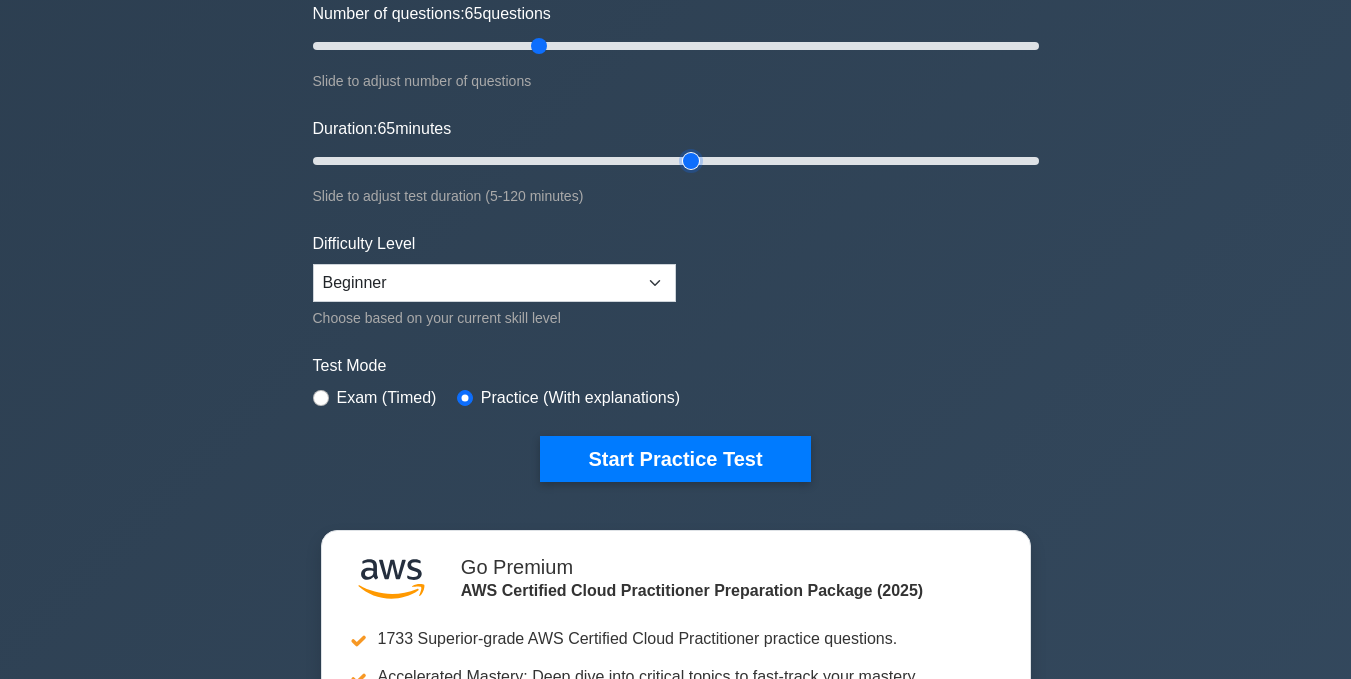 scroll, scrollTop: 300, scrollLeft: 0, axis: vertical 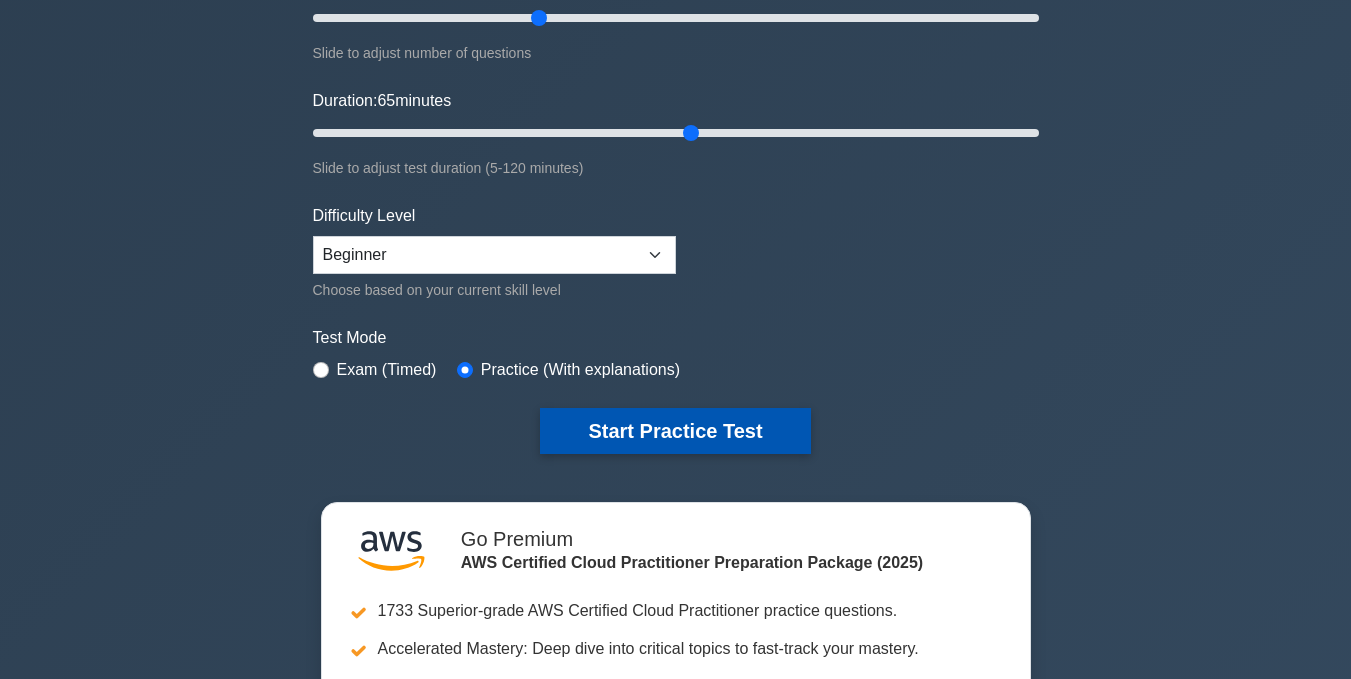 click on "Start Practice Test" at bounding box center (675, 431) 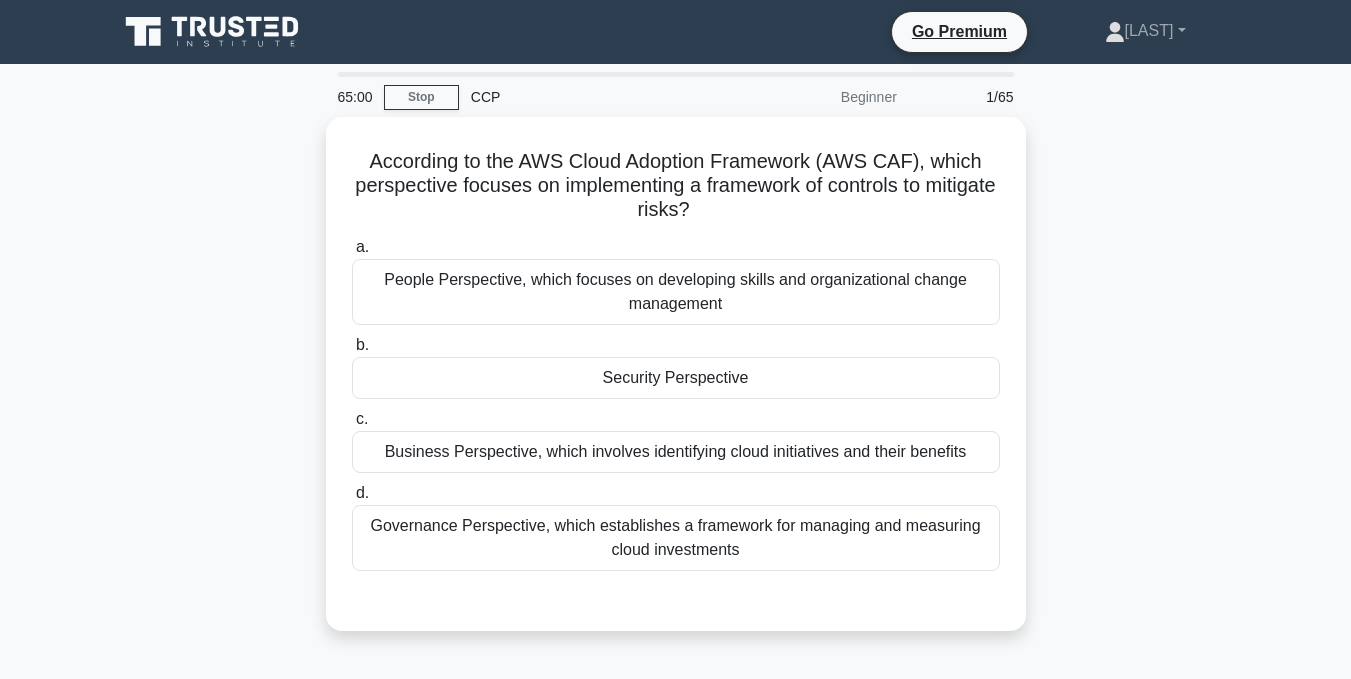 scroll, scrollTop: 0, scrollLeft: 0, axis: both 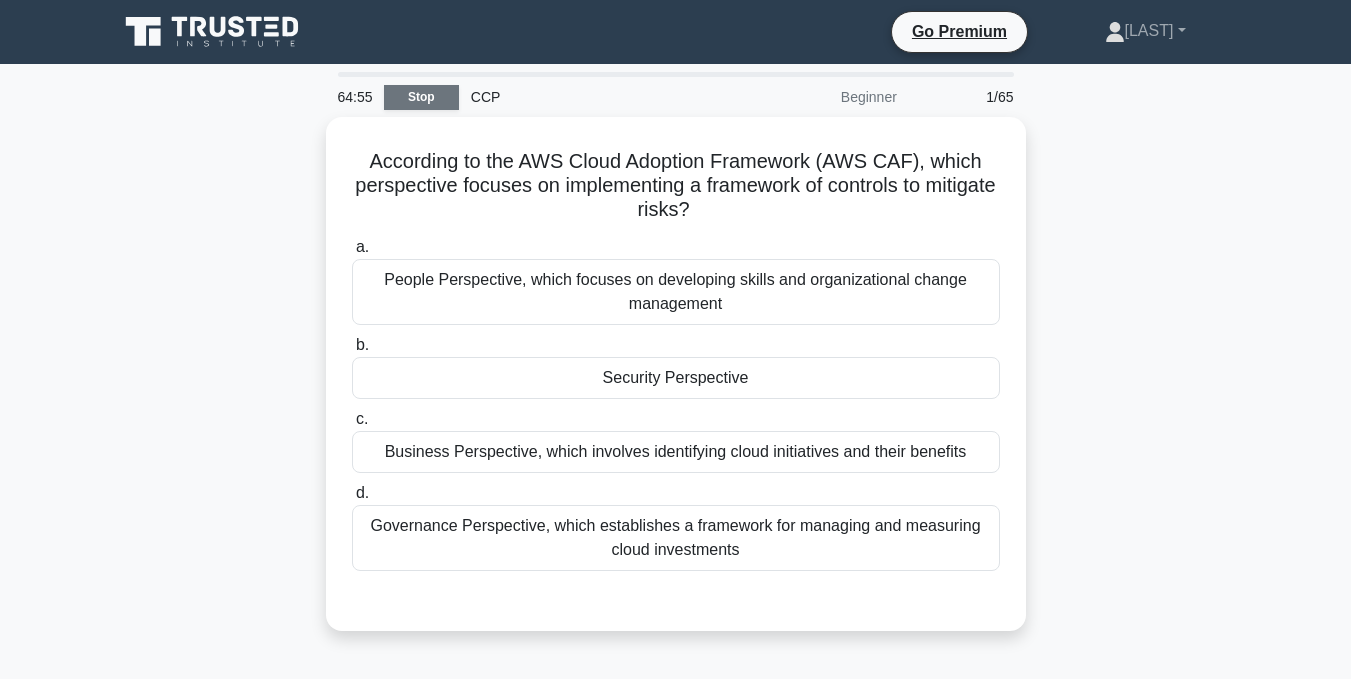 click on "Stop" at bounding box center (421, 97) 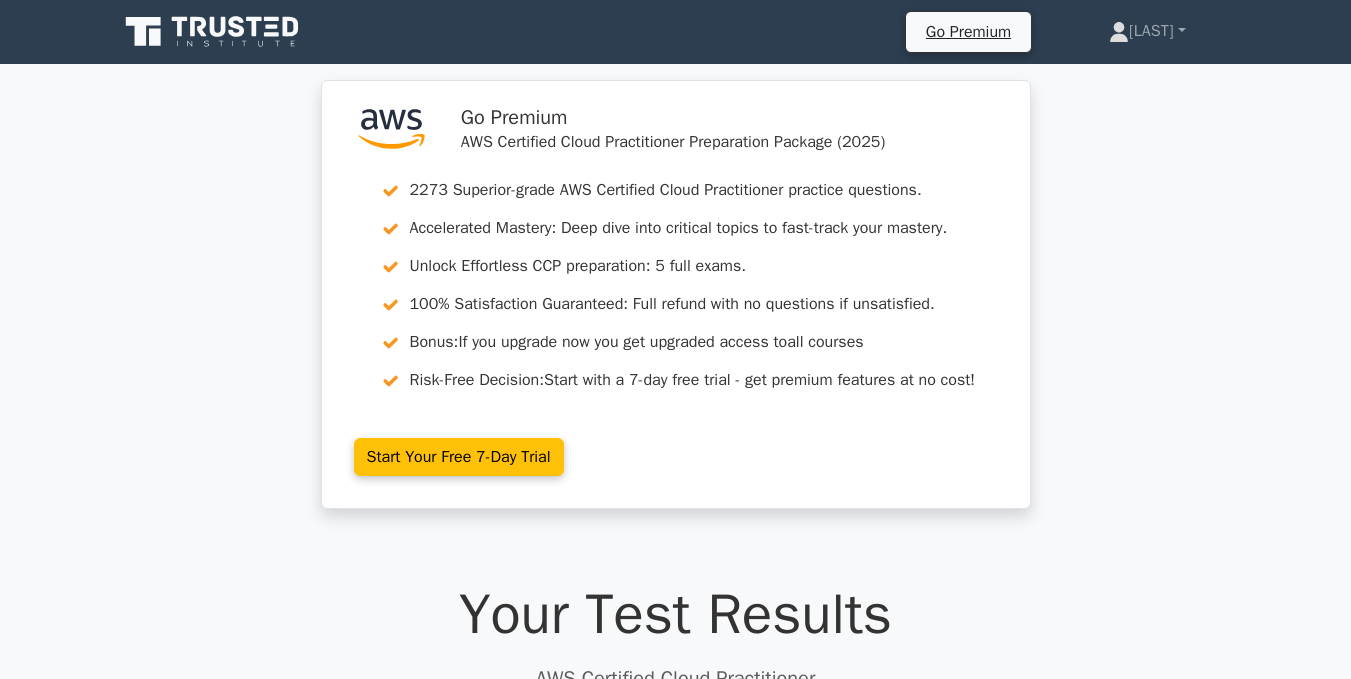 scroll, scrollTop: 0, scrollLeft: 0, axis: both 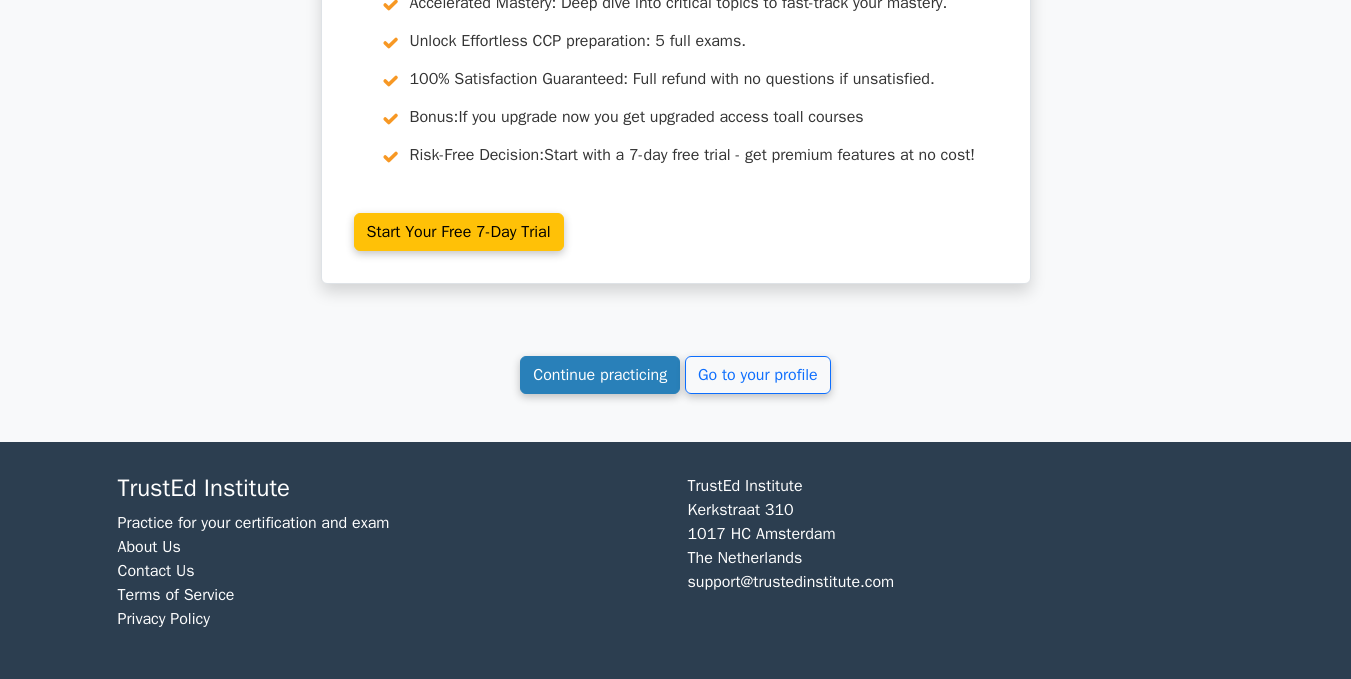 click on "Continue practicing" at bounding box center [600, 375] 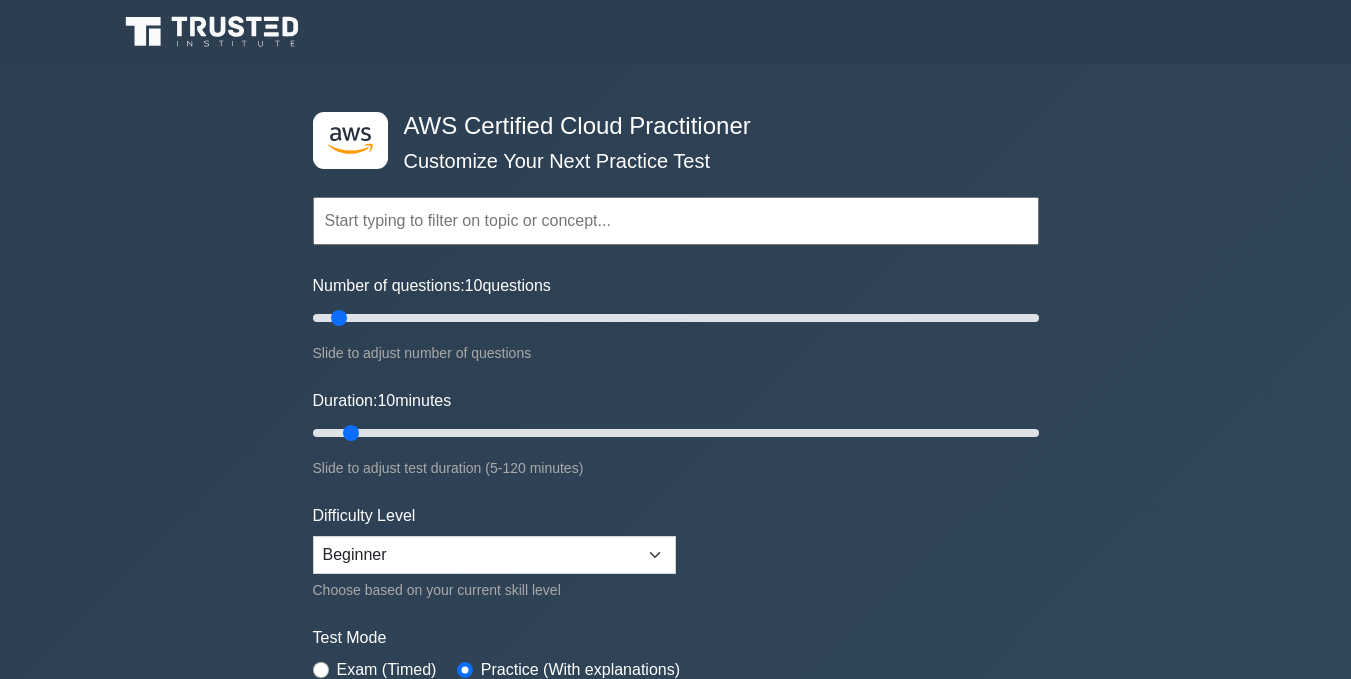 scroll, scrollTop: 0, scrollLeft: 0, axis: both 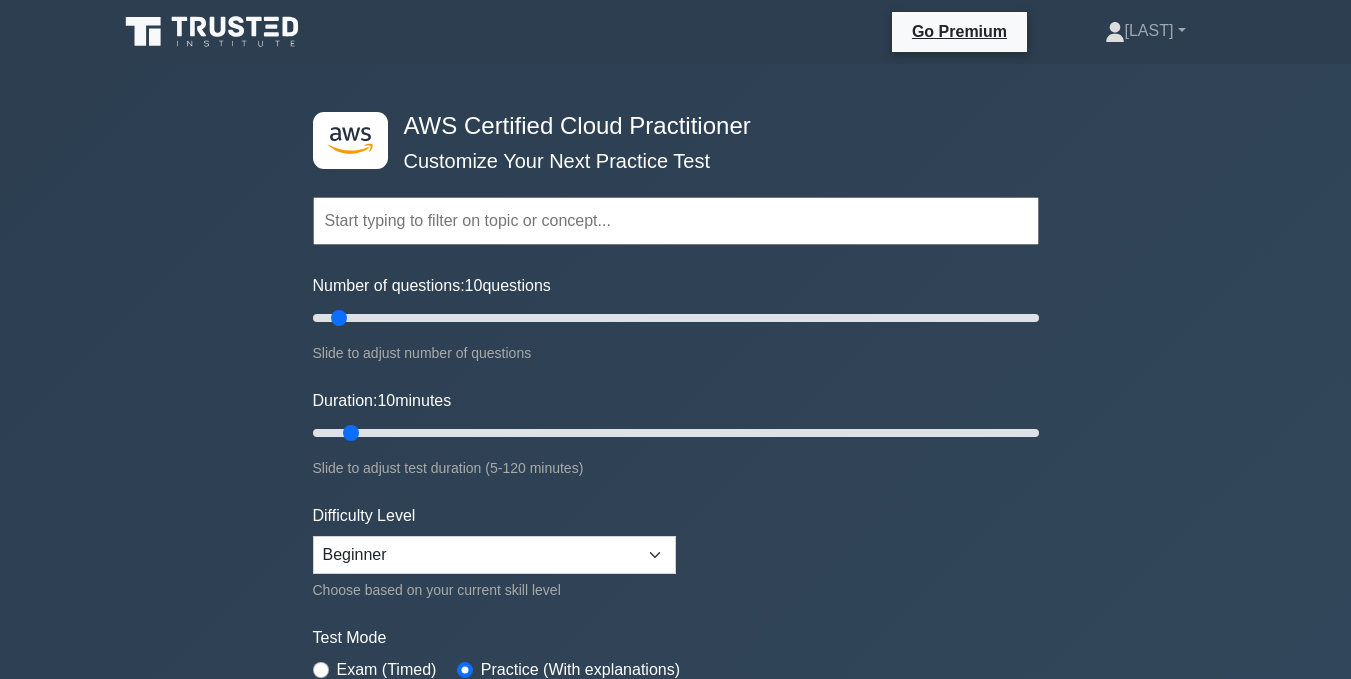 click on "Number of questions:  10  questions
Slide to adjust number of questions" at bounding box center [676, 319] 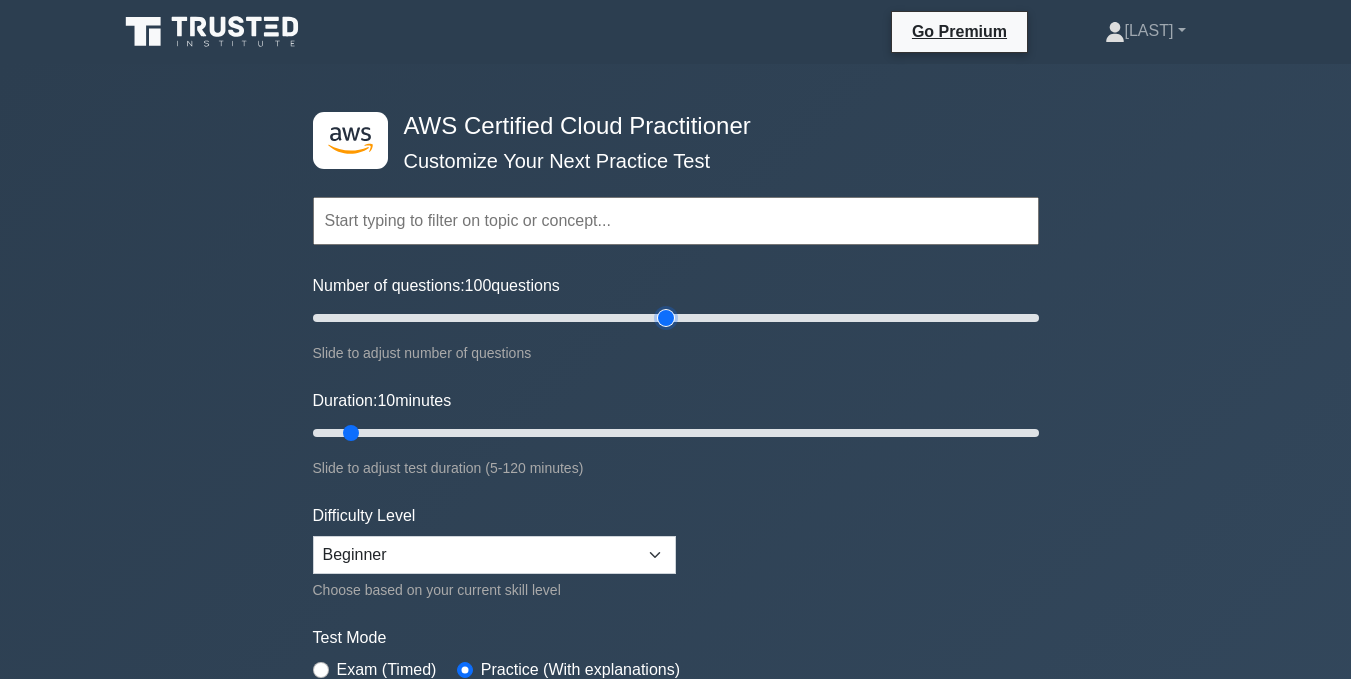 click on "Number of questions:  100  questions" at bounding box center (676, 318) 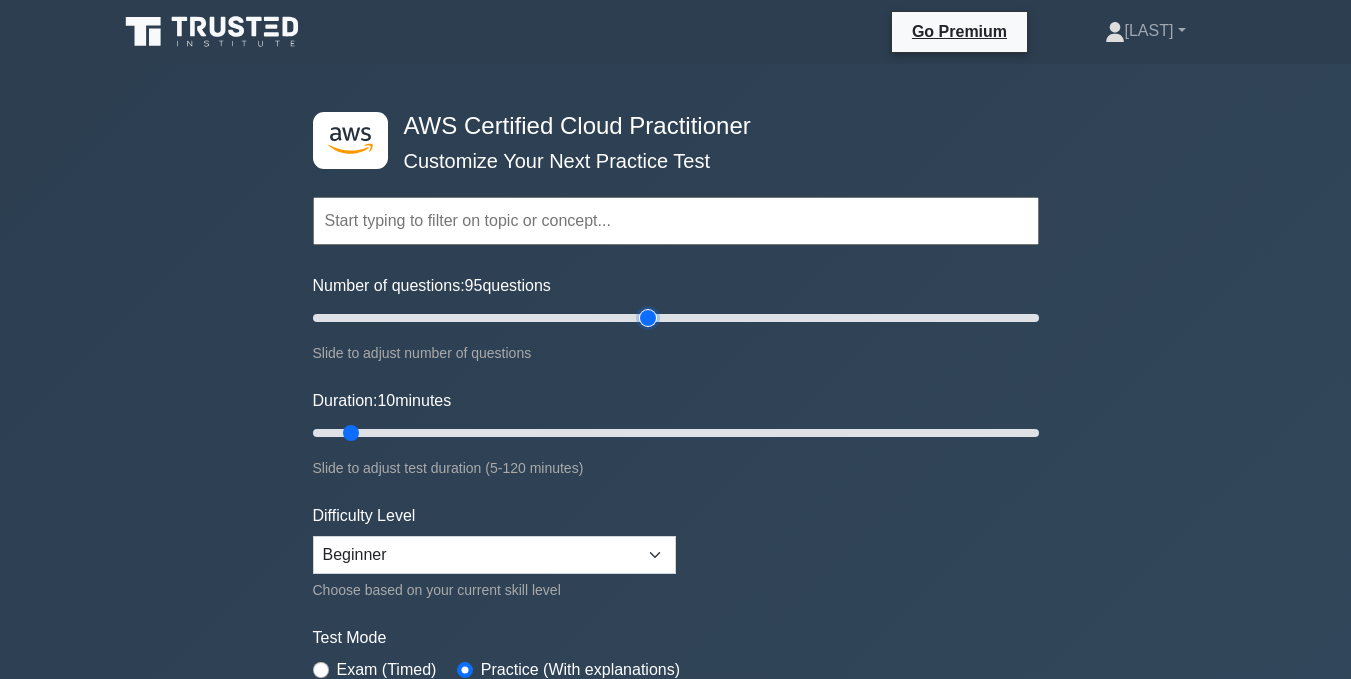 click on "Number of questions:  95  questions" at bounding box center (676, 318) 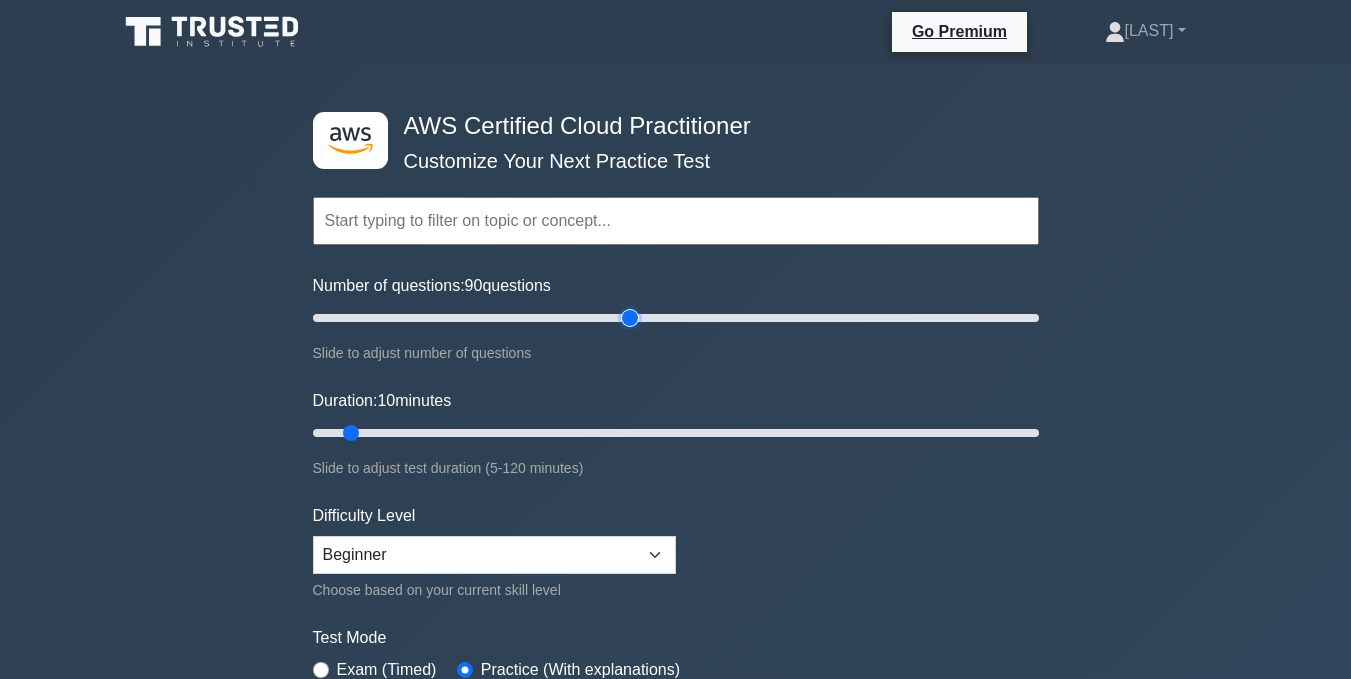 click on "Number of questions:  90  questions" at bounding box center (676, 318) 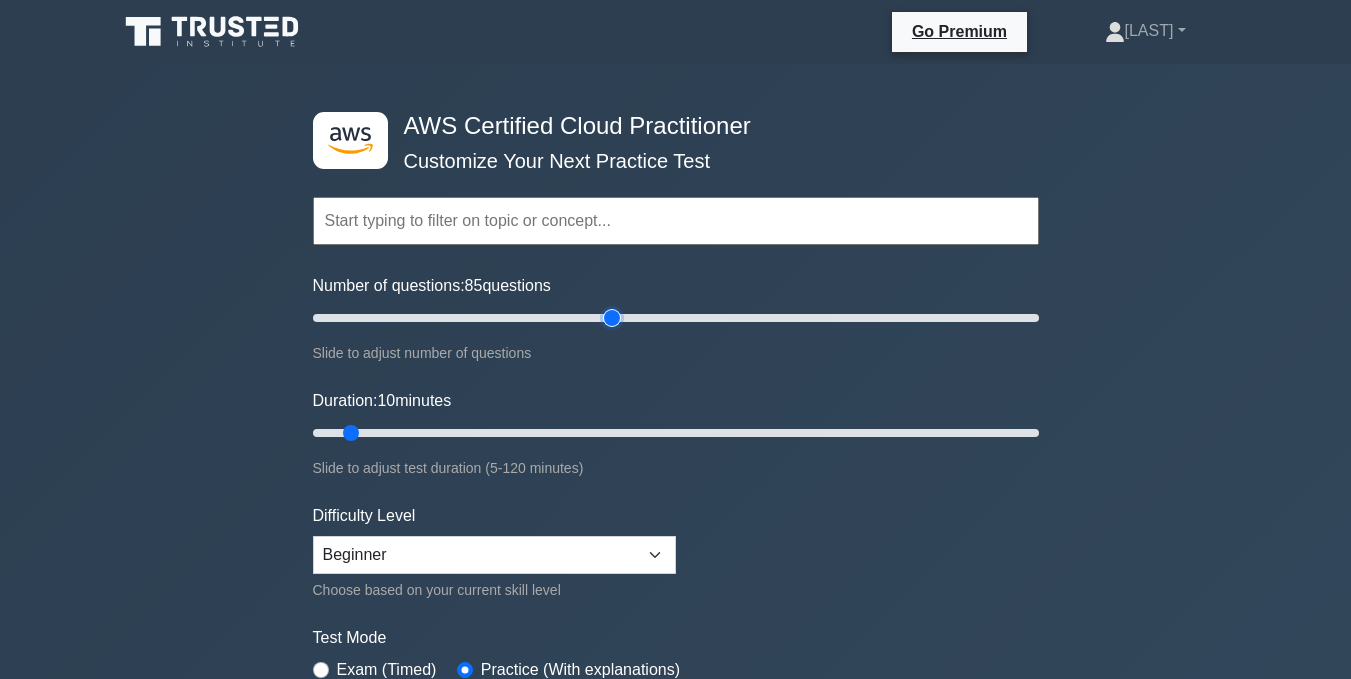 click on "Number of questions:  85  questions" at bounding box center (676, 318) 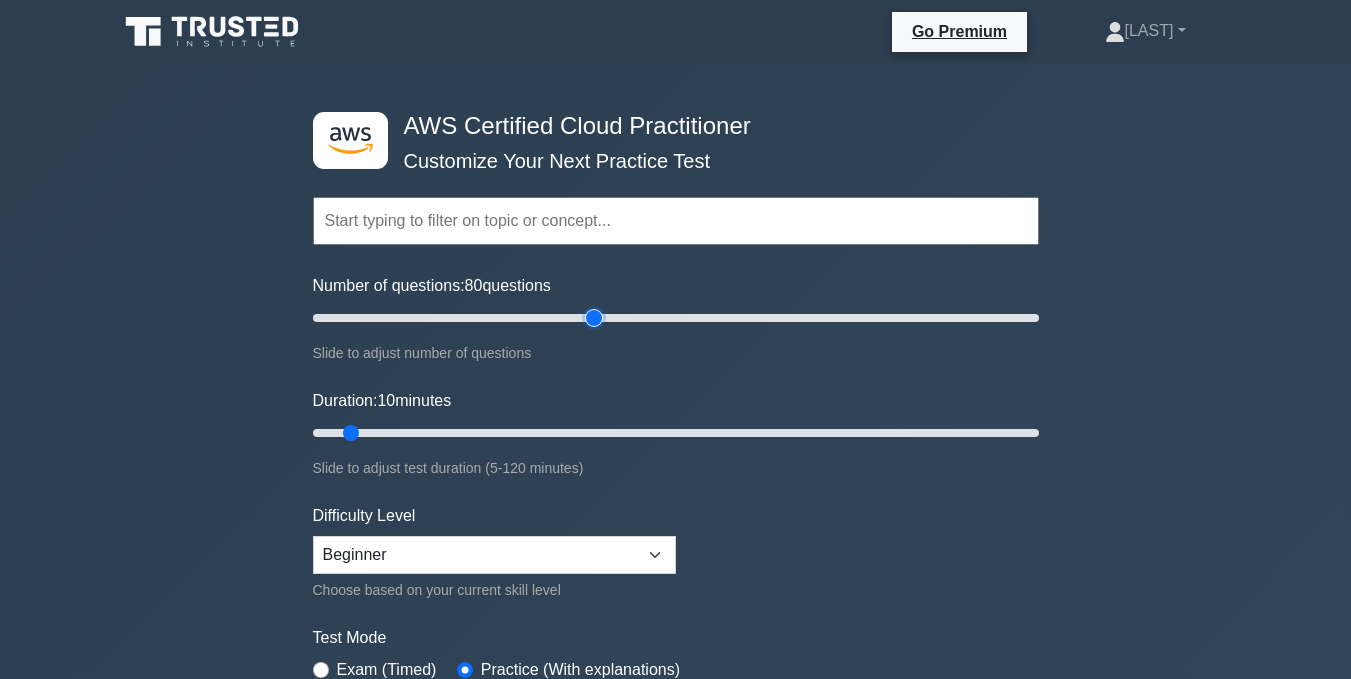 click on "Number of questions:  80  questions" at bounding box center [676, 318] 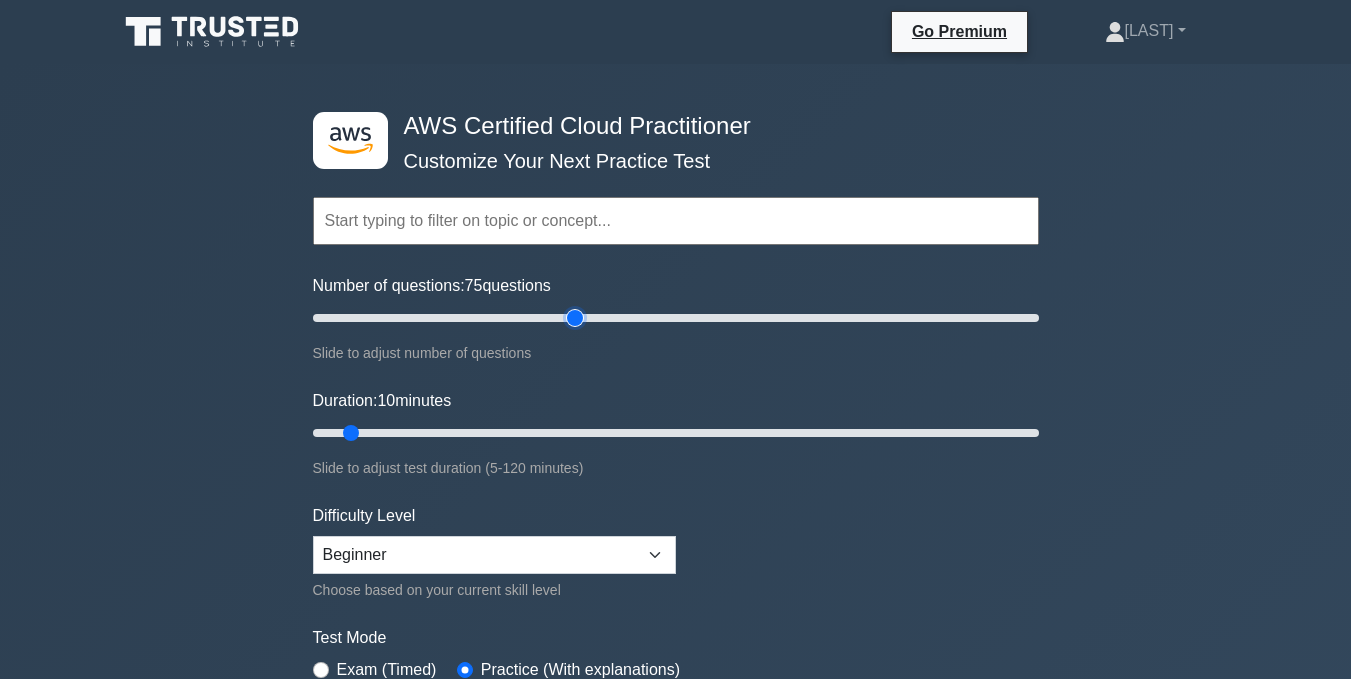 click on "Number of questions:  75  questions" at bounding box center [676, 318] 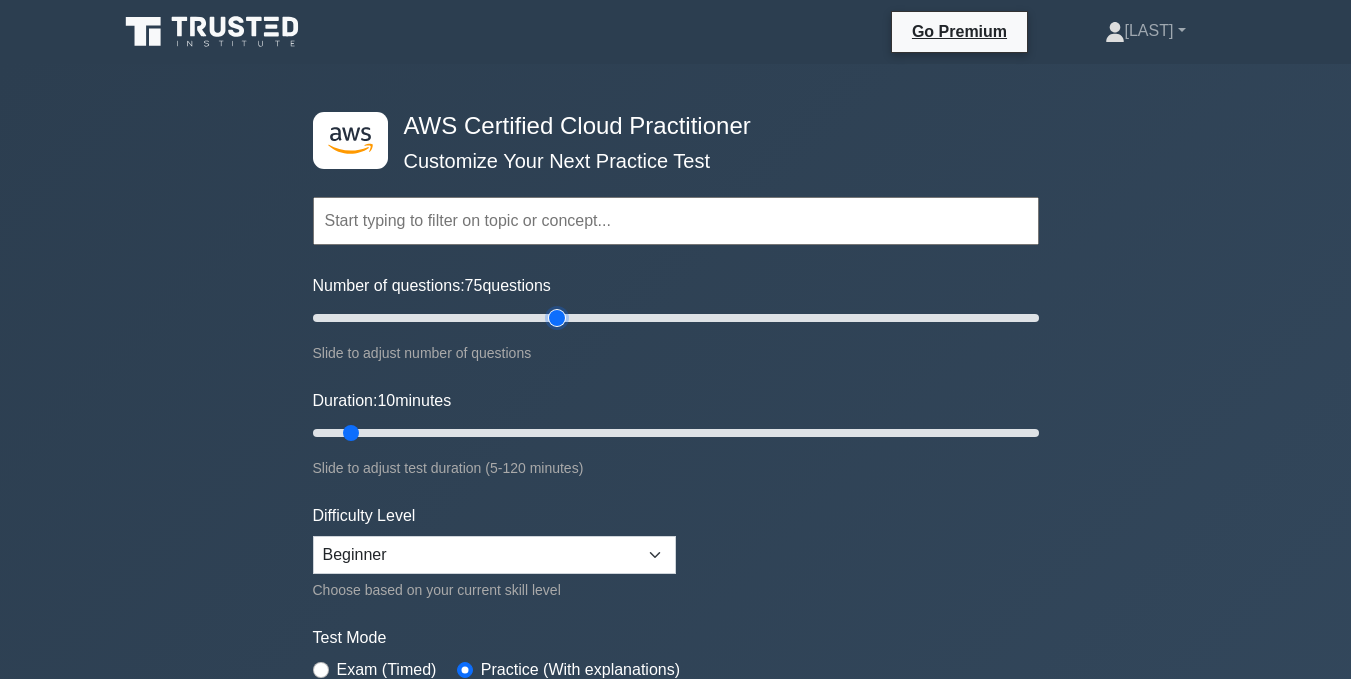 click on "Number of questions:  75  questions" at bounding box center [676, 318] 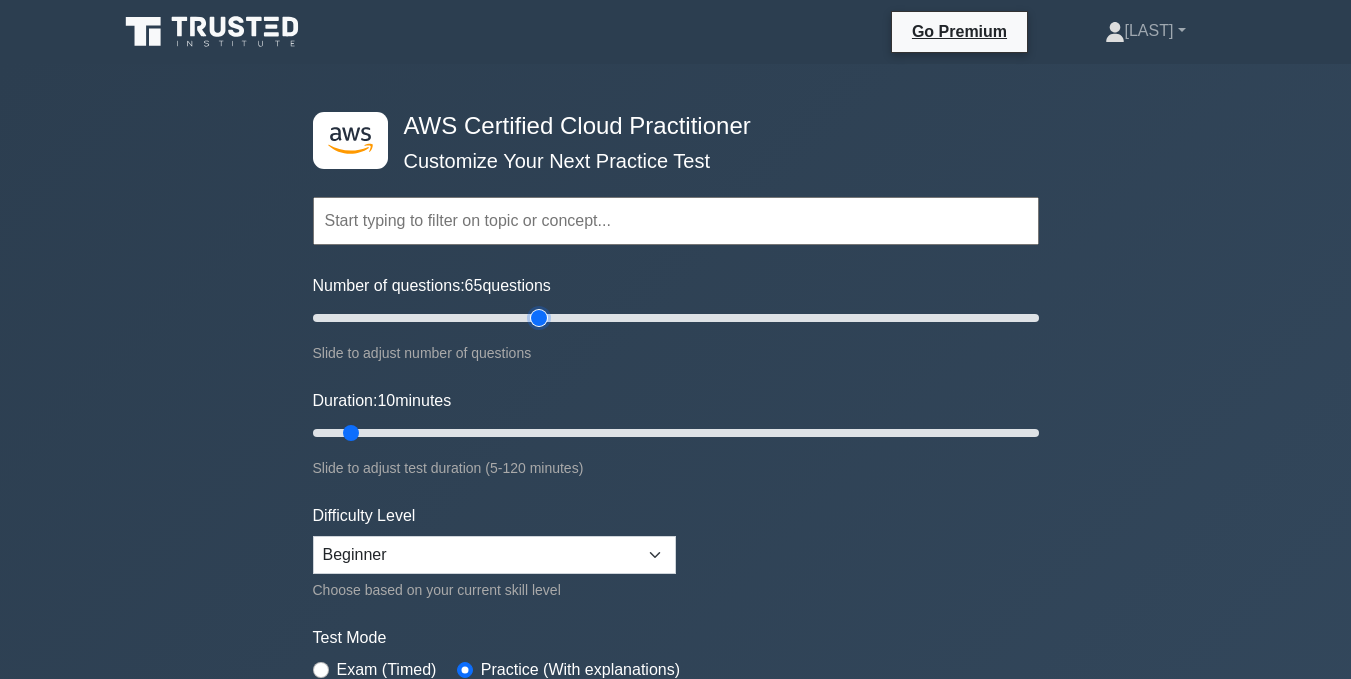 type on "65" 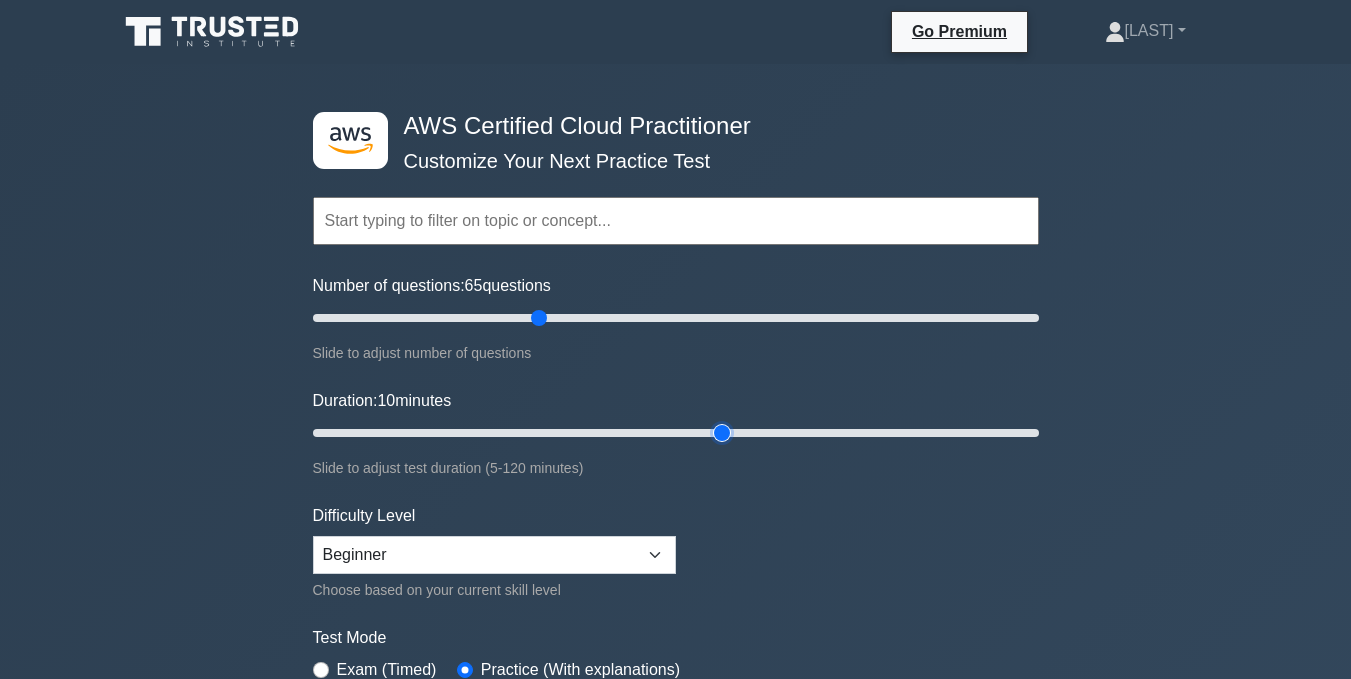 click on "Duration:  10  minutes" at bounding box center [676, 433] 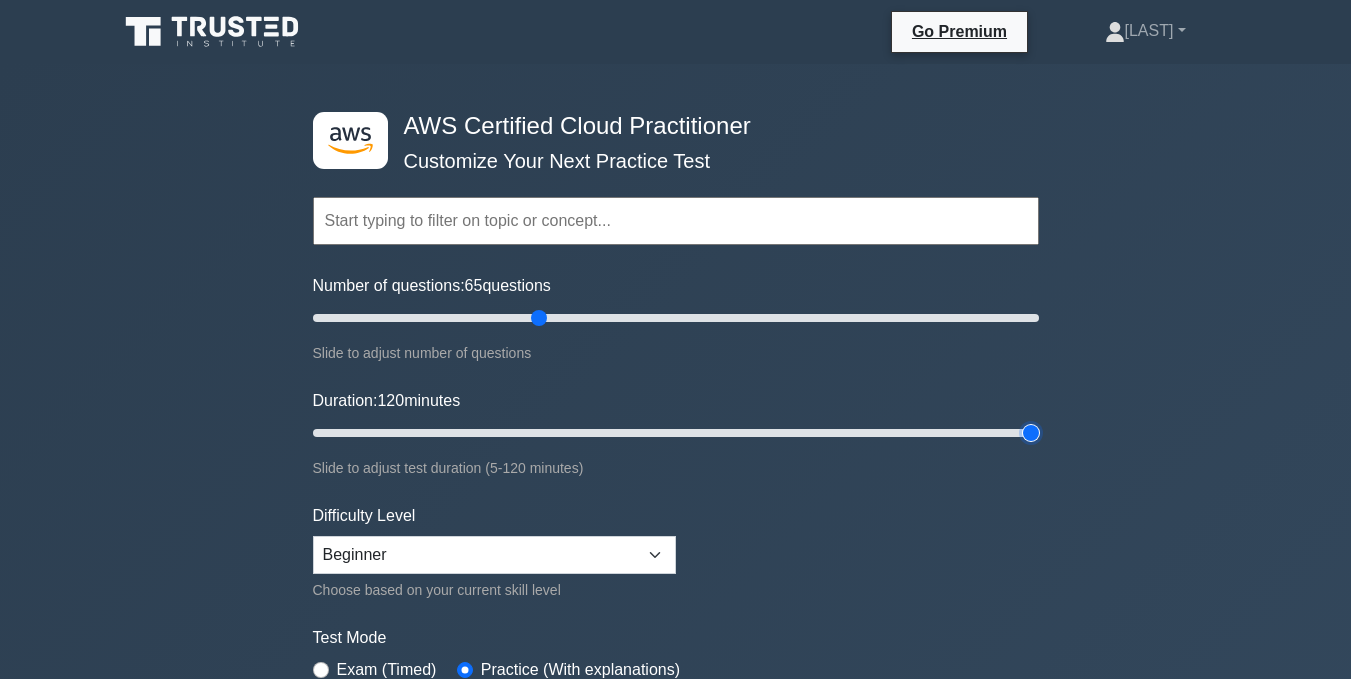 click on "Duration:  120  minutes" at bounding box center (676, 433) 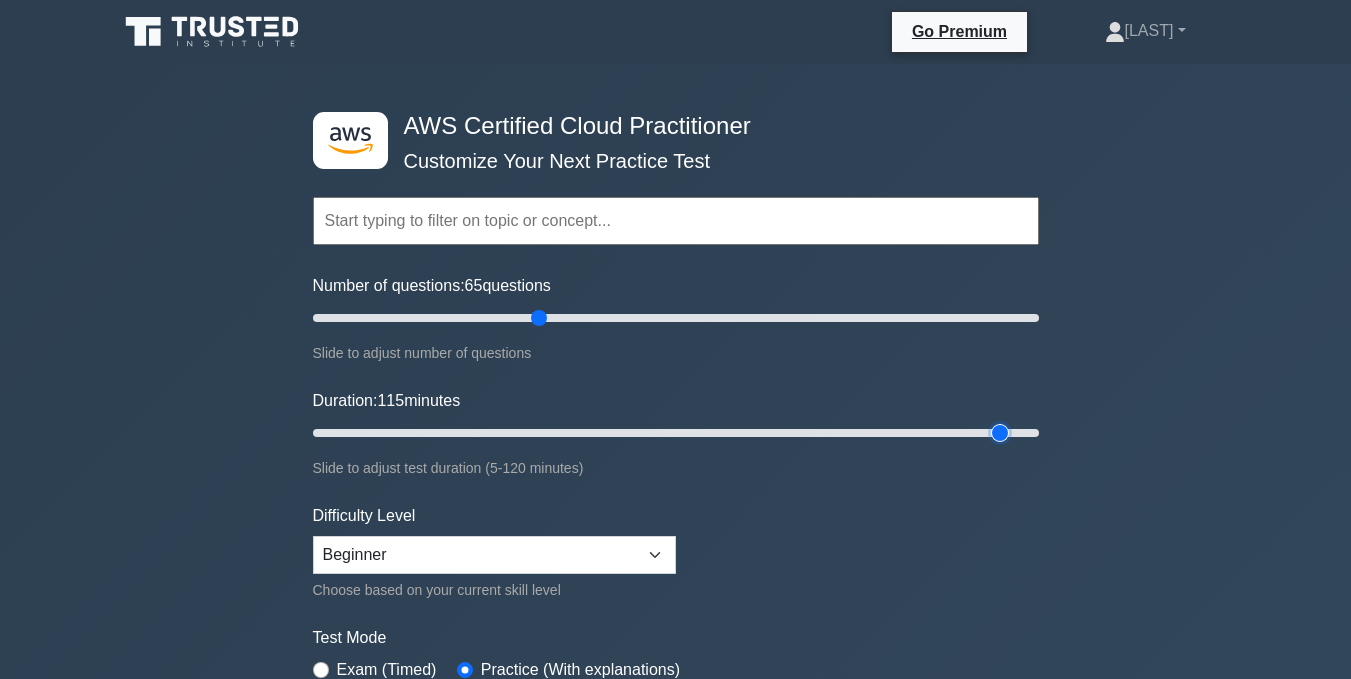 click on "Duration:  115  minutes" at bounding box center [676, 433] 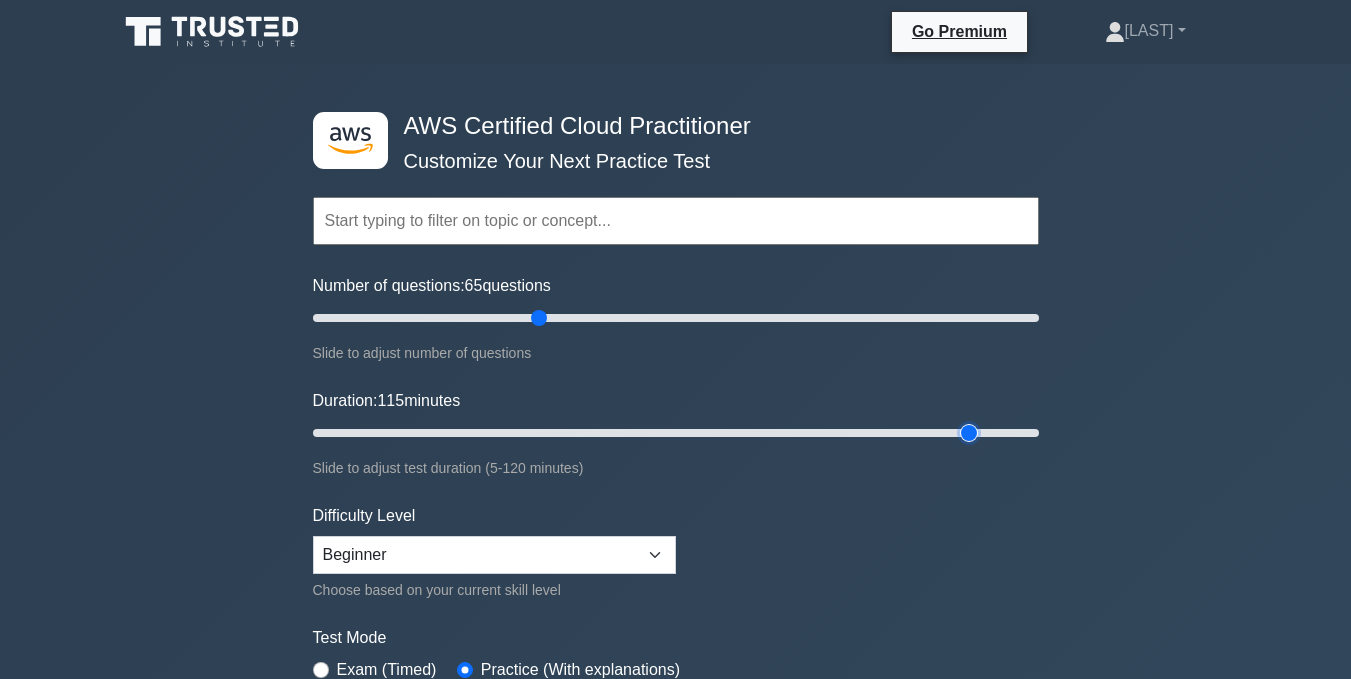 click on "Duration:  115  minutes" at bounding box center [676, 433] 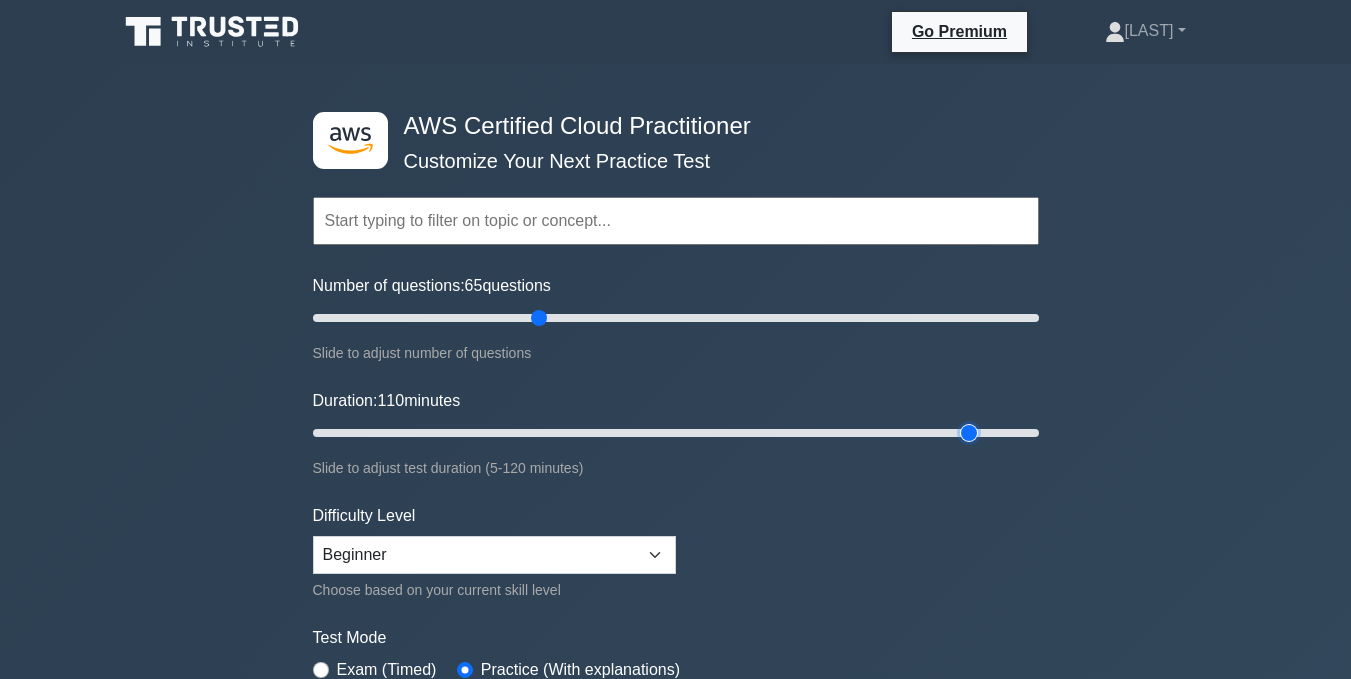 click on "Duration:  110  minutes" at bounding box center [676, 433] 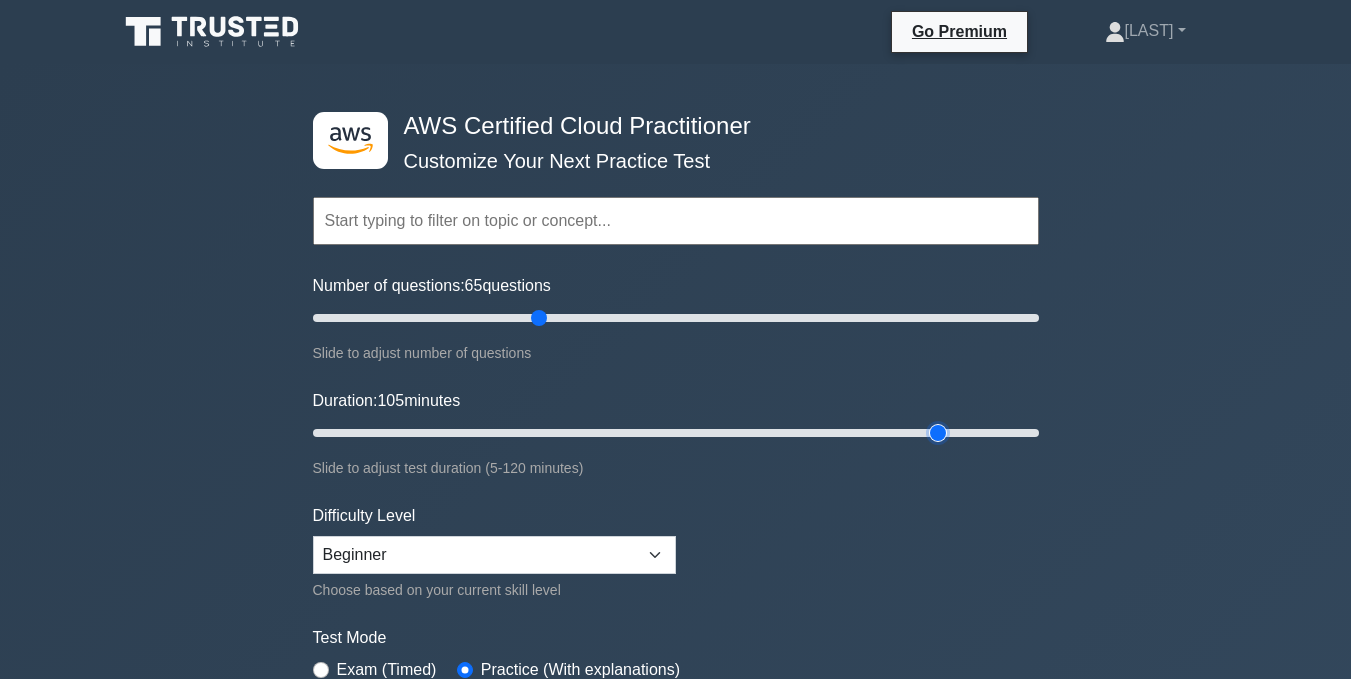 click on "Duration:  105  minutes" at bounding box center [676, 433] 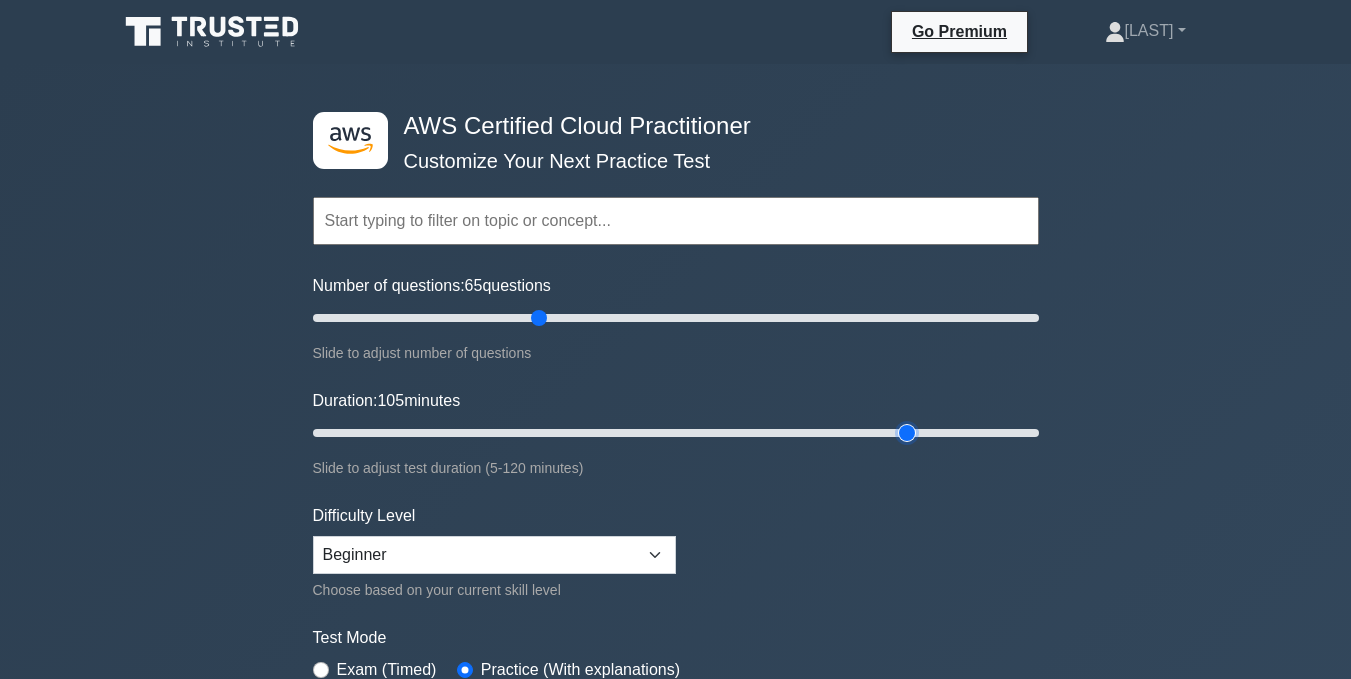 type on "100" 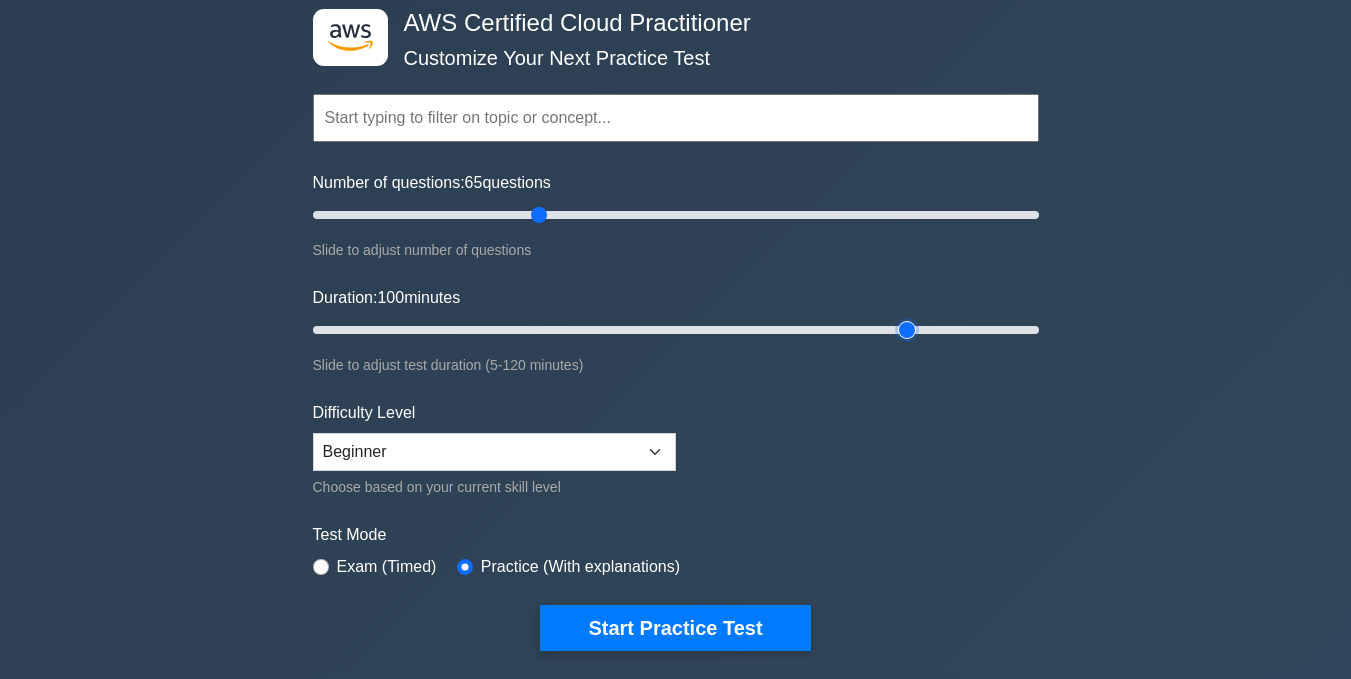 scroll, scrollTop: 200, scrollLeft: 0, axis: vertical 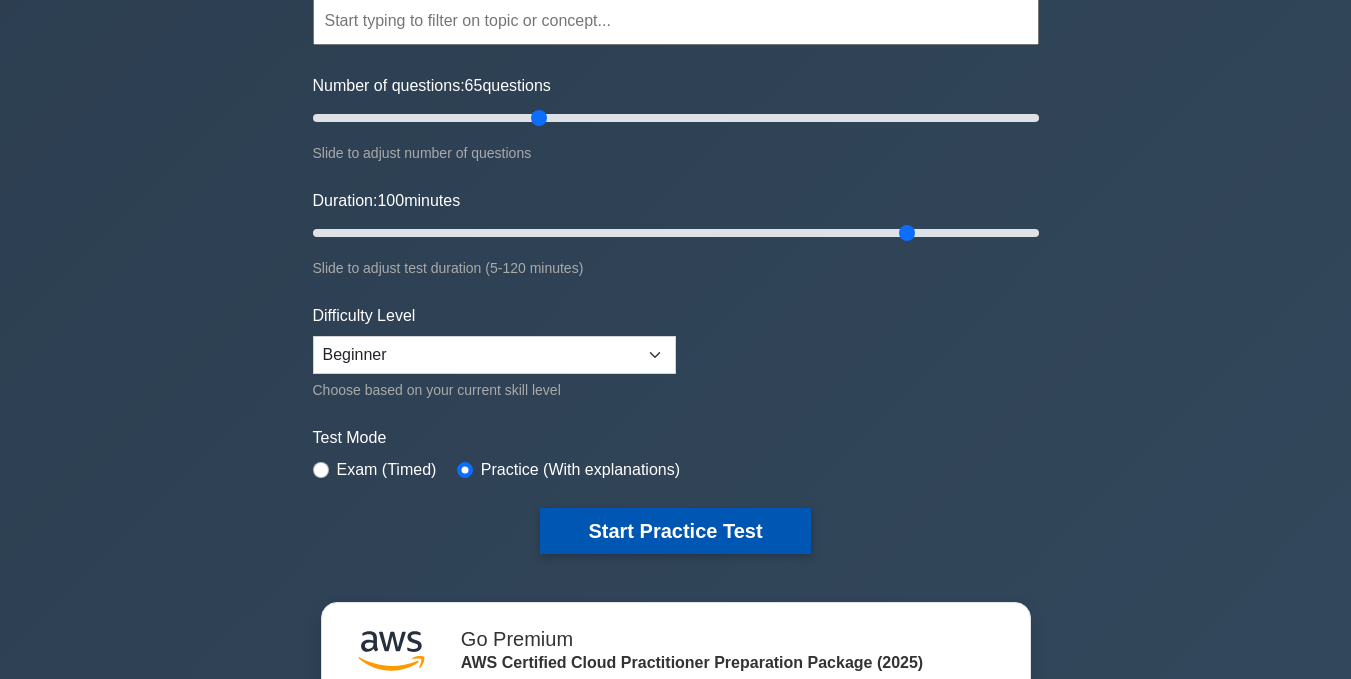 click on "Start Practice Test" at bounding box center [675, 531] 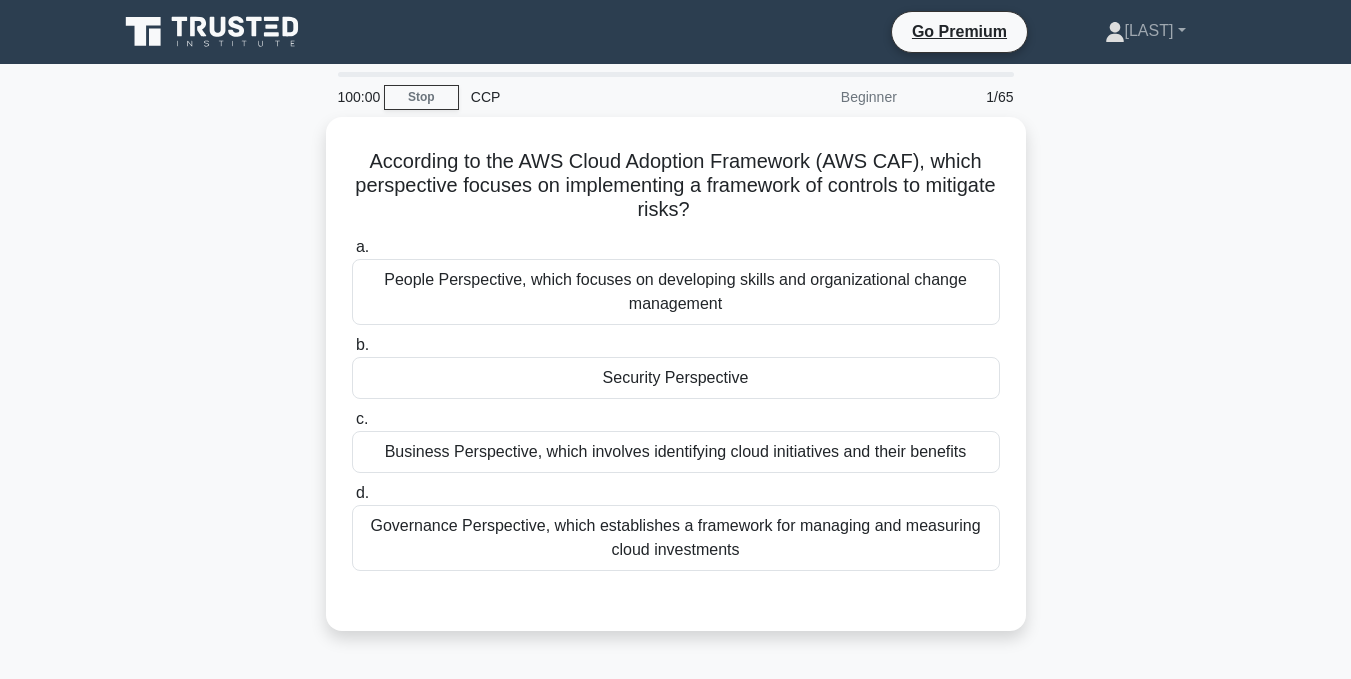 scroll, scrollTop: 0, scrollLeft: 0, axis: both 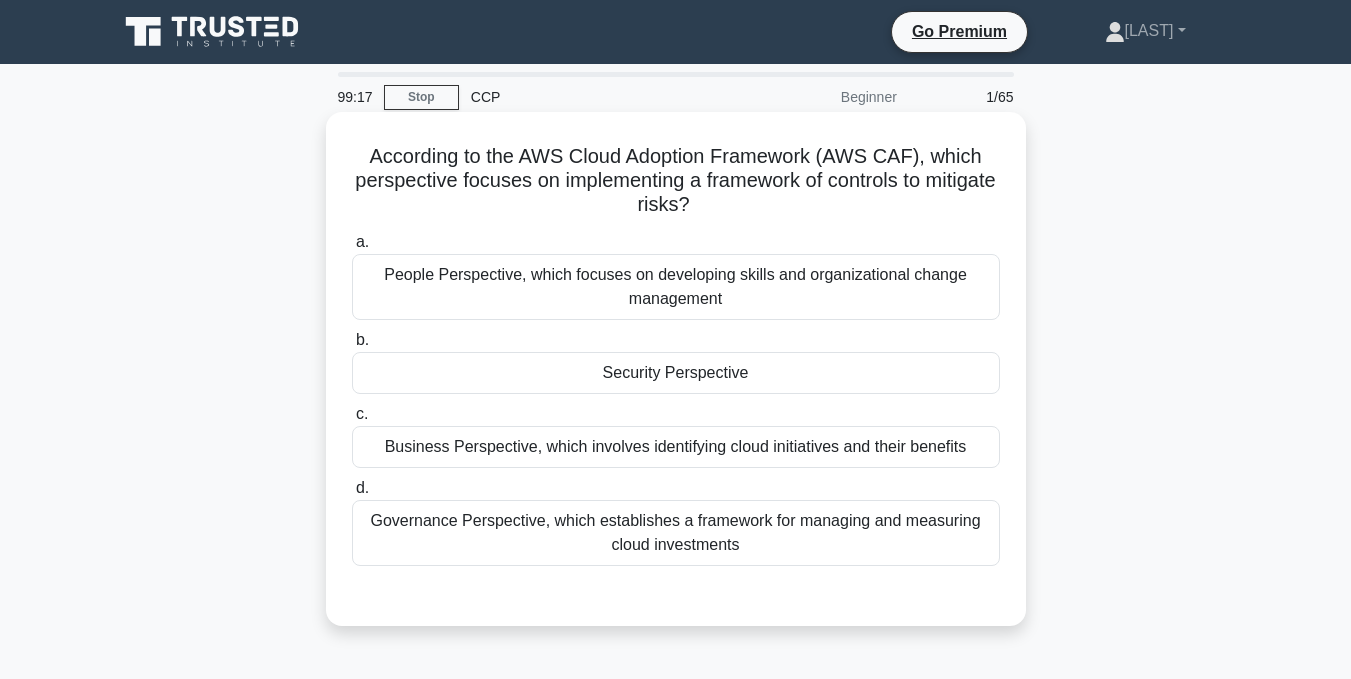 click on "Security Perspective" at bounding box center (676, 373) 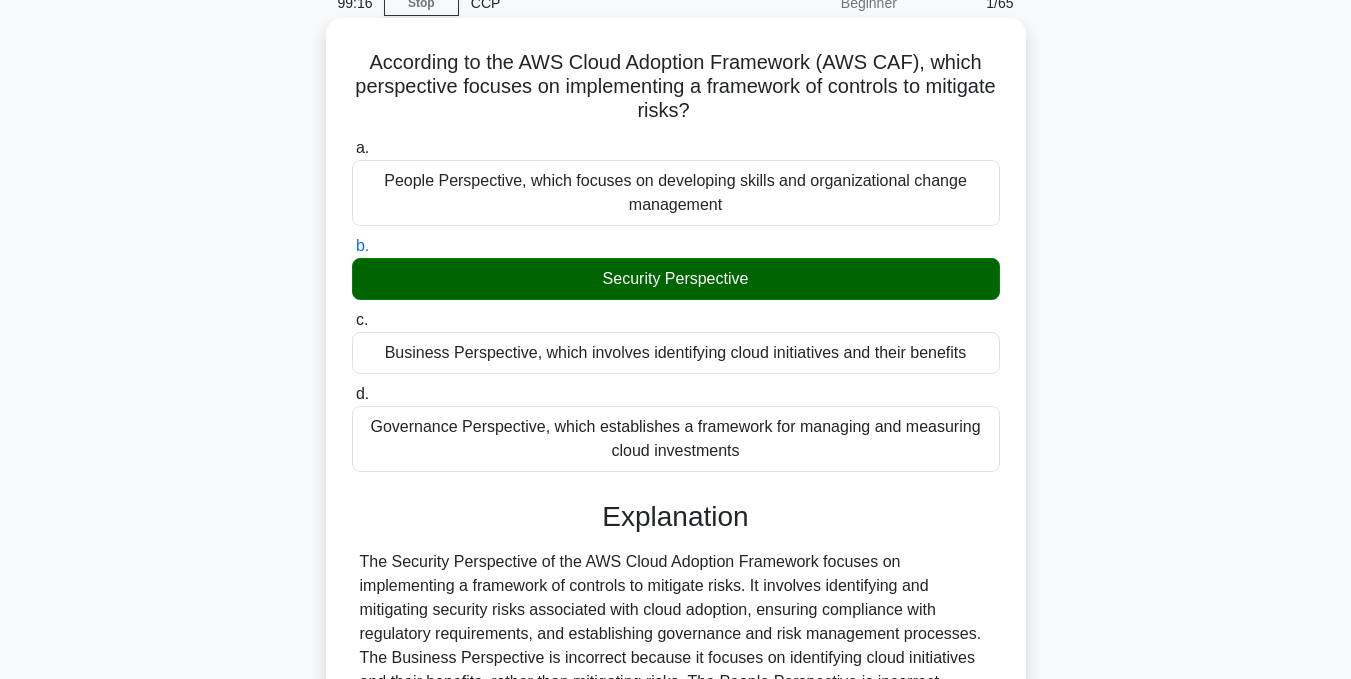 scroll, scrollTop: 400, scrollLeft: 0, axis: vertical 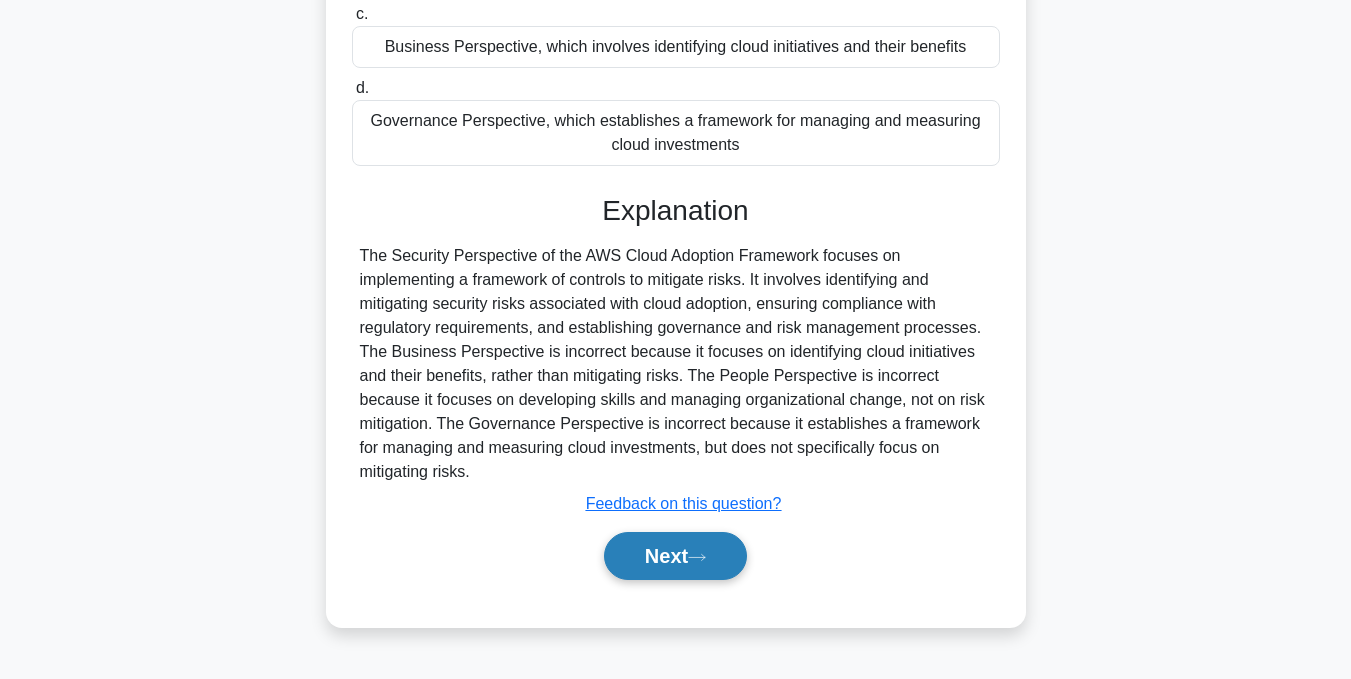 click on "Next" at bounding box center [675, 556] 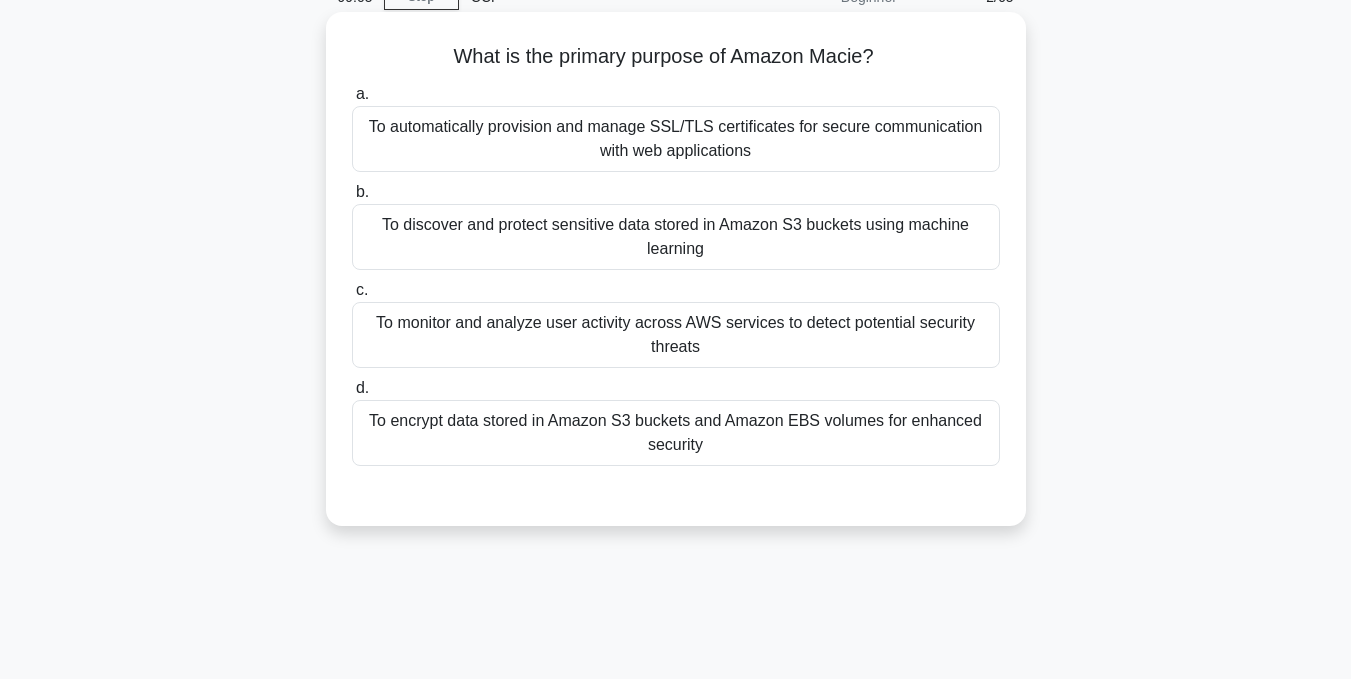 scroll, scrollTop: 0, scrollLeft: 0, axis: both 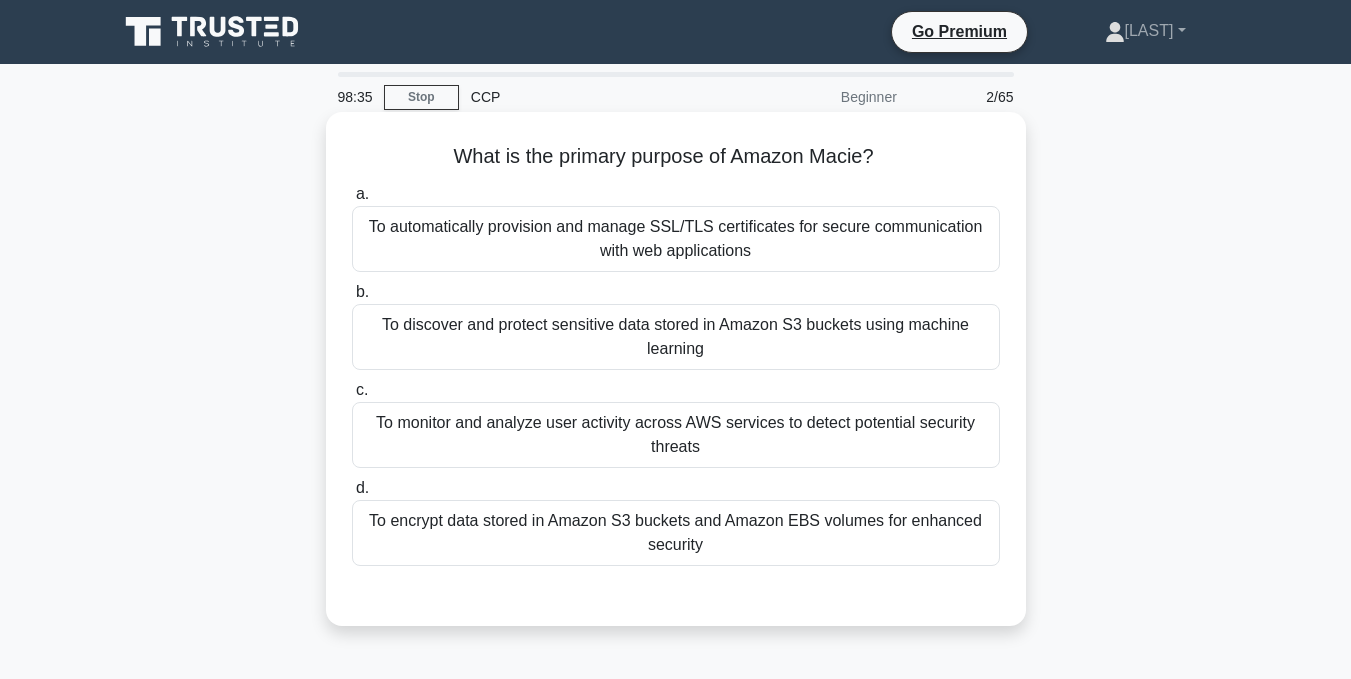 click on "To discover and protect sensitive data stored in Amazon S3 buckets using machine learning" at bounding box center (676, 337) 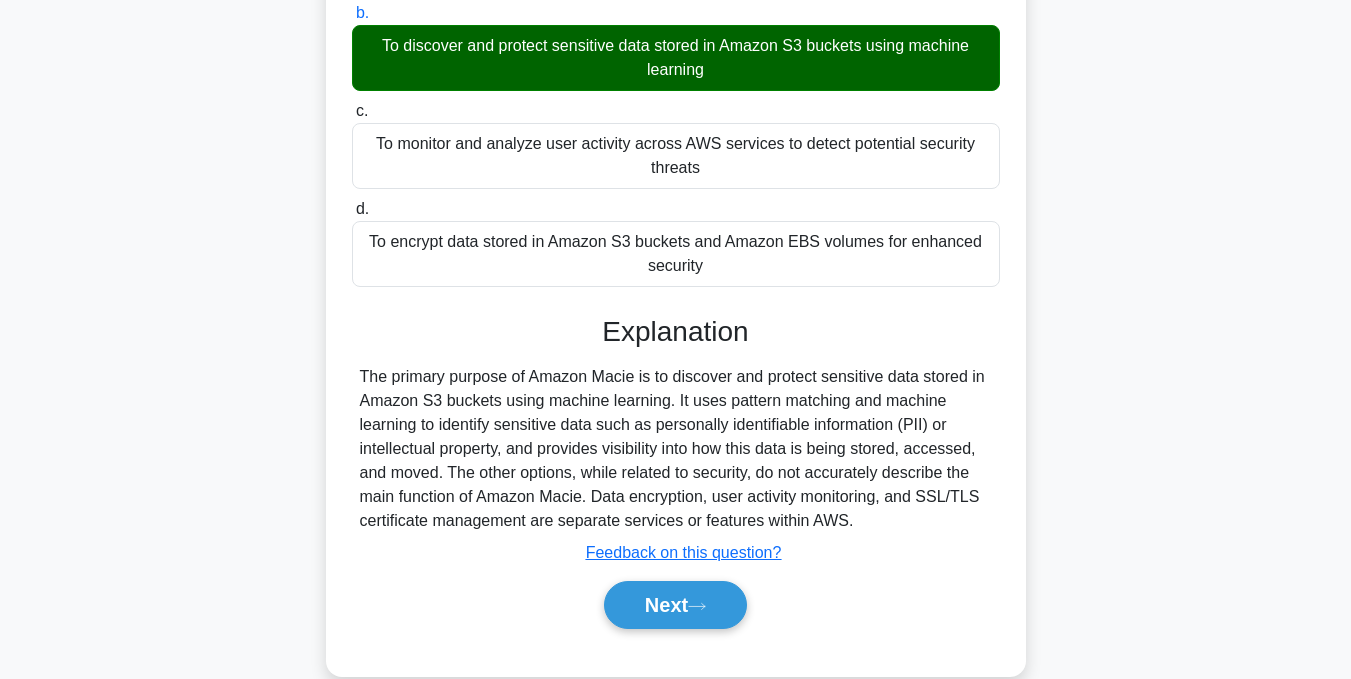 scroll, scrollTop: 300, scrollLeft: 0, axis: vertical 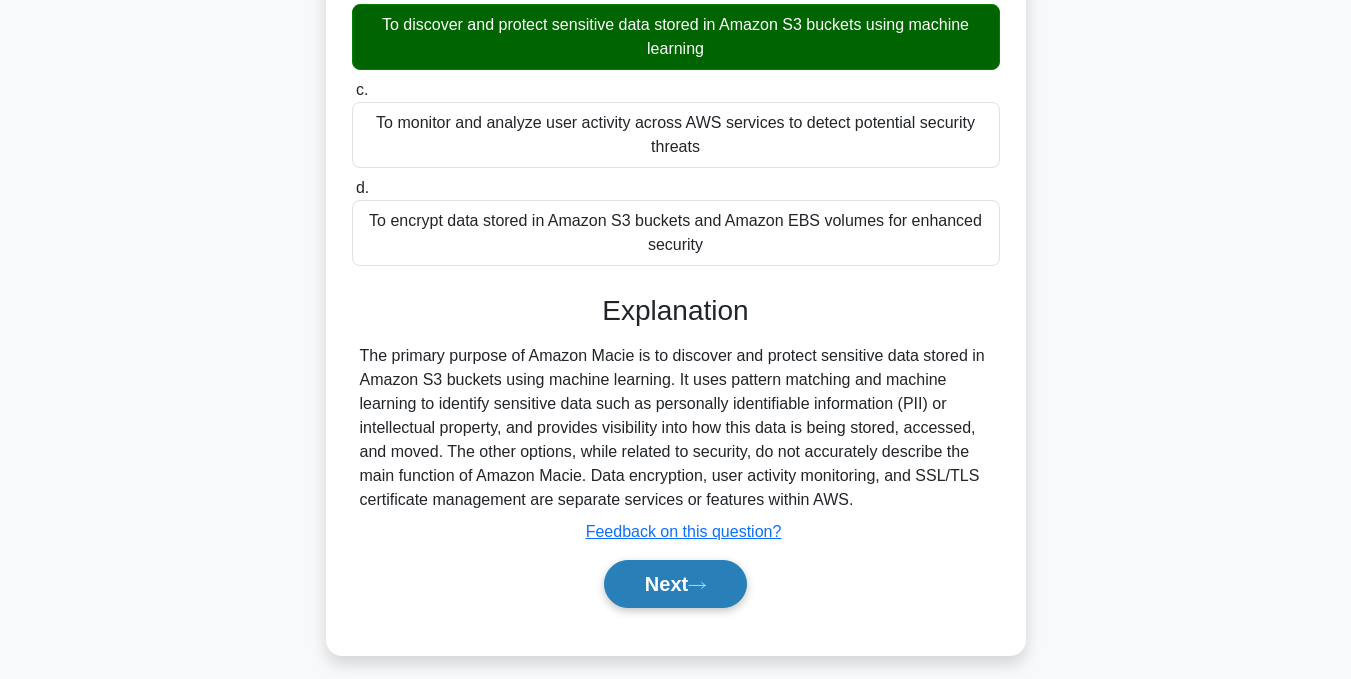 click on "Next" at bounding box center (675, 584) 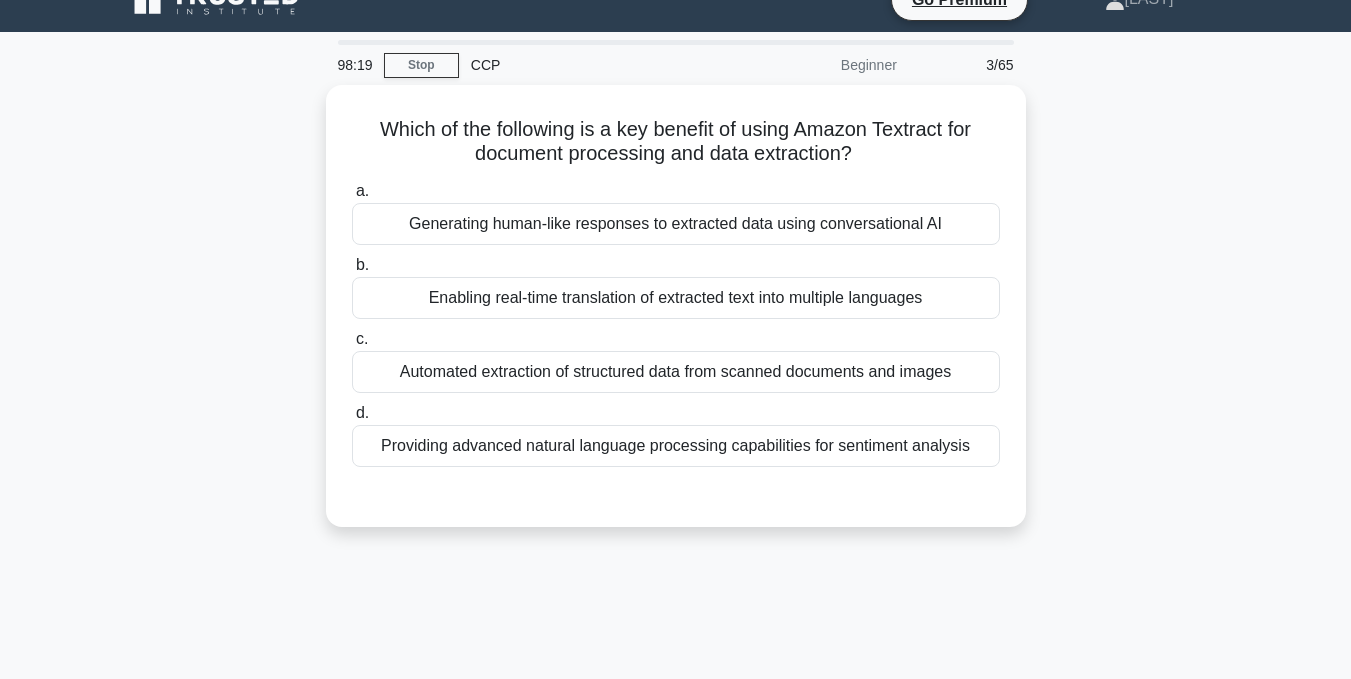 scroll, scrollTop: 0, scrollLeft: 0, axis: both 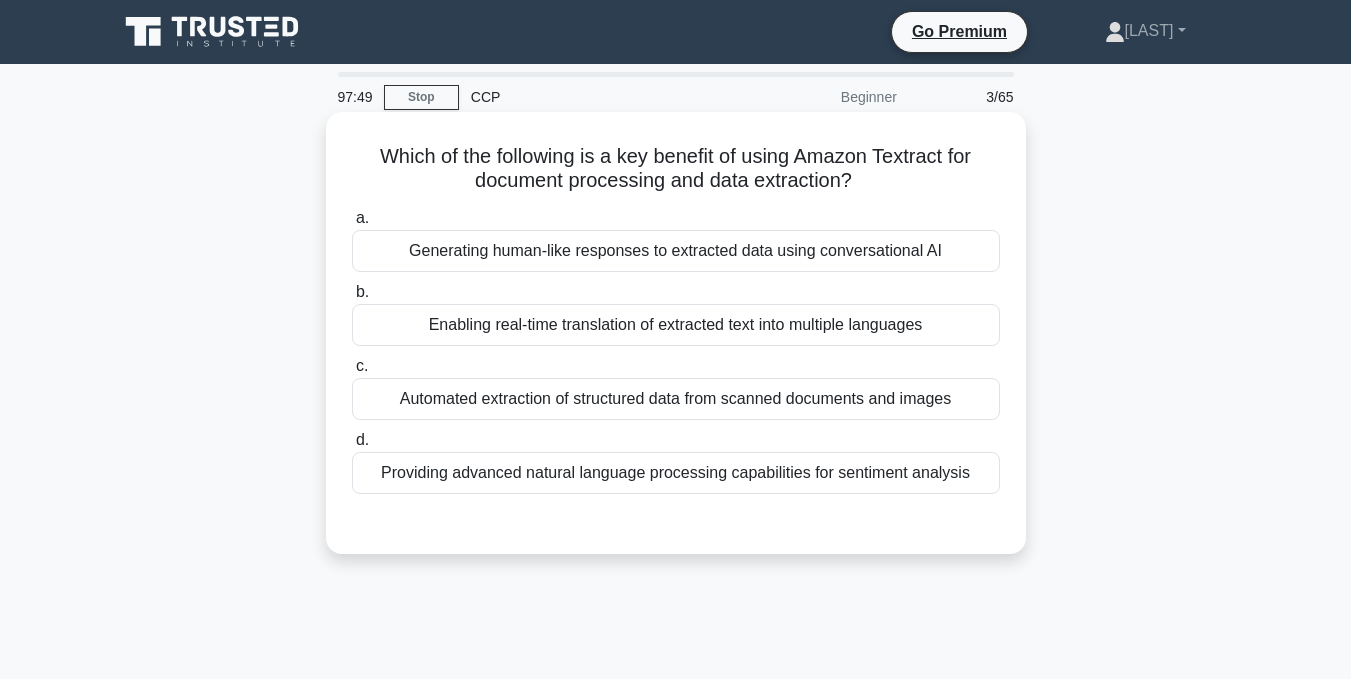 click on "Automated extraction of structured data from scanned documents and images" at bounding box center (676, 399) 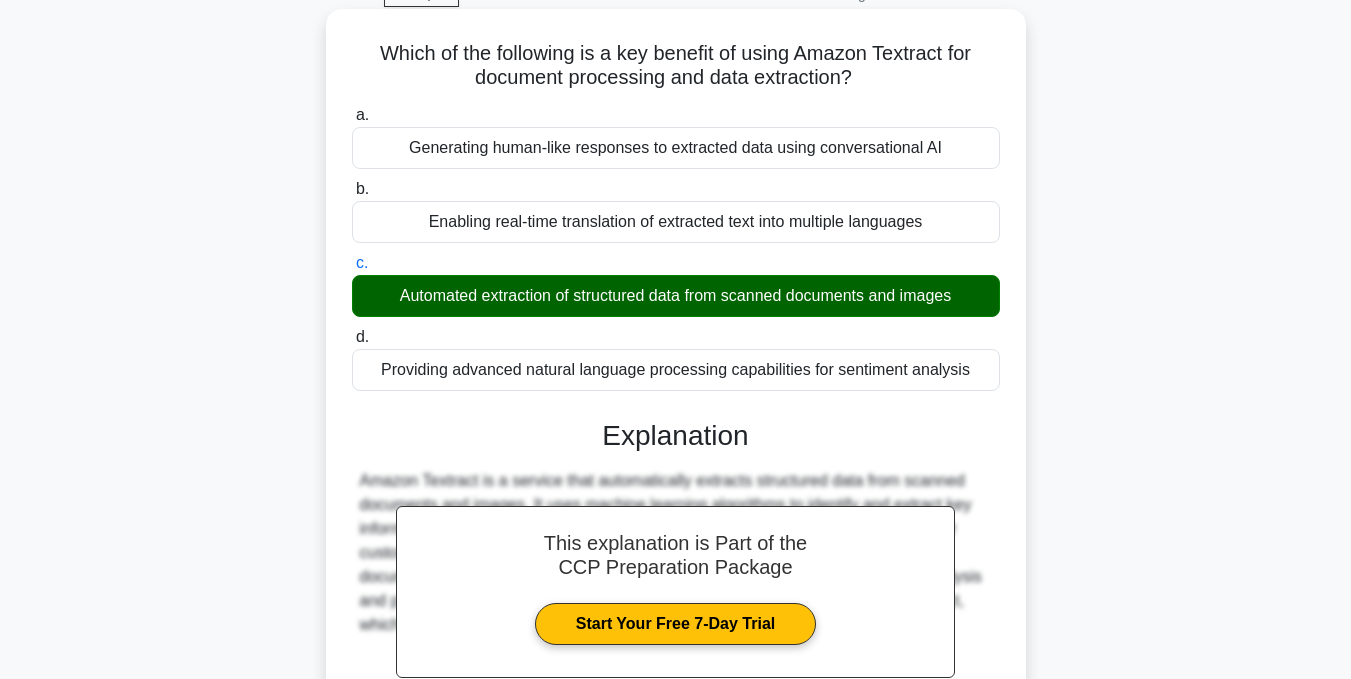 scroll, scrollTop: 300, scrollLeft: 0, axis: vertical 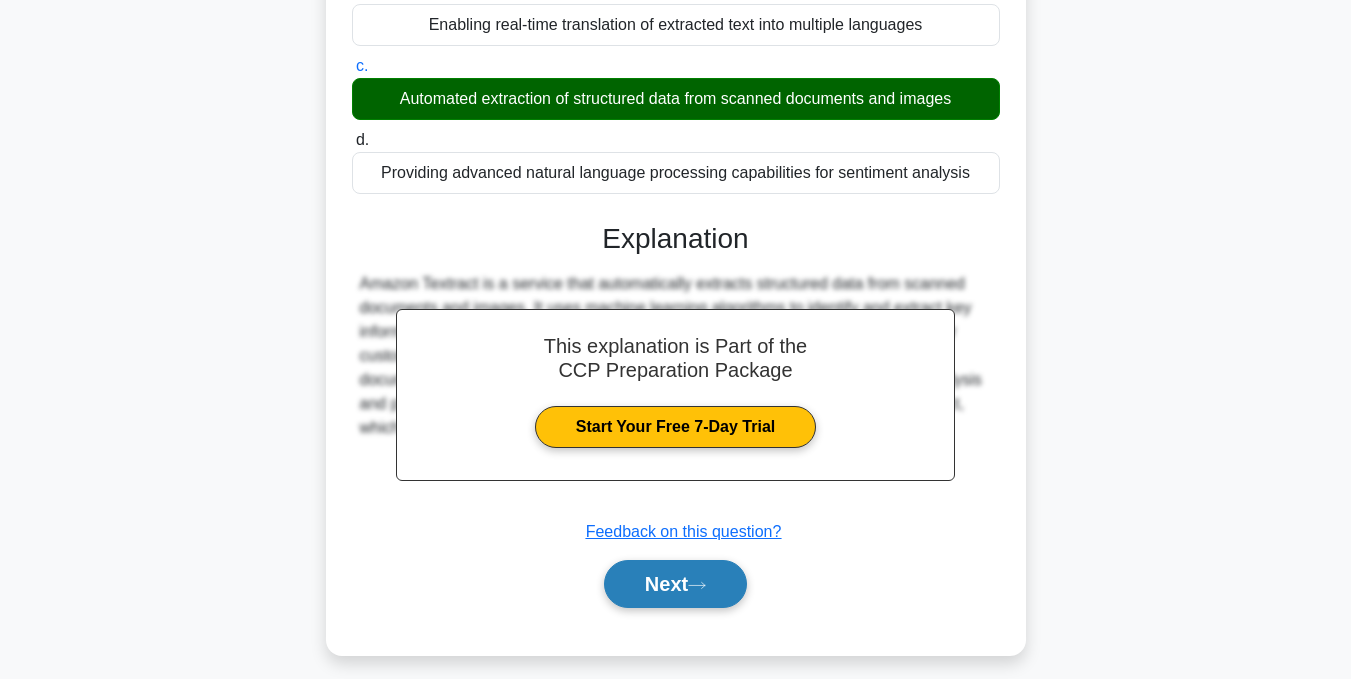 click on "Next" at bounding box center [675, 584] 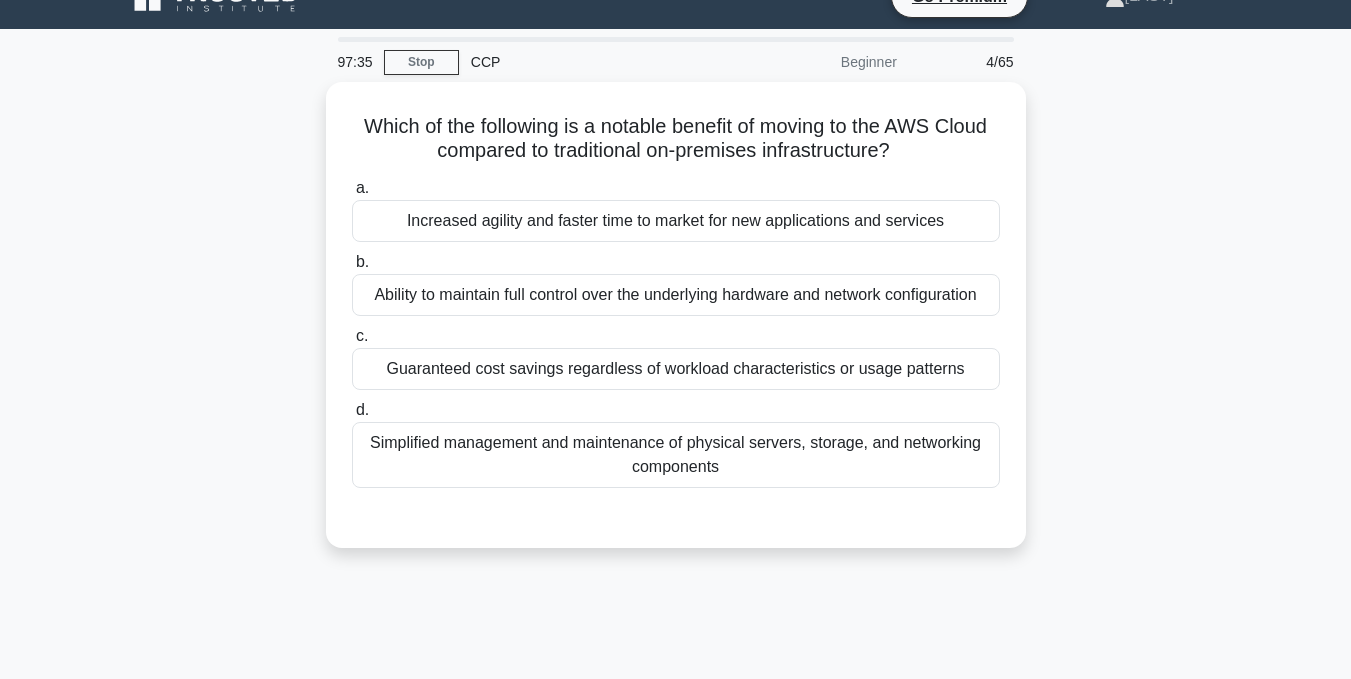 scroll, scrollTop: 0, scrollLeft: 0, axis: both 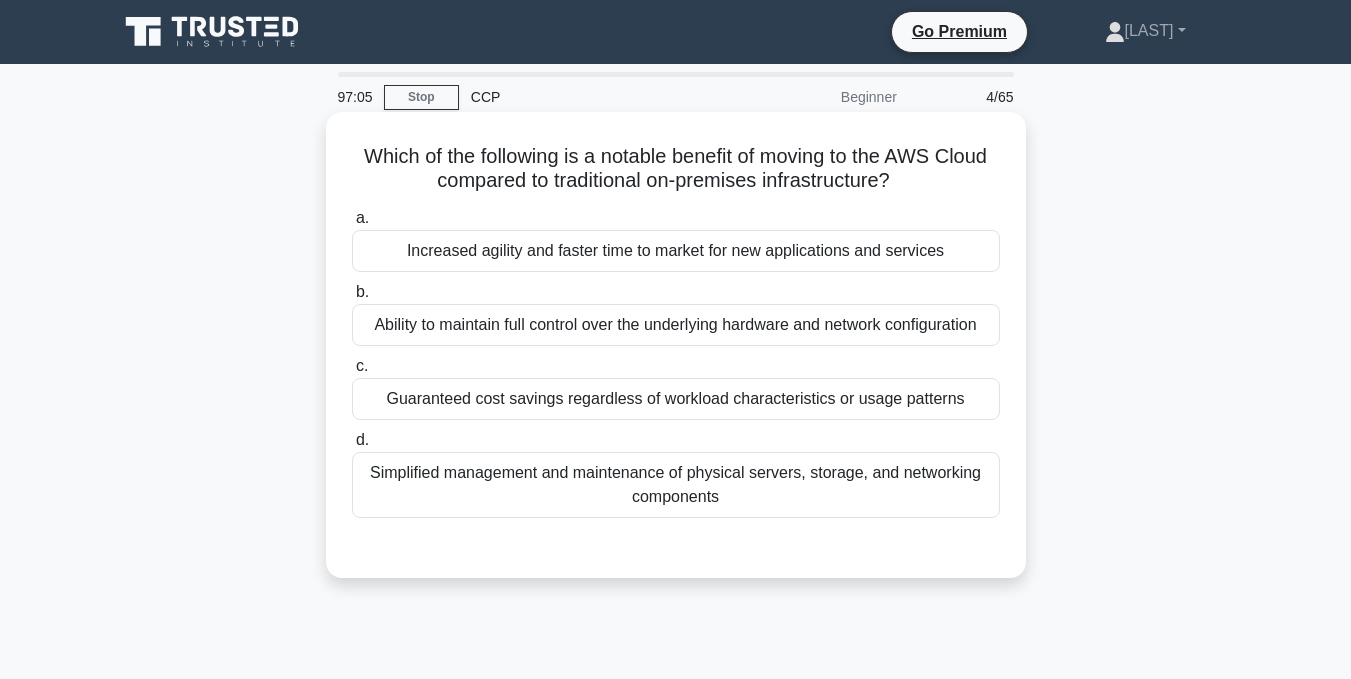 click on "Guaranteed cost savings regardless of workload characteristics or usage patterns" at bounding box center (676, 399) 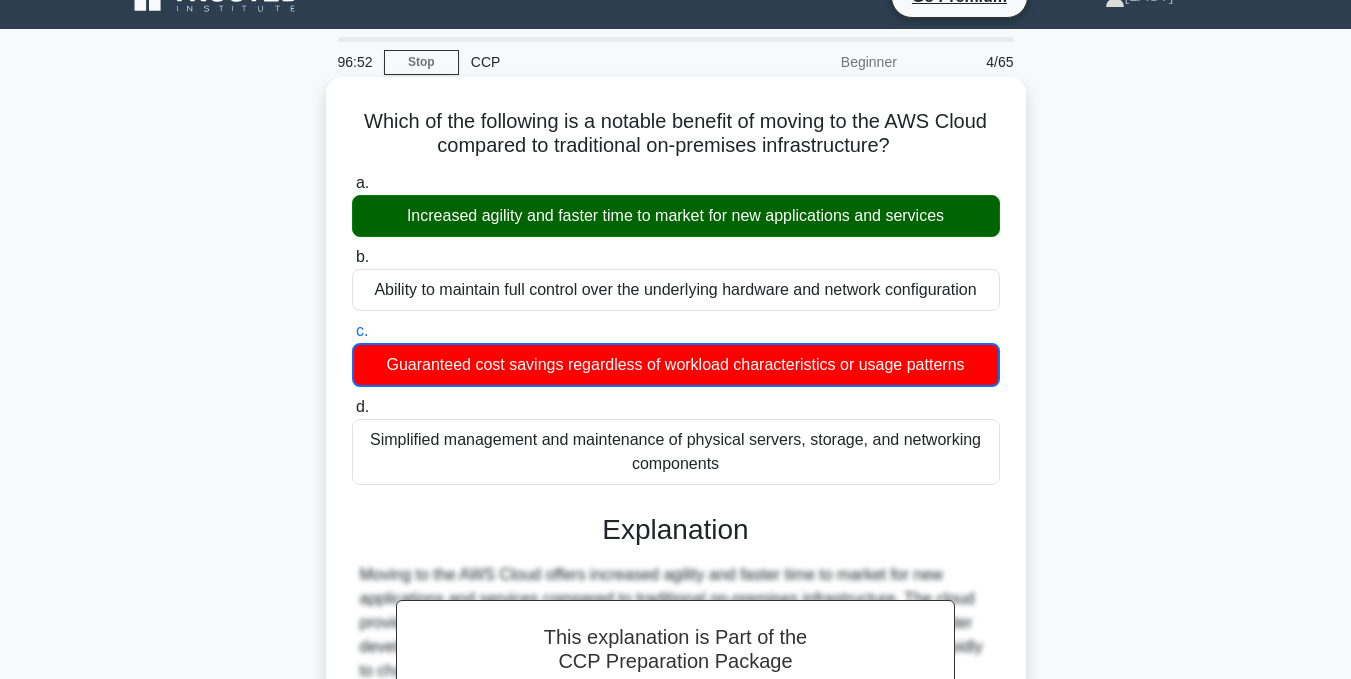 scroll, scrollTop: 0, scrollLeft: 0, axis: both 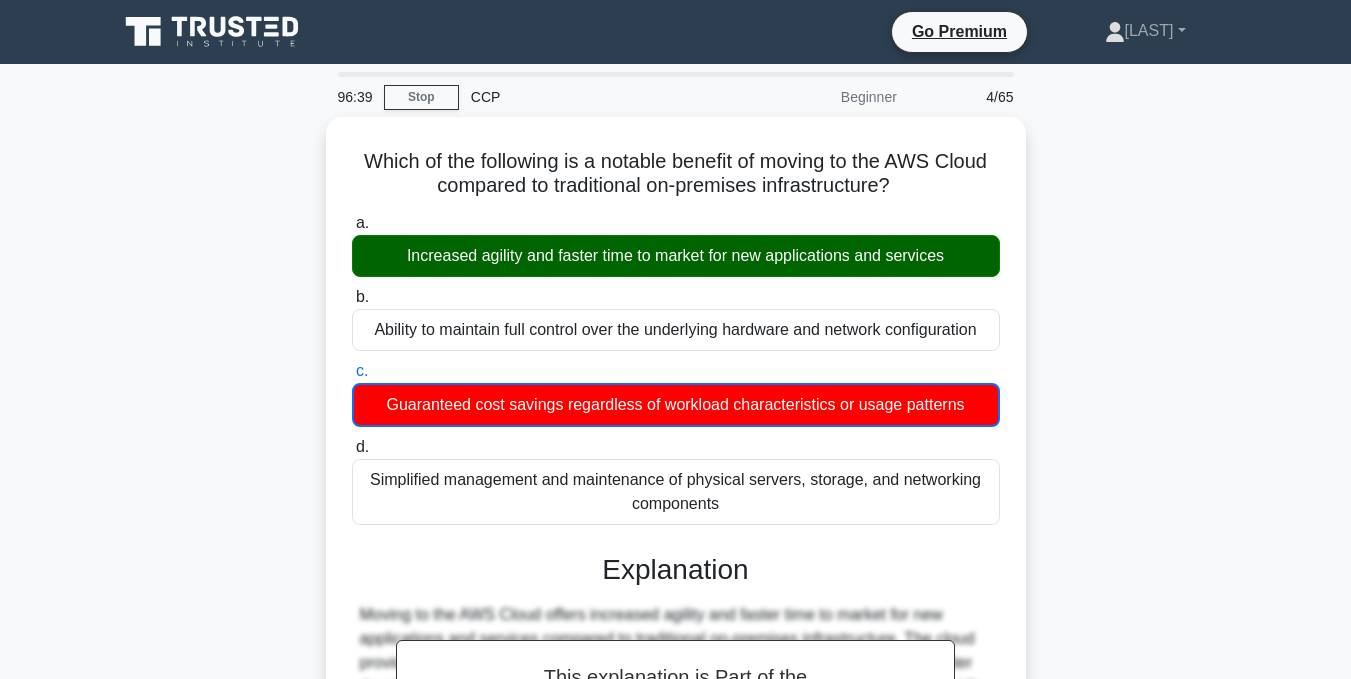 drag, startPoint x: 340, startPoint y: 142, endPoint x: 1091, endPoint y: 507, distance: 835.0006 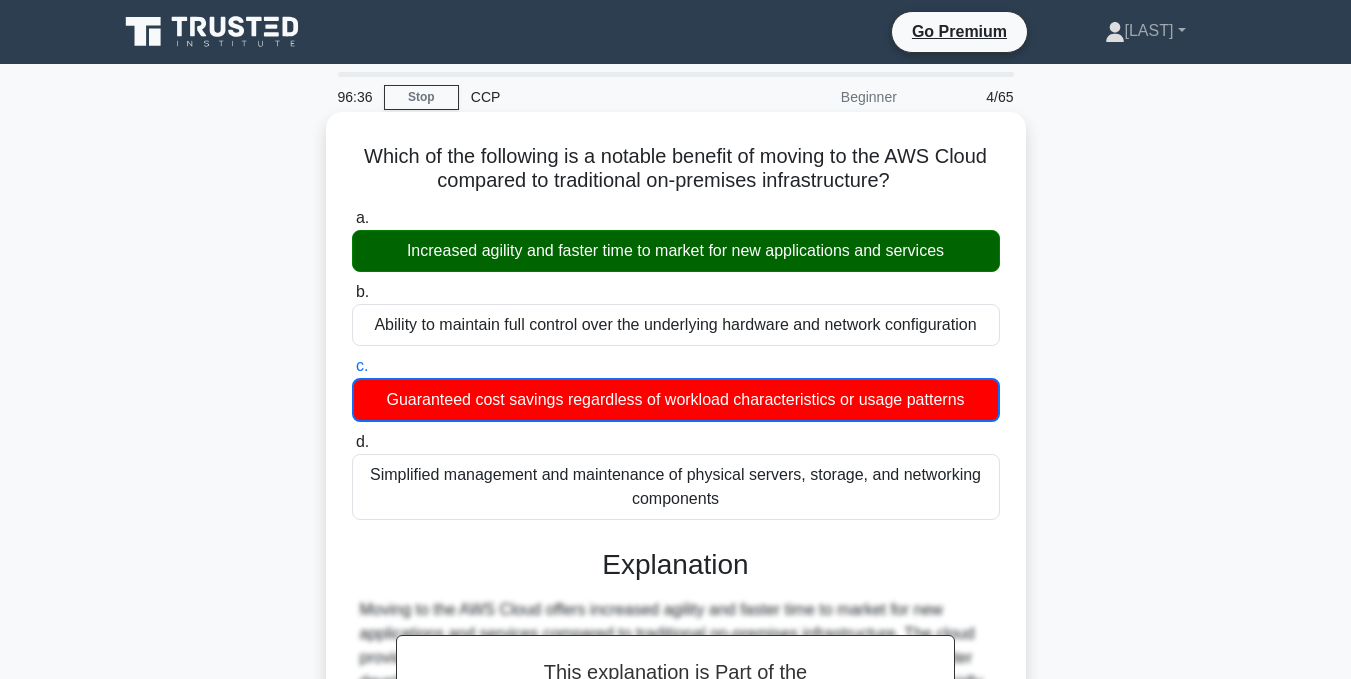 copy on "Which of the following is a notable benefit of moving to the AWS Cloud compared to traditional on-premises infrastructure?
.spinner_0XTQ{transform-origin:center;animation:spinner_y6GP .75s linear infinite}@keyframes spinner_y6GP{100%{transform:rotate(360deg)}}
a.
Increased agility and faster time to market for new applications and services
b.
Ability to maintain full control over the underlying hardware and network configuration
c.
Guaranteed cost savings regardless of workload characteristics or usage patterns
d.
Simplified management and maintenance of physical servers, storage, and networking components" 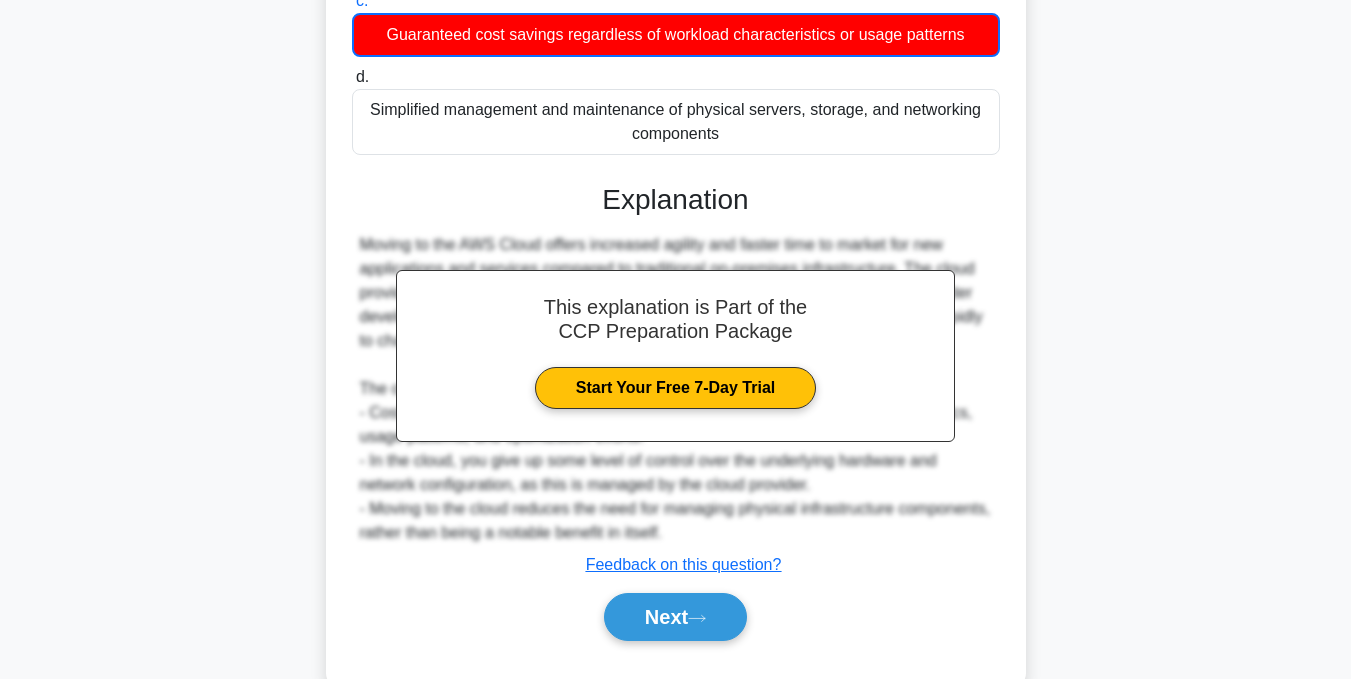 scroll, scrollTop: 400, scrollLeft: 0, axis: vertical 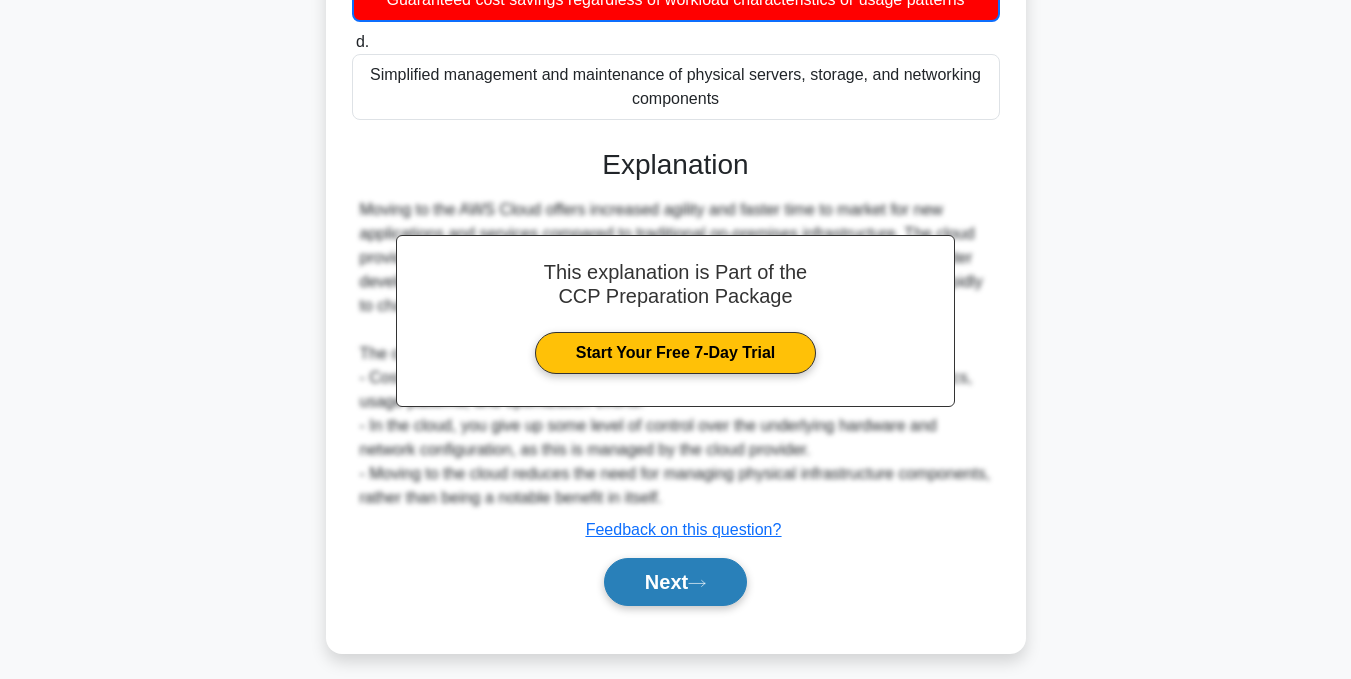 click on "Next" at bounding box center (675, 582) 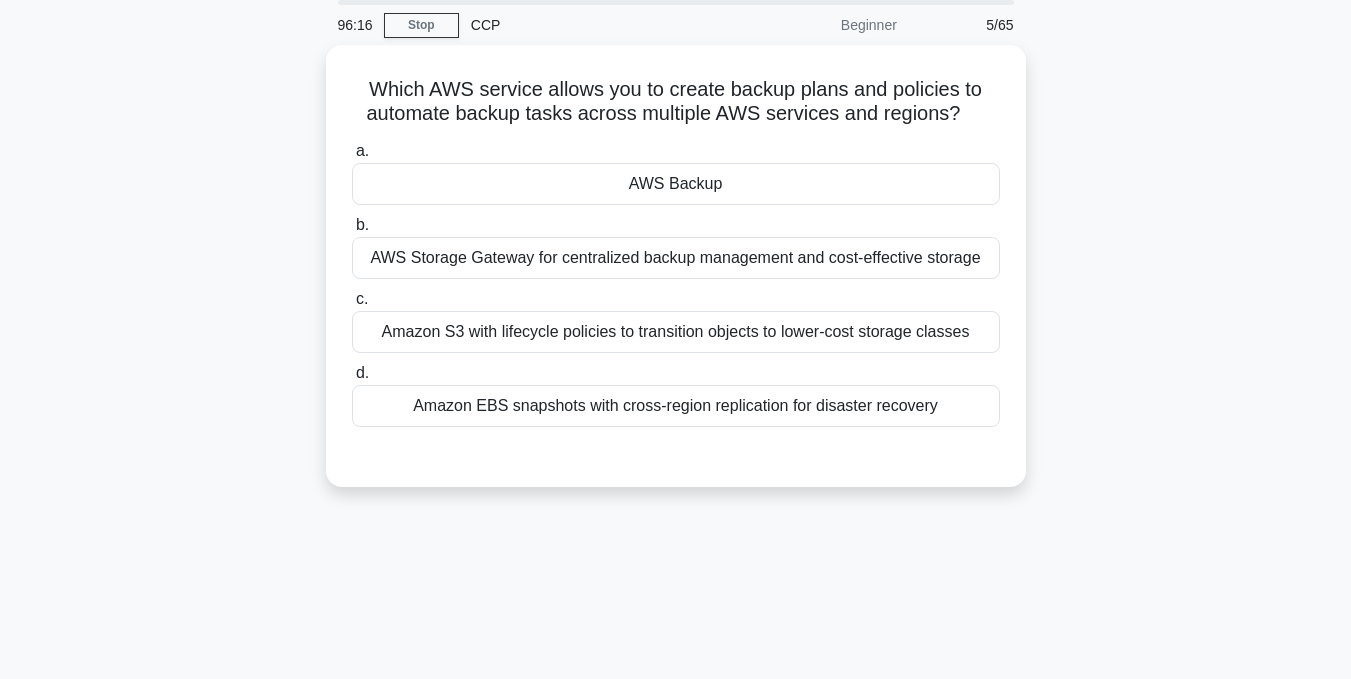 scroll, scrollTop: 0, scrollLeft: 0, axis: both 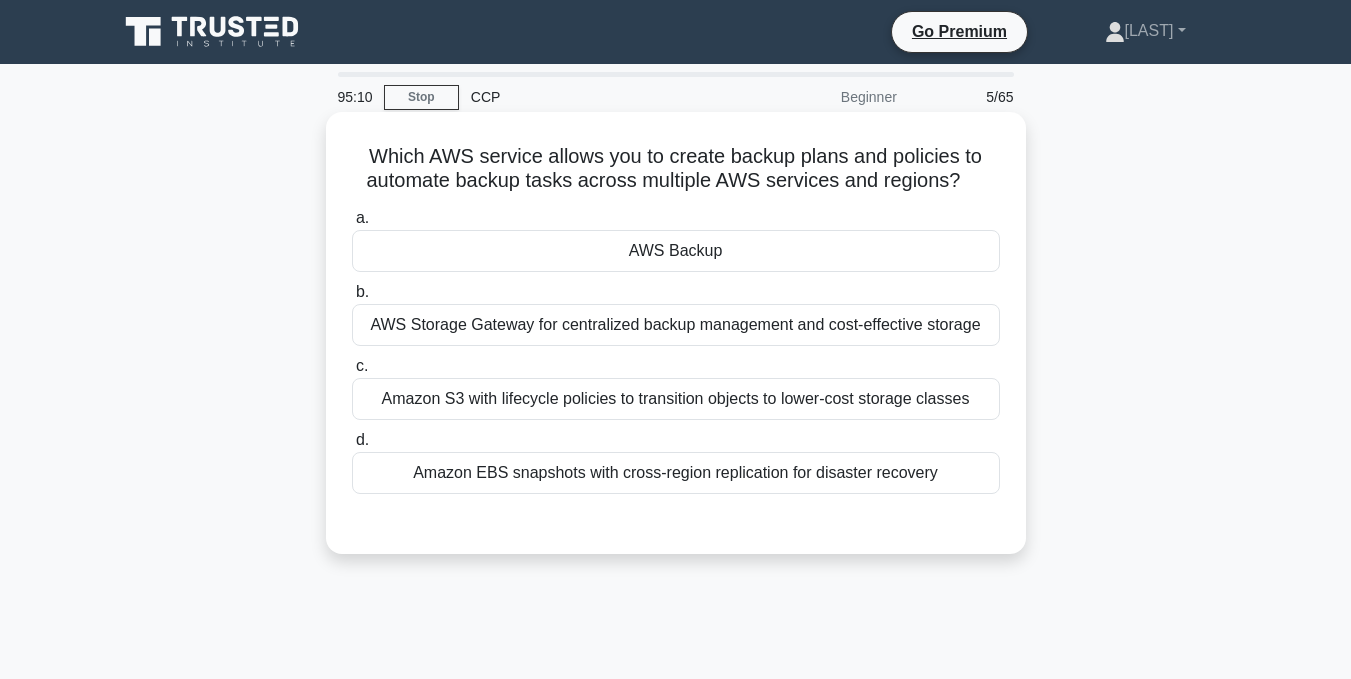 click on "AWS Backup" at bounding box center (676, 251) 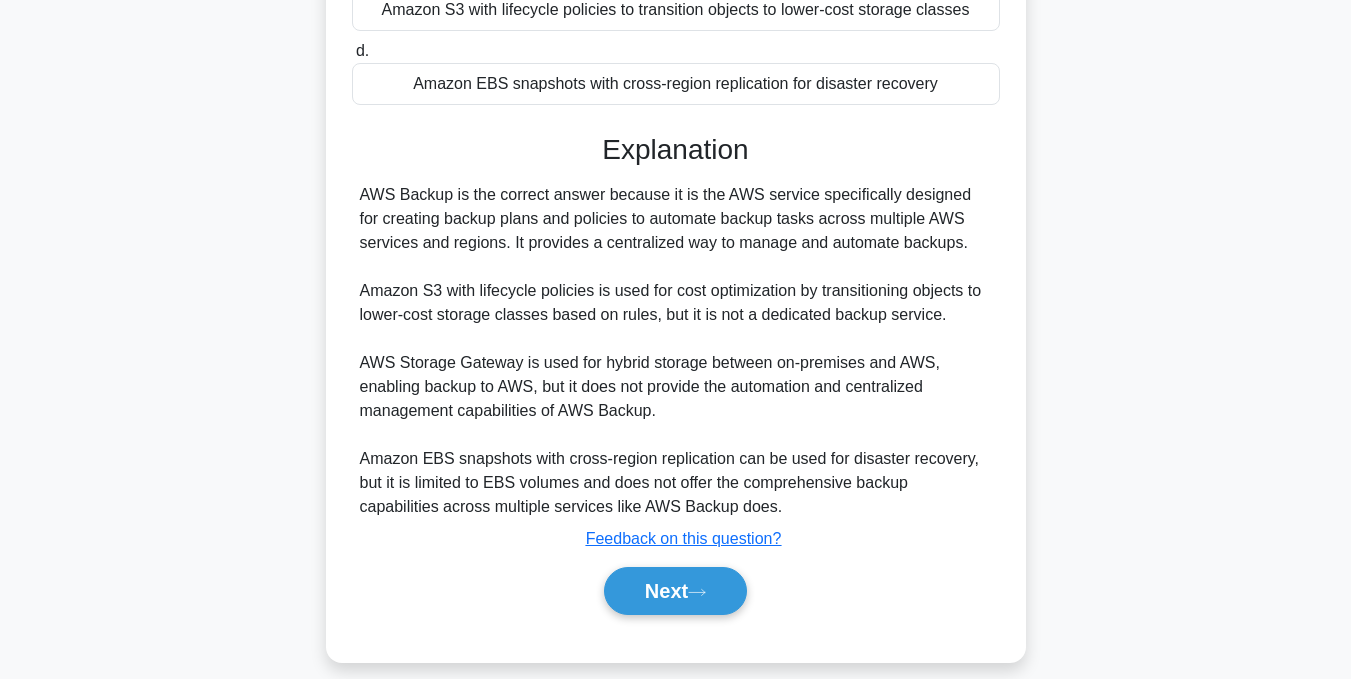 scroll, scrollTop: 400, scrollLeft: 0, axis: vertical 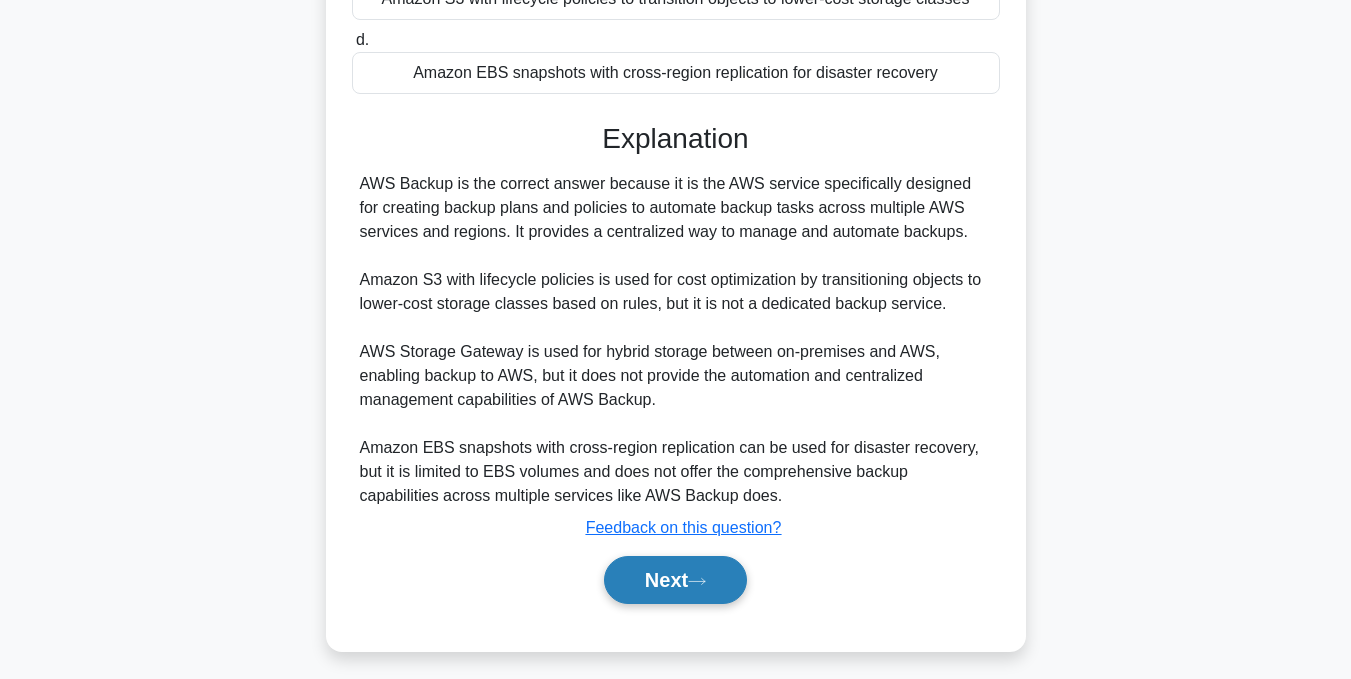click on "Next" at bounding box center (675, 580) 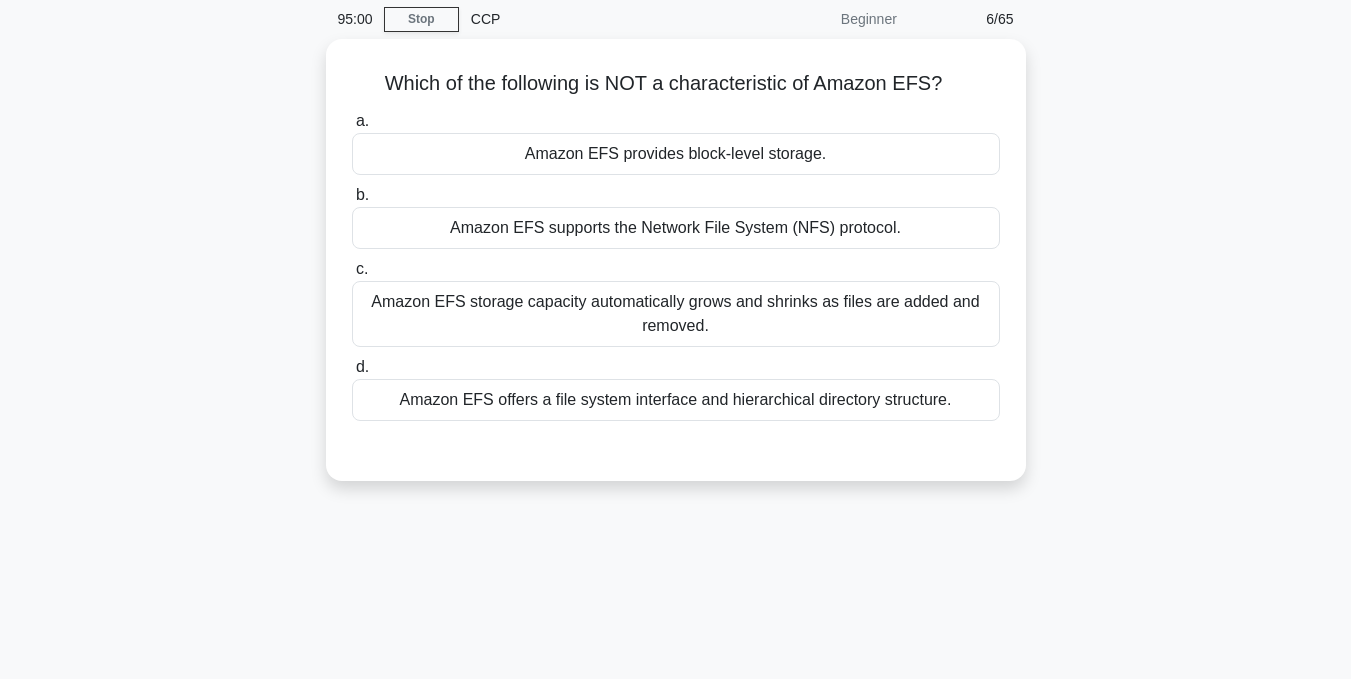 scroll, scrollTop: 0, scrollLeft: 0, axis: both 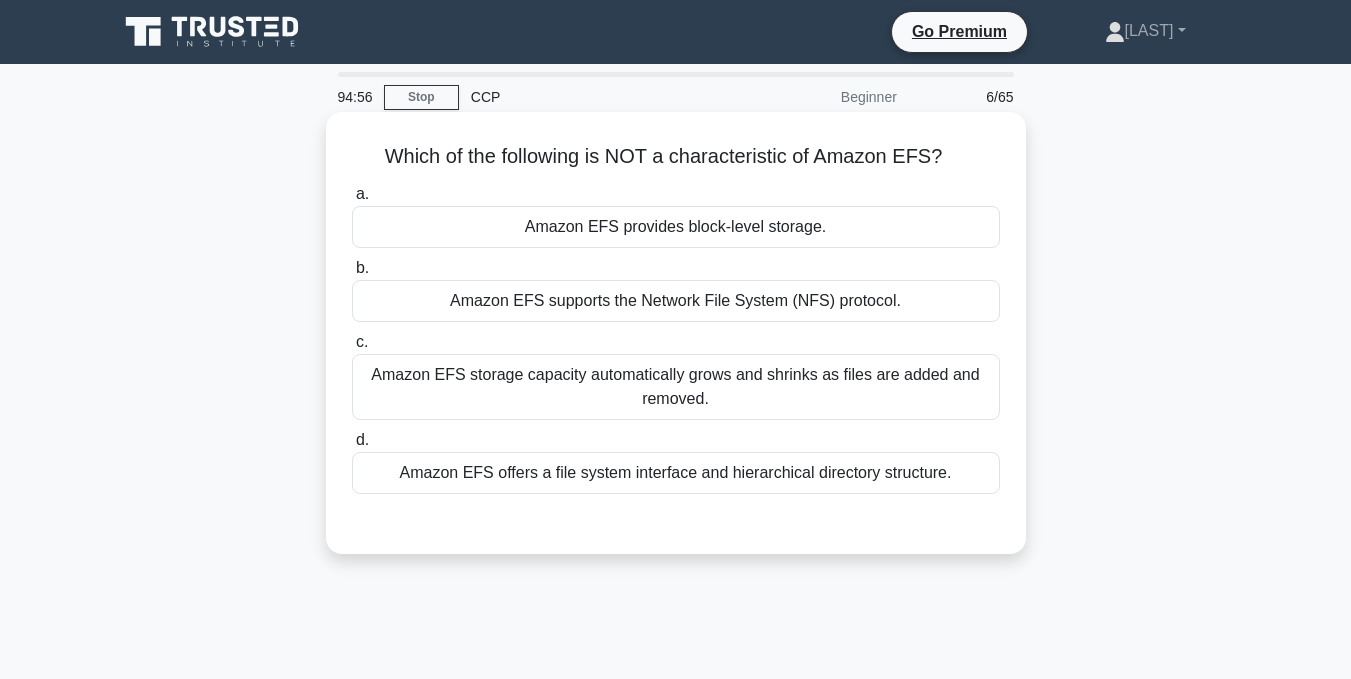 click on "Amazon EFS provides block-level storage." at bounding box center (676, 227) 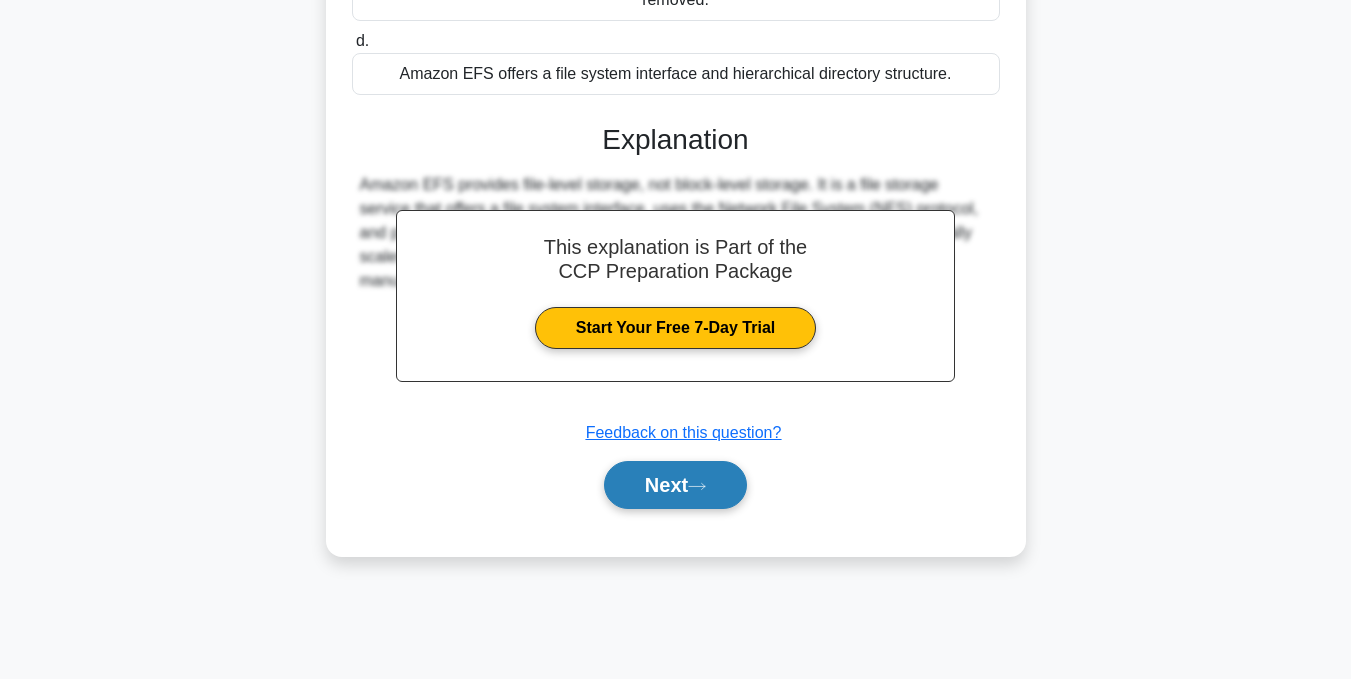 scroll, scrollTop: 401, scrollLeft: 0, axis: vertical 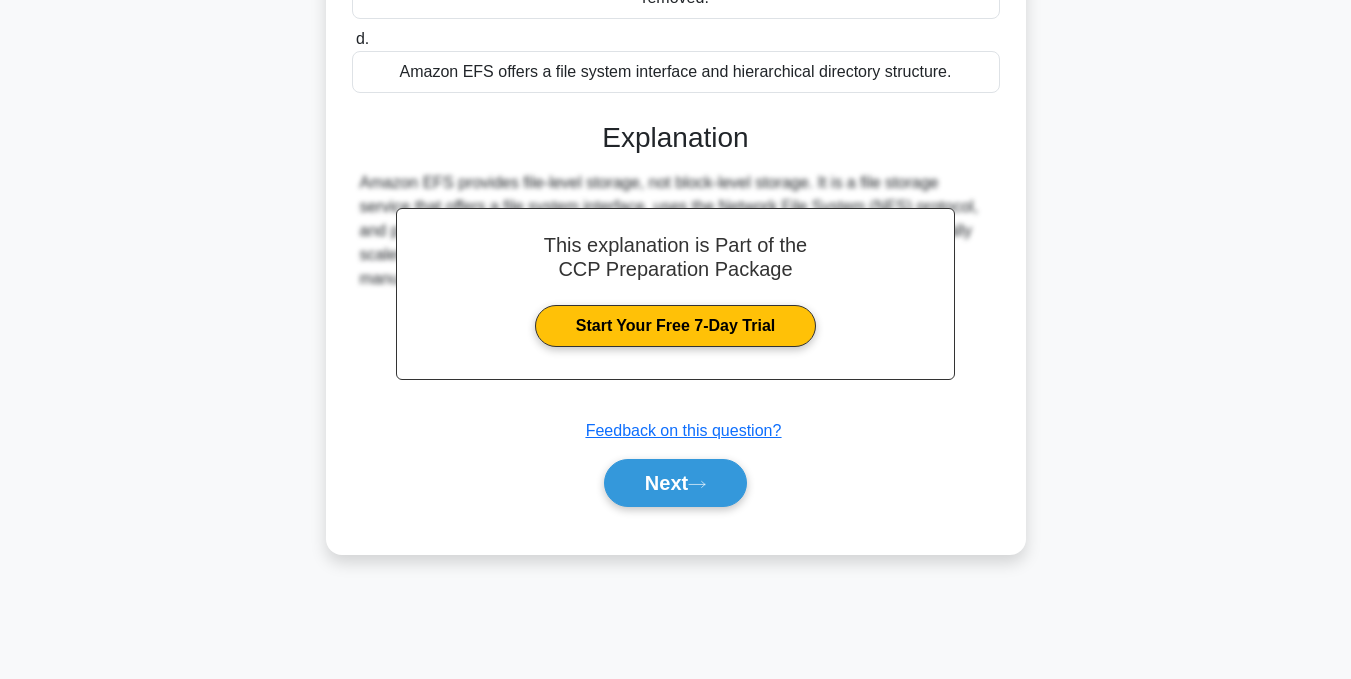 drag, startPoint x: 667, startPoint y: 504, endPoint x: 663, endPoint y: 514, distance: 10.770329 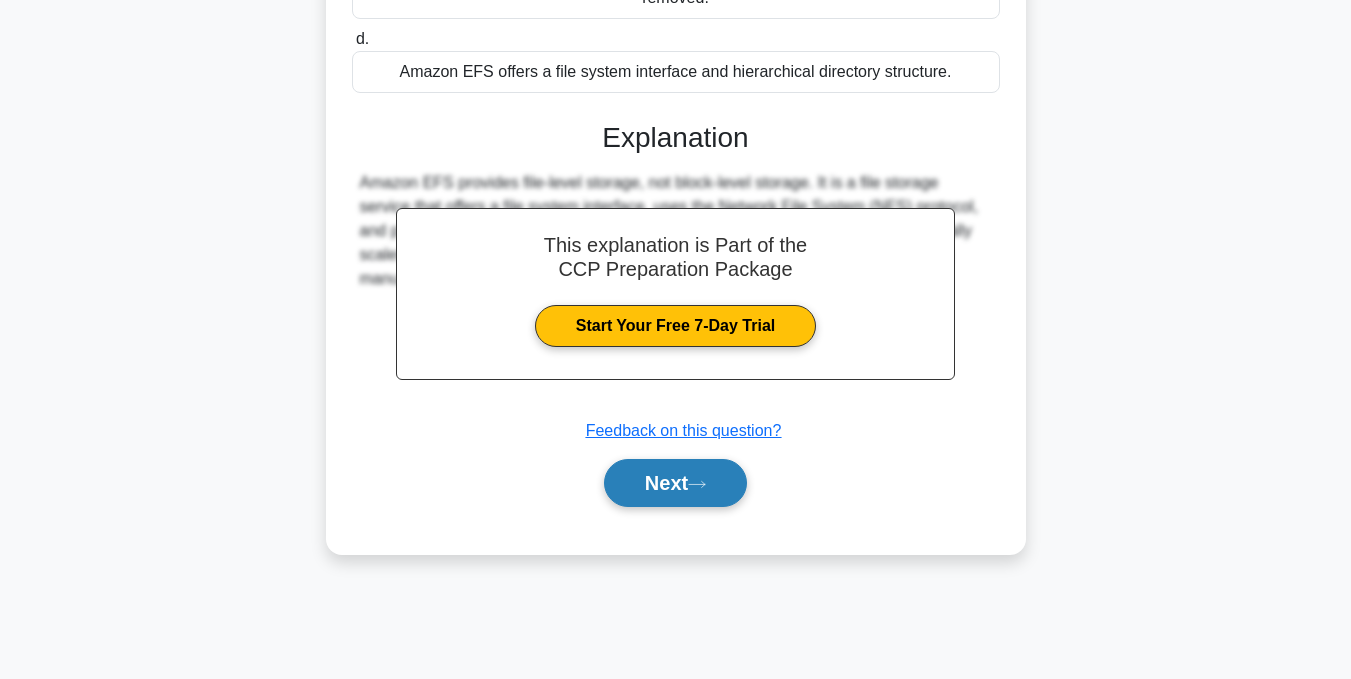 click on "Next" at bounding box center (675, 483) 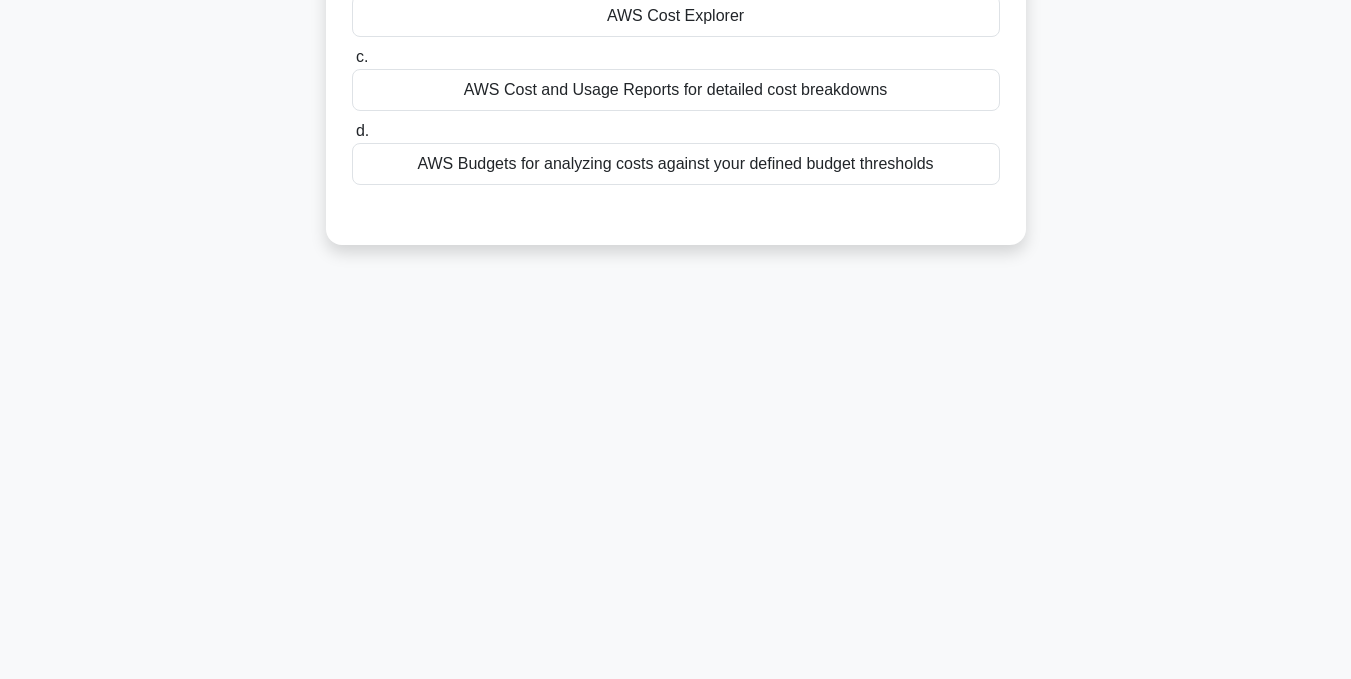 scroll, scrollTop: 0, scrollLeft: 0, axis: both 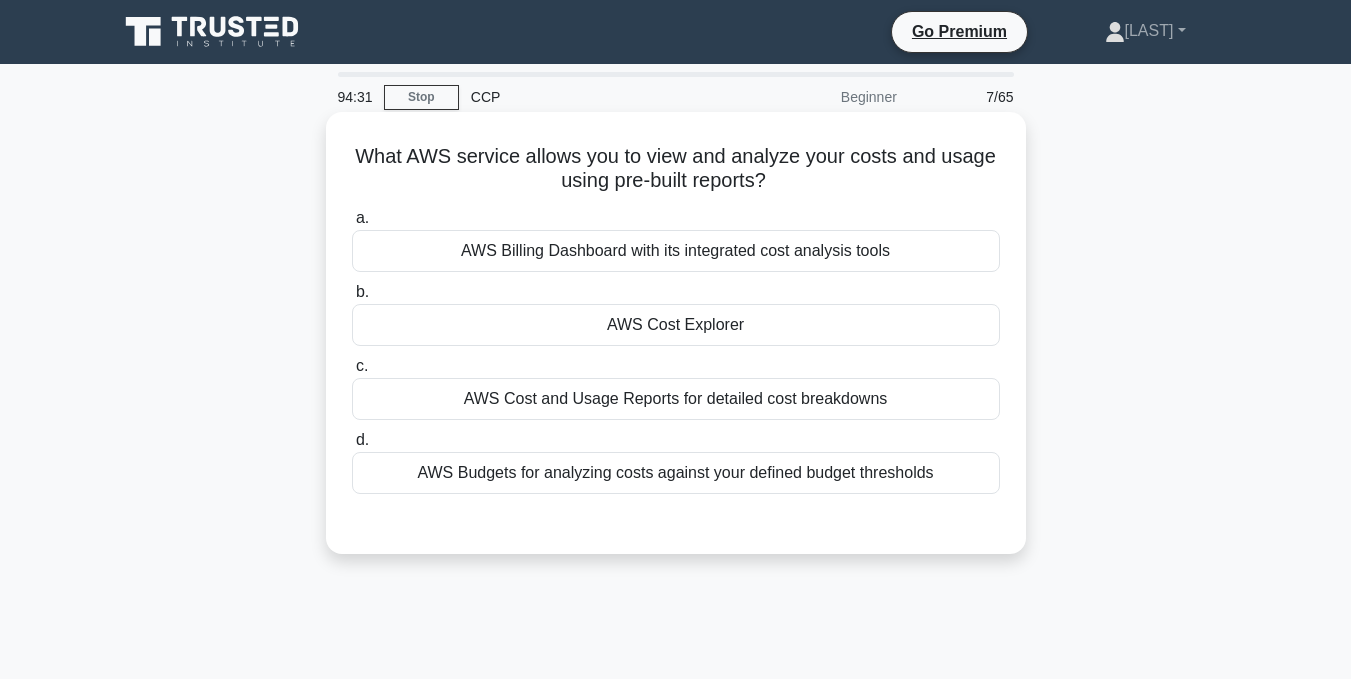 click on "AWS Cost Explorer" at bounding box center [676, 325] 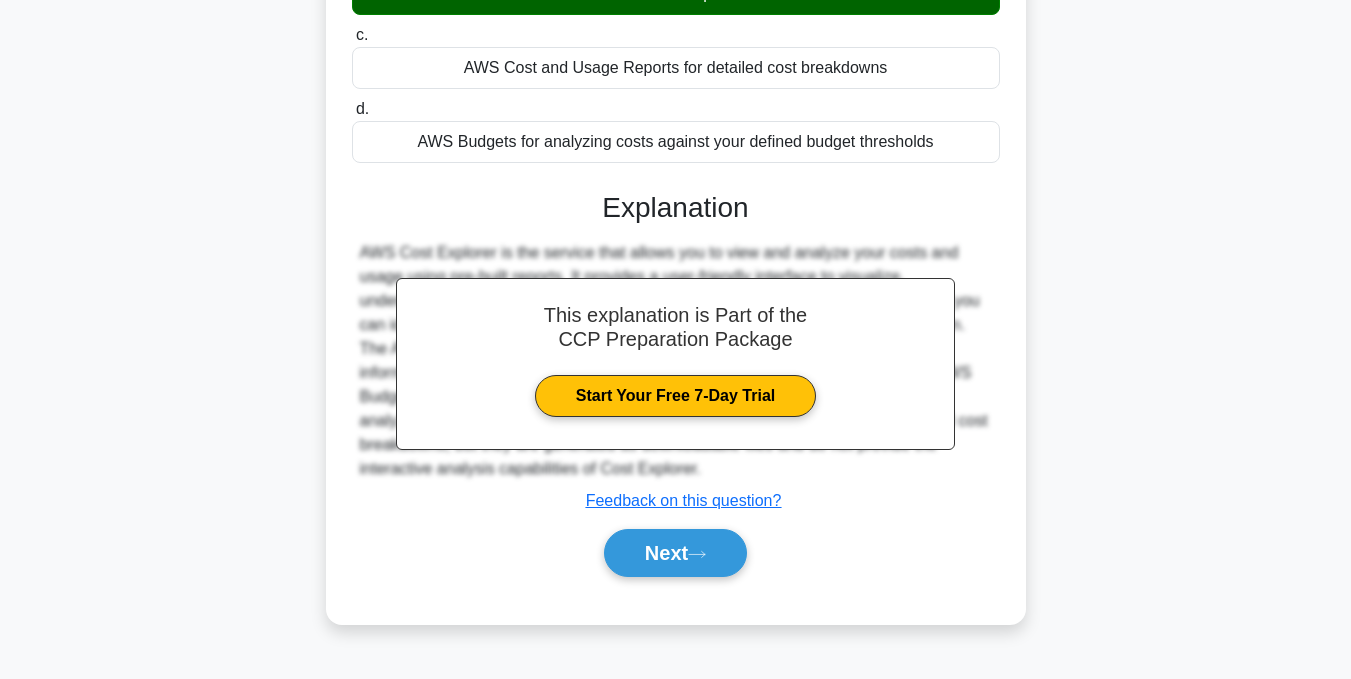 scroll, scrollTop: 400, scrollLeft: 0, axis: vertical 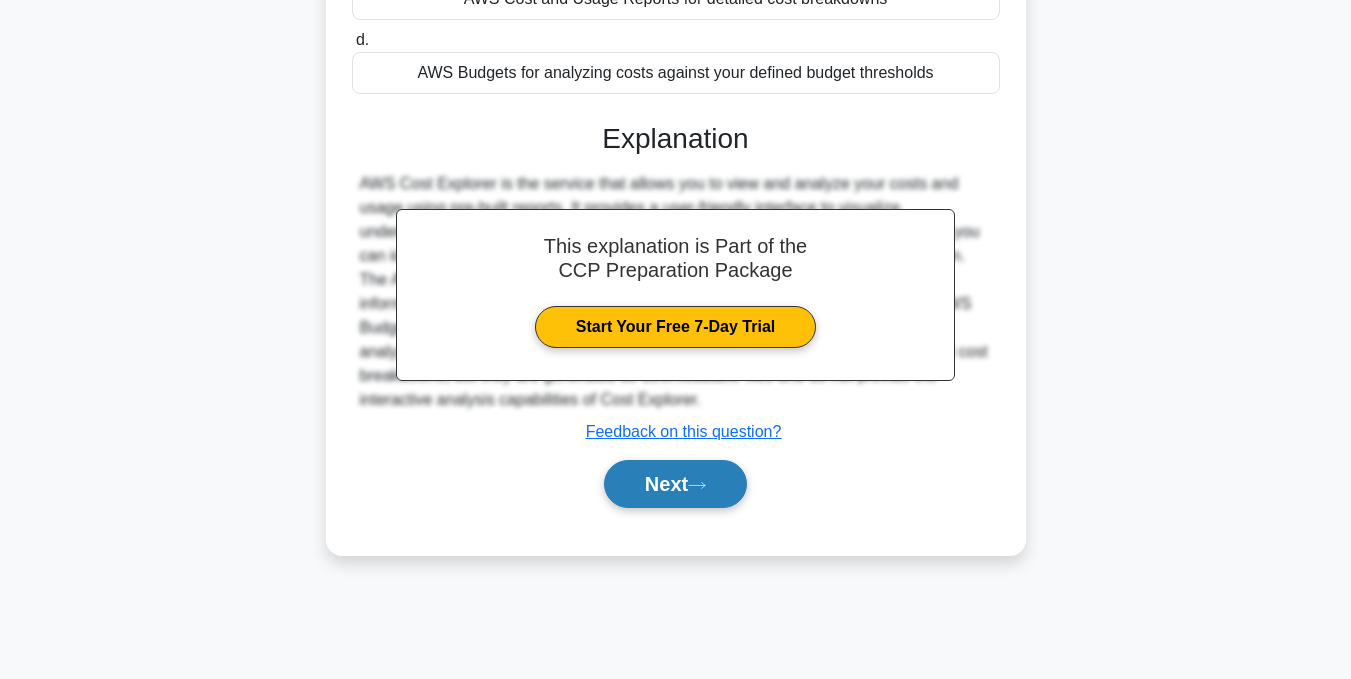 click on "Next" at bounding box center (675, 484) 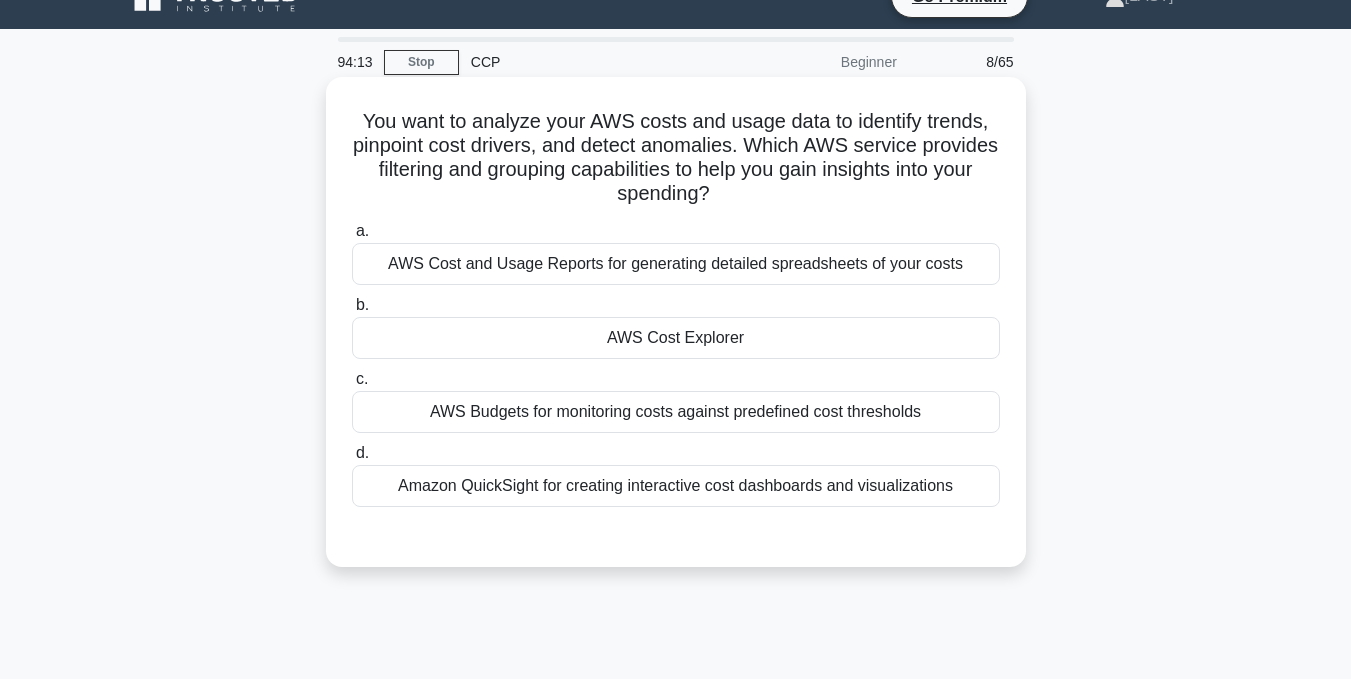 scroll, scrollTop: 0, scrollLeft: 0, axis: both 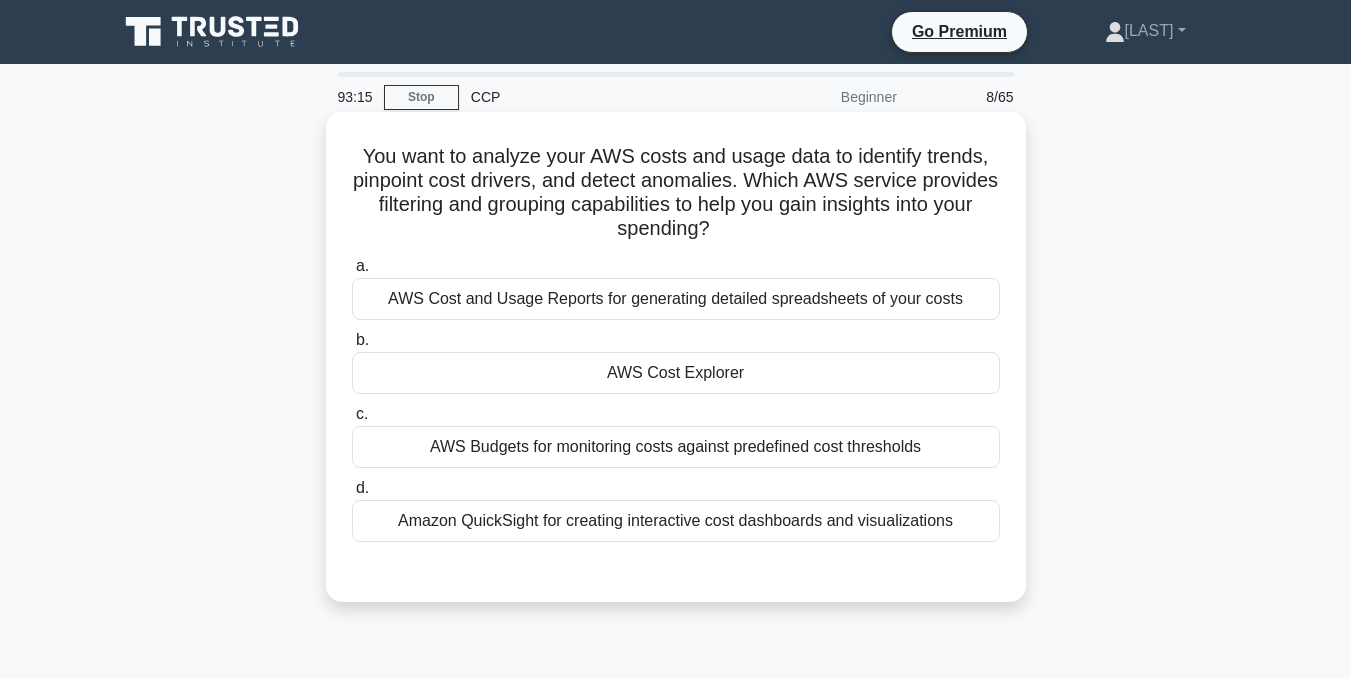 click on "AWS Cost Explorer" at bounding box center [676, 373] 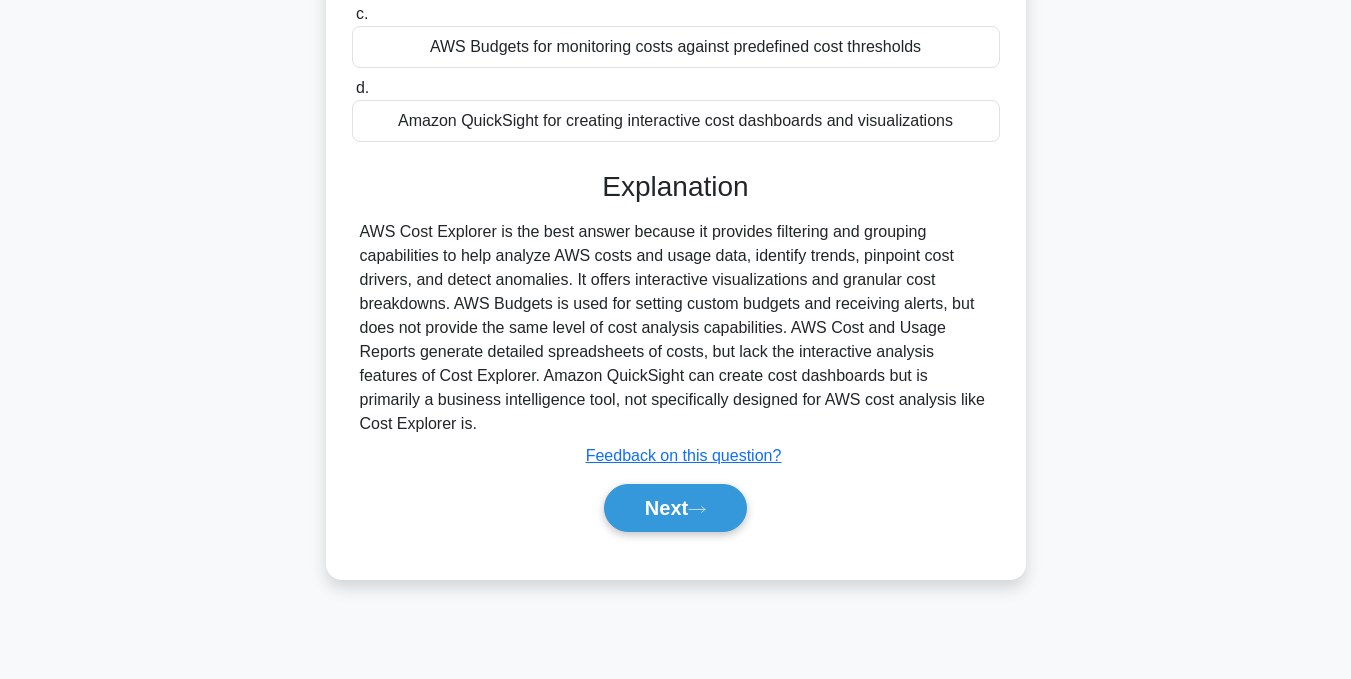 scroll, scrollTop: 401, scrollLeft: 0, axis: vertical 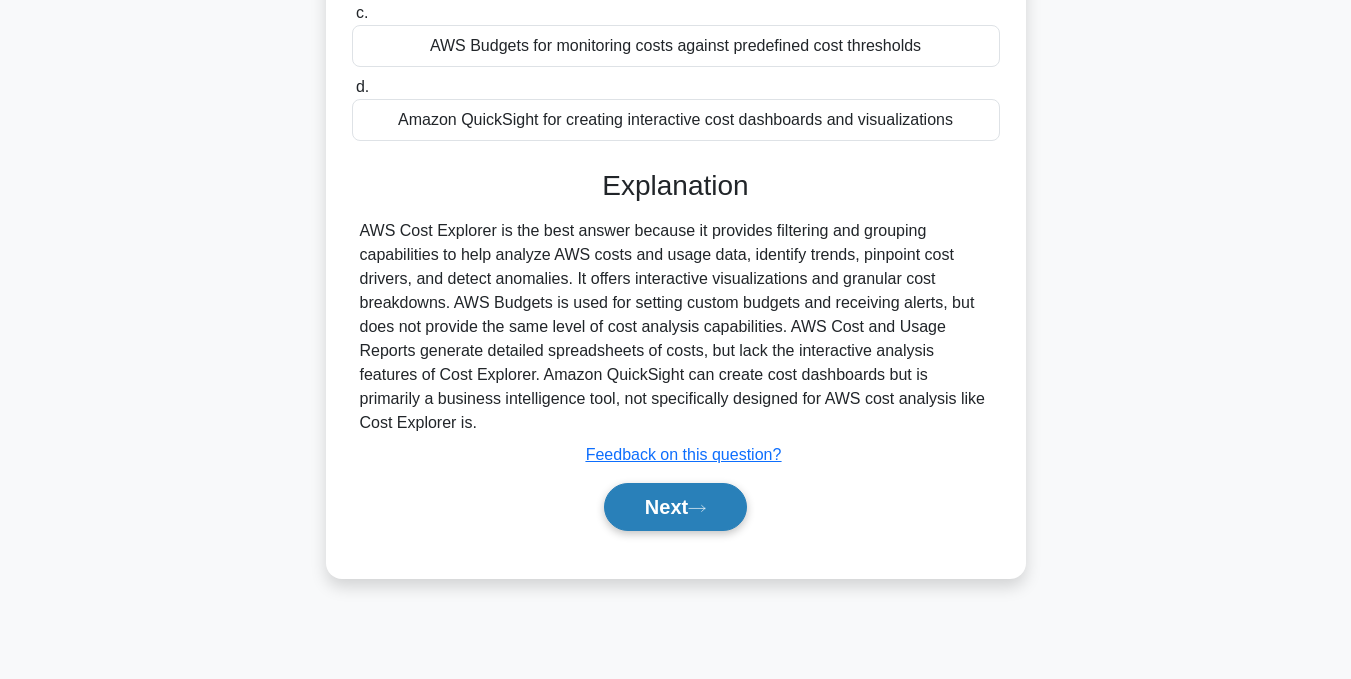 click on "Next" at bounding box center (675, 507) 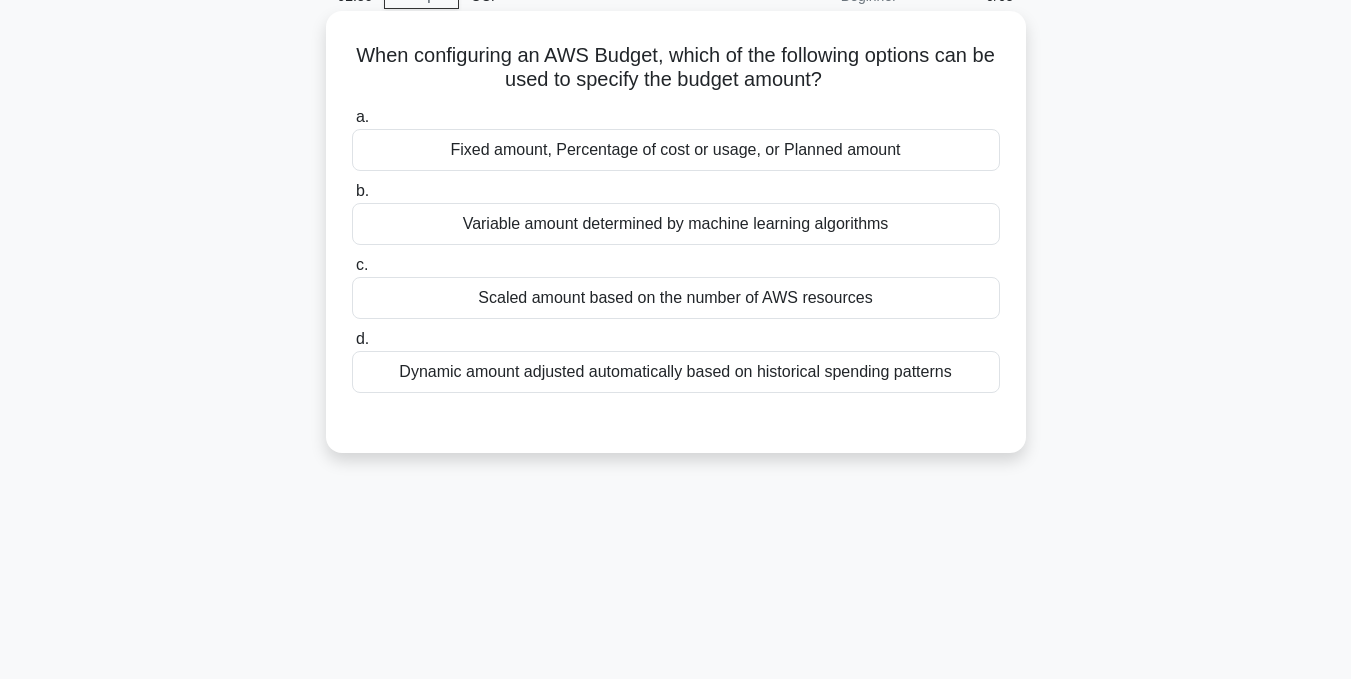 scroll, scrollTop: 1, scrollLeft: 0, axis: vertical 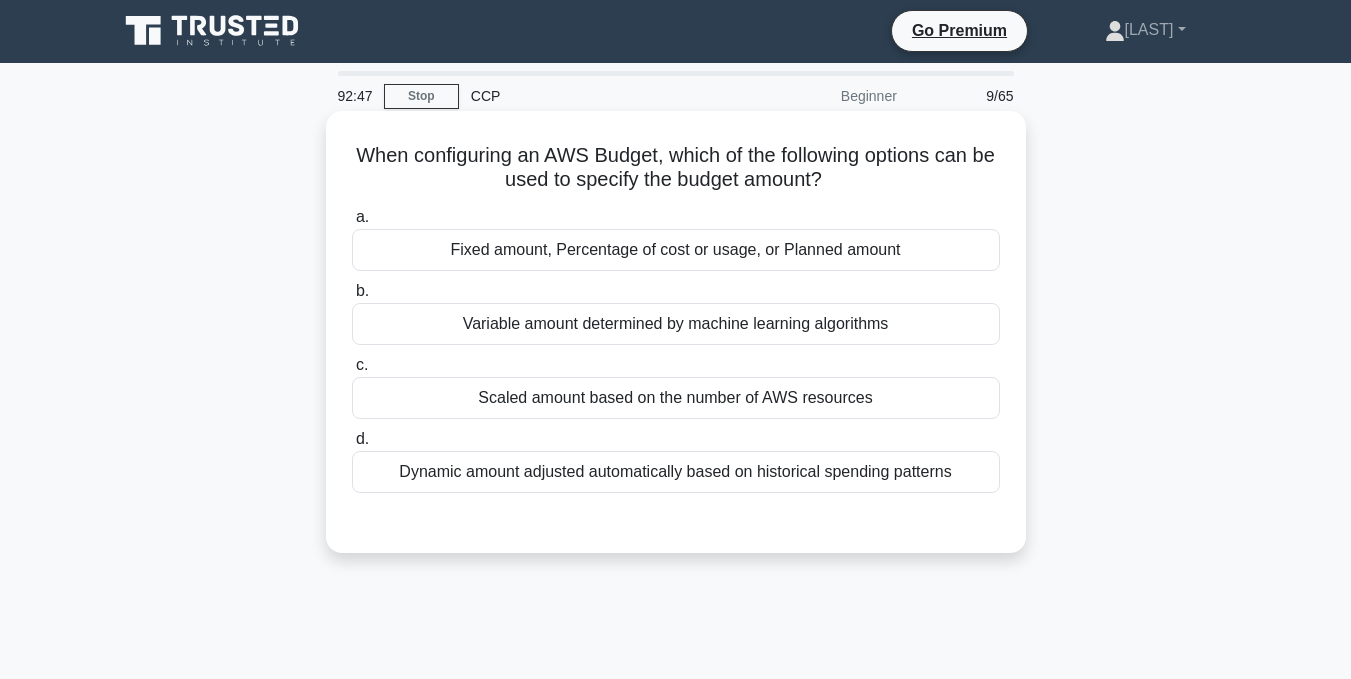 click on "Dynamic amount adjusted automatically based on historical spending patterns" at bounding box center [676, 472] 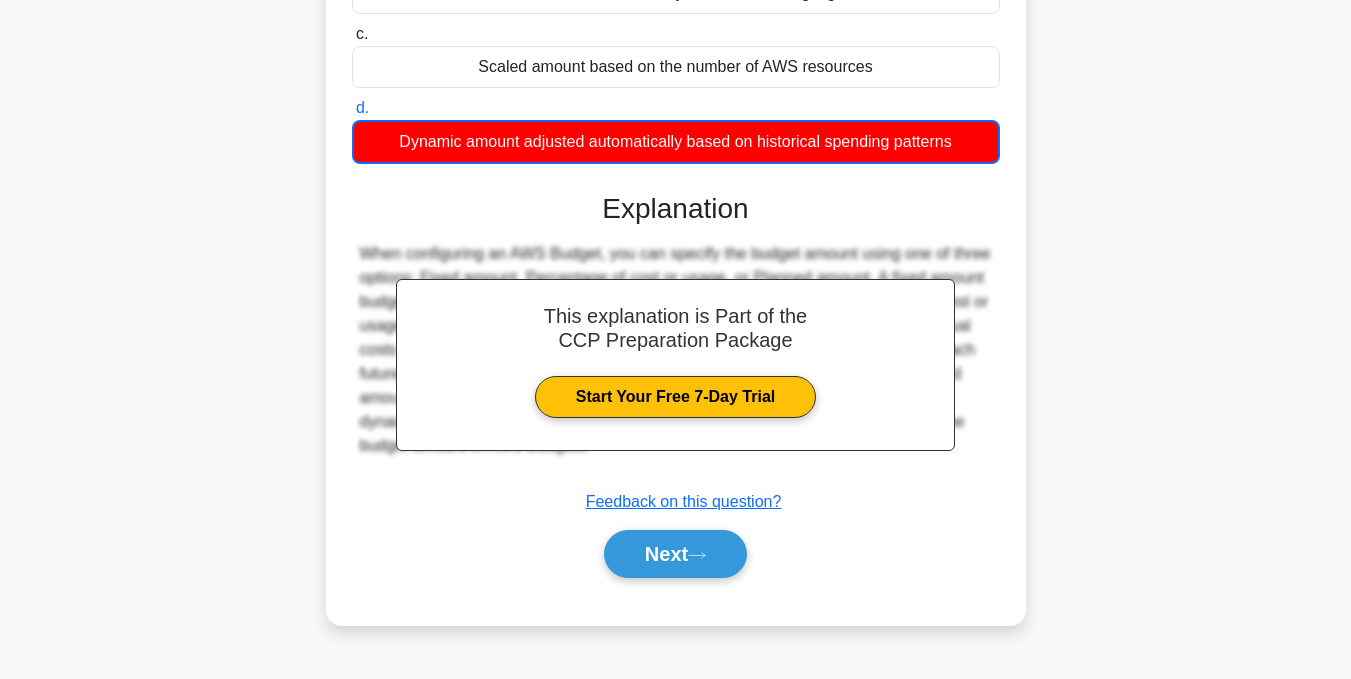 scroll, scrollTop: 401, scrollLeft: 0, axis: vertical 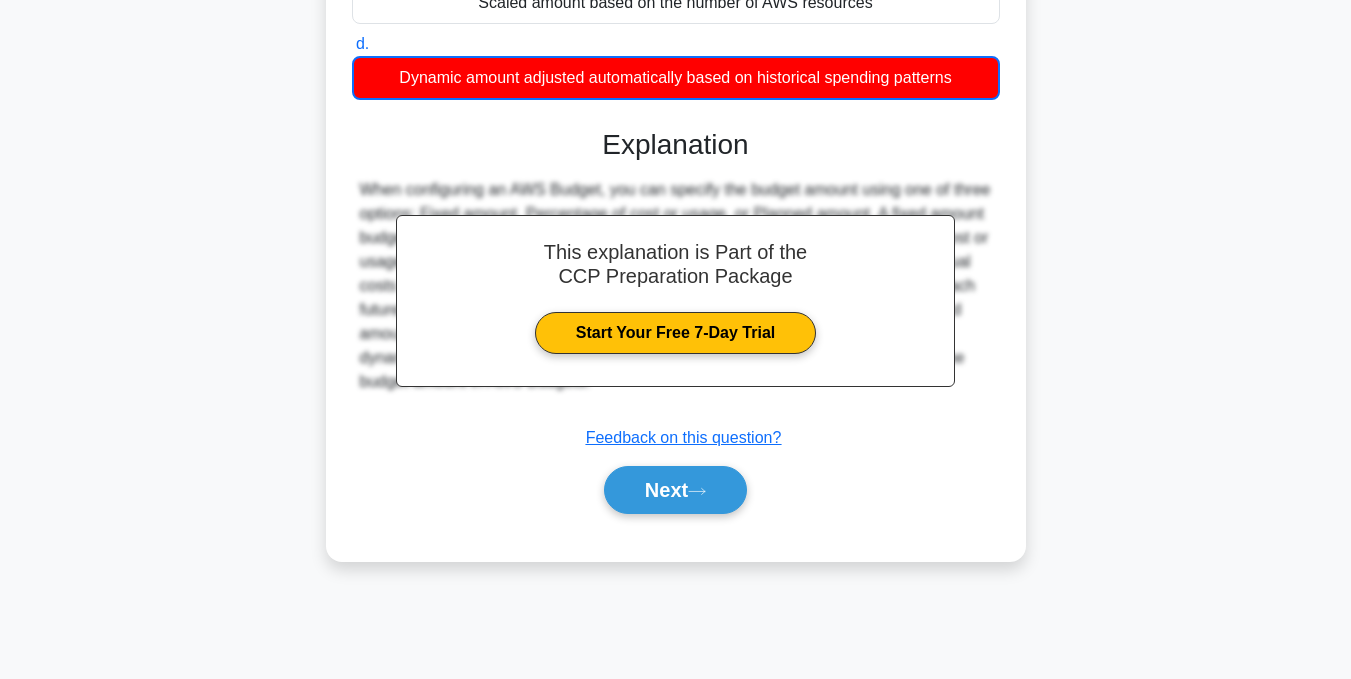 drag, startPoint x: 662, startPoint y: 499, endPoint x: 1092, endPoint y: 417, distance: 437.74878 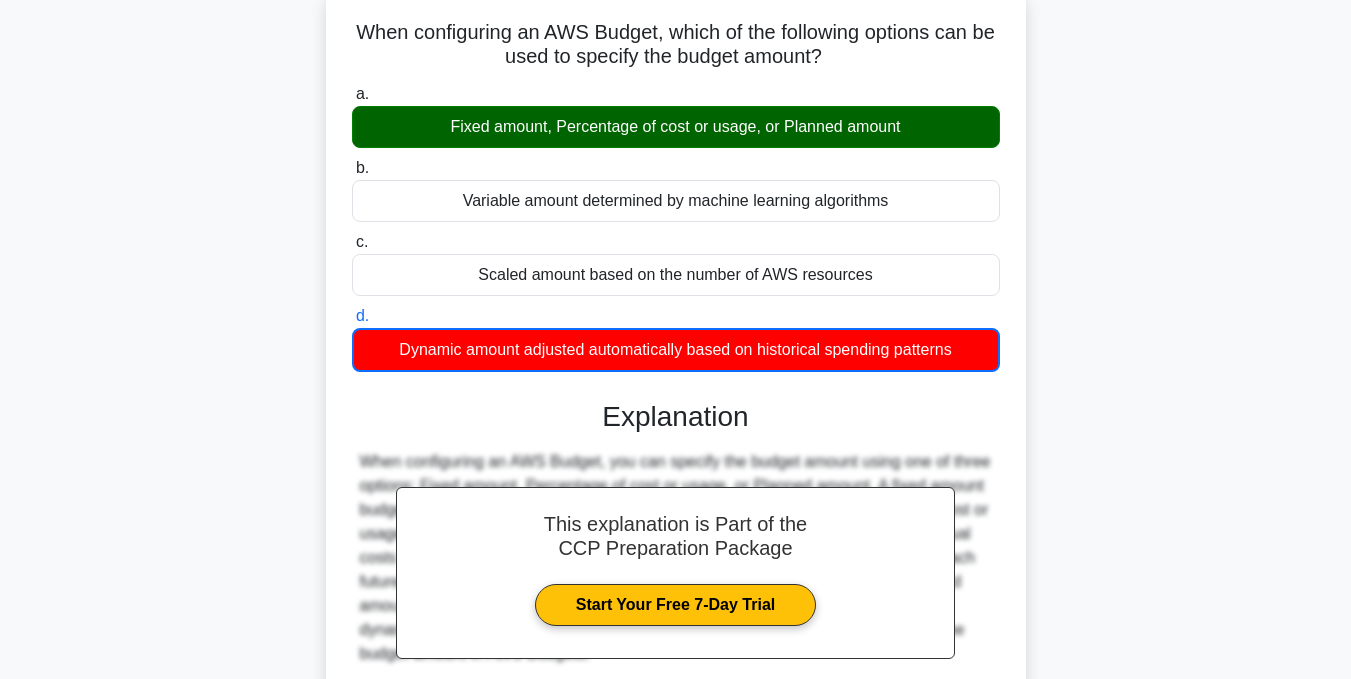 scroll, scrollTop: 101, scrollLeft: 0, axis: vertical 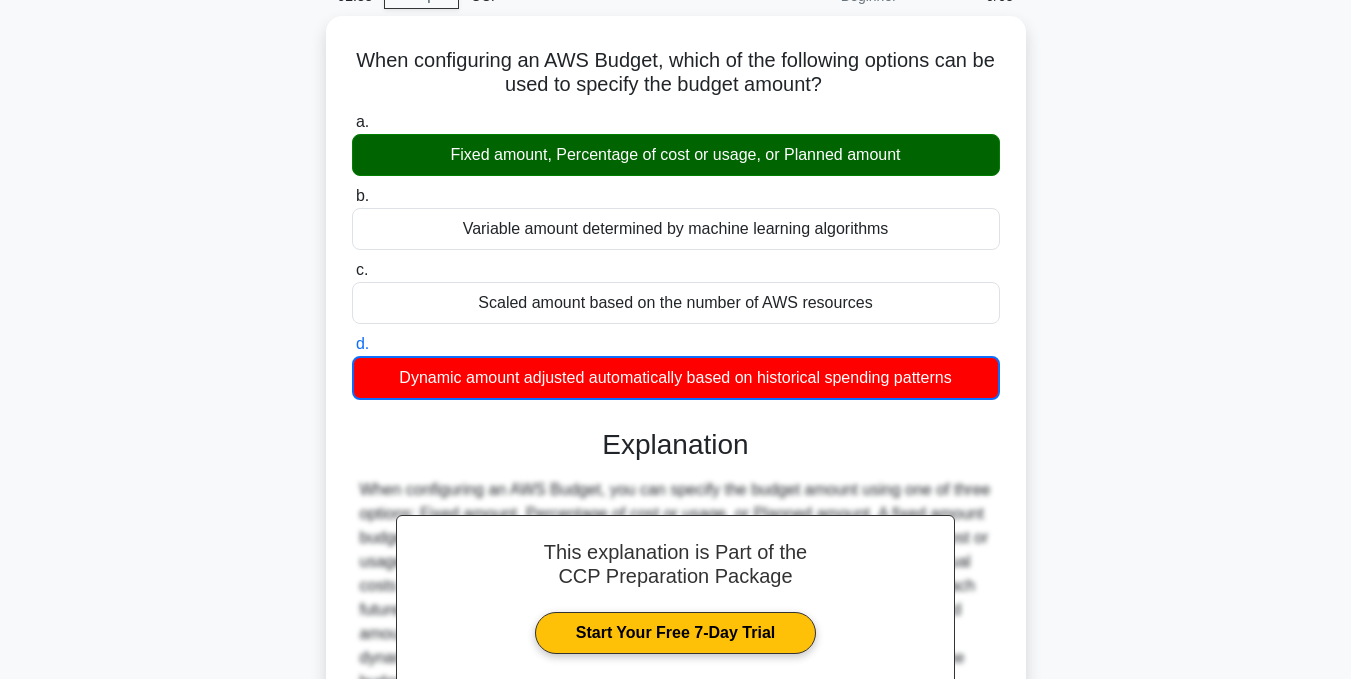 drag, startPoint x: 357, startPoint y: 31, endPoint x: 1080, endPoint y: 390, distance: 807.22363 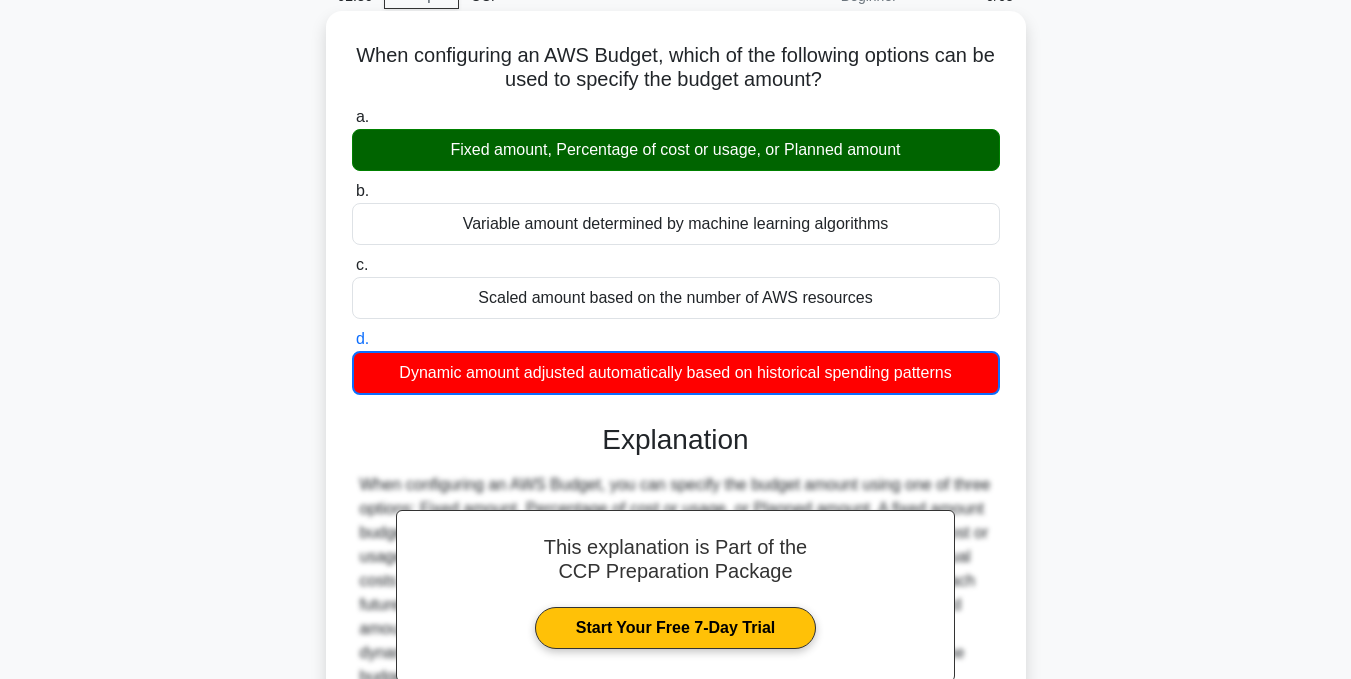 copy on "When configuring an AWS Budget, which of the following options can be used to specify the budget amount?
.spinner_0XTQ{transform-origin:center;animation:spinner_y6GP .75s linear infinite}@keyframes spinner_y6GP{100%{transform:rotate(360deg)}}
a.
Fixed amount, Percentage of cost or usage, or Planned amount
b.
Variable amount determined by machine learning algorithms
c.
Scaled amount based on the number of AWS resources
d.
Dynamic amount adjusted automatically based on historical spending patterns" 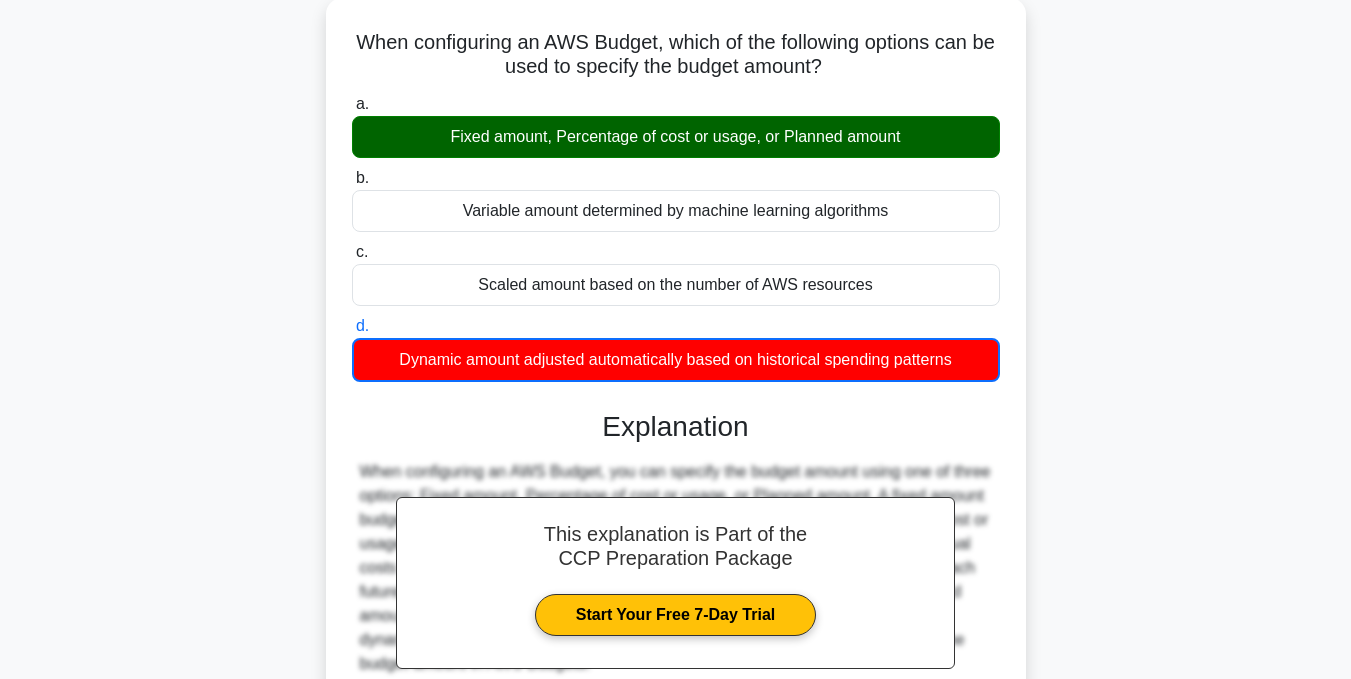 scroll, scrollTop: 401, scrollLeft: 0, axis: vertical 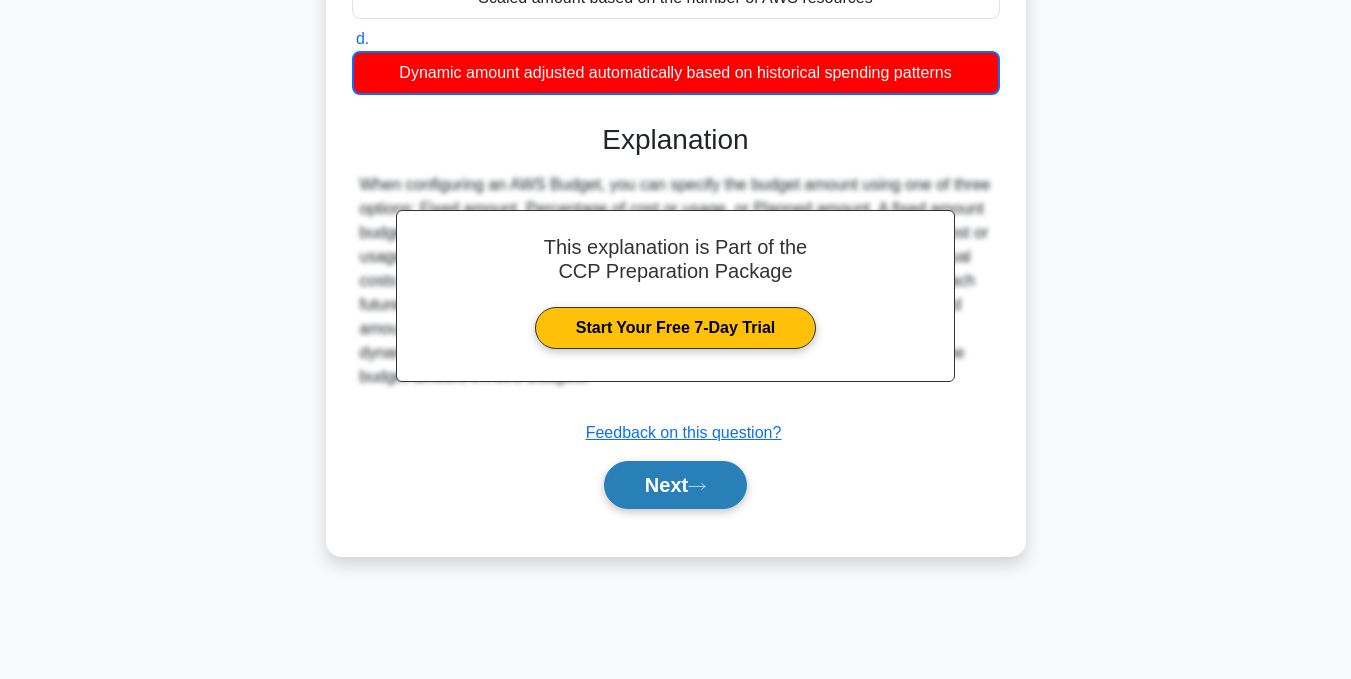 click on "Next" at bounding box center (675, 485) 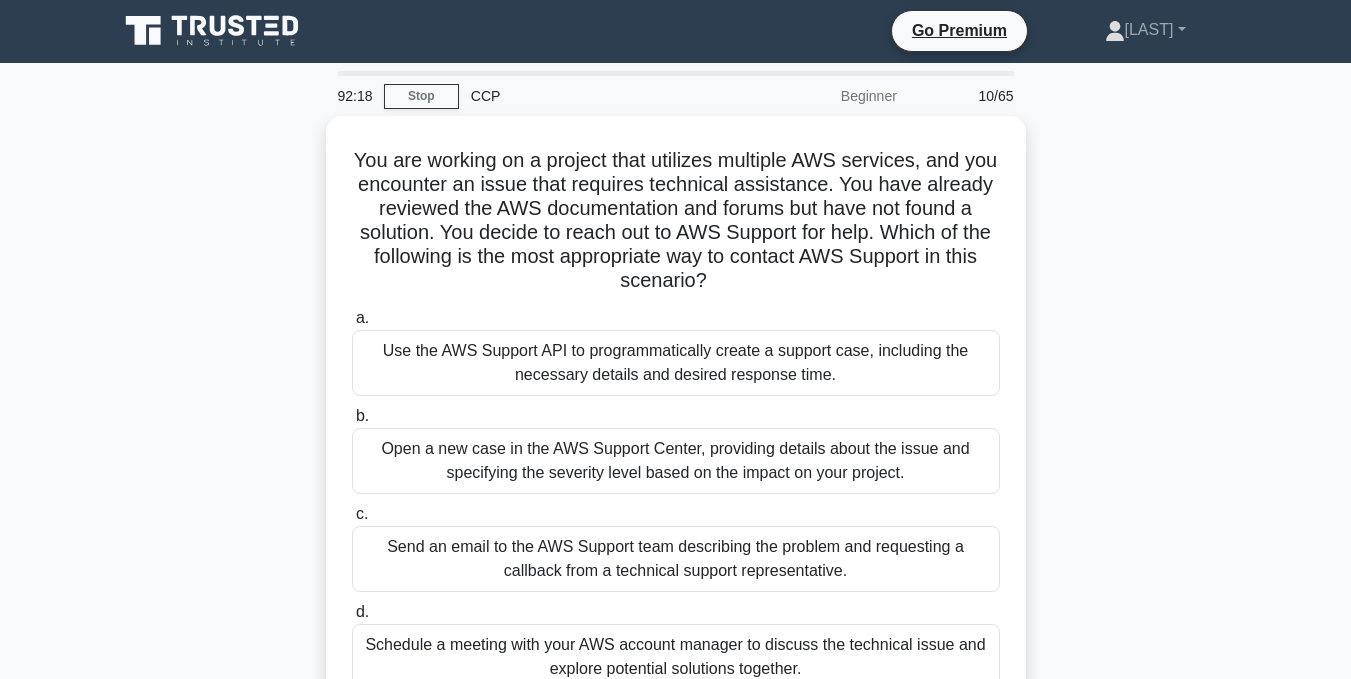scroll, scrollTop: 101, scrollLeft: 0, axis: vertical 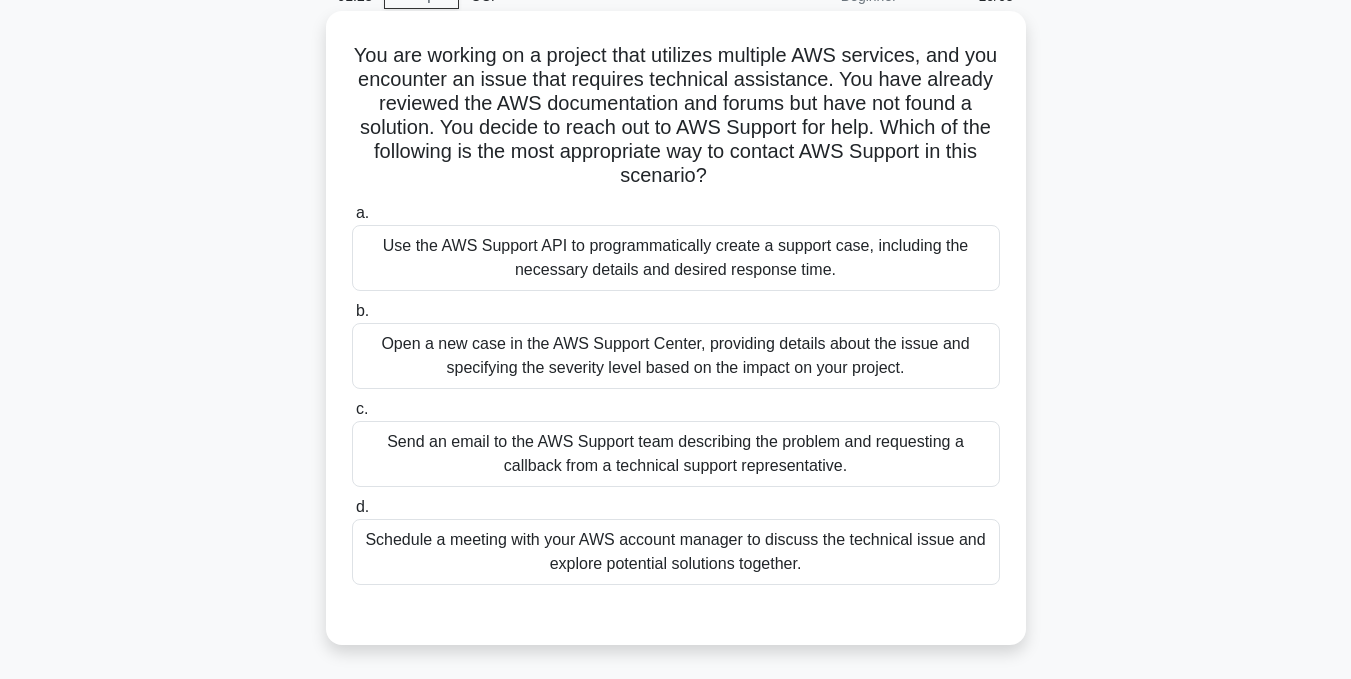 click on "Send an email to the AWS Support team describing the problem and requesting a callback from a technical support representative." at bounding box center [676, 454] 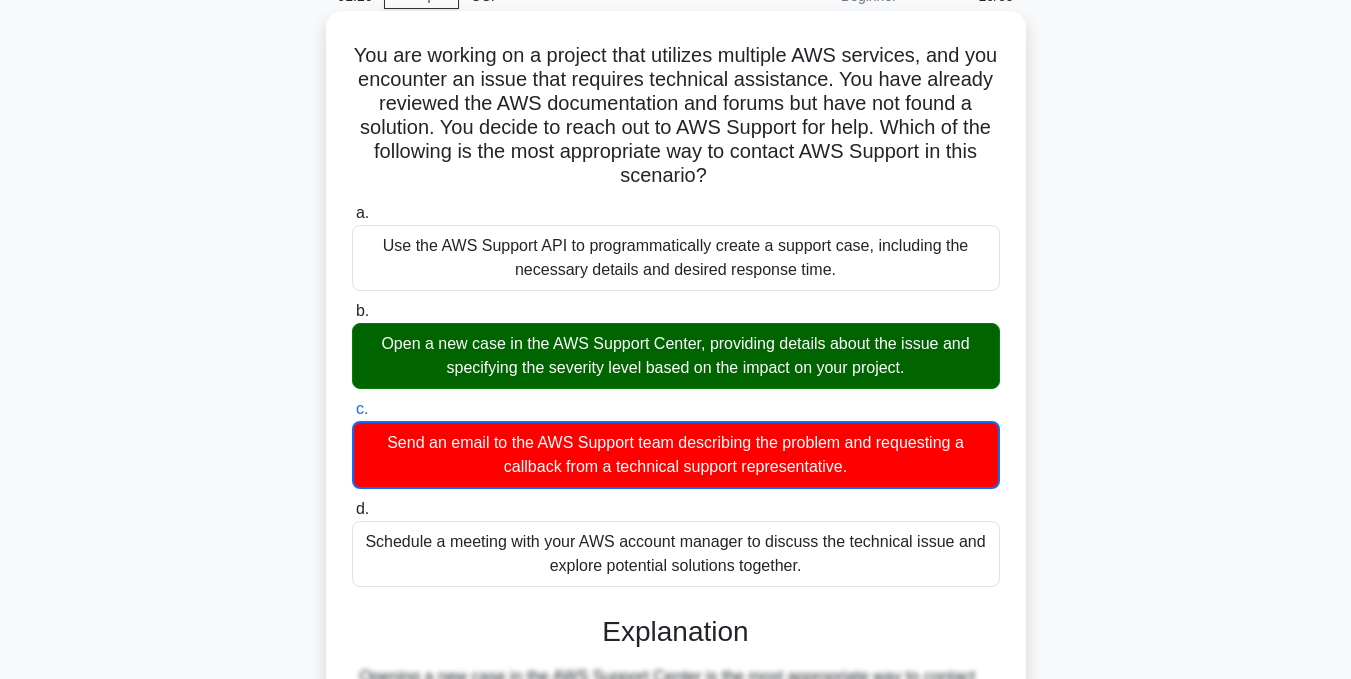 click on "c.
Send an email to the AWS Support team describing the problem and requesting a callback from a technical support representative." at bounding box center (676, 443) 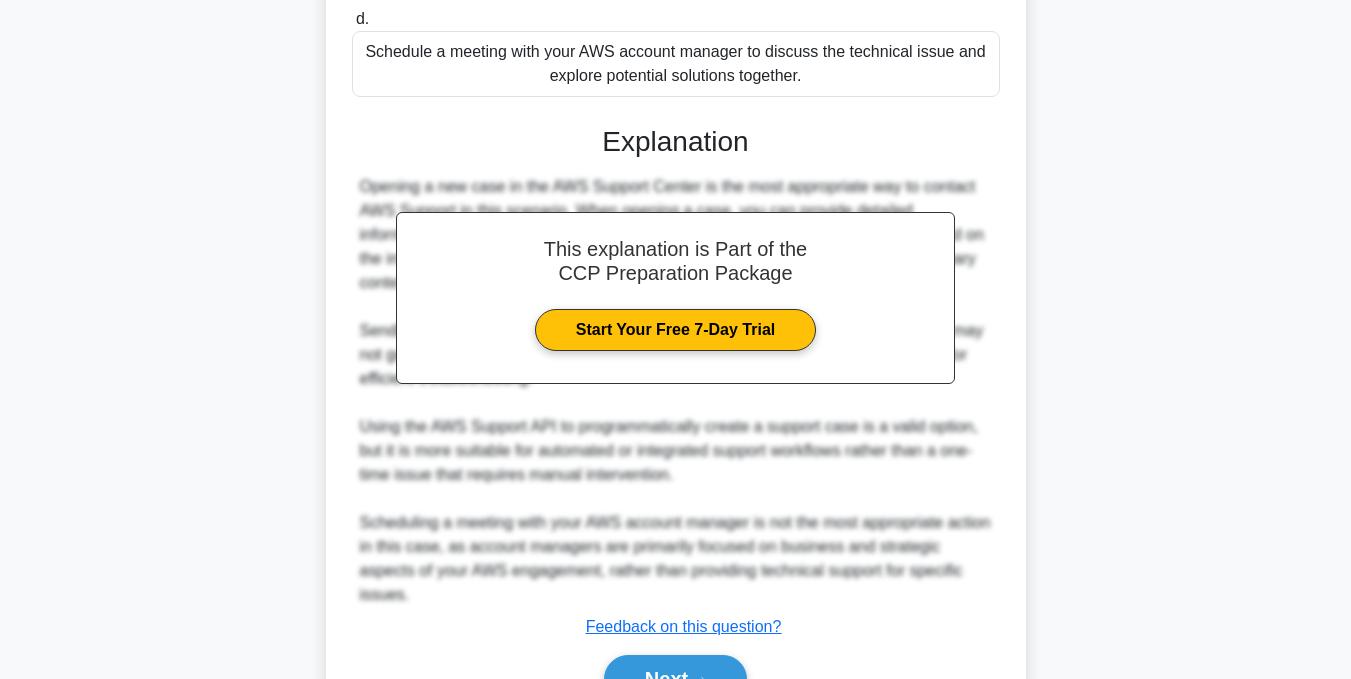 scroll, scrollTop: 701, scrollLeft: 0, axis: vertical 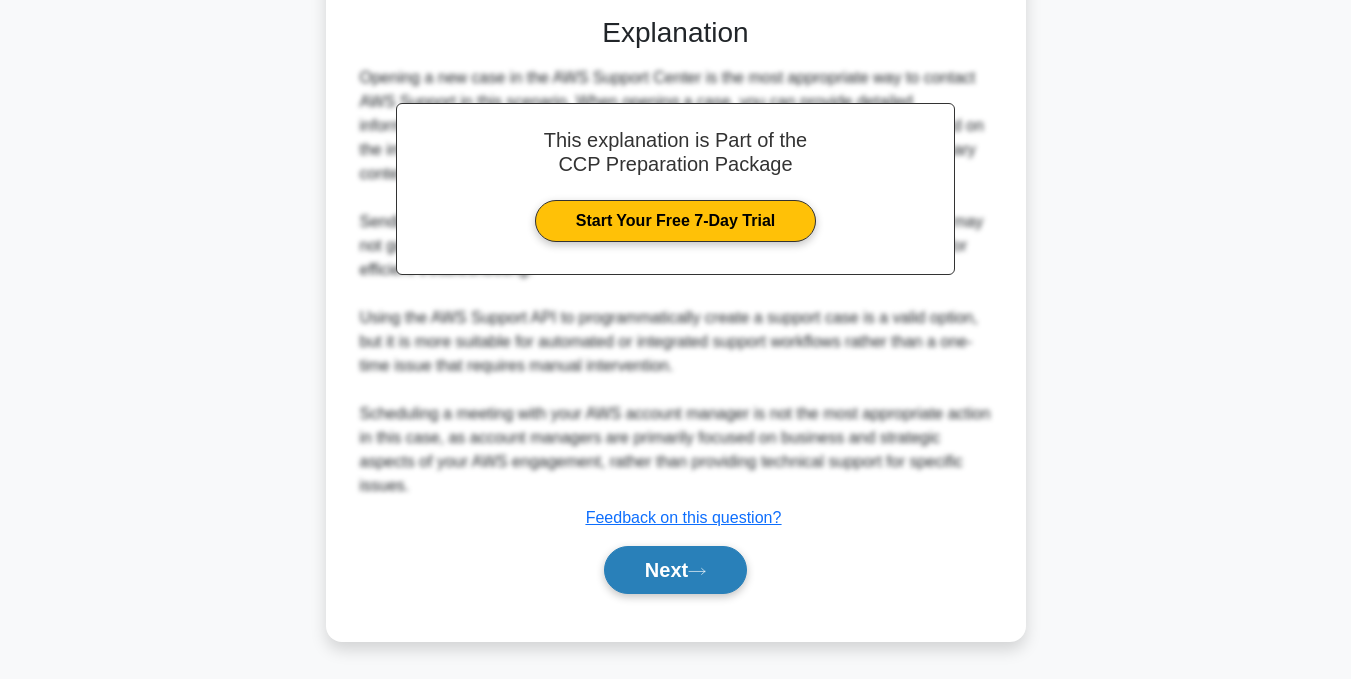 click on "Next" at bounding box center [675, 570] 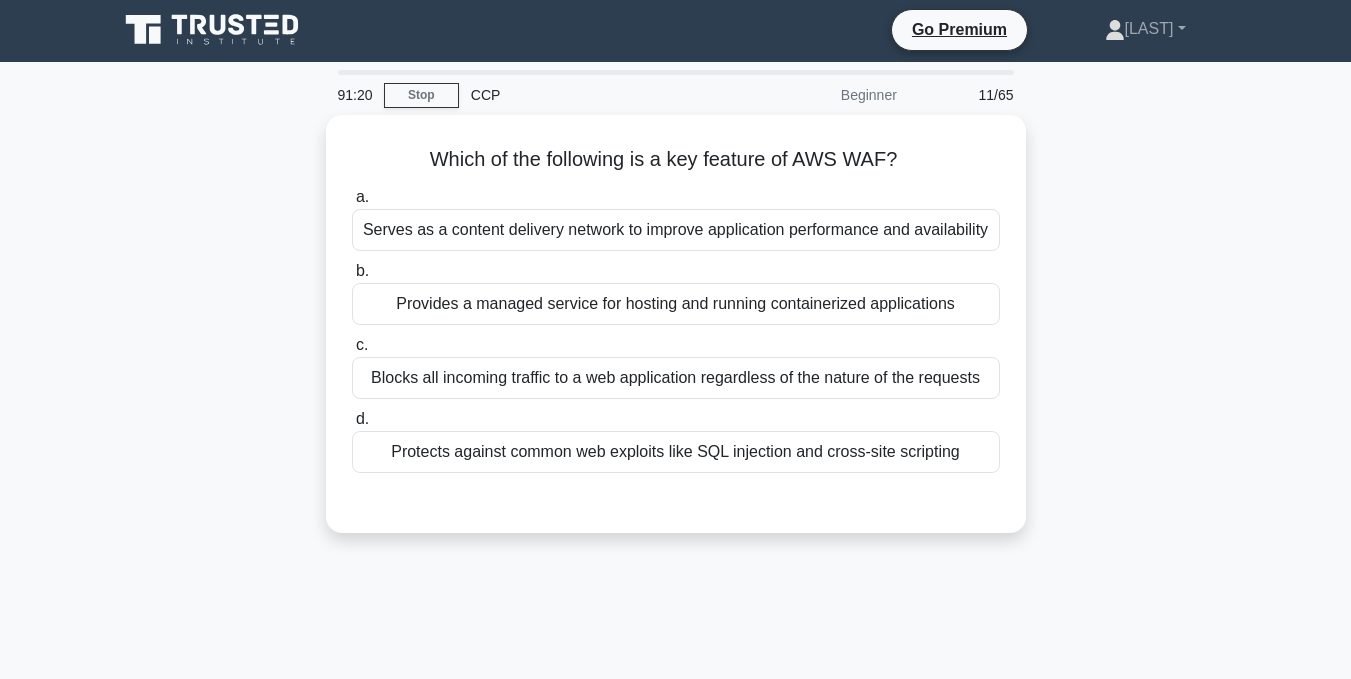 scroll, scrollTop: 1, scrollLeft: 0, axis: vertical 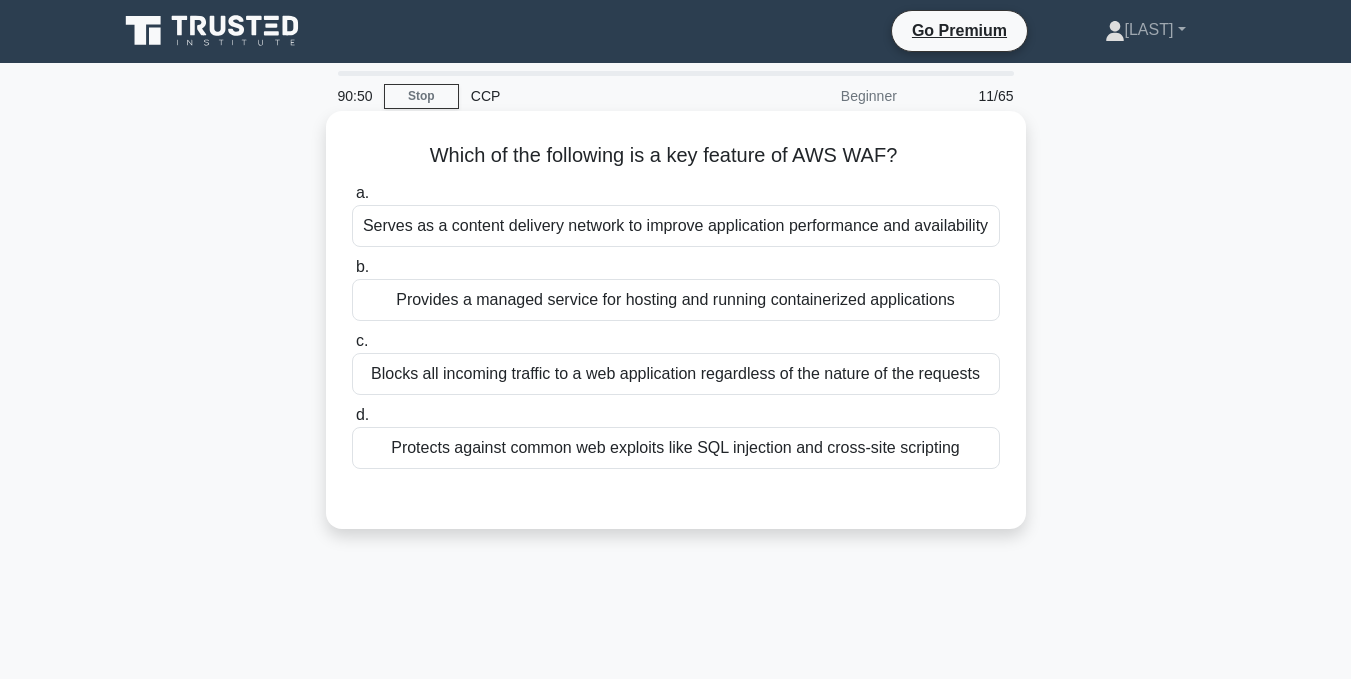 click on "Protects against common web exploits like SQL injection and cross-site scripting" at bounding box center [676, 448] 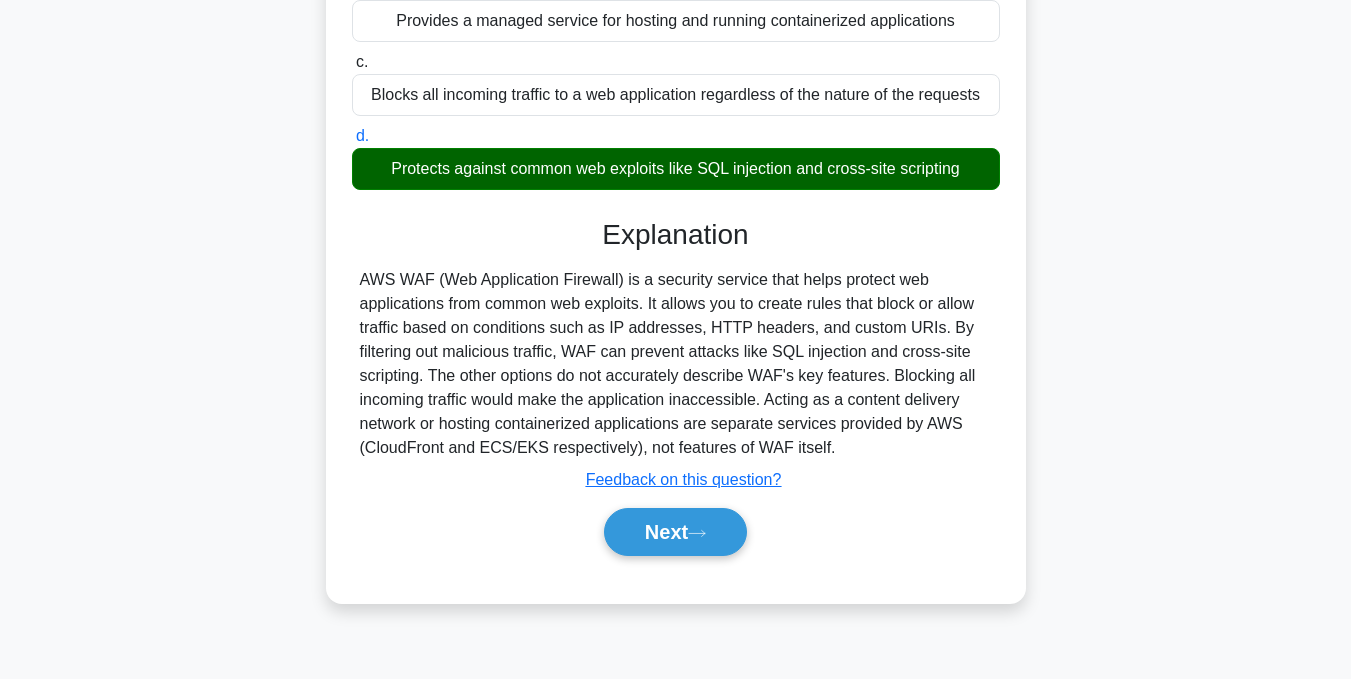 scroll, scrollTop: 301, scrollLeft: 0, axis: vertical 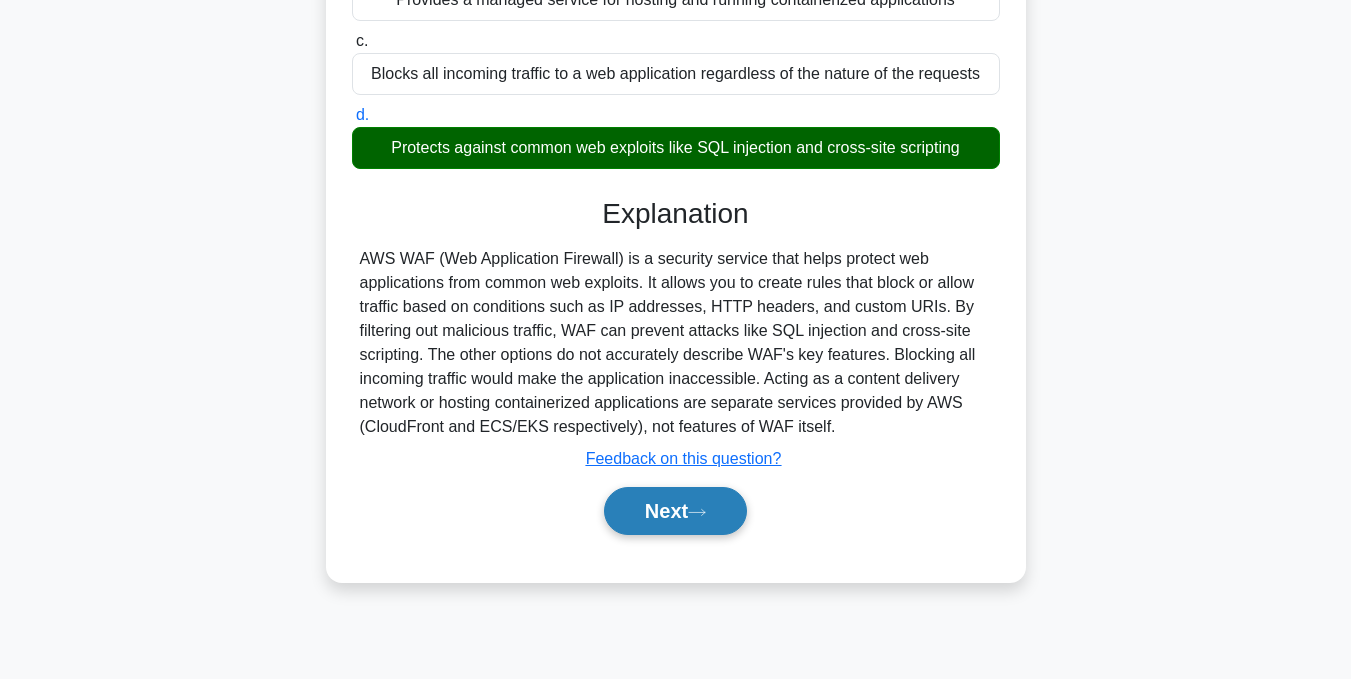 click on "Next" at bounding box center (675, 511) 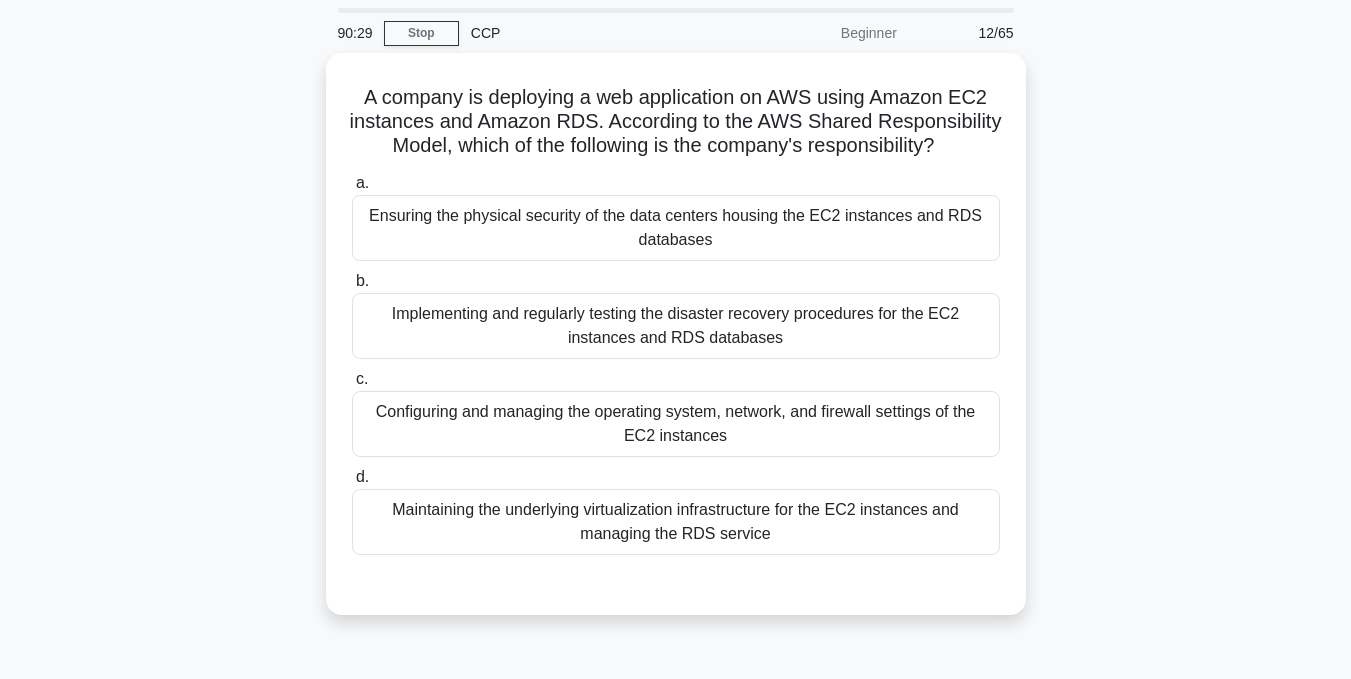 scroll, scrollTop: 100, scrollLeft: 0, axis: vertical 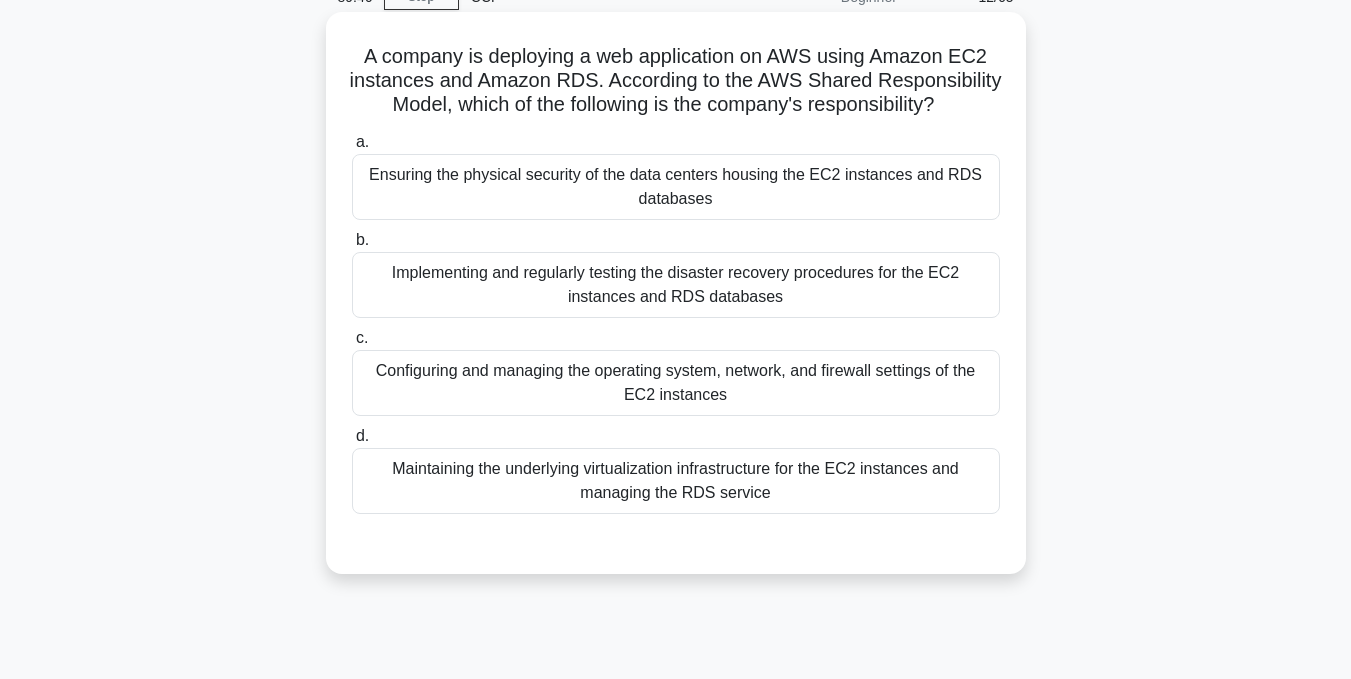 click on "Configuring and managing the operating system, network, and firewall settings of the EC2 instances" at bounding box center [676, 383] 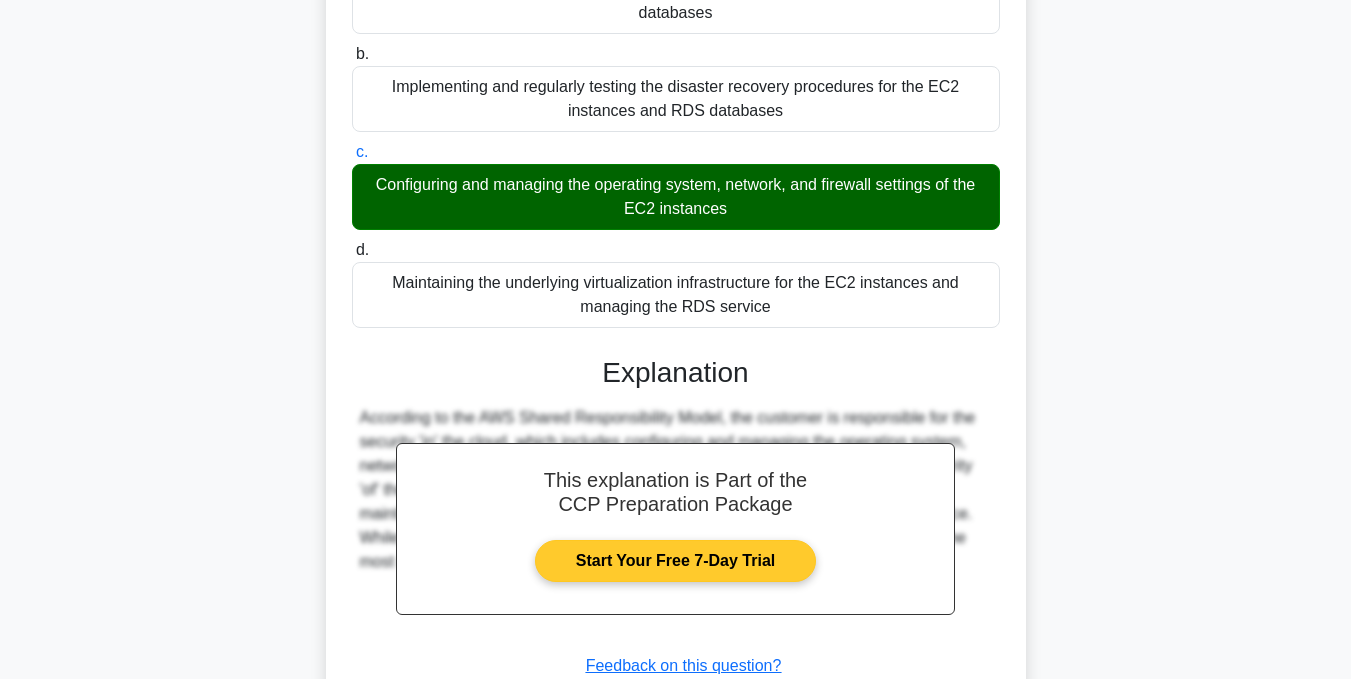 scroll, scrollTop: 459, scrollLeft: 0, axis: vertical 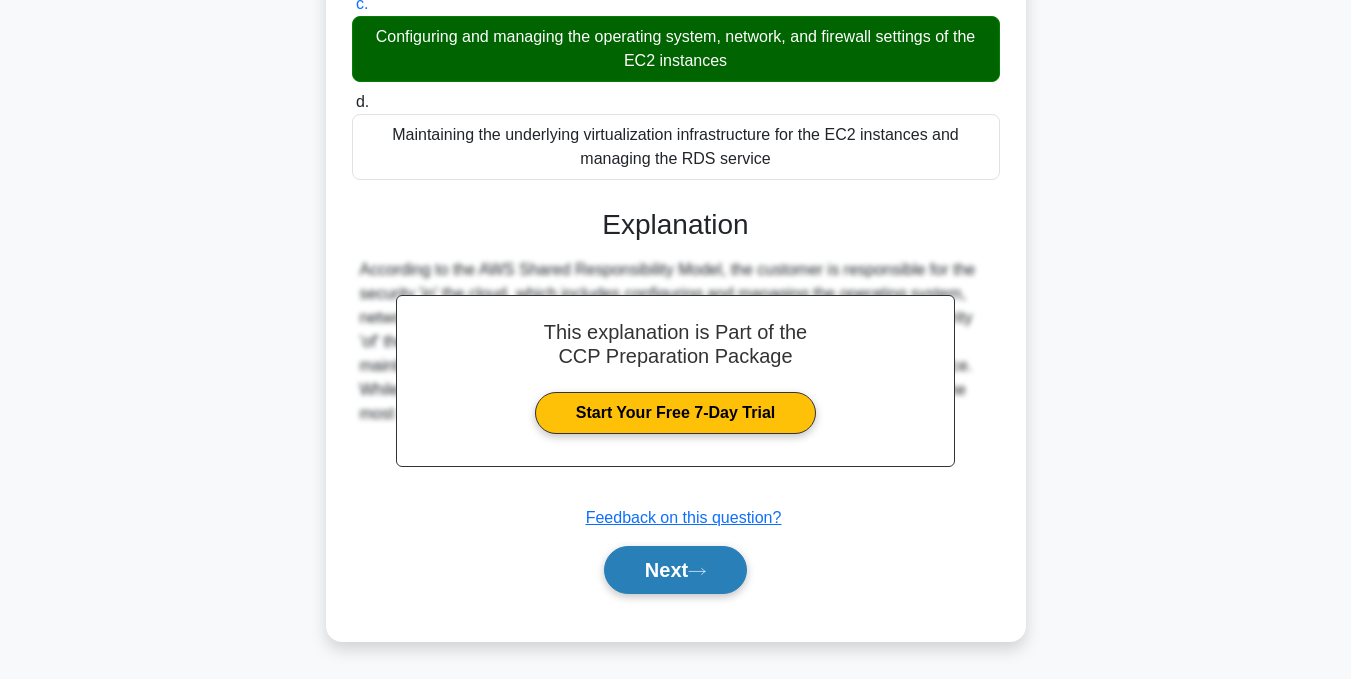 click on "Next" at bounding box center [675, 570] 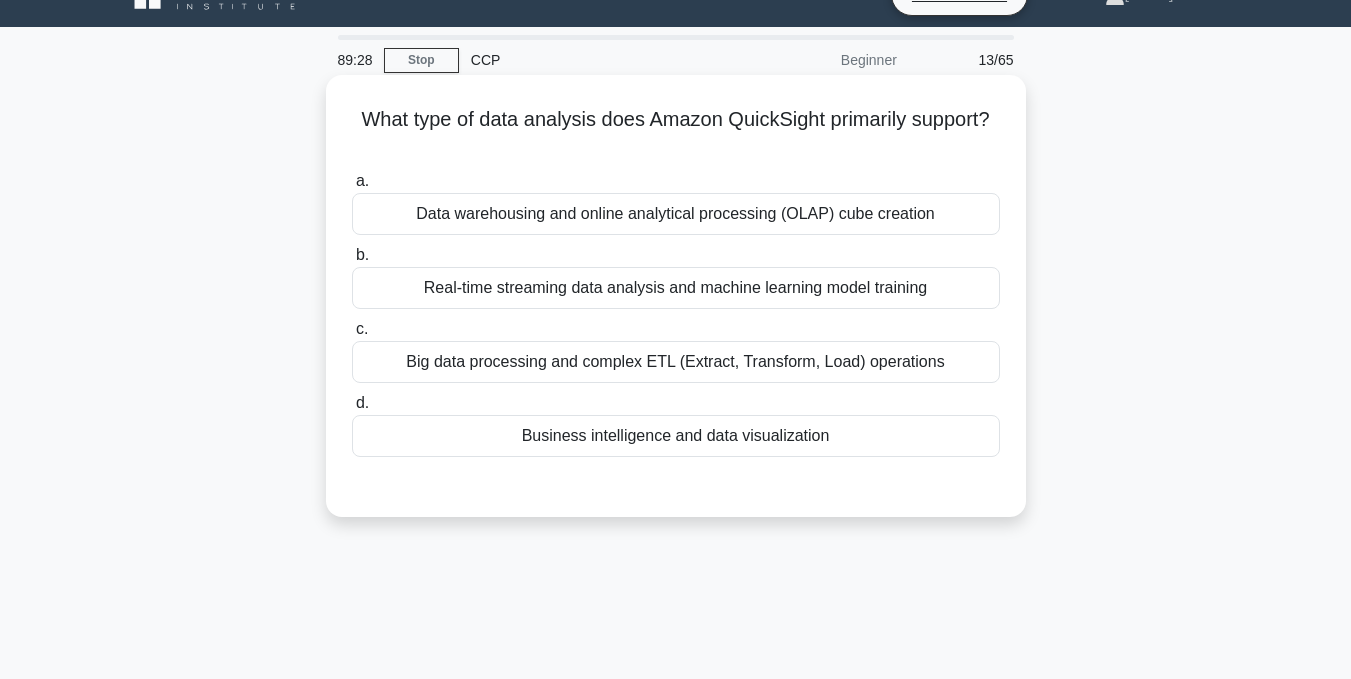 scroll, scrollTop: 1, scrollLeft: 0, axis: vertical 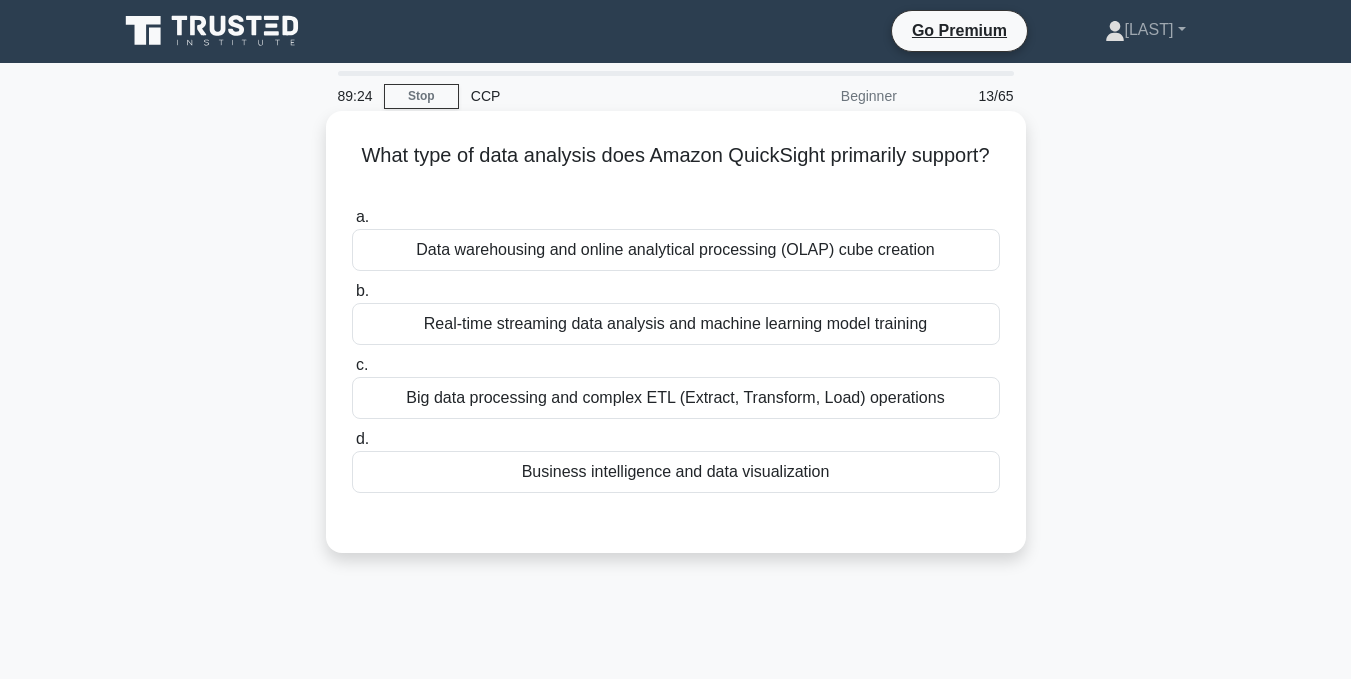 click on "Business intelligence and data visualization" at bounding box center [676, 472] 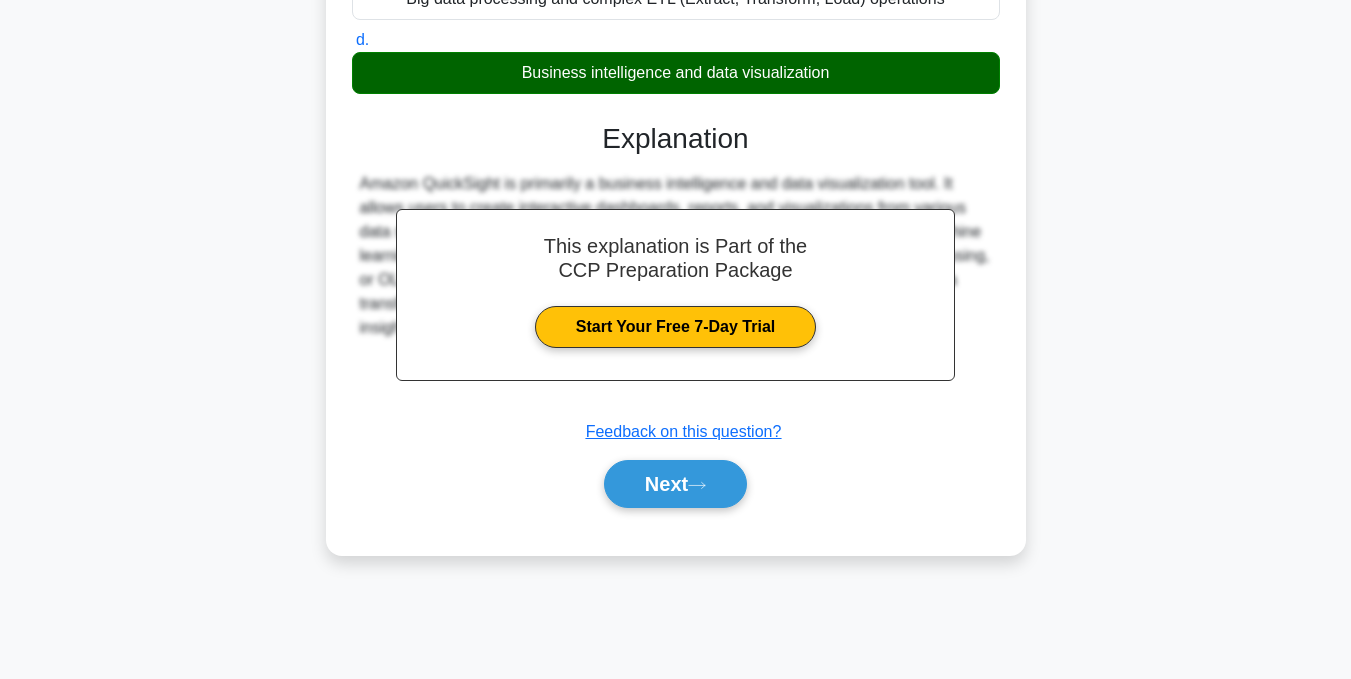 scroll, scrollTop: 401, scrollLeft: 0, axis: vertical 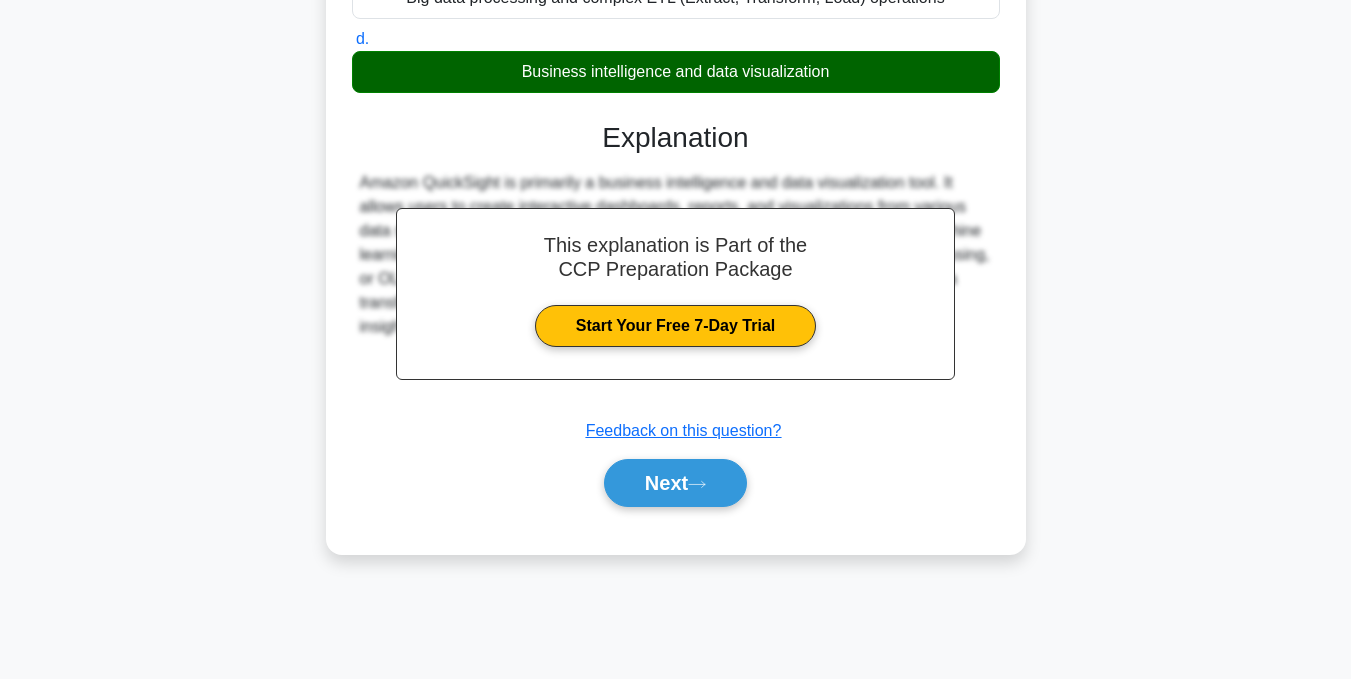 click on "Next" at bounding box center (675, 483) 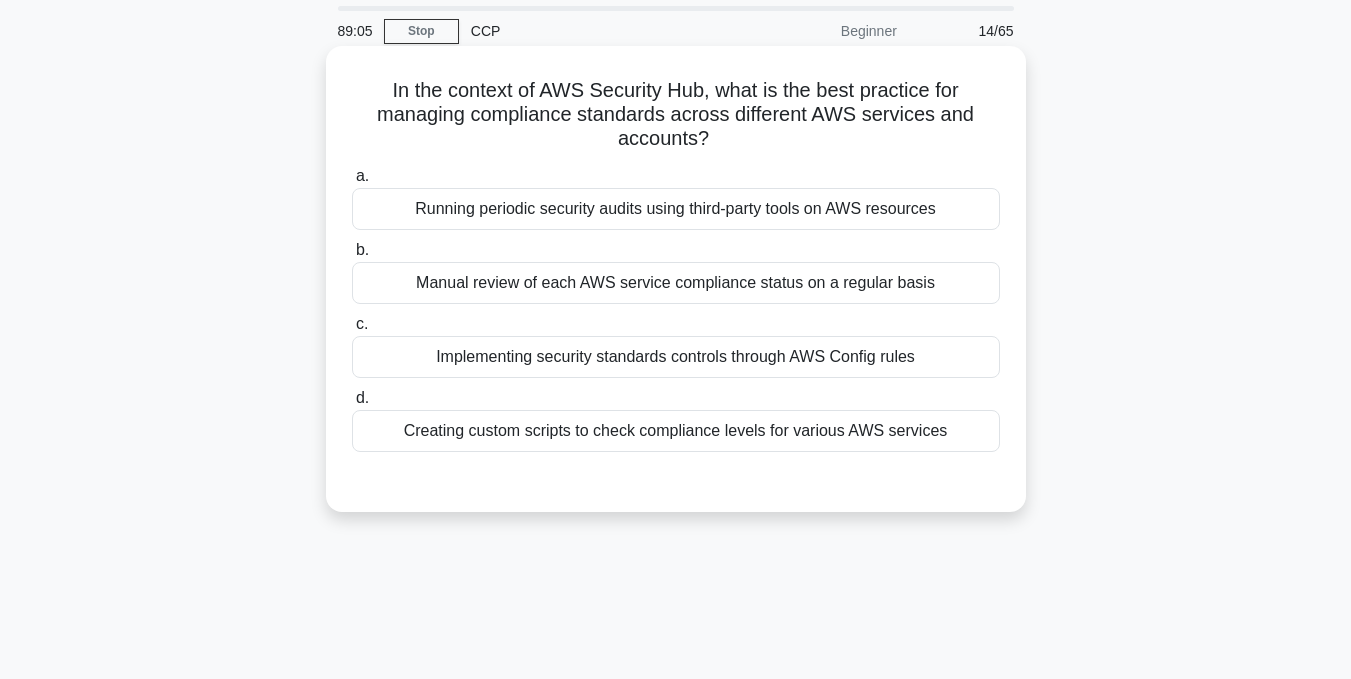 scroll, scrollTop: 101, scrollLeft: 0, axis: vertical 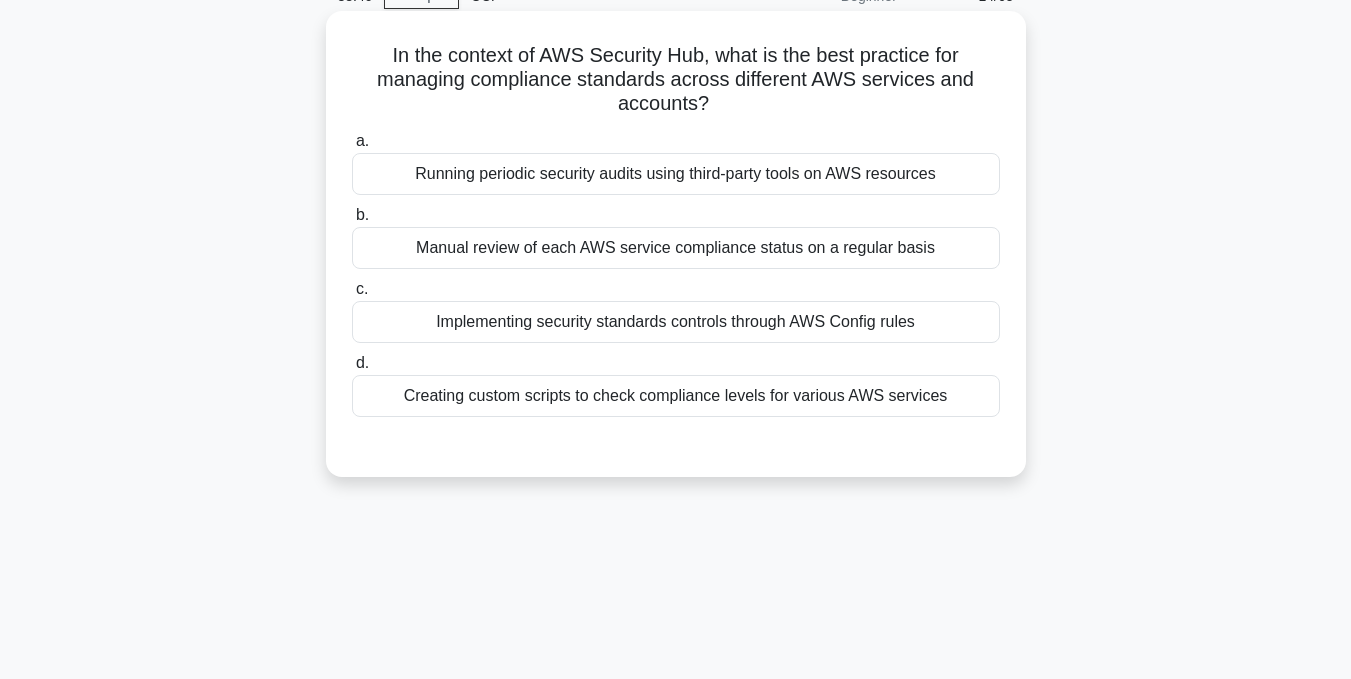 click on "Running periodic security audits using third-party tools on AWS resources" at bounding box center (676, 174) 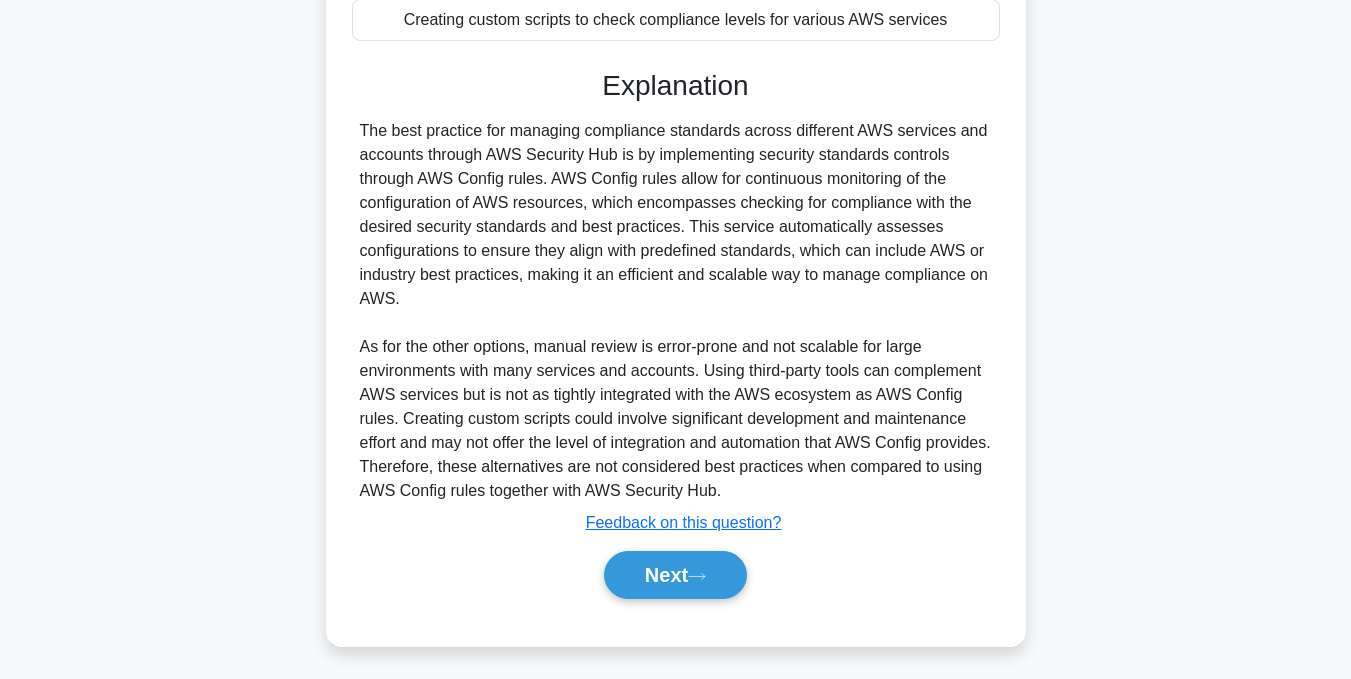 scroll, scrollTop: 485, scrollLeft: 0, axis: vertical 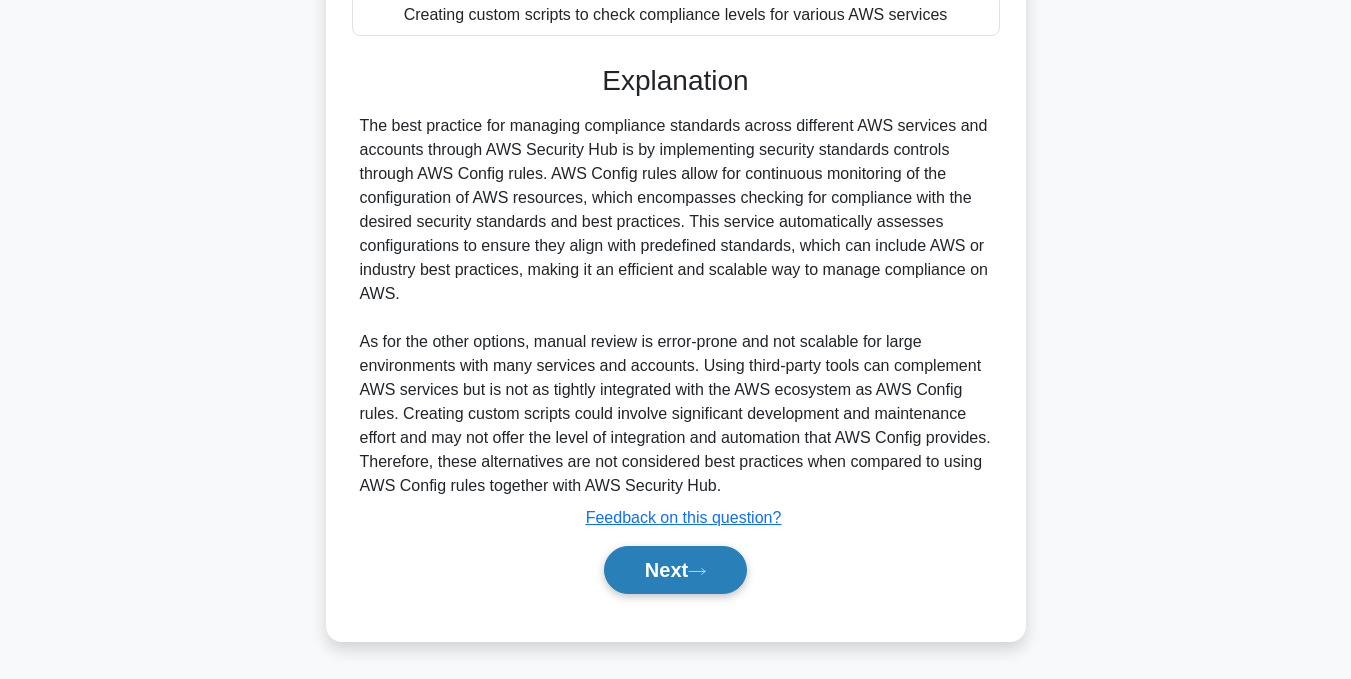 click on "Next" at bounding box center [675, 570] 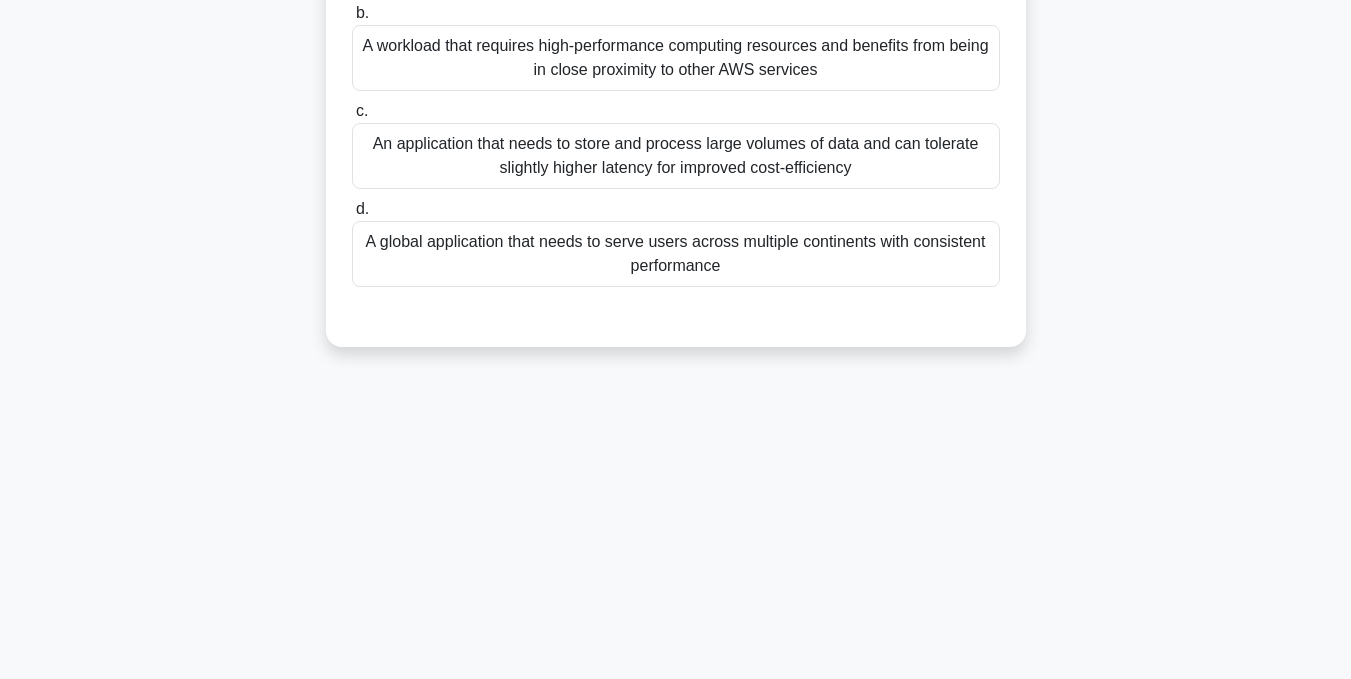 scroll, scrollTop: 101, scrollLeft: 0, axis: vertical 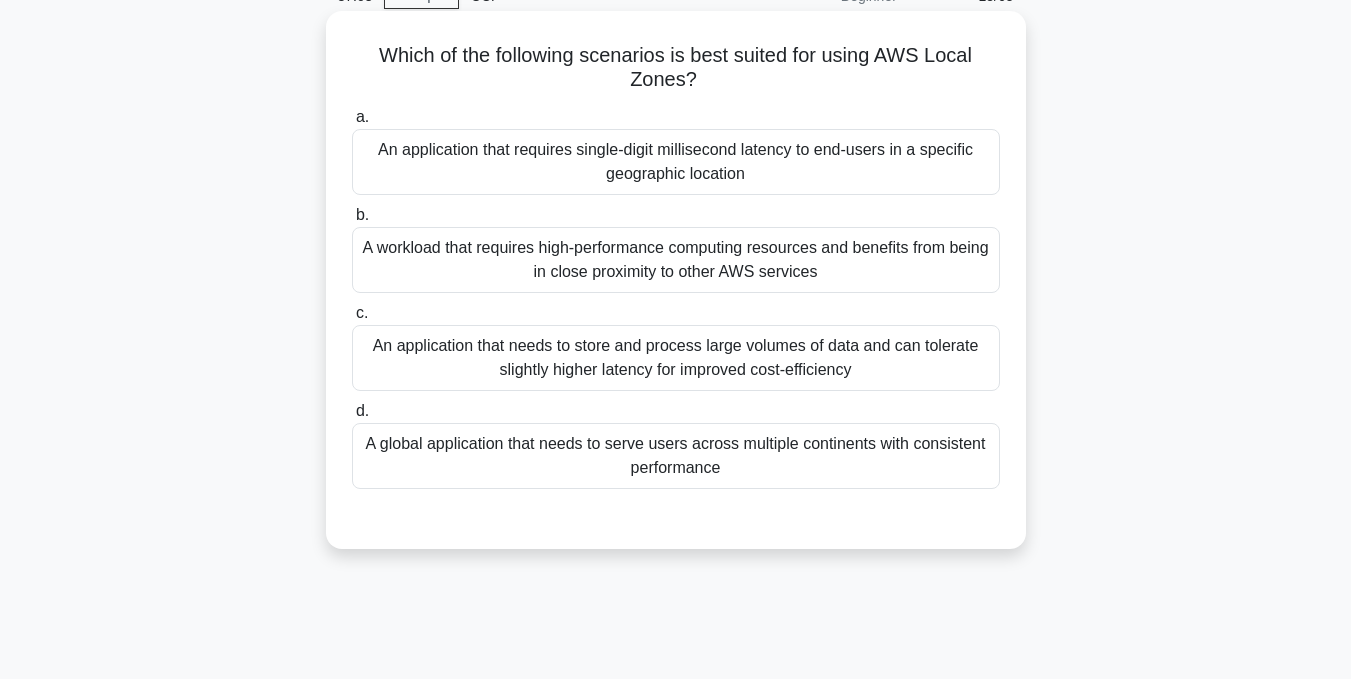 click on "An application that requires single-digit millisecond latency to end-users in a specific geographic location" at bounding box center [676, 162] 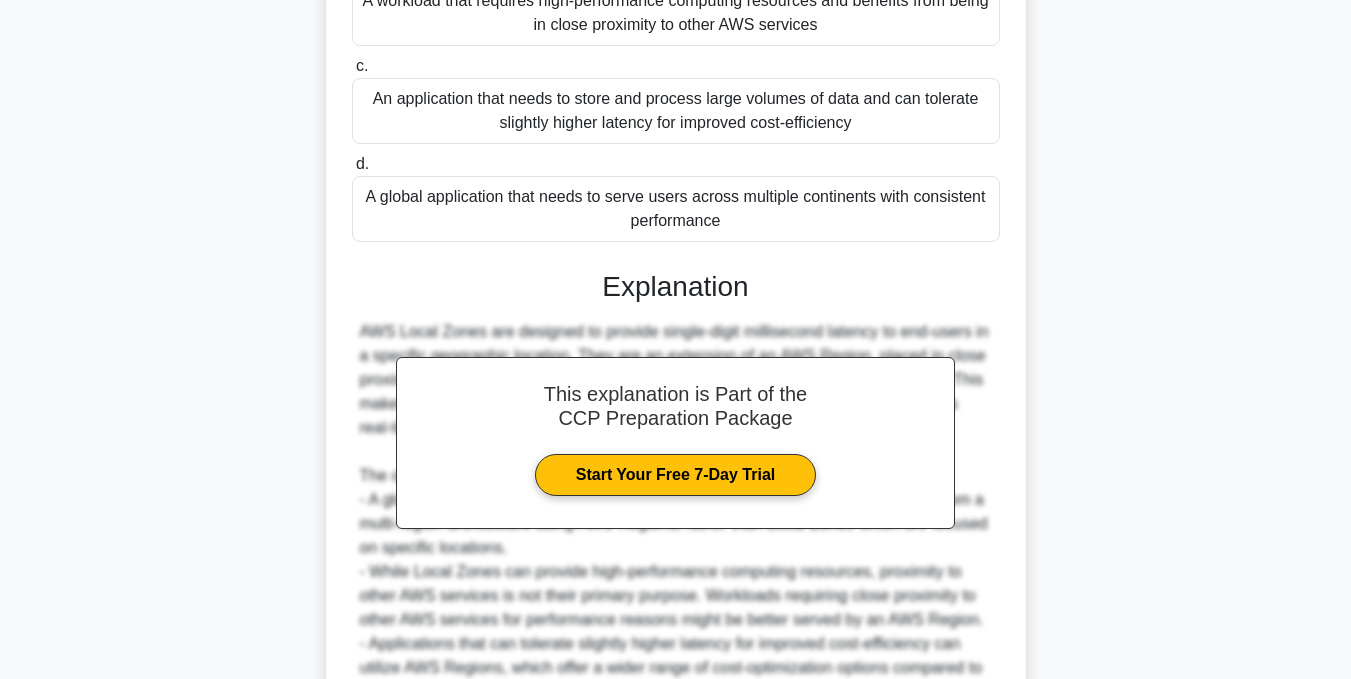scroll, scrollTop: 501, scrollLeft: 0, axis: vertical 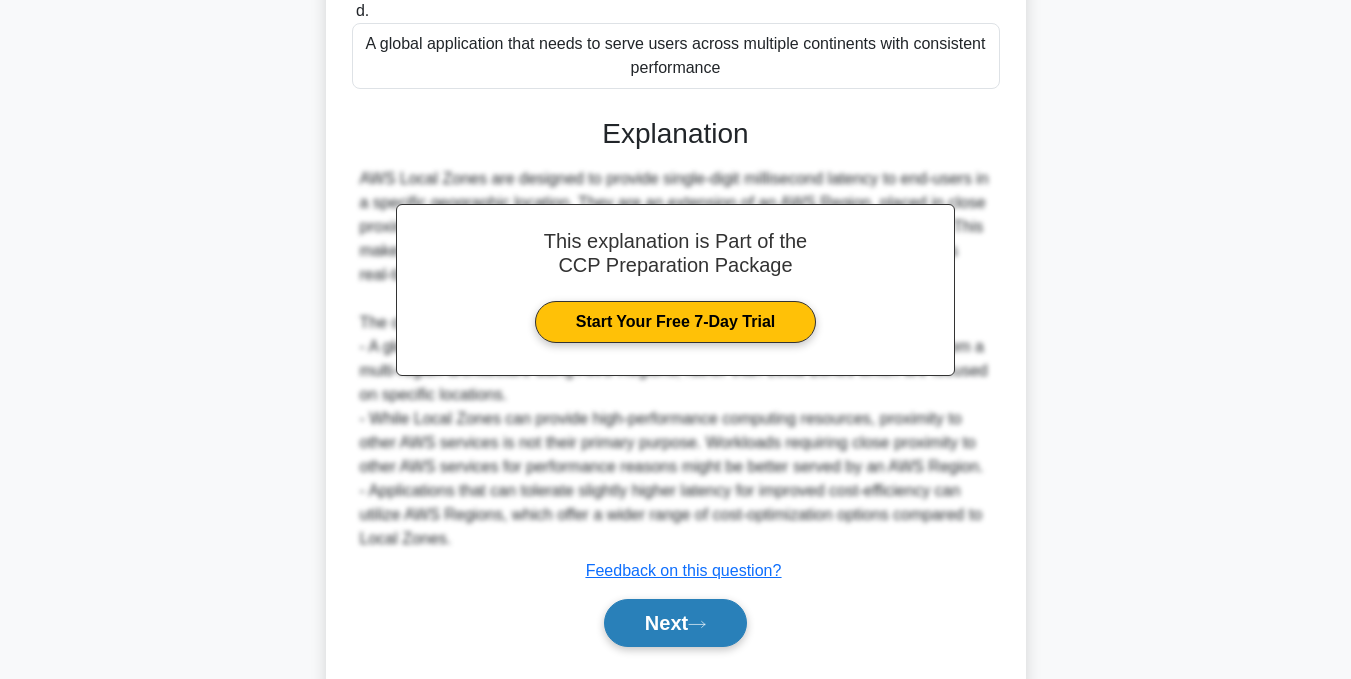 click 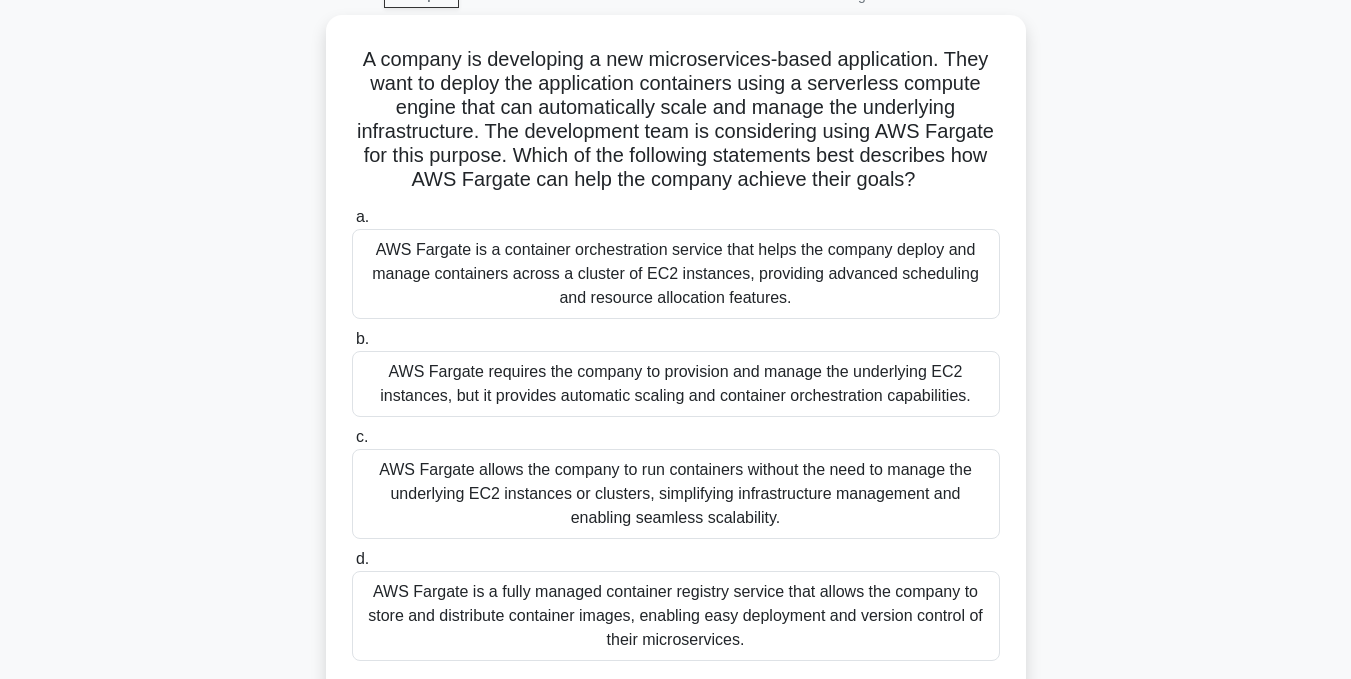 scroll, scrollTop: 101, scrollLeft: 0, axis: vertical 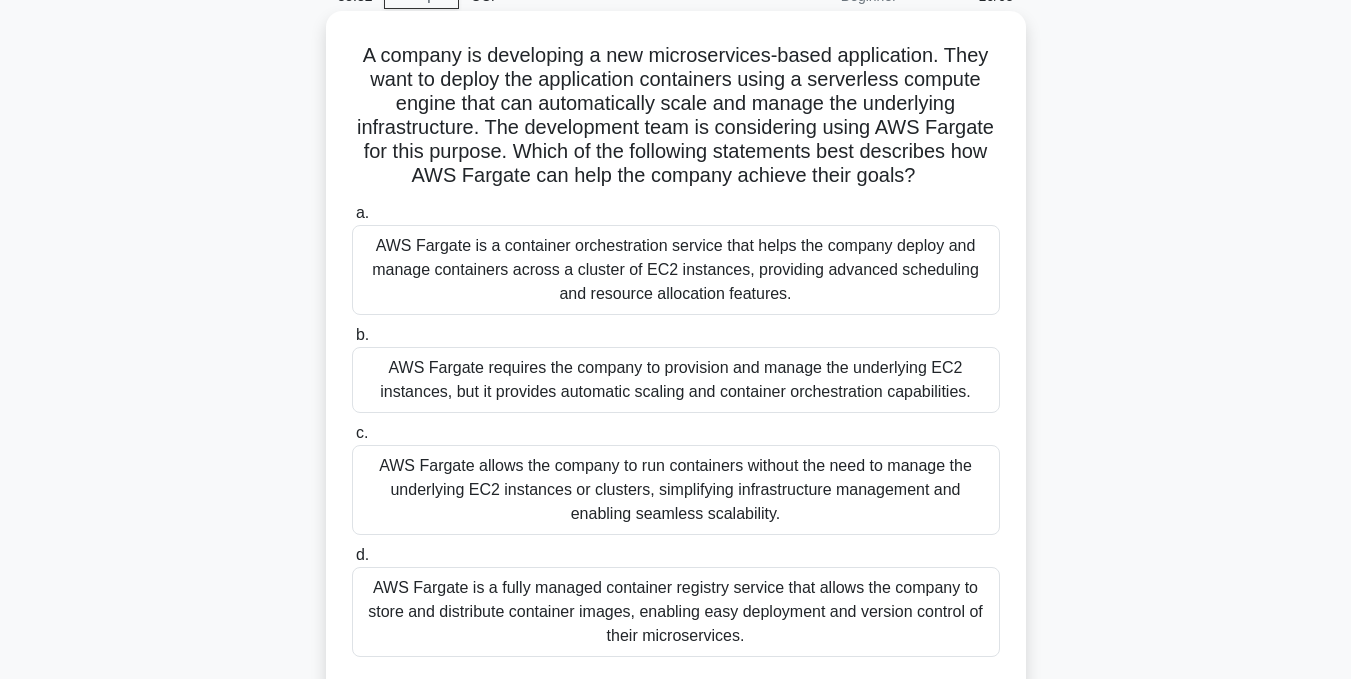 click on "AWS Fargate allows the company to run containers without the need to manage the underlying EC2 instances or clusters, simplifying infrastructure management and enabling seamless scalability." at bounding box center [676, 490] 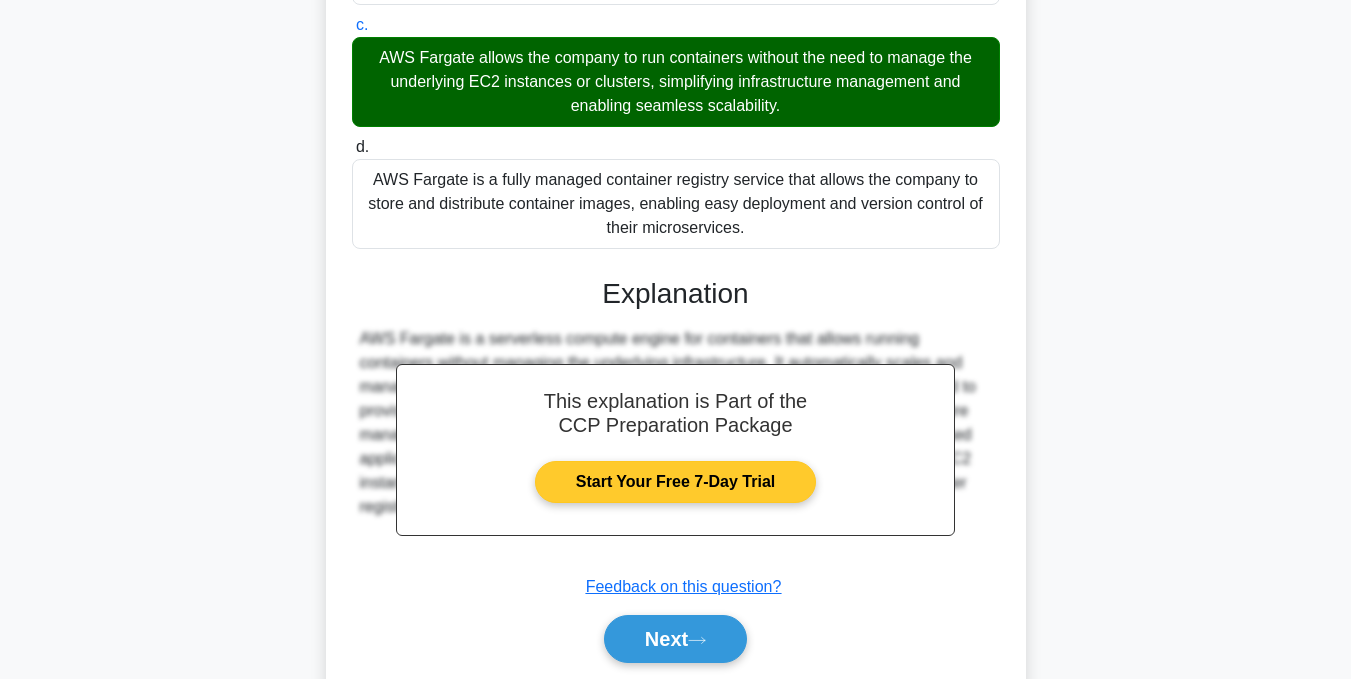 scroll, scrollTop: 579, scrollLeft: 0, axis: vertical 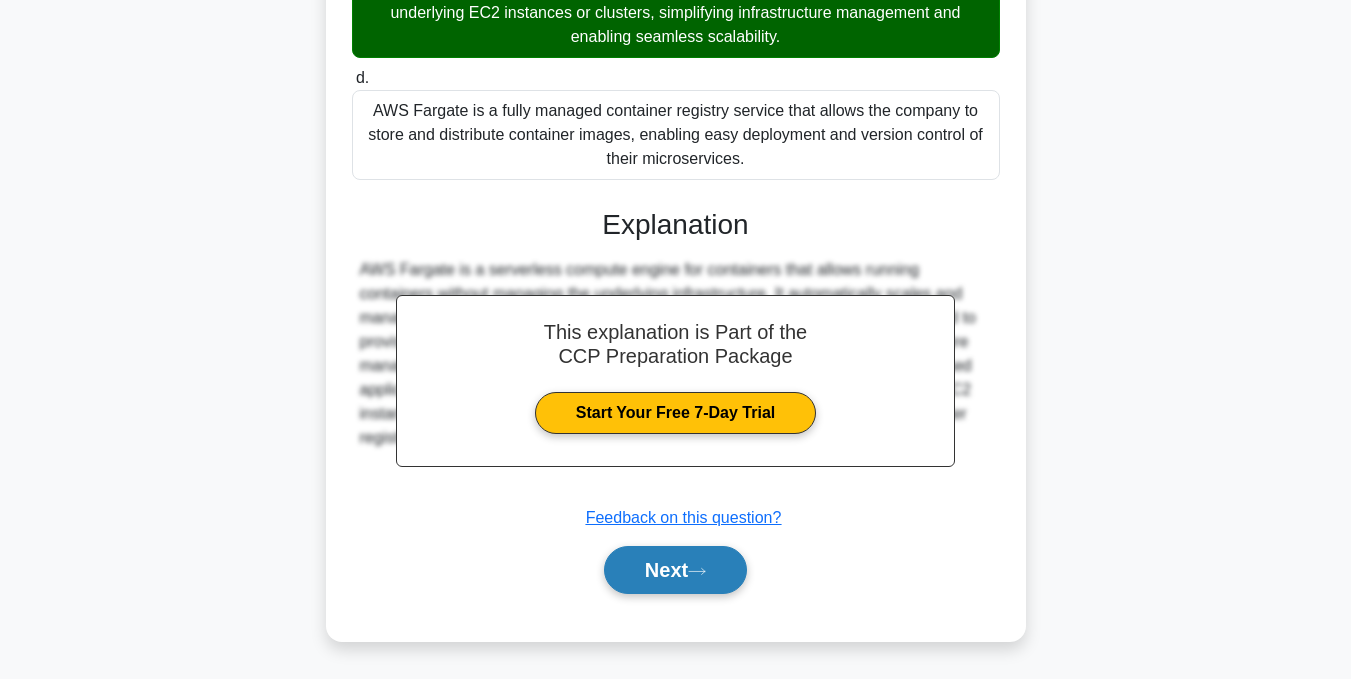 click on "Next" at bounding box center (675, 570) 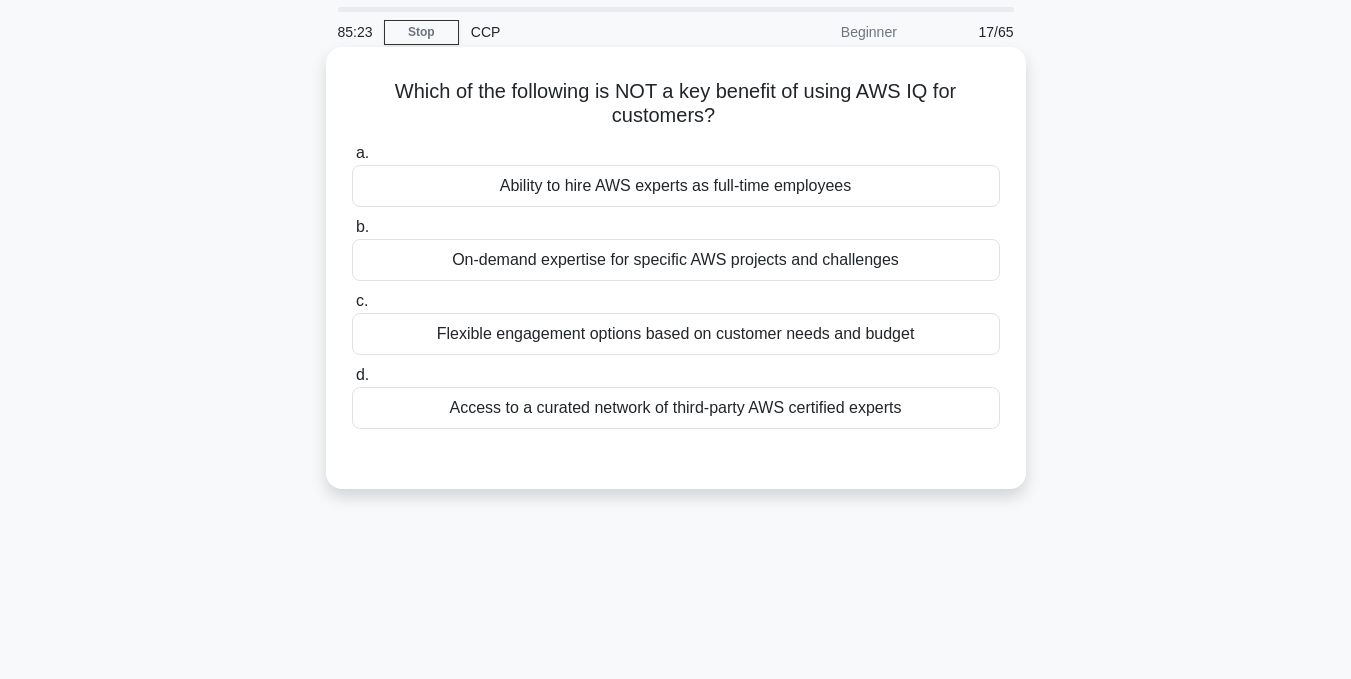 scroll, scrollTop: 100, scrollLeft: 0, axis: vertical 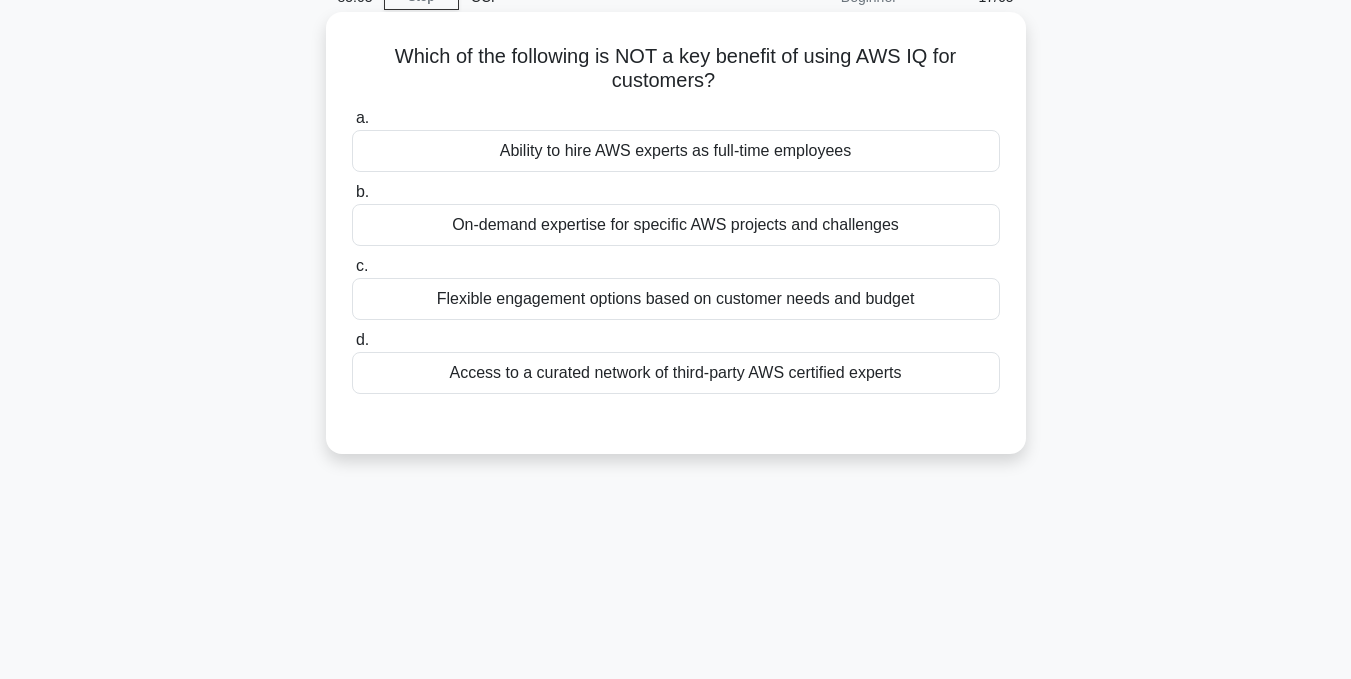click on "Ability to hire AWS experts as full-time employees" at bounding box center (676, 151) 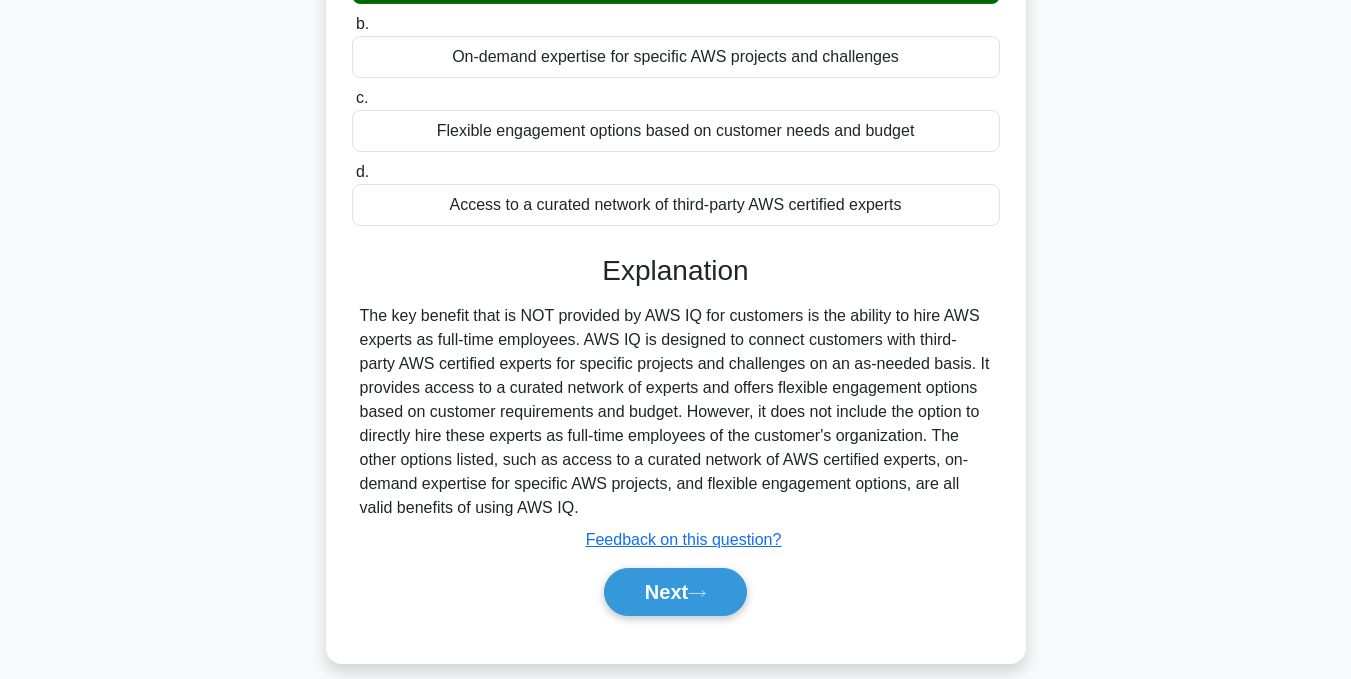 scroll, scrollTop: 300, scrollLeft: 0, axis: vertical 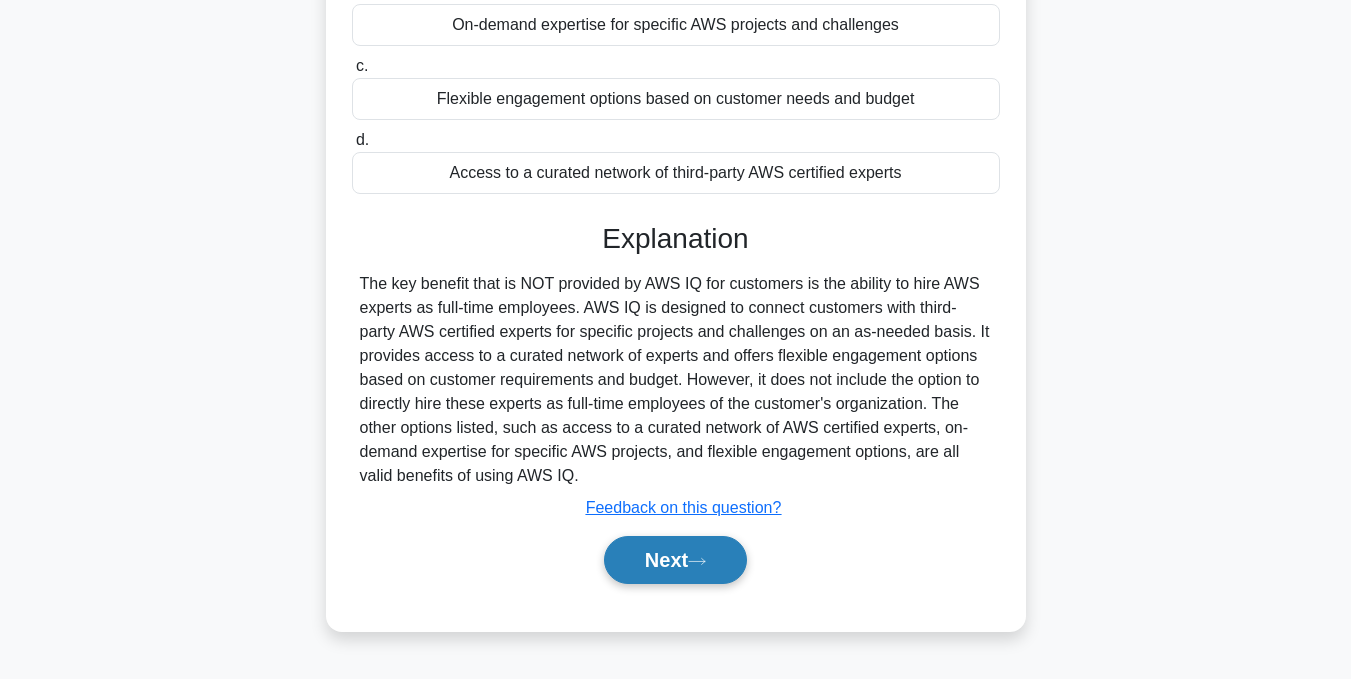 click on "Next" at bounding box center (675, 560) 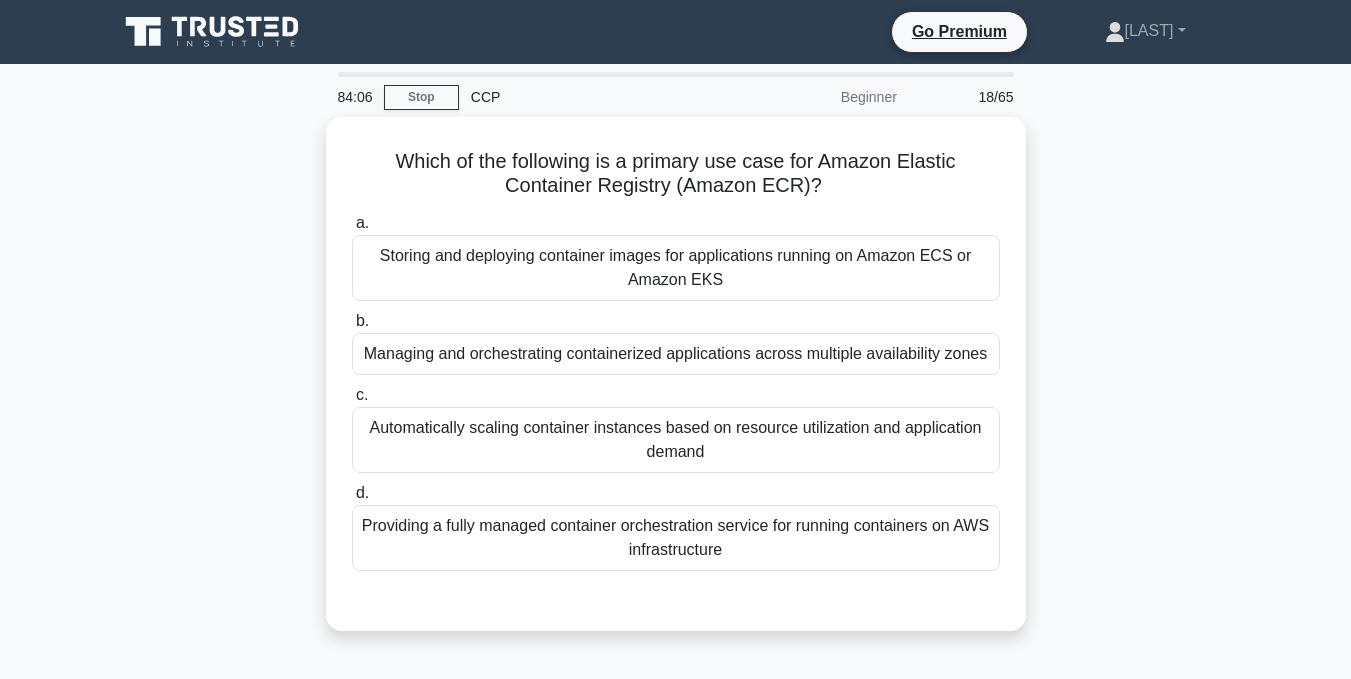 scroll, scrollTop: 100, scrollLeft: 0, axis: vertical 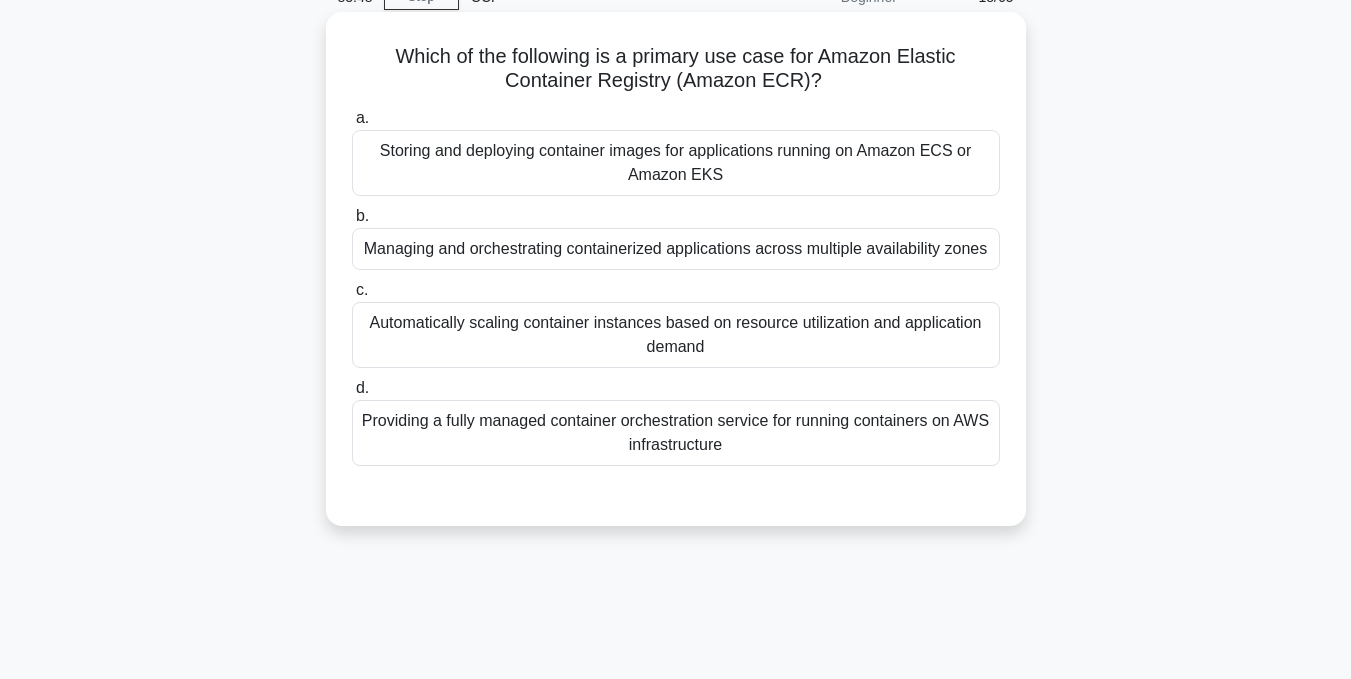 click on "Storing and deploying container images for applications running on Amazon ECS or Amazon EKS" at bounding box center (676, 163) 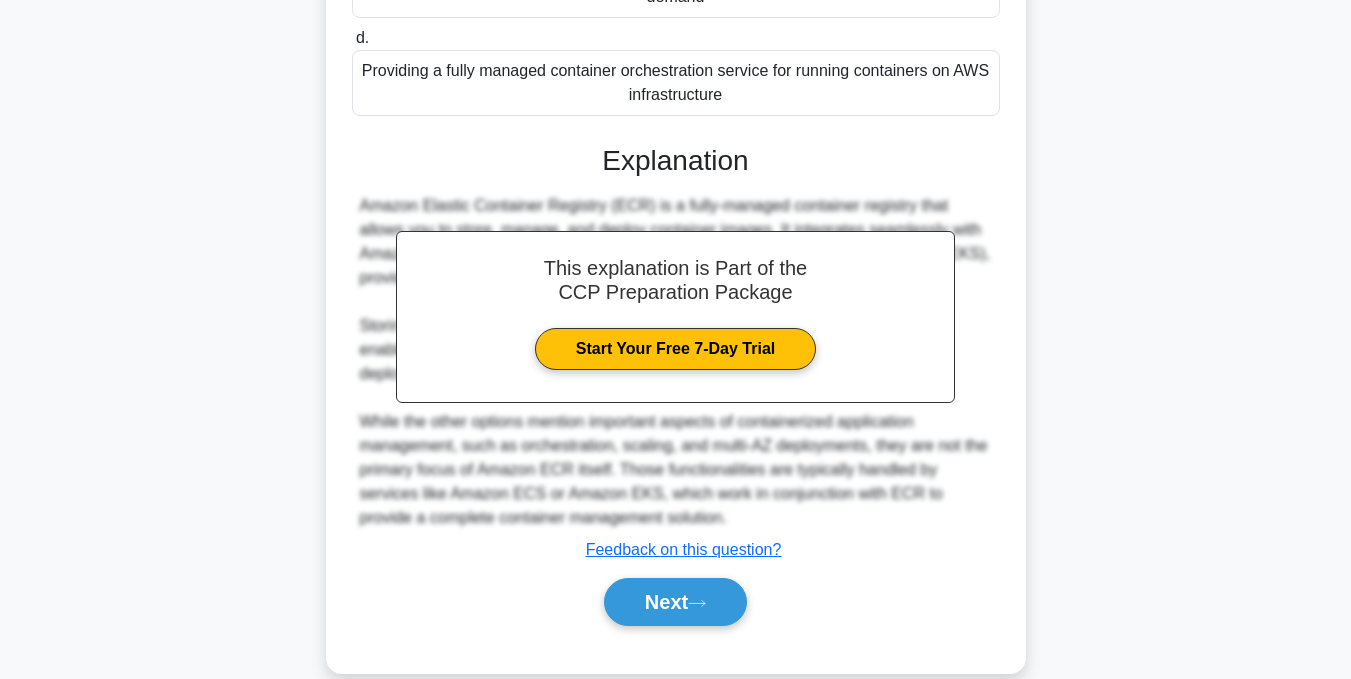 scroll, scrollTop: 483, scrollLeft: 0, axis: vertical 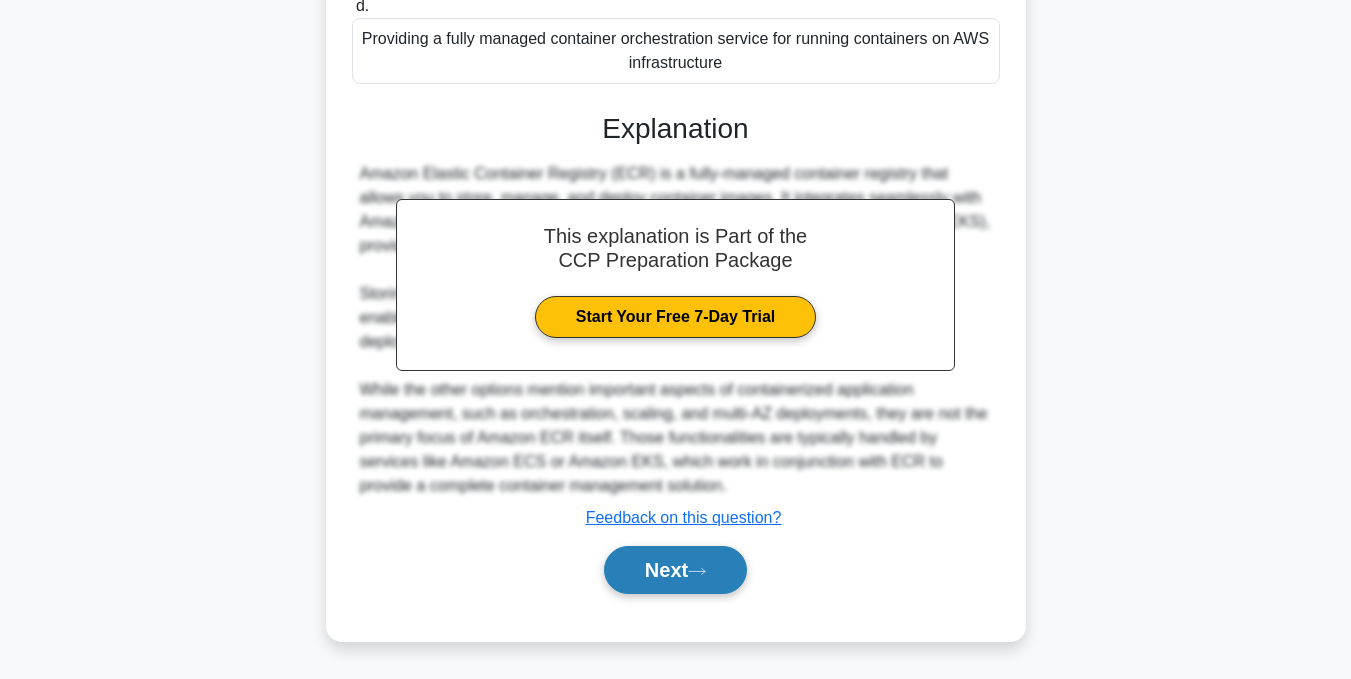 click on "Next" at bounding box center (675, 570) 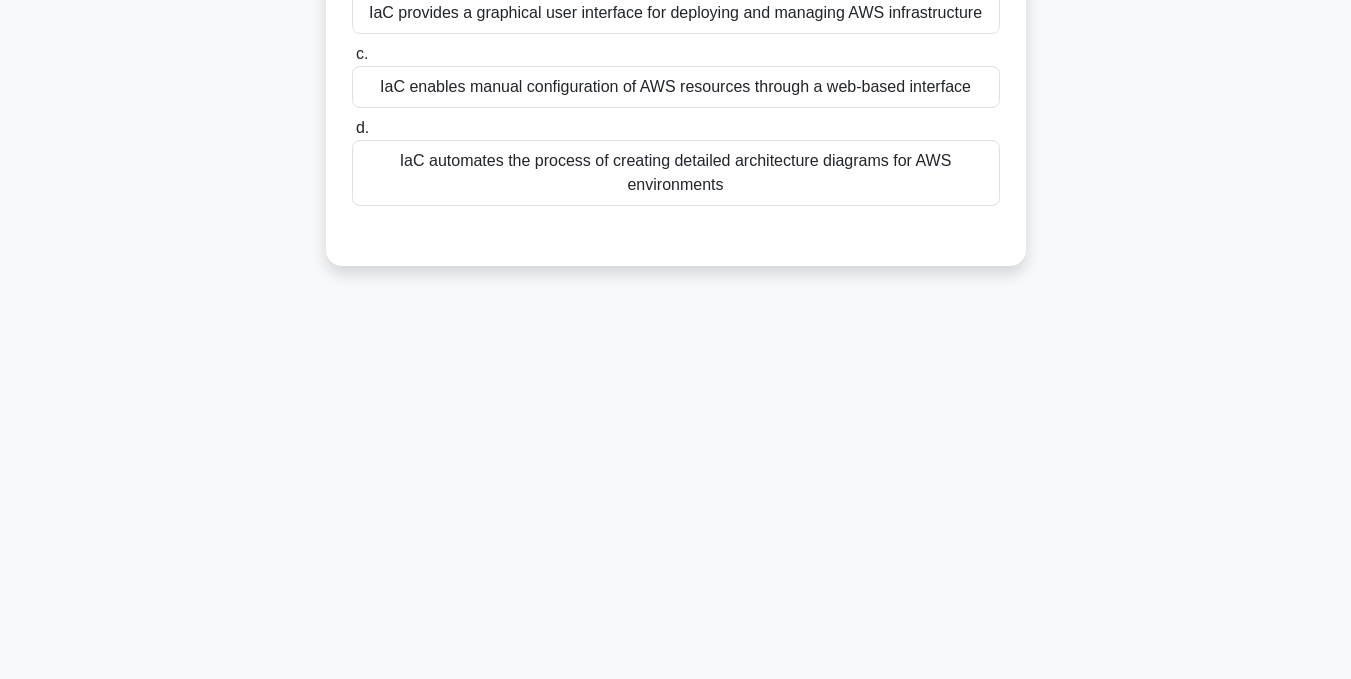 scroll, scrollTop: 101, scrollLeft: 0, axis: vertical 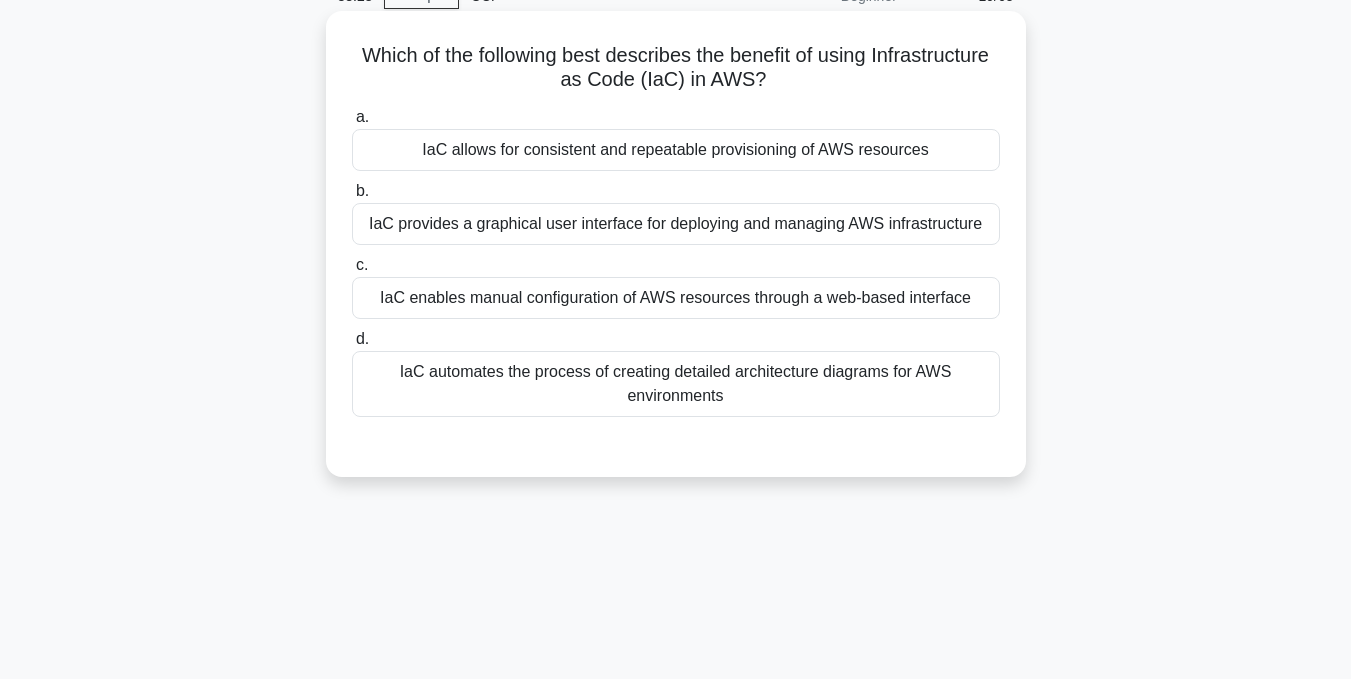 click on "IaC allows for consistent and repeatable provisioning of AWS resources" at bounding box center (676, 150) 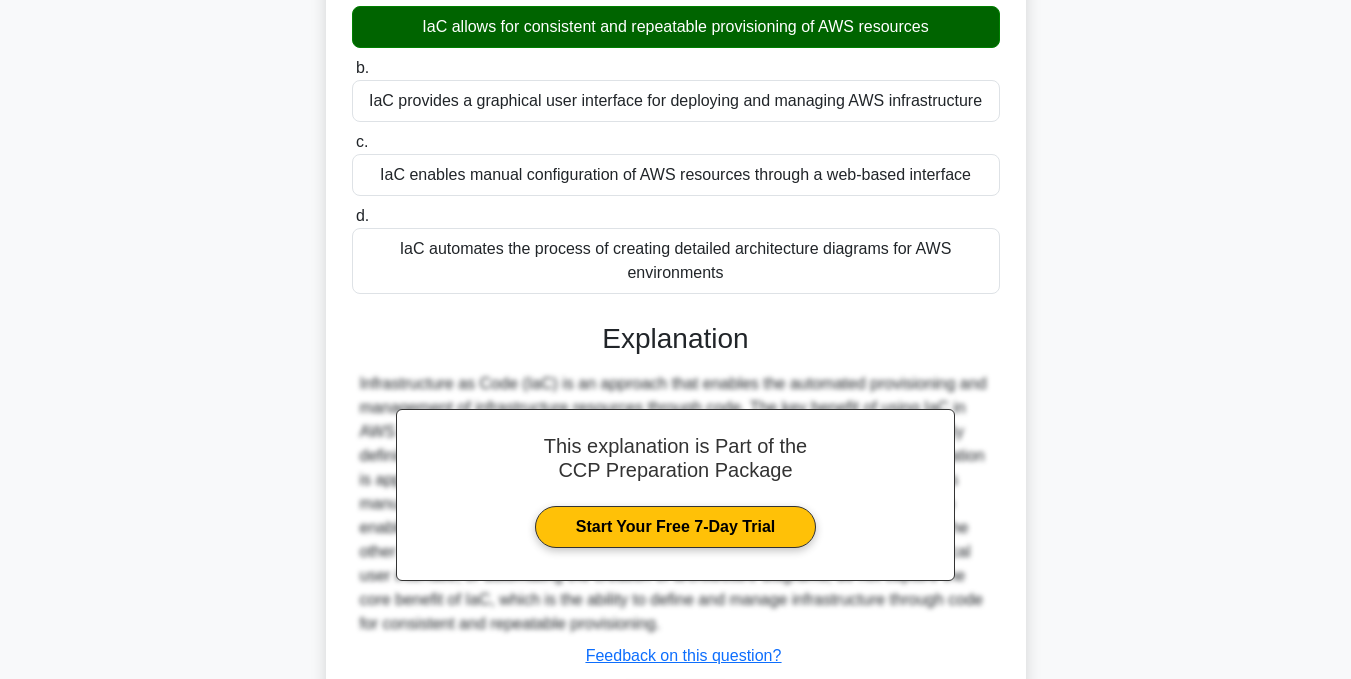 scroll, scrollTop: 401, scrollLeft: 0, axis: vertical 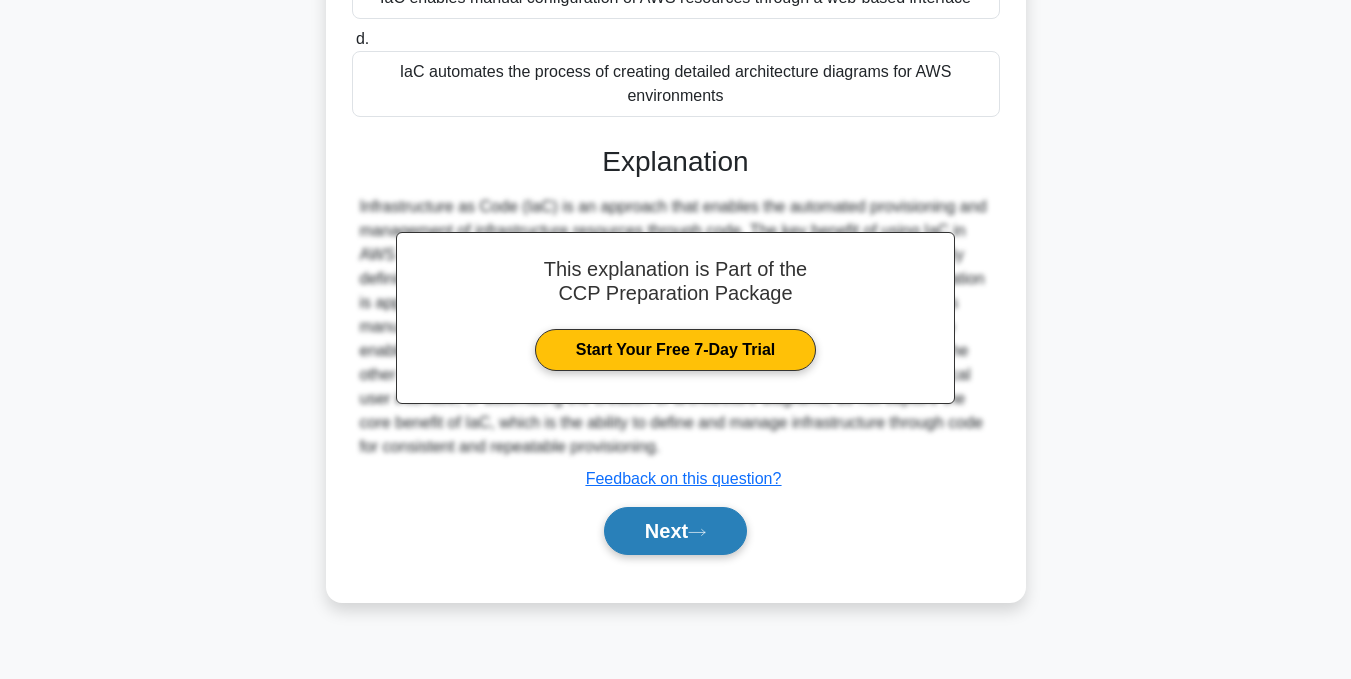 click on "Next" at bounding box center (675, 531) 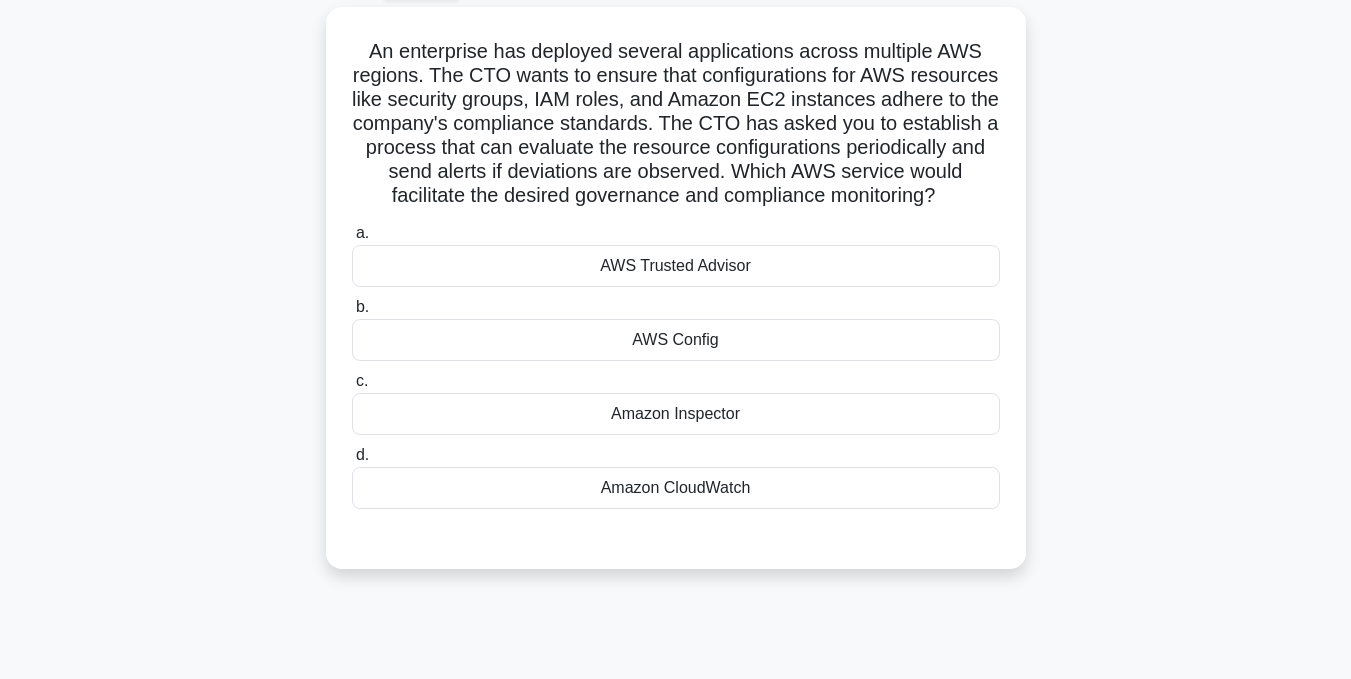 scroll, scrollTop: 101, scrollLeft: 0, axis: vertical 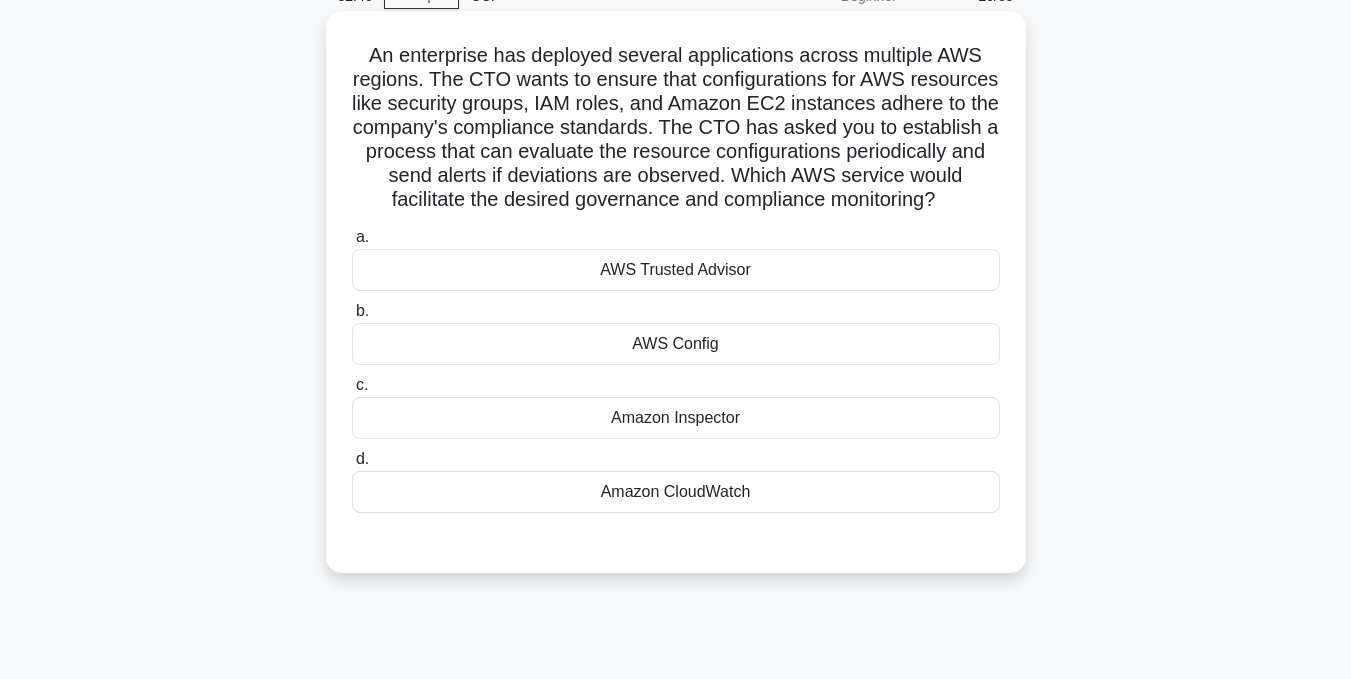 click on "AWS Config" at bounding box center [676, 344] 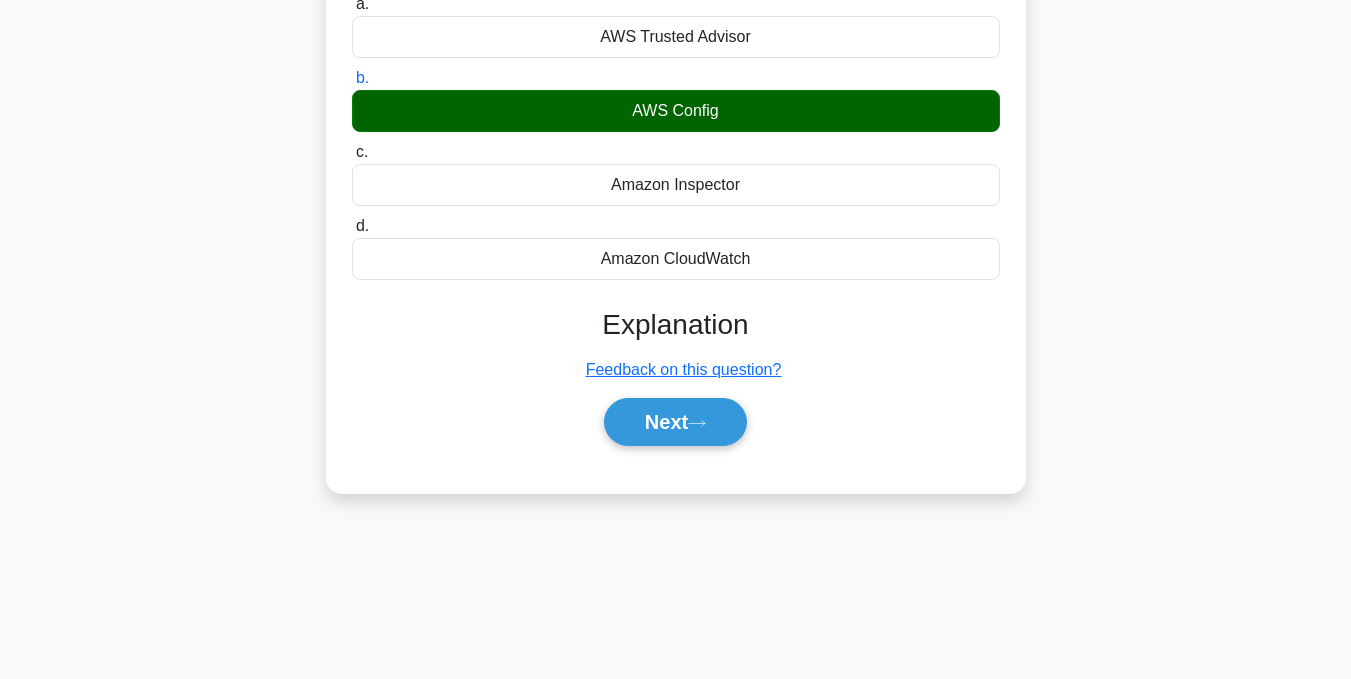 scroll, scrollTop: 401, scrollLeft: 0, axis: vertical 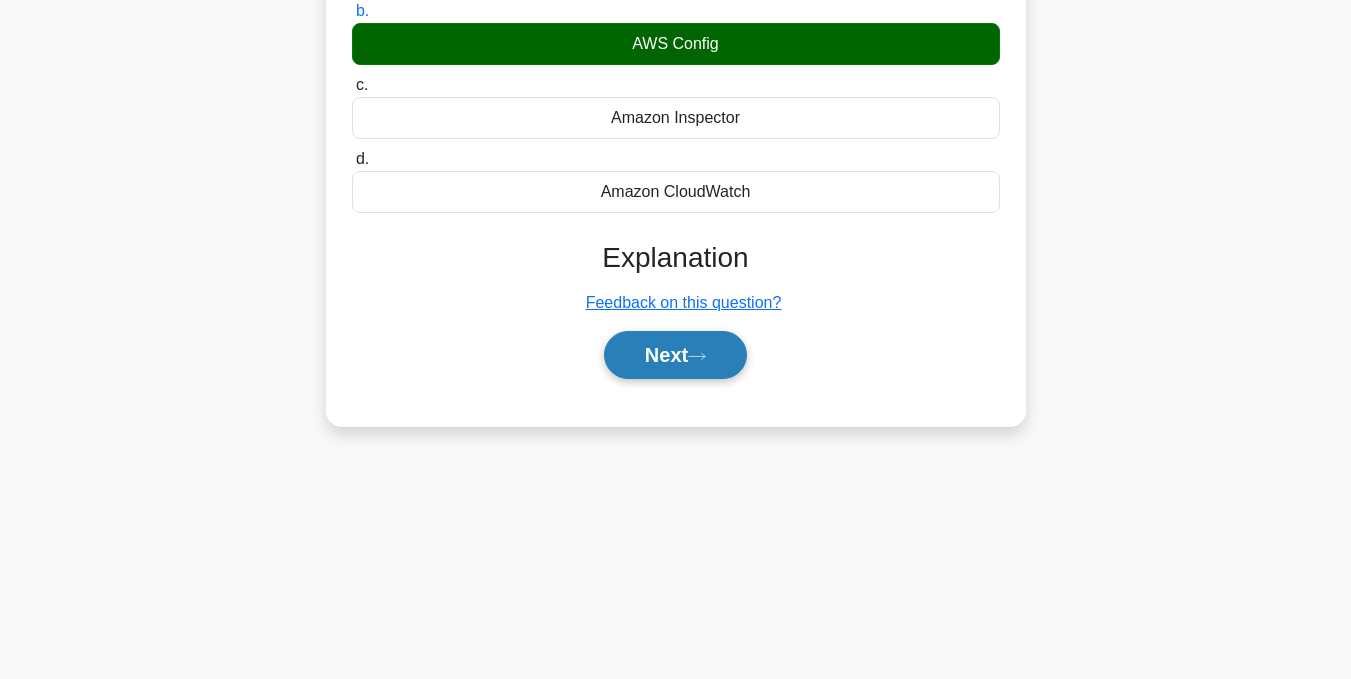 click 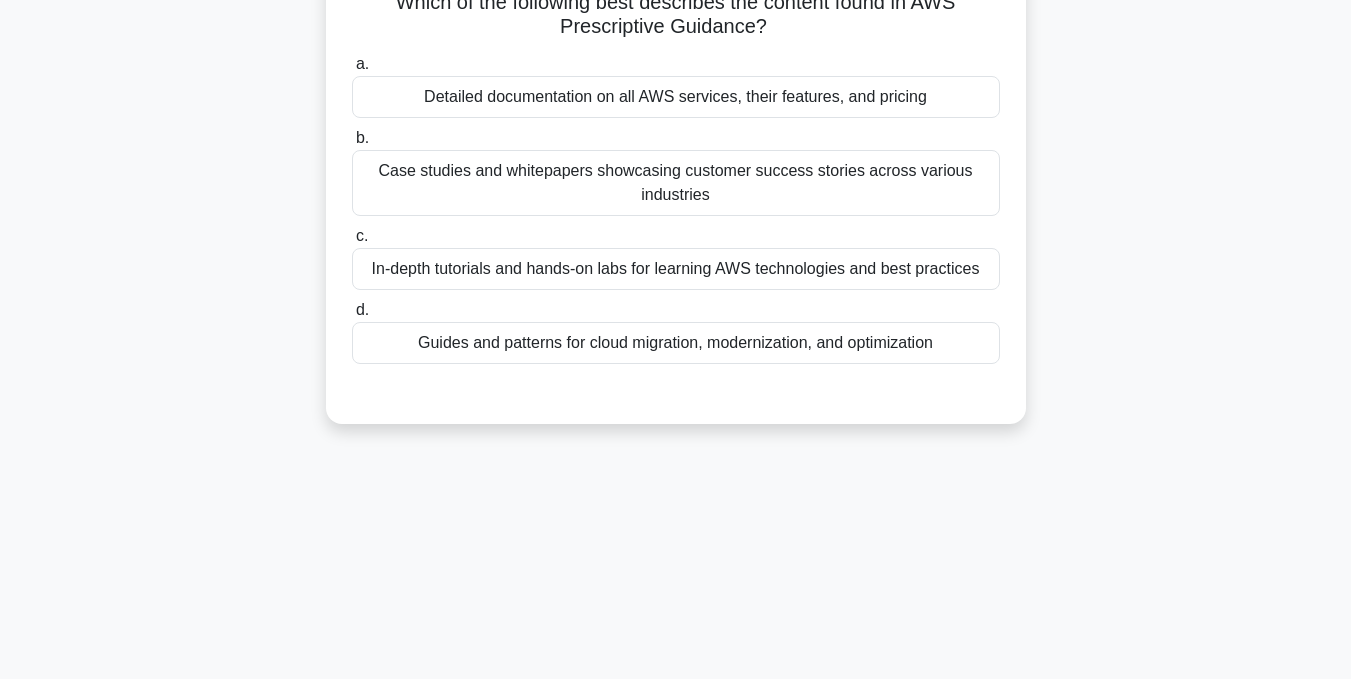 scroll, scrollTop: 101, scrollLeft: 0, axis: vertical 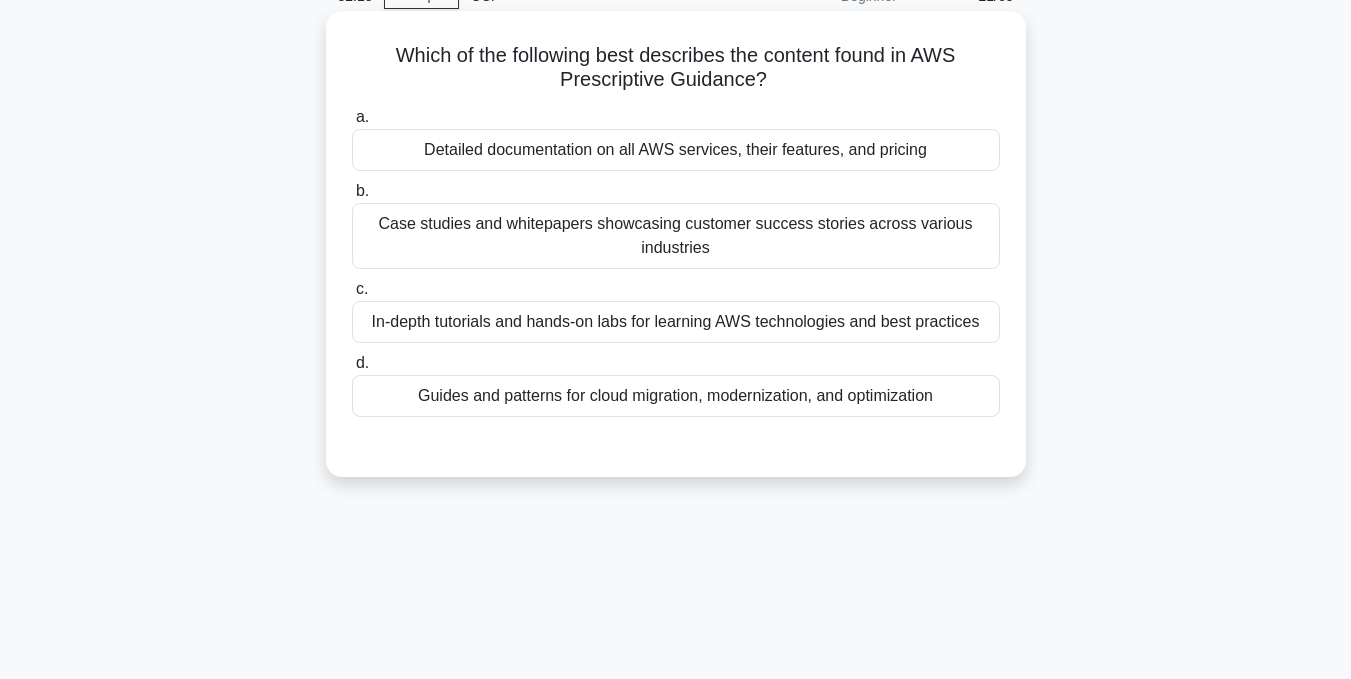 click on "In-depth tutorials and hands-on labs for learning AWS technologies and best practices" at bounding box center (676, 322) 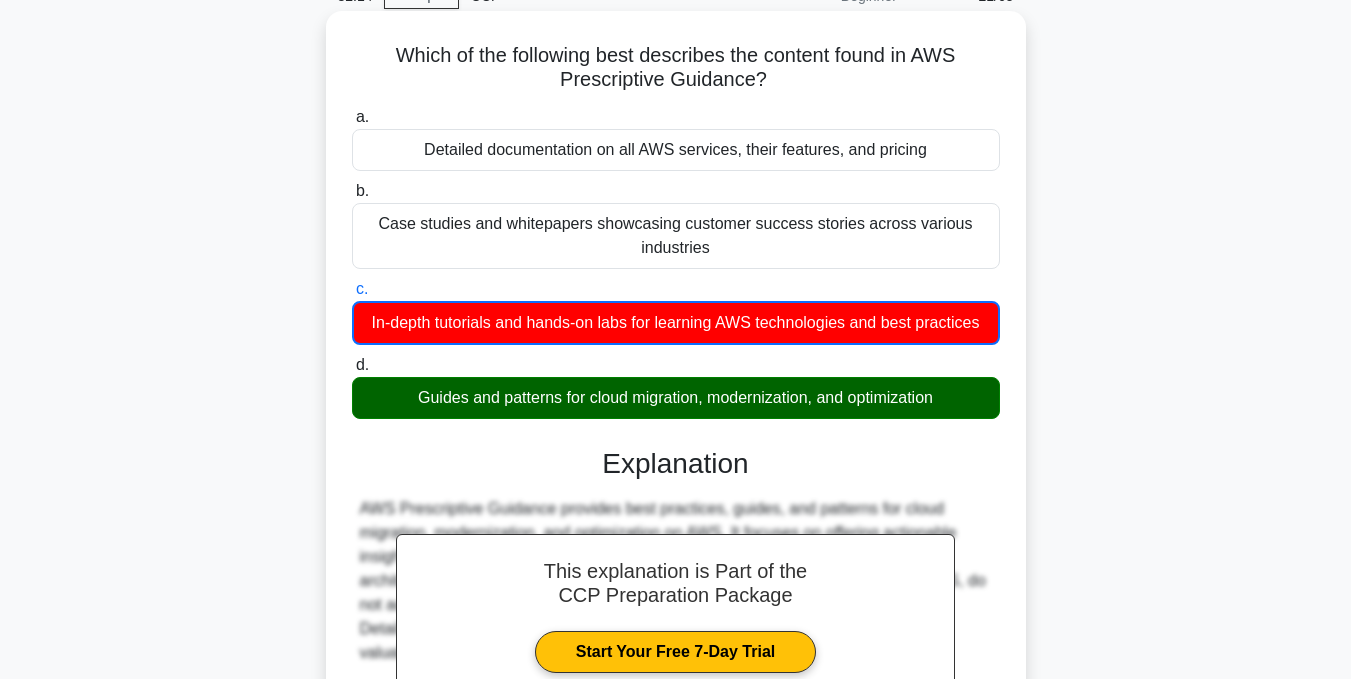 click on "Guides and patterns for cloud migration, modernization, and optimization" at bounding box center (676, 398) 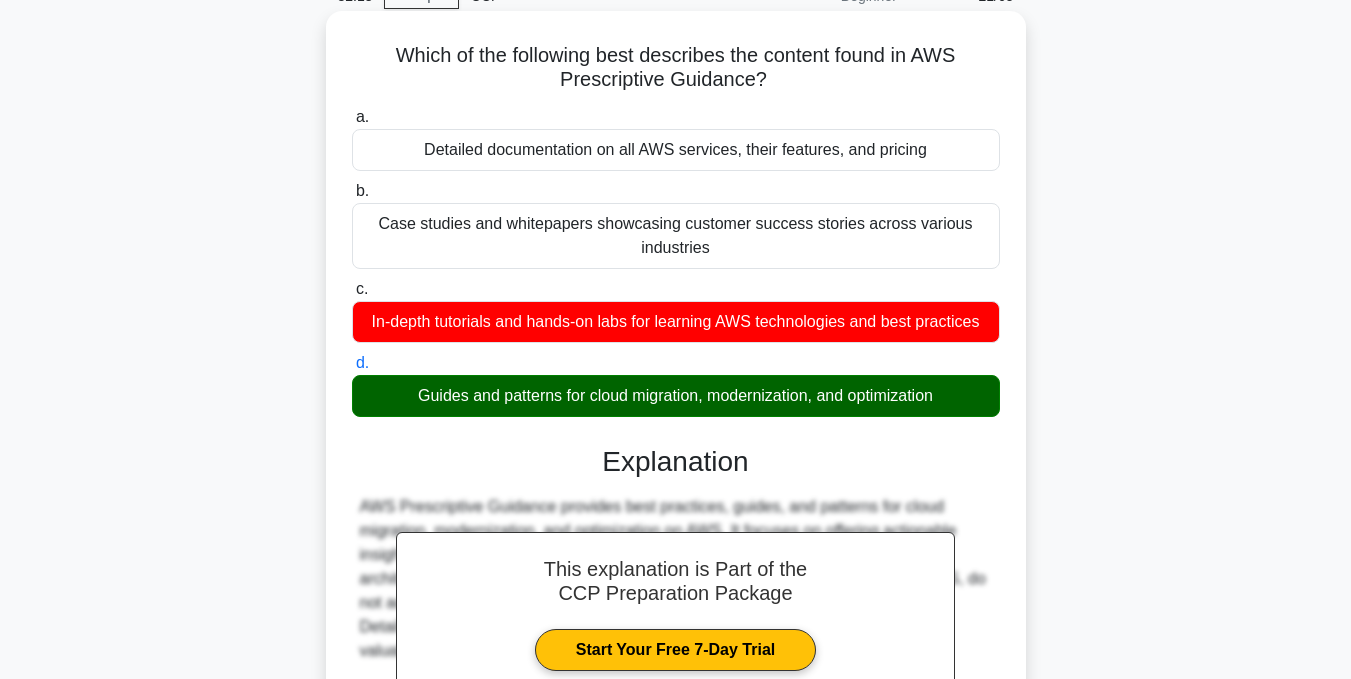 click on "Guides and patterns for cloud migration, modernization, and optimization" at bounding box center [676, 396] 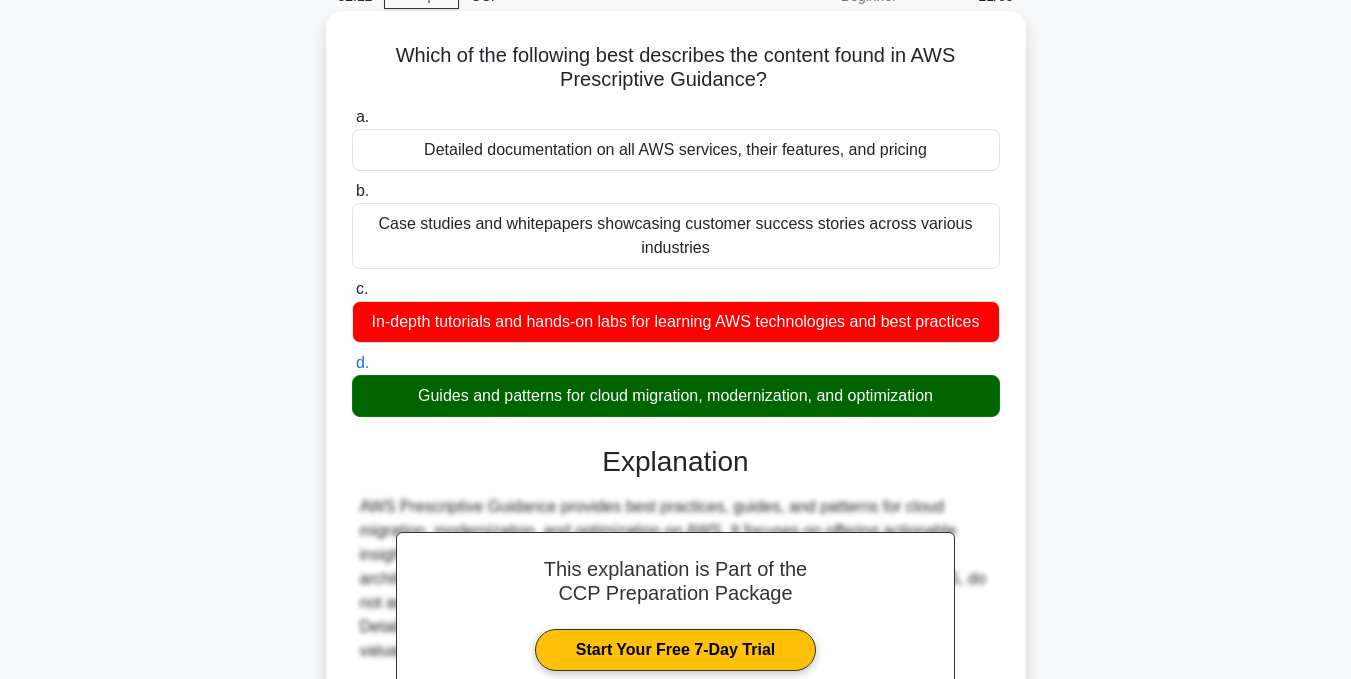 click on "Guides and patterns for cloud migration, modernization, and optimization" at bounding box center [676, 396] 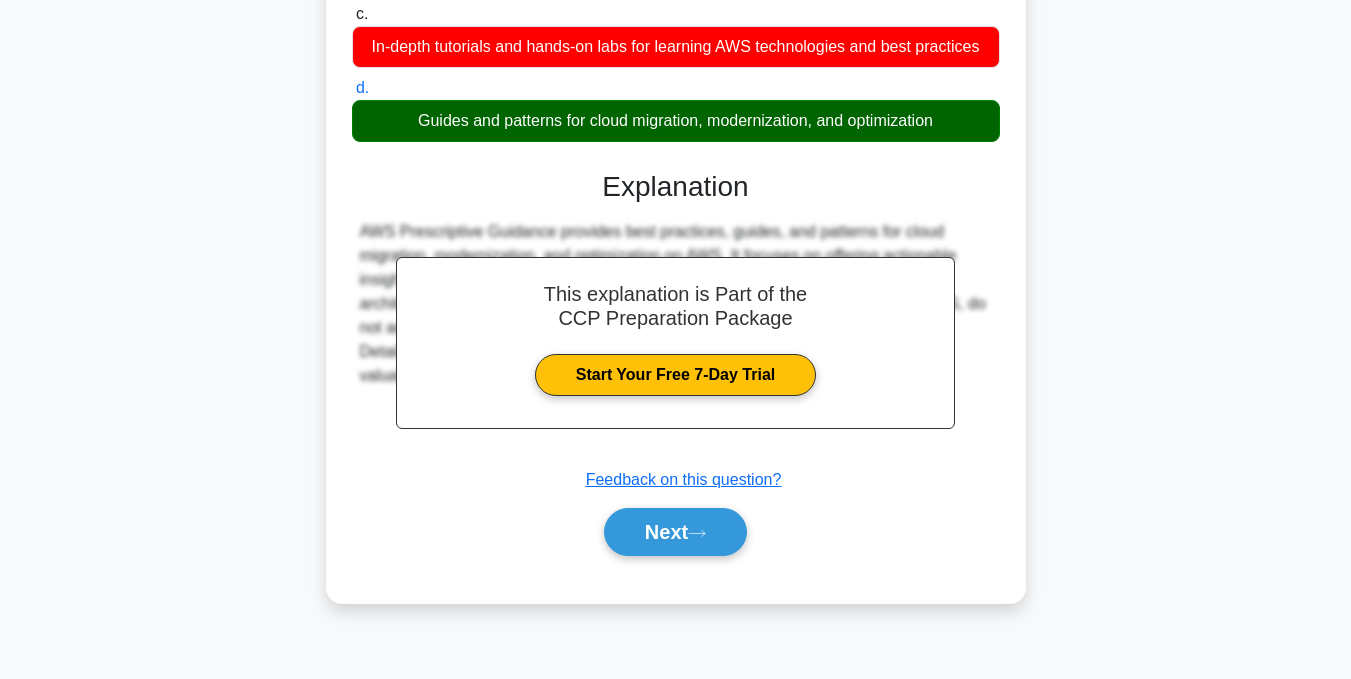 scroll, scrollTop: 401, scrollLeft: 0, axis: vertical 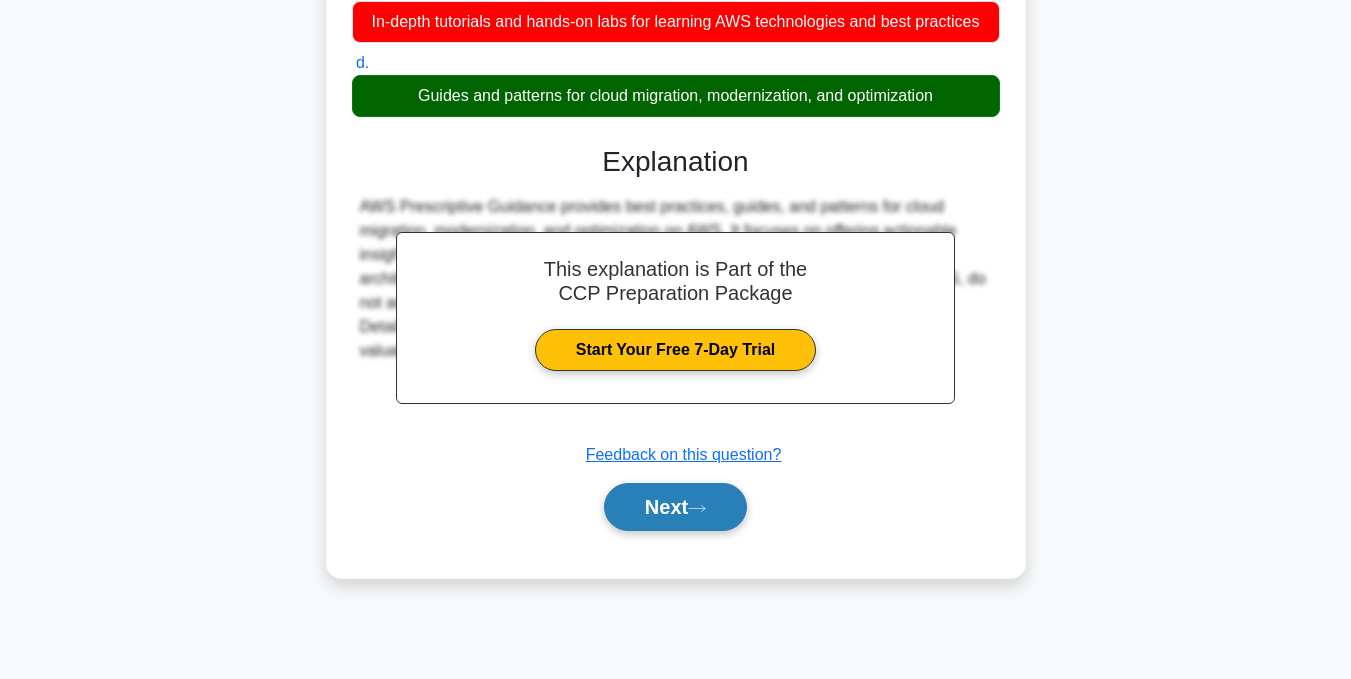 click on "Next" at bounding box center [675, 507] 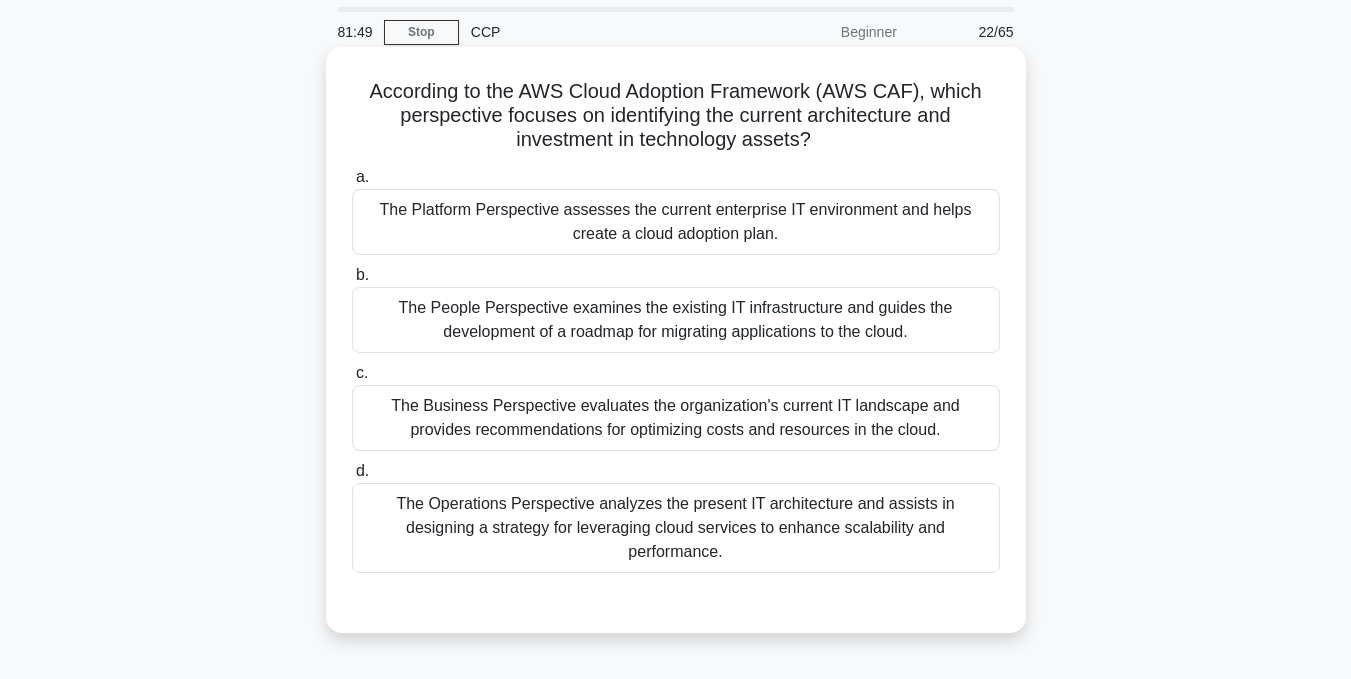 scroll, scrollTop: 101, scrollLeft: 0, axis: vertical 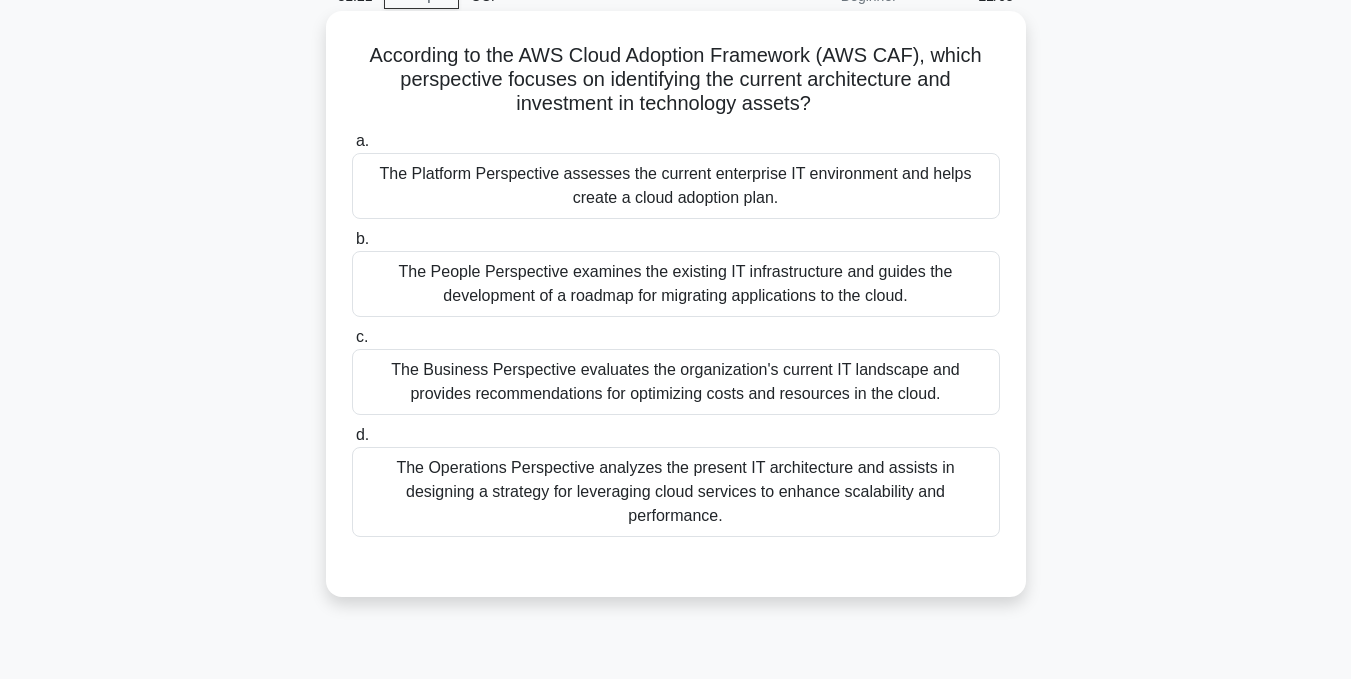 click on "The Platform Perspective assesses the current enterprise IT environment and helps create a cloud adoption plan." at bounding box center (676, 186) 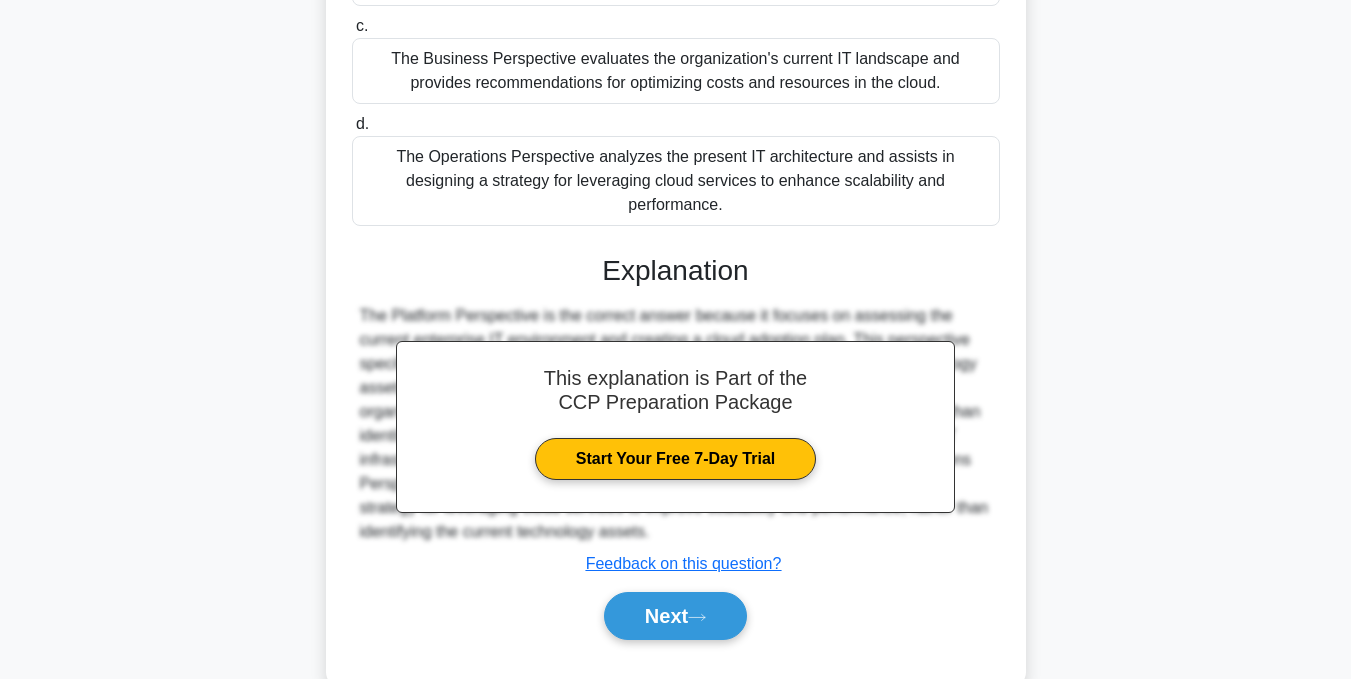 scroll, scrollTop: 435, scrollLeft: 0, axis: vertical 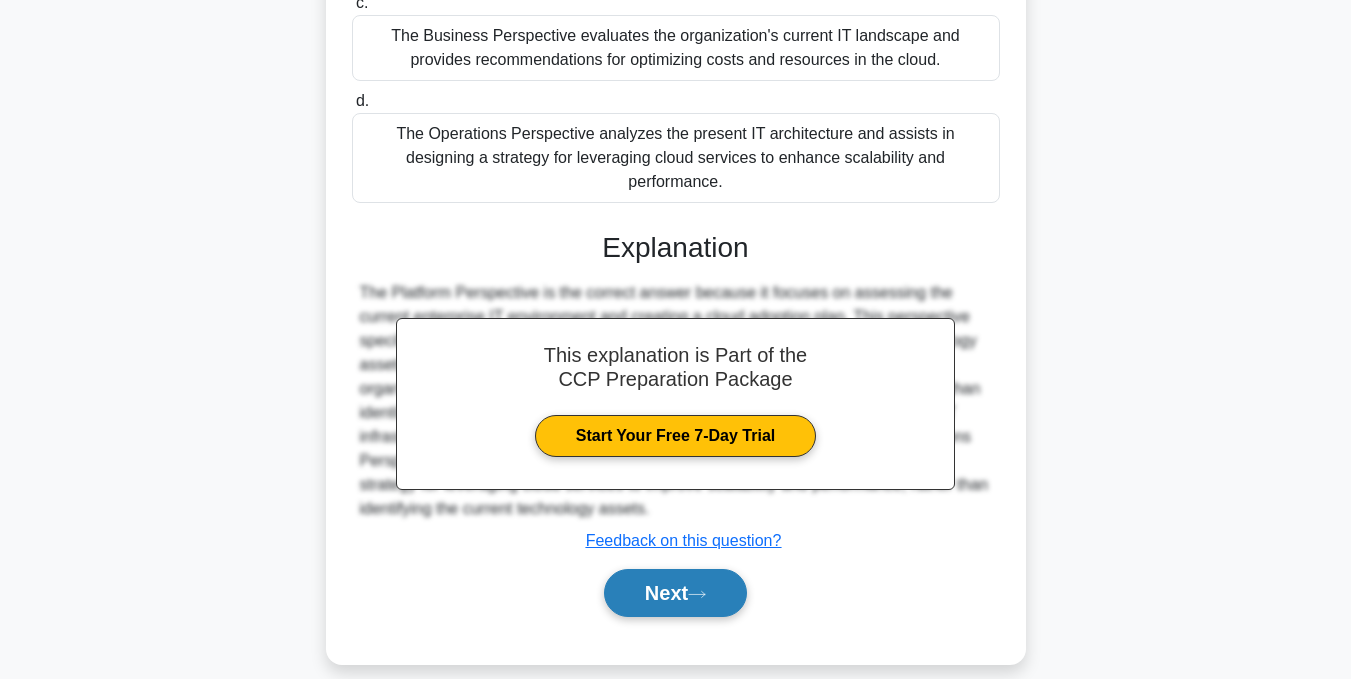 click 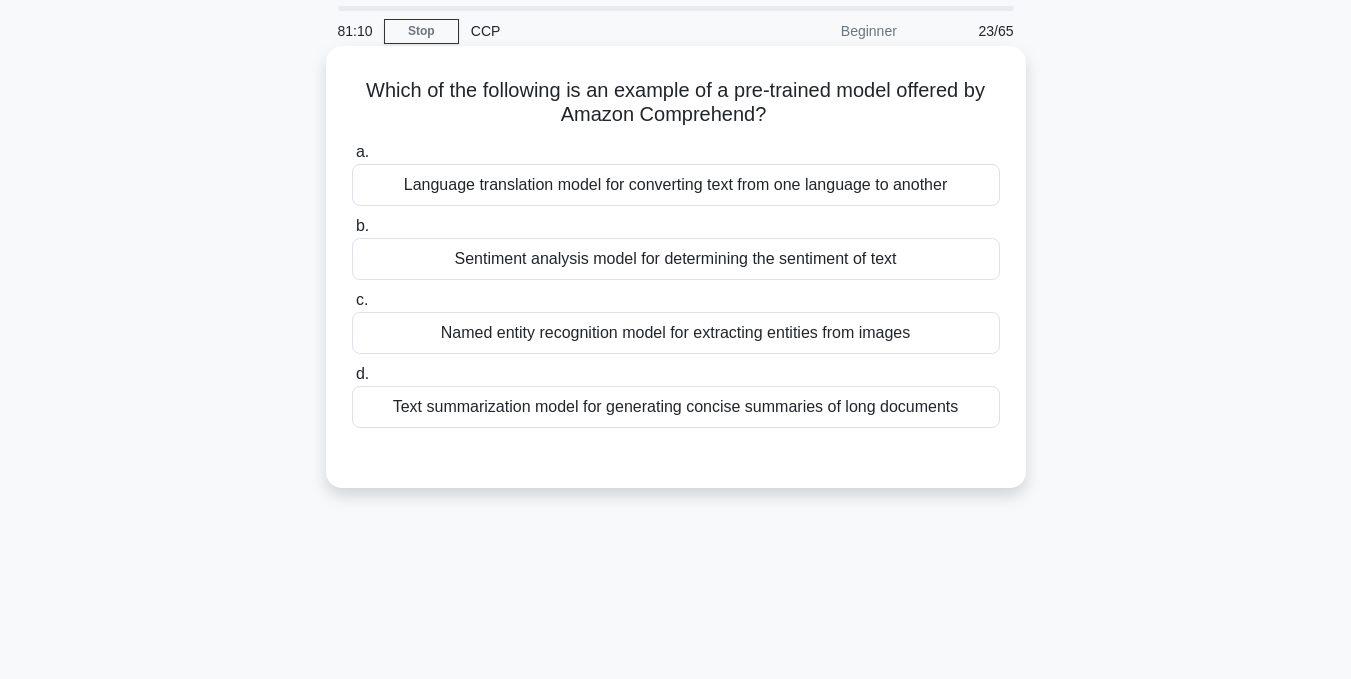 scroll, scrollTop: 101, scrollLeft: 0, axis: vertical 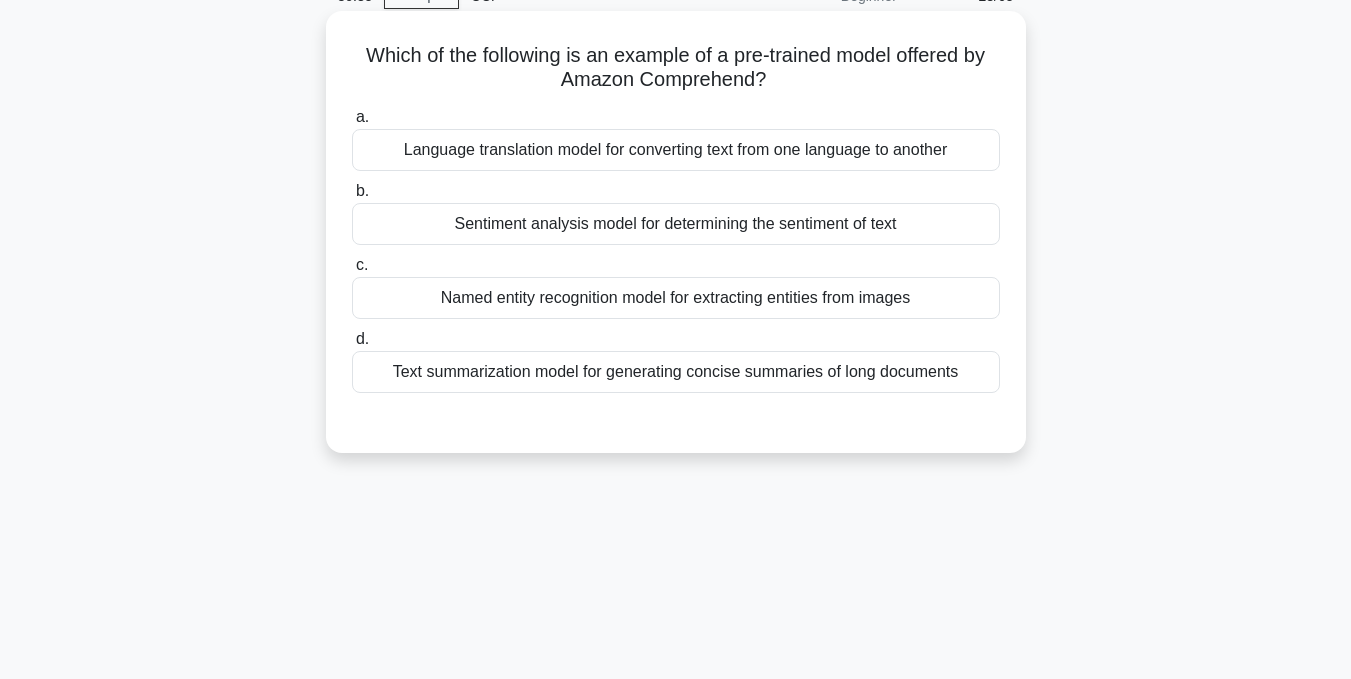 click on "a.
Language translation model for converting text from one language to another" at bounding box center [676, 138] 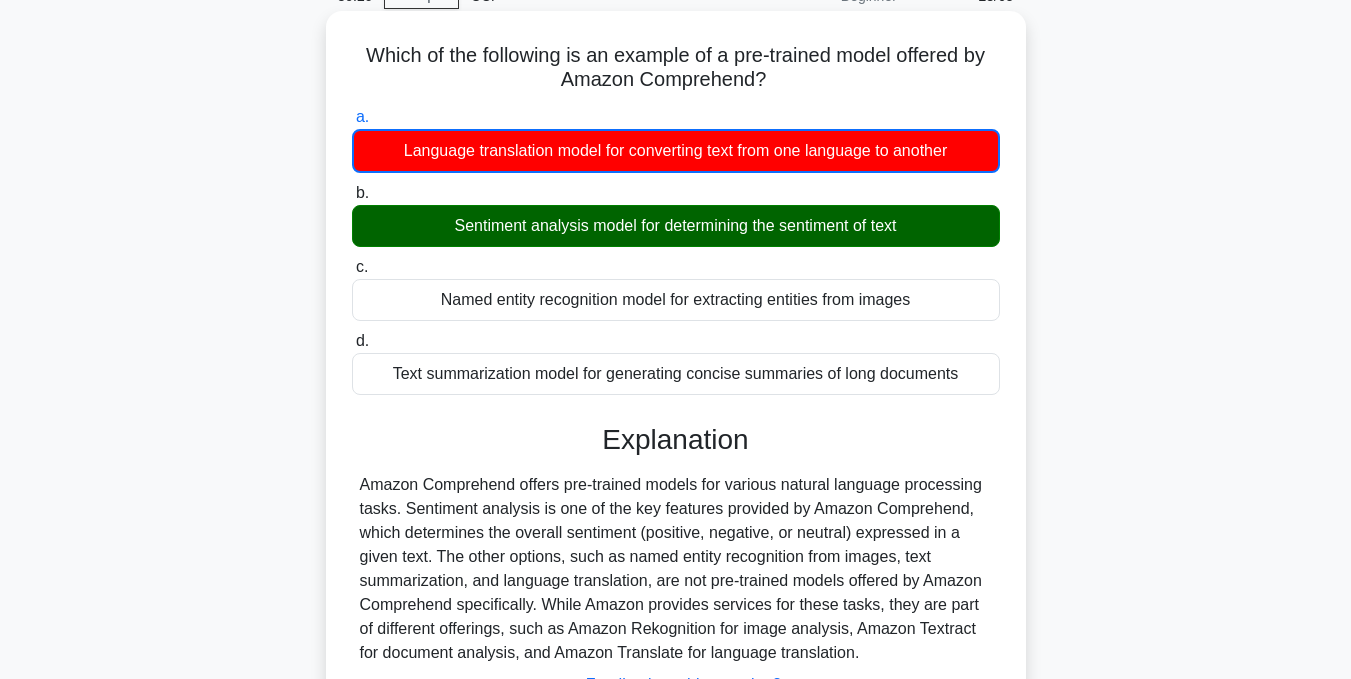 scroll, scrollTop: 201, scrollLeft: 0, axis: vertical 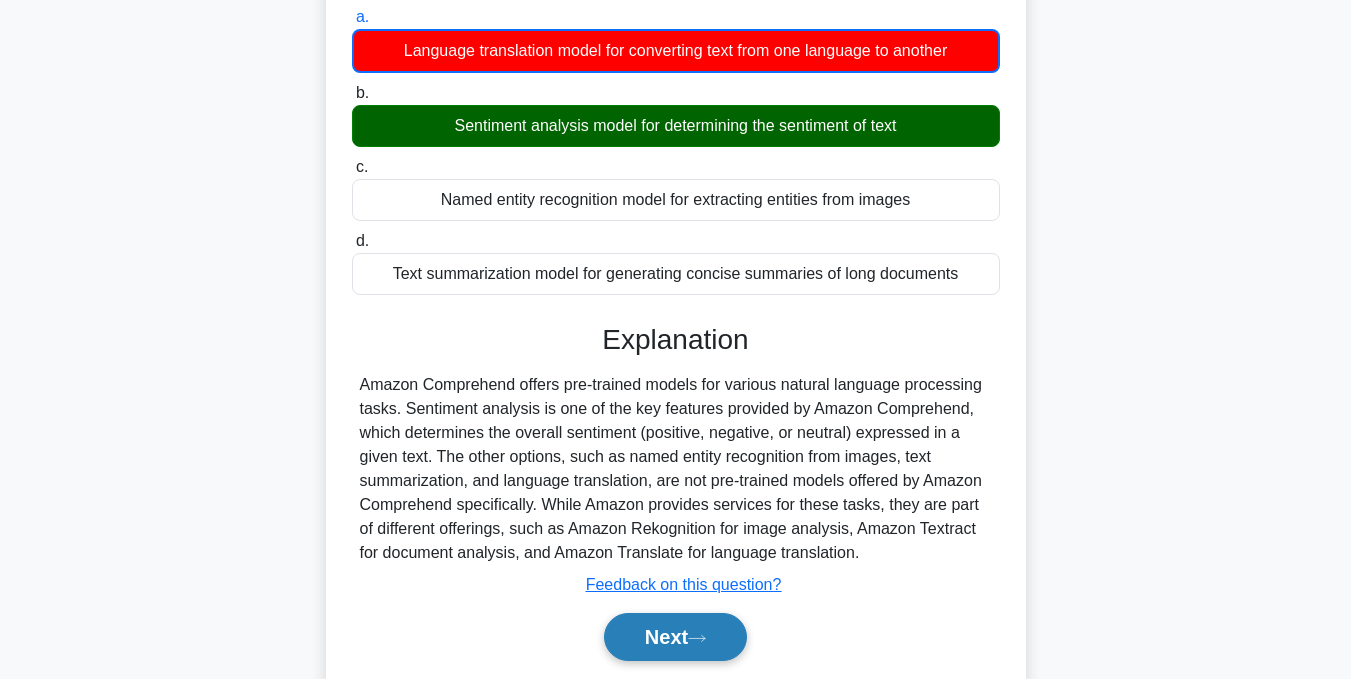 click on "Next" at bounding box center [675, 637] 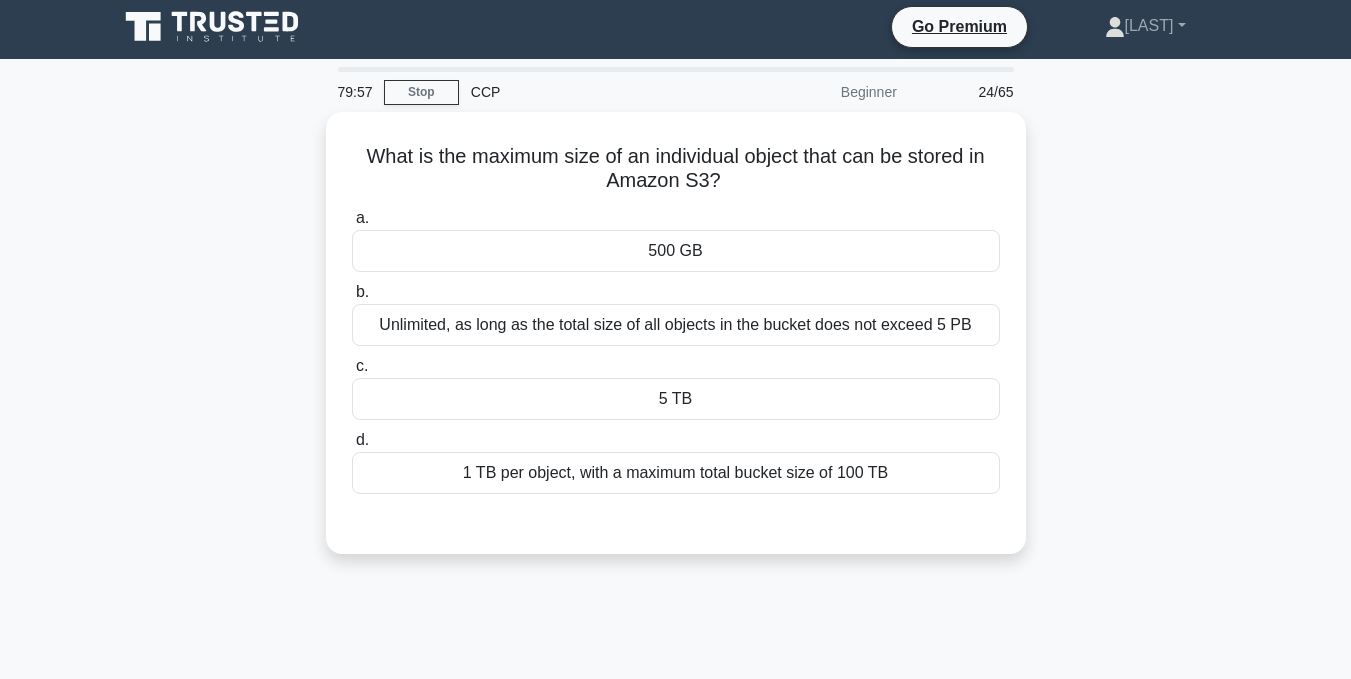 scroll, scrollTop: 0, scrollLeft: 0, axis: both 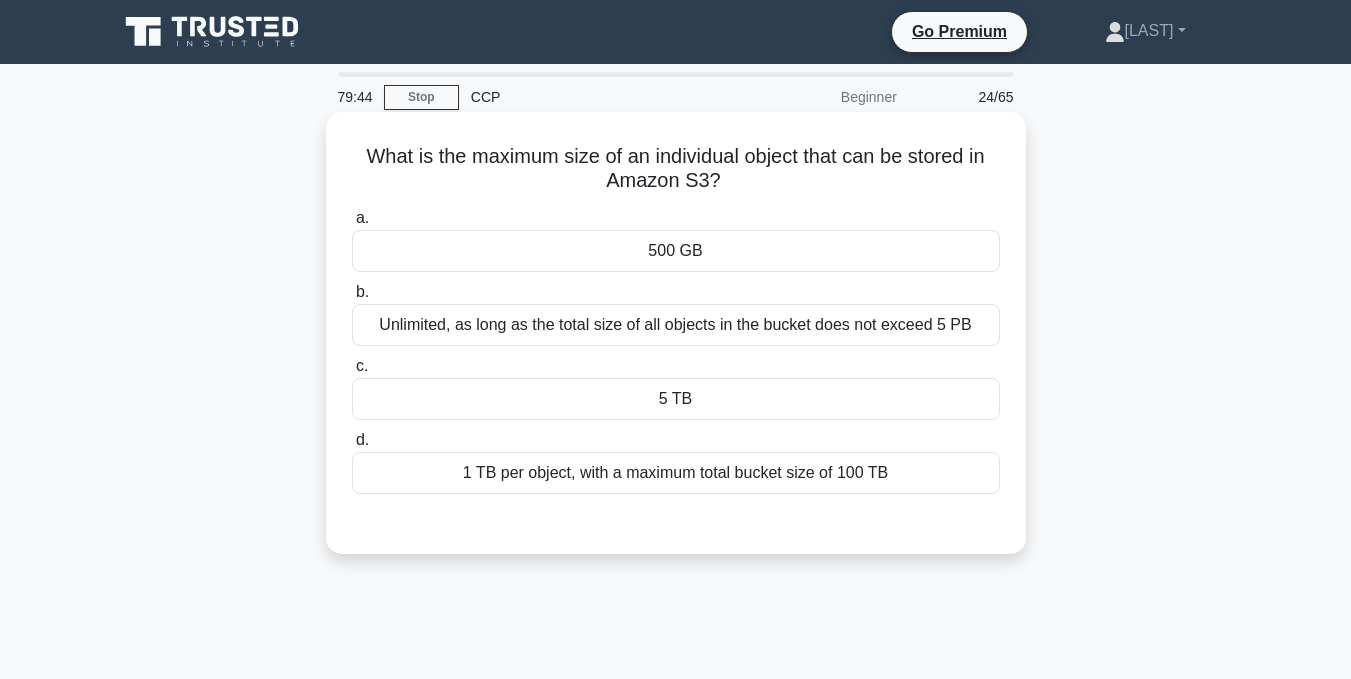 click on "Unlimited, as long as the total size of all objects in the bucket does not exceed 5 PB" at bounding box center (676, 325) 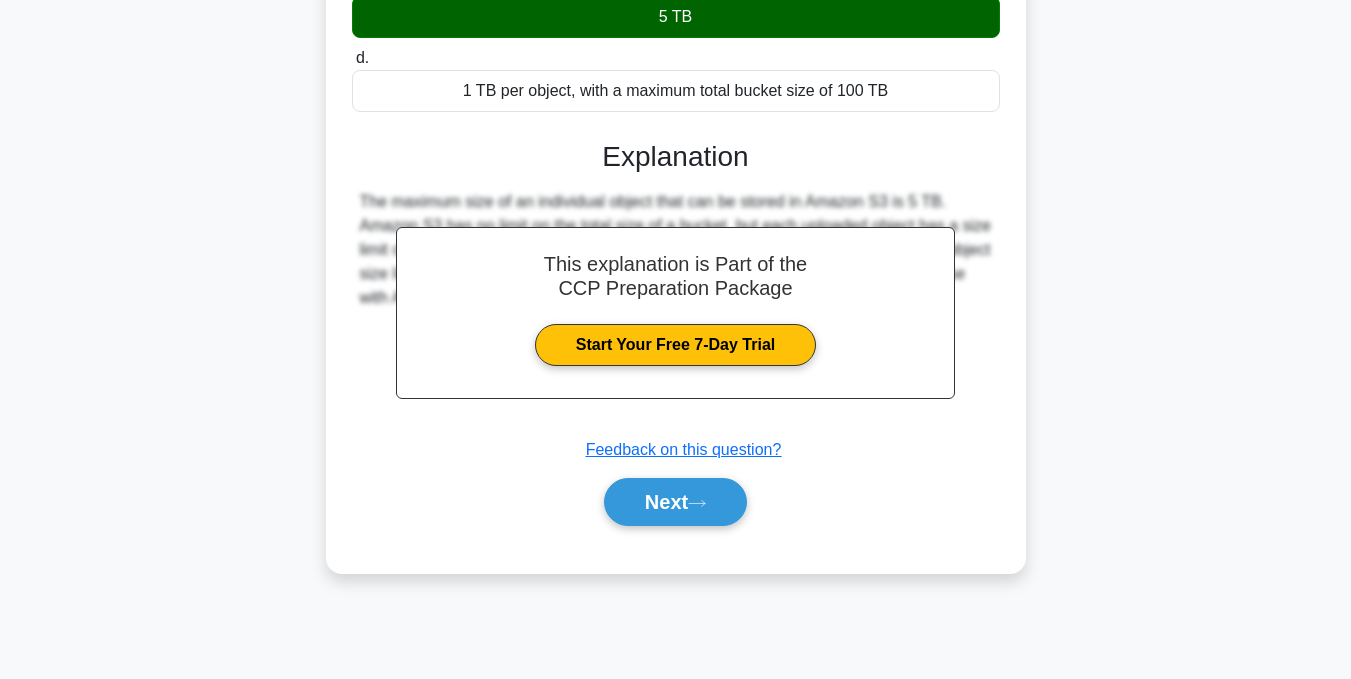 scroll, scrollTop: 401, scrollLeft: 0, axis: vertical 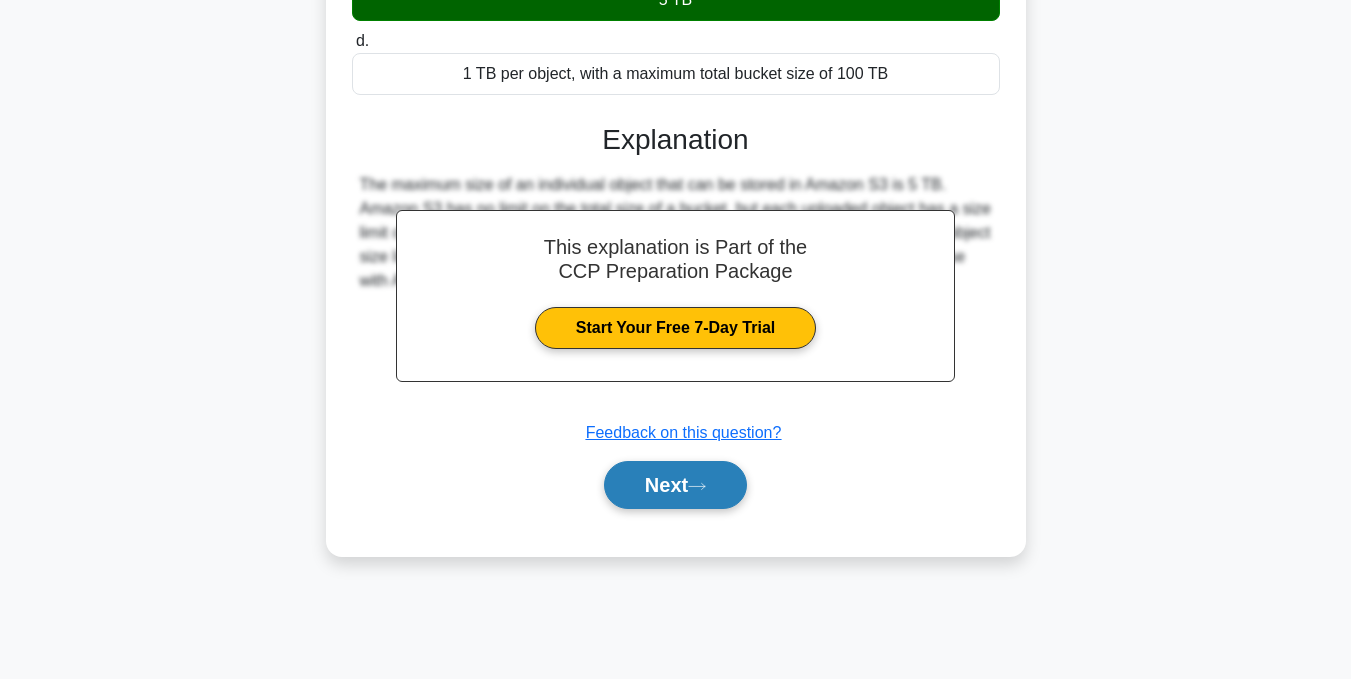 click 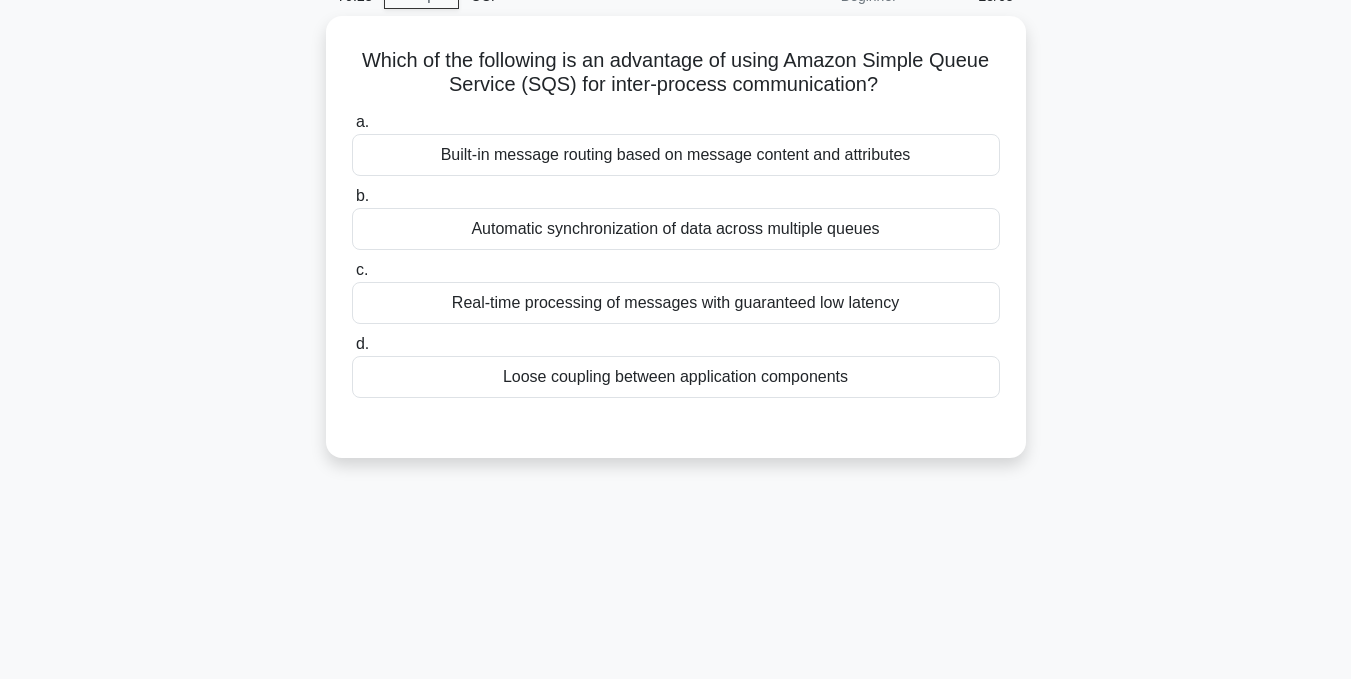 scroll, scrollTop: 1, scrollLeft: 0, axis: vertical 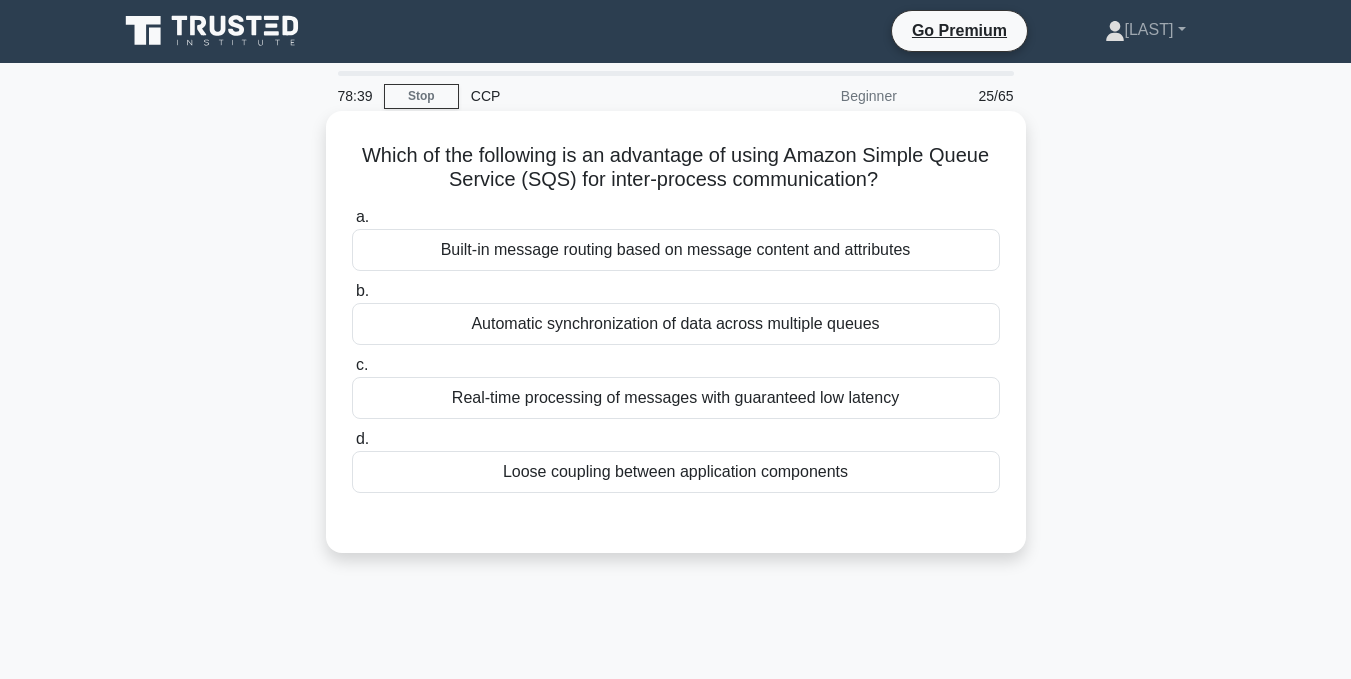 click on "Real-time processing of messages with guaranteed low latency" at bounding box center (676, 398) 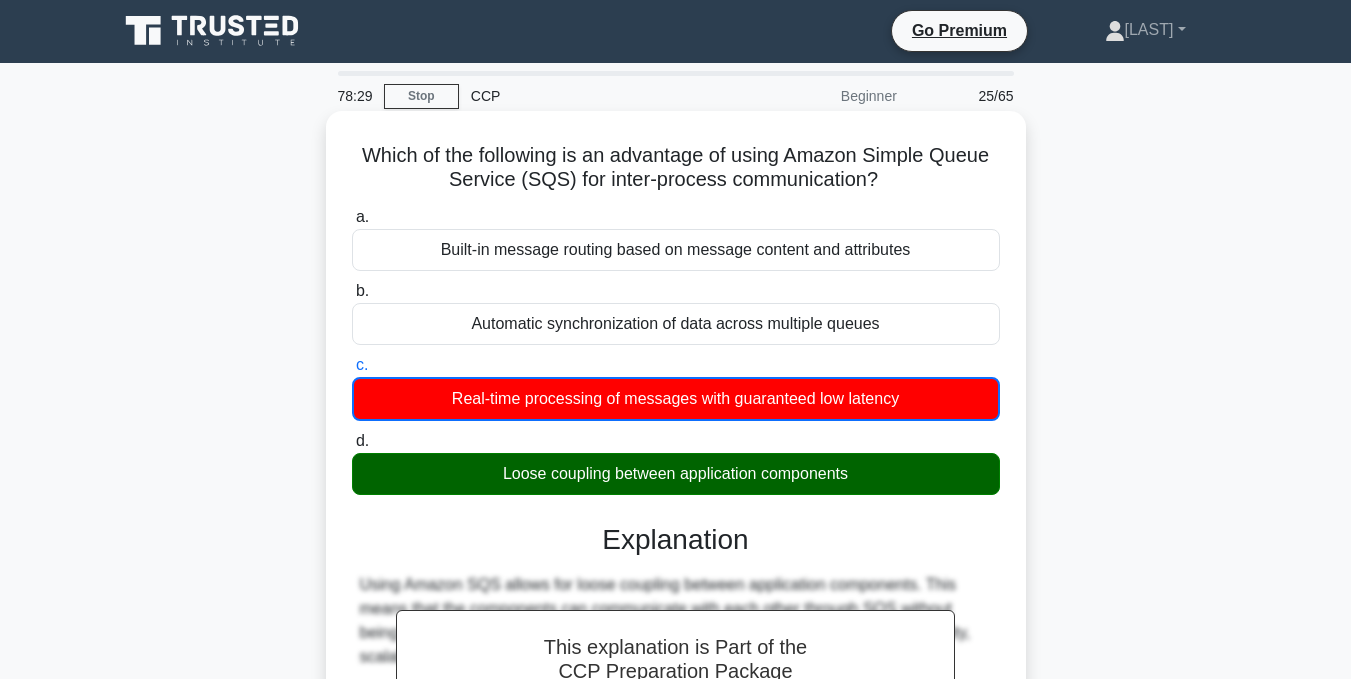 drag, startPoint x: 349, startPoint y: 143, endPoint x: 875, endPoint y: 467, distance: 617.7799 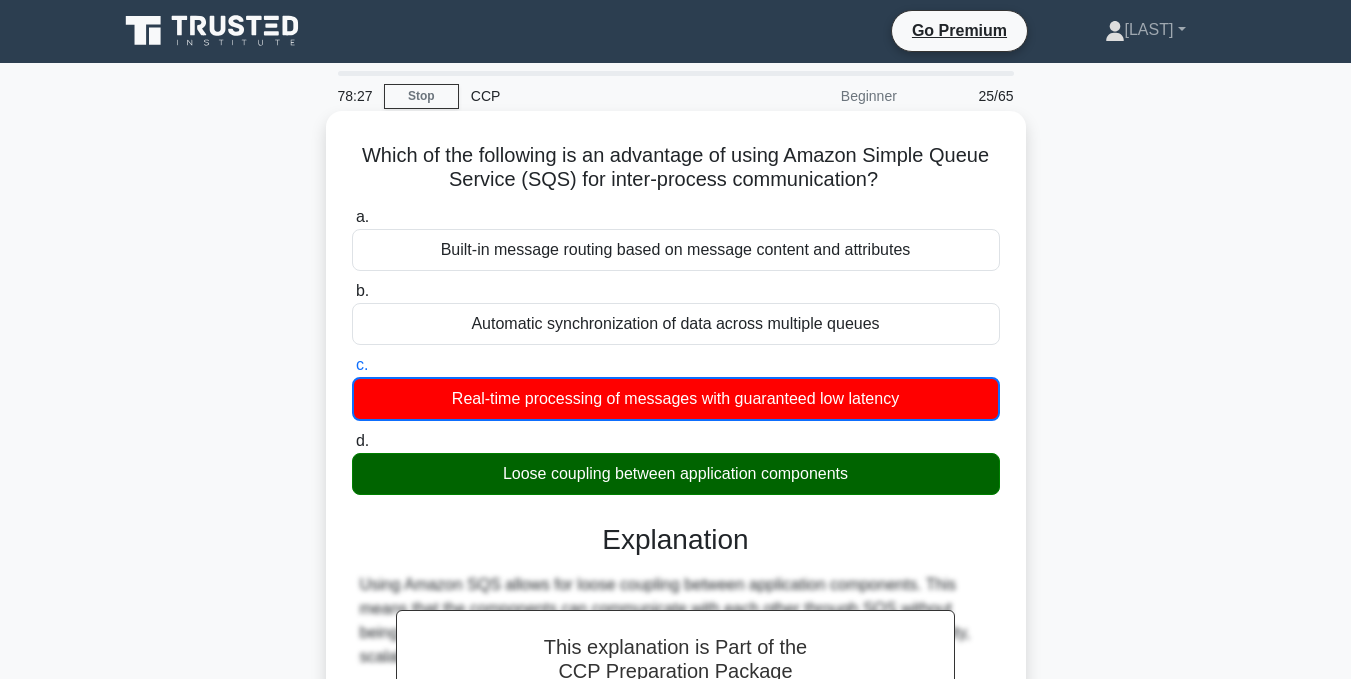 copy on "Which of the following is an advantage of using Amazon Simple Queue Service (SQS) for inter-process communication?
.spinner_0XTQ{transform-origin:center;animation:spinner_y6GP .75s linear infinite}@keyframes spinner_y6GP{100%{transform:rotate(360deg)}}
a.
Built-in message routing based on message content and attributes
b.
Automatic synchronization of data across multiple queues
c.
Real-time processing of messages with guaranteed low latency
d.
Loose coupling between application components" 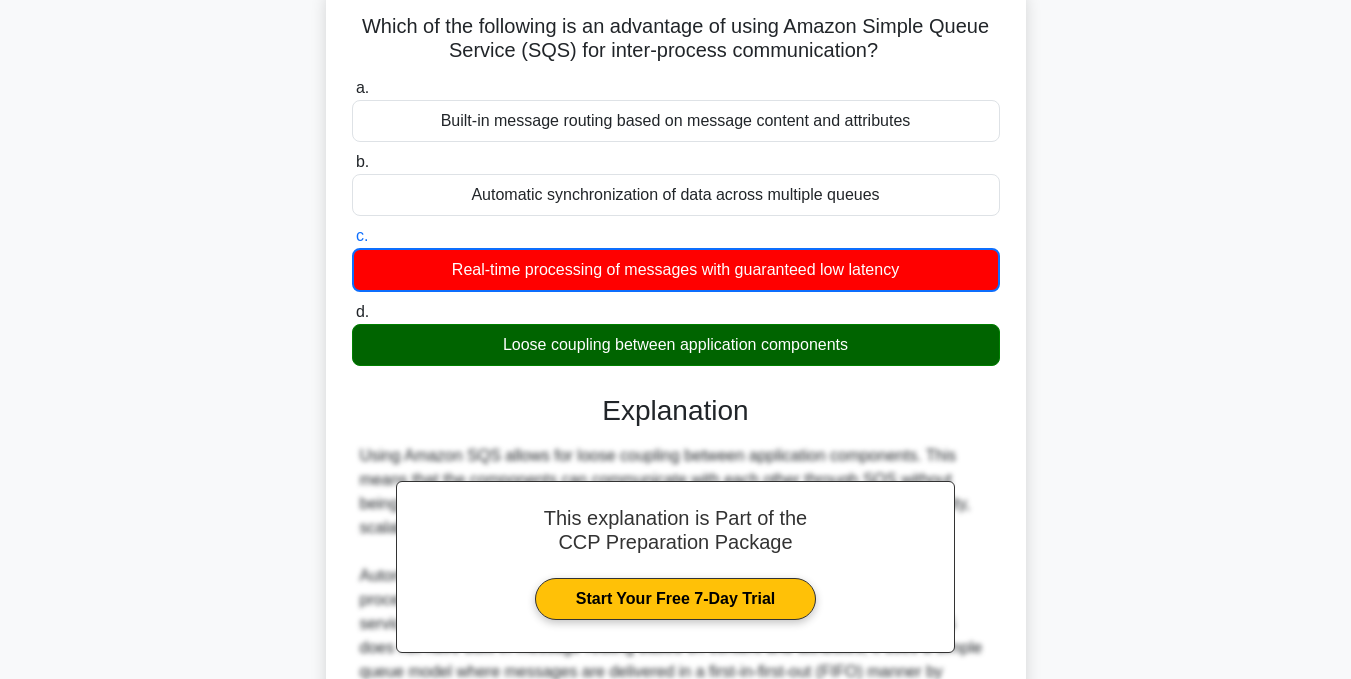 scroll, scrollTop: 301, scrollLeft: 0, axis: vertical 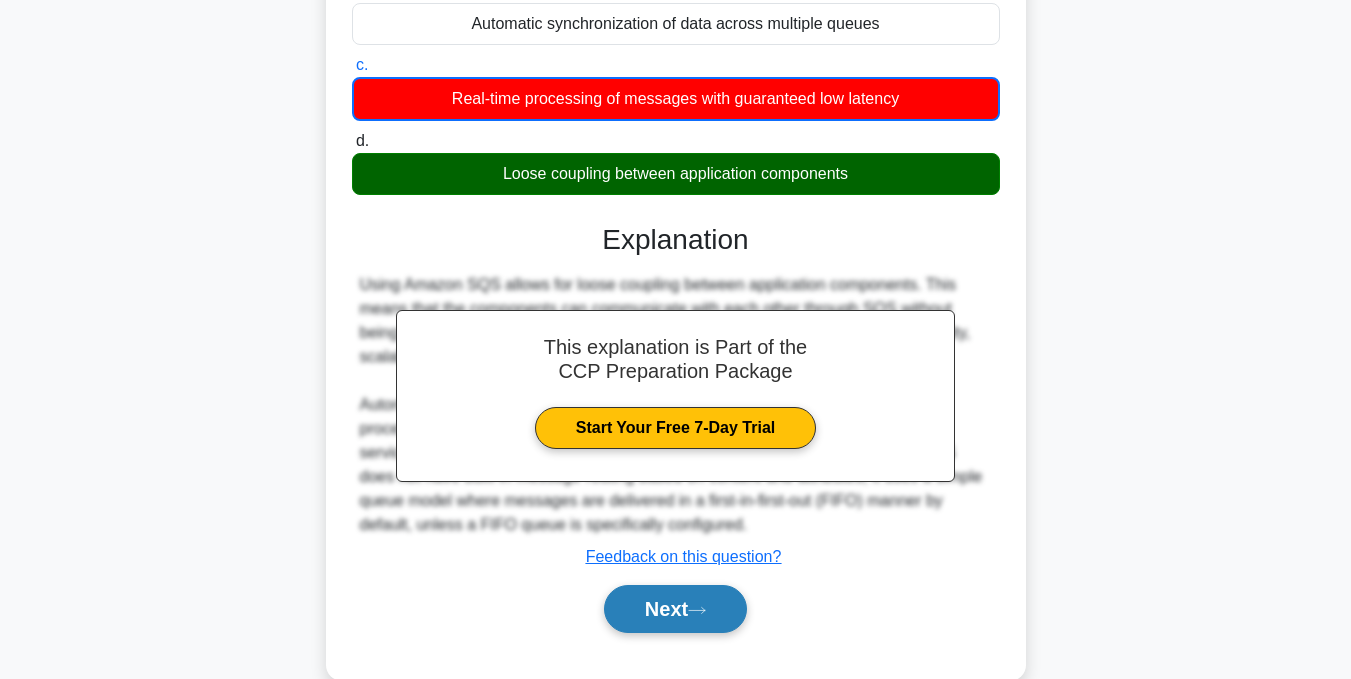 click on "Next" at bounding box center [675, 609] 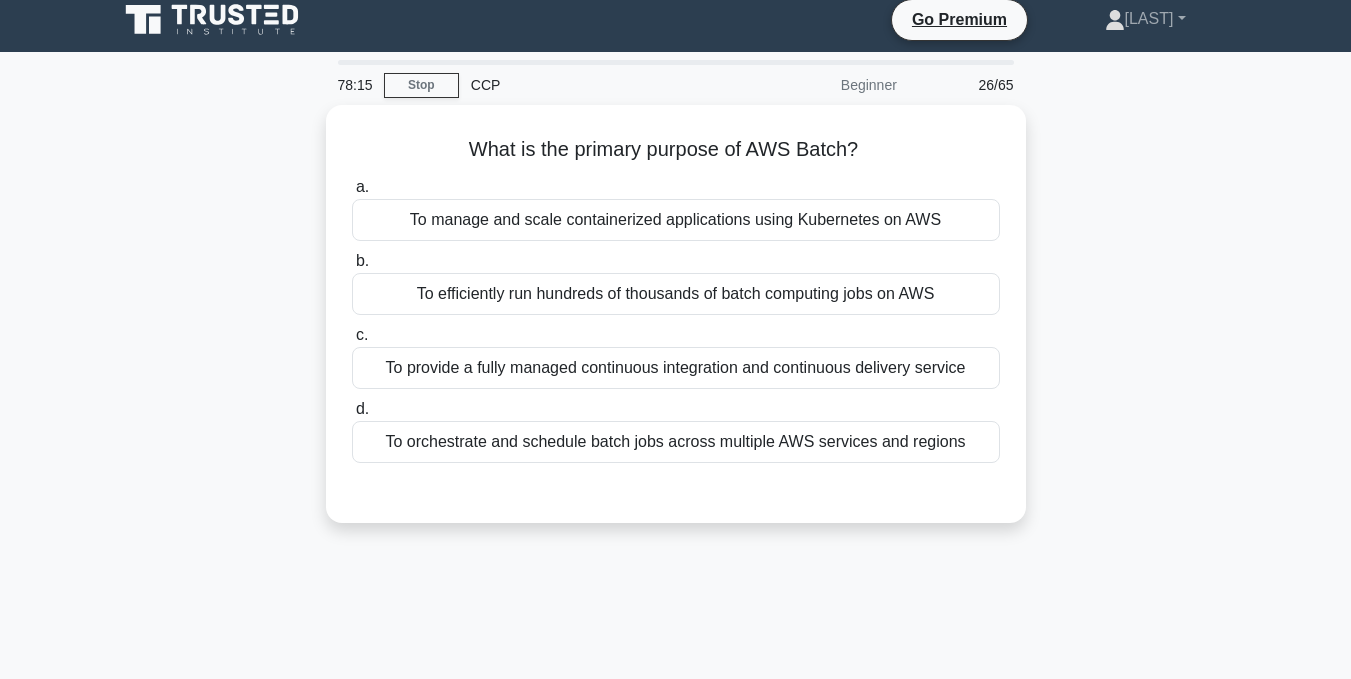 scroll, scrollTop: 1, scrollLeft: 0, axis: vertical 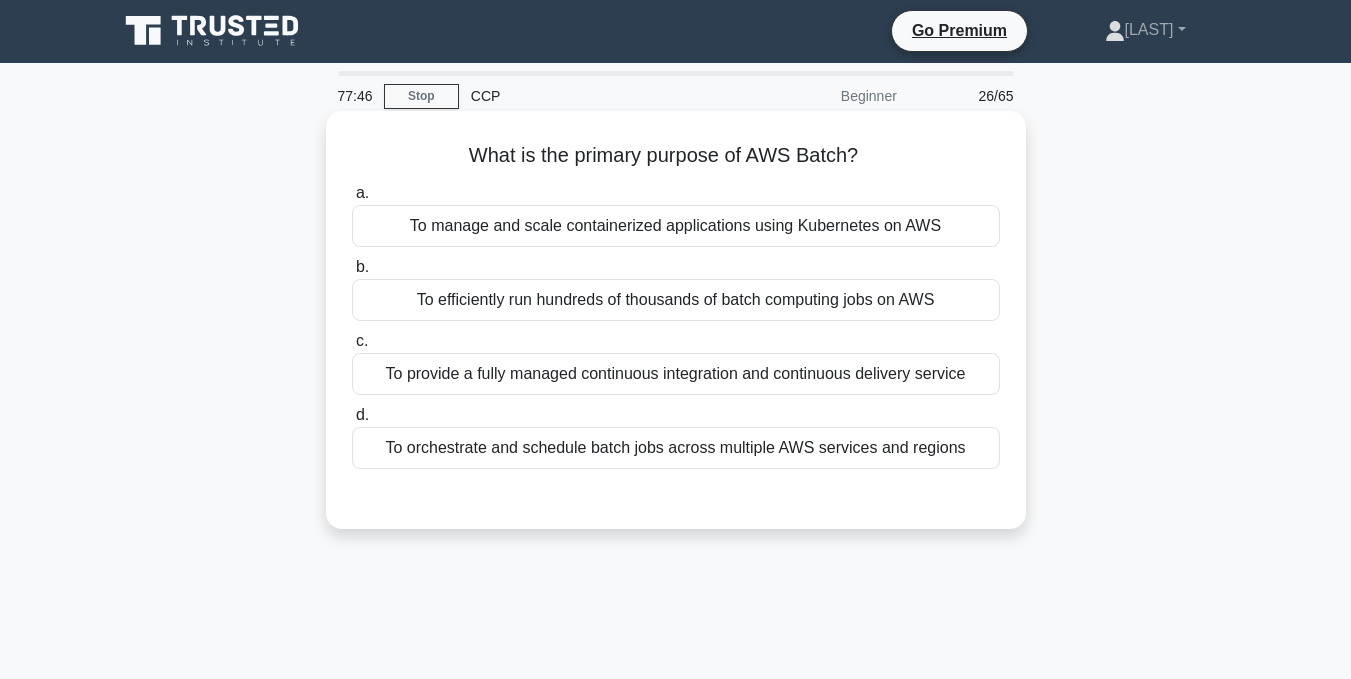 click on "To orchestrate and schedule batch jobs across multiple AWS services and regions" at bounding box center [676, 448] 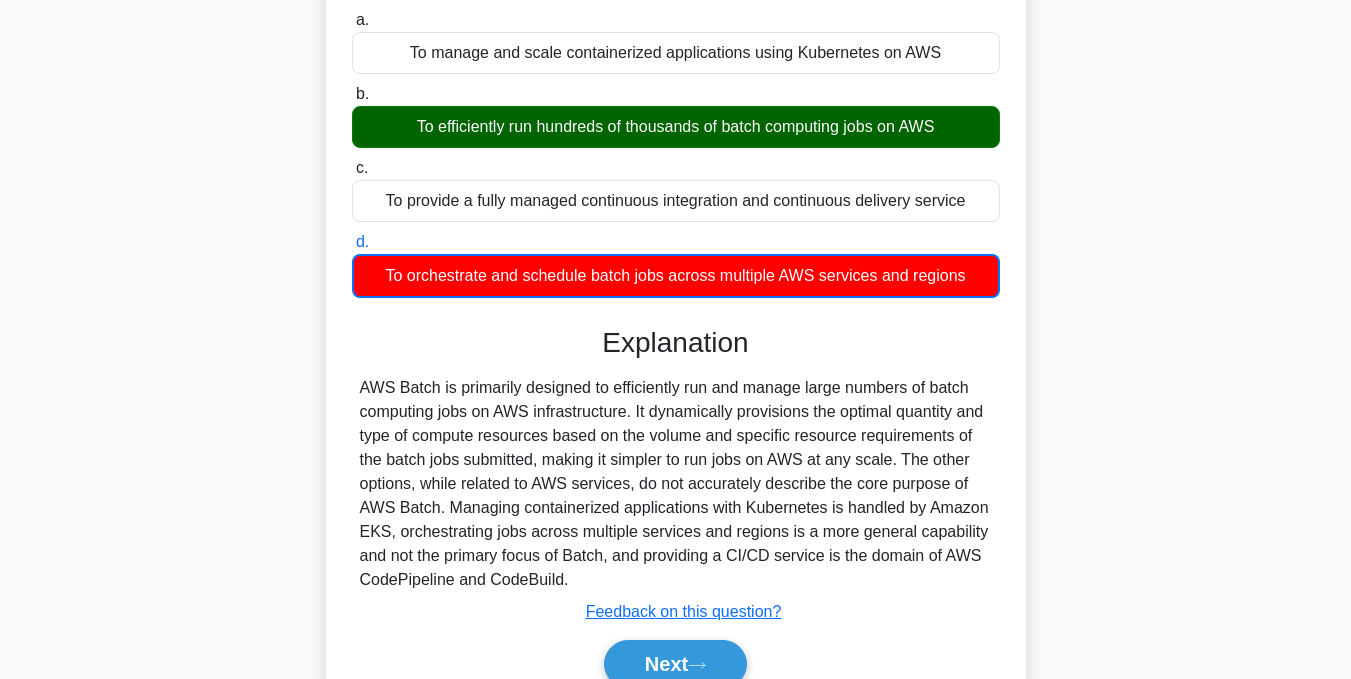scroll, scrollTop: 201, scrollLeft: 0, axis: vertical 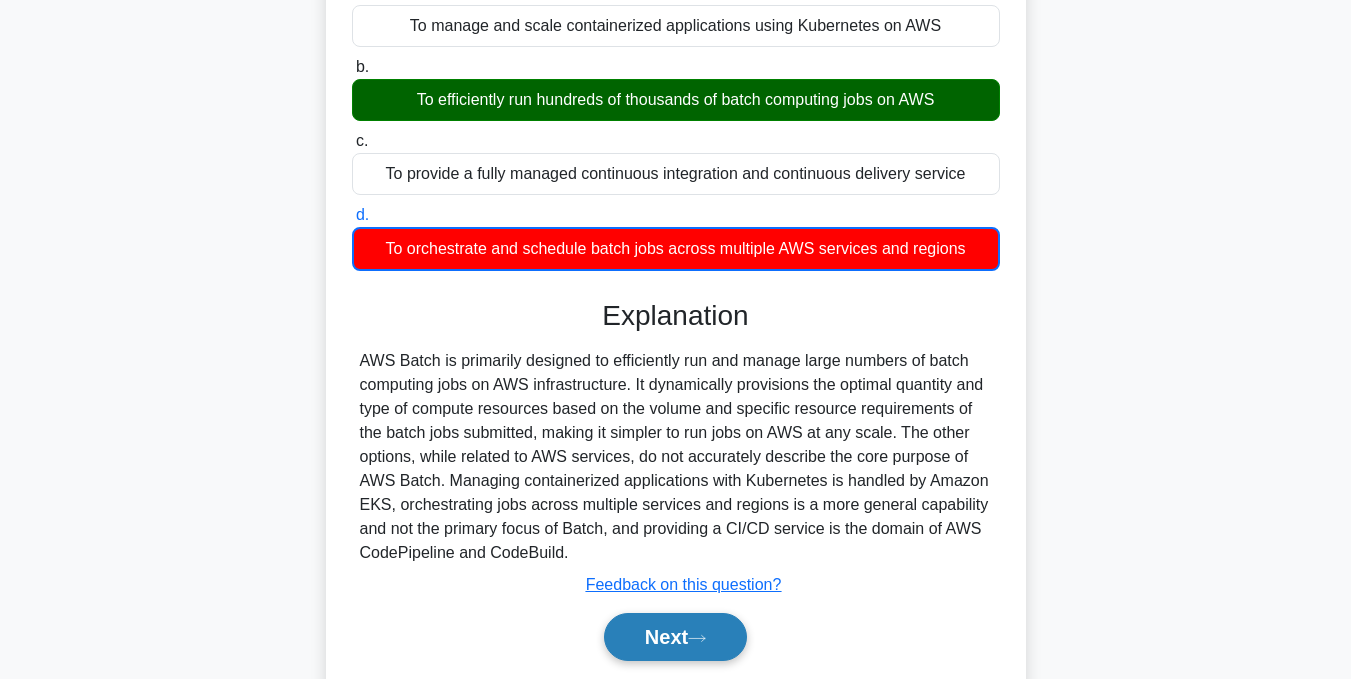 click on "Next" at bounding box center [675, 637] 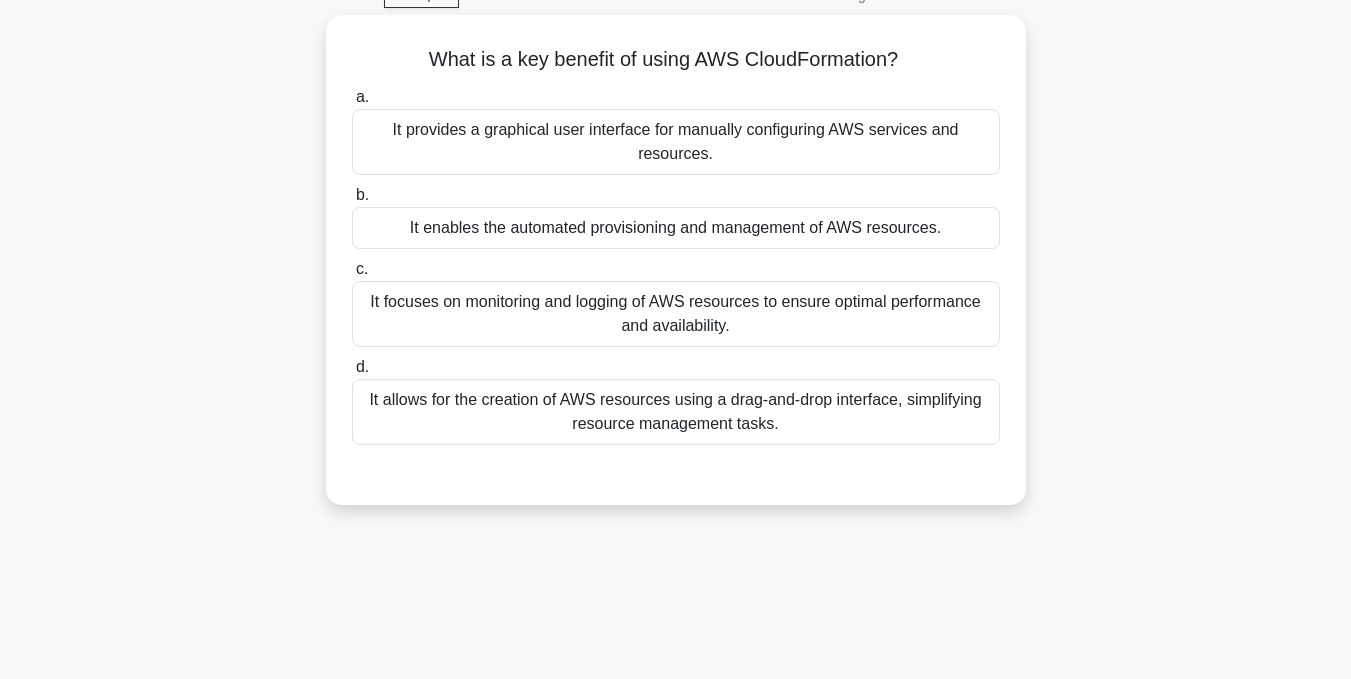 scroll, scrollTop: 0, scrollLeft: 0, axis: both 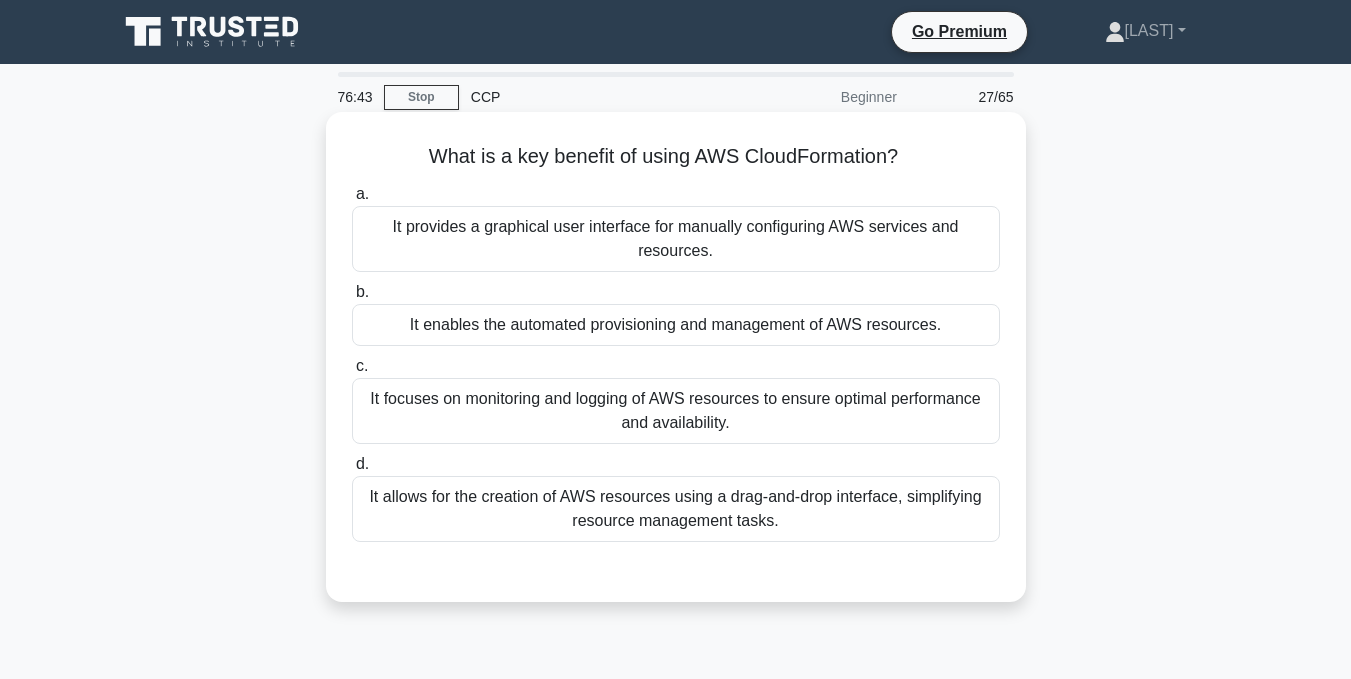 click on "It enables the automated provisioning and management of AWS resources." at bounding box center [676, 325] 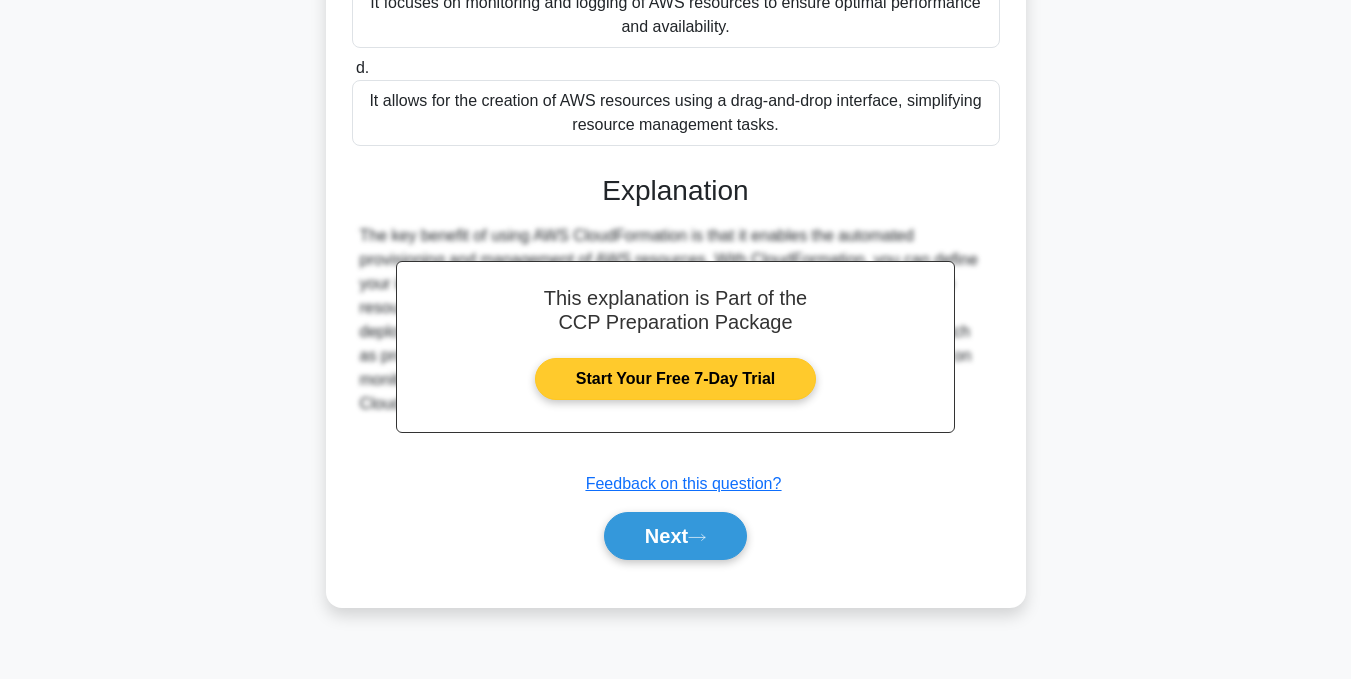scroll, scrollTop: 401, scrollLeft: 0, axis: vertical 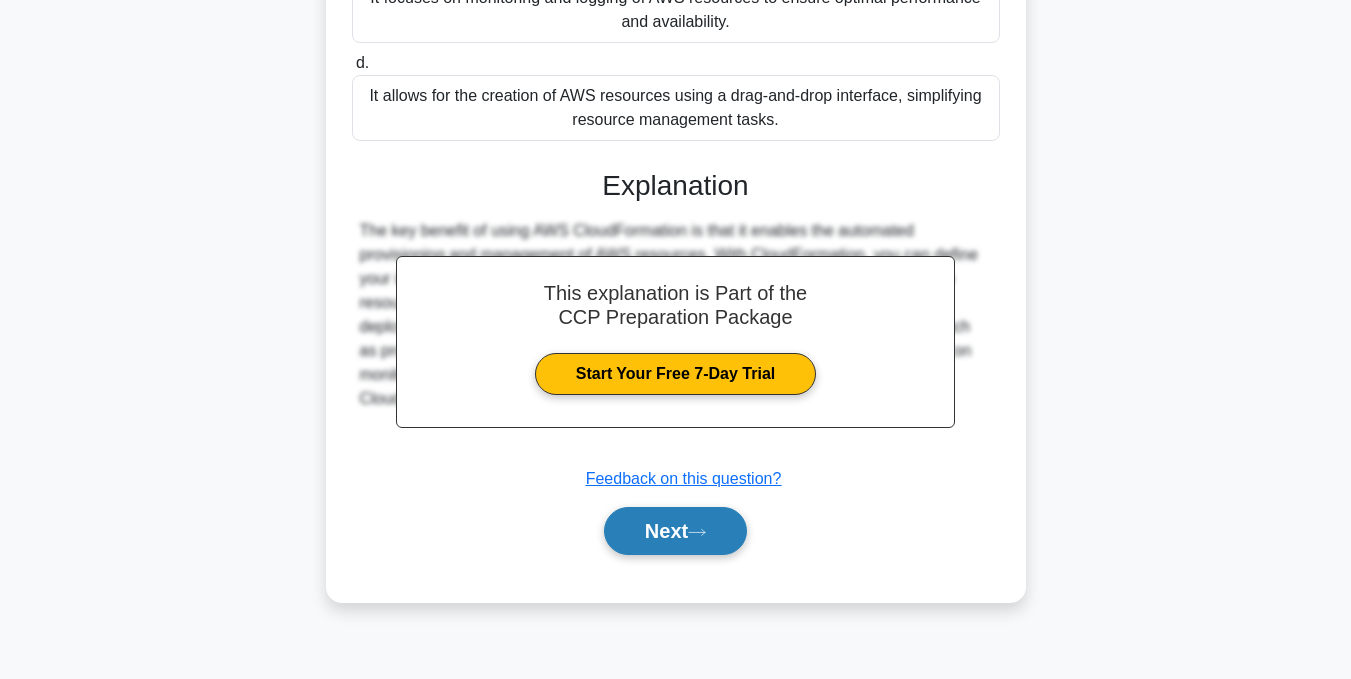 click on "Next" at bounding box center [675, 531] 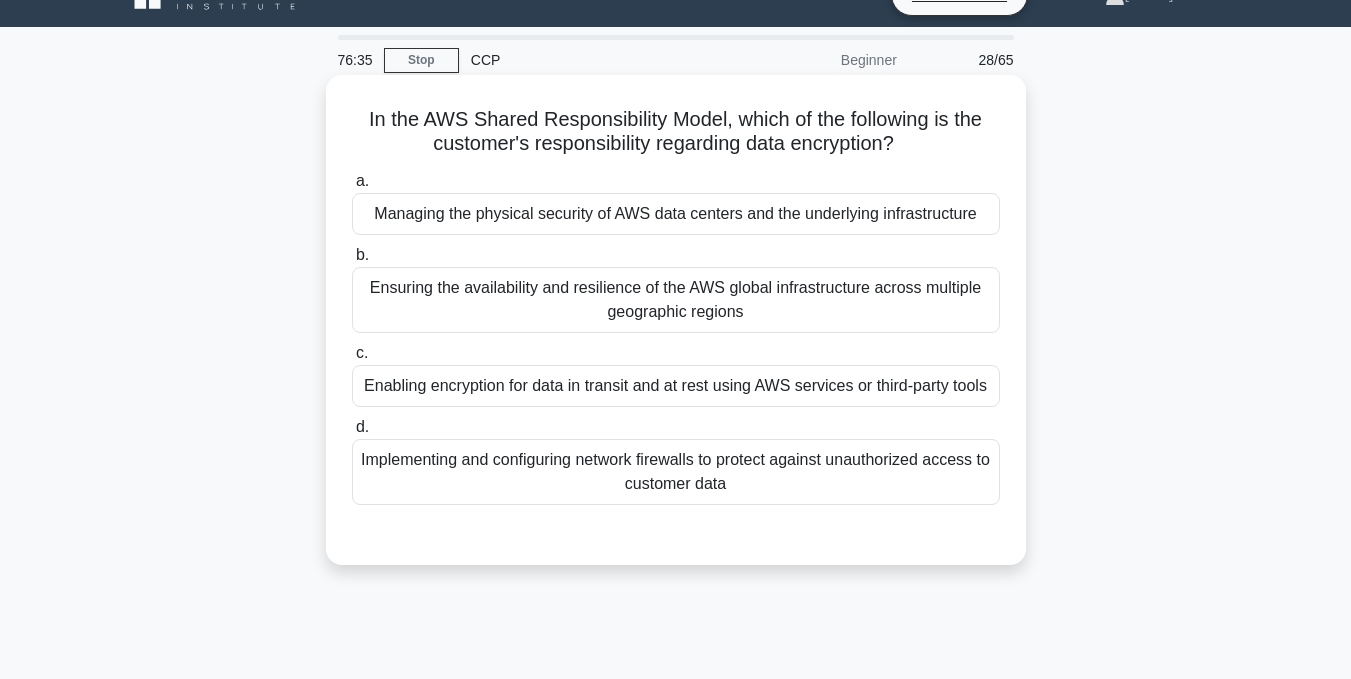 scroll, scrollTop: 1, scrollLeft: 0, axis: vertical 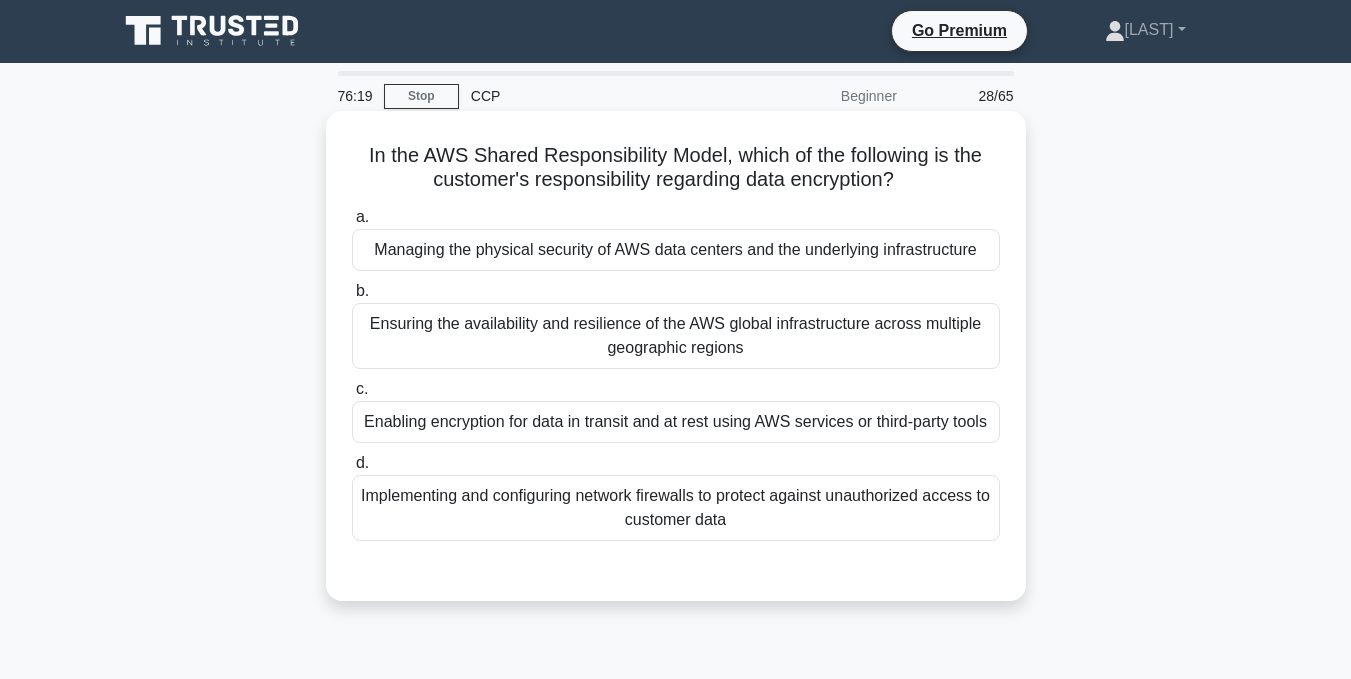 click on "Enabling encryption for data in transit and at rest using AWS services or third-party tools" at bounding box center (676, 422) 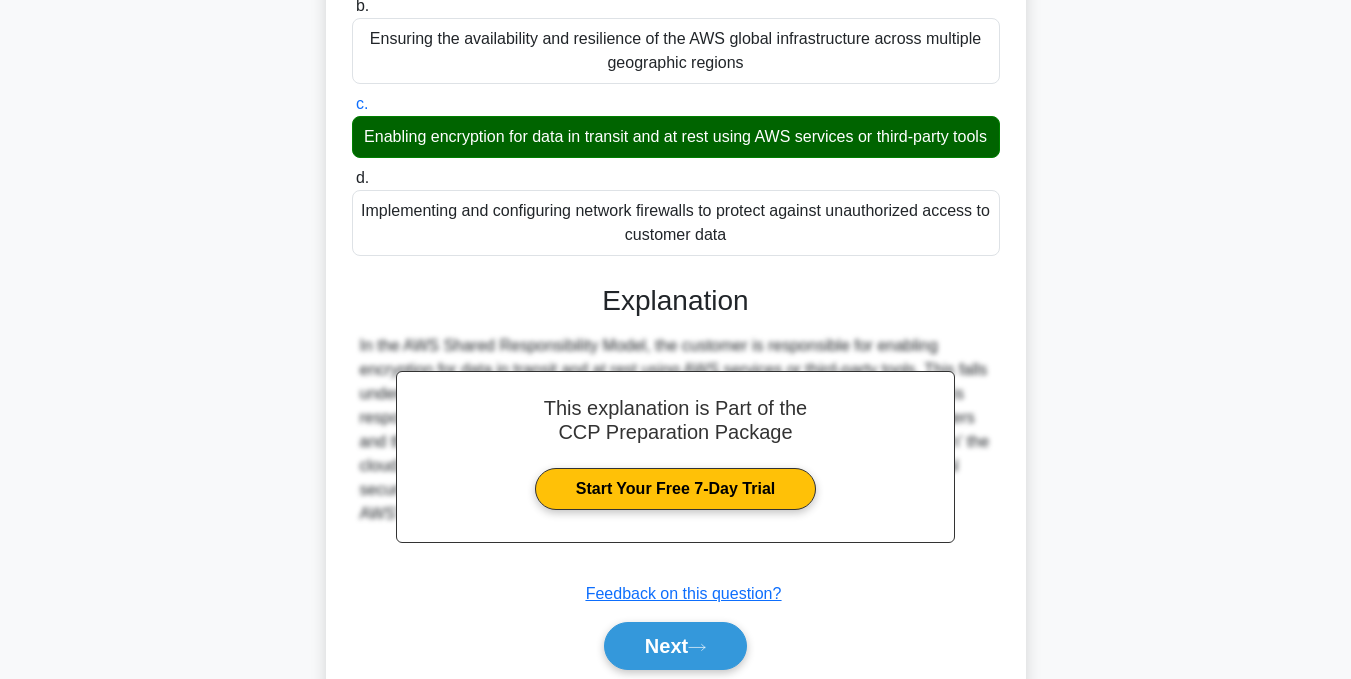 scroll, scrollTop: 401, scrollLeft: 0, axis: vertical 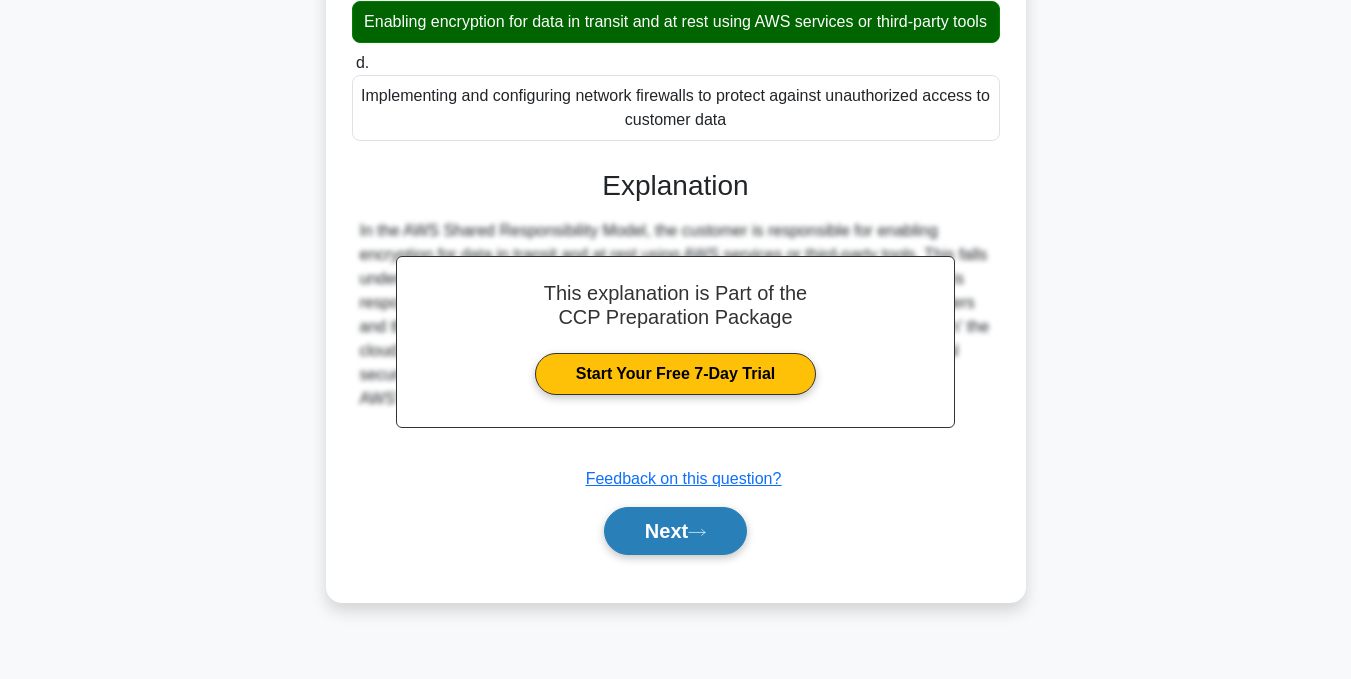click on "Next" at bounding box center [675, 531] 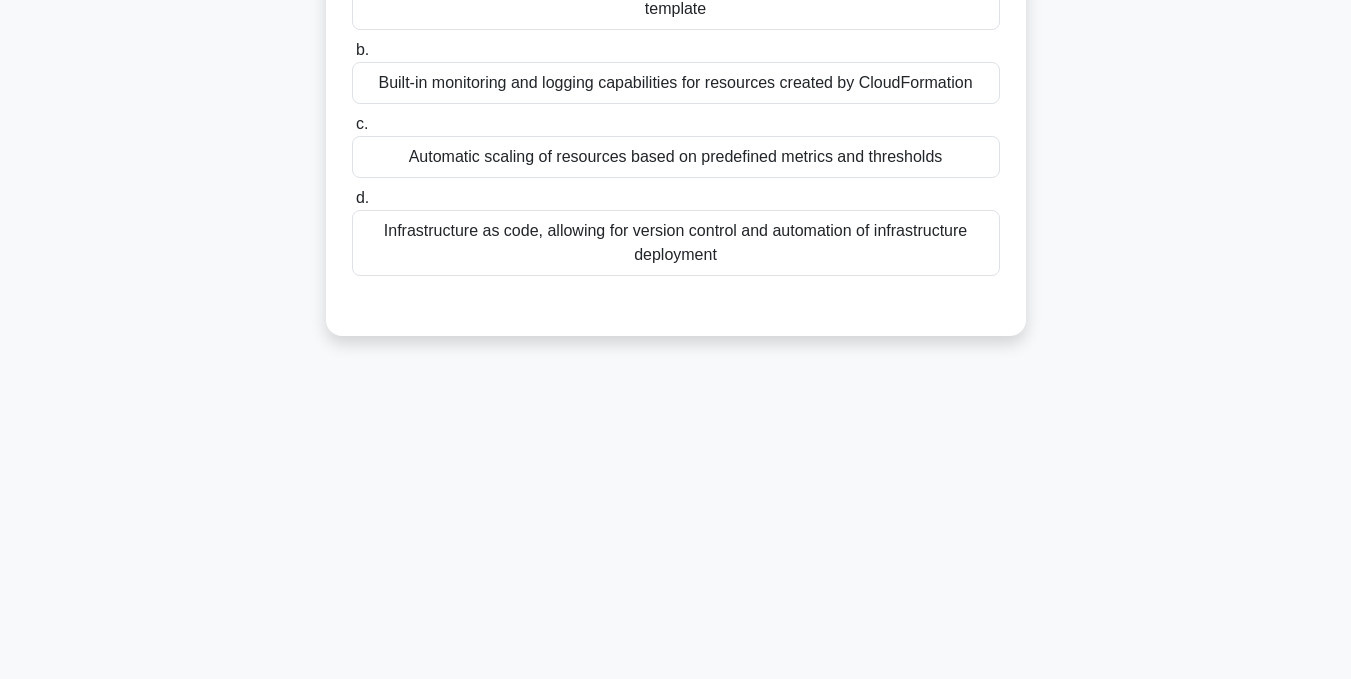 scroll, scrollTop: 101, scrollLeft: 0, axis: vertical 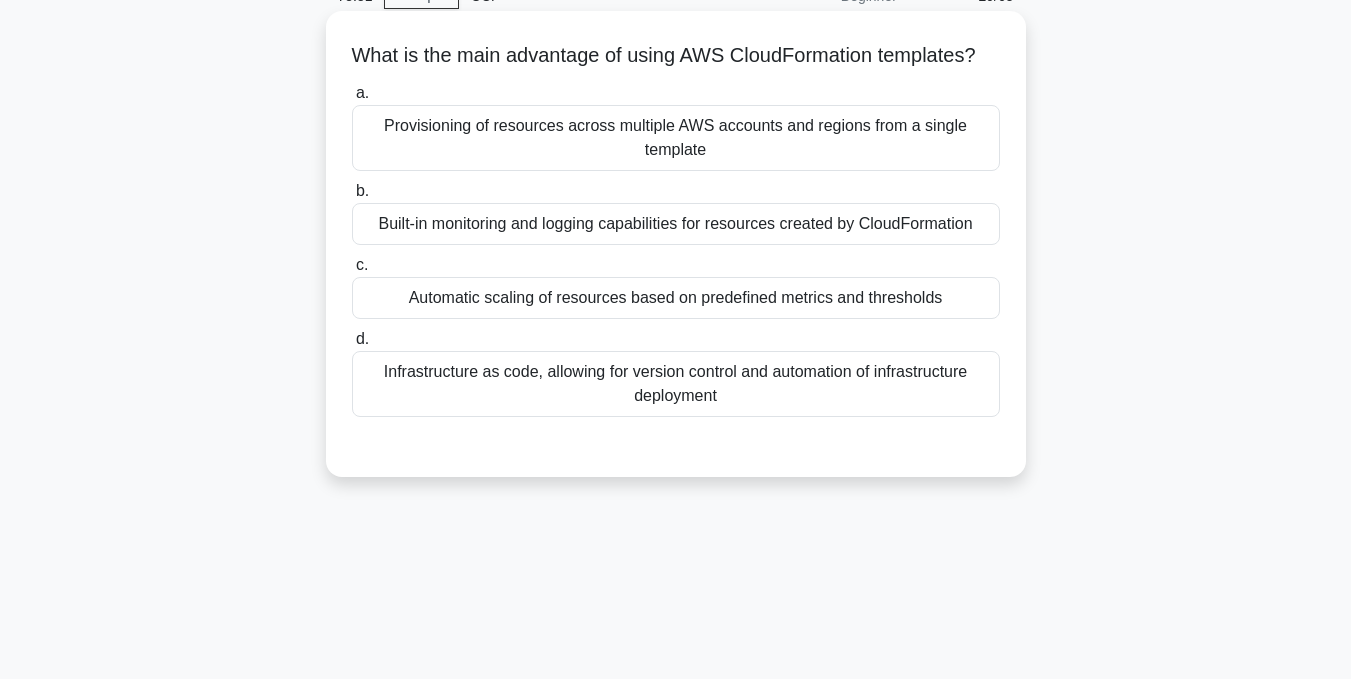 click on "Provisioning of resources across multiple AWS accounts and regions from a single template" at bounding box center [676, 138] 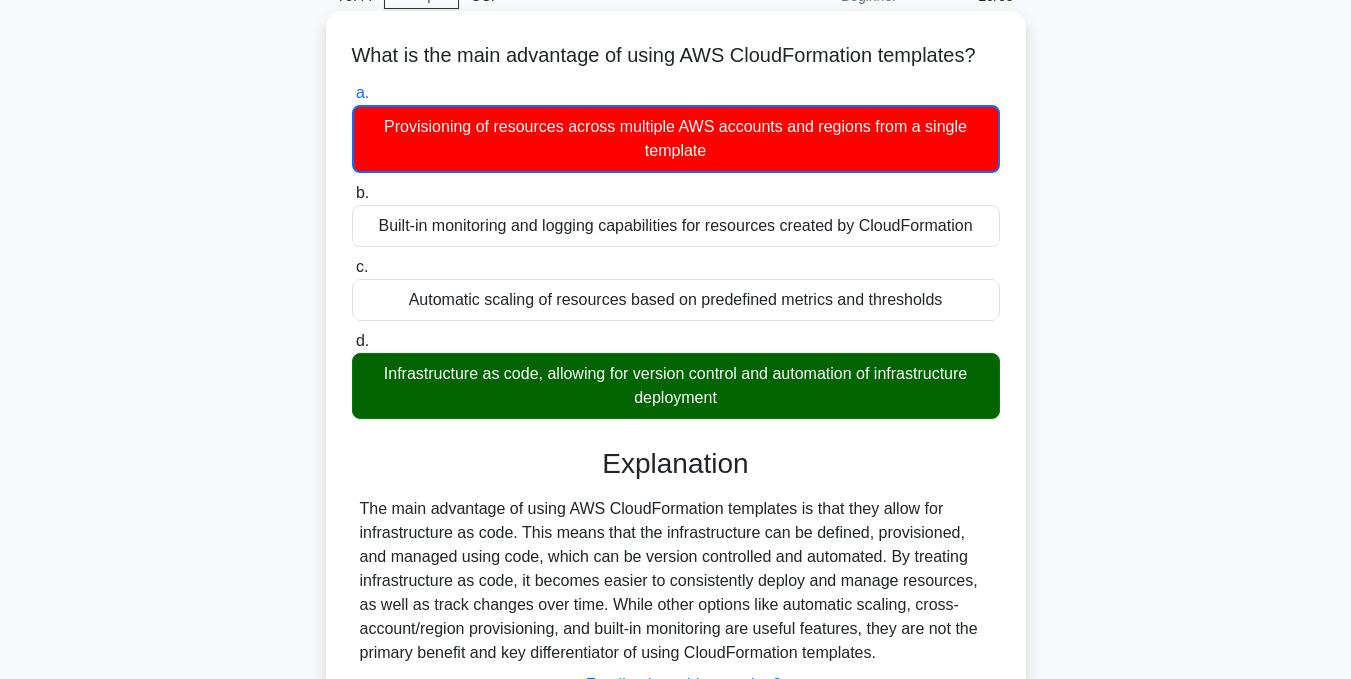 click on "Infrastructure as code, allowing for version control and automation of infrastructure deployment" at bounding box center [676, 386] 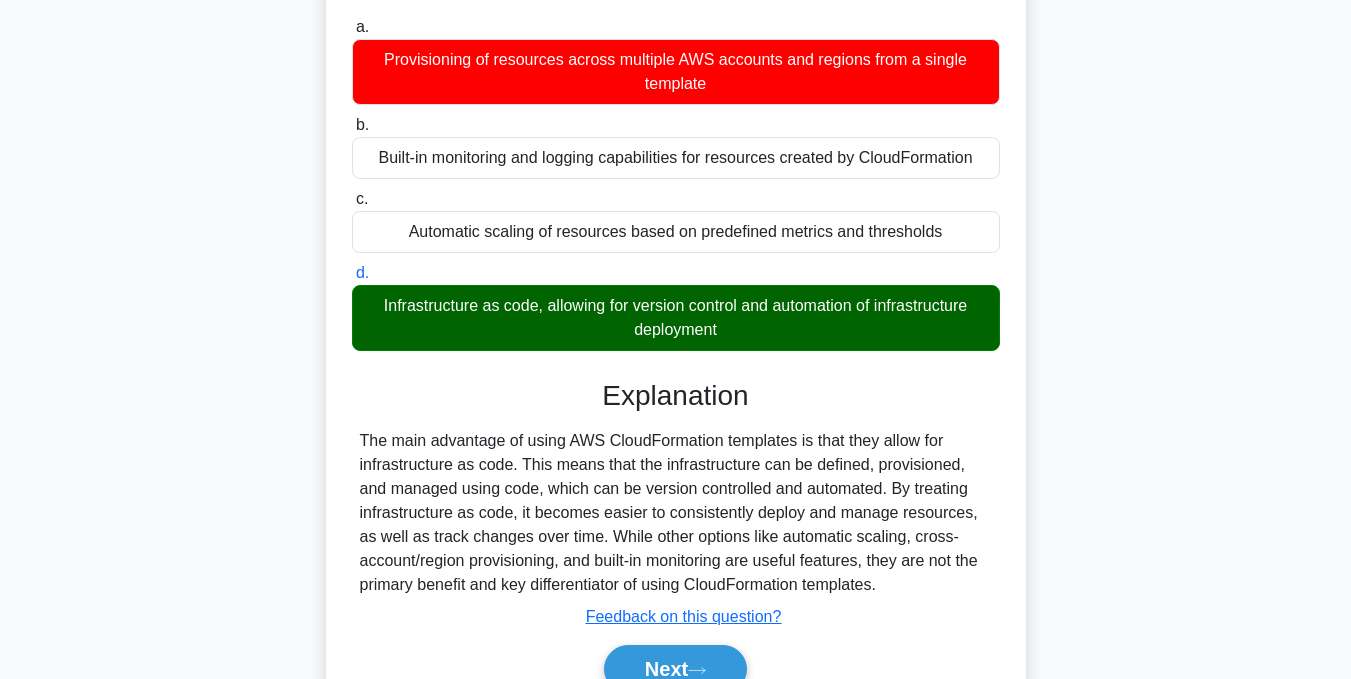 scroll, scrollTop: 401, scrollLeft: 0, axis: vertical 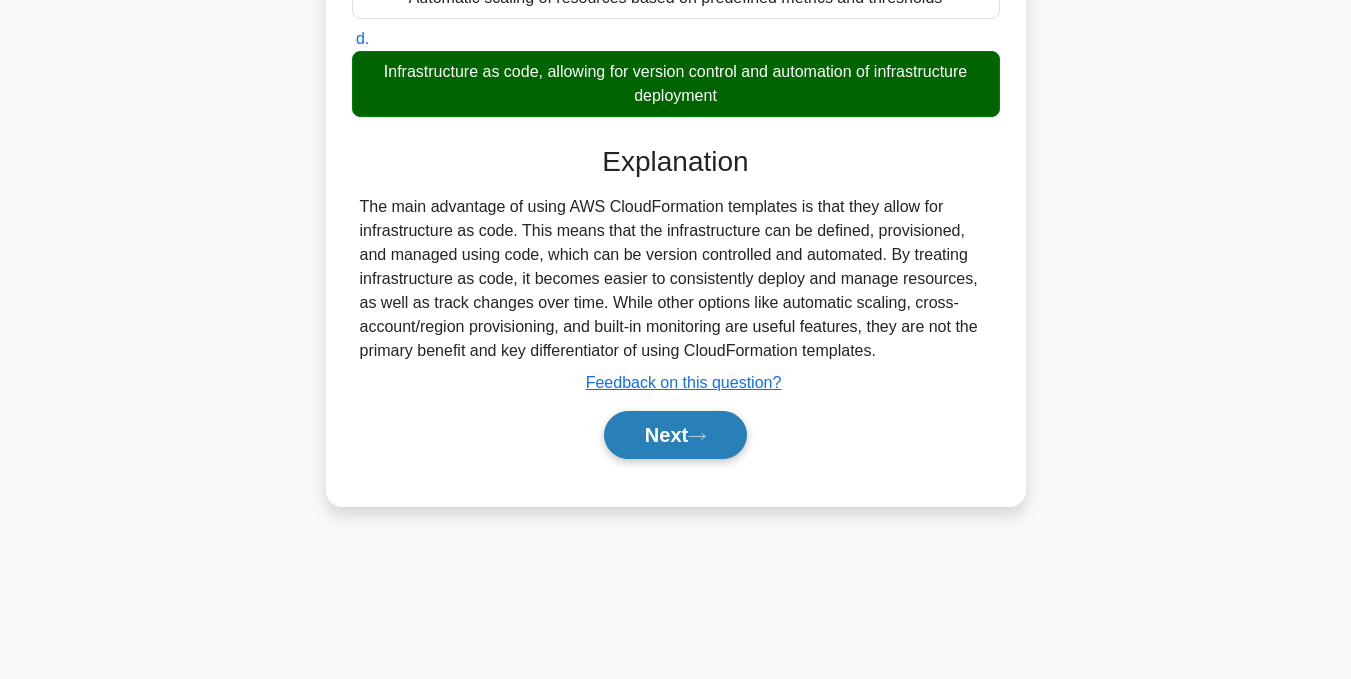 drag, startPoint x: 651, startPoint y: 472, endPoint x: 641, endPoint y: 476, distance: 10.770329 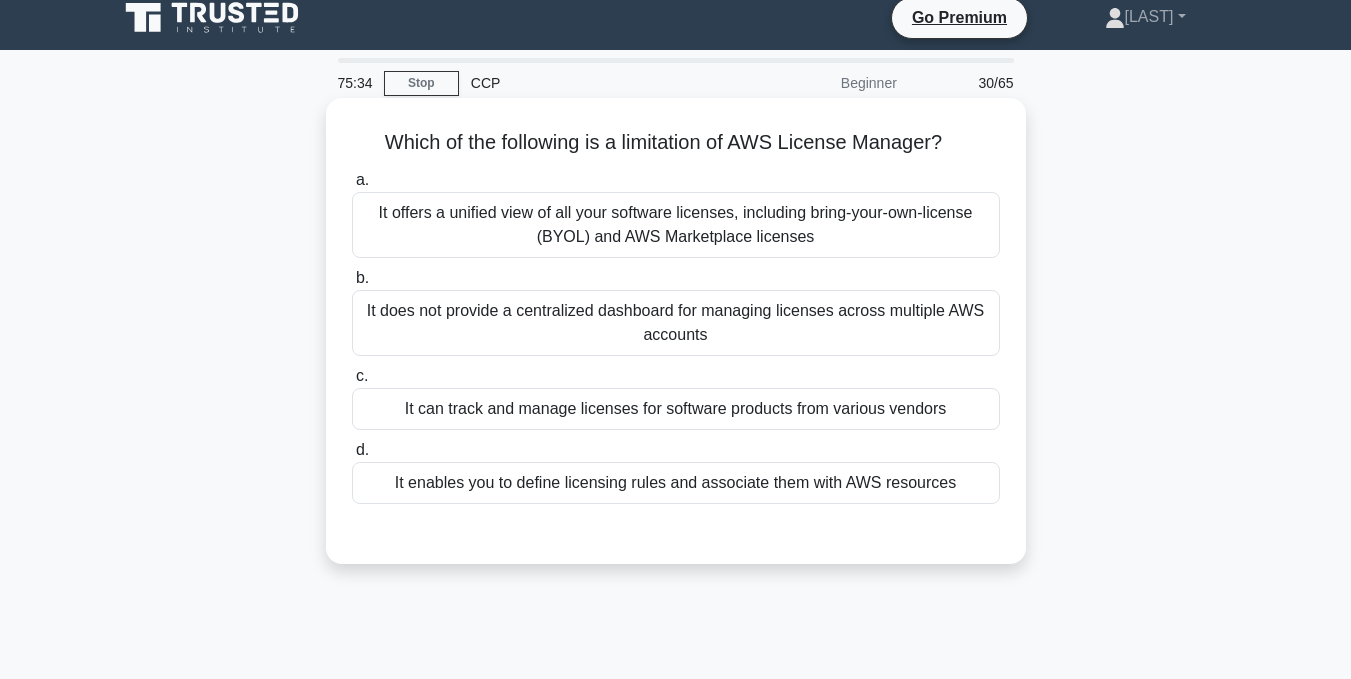 scroll, scrollTop: 0, scrollLeft: 0, axis: both 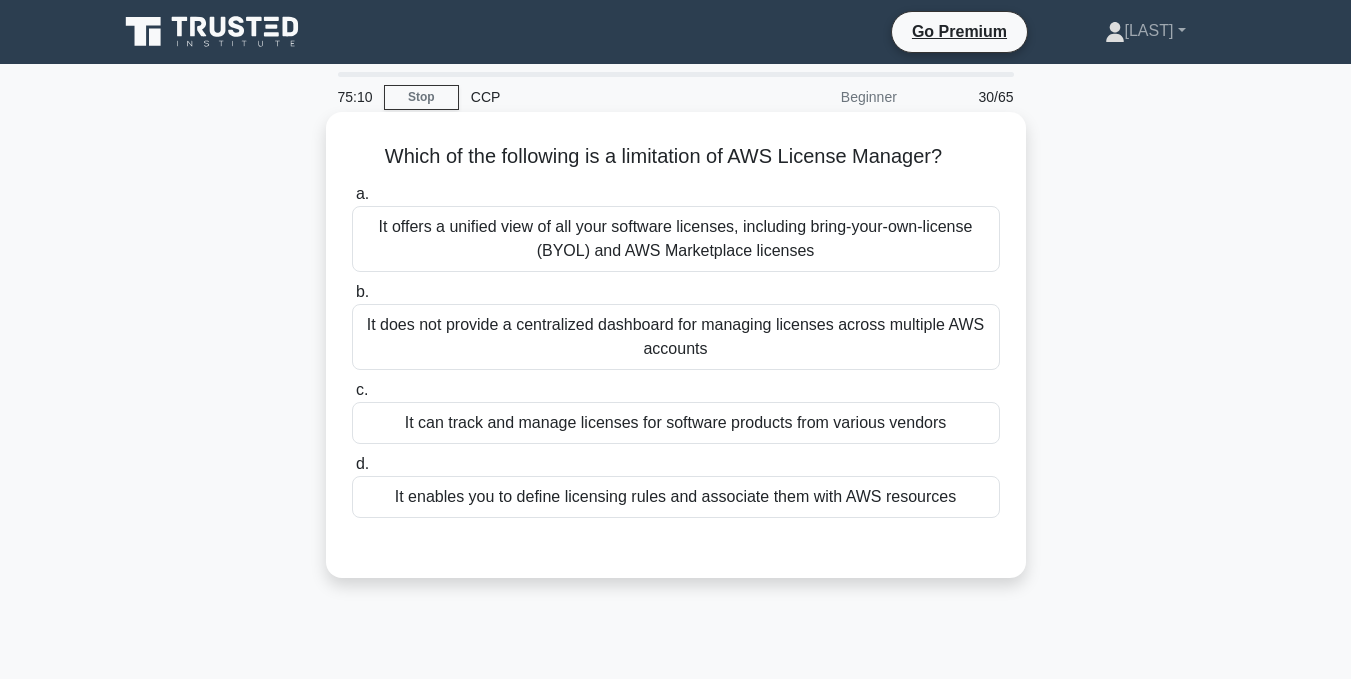 click on "It does not provide a centralized dashboard for managing licenses across multiple AWS accounts" at bounding box center (676, 337) 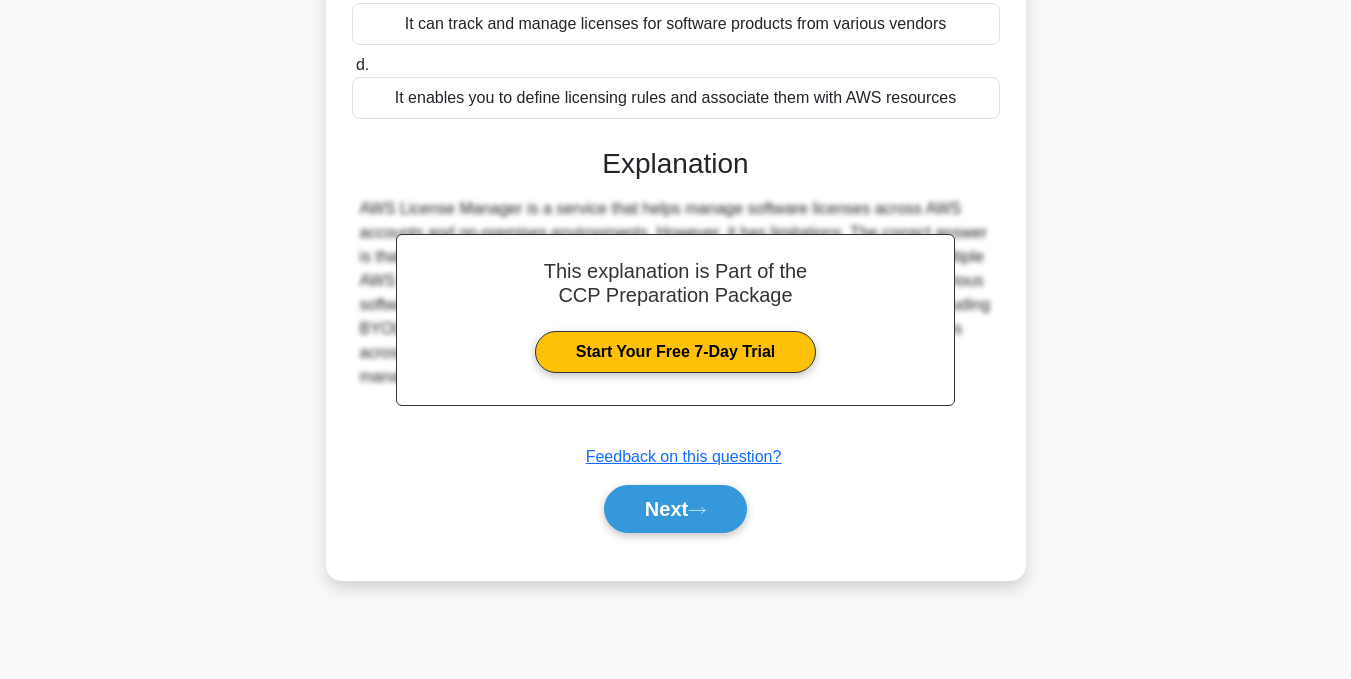 scroll, scrollTop: 400, scrollLeft: 0, axis: vertical 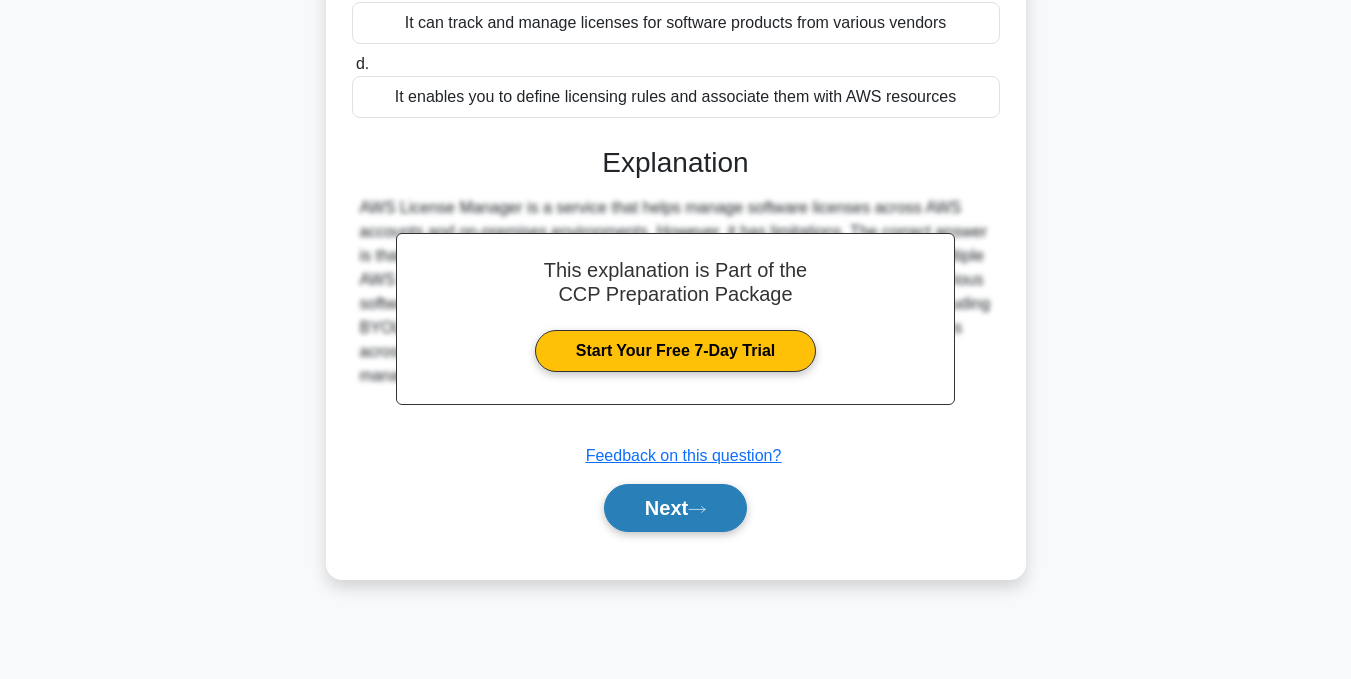 click on "Next" at bounding box center (675, 508) 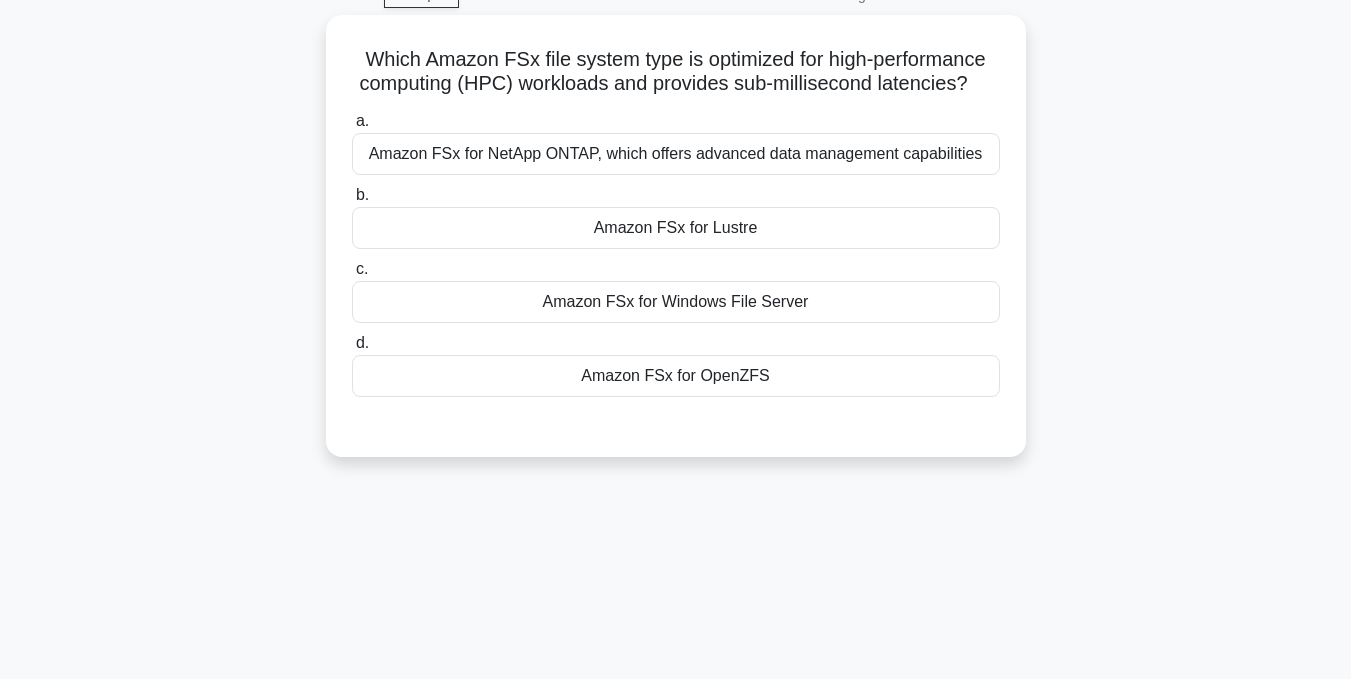 scroll, scrollTop: 100, scrollLeft: 0, axis: vertical 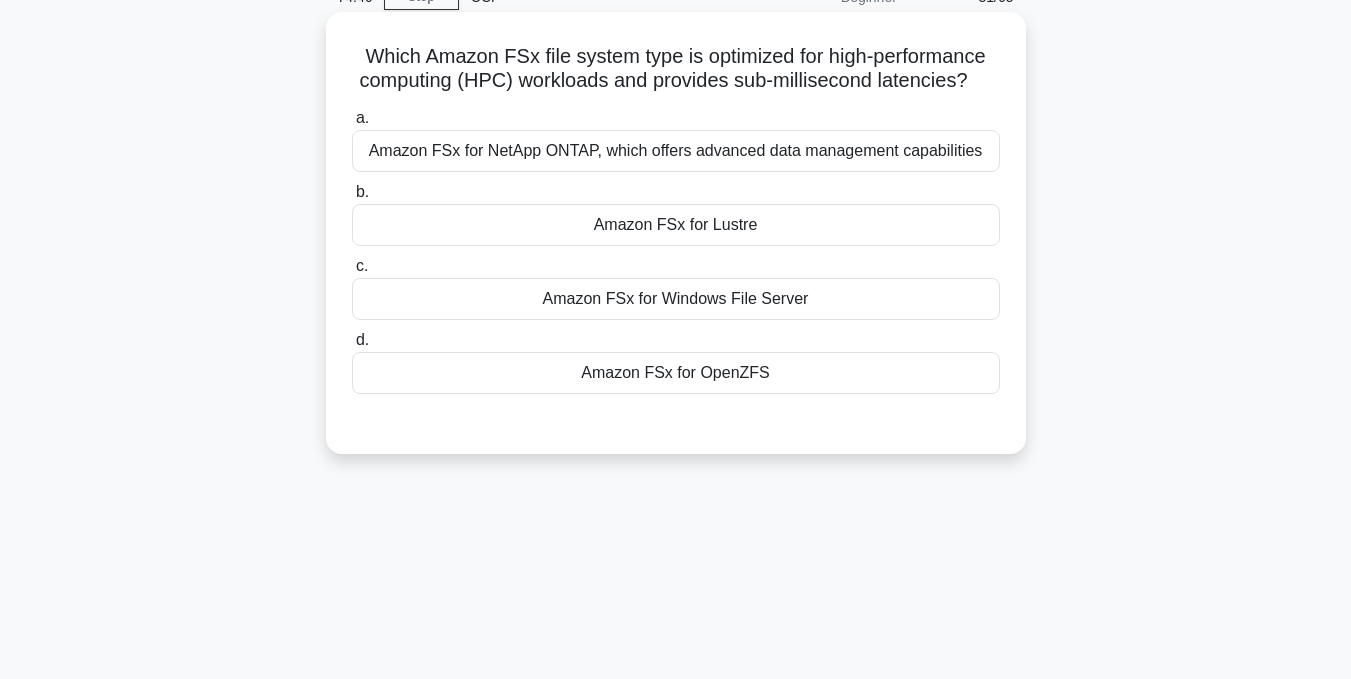 click on "Amazon FSx for NetApp ONTAP, which offers advanced data management capabilities" at bounding box center (676, 151) 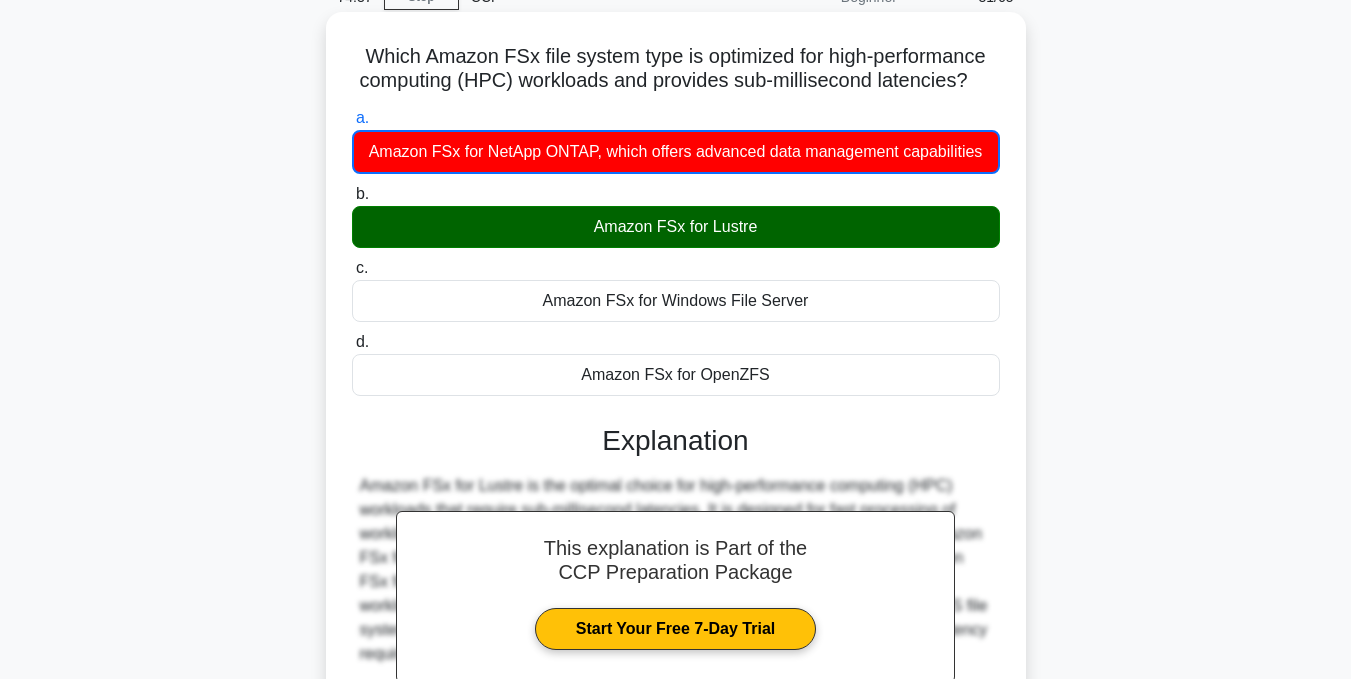 drag, startPoint x: 346, startPoint y: 63, endPoint x: 793, endPoint y: 382, distance: 549.1539 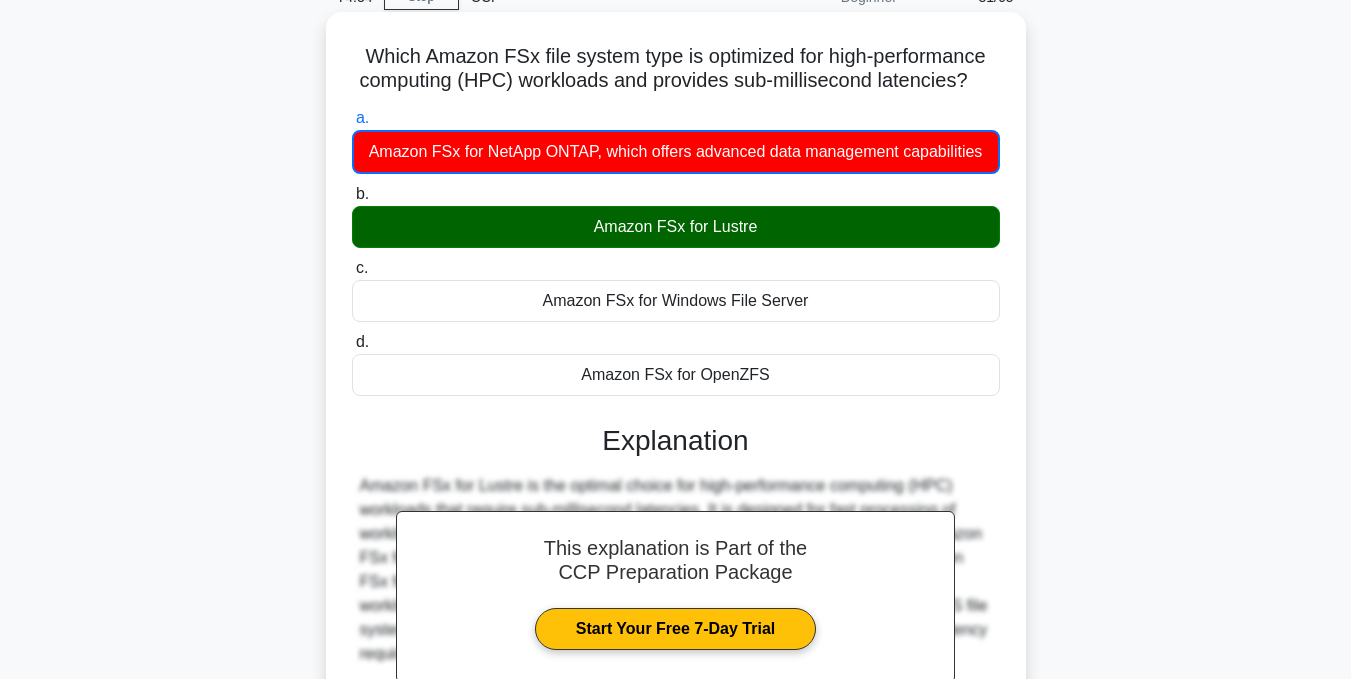 copy on "Which Amazon FSx file system type is optimized for high-performance computing (HPC) workloads and provides sub-millisecond latencies?
.spinner_0XTQ{transform-origin:center;animation:spinner_y6GP .75s linear infinite}@keyframes spinner_y6GP{100%{transform:rotate(360deg)}}
a.
Amazon FSx for NetApp ONTAP, which offers advanced data management capabilities
b.
Amazon FSx for Lustre
c.
Amazon FSx for Windows File Server
d.
Amazon FSx for OpenZFS" 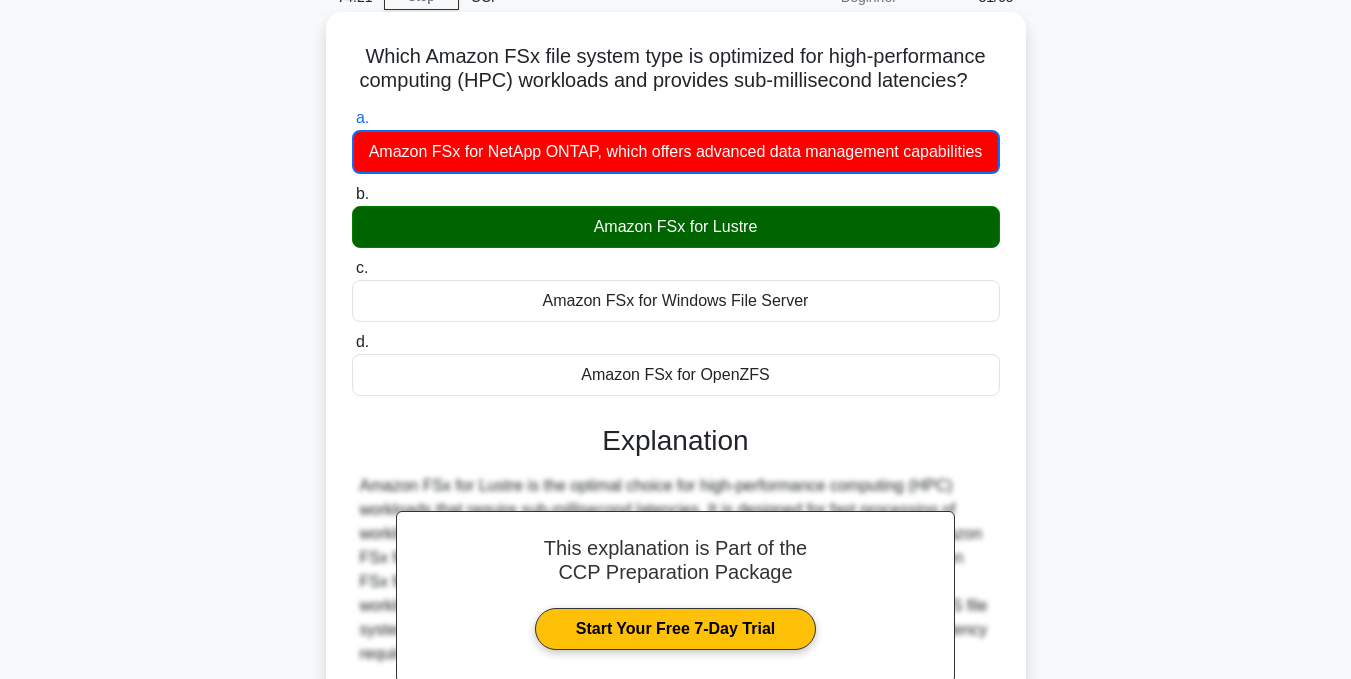 drag, startPoint x: 1059, startPoint y: 339, endPoint x: 1008, endPoint y: 330, distance: 51.78803 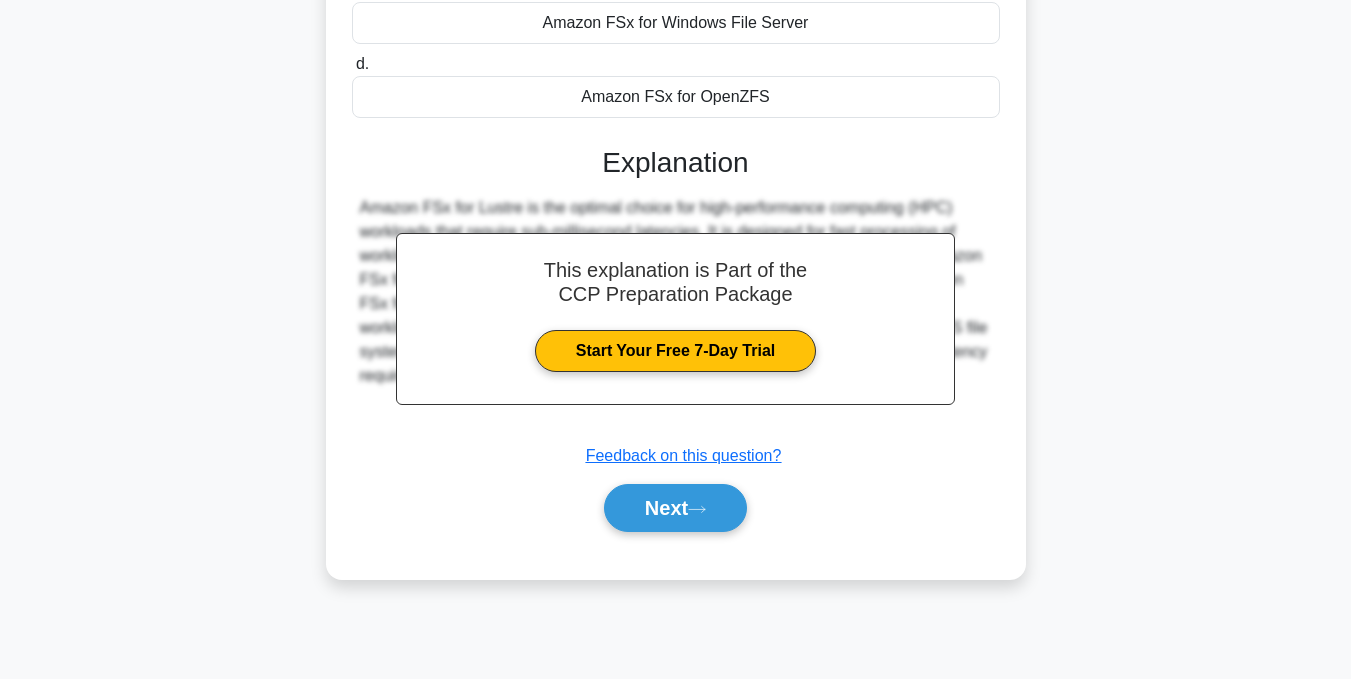 scroll, scrollTop: 400, scrollLeft: 0, axis: vertical 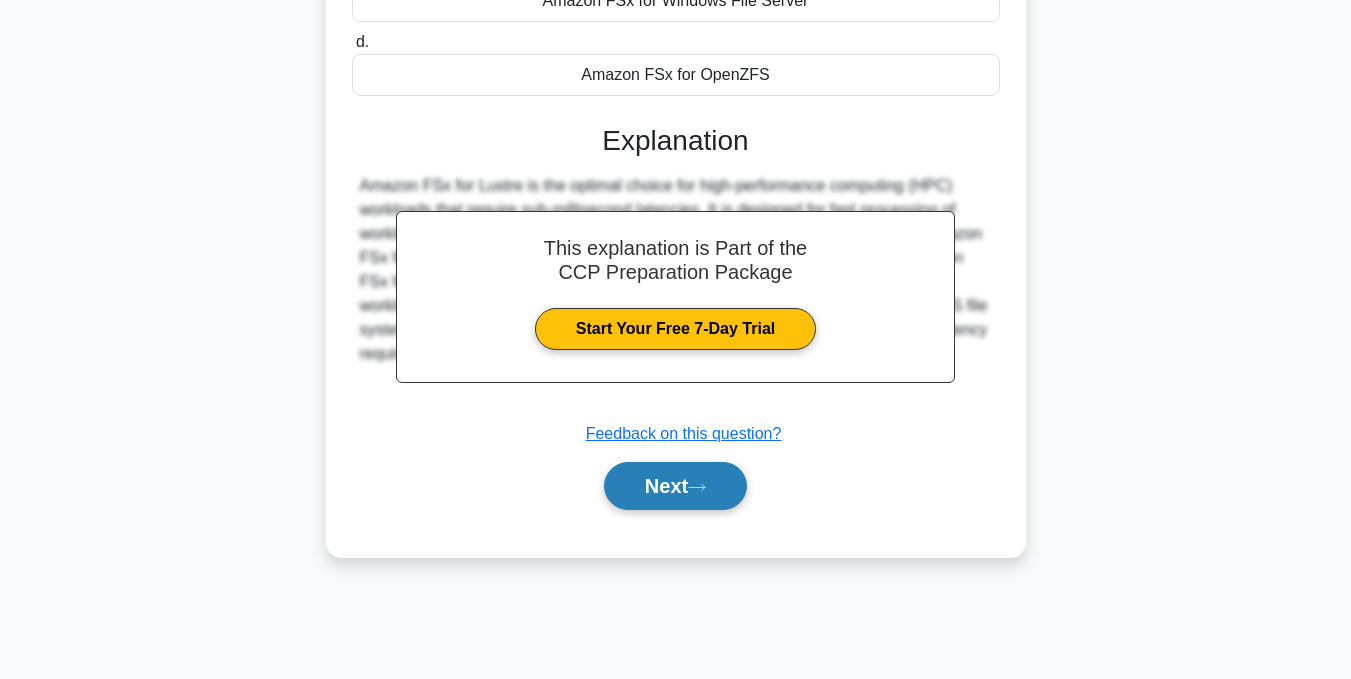 click on "Next" at bounding box center (675, 486) 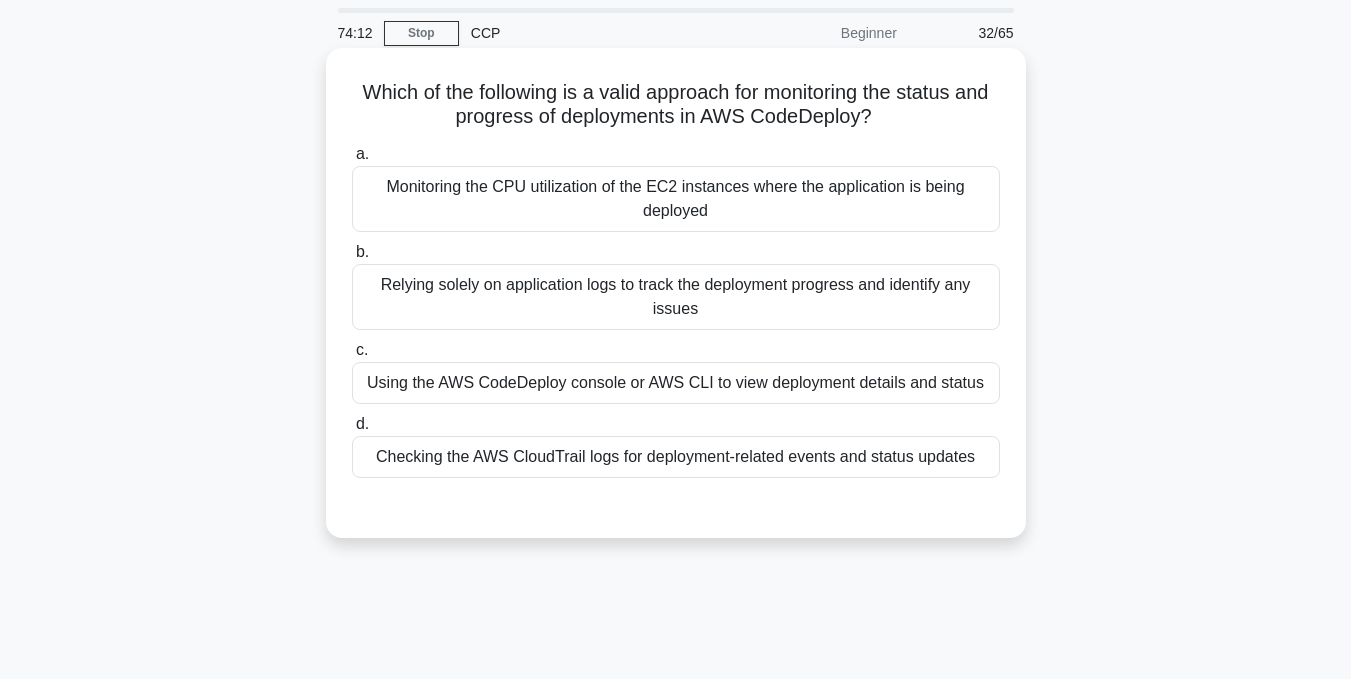 scroll, scrollTop: 100, scrollLeft: 0, axis: vertical 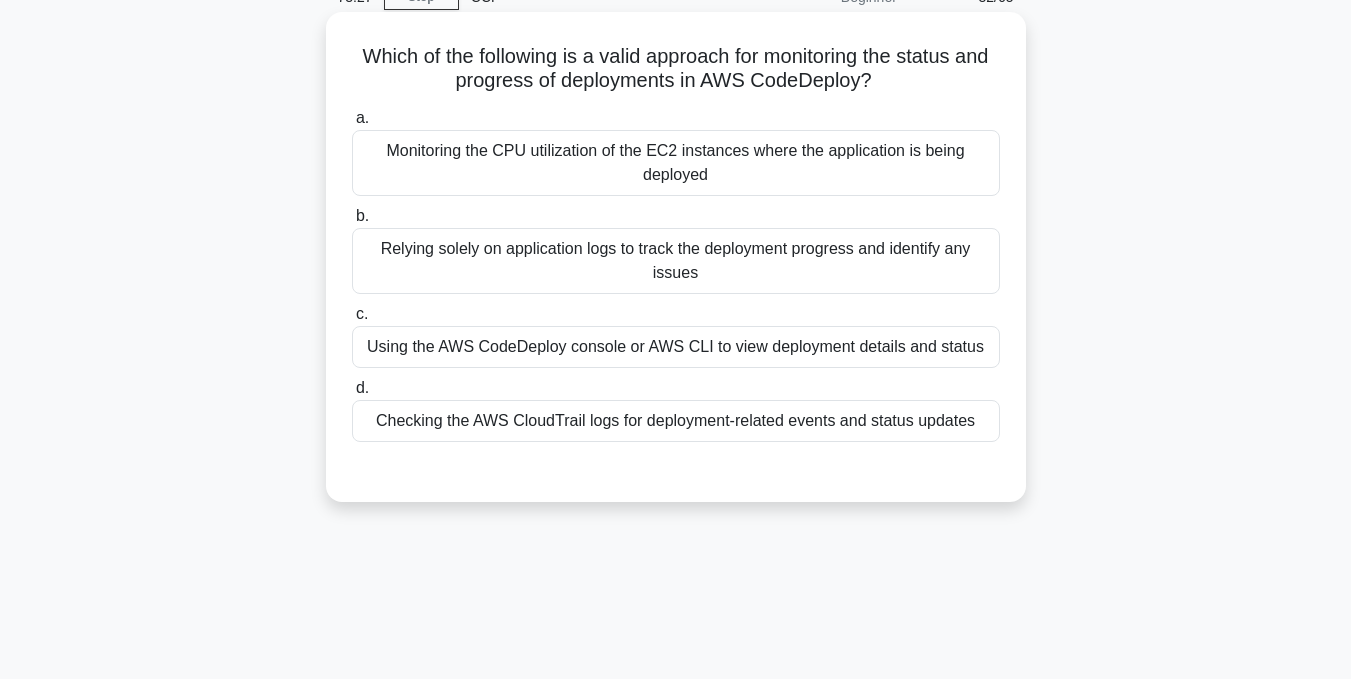 click on "Using the AWS CodeDeploy console or AWS CLI to view deployment details and status" at bounding box center [676, 347] 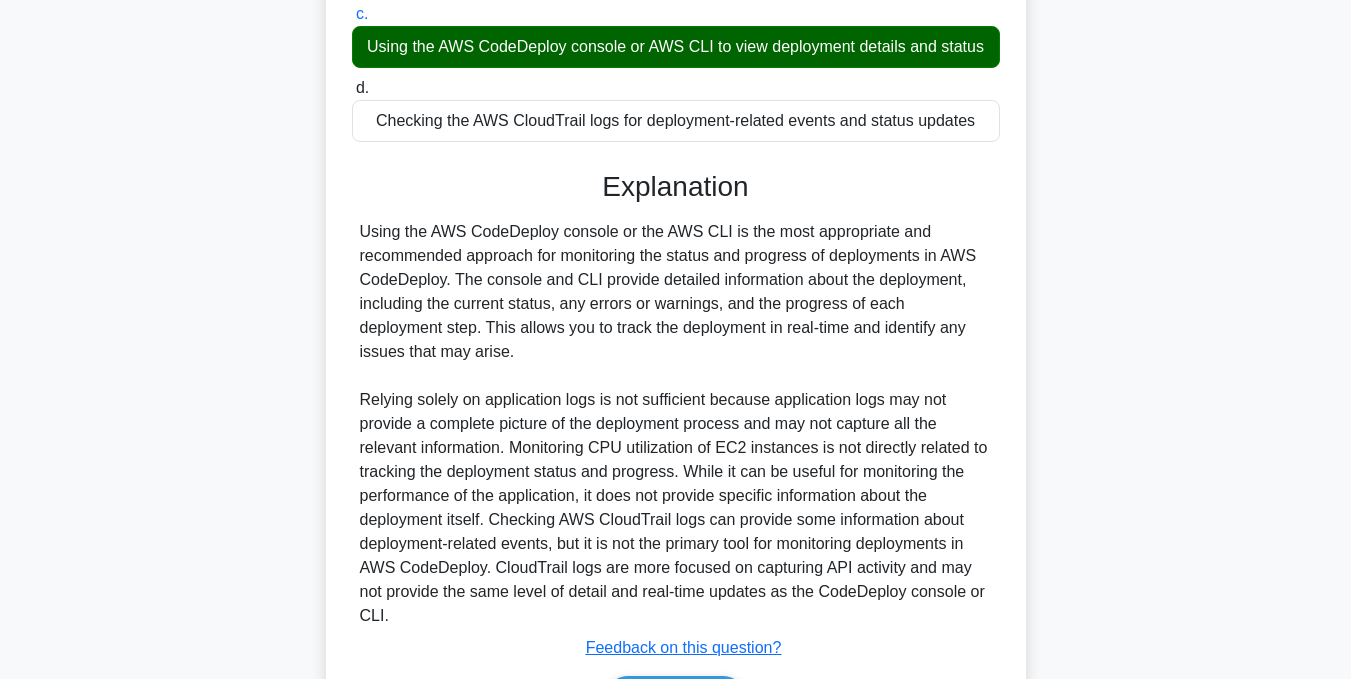 scroll, scrollTop: 500, scrollLeft: 0, axis: vertical 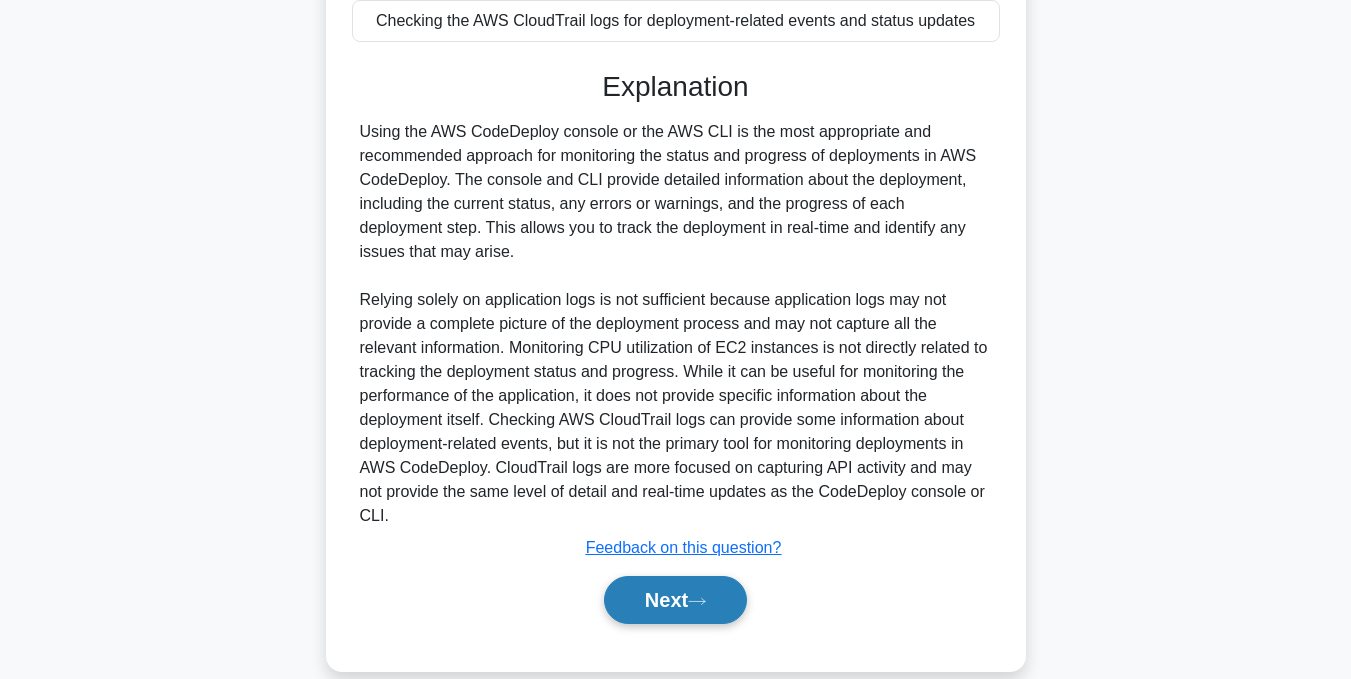 click on "Next" at bounding box center [675, 600] 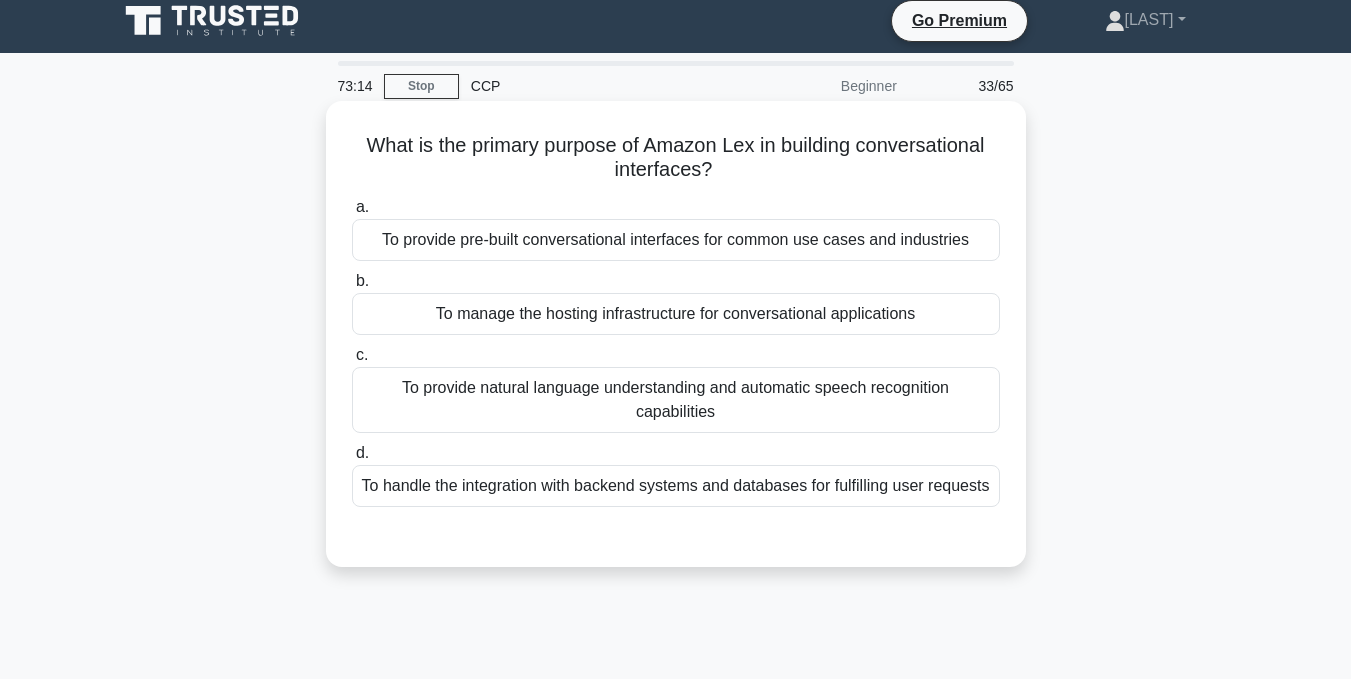 scroll, scrollTop: 0, scrollLeft: 0, axis: both 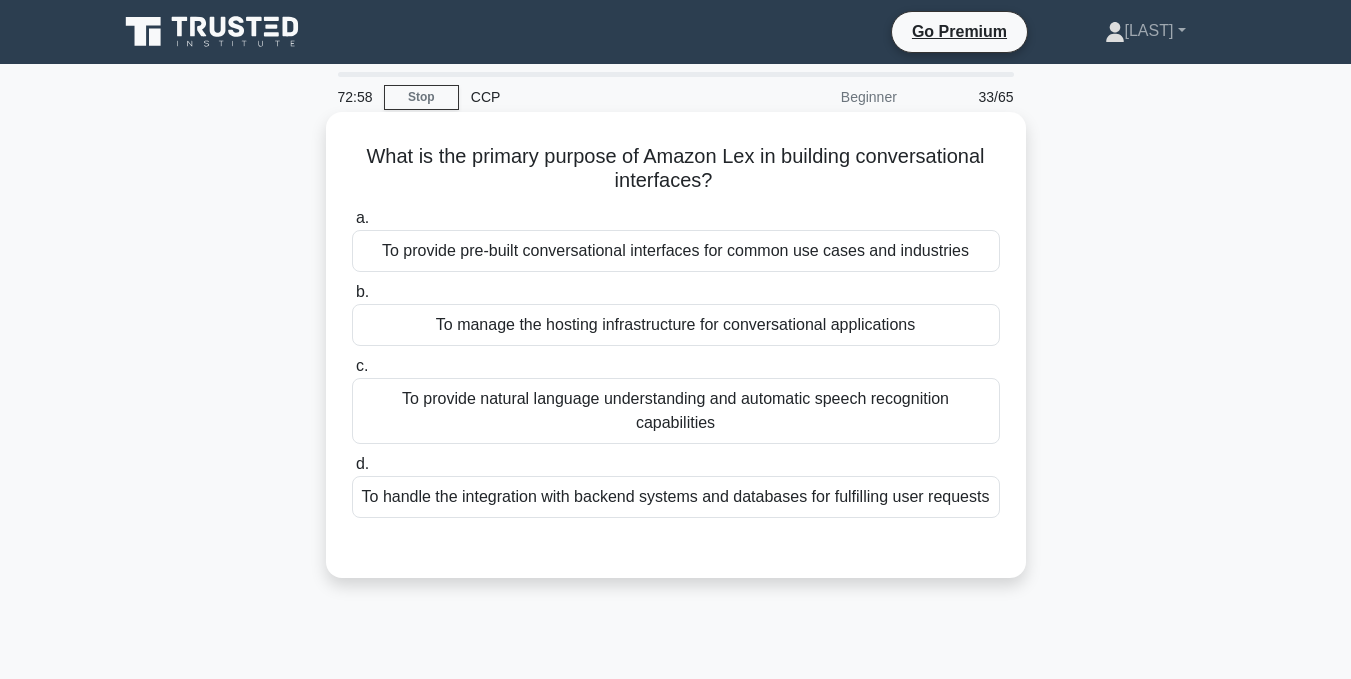 click on "To provide pre-built conversational interfaces for common use cases and industries" at bounding box center (676, 251) 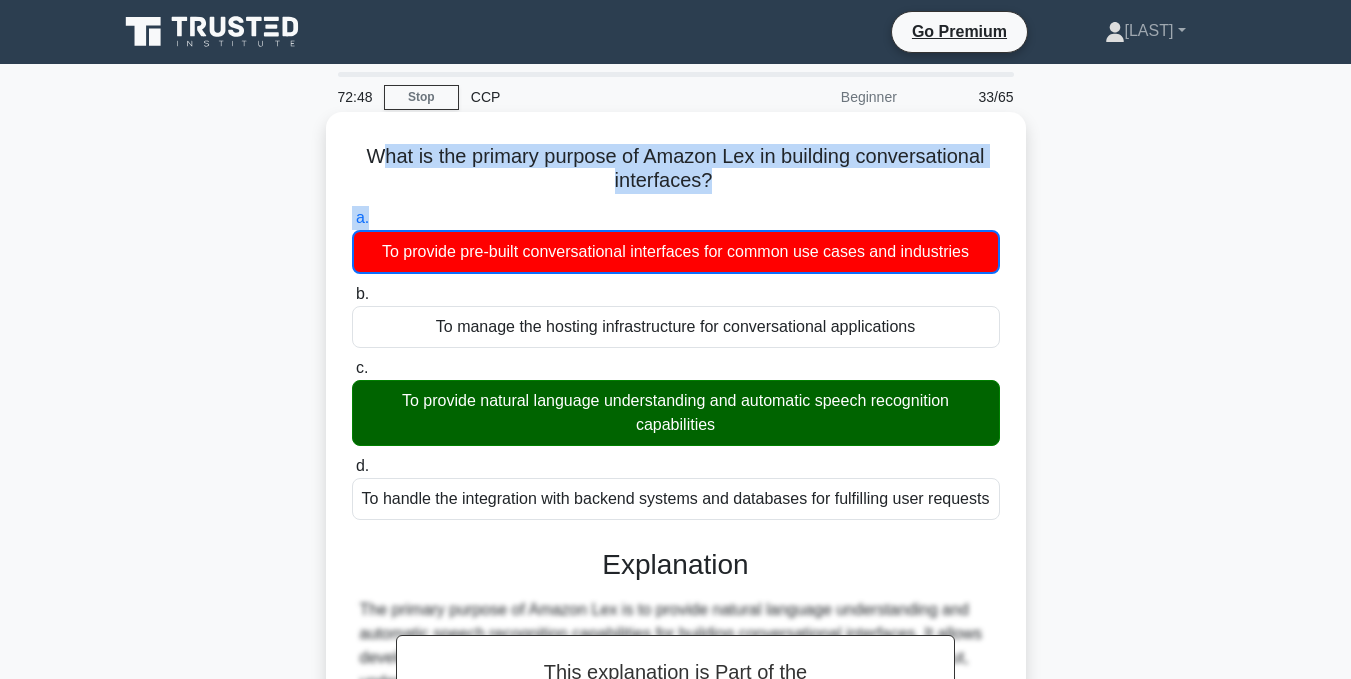 drag, startPoint x: 369, startPoint y: 147, endPoint x: 462, endPoint y: 223, distance: 120.10412 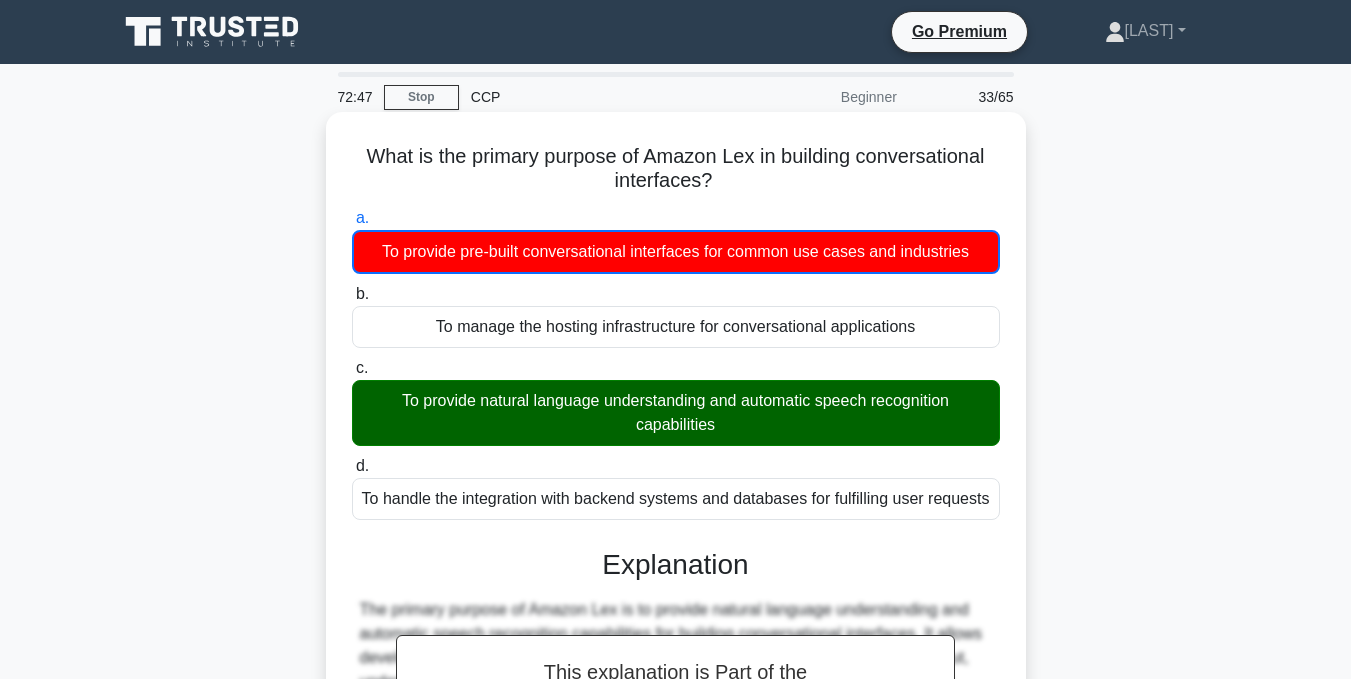 click on "What is the primary purpose of Amazon Lex in building conversational interfaces?
.spinner_0XTQ{transform-origin:center;animation:spinner_y6GP .75s linear infinite}@keyframes spinner_y6GP{100%{transform:rotate(360deg)}}" at bounding box center [676, 169] 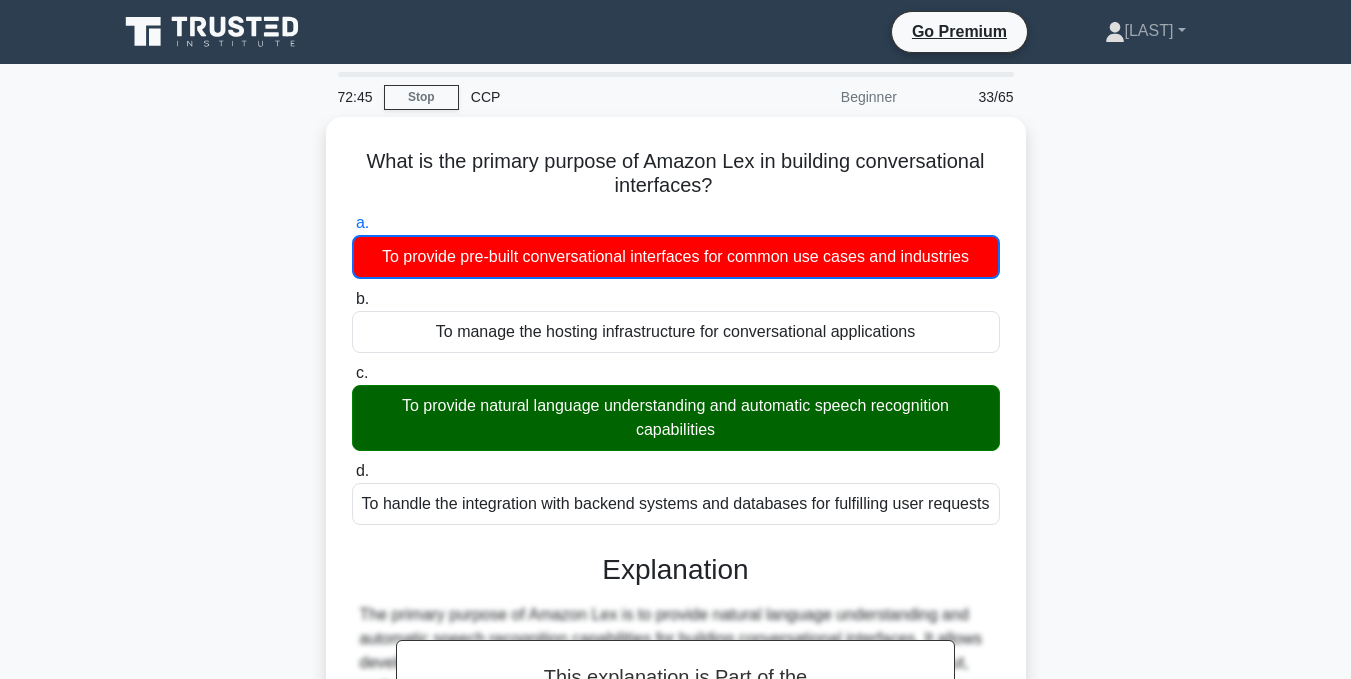 drag, startPoint x: 359, startPoint y: 150, endPoint x: 1142, endPoint y: 494, distance: 855.2339 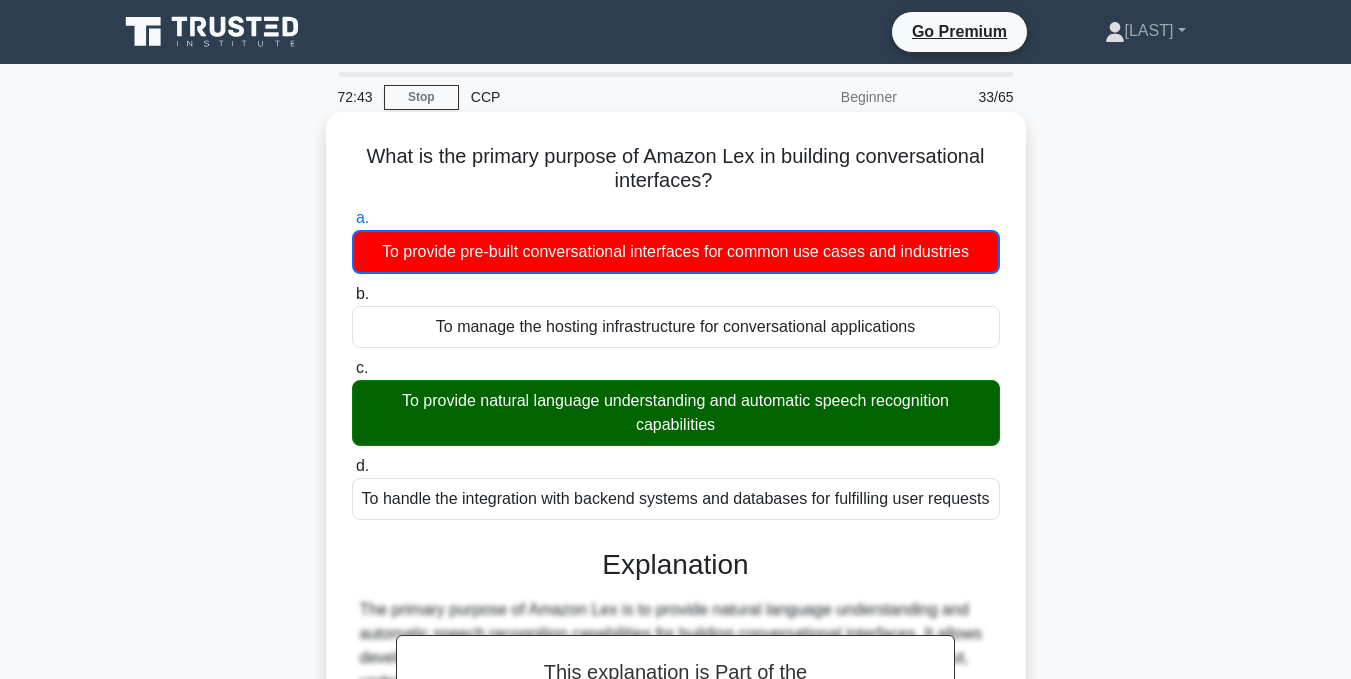 copy on "What is the primary purpose of Amazon Lex in building conversational interfaces?
.spinner_0XTQ{transform-origin:center;animation:spinner_y6GP .75s linear infinite}@keyframes spinner_y6GP{100%{transform:rotate(360deg)}}
a.
To provide pre-built conversational interfaces for common use cases and industries
b.
To manage the hosting infrastructure for conversational applications
c.
To provide natural language understanding and automatic speech recognition capabilities
d.
To handle the integration with backend systems and databases for fulfilling user requests" 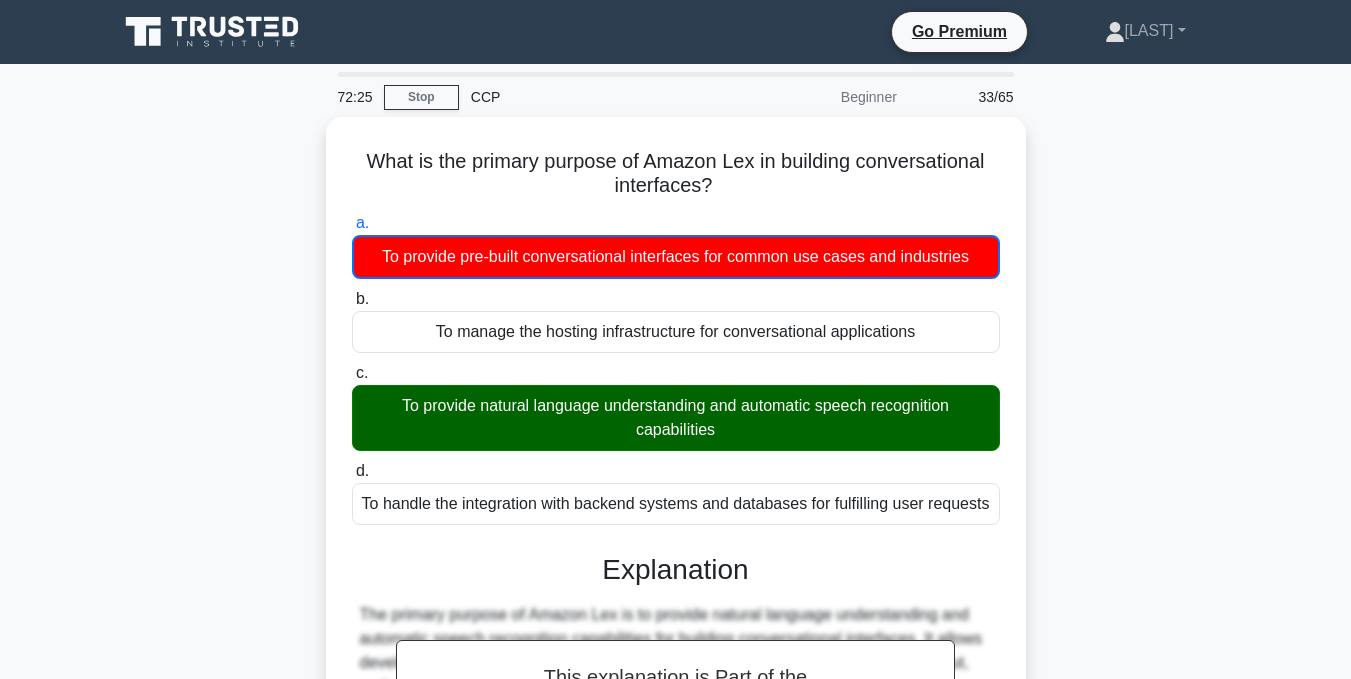 click on "What is the primary purpose of Amazon Lex in building conversational interfaces?
.spinner_0XTQ{transform-origin:center;animation:spinner_y6GP .75s linear infinite}@keyframes spinner_y6GP{100%{transform:rotate(360deg)}}
a.
To provide pre-built conversational interfaces for common use cases and industries
b. c. d." at bounding box center [676, 563] 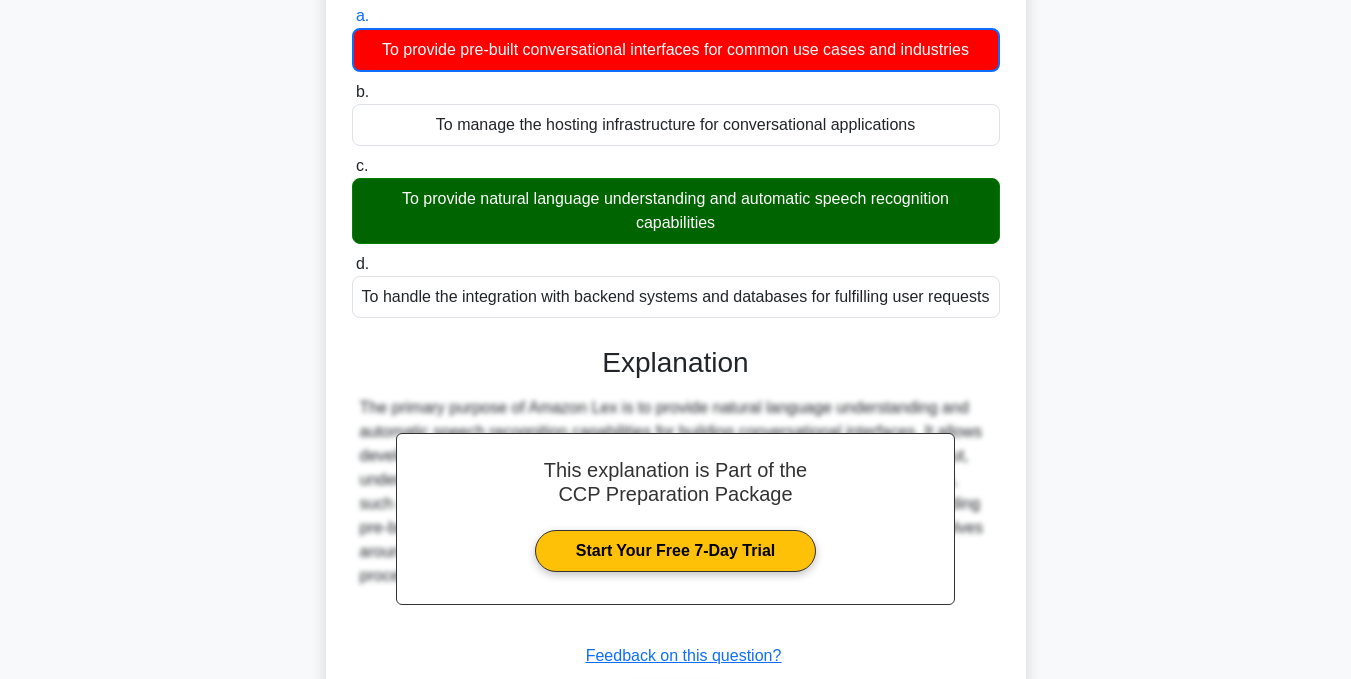 scroll, scrollTop: 401, scrollLeft: 0, axis: vertical 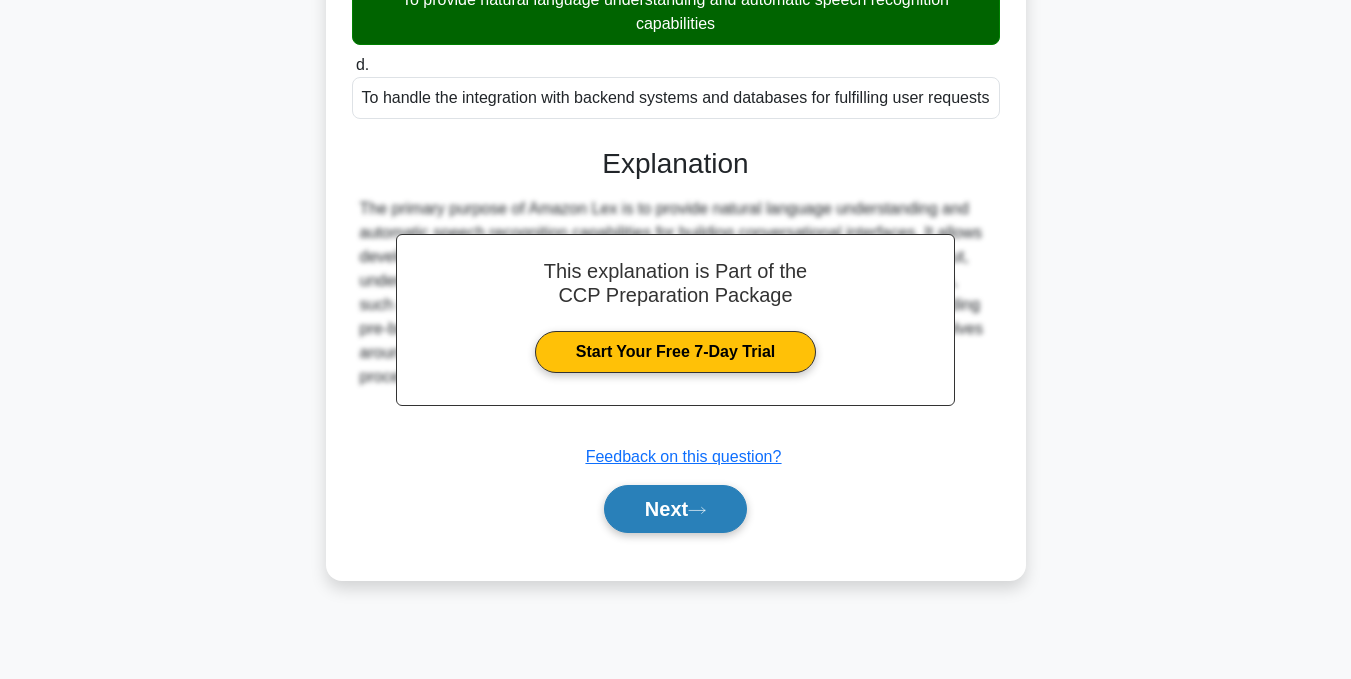 click on "Next" at bounding box center (675, 509) 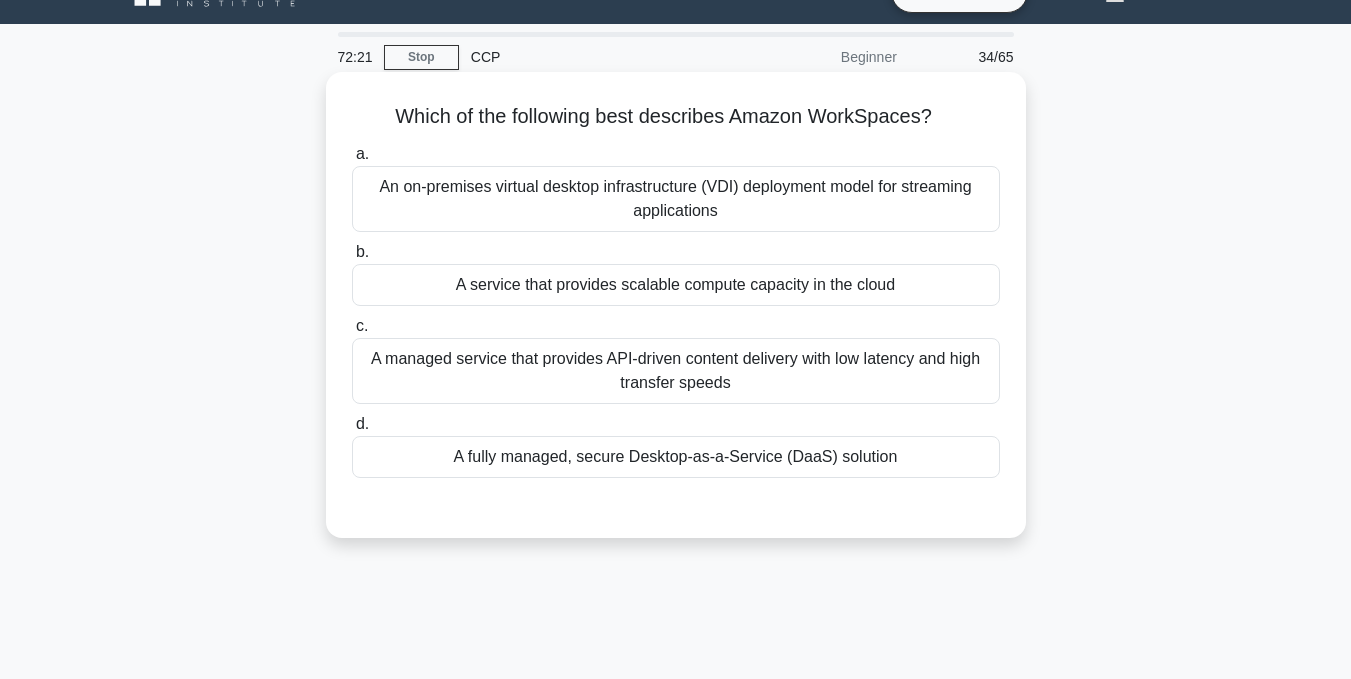 scroll, scrollTop: 0, scrollLeft: 0, axis: both 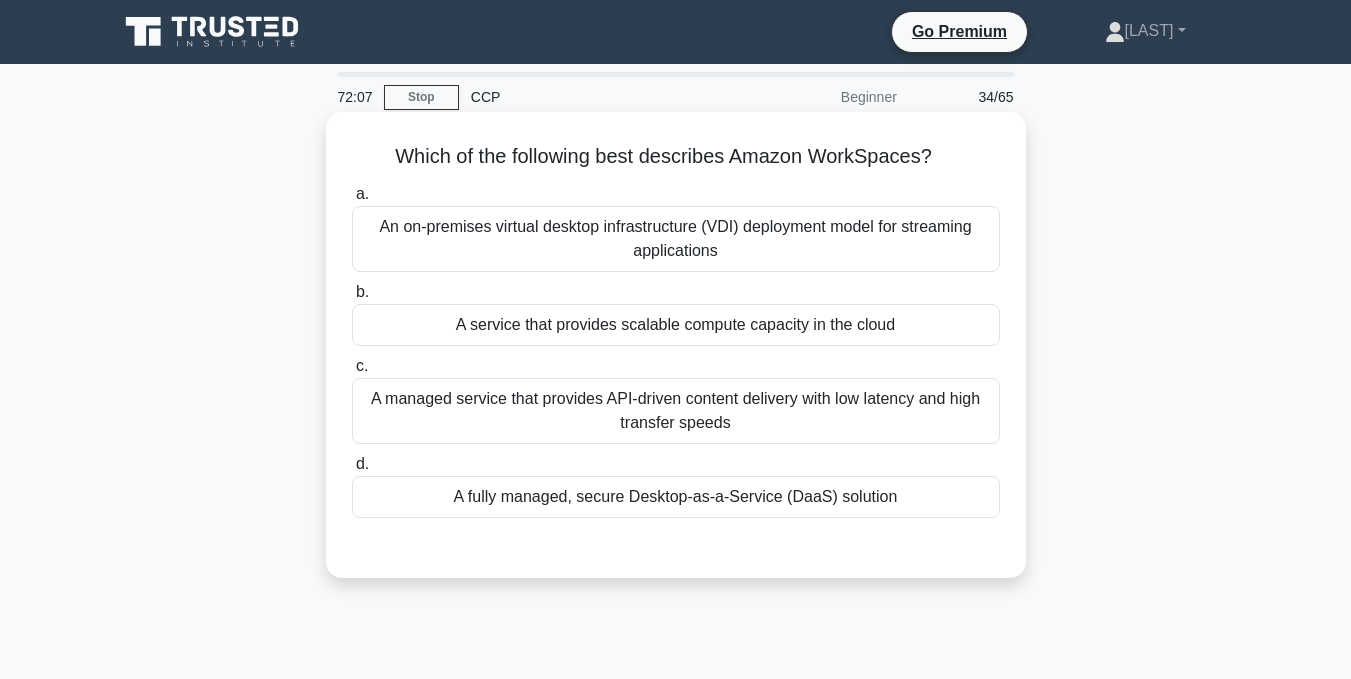 click on "An on-premises virtual desktop infrastructure (VDI) deployment model for streaming applications" at bounding box center [676, 239] 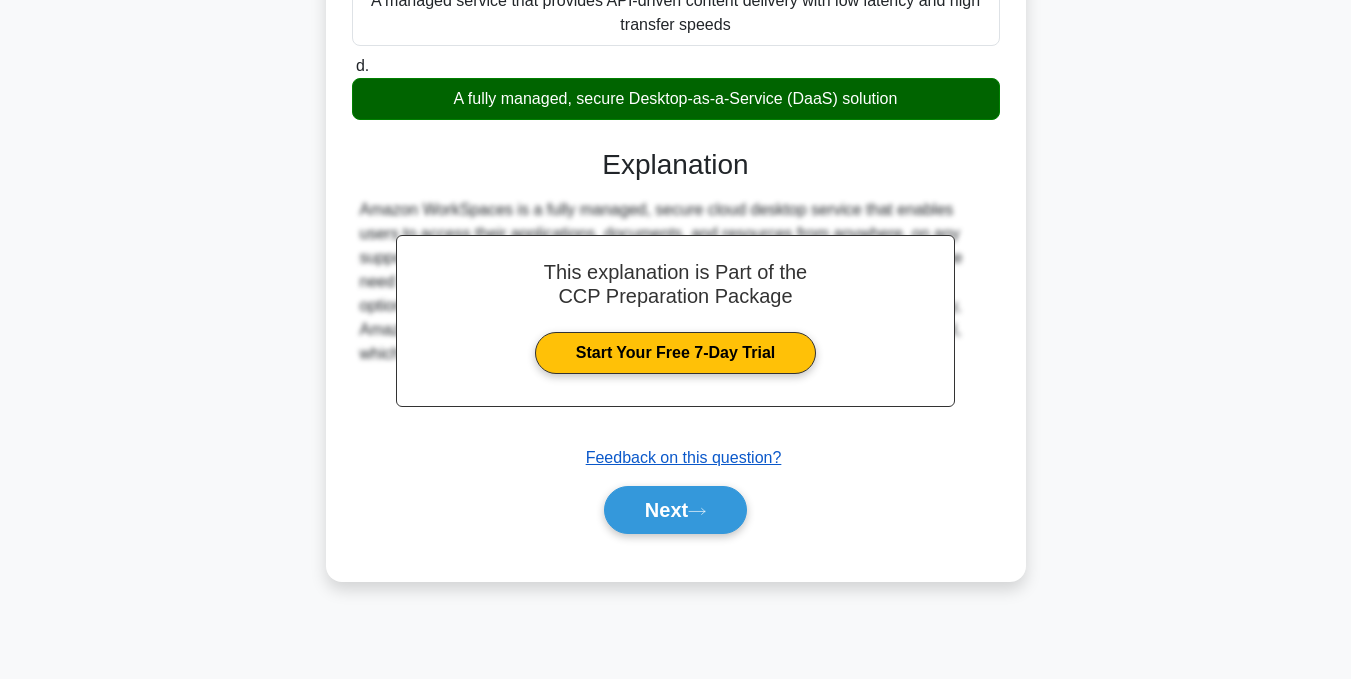 scroll, scrollTop: 401, scrollLeft: 0, axis: vertical 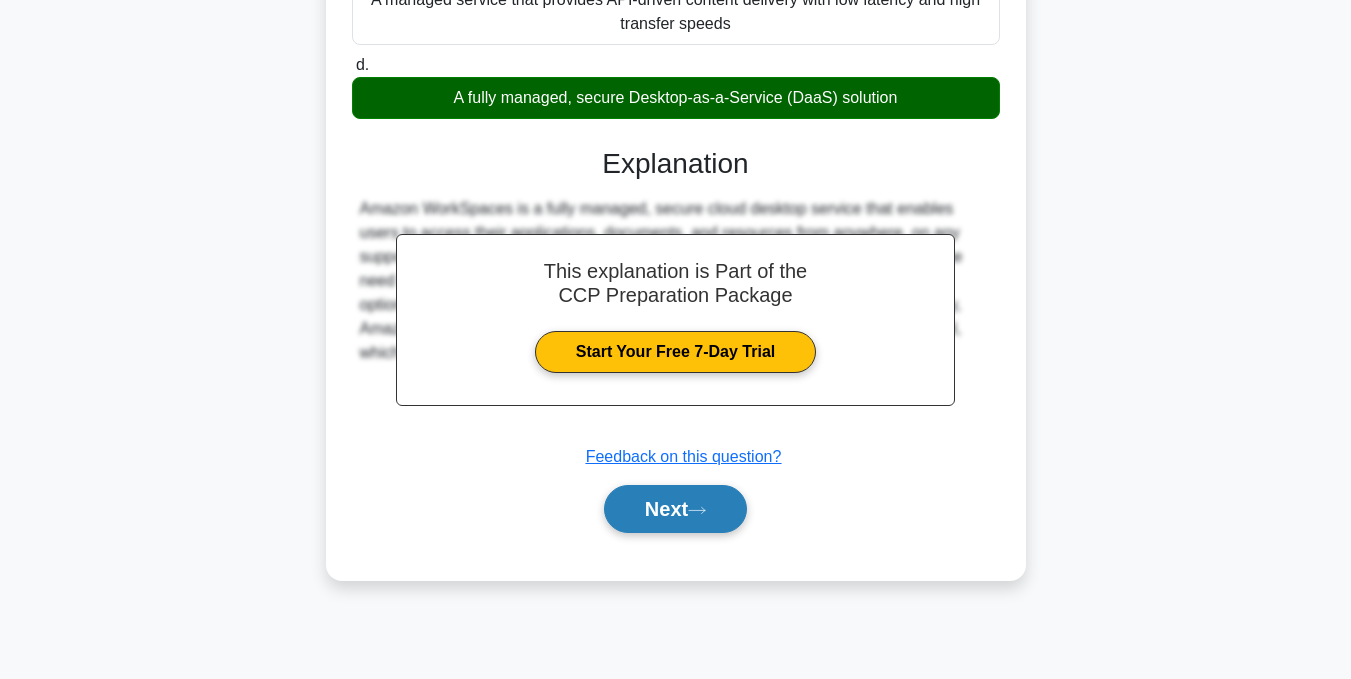 click on "Next" at bounding box center [675, 509] 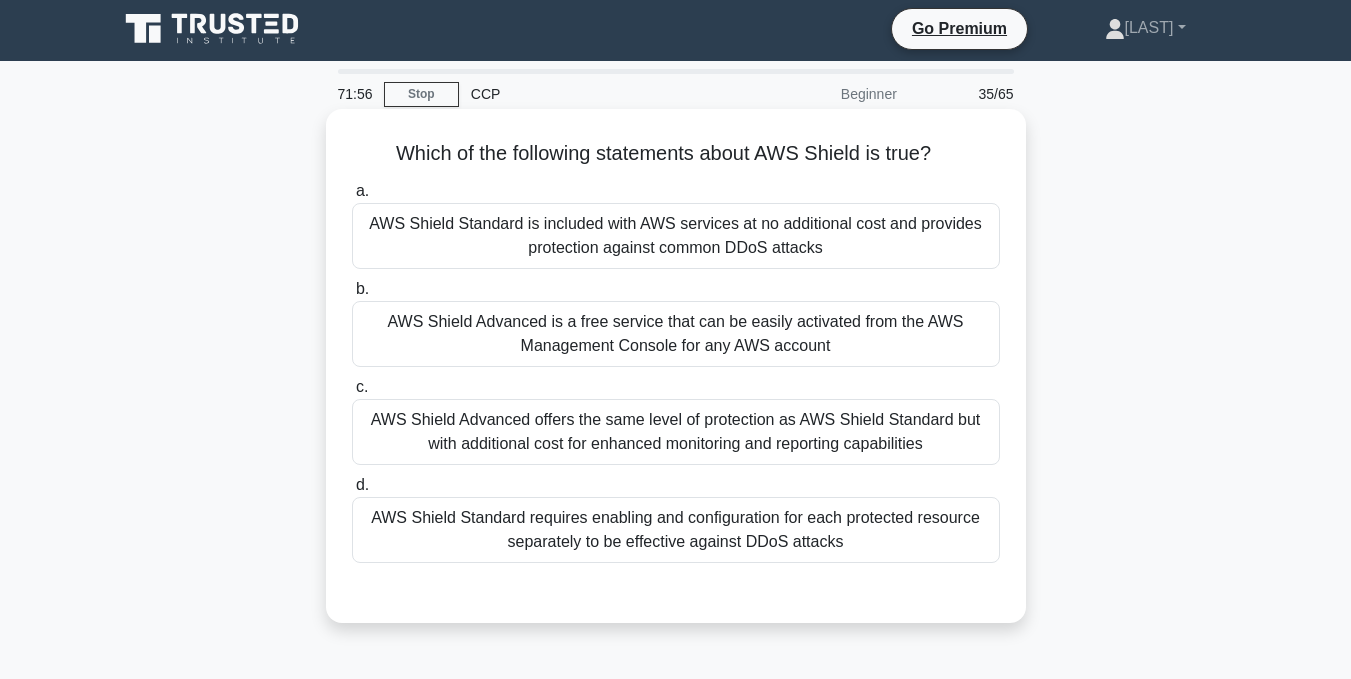 scroll, scrollTop: 0, scrollLeft: 0, axis: both 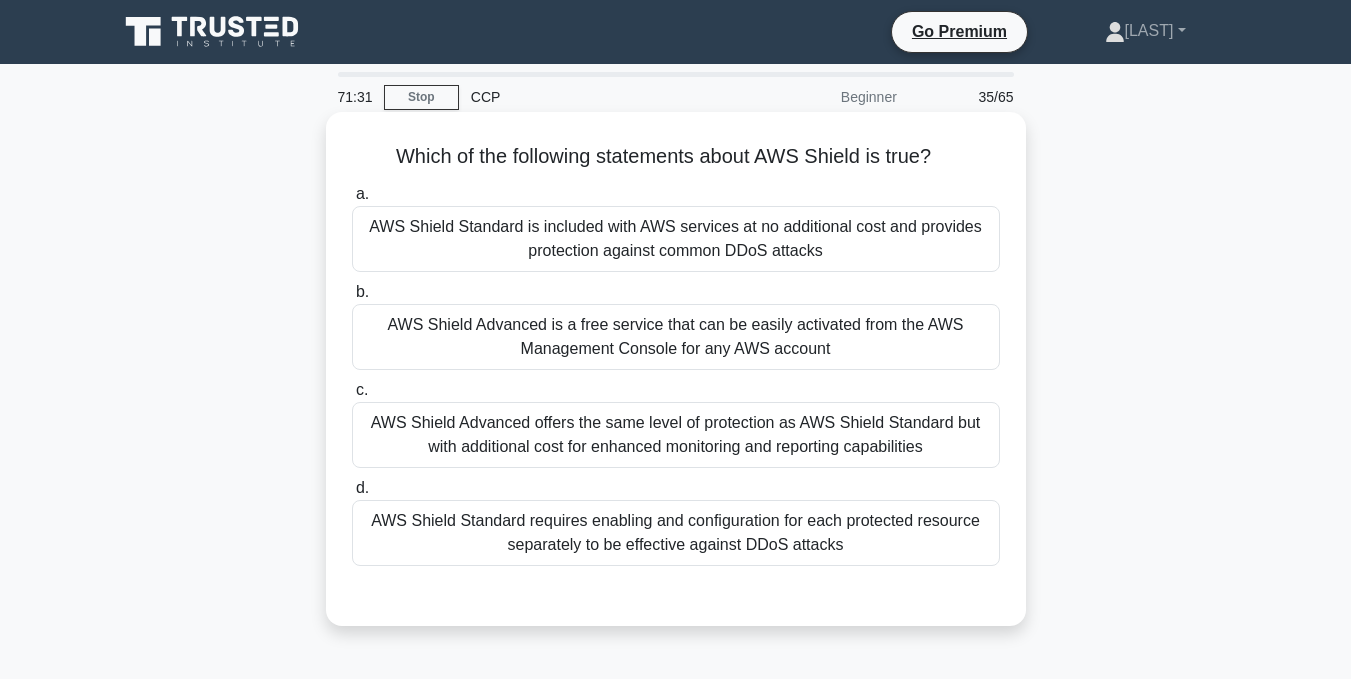 click on "AWS Shield Standard is included with AWS services at no additional cost and provides protection against common DDoS attacks" at bounding box center (676, 239) 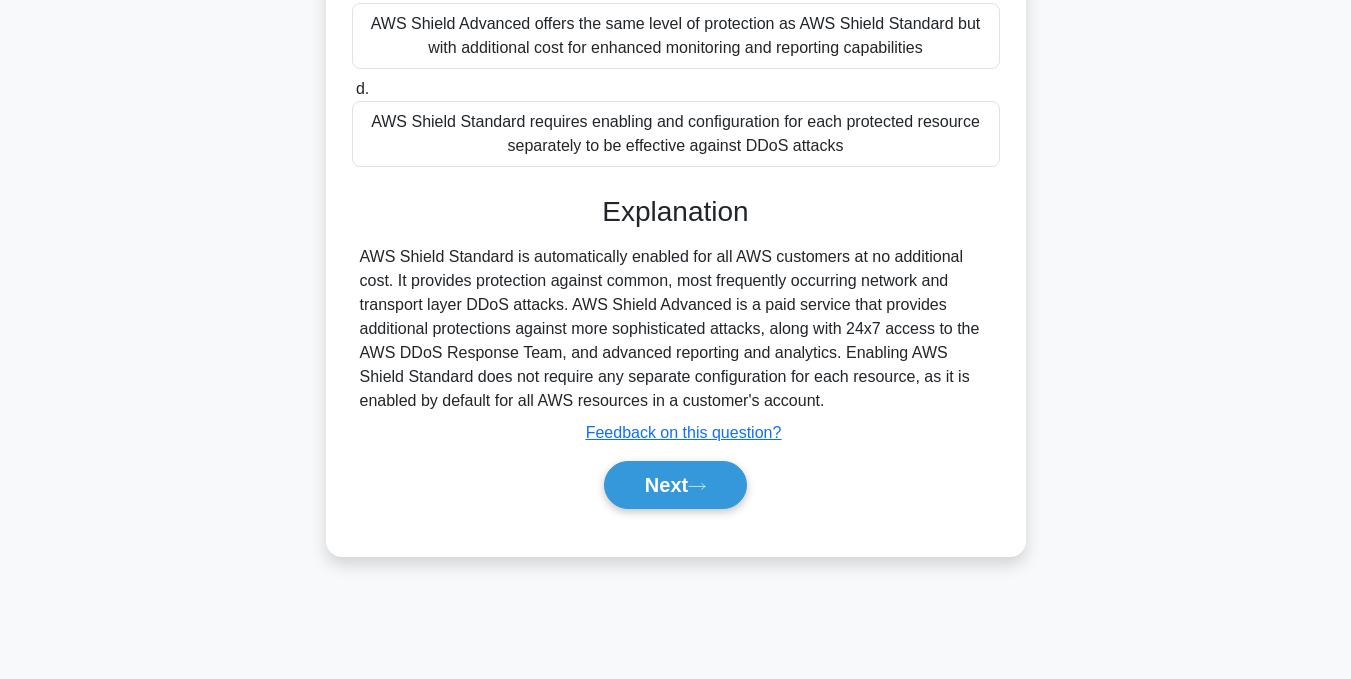 scroll, scrollTop: 401, scrollLeft: 0, axis: vertical 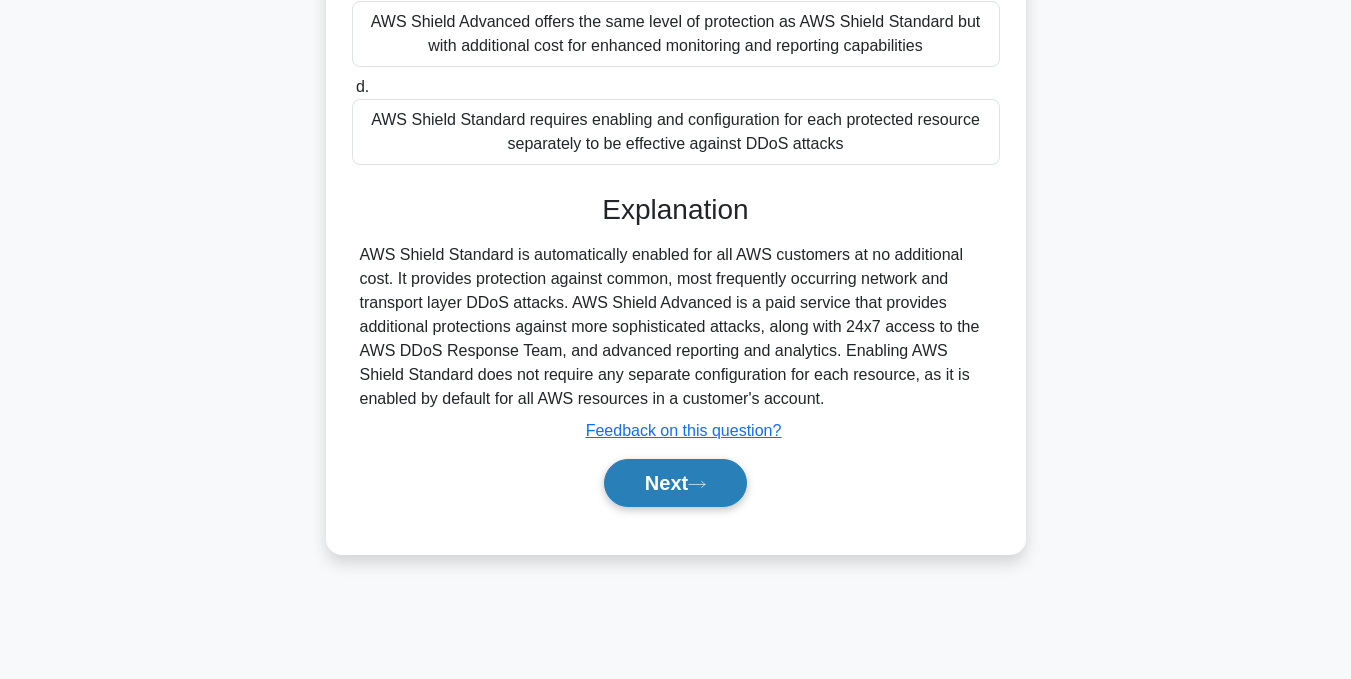 click on "Next" at bounding box center (675, 483) 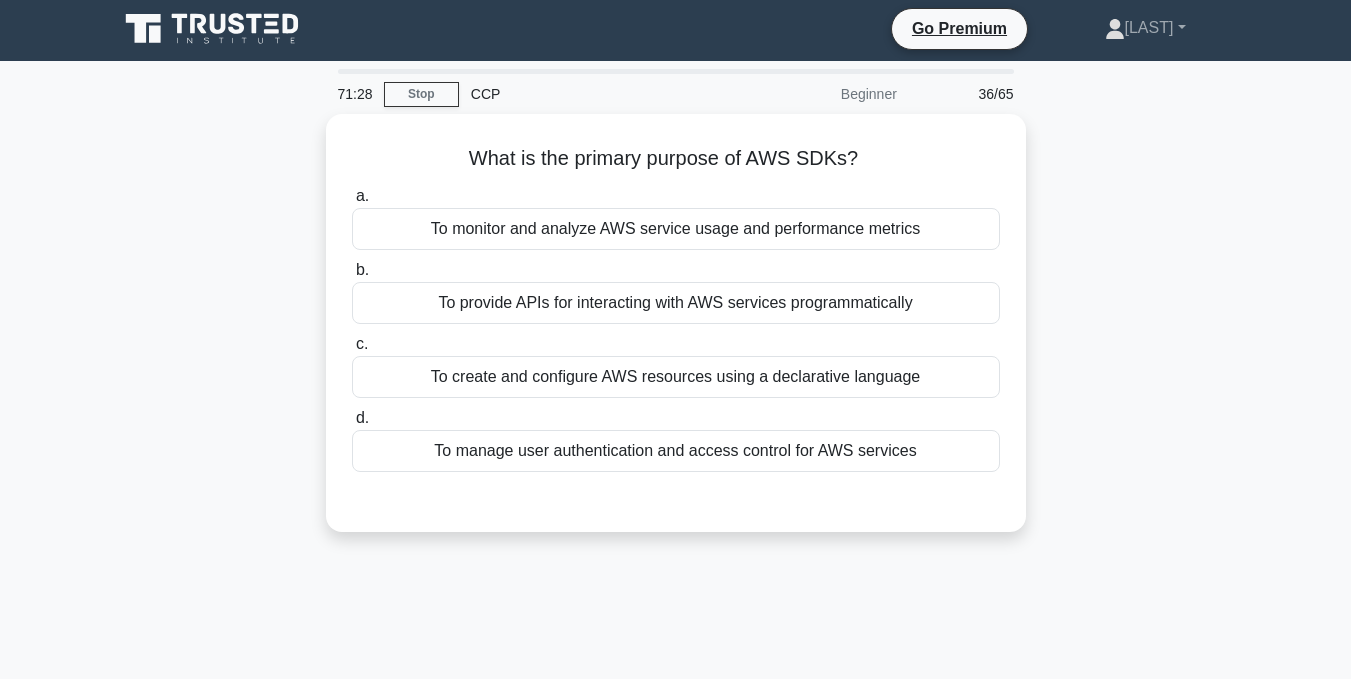 scroll, scrollTop: 1, scrollLeft: 0, axis: vertical 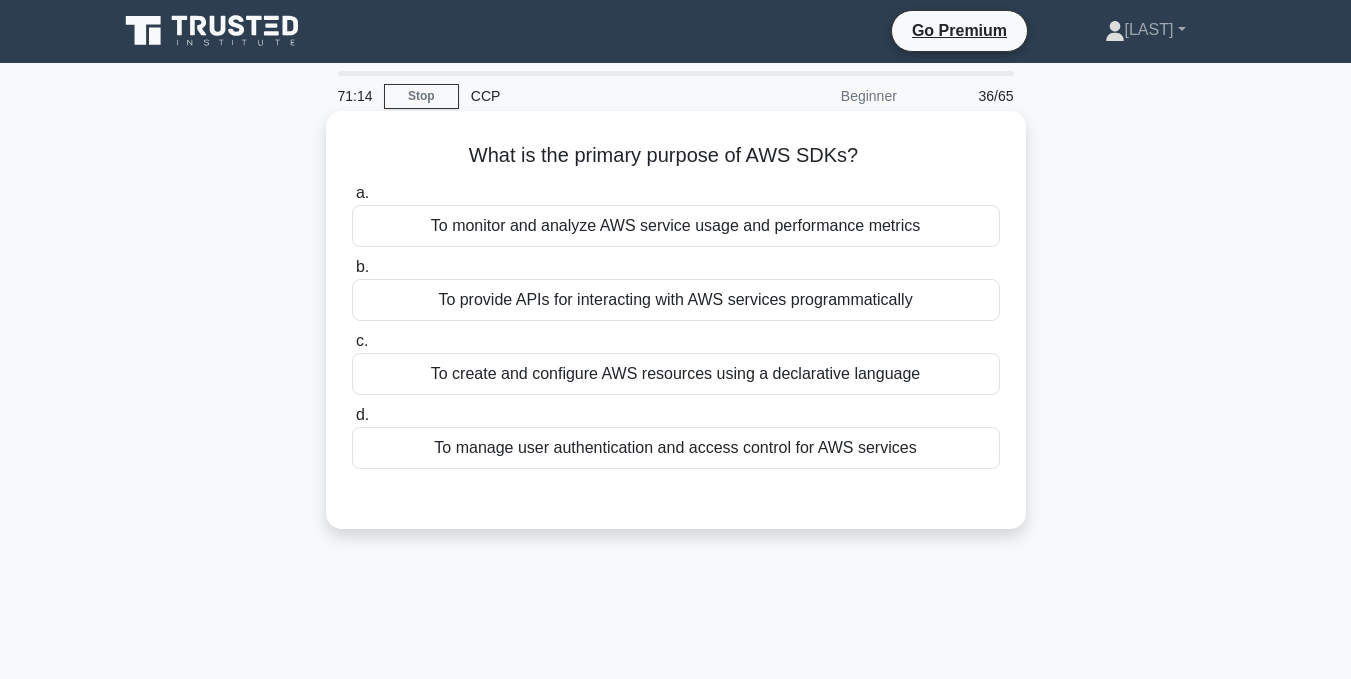 click on "To provide APIs for interacting with AWS services programmatically" at bounding box center [676, 300] 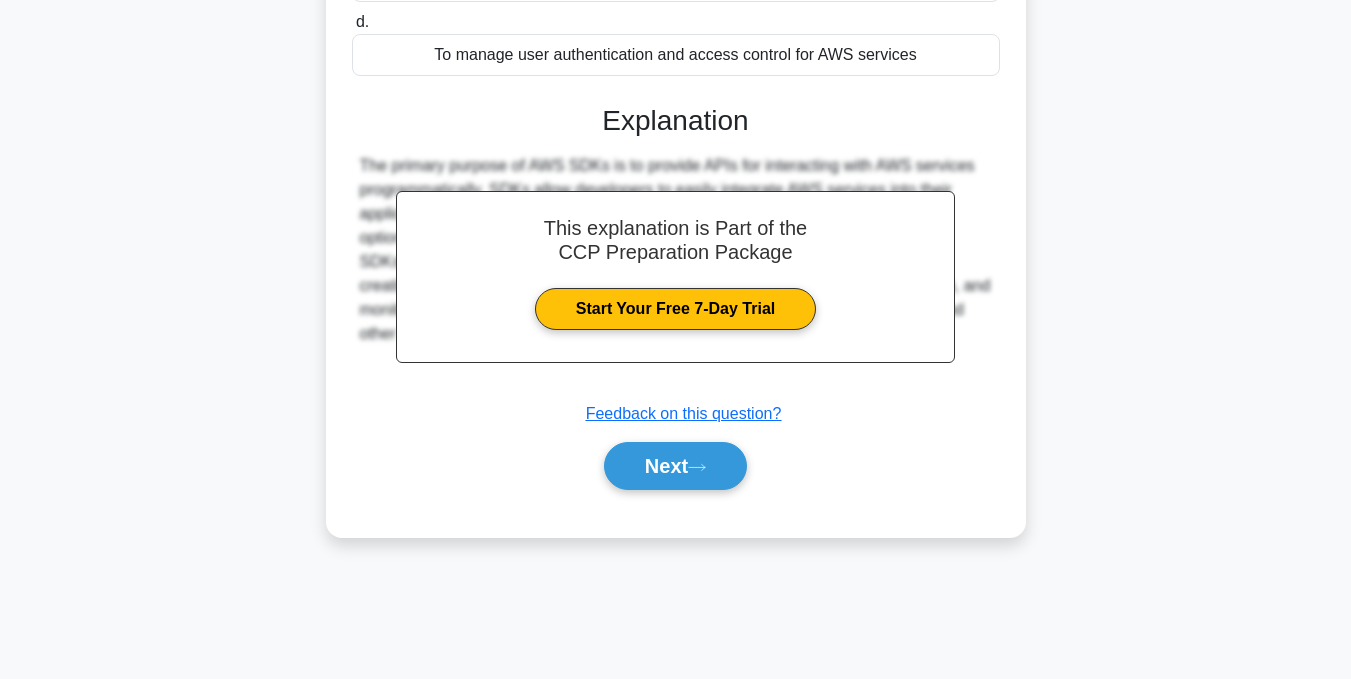 scroll, scrollTop: 401, scrollLeft: 0, axis: vertical 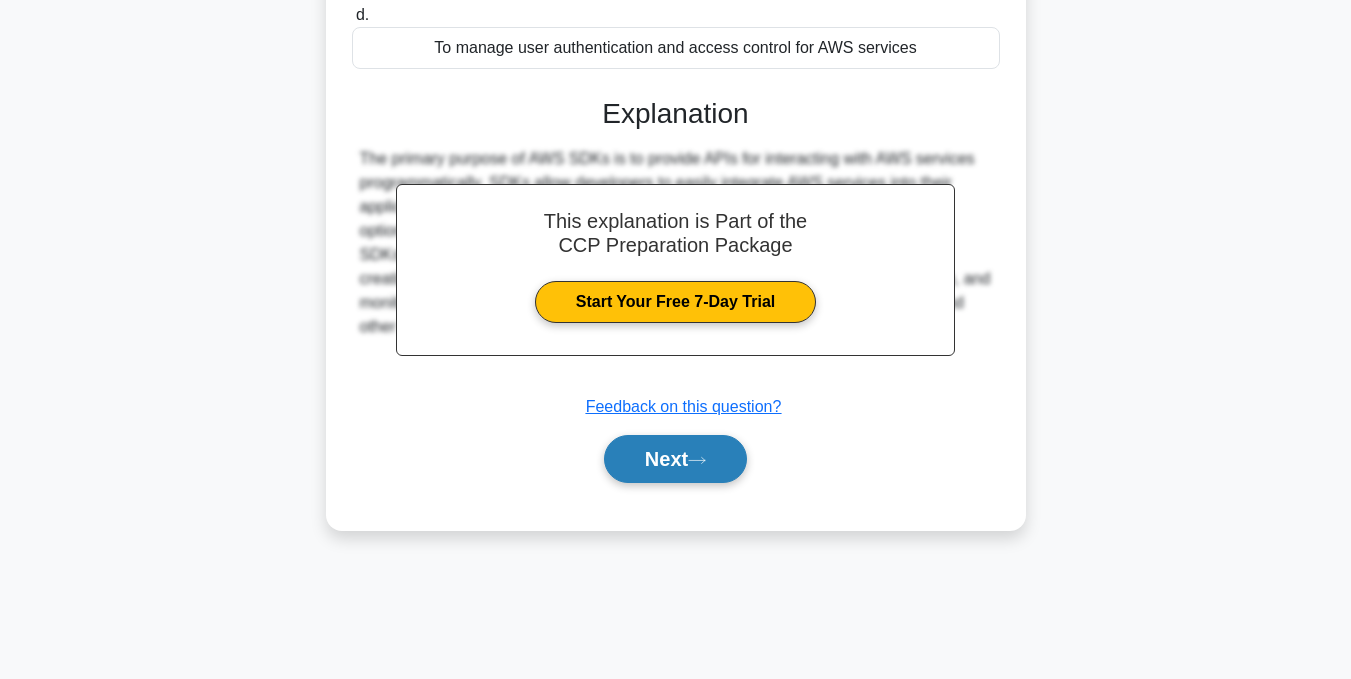 click on "Next" at bounding box center (675, 459) 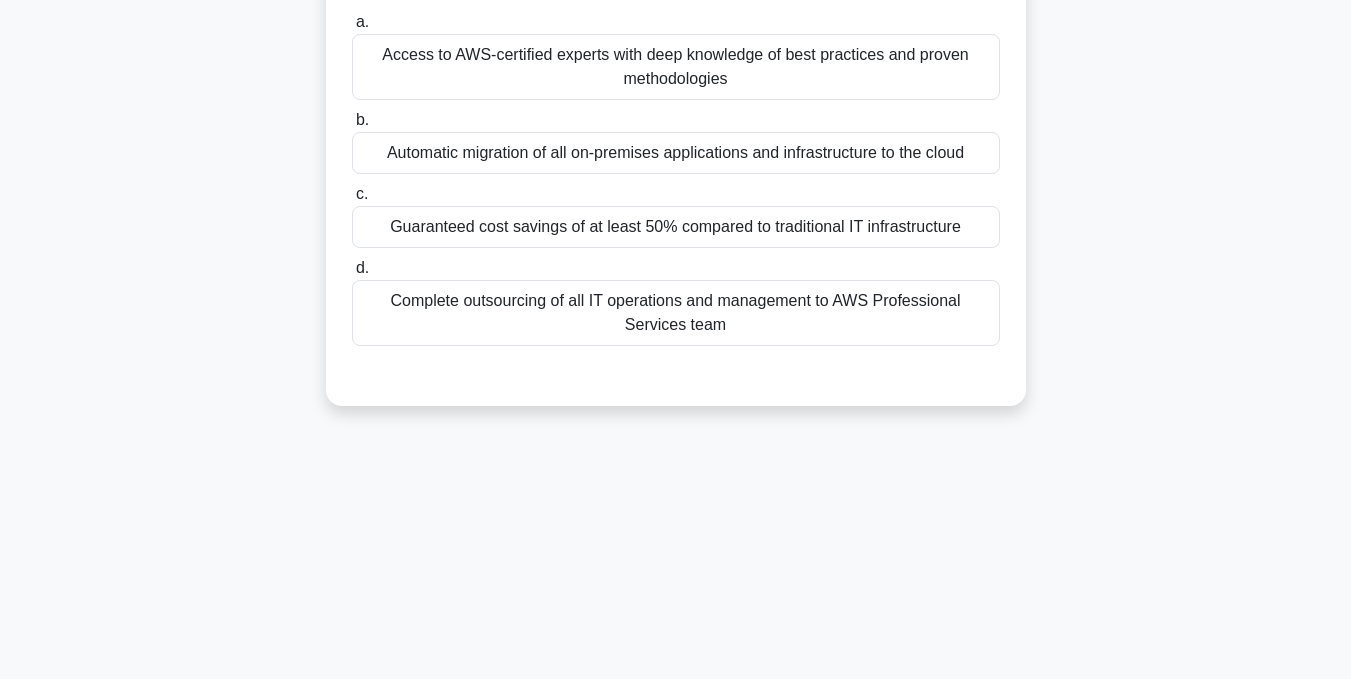 scroll, scrollTop: 101, scrollLeft: 0, axis: vertical 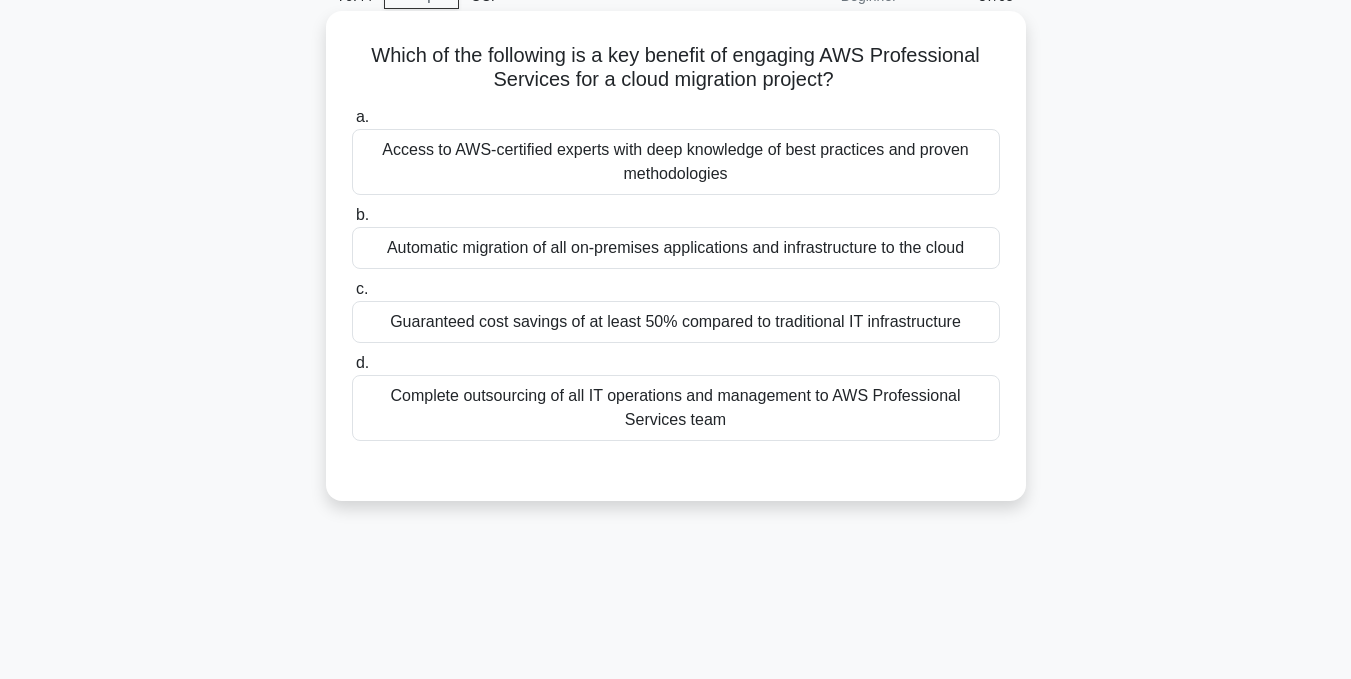 click on "Access to AWS-certified experts with deep knowledge of best practices and proven methodologies" at bounding box center [676, 162] 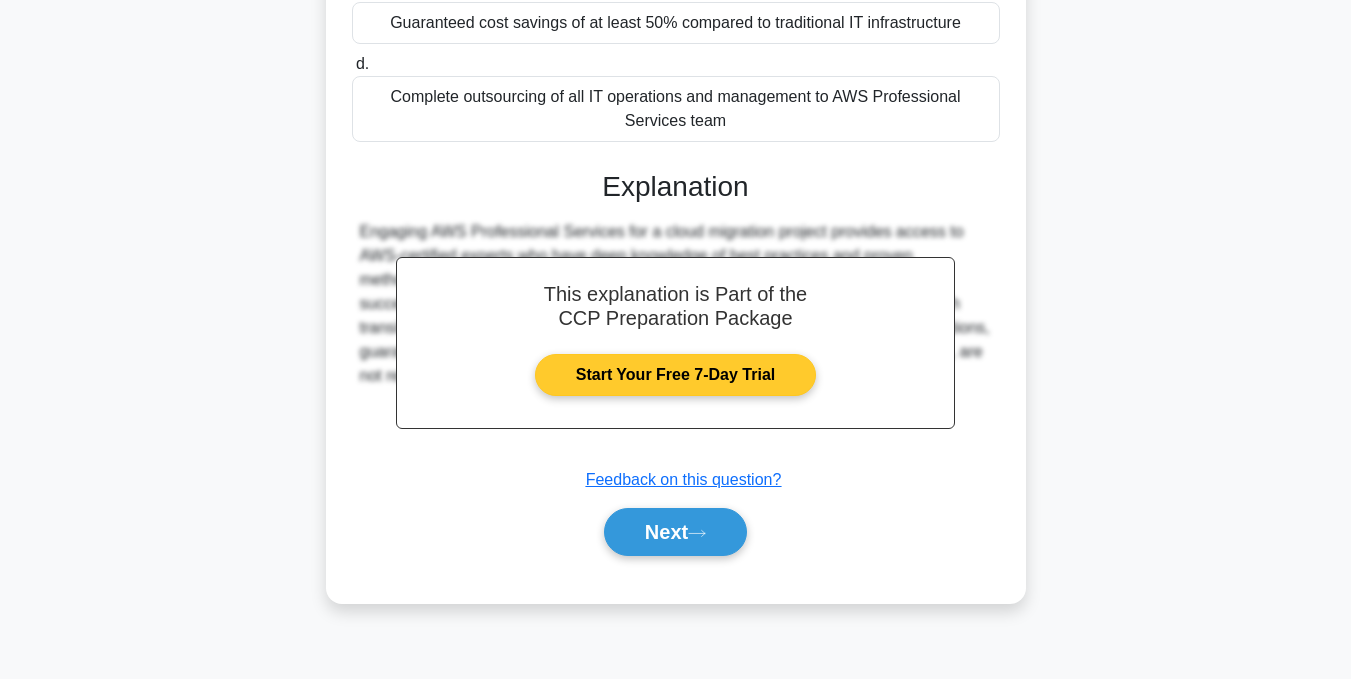 scroll, scrollTop: 401, scrollLeft: 0, axis: vertical 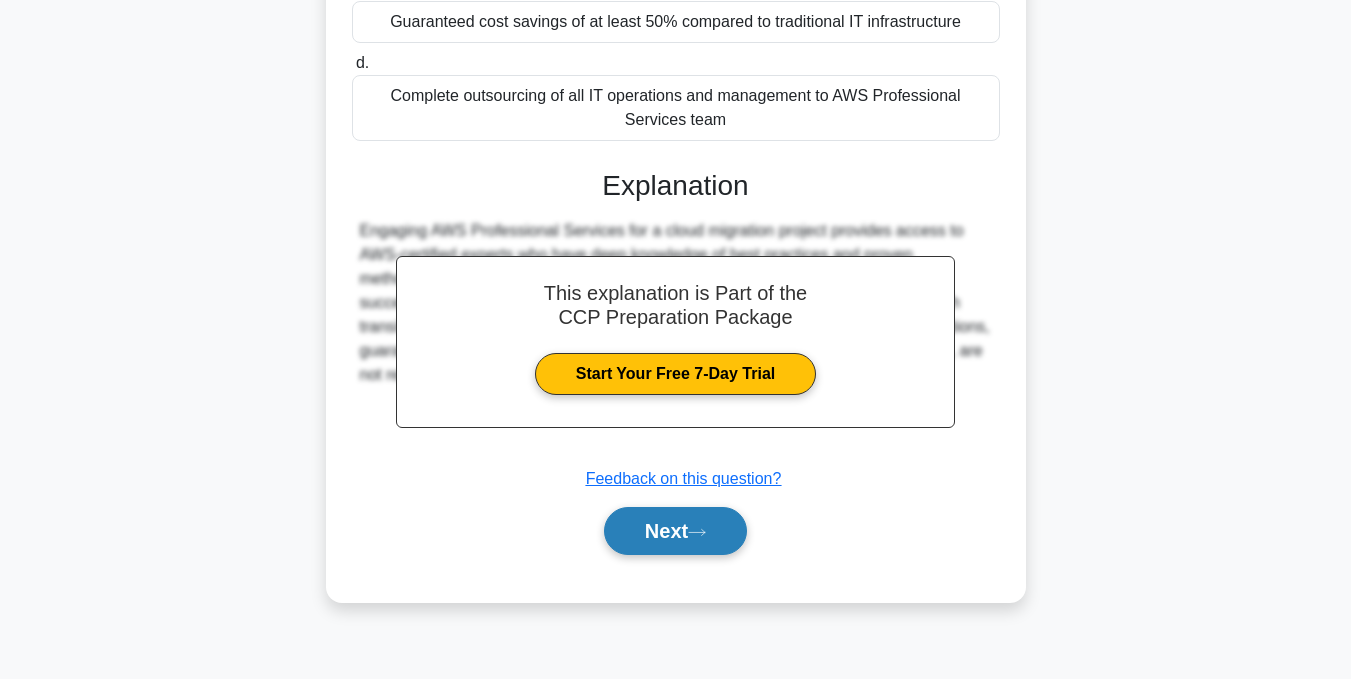 click on "Next" at bounding box center [675, 531] 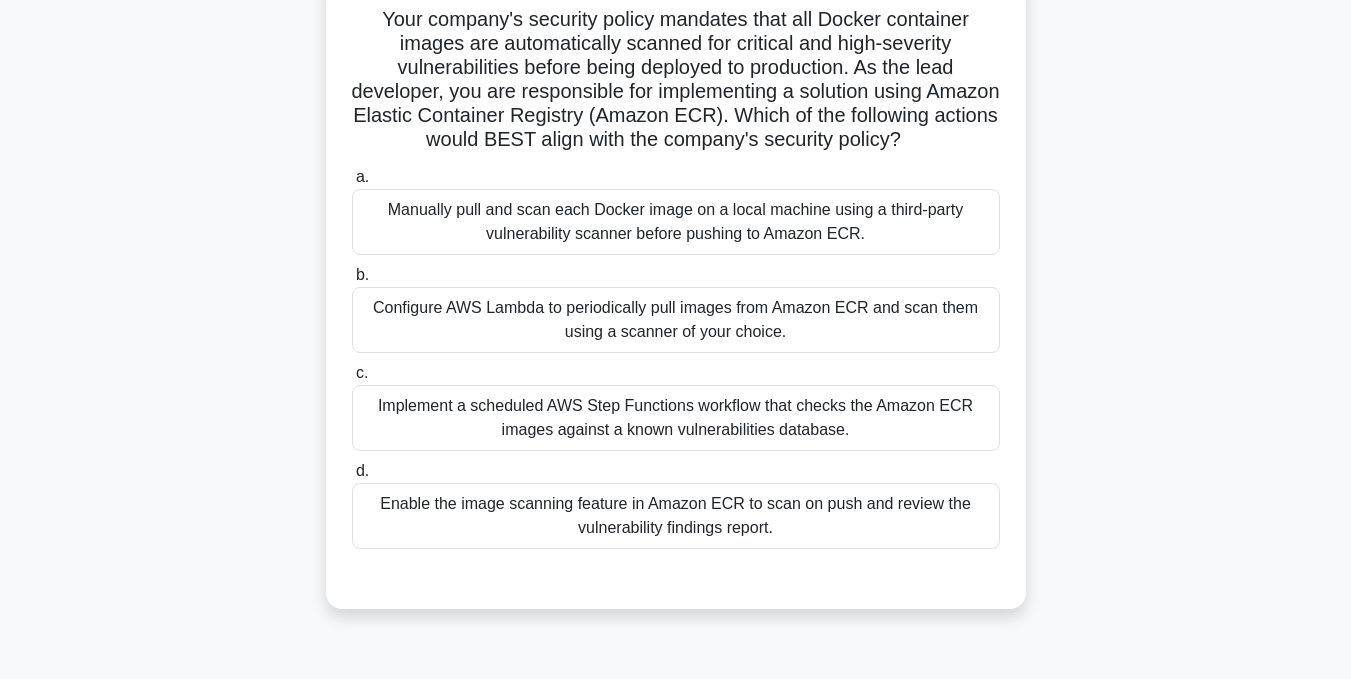 scroll, scrollTop: 101, scrollLeft: 0, axis: vertical 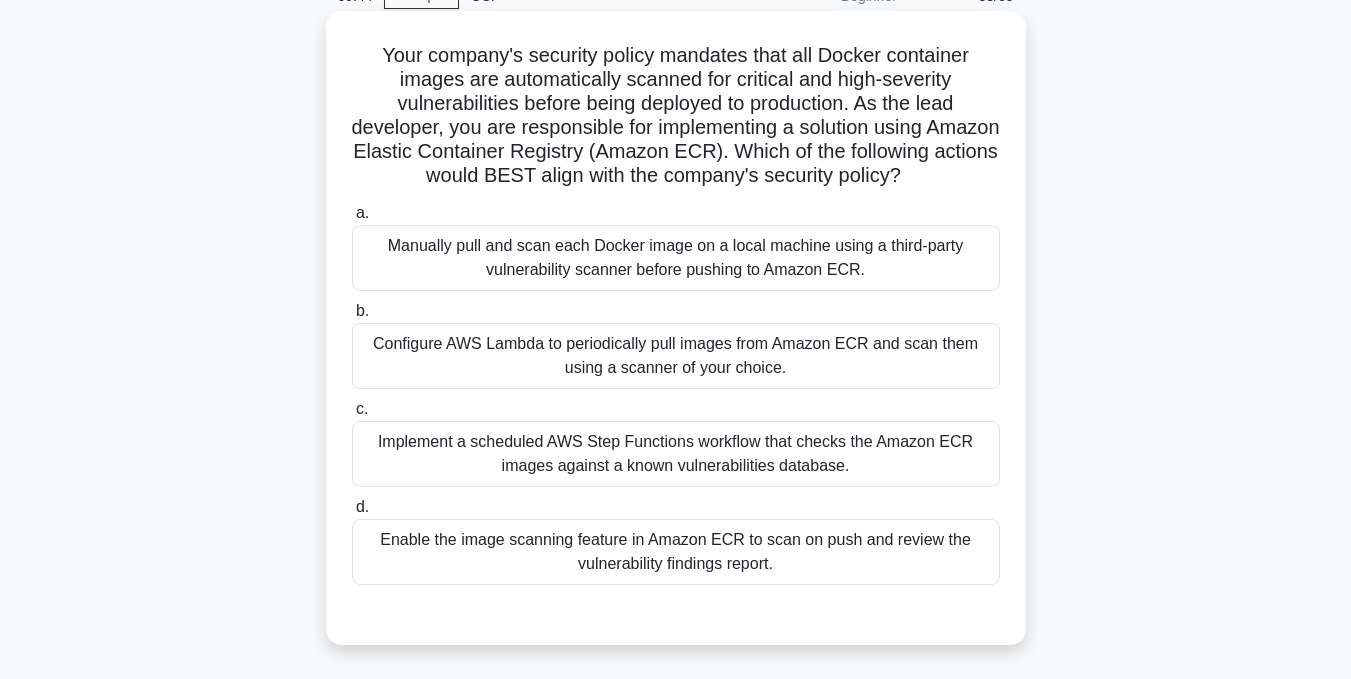 click on "Configure AWS Lambda to periodically pull images from Amazon ECR and scan them using a scanner of your choice." at bounding box center [676, 356] 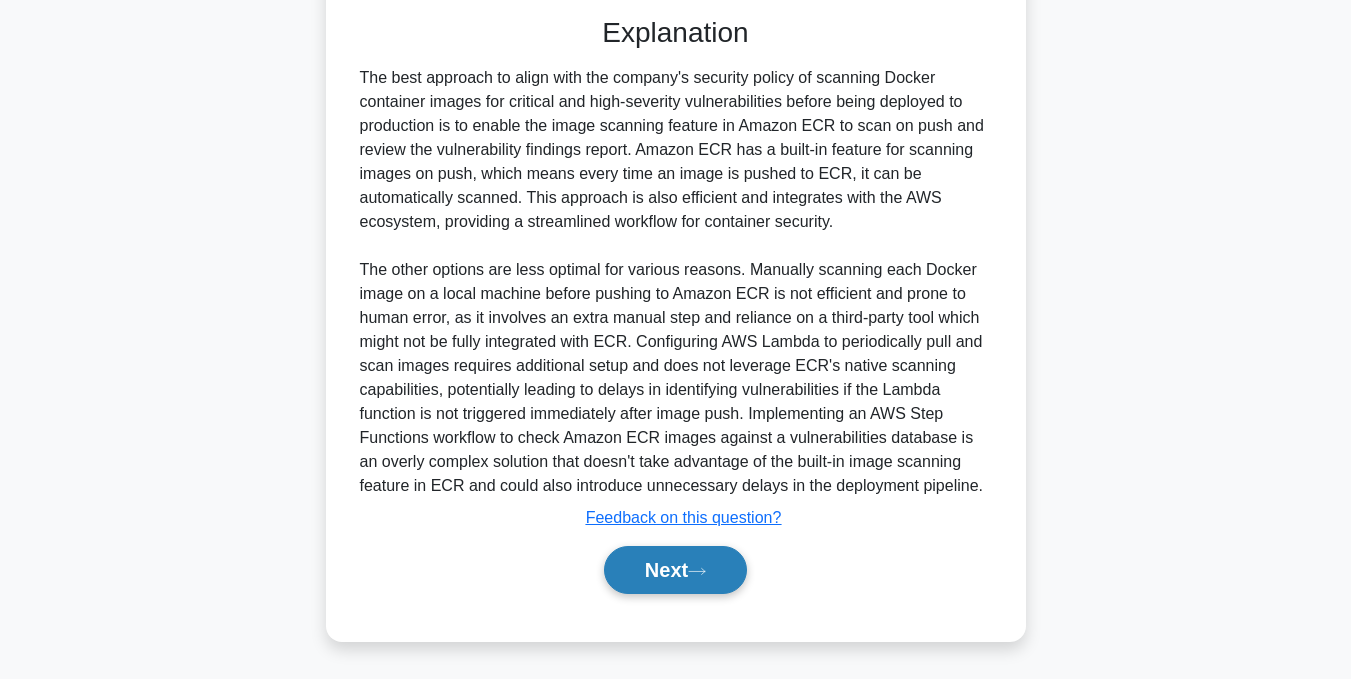scroll, scrollTop: 725, scrollLeft: 0, axis: vertical 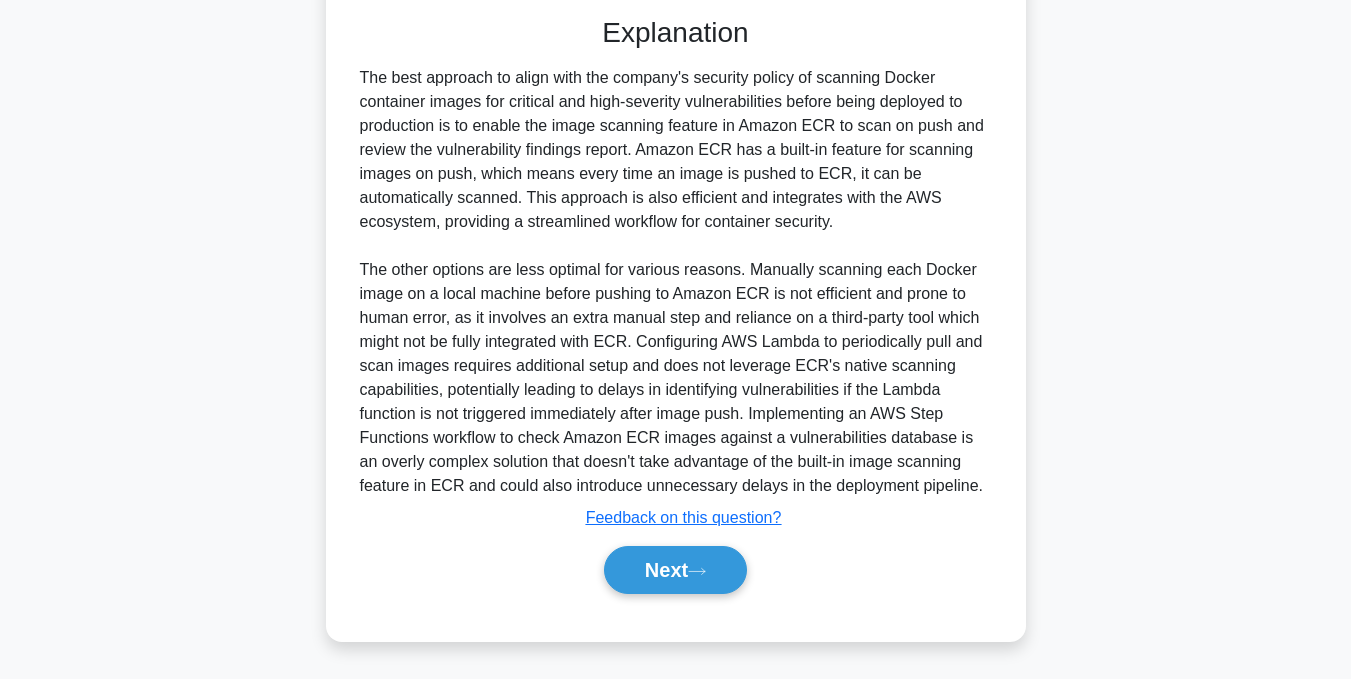 click on "Next" at bounding box center [676, 570] 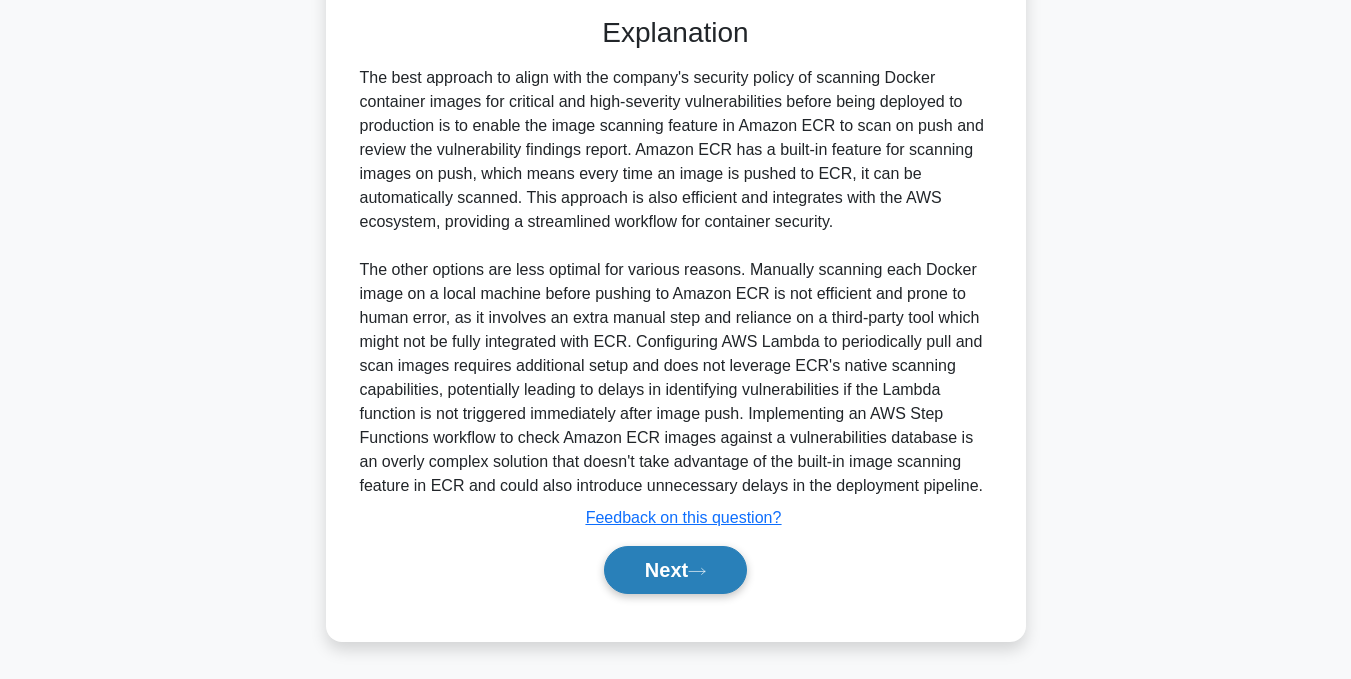 click 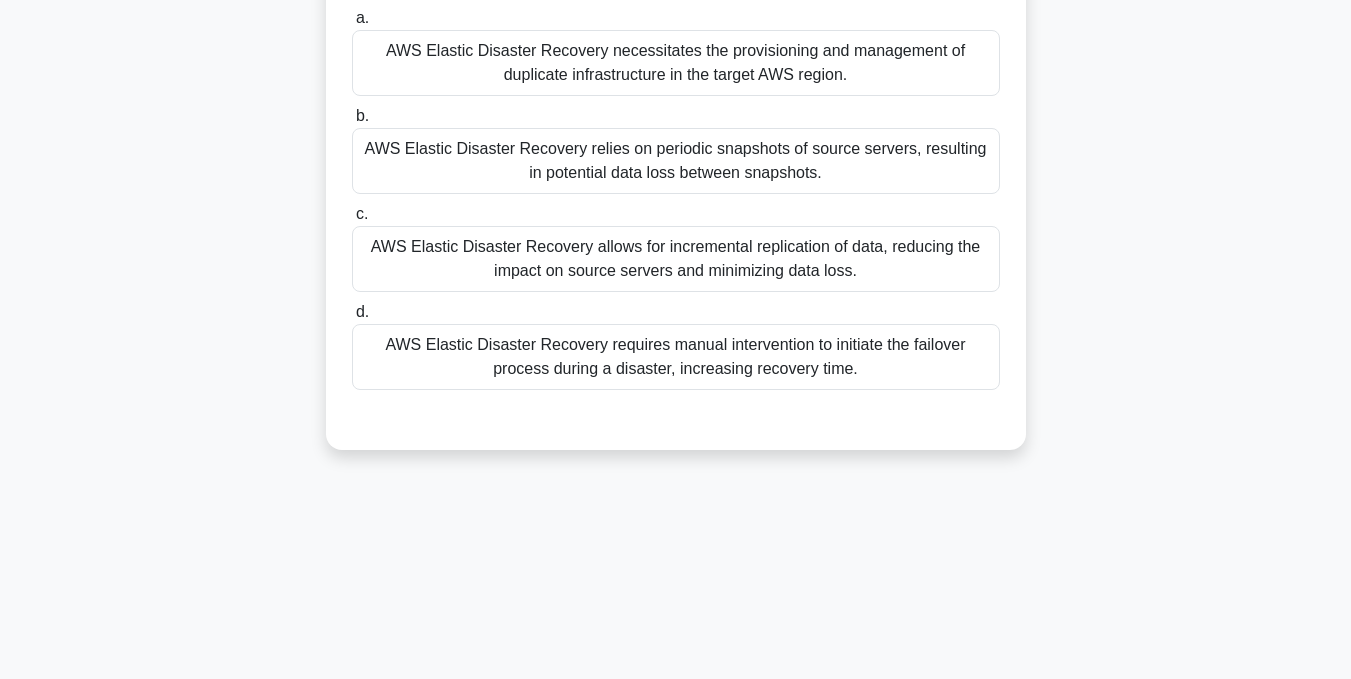 scroll, scrollTop: 100, scrollLeft: 0, axis: vertical 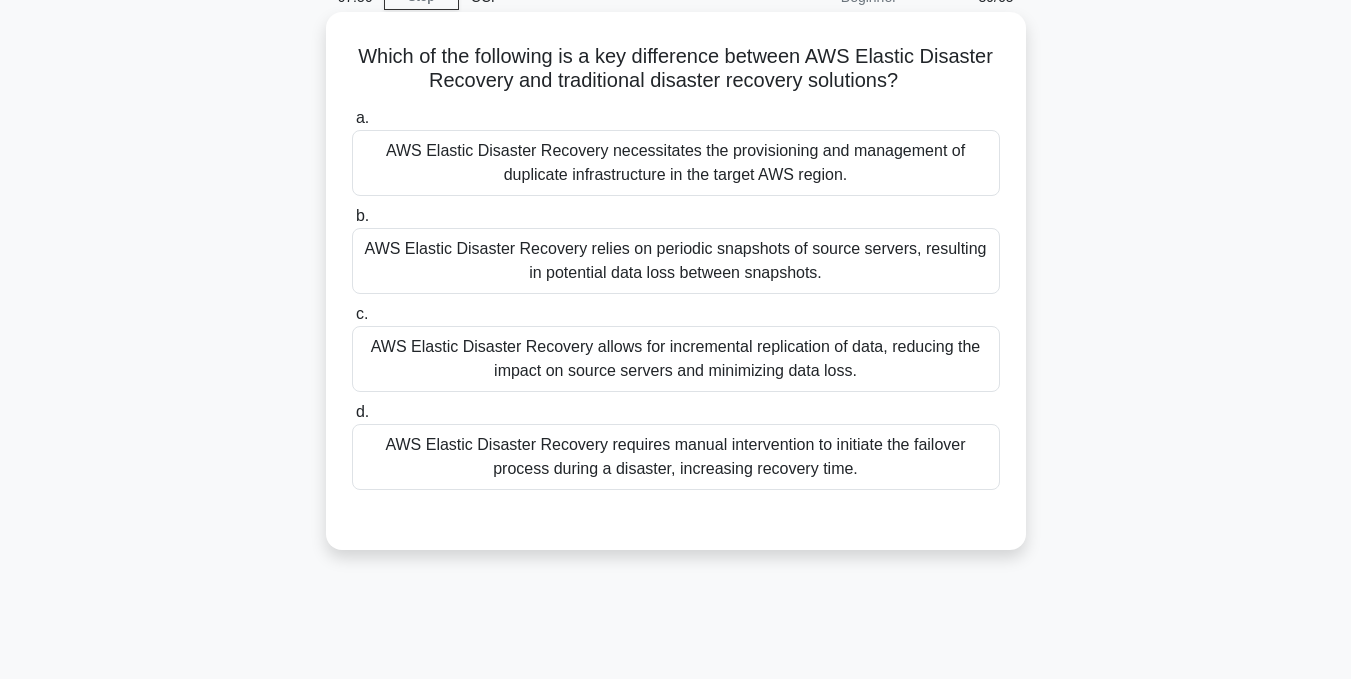 click on "AWS Elastic Disaster Recovery necessitates the provisioning and management of duplicate infrastructure in the target AWS region." at bounding box center [676, 163] 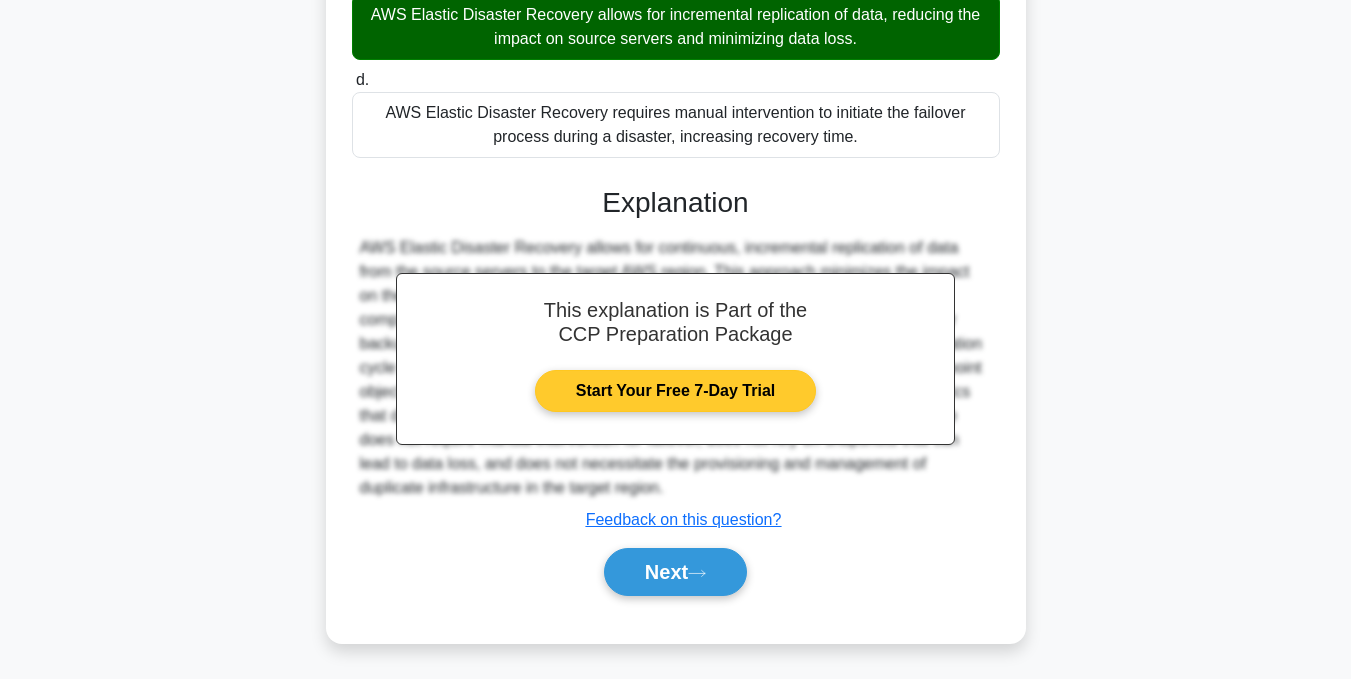 scroll, scrollTop: 437, scrollLeft: 0, axis: vertical 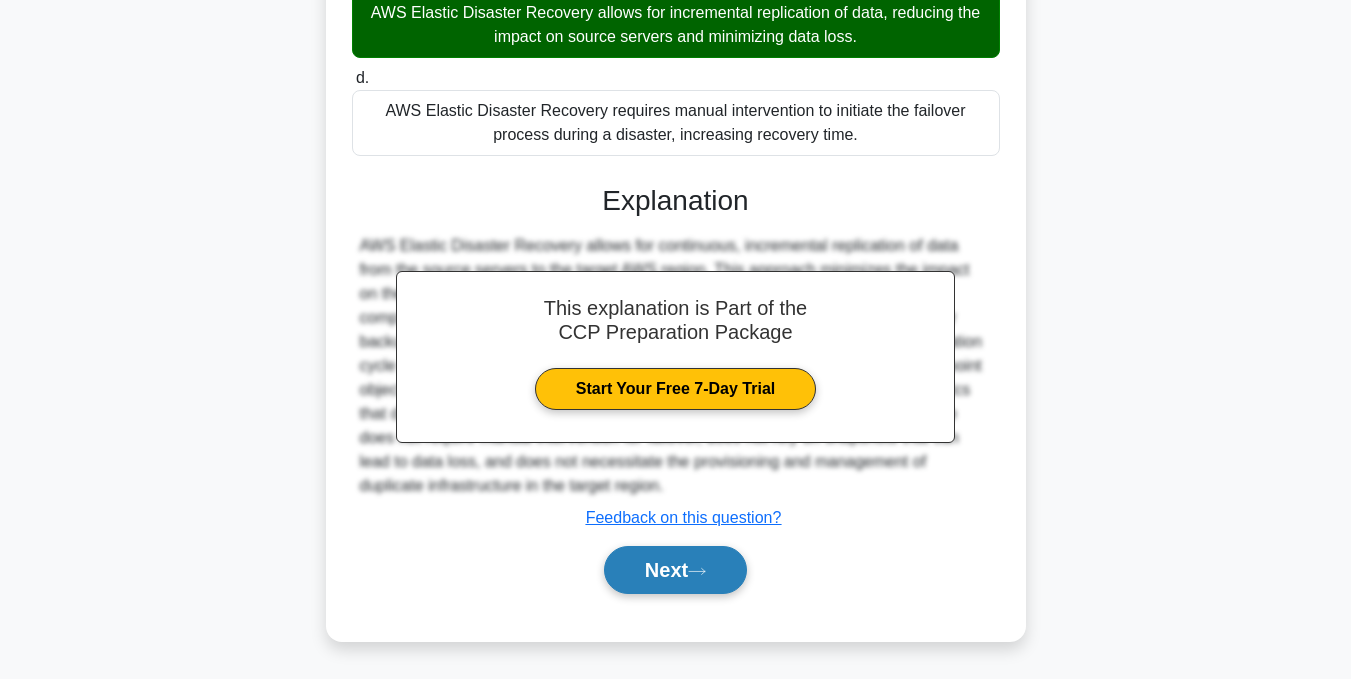 click on "Next" at bounding box center [675, 570] 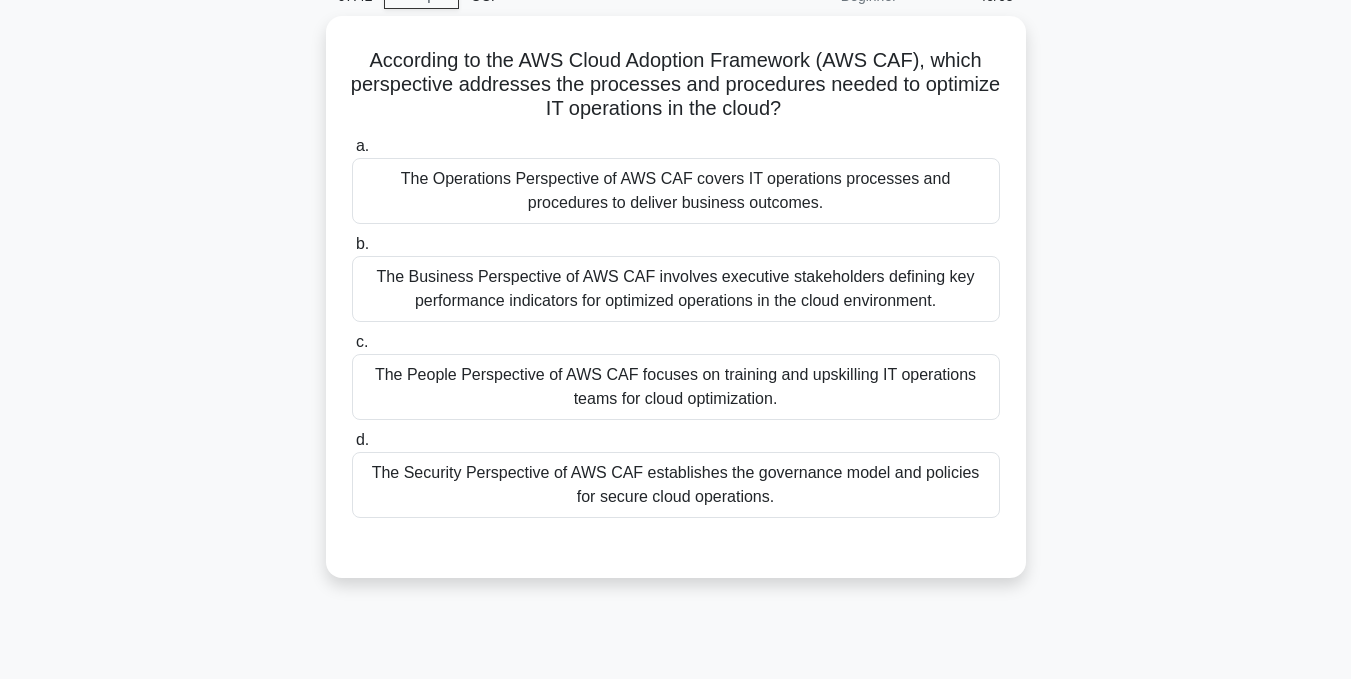 scroll, scrollTop: 1, scrollLeft: 0, axis: vertical 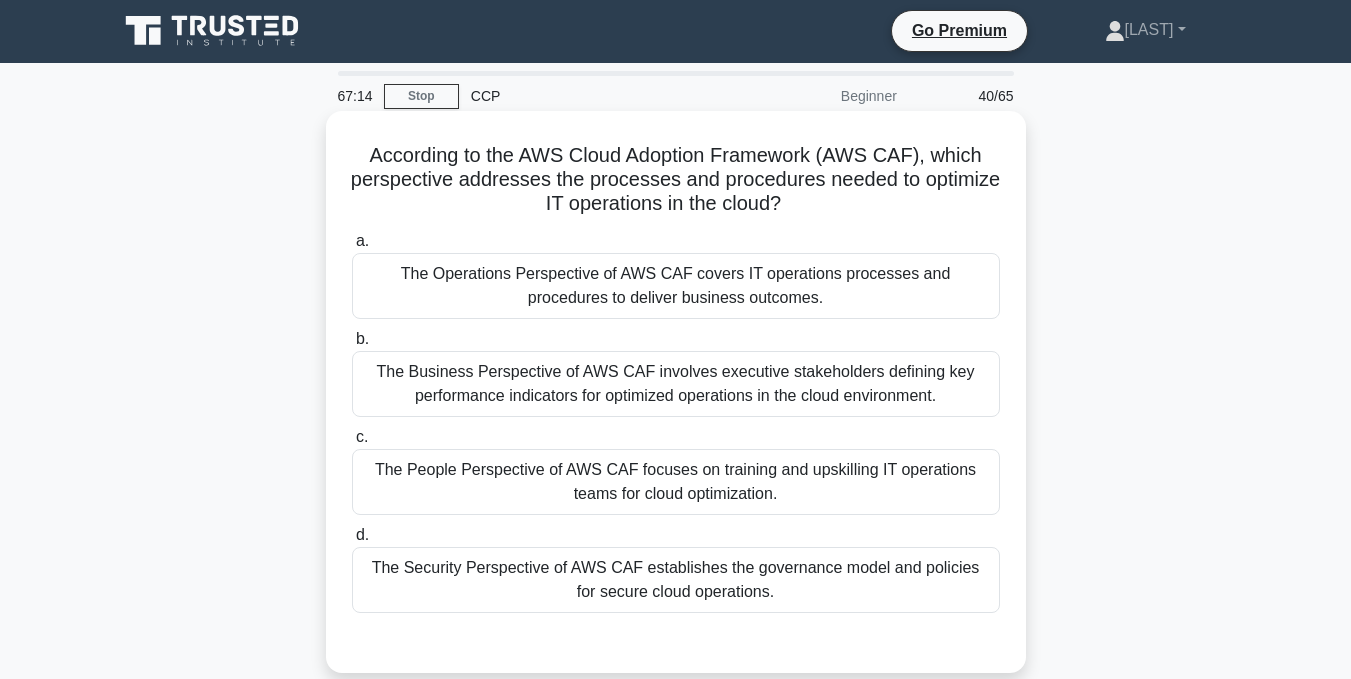 click on "The Operations Perspective of AWS CAF covers IT operations processes and procedures to deliver business outcomes." at bounding box center [676, 286] 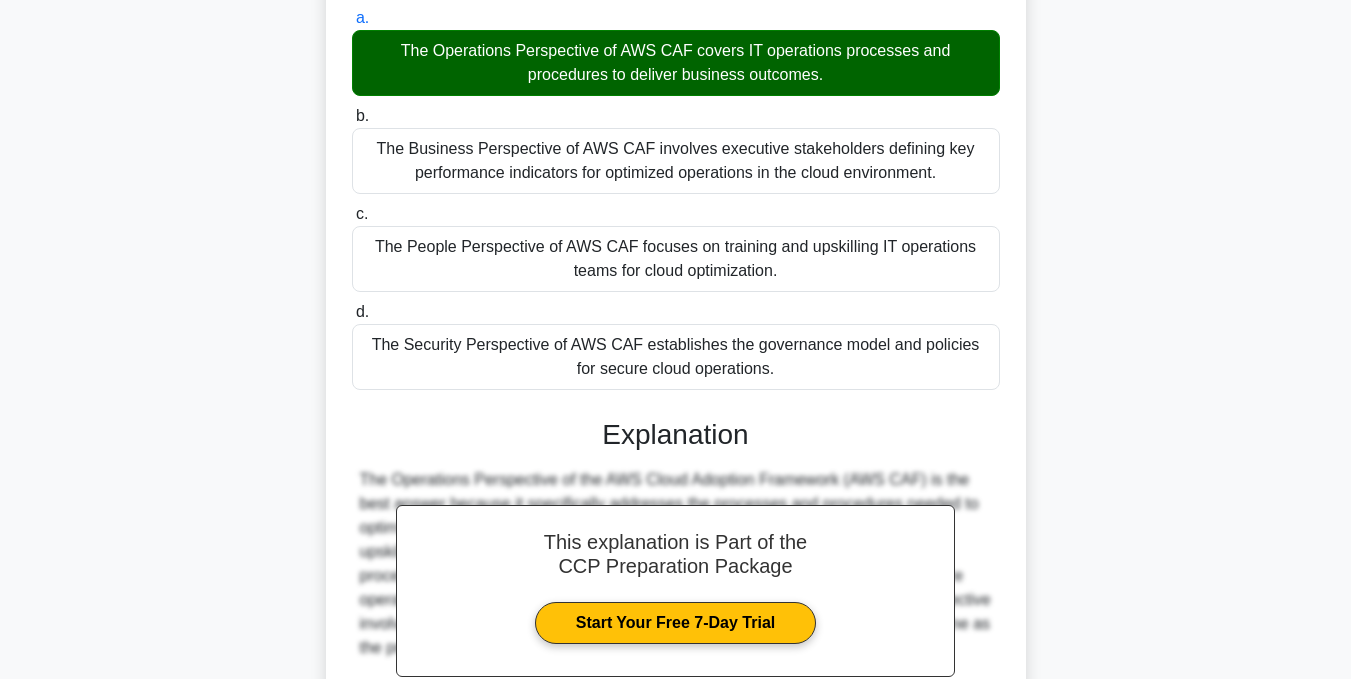 scroll, scrollTop: 435, scrollLeft: 0, axis: vertical 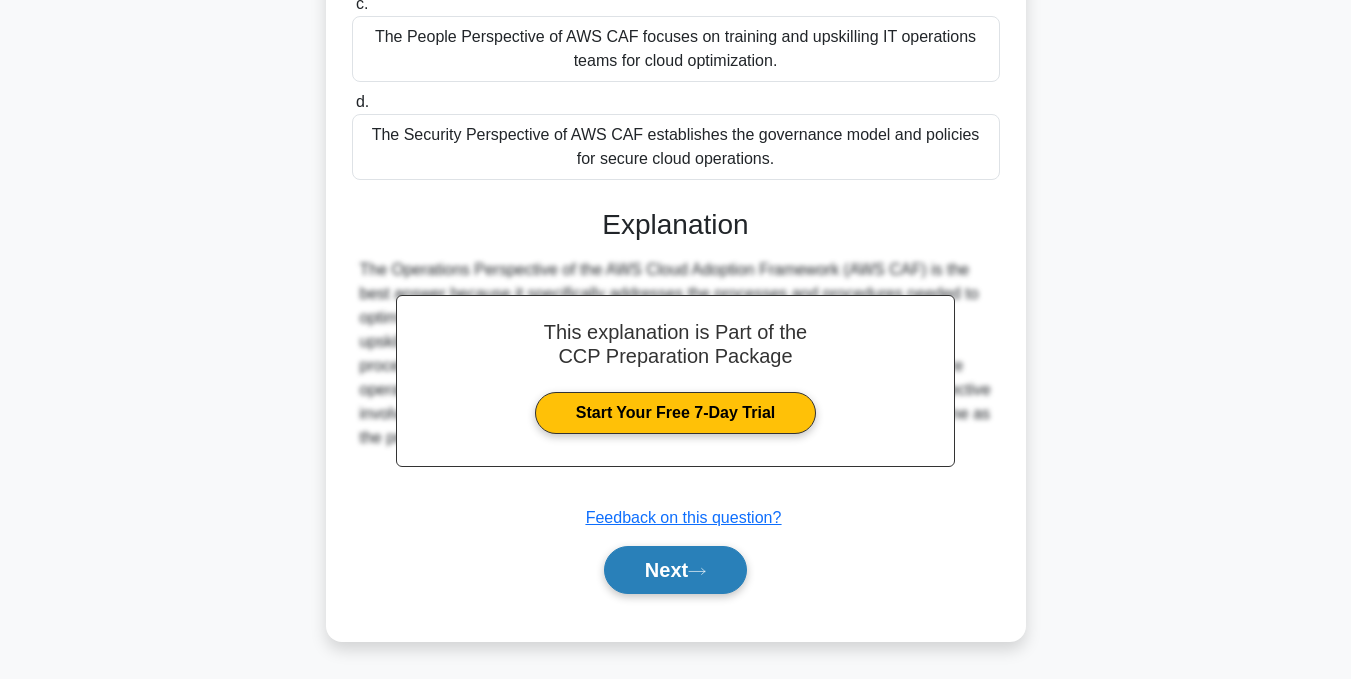 click on "Next" at bounding box center [675, 570] 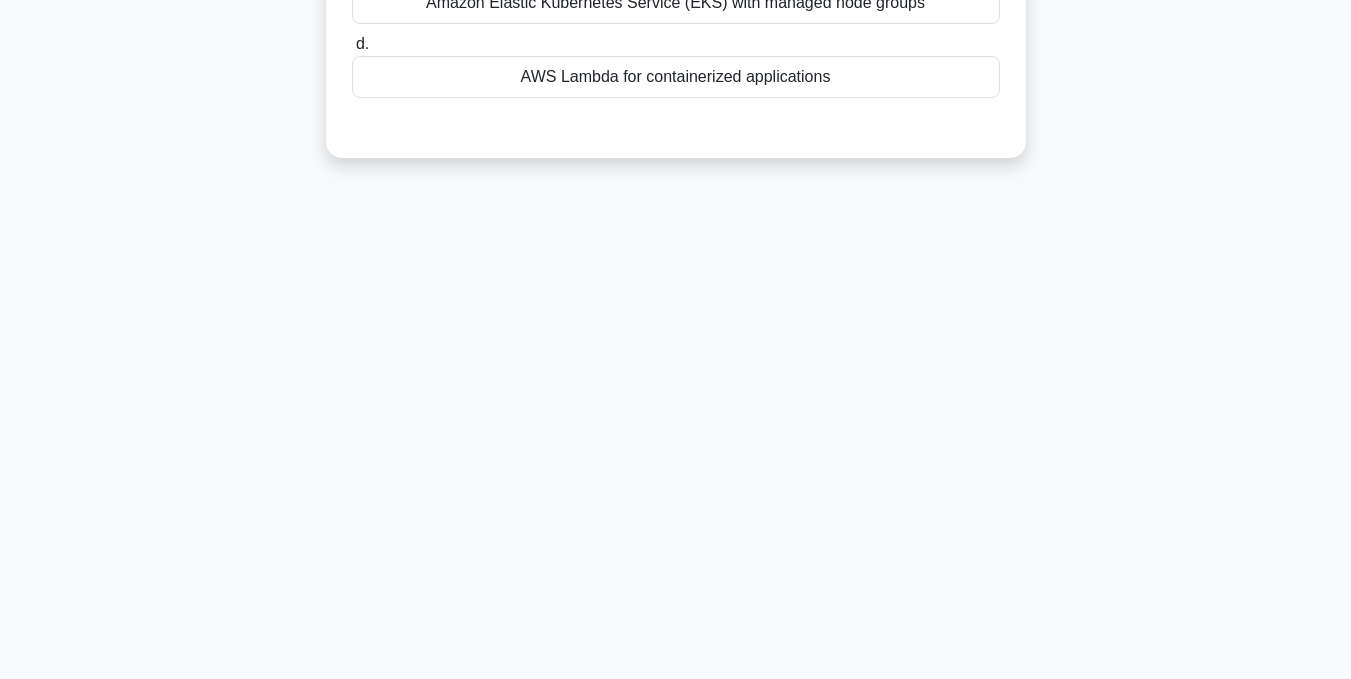 scroll, scrollTop: 101, scrollLeft: 0, axis: vertical 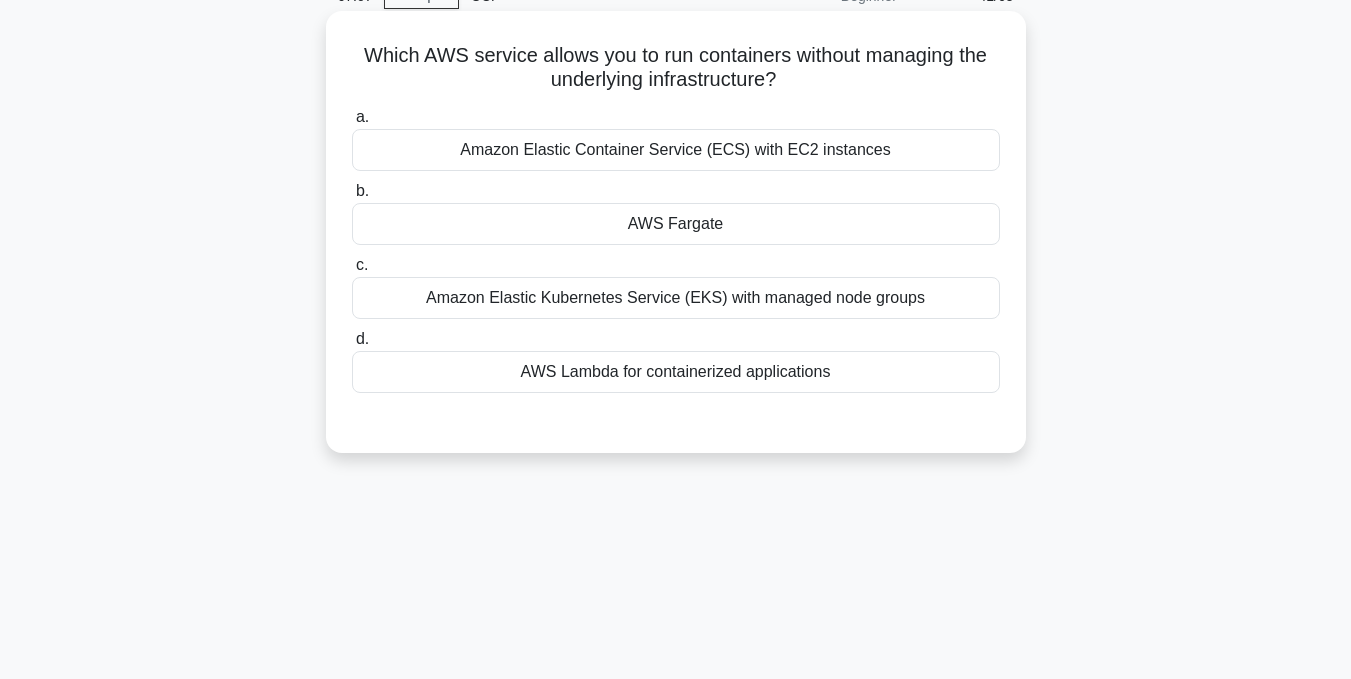 click on "AWS Fargate" at bounding box center (676, 224) 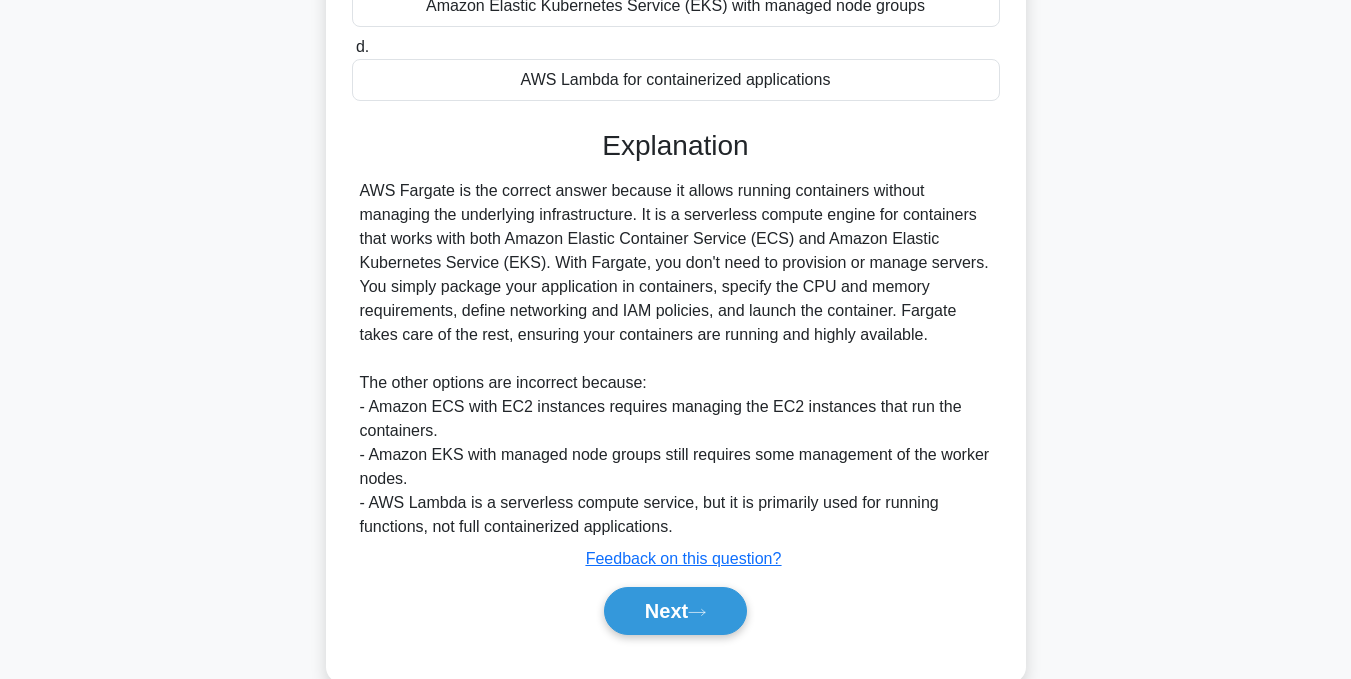 scroll, scrollTop: 435, scrollLeft: 0, axis: vertical 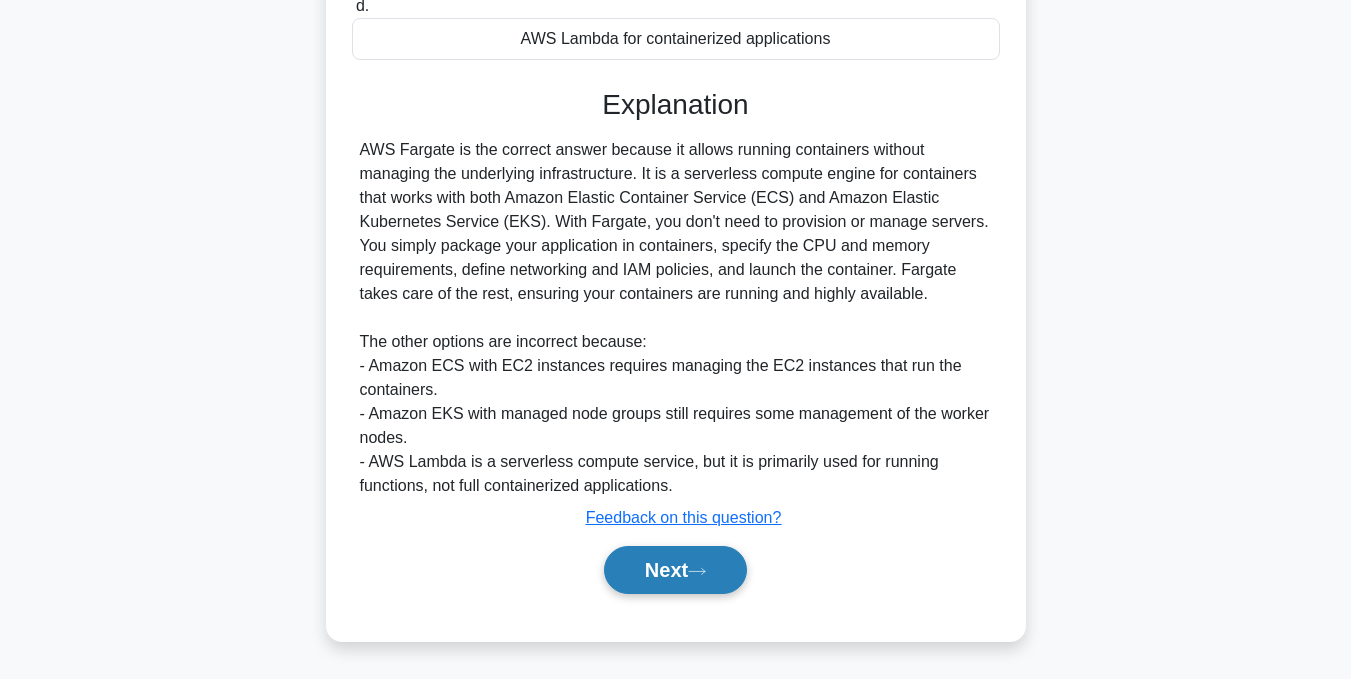 click on "Next" at bounding box center [675, 570] 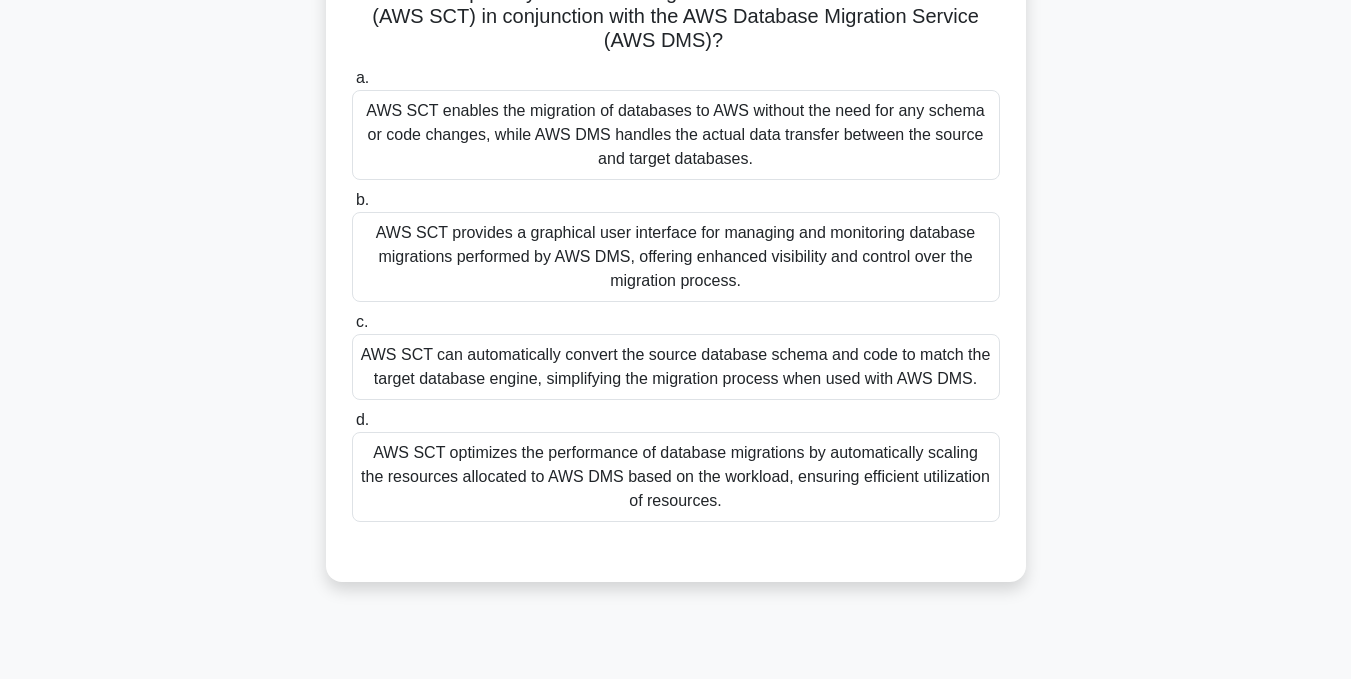 scroll, scrollTop: 200, scrollLeft: 0, axis: vertical 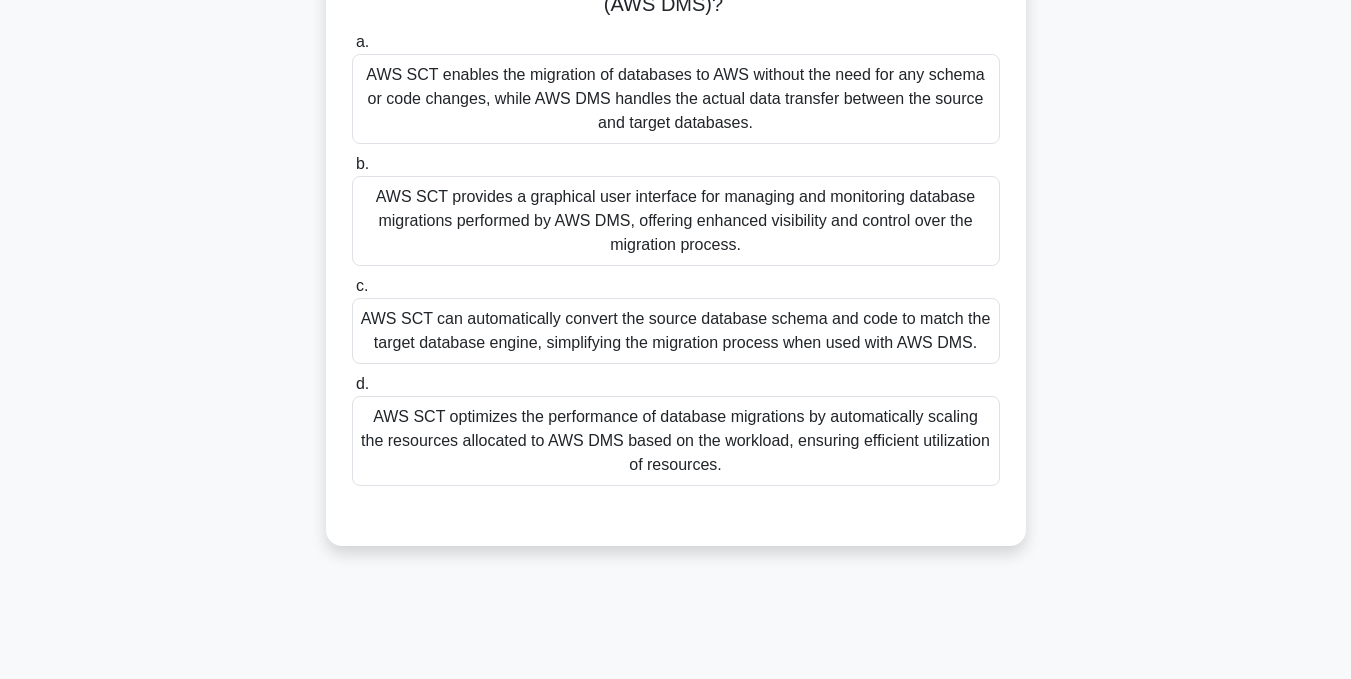 click on "AWS SCT can automatically convert the source database schema and code to match the target database engine, simplifying the migration process when used with AWS DMS." at bounding box center [676, 331] 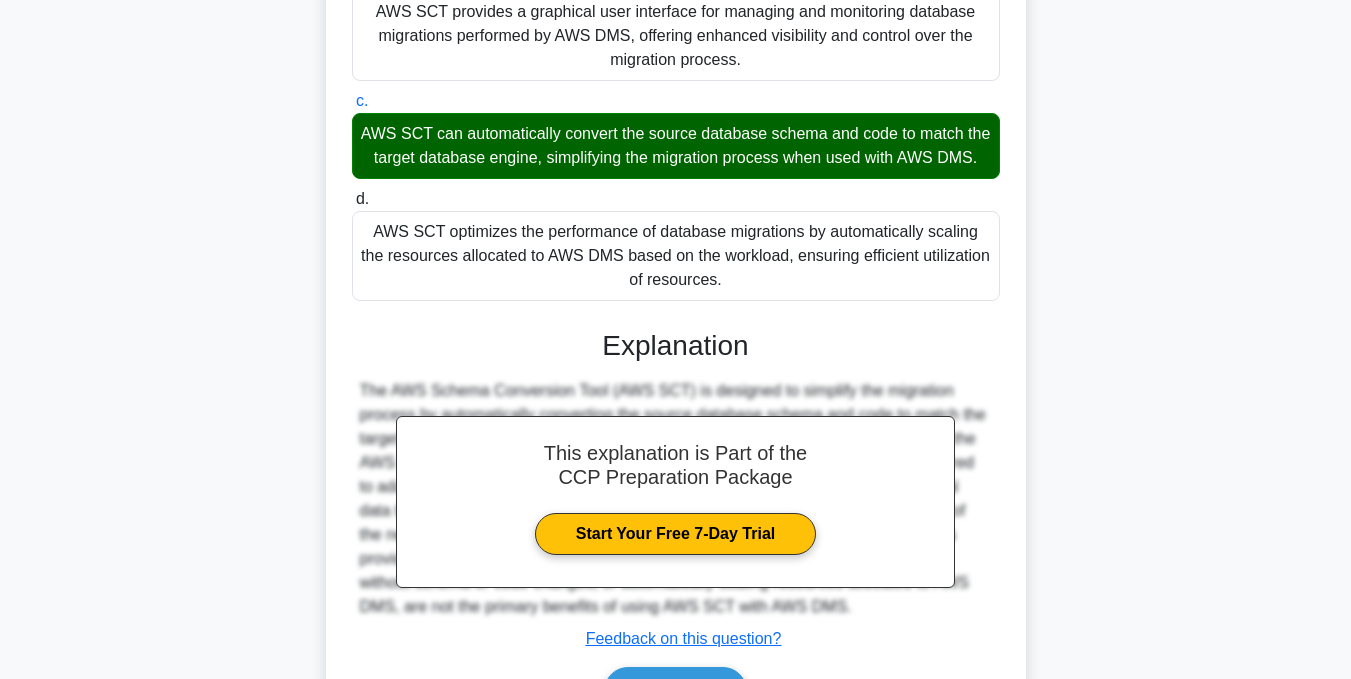 scroll, scrollTop: 531, scrollLeft: 0, axis: vertical 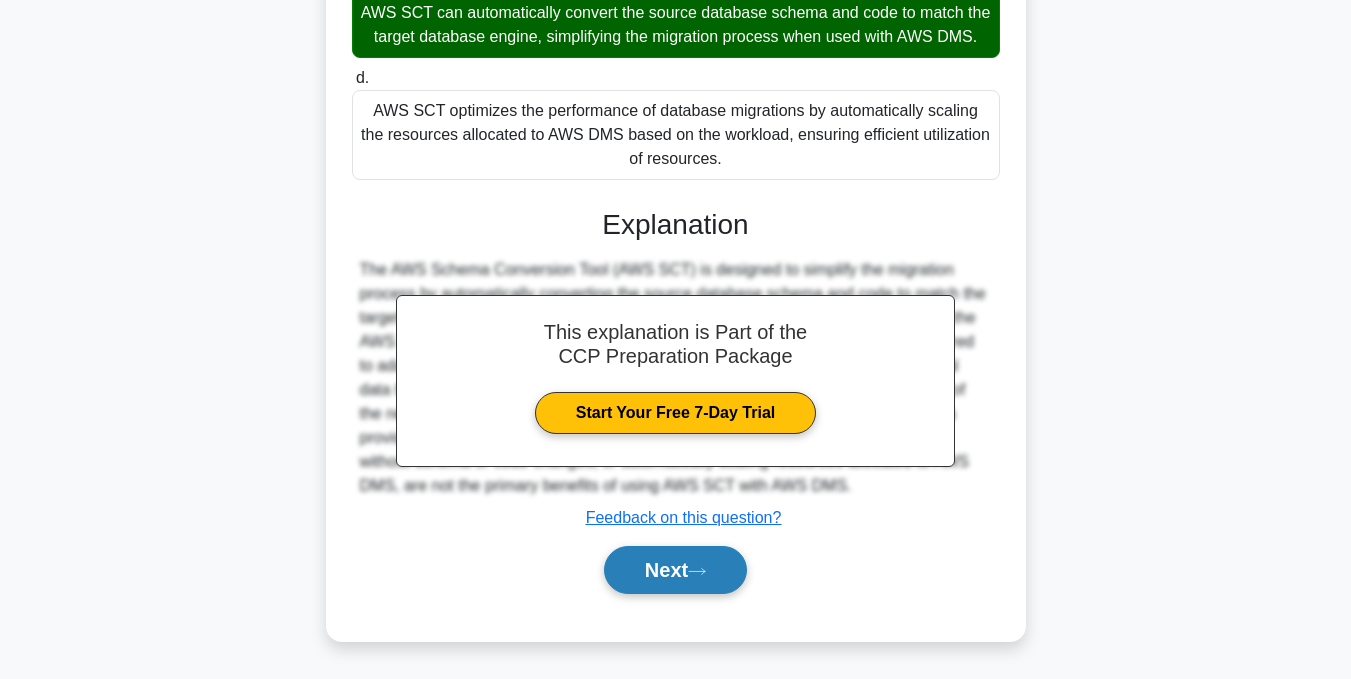 click on "Next" at bounding box center (675, 570) 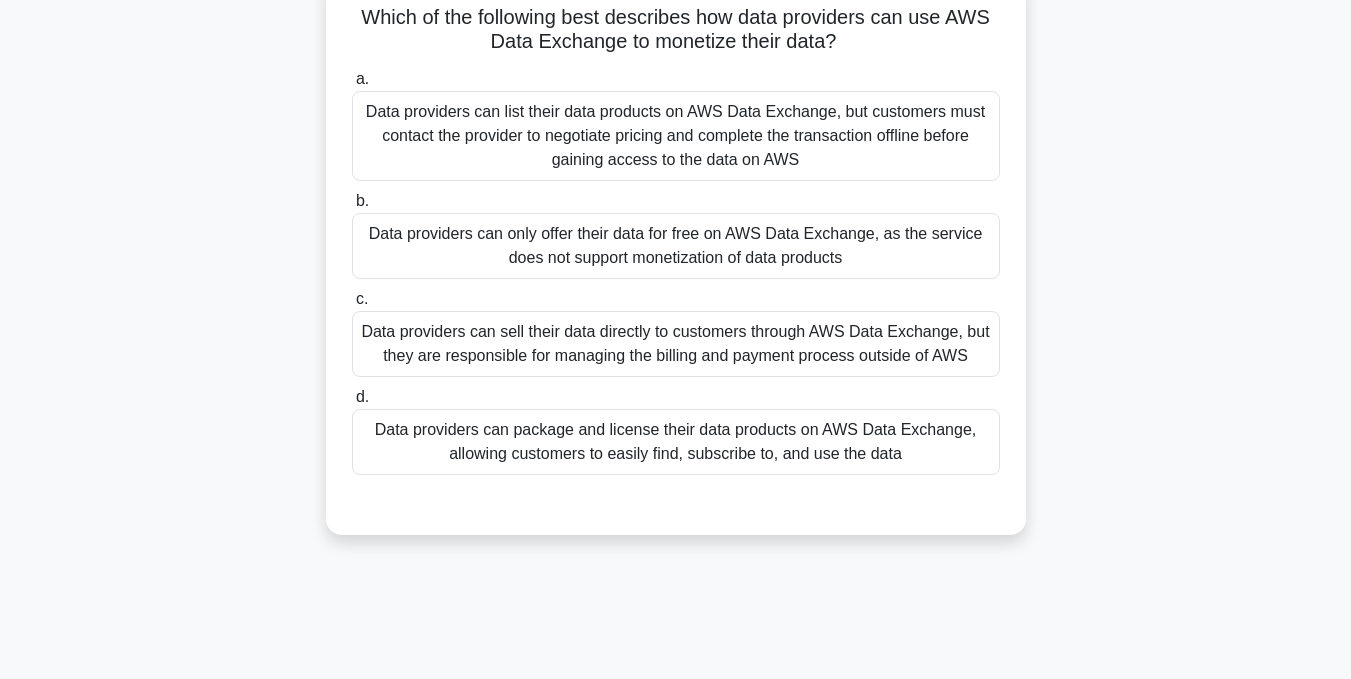 scroll, scrollTop: 101, scrollLeft: 0, axis: vertical 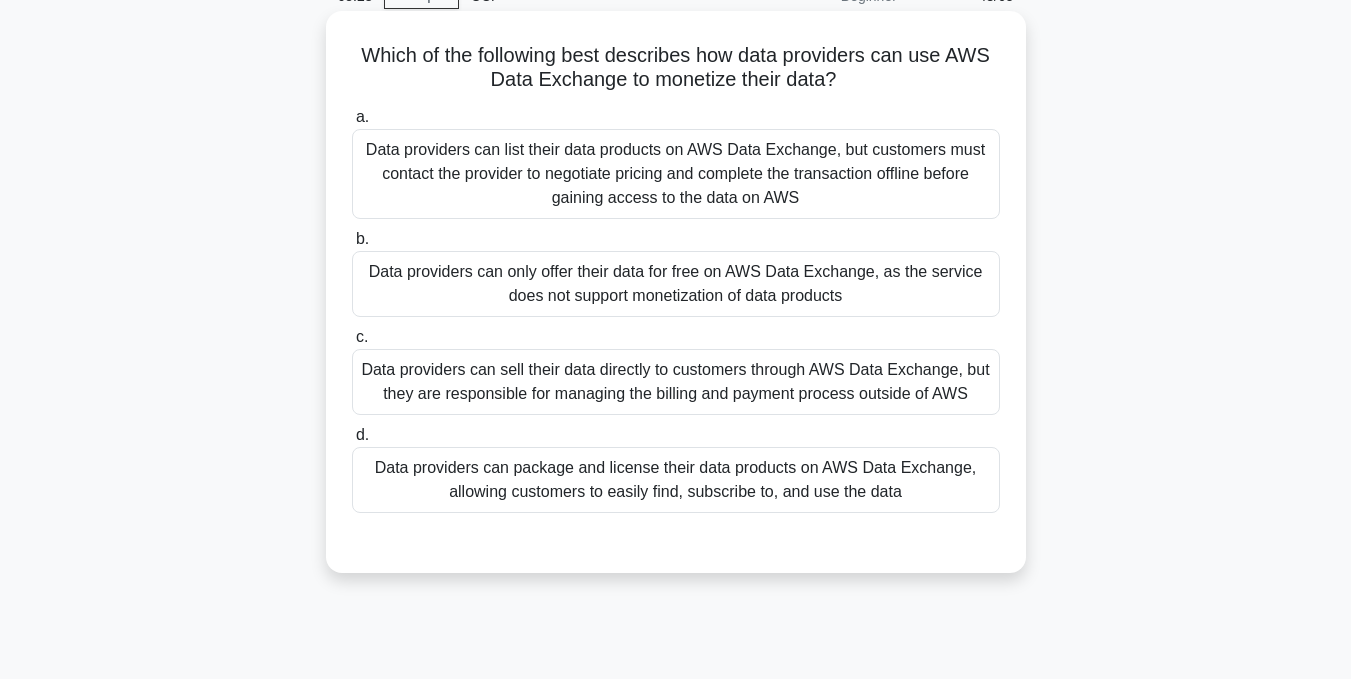 click on "Data providers can package and license their data products on AWS Data Exchange, allowing customers to easily find, subscribe to, and use the data" at bounding box center [676, 480] 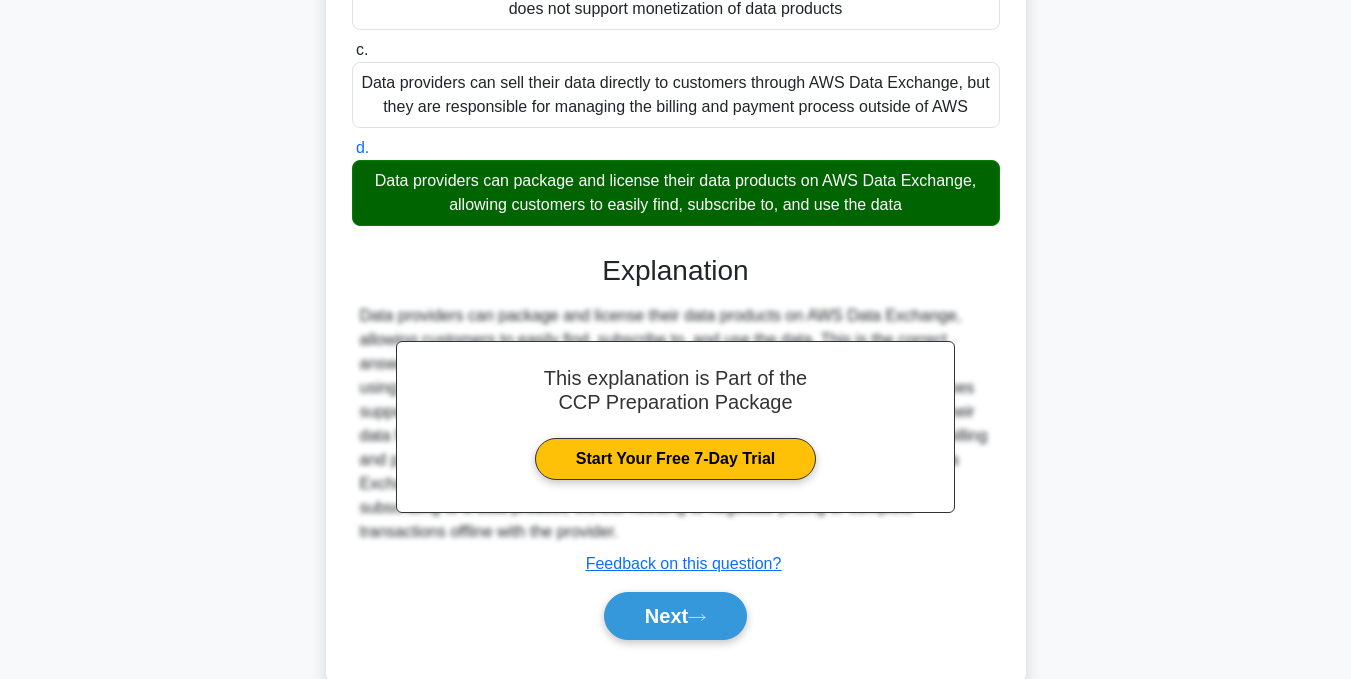 scroll, scrollTop: 435, scrollLeft: 0, axis: vertical 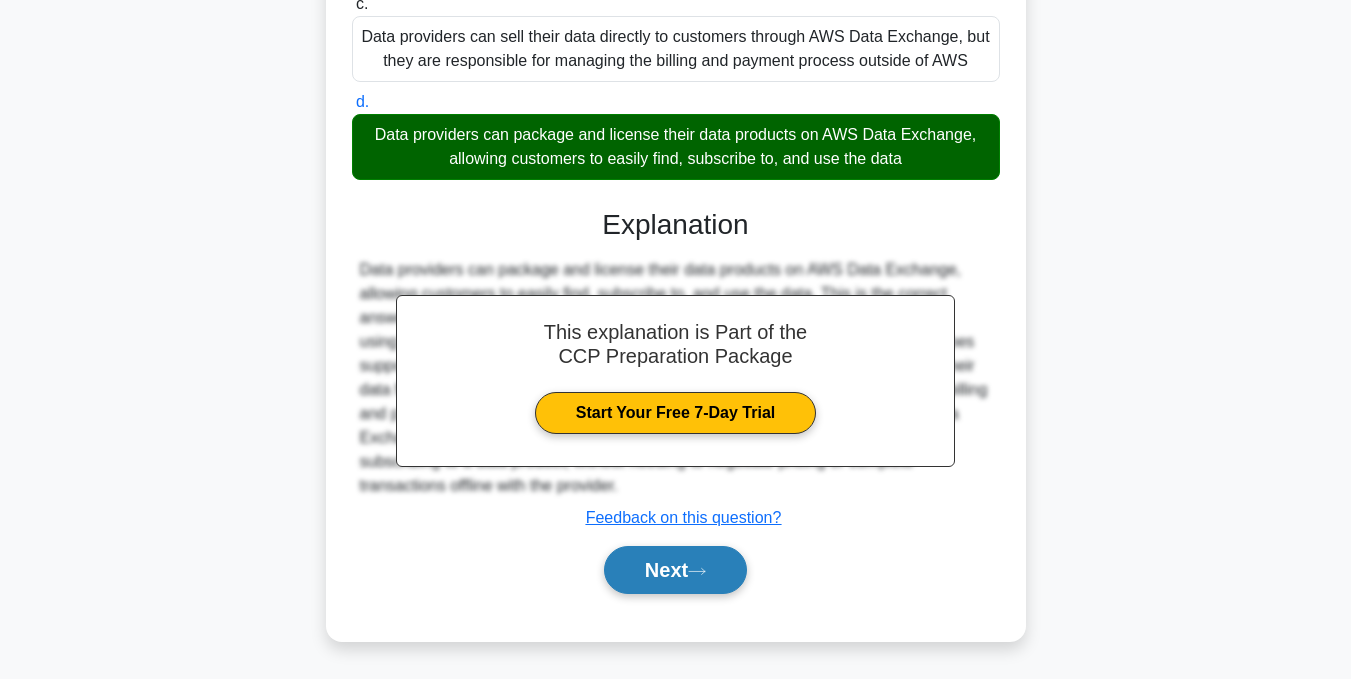 click on "Next" at bounding box center (675, 570) 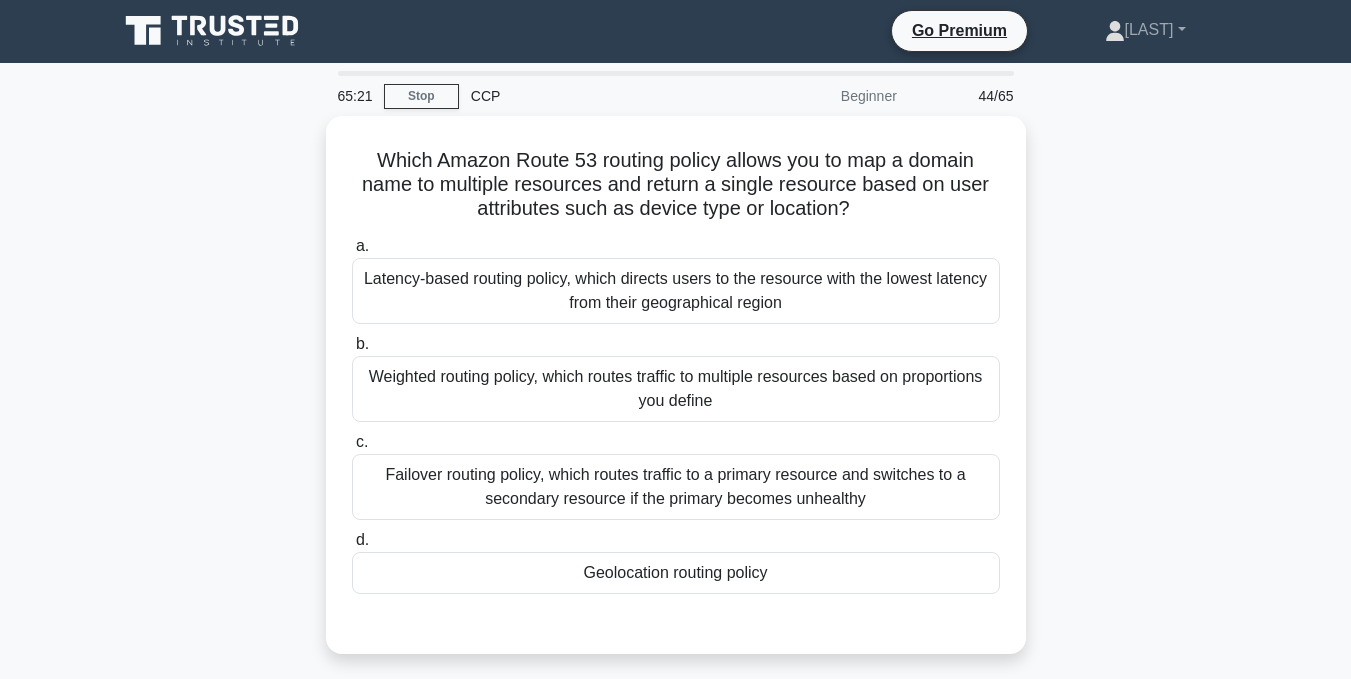 scroll, scrollTop: 101, scrollLeft: 0, axis: vertical 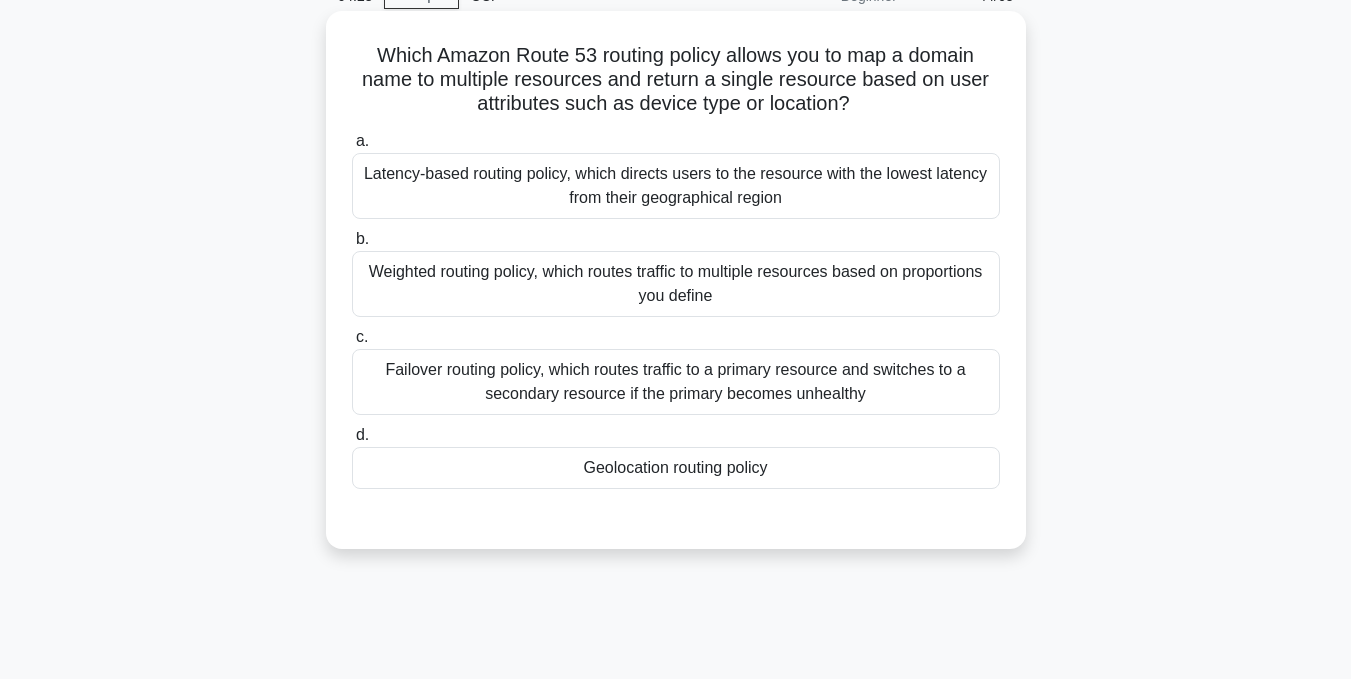 click on "Weighted routing policy, which routes traffic to multiple resources based on proportions you define" at bounding box center (676, 284) 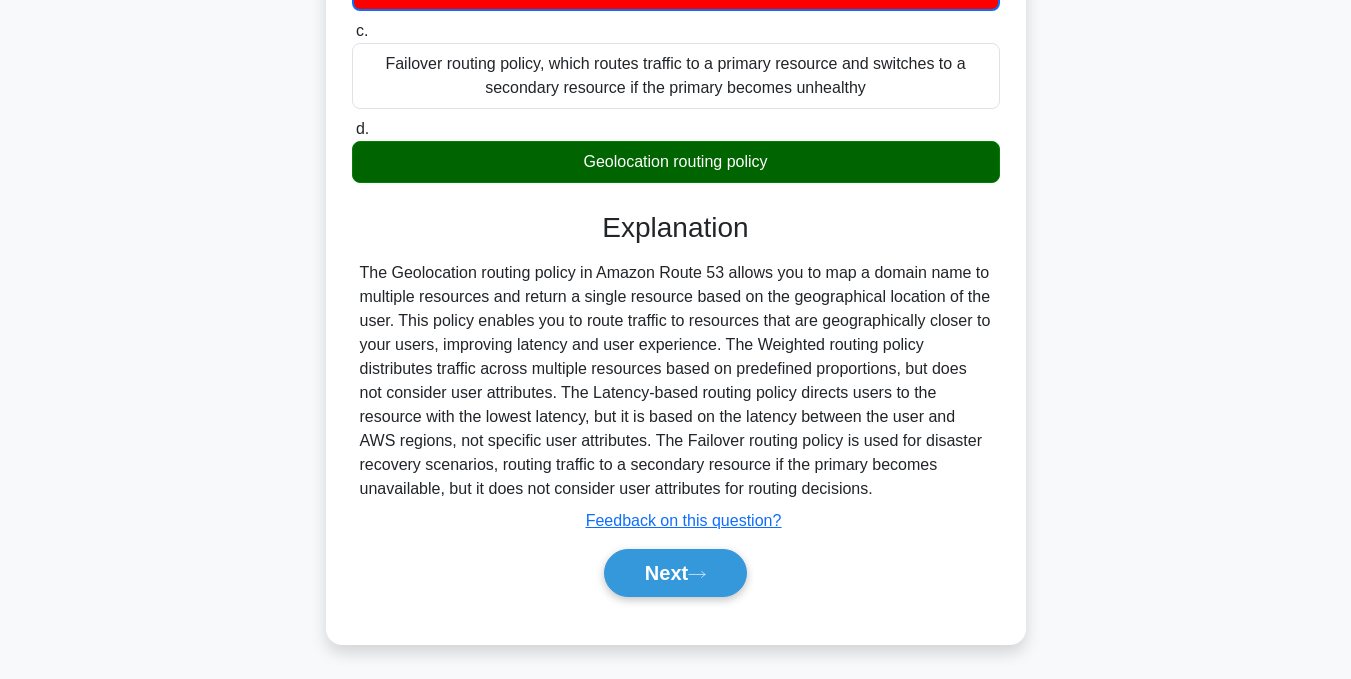 scroll, scrollTop: 413, scrollLeft: 0, axis: vertical 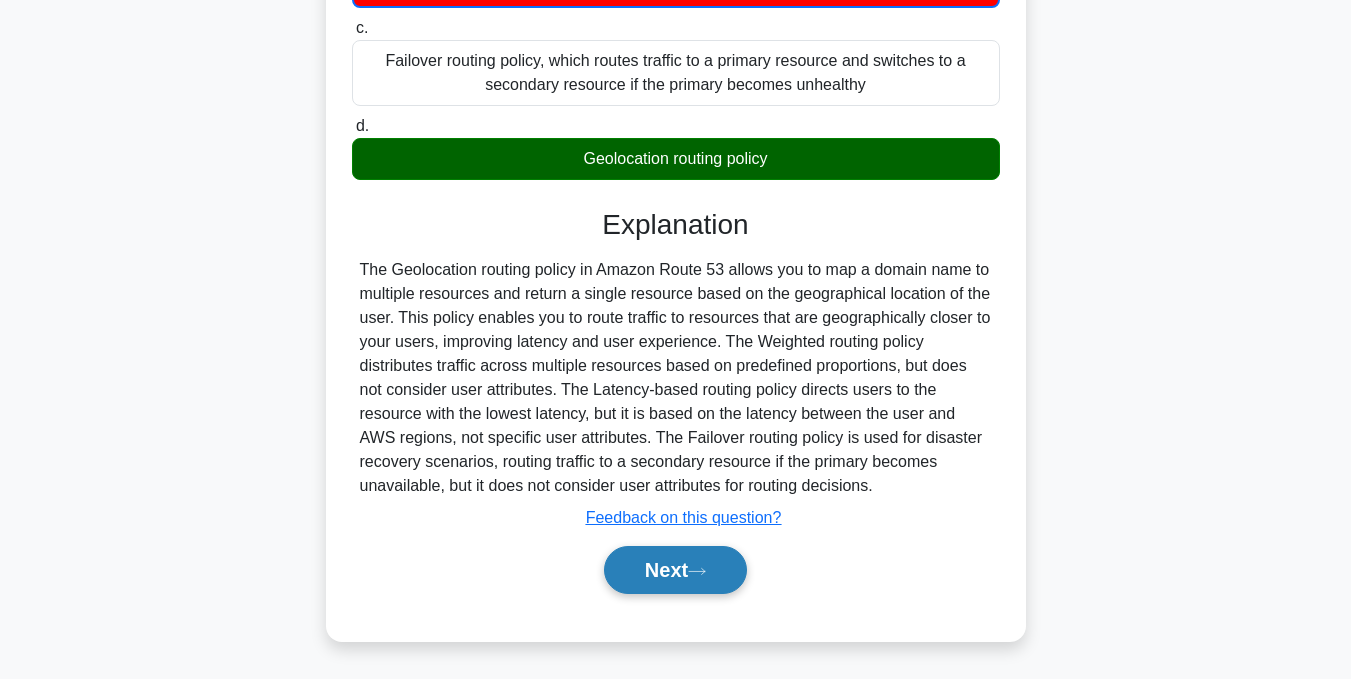 click 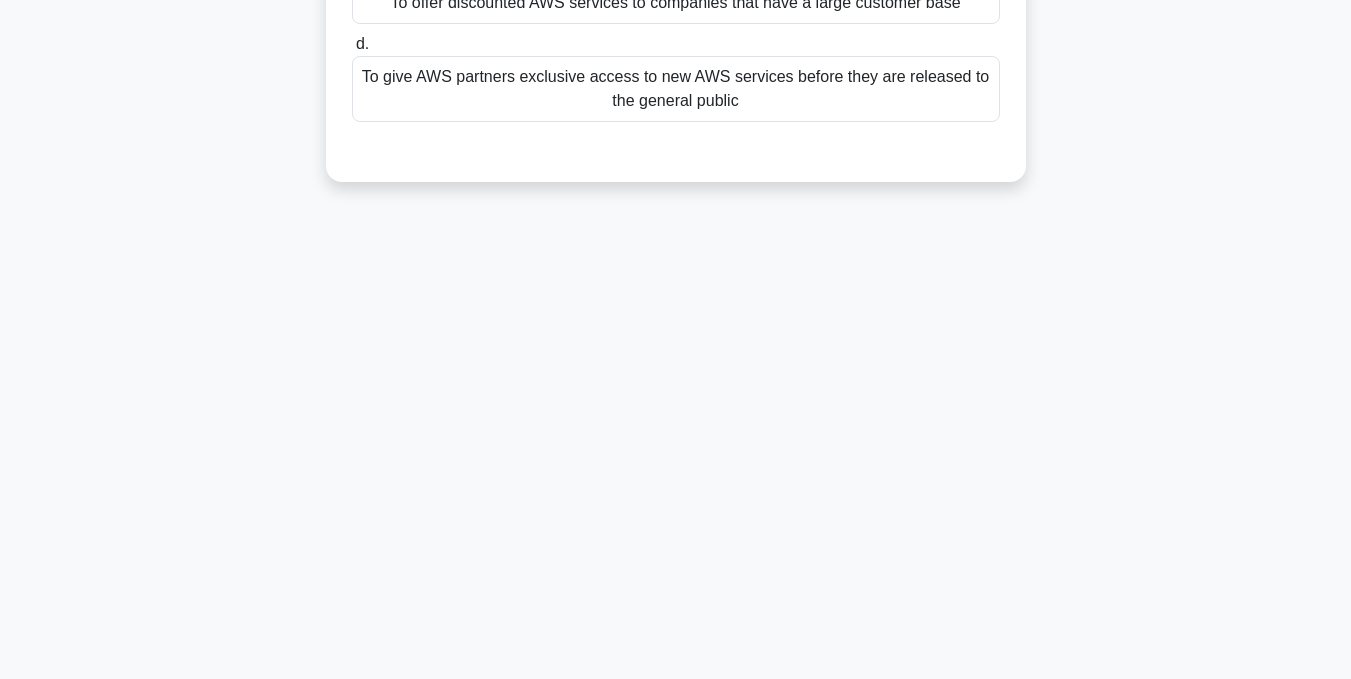 scroll, scrollTop: 101, scrollLeft: 0, axis: vertical 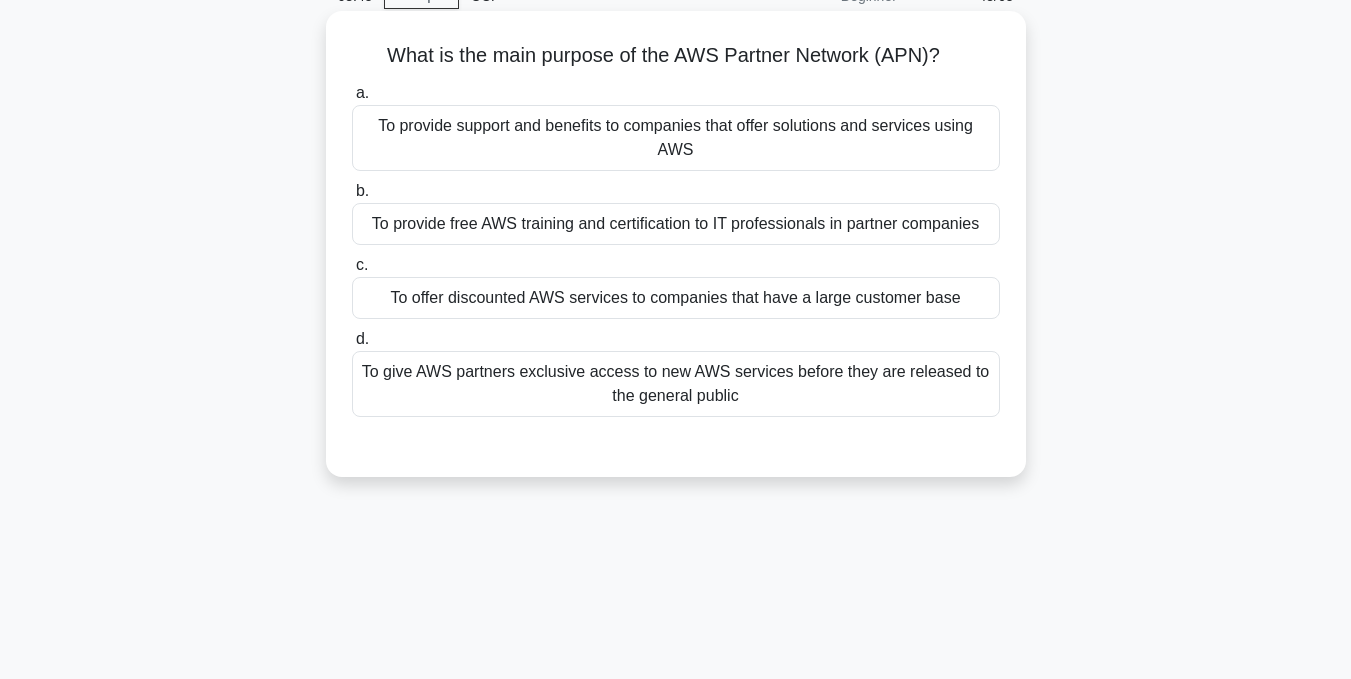 click on "To provide support and benefits to companies that offer solutions and services using AWS" at bounding box center [676, 138] 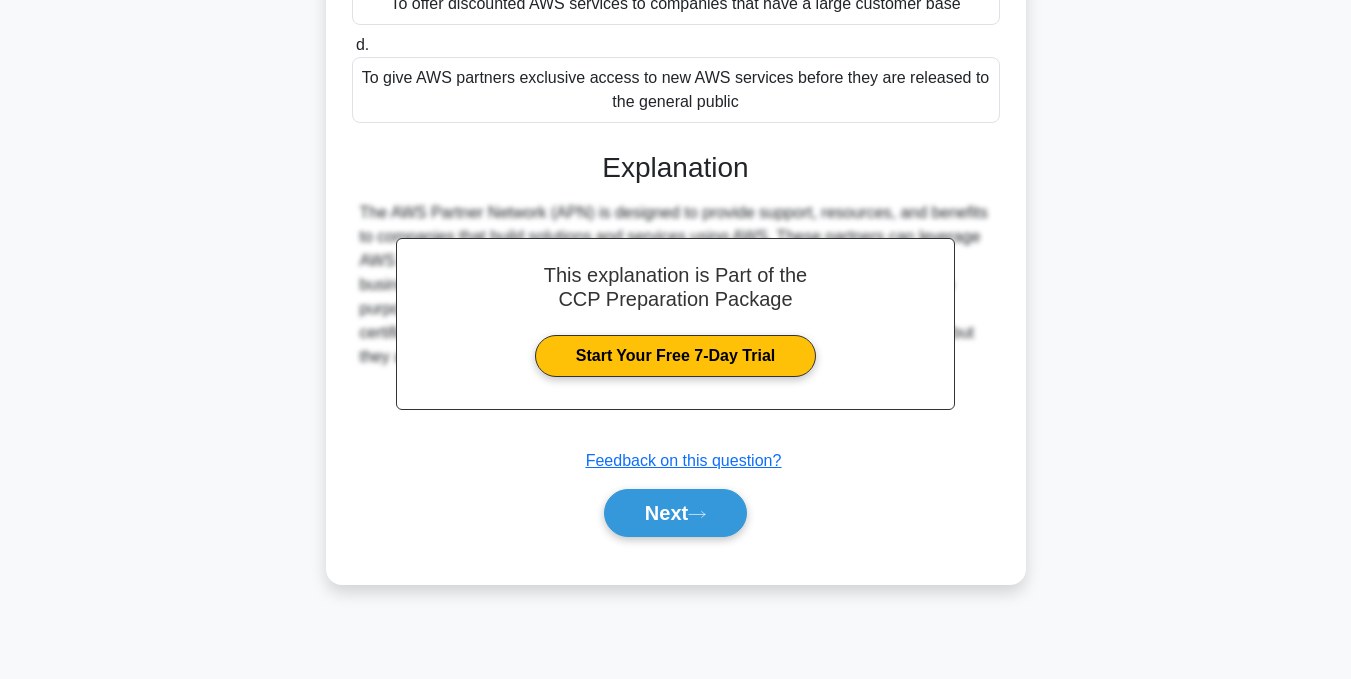 scroll, scrollTop: 401, scrollLeft: 0, axis: vertical 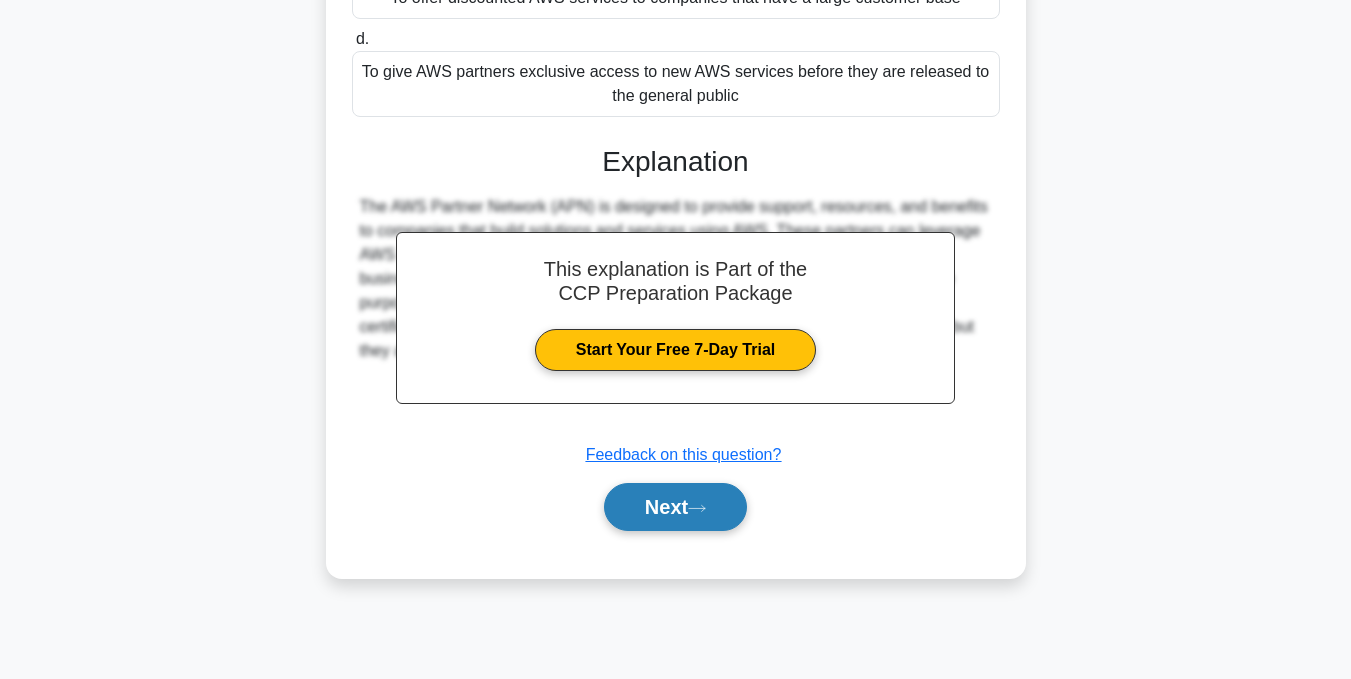 click on "Next" at bounding box center [675, 507] 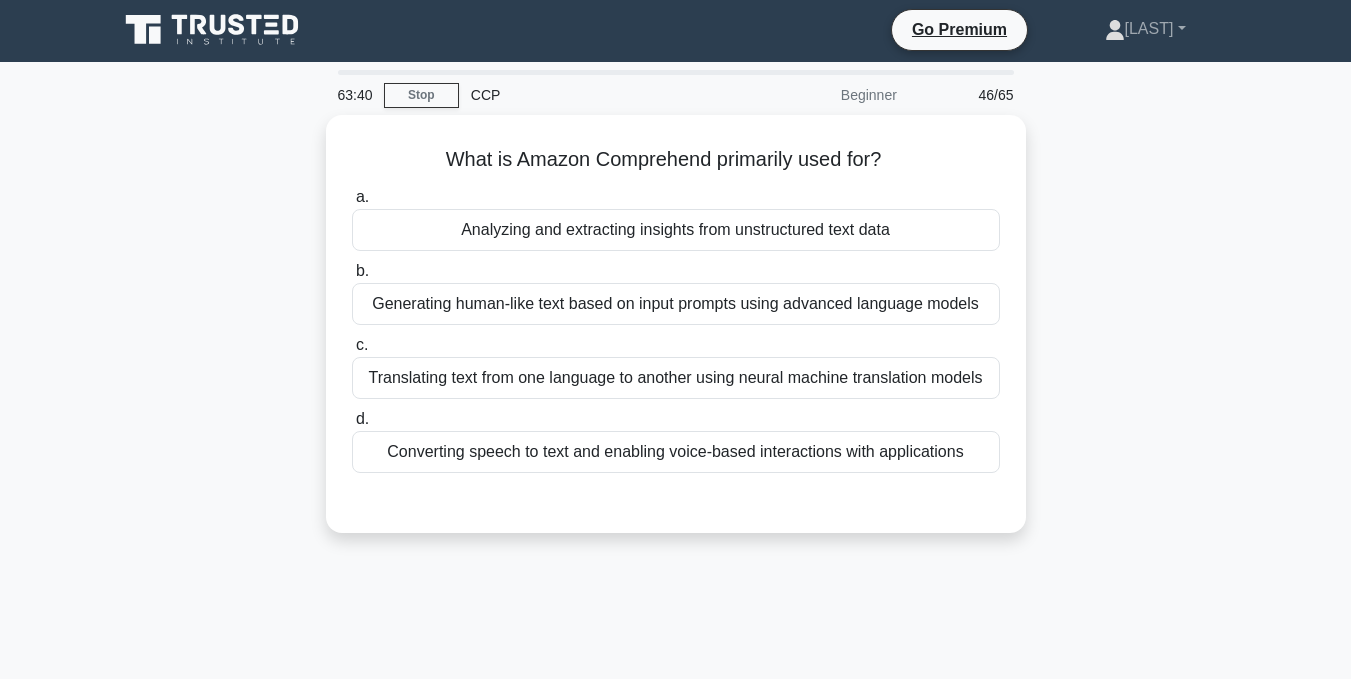 scroll, scrollTop: 0, scrollLeft: 0, axis: both 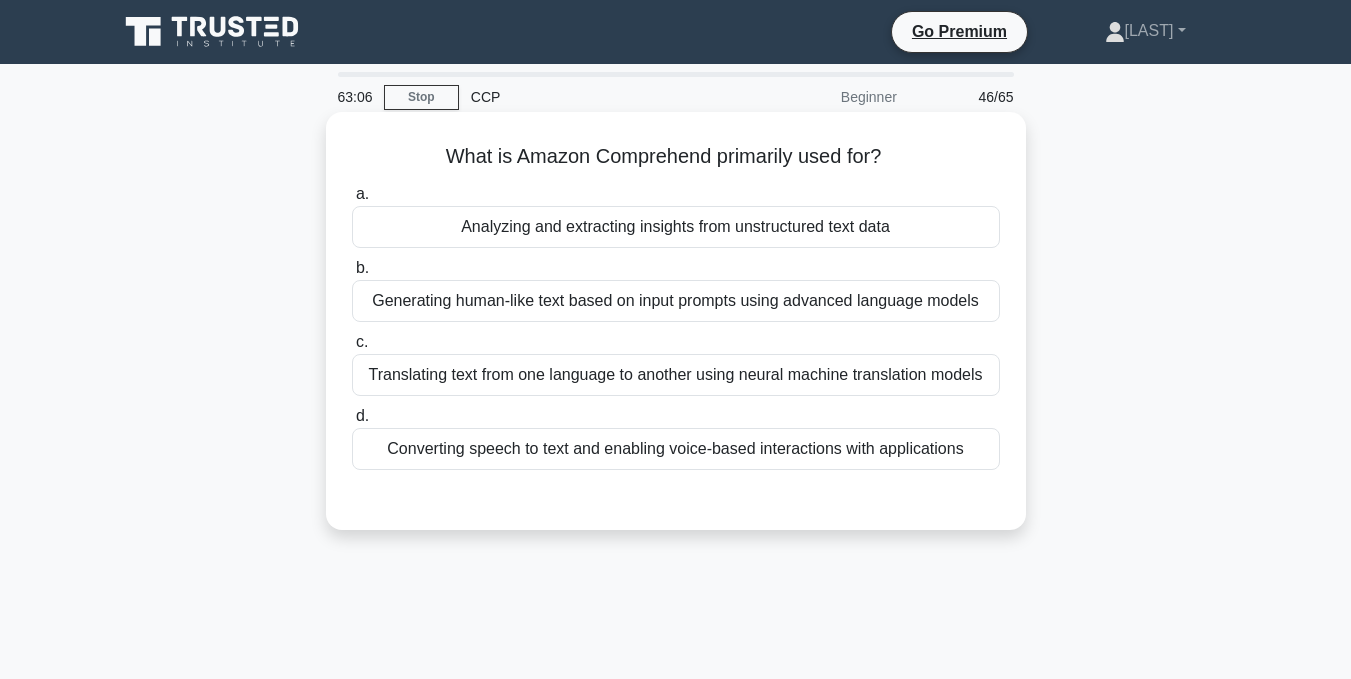 click on "Generating human-like text based on input prompts using advanced language models" at bounding box center [676, 301] 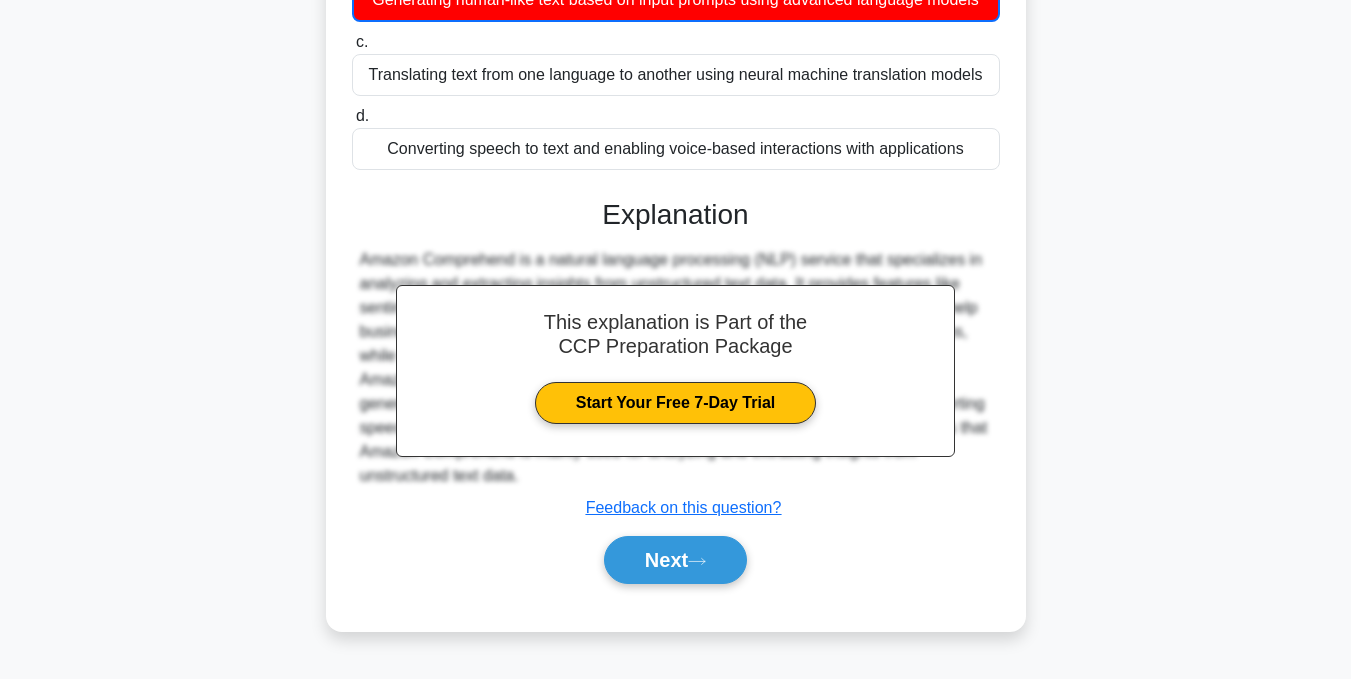 scroll, scrollTop: 401, scrollLeft: 0, axis: vertical 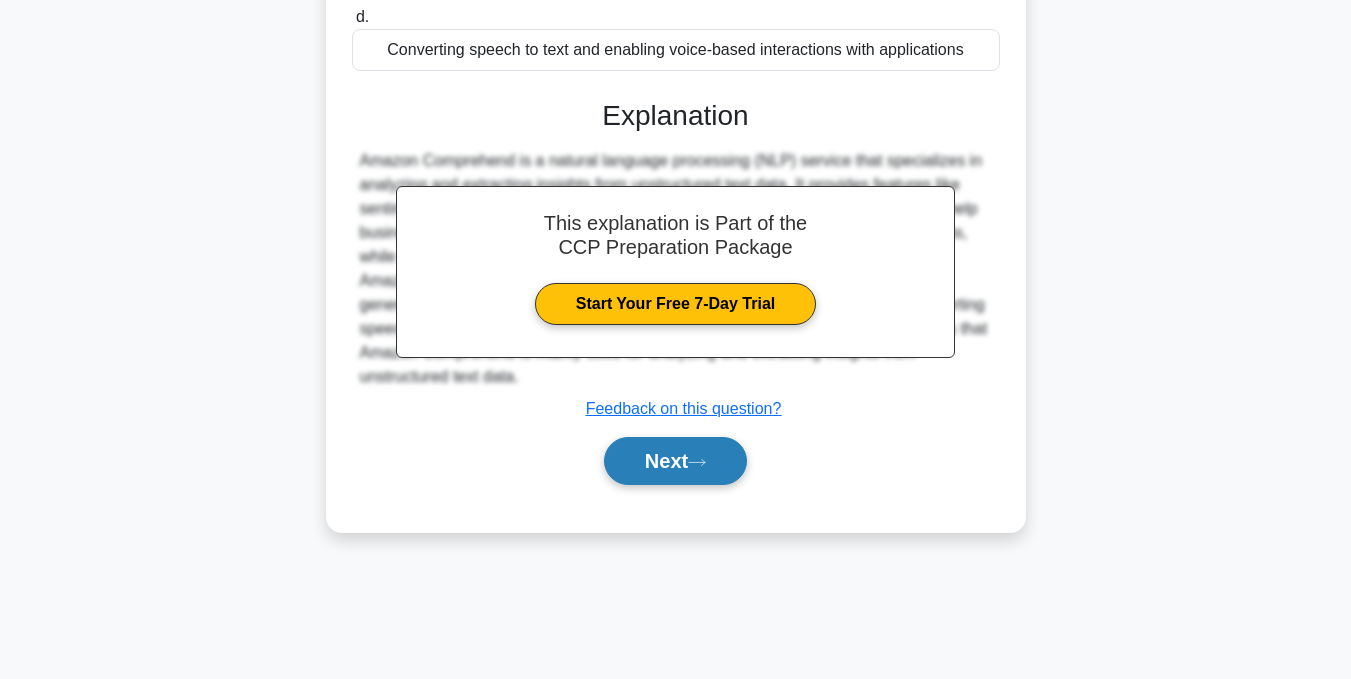 click on "Next" at bounding box center (675, 461) 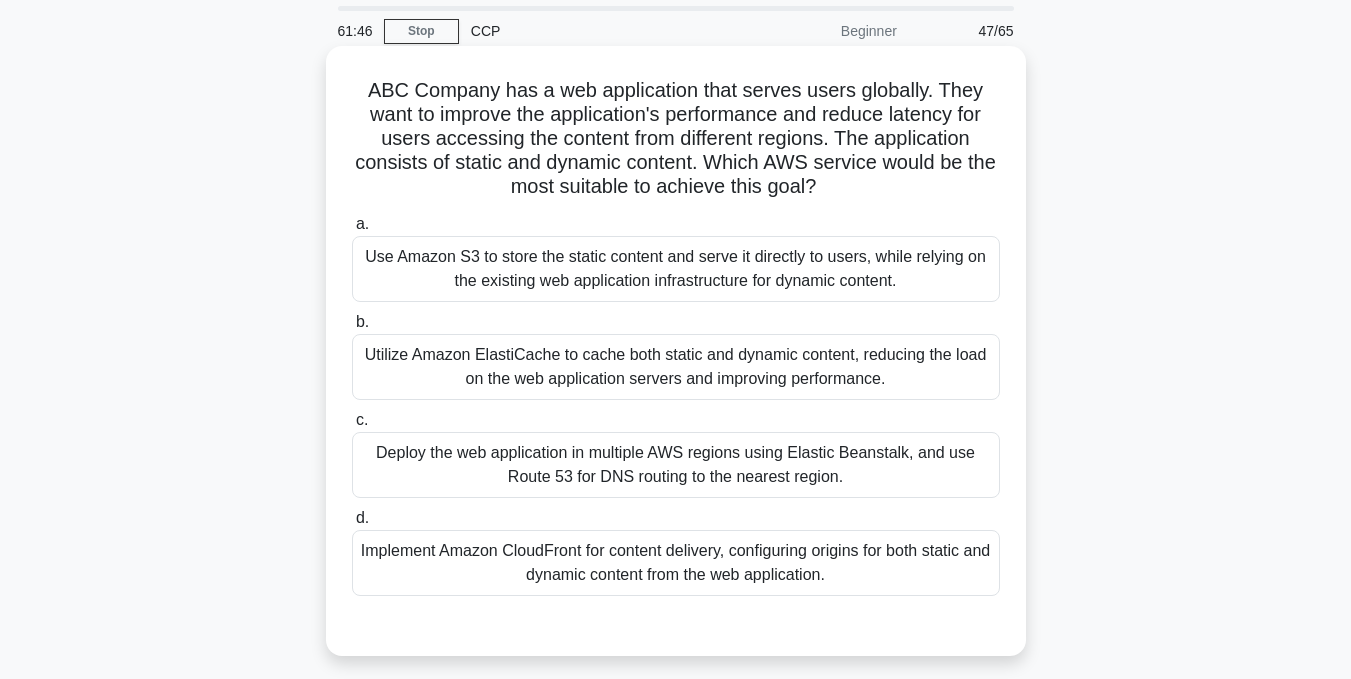 scroll, scrollTop: 101, scrollLeft: 0, axis: vertical 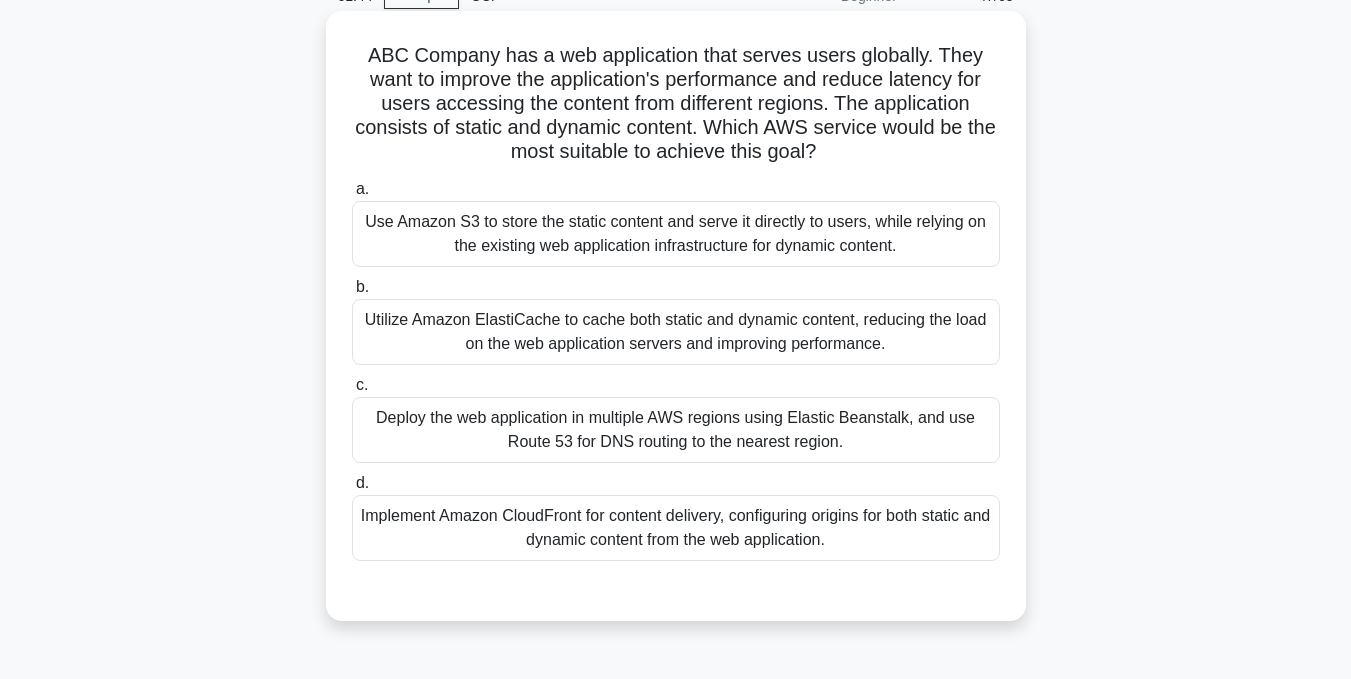 click on "Implement Amazon CloudFront for content delivery, configuring origins for both static and dynamic content from the web application." at bounding box center [676, 528] 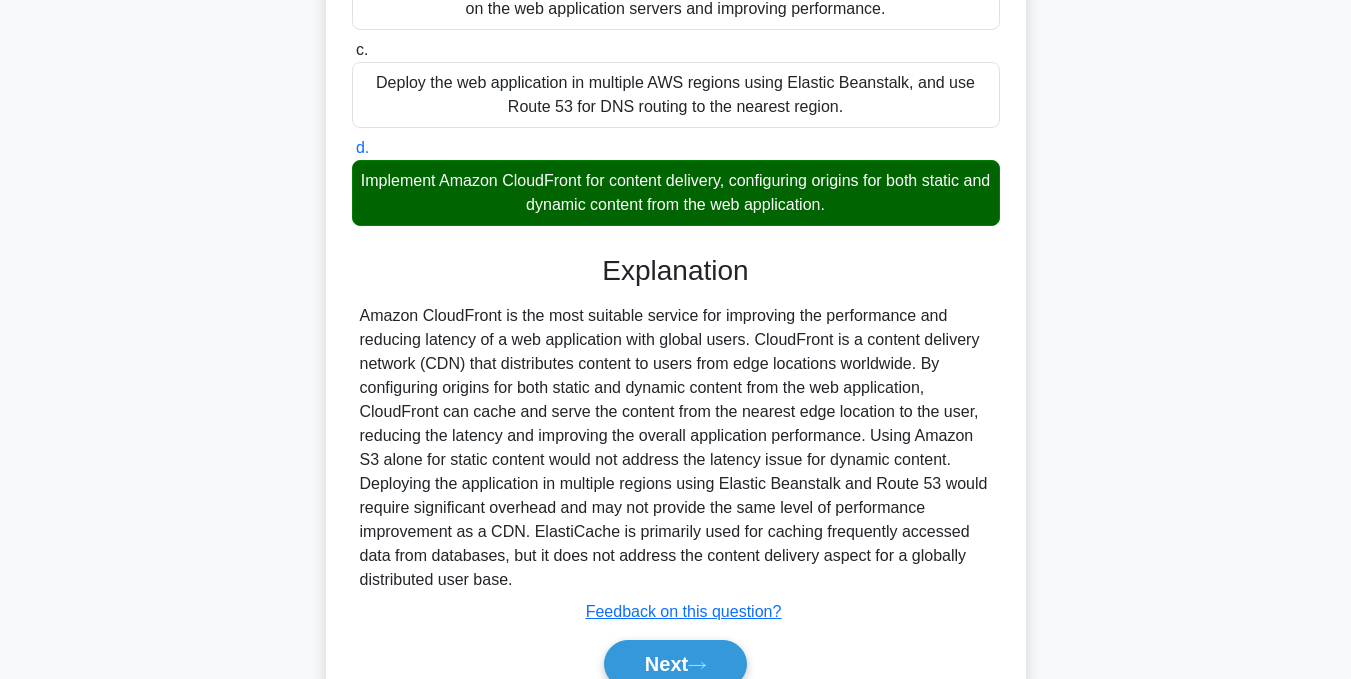 scroll, scrollTop: 531, scrollLeft: 0, axis: vertical 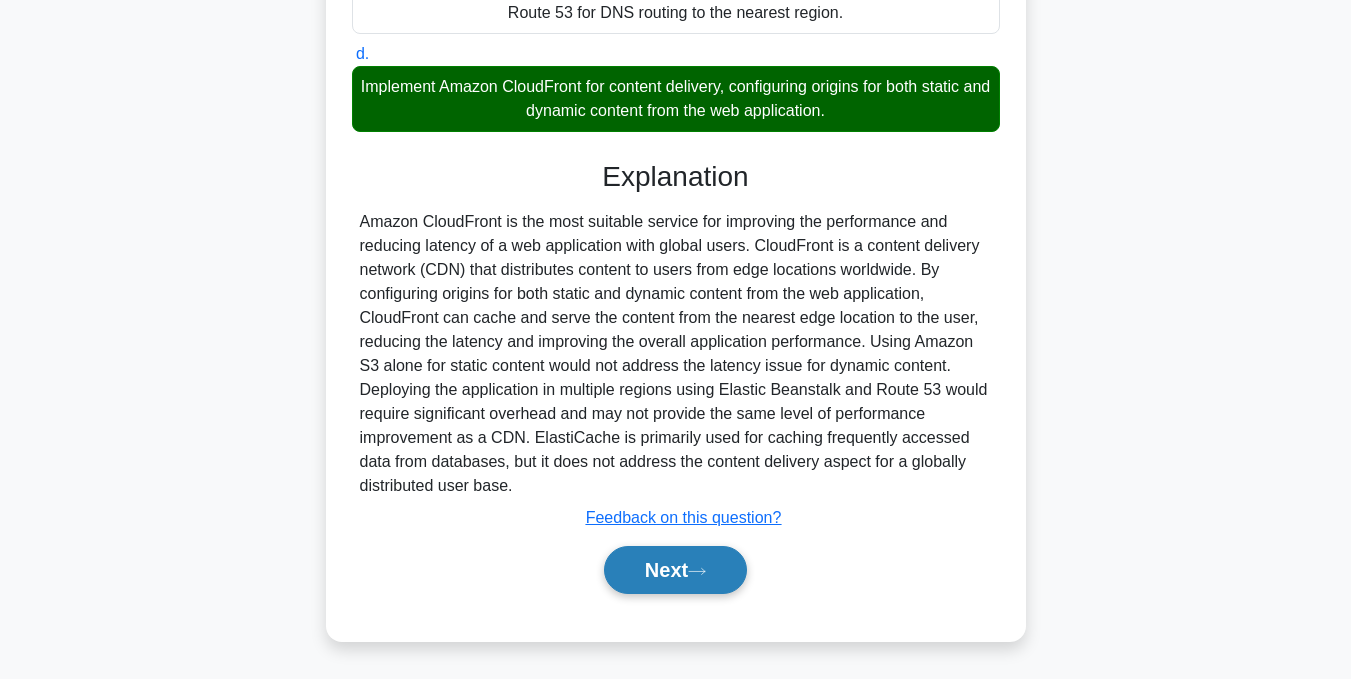 click on "Next" at bounding box center [675, 570] 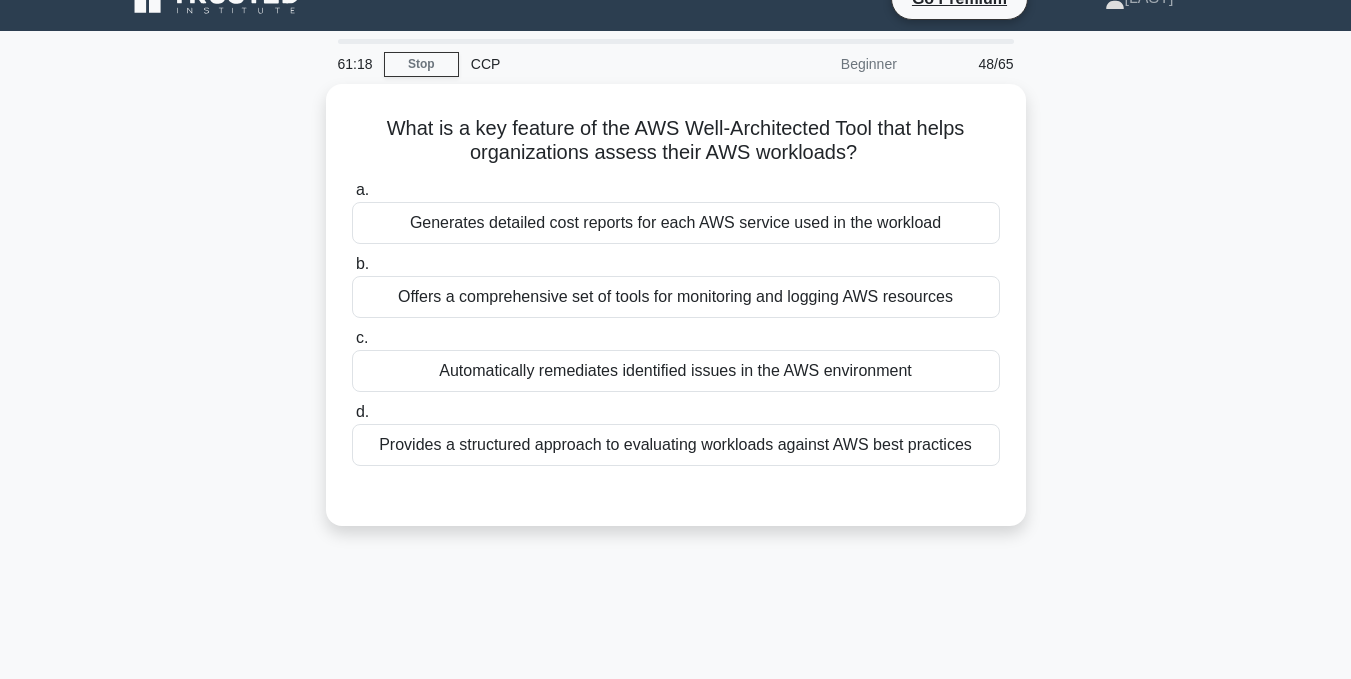 scroll, scrollTop: 1, scrollLeft: 0, axis: vertical 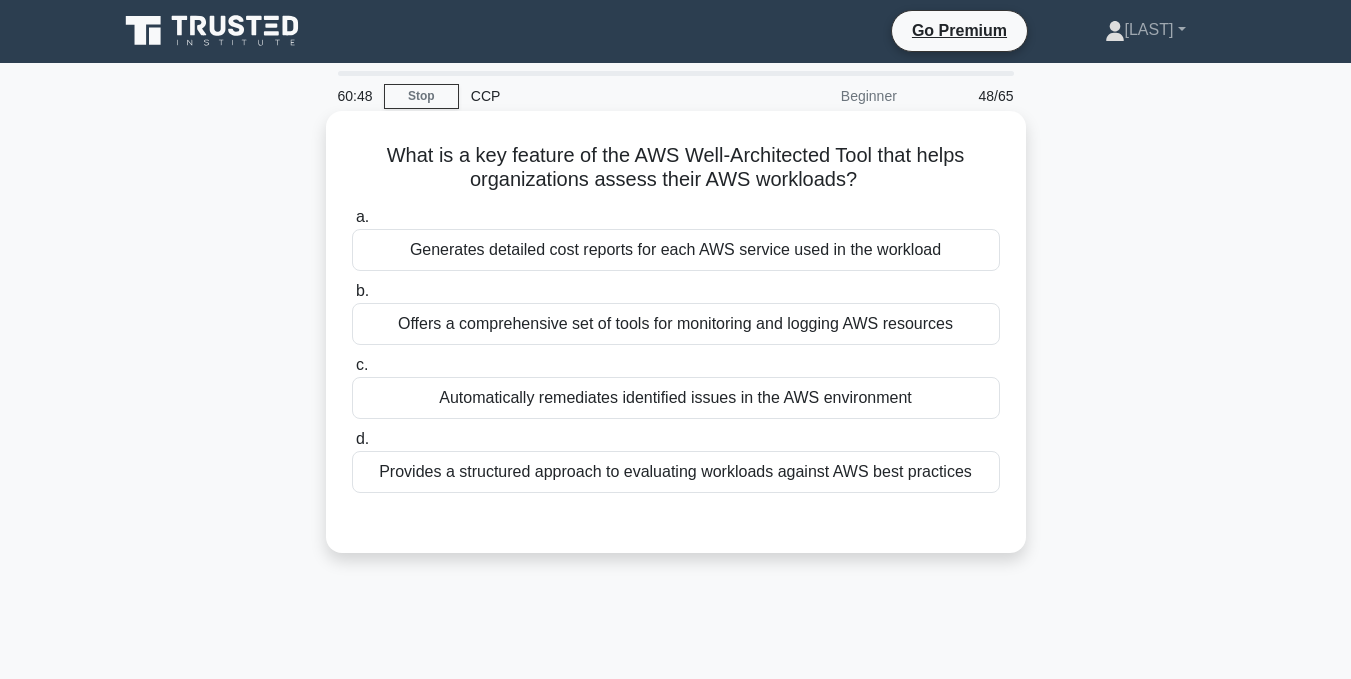 click on "Provides a structured approach to evaluating workloads against AWS best practices" at bounding box center [676, 472] 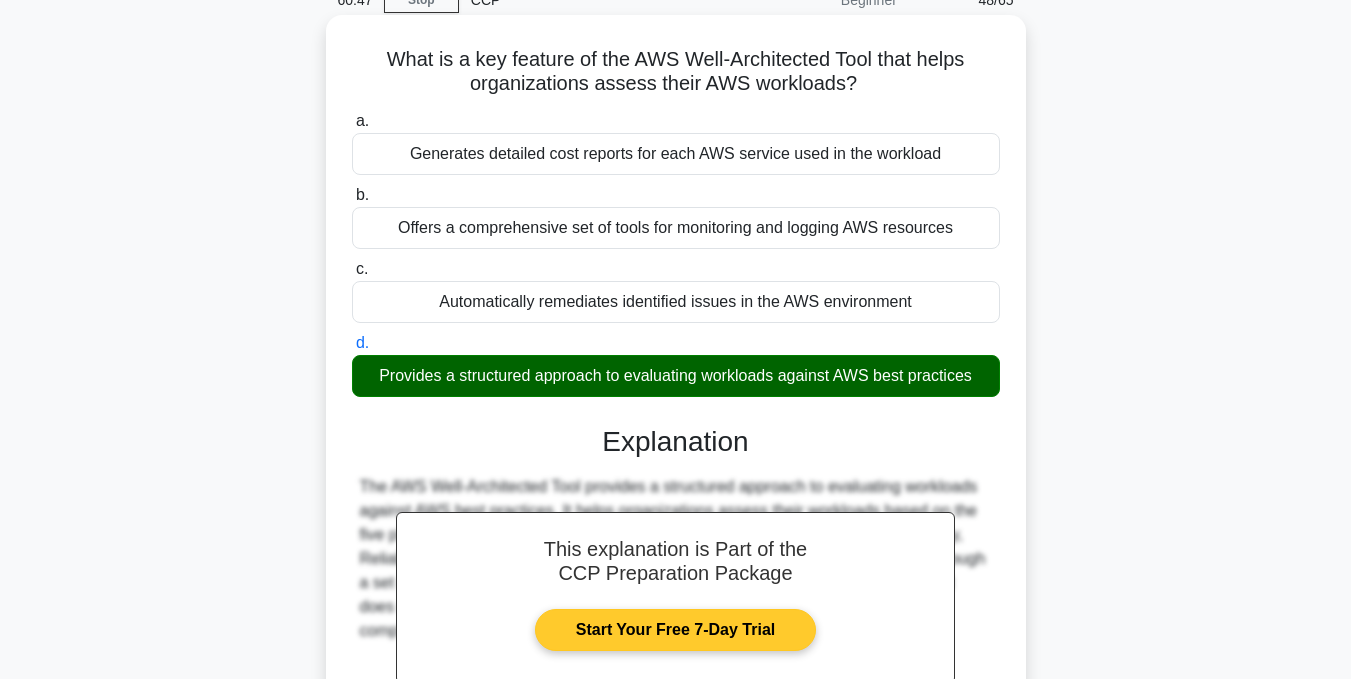 scroll, scrollTop: 401, scrollLeft: 0, axis: vertical 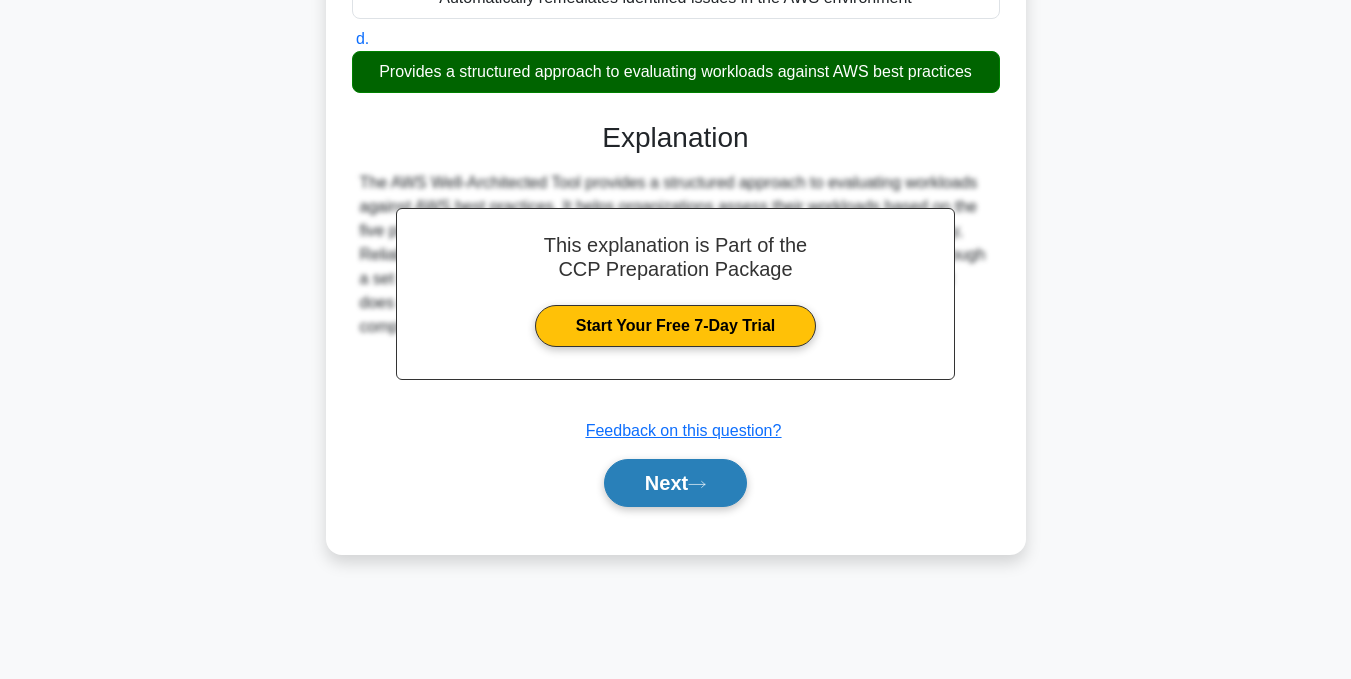 click on "Next" at bounding box center (675, 483) 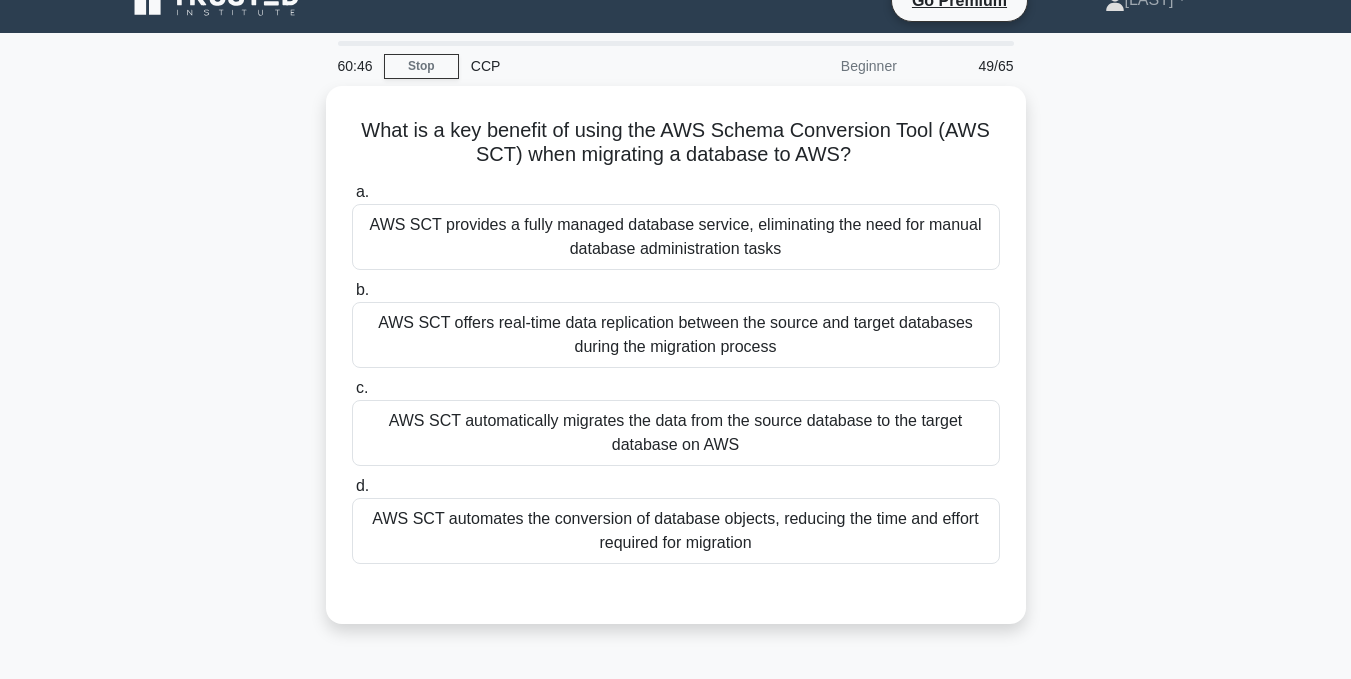 scroll, scrollTop: 1, scrollLeft: 0, axis: vertical 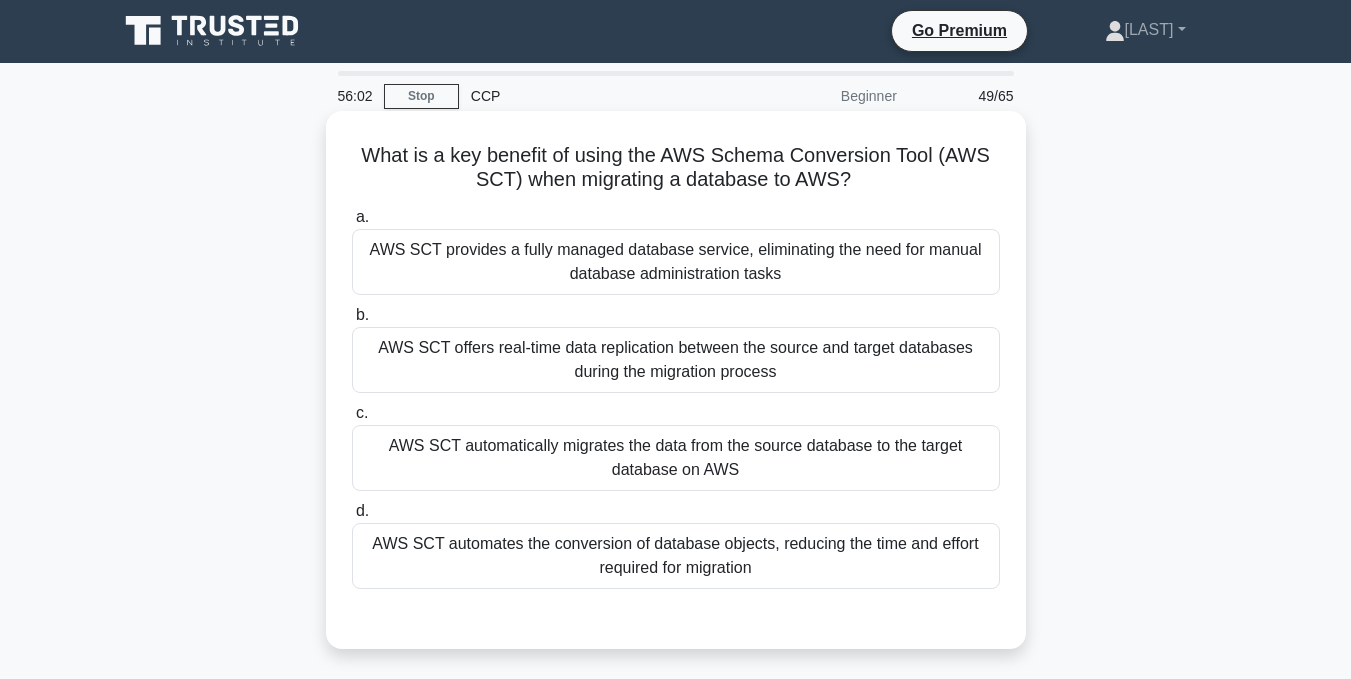 click on "AWS SCT offers real-time data replication between the source and target databases during the migration process" at bounding box center [676, 360] 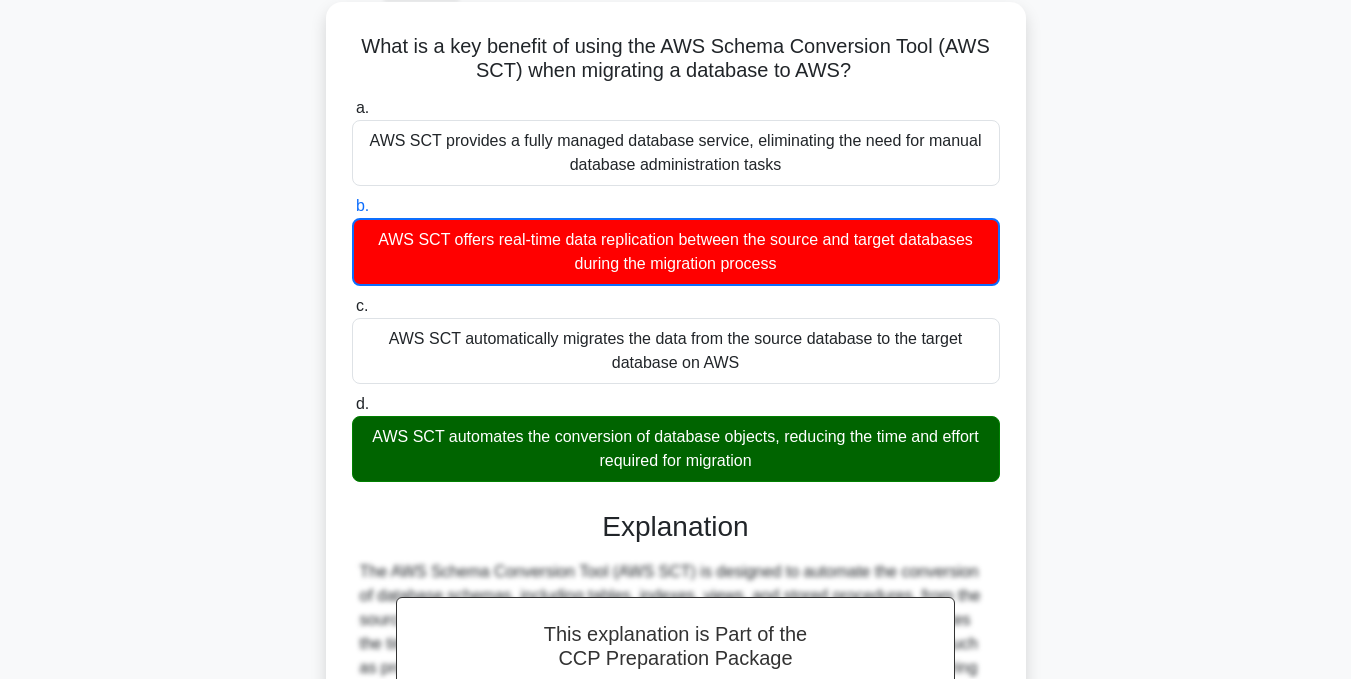scroll, scrollTop: 101, scrollLeft: 0, axis: vertical 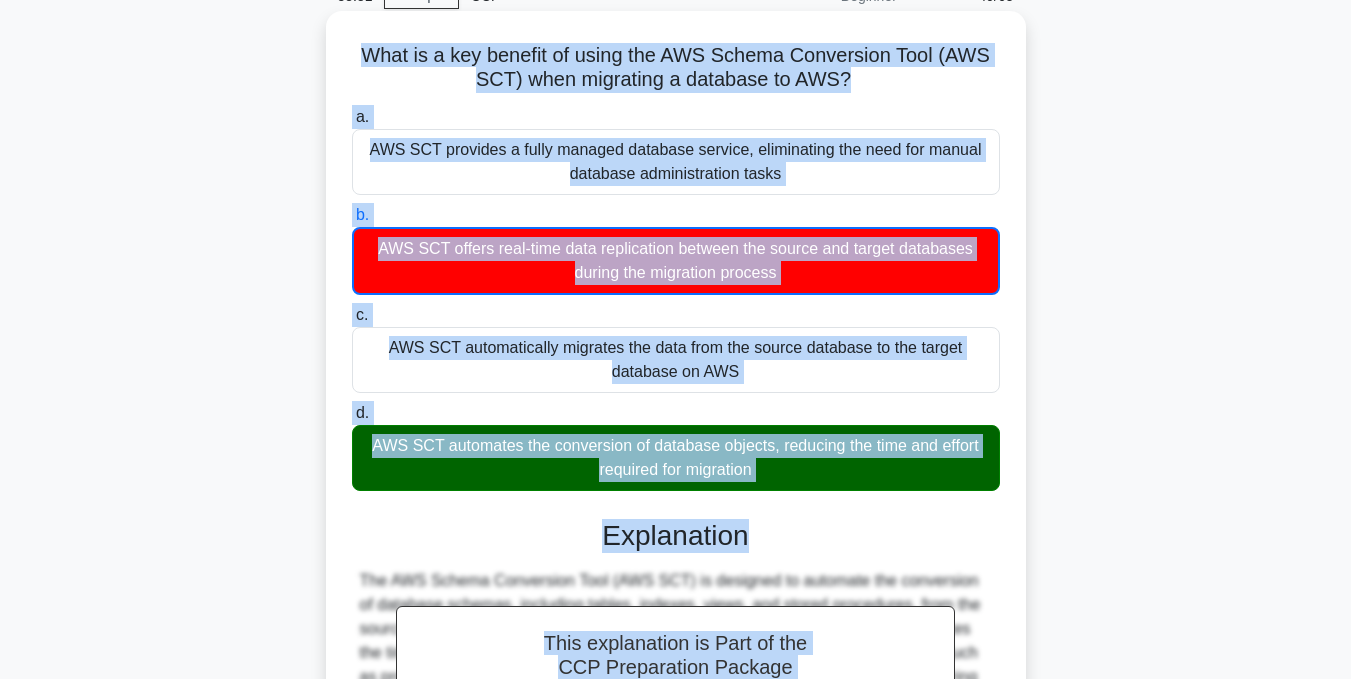 drag, startPoint x: 354, startPoint y: 36, endPoint x: 738, endPoint y: 480, distance: 587.0196 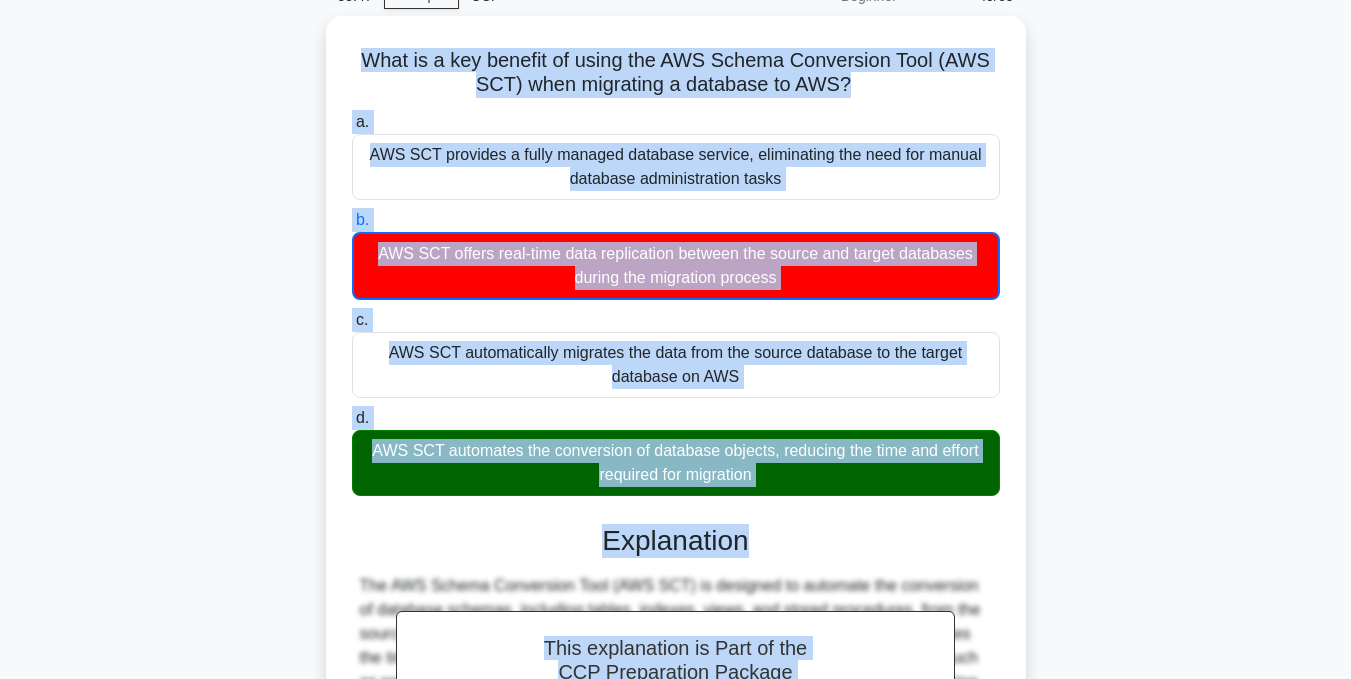 click on "What is a key benefit of using the AWS Schema Conversion Tool (AWS SCT) when migrating a database to AWS?
.spinner_0XTQ{transform-origin:center;animation:spinner_y6GP .75s linear infinite}@keyframes spinner_y6GP{100%{transform:rotate(360deg)}}
a.
AWS SCT provides a fully managed database service, eliminating the need for manual database administration tasks
b. c. d." at bounding box center (676, 498) 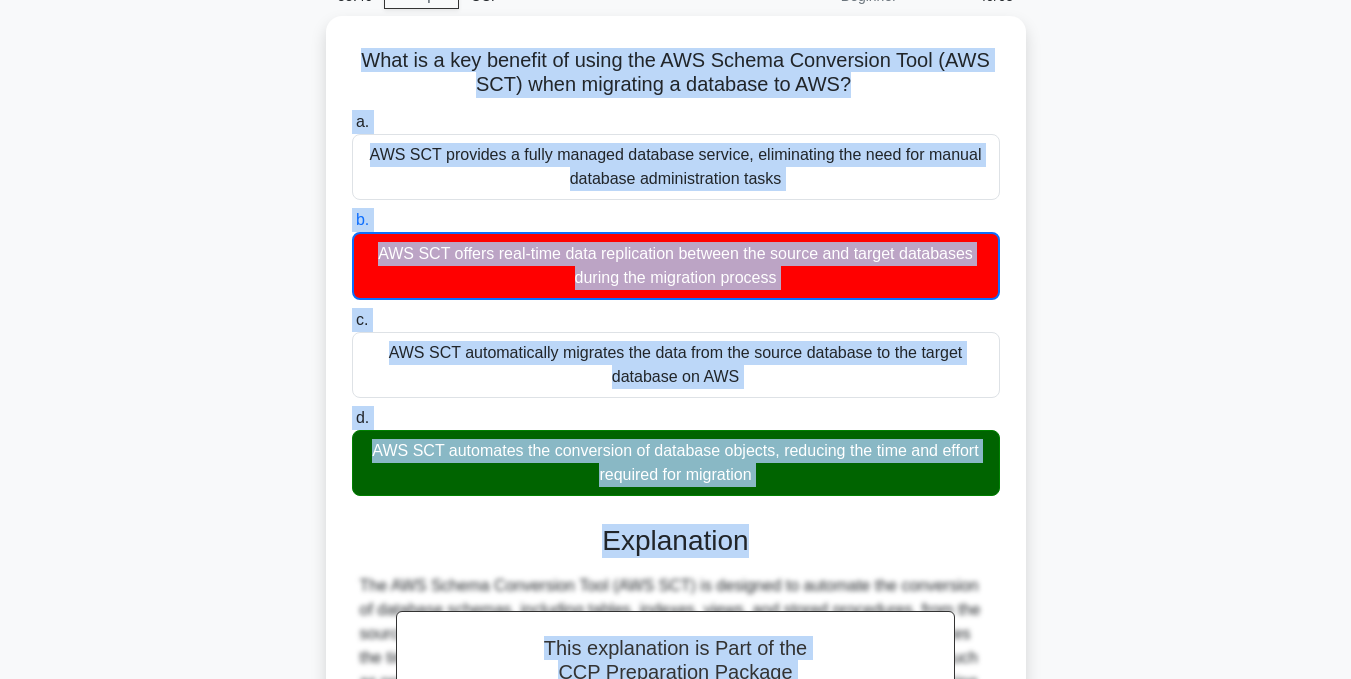 click on "What is a key benefit of using the AWS Schema Conversion Tool (AWS SCT) when migrating a database to AWS?
.spinner_0XTQ{transform-origin:center;animation:spinner_y6GP .75s linear infinite}@keyframes spinner_y6GP{100%{transform:rotate(360deg)}}
a.
AWS SCT provides a fully managed database service, eliminating the need for manual database administration tasks
b. c. d." at bounding box center [676, 498] 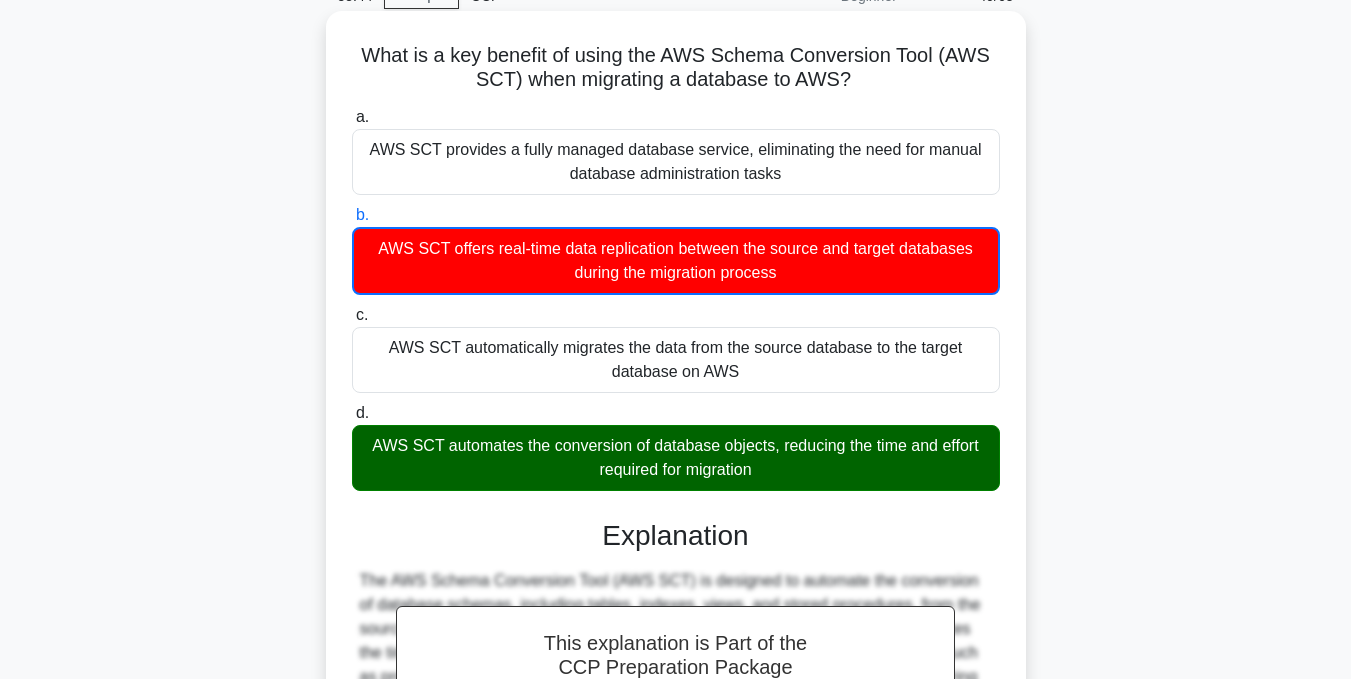 drag, startPoint x: 350, startPoint y: 38, endPoint x: 846, endPoint y: 481, distance: 665.0301 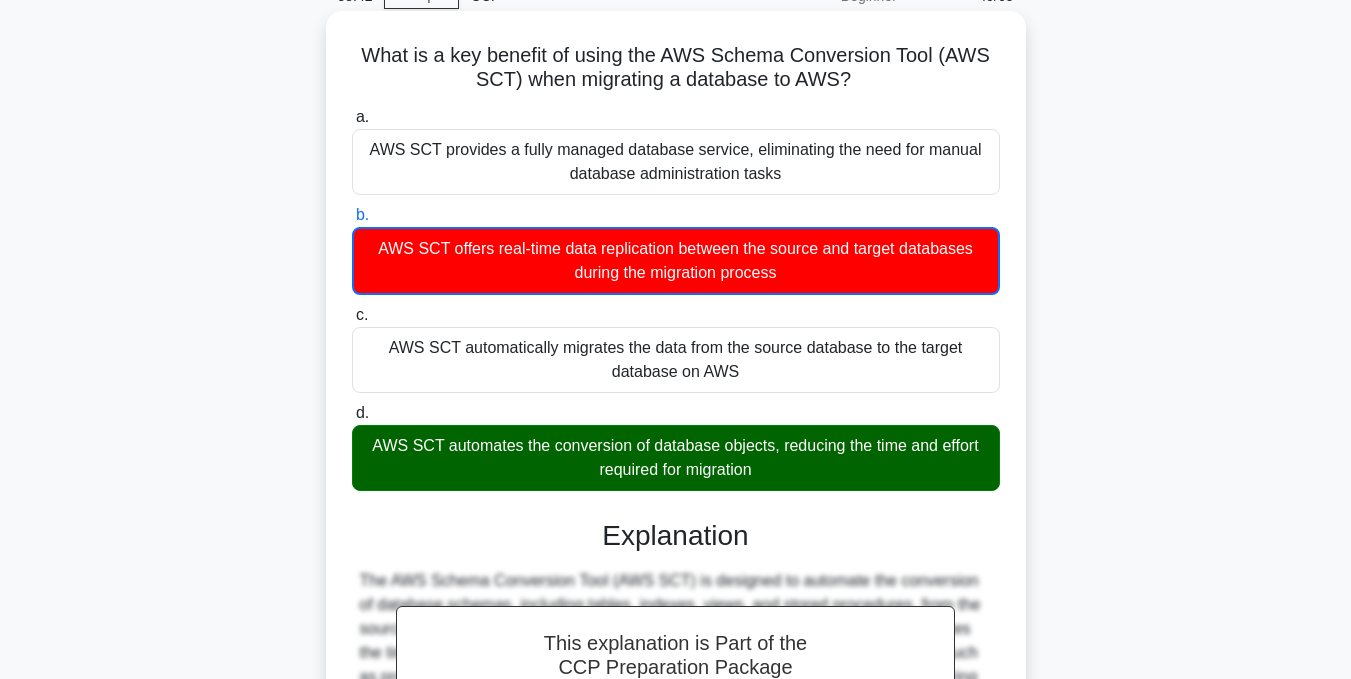 copy on "What is a key benefit of using the AWS Schema Conversion Tool (AWS SCT) when migrating a database to AWS?
.spinner_0XTQ{transform-origin:center;animation:spinner_y6GP .75s linear infinite}@keyframes spinner_y6GP{100%{transform:rotate(360deg)}}
a.
AWS SCT provides a fully managed database service, eliminating the need for manual database administration tasks
b.
AWS SCT offers real-time data replication between the source and target databases during the migration process
c.
AWS SCT automatically migrates the data from the source database to the target database on AWS
d.
AWS SCT automates the conversion of database objects, reducing the time and effort required for migration" 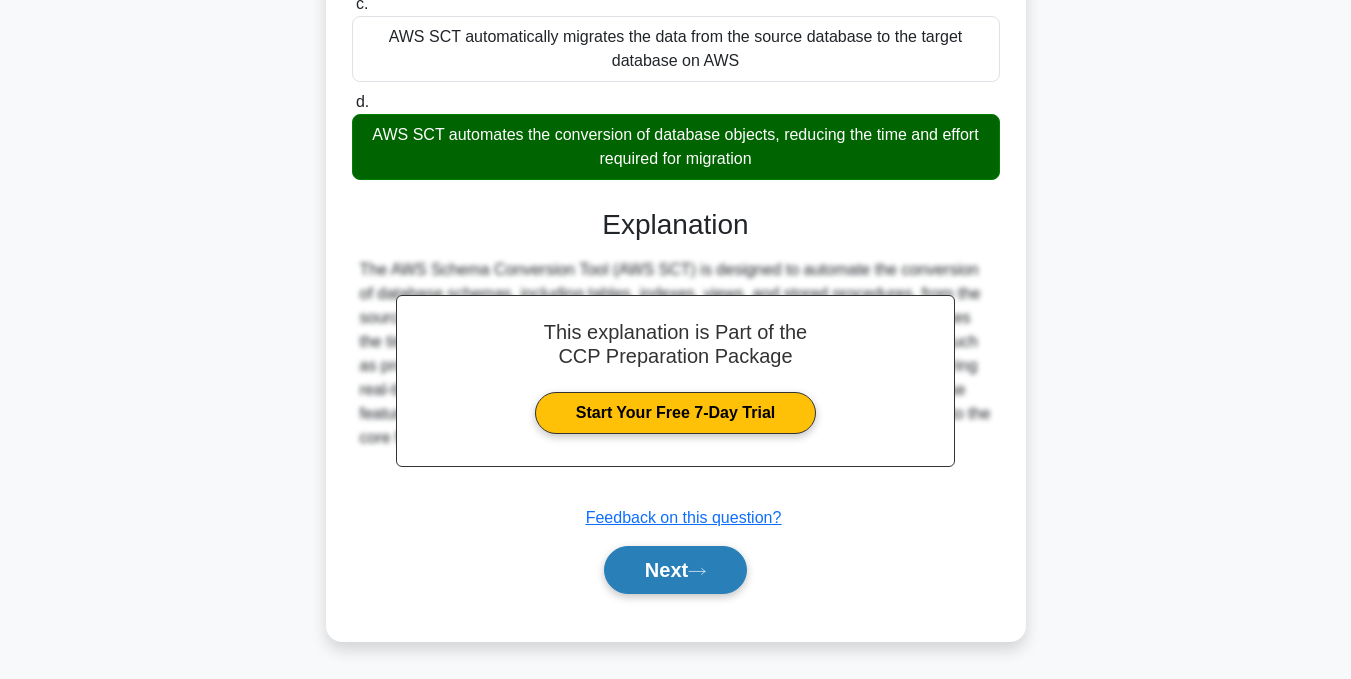 click on "Next" at bounding box center [675, 570] 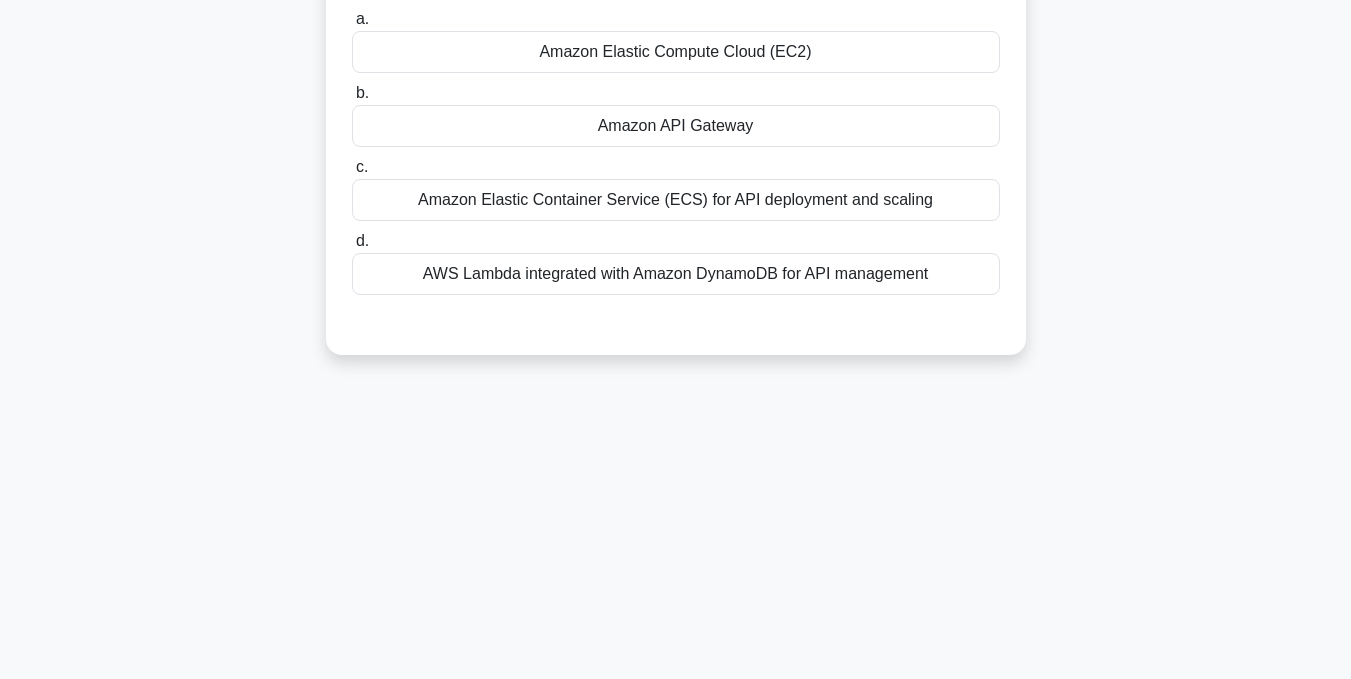 scroll, scrollTop: 1, scrollLeft: 0, axis: vertical 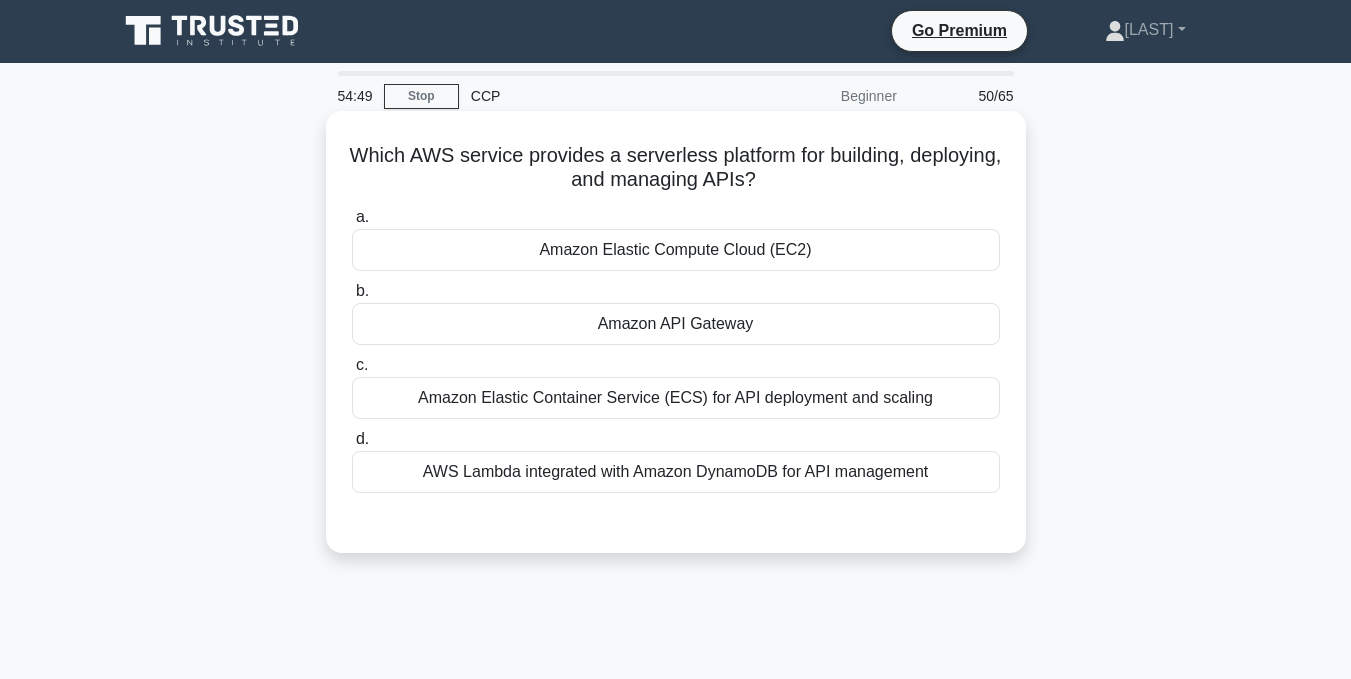 click on "Amazon API Gateway" at bounding box center [676, 324] 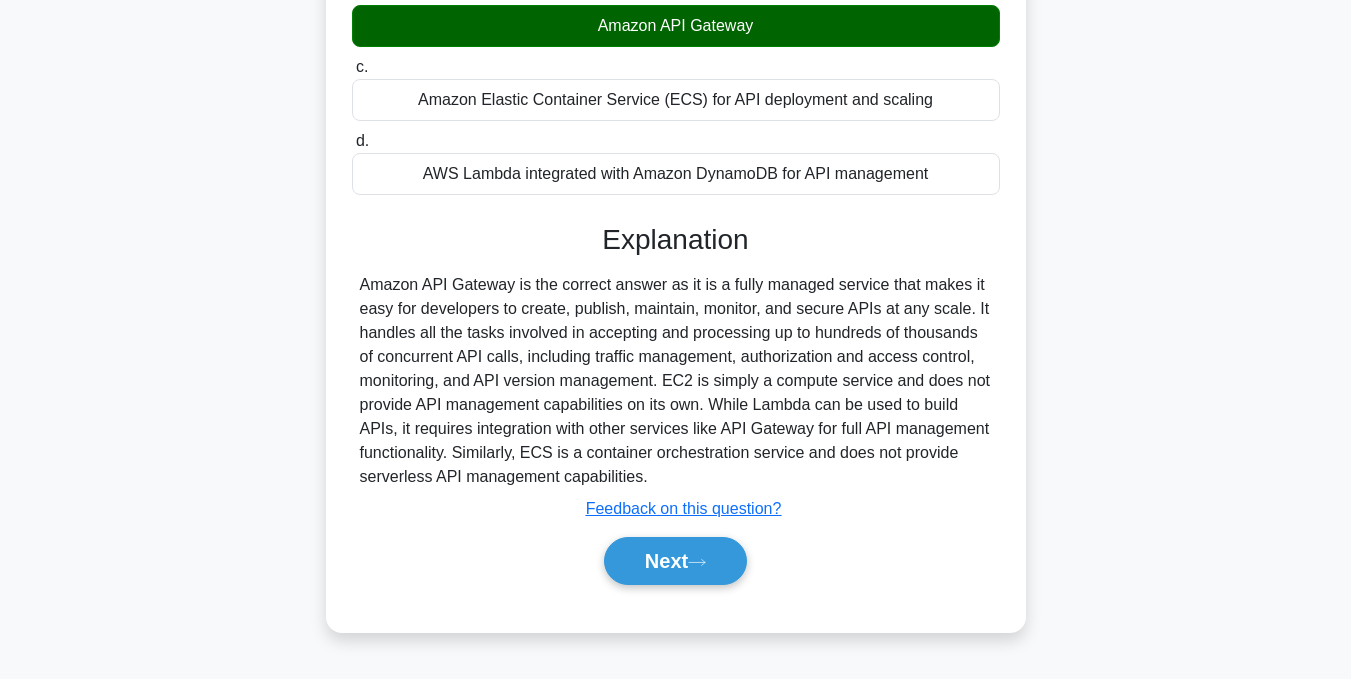 scroll, scrollTop: 301, scrollLeft: 0, axis: vertical 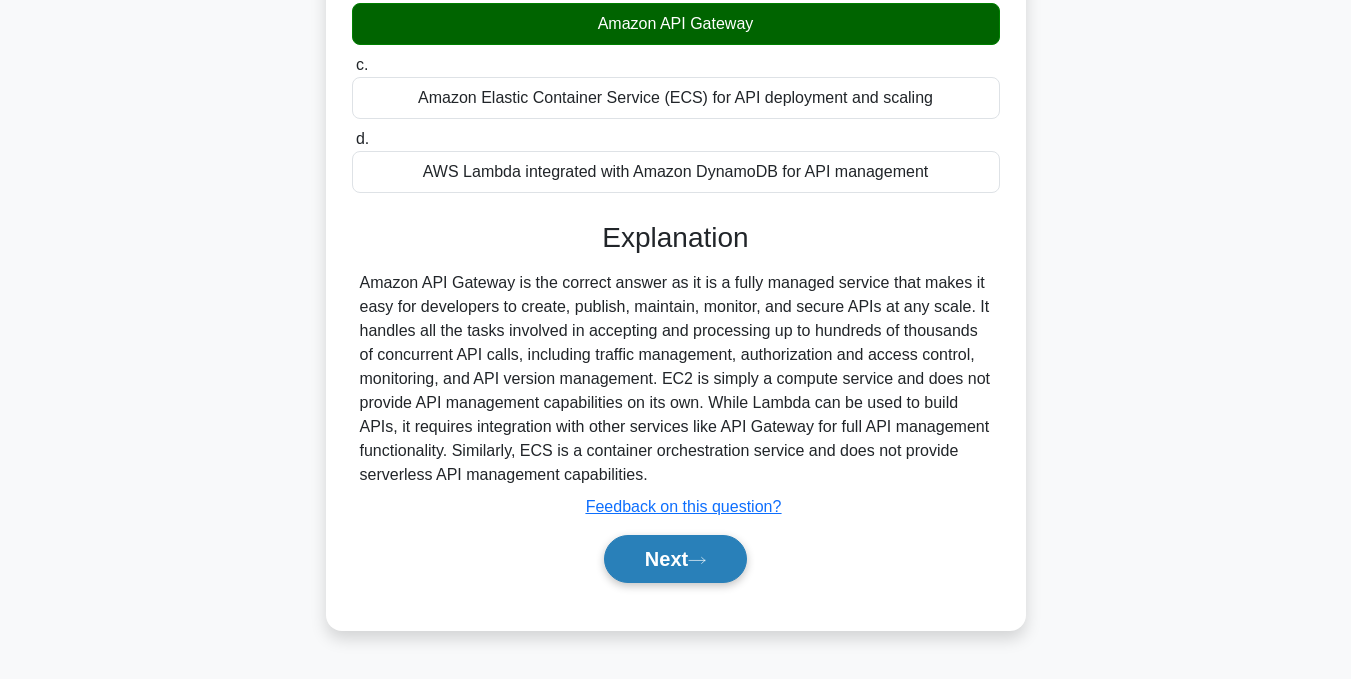 click on "Next" at bounding box center (675, 559) 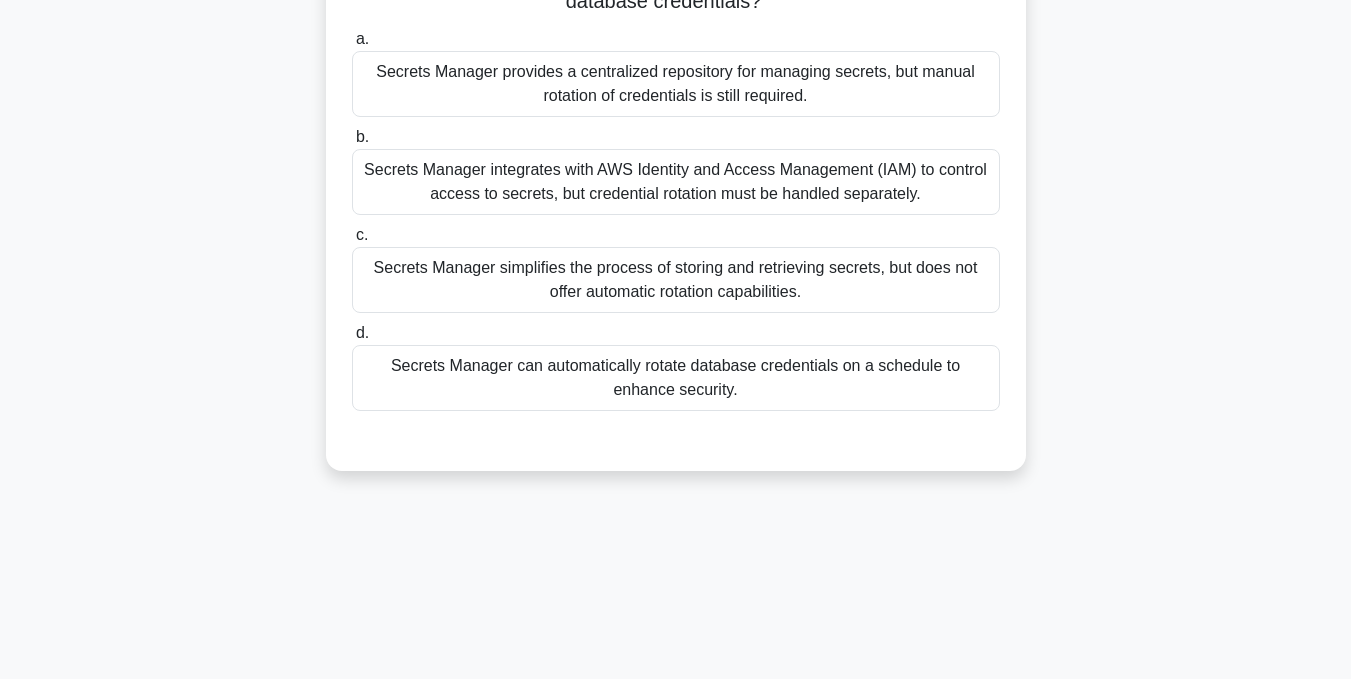 scroll, scrollTop: 1, scrollLeft: 0, axis: vertical 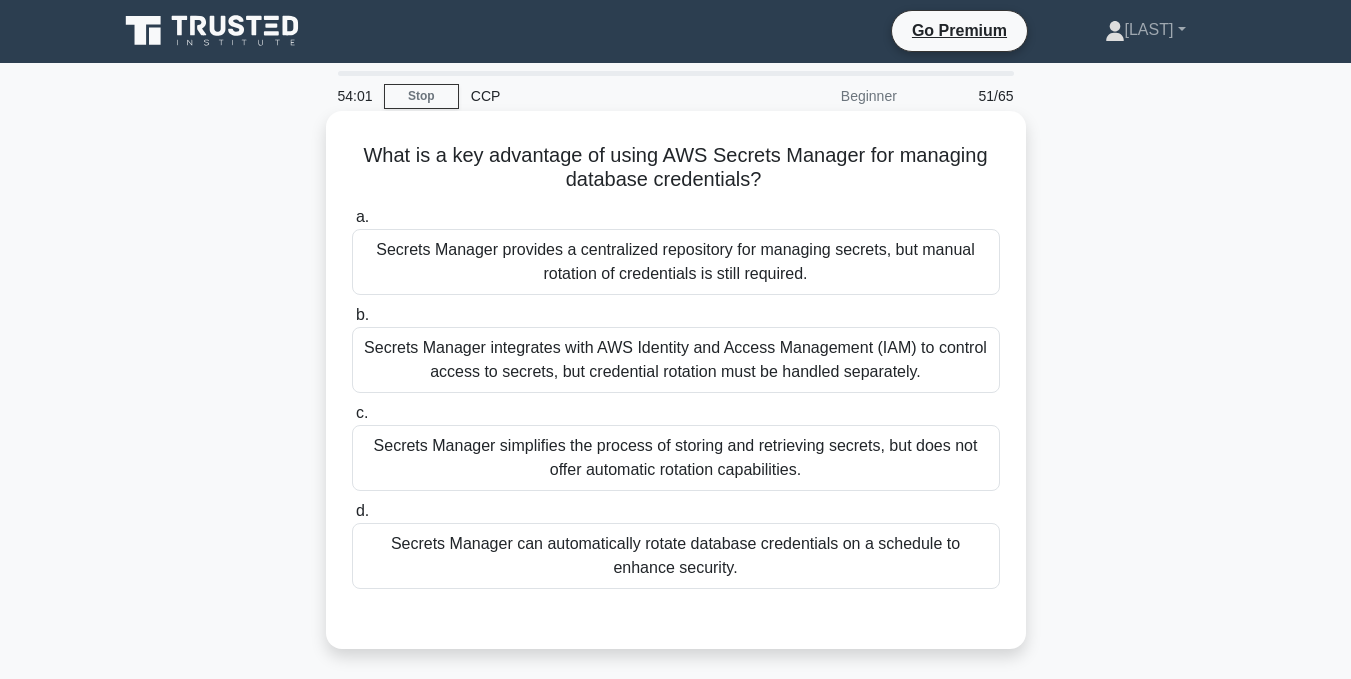 click on "Secrets Manager integrates with AWS Identity and Access Management (IAM) to control access to secrets, but credential rotation must be handled separately." at bounding box center (676, 360) 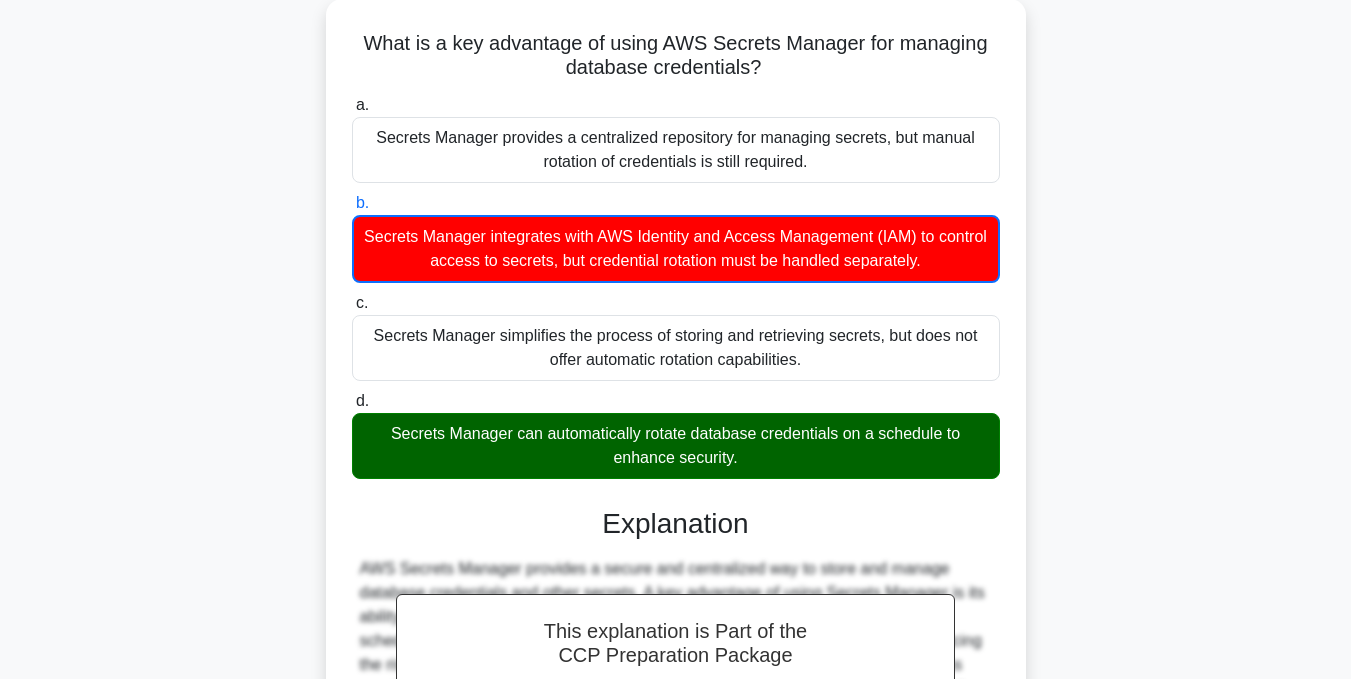 scroll, scrollTop: 101, scrollLeft: 0, axis: vertical 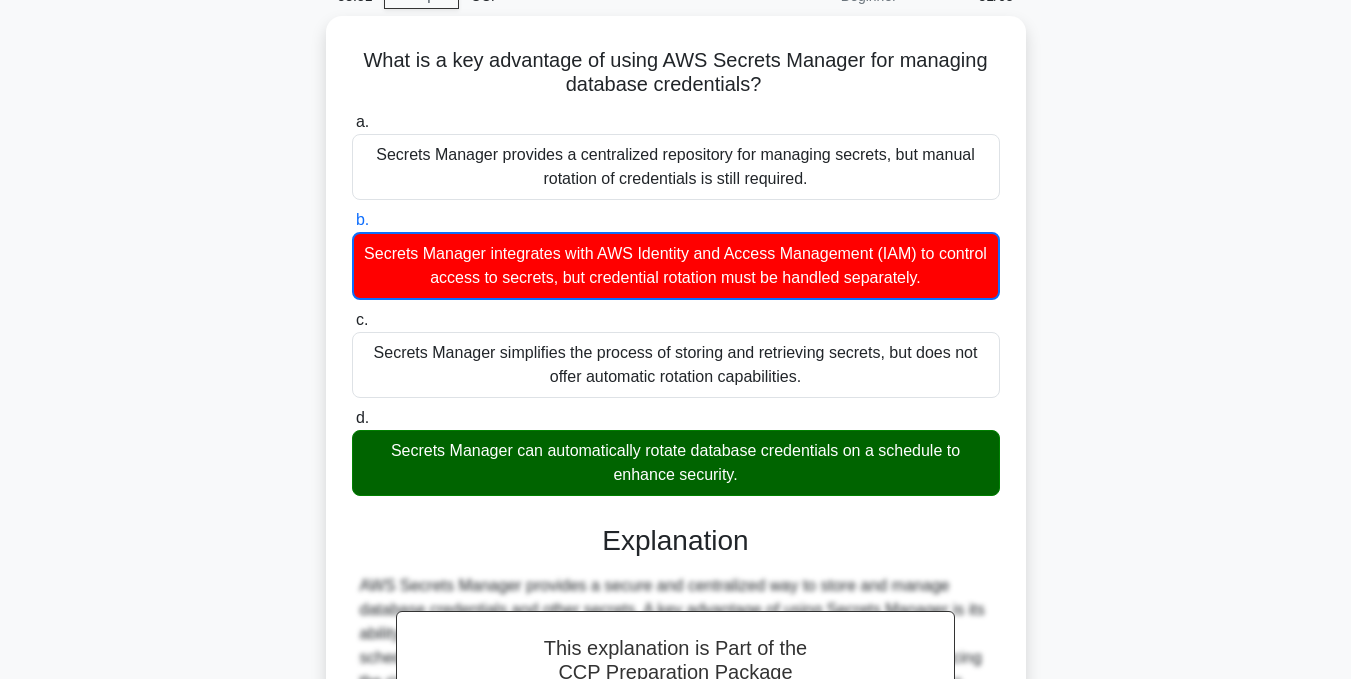 drag, startPoint x: 350, startPoint y: 44, endPoint x: 1034, endPoint y: 471, distance: 806.3405 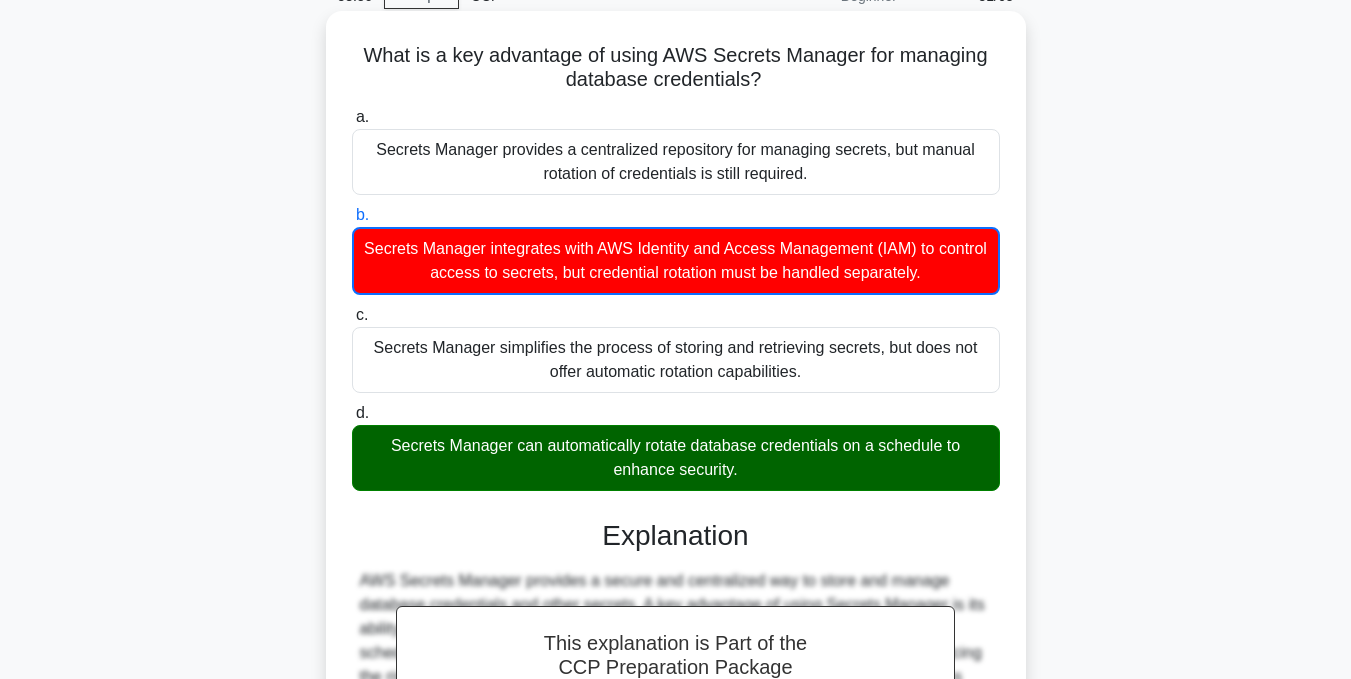 copy on "What is a key advantage of using AWS Secrets Manager for managing database credentials?
.spinner_0XTQ{transform-origin:center;animation:spinner_y6GP .75s linear infinite}@keyframes spinner_y6GP{100%{transform:rotate(360deg)}}
a.
Secrets Manager provides a centralized repository for managing secrets, but manual rotation of credentials is still required.
b.
Secrets Manager integrates with AWS Identity and Access Management (IAM) to control access to secrets, but credential rotation must be handled separately.
c.
Secrets Manager simplifies the process of storing and retrieving secrets, but does not offer automatic rotation capabilities.
d.
Secrets Manager can automatically rotate database credentials on a sch..." 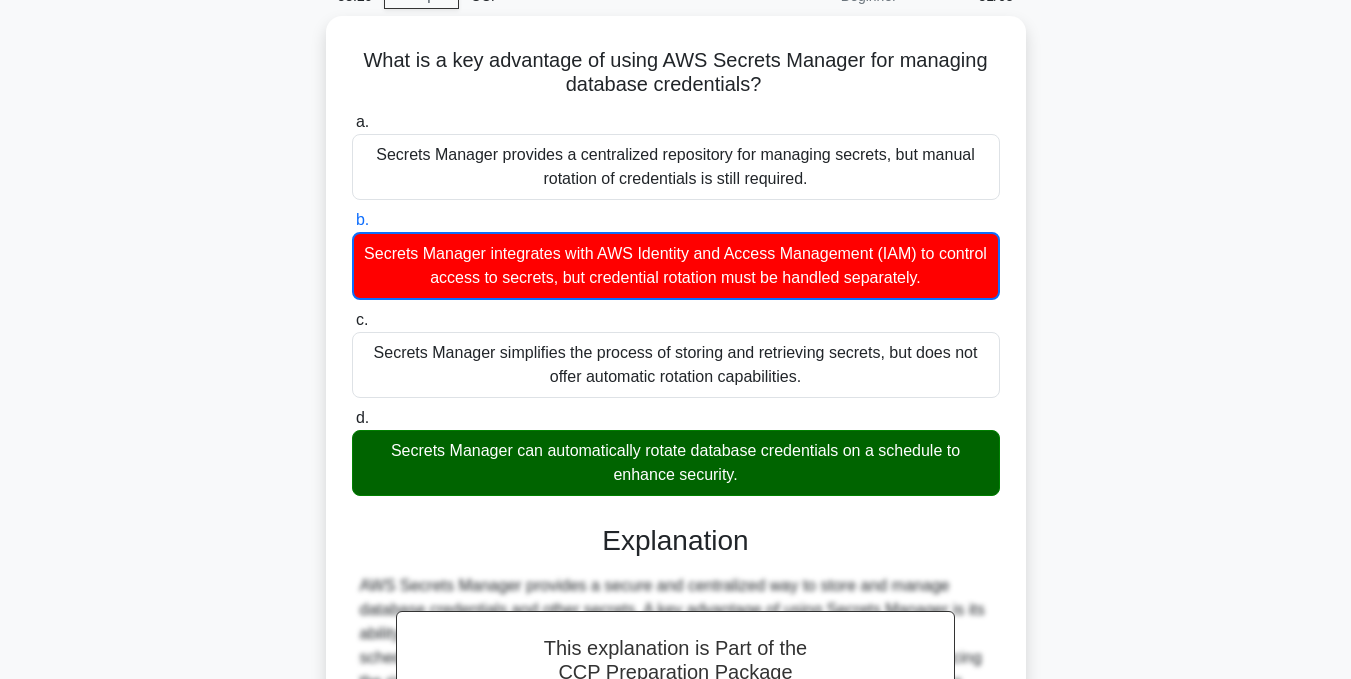 click on "What is a key advantage of using AWS Secrets Manager for managing database credentials?
.spinner_0XTQ{transform-origin:center;animation:spinner_y6GP .75s linear infinite}@keyframes spinner_y6GP{100%{transform:rotate(360deg)}}
a.
Secrets Manager provides a centralized repository for managing secrets, but manual rotation of credentials is still required.
b. c. d." at bounding box center (676, 498) 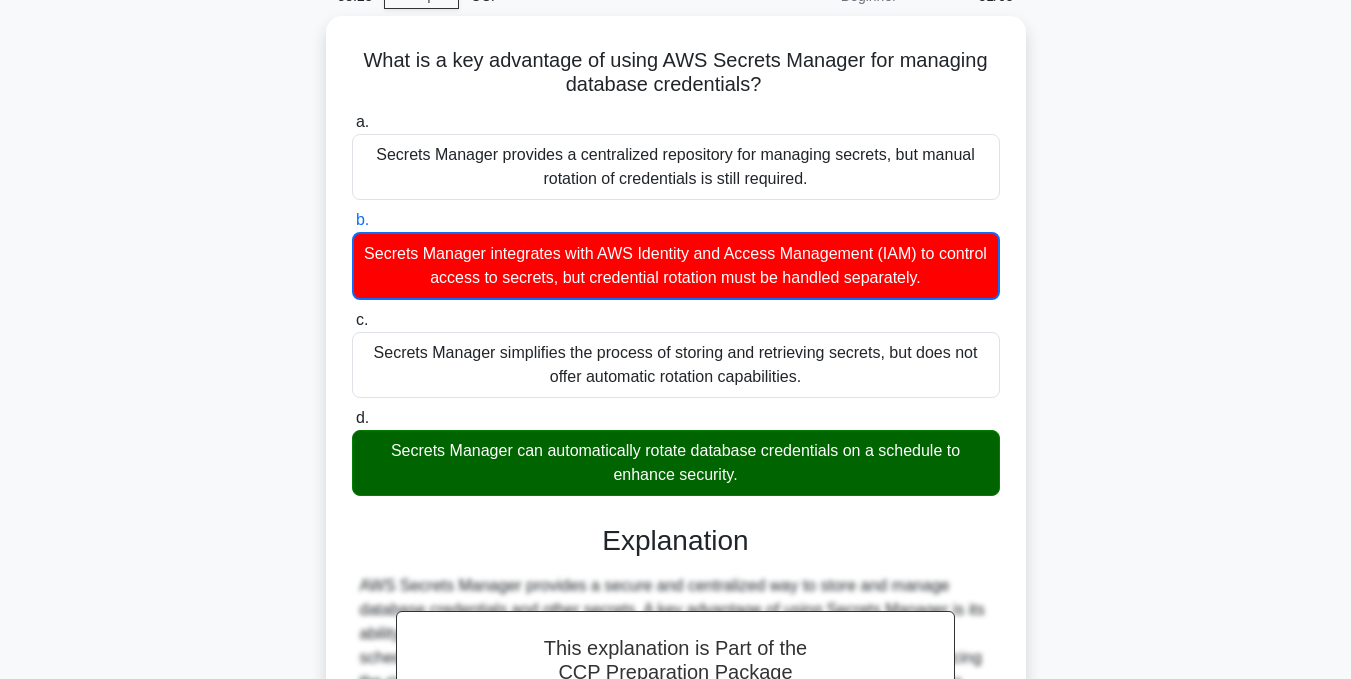 click on "What is a key advantage of using AWS Secrets Manager for managing database credentials?
.spinner_0XTQ{transform-origin:center;animation:spinner_y6GP .75s linear infinite}@keyframes spinner_y6GP{100%{transform:rotate(360deg)}}
a.
Secrets Manager provides a centralized repository for managing secrets, but manual rotation of credentials is still required.
b. c. d." at bounding box center (676, 498) 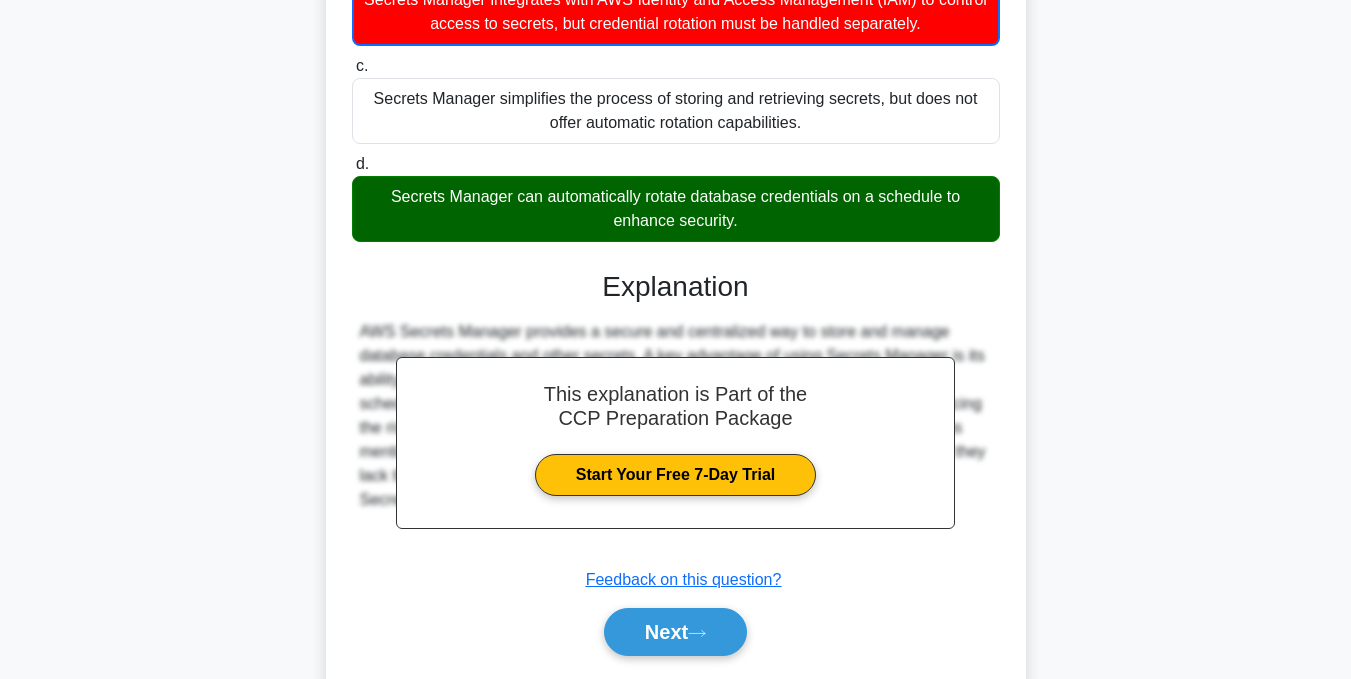 scroll, scrollTop: 413, scrollLeft: 0, axis: vertical 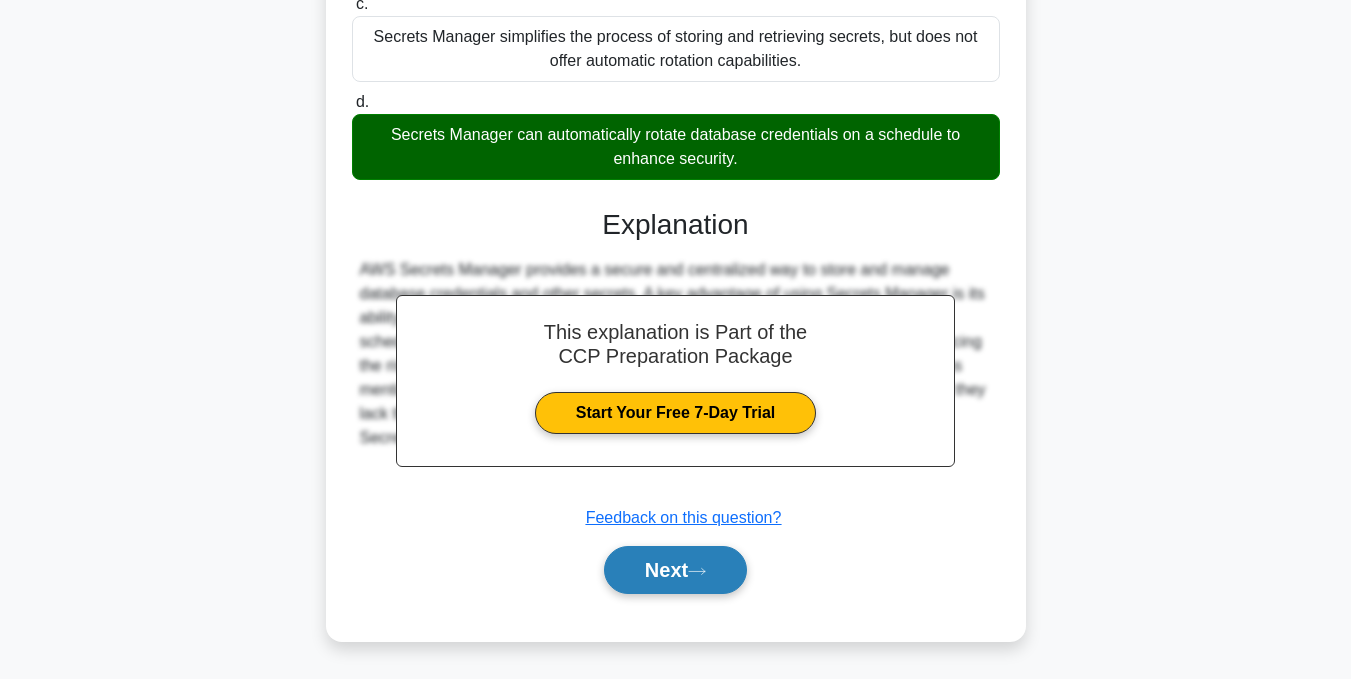 click on "Next" at bounding box center [675, 570] 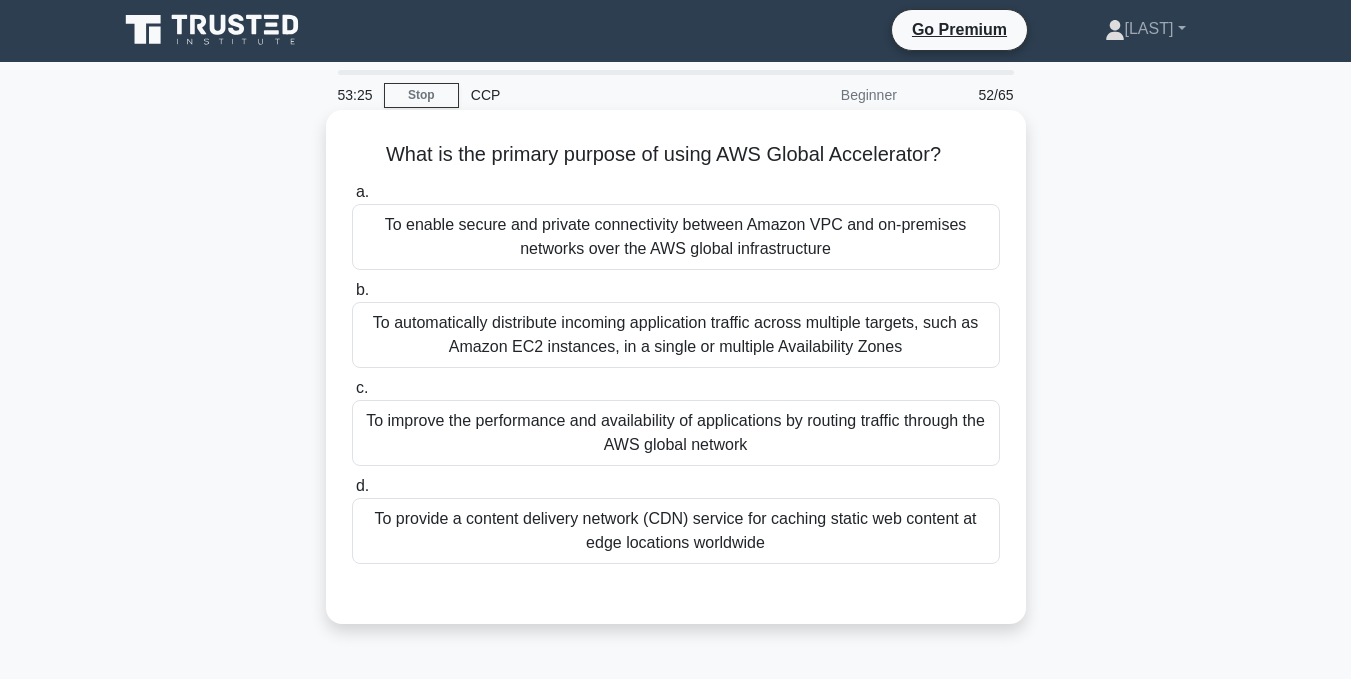scroll, scrollTop: 1, scrollLeft: 0, axis: vertical 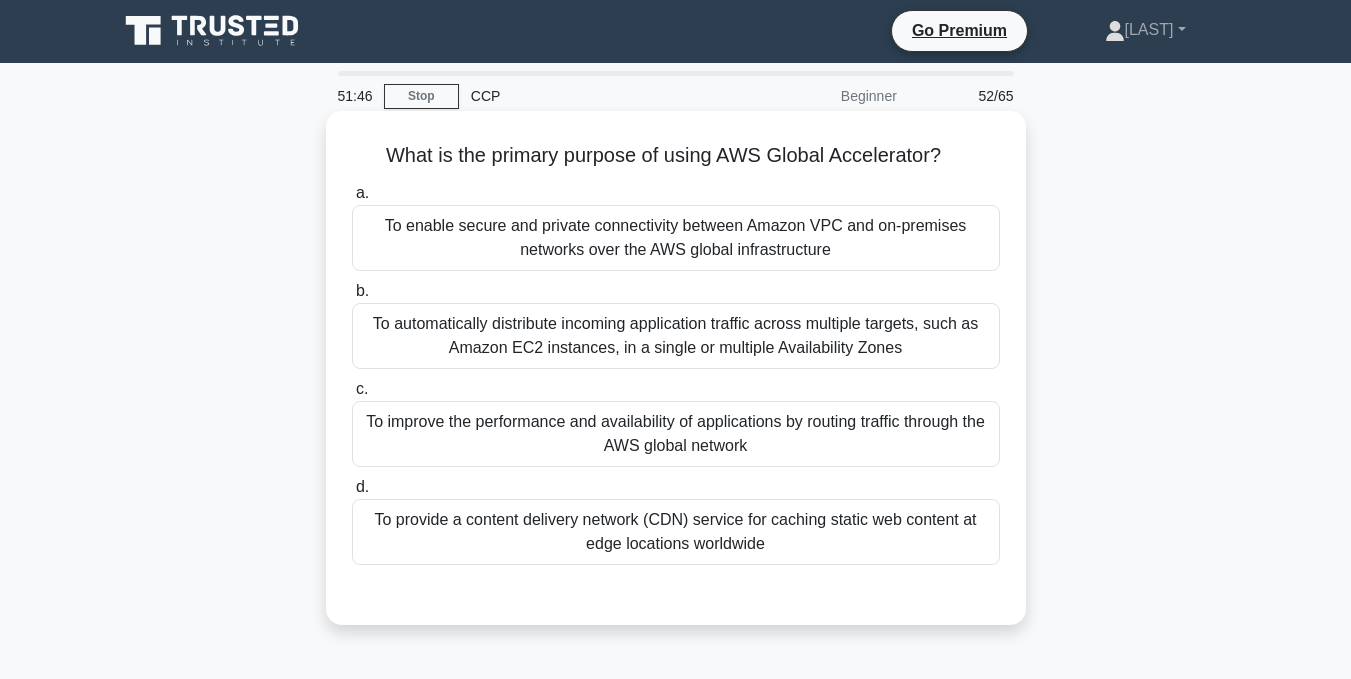 click on "To improve the performance and availability of applications by routing traffic through the AWS global network" at bounding box center (676, 434) 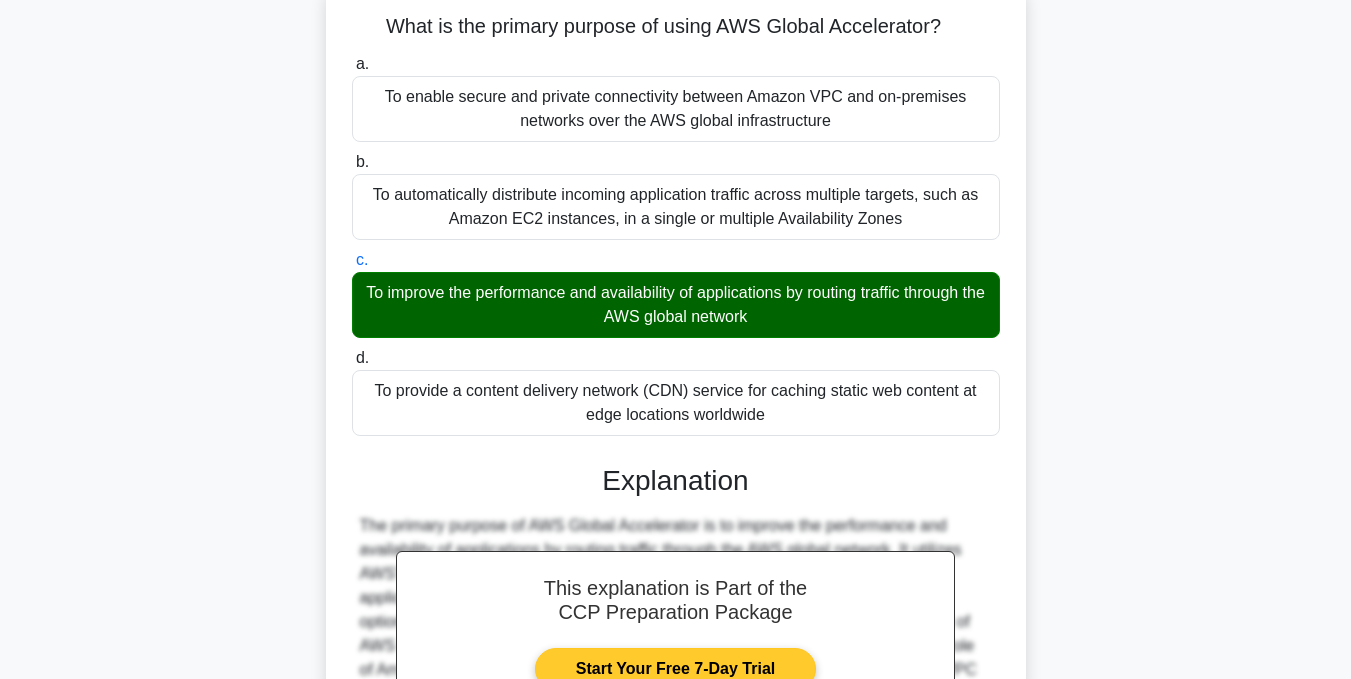 scroll, scrollTop: 401, scrollLeft: 0, axis: vertical 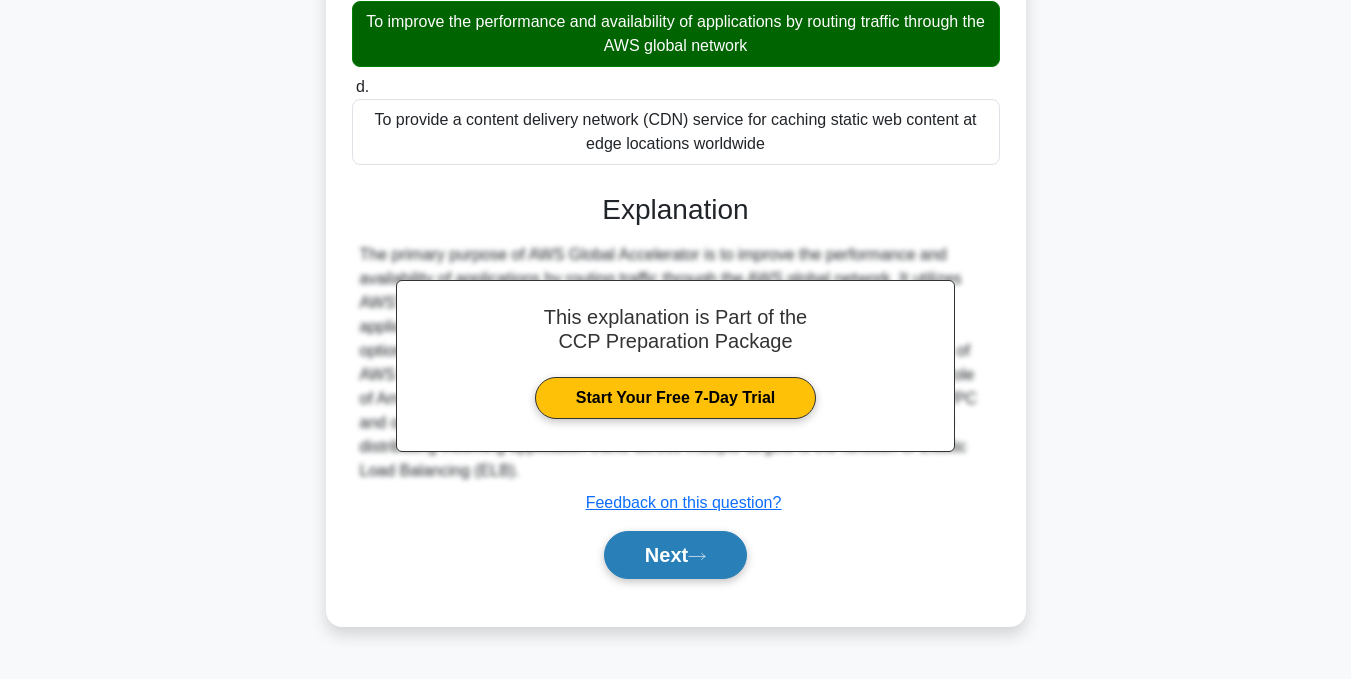 click on "Next" at bounding box center (675, 555) 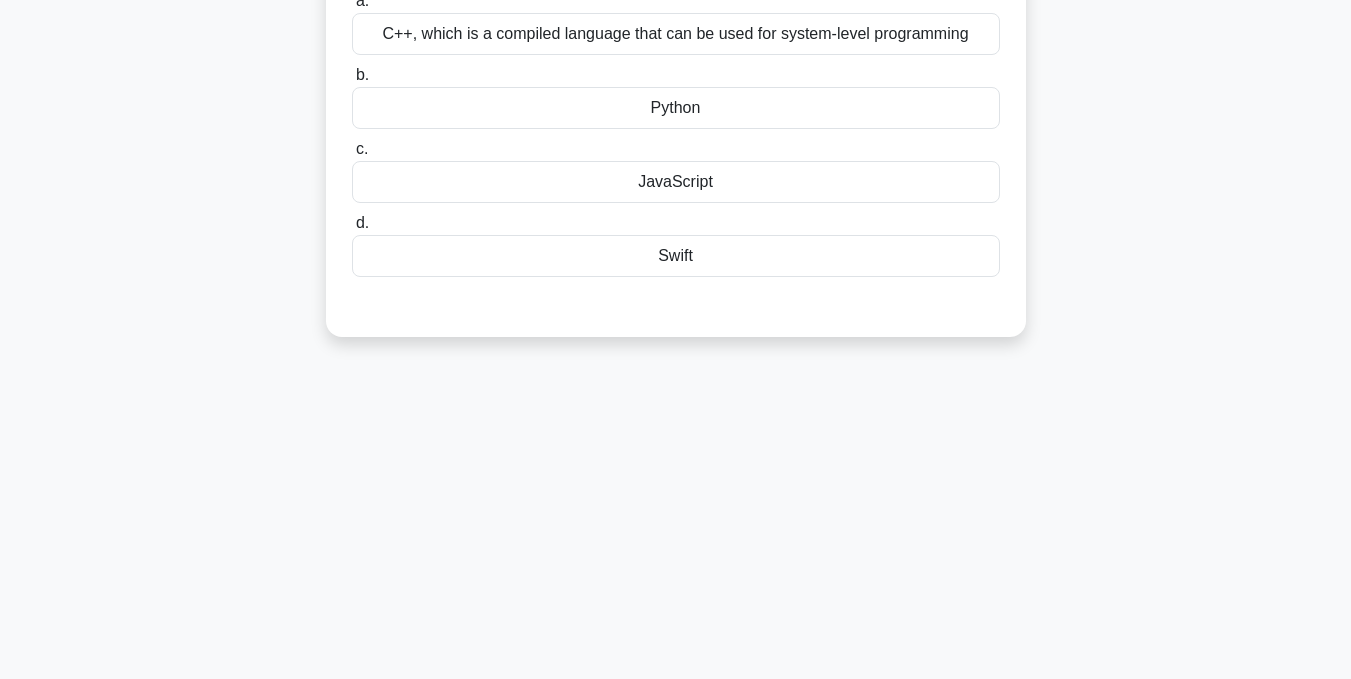 scroll, scrollTop: 0, scrollLeft: 0, axis: both 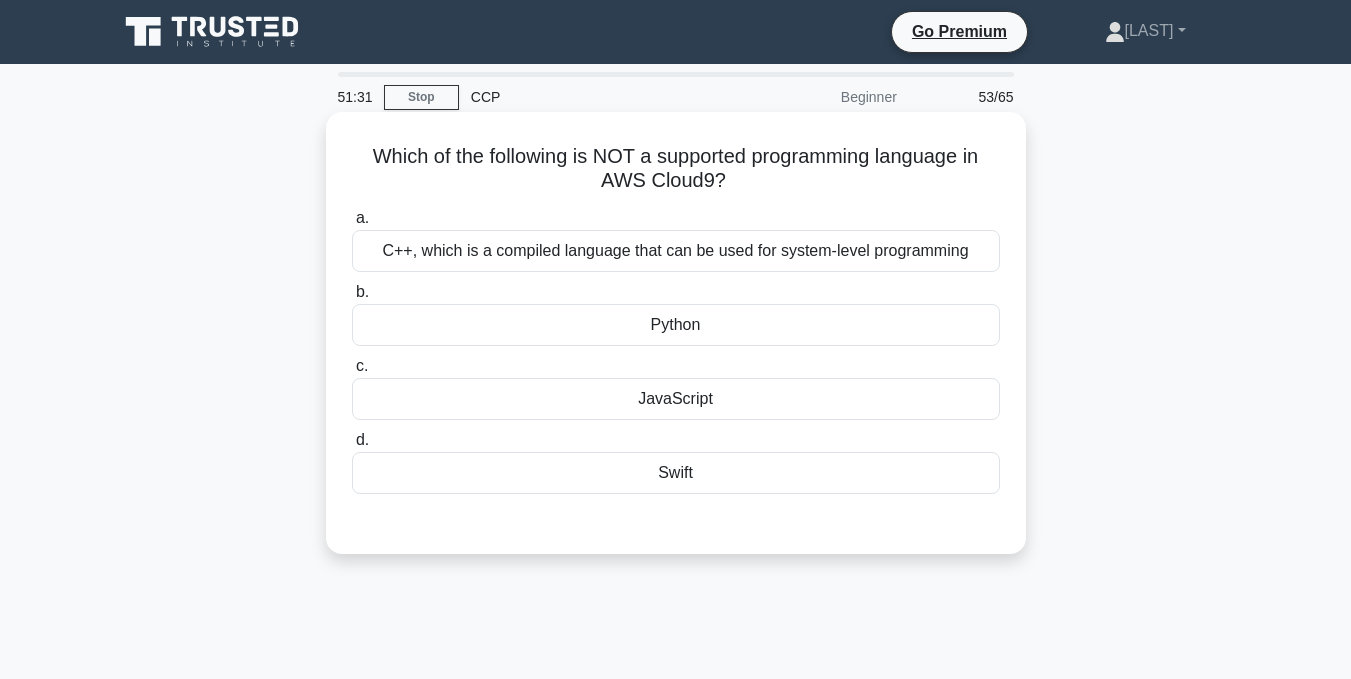 click on "C++, which is a compiled language that can be used for system-level programming" at bounding box center (676, 251) 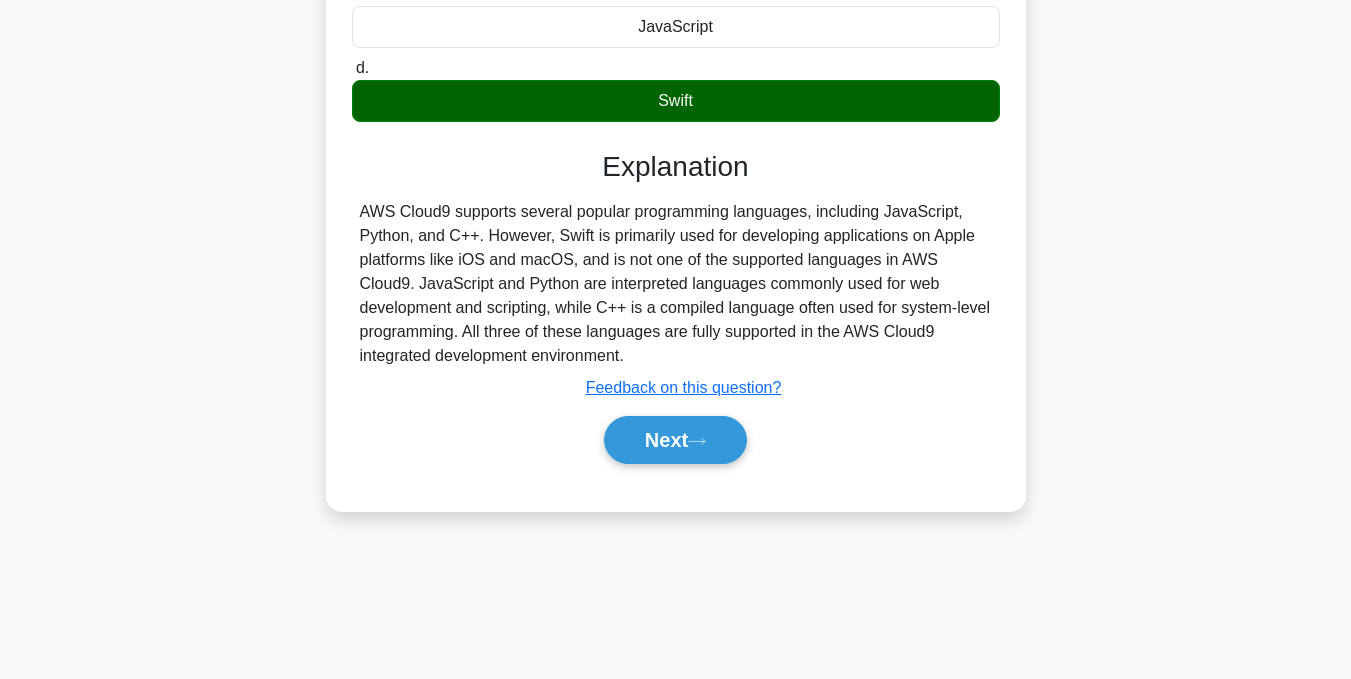 scroll, scrollTop: 401, scrollLeft: 0, axis: vertical 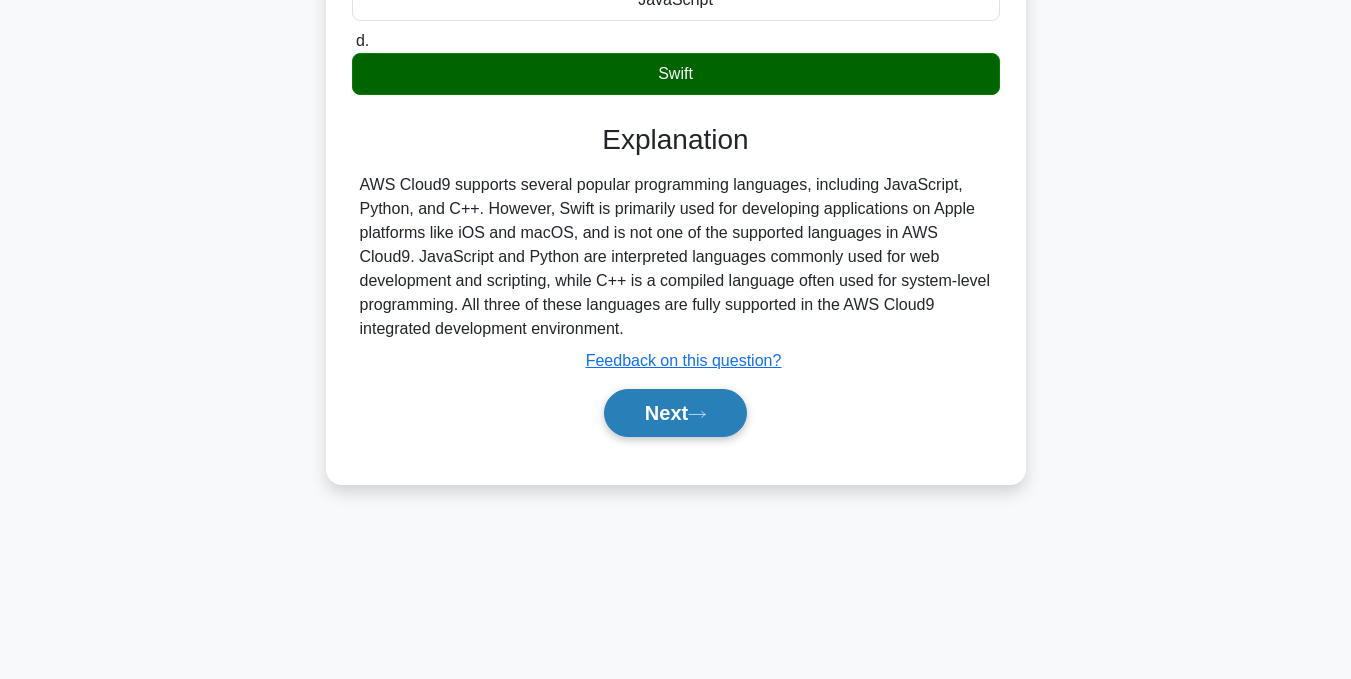 click 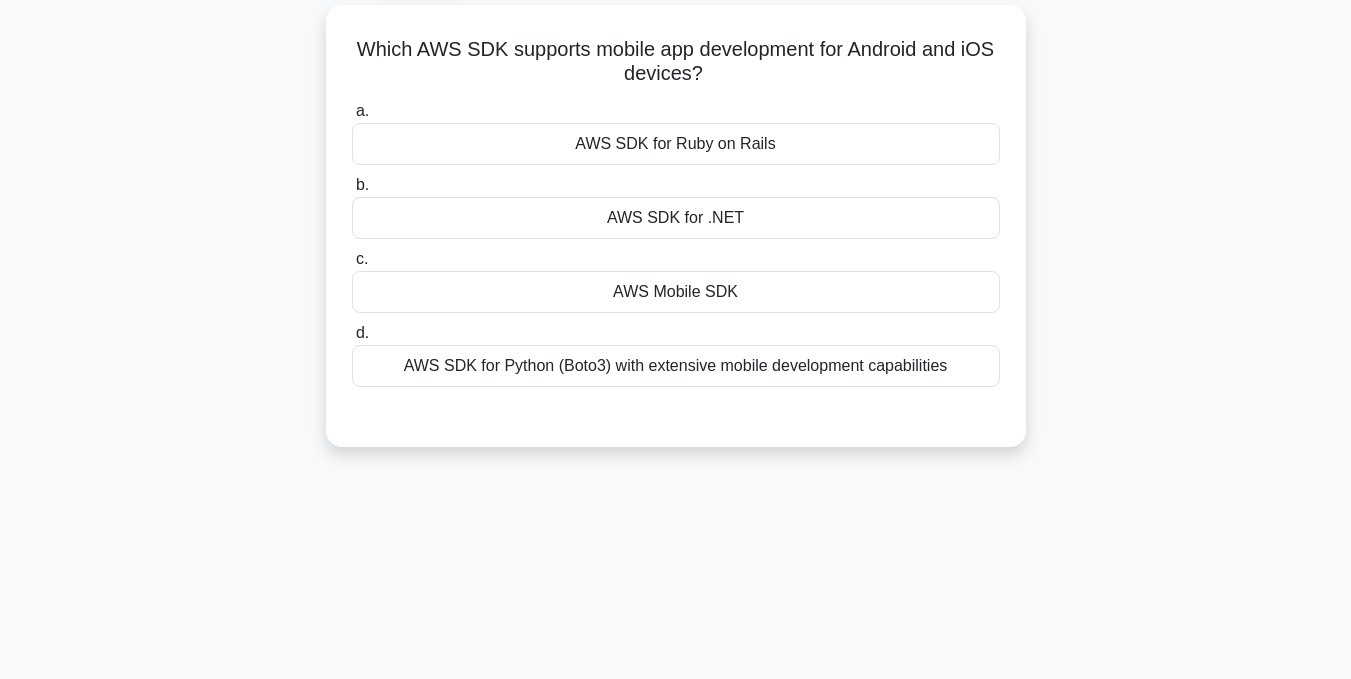 scroll, scrollTop: 101, scrollLeft: 0, axis: vertical 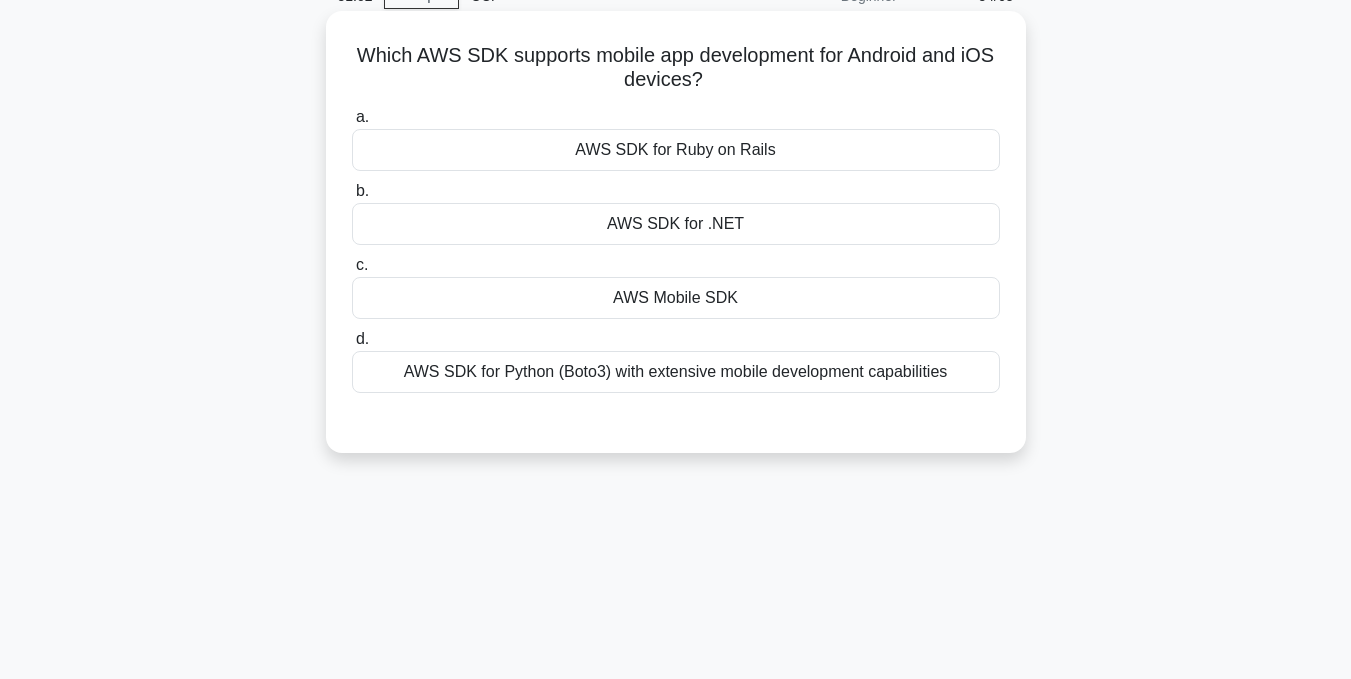 click on "AWS Mobile SDK" at bounding box center [676, 298] 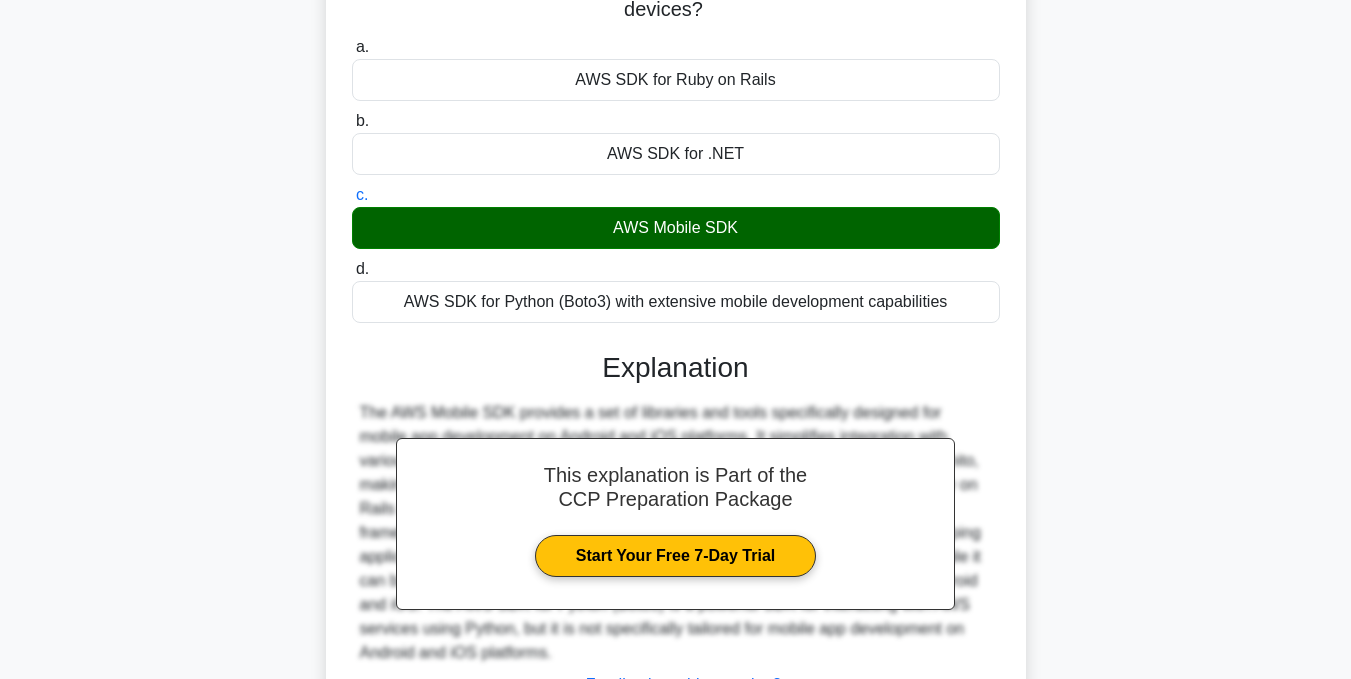 scroll, scrollTop: 401, scrollLeft: 0, axis: vertical 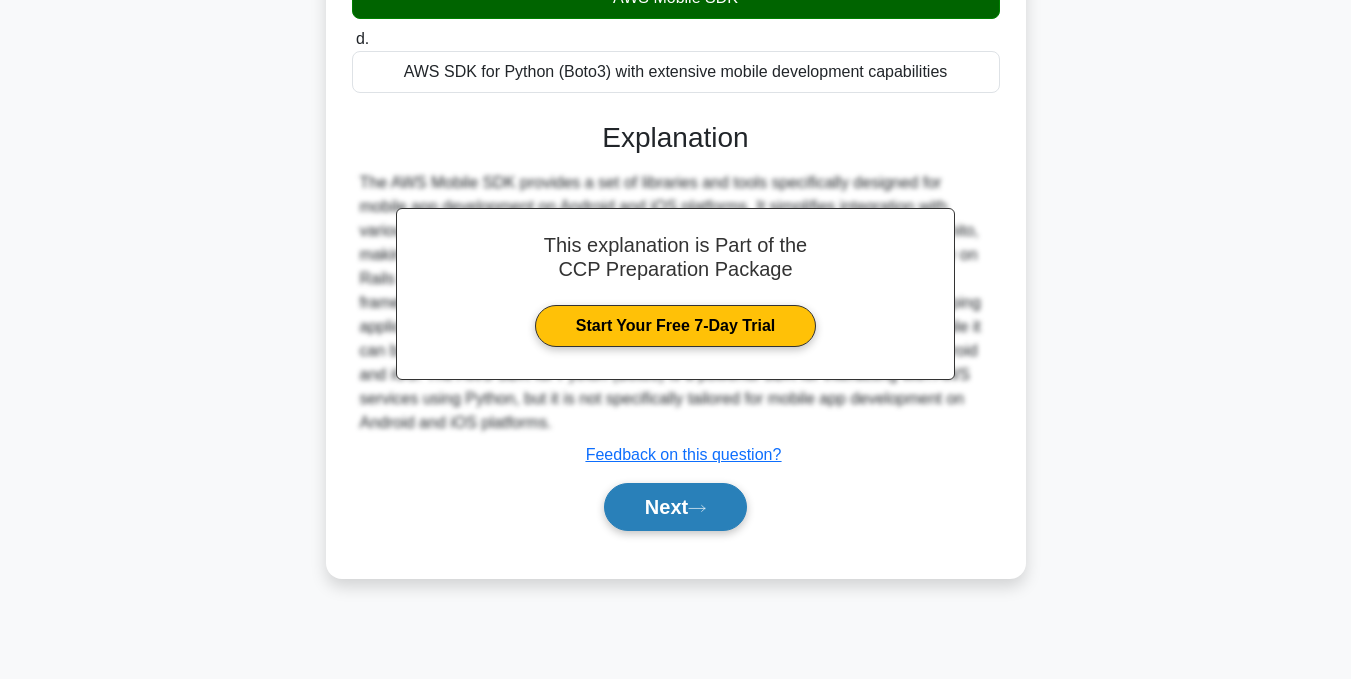 click on "Next" at bounding box center [675, 507] 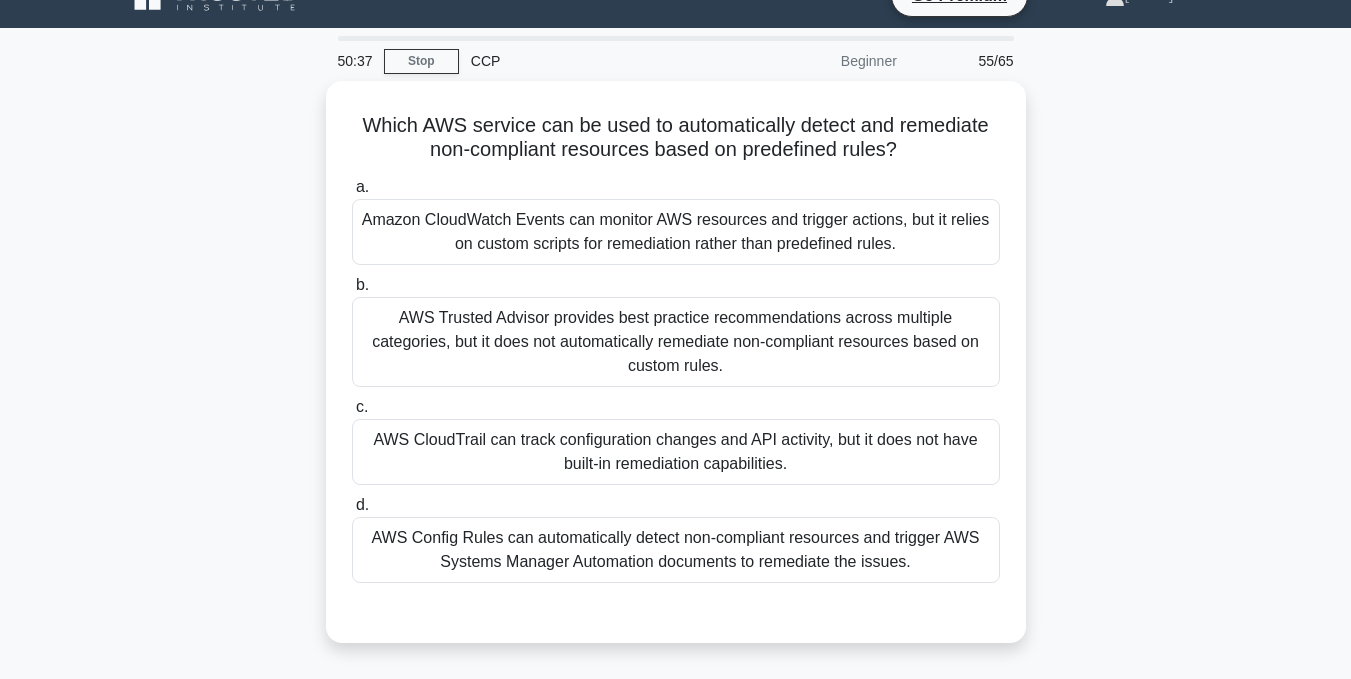 scroll, scrollTop: 1, scrollLeft: 0, axis: vertical 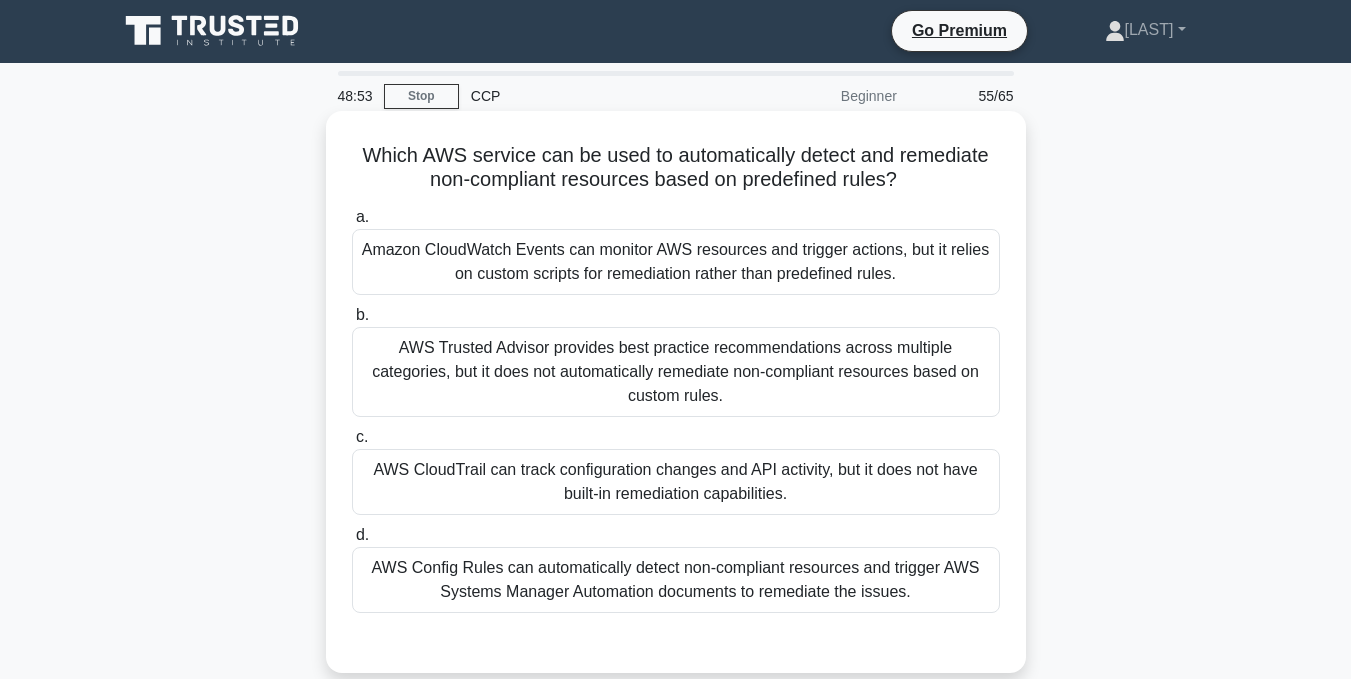 click on "a.
Amazon CloudWatch Events can monitor AWS resources and trigger actions, but it relies on custom scripts for remediation rather than predefined rules.
b.
c. d." at bounding box center [676, 425] 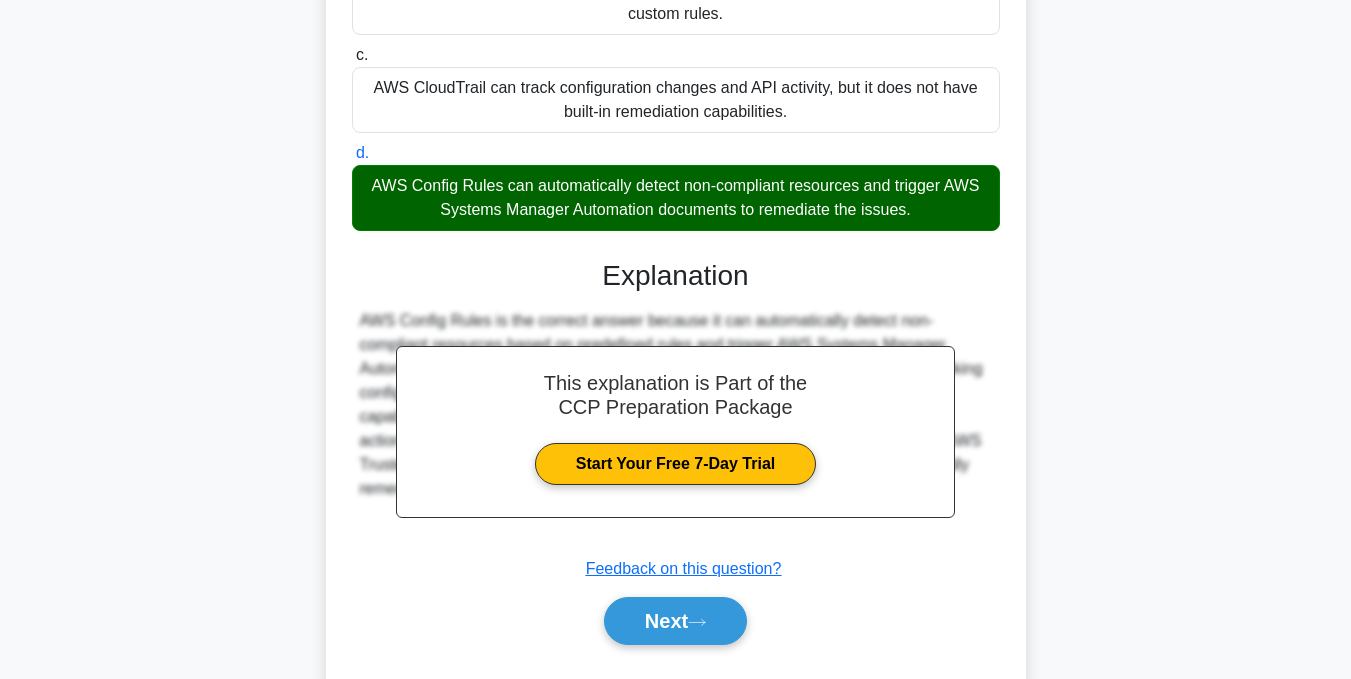 scroll, scrollTop: 401, scrollLeft: 0, axis: vertical 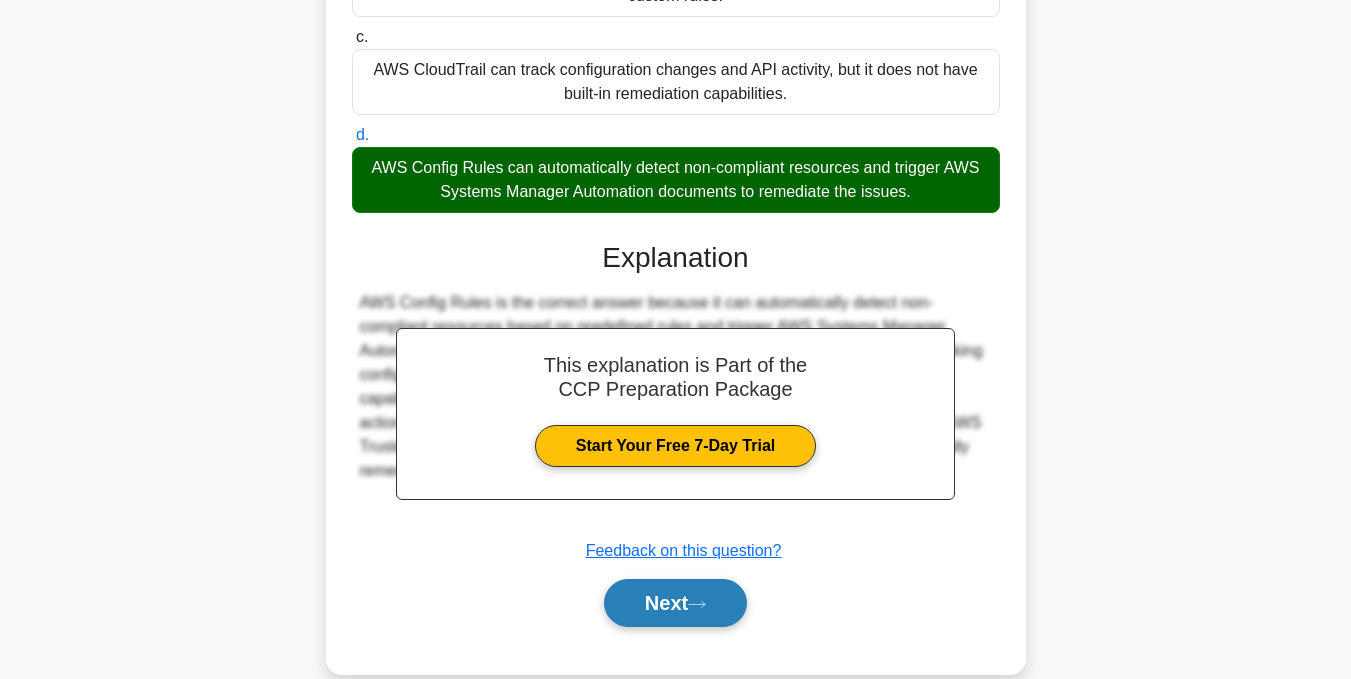 click on "Next" at bounding box center [675, 603] 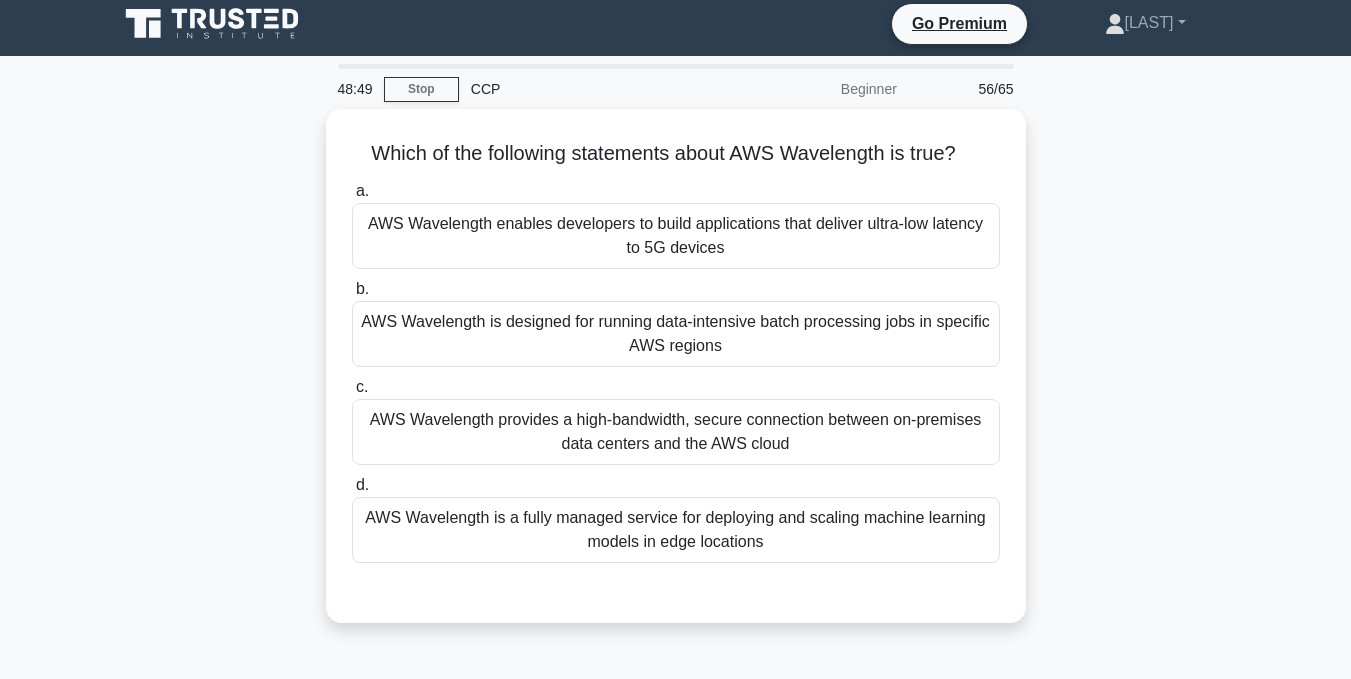 scroll, scrollTop: 1, scrollLeft: 0, axis: vertical 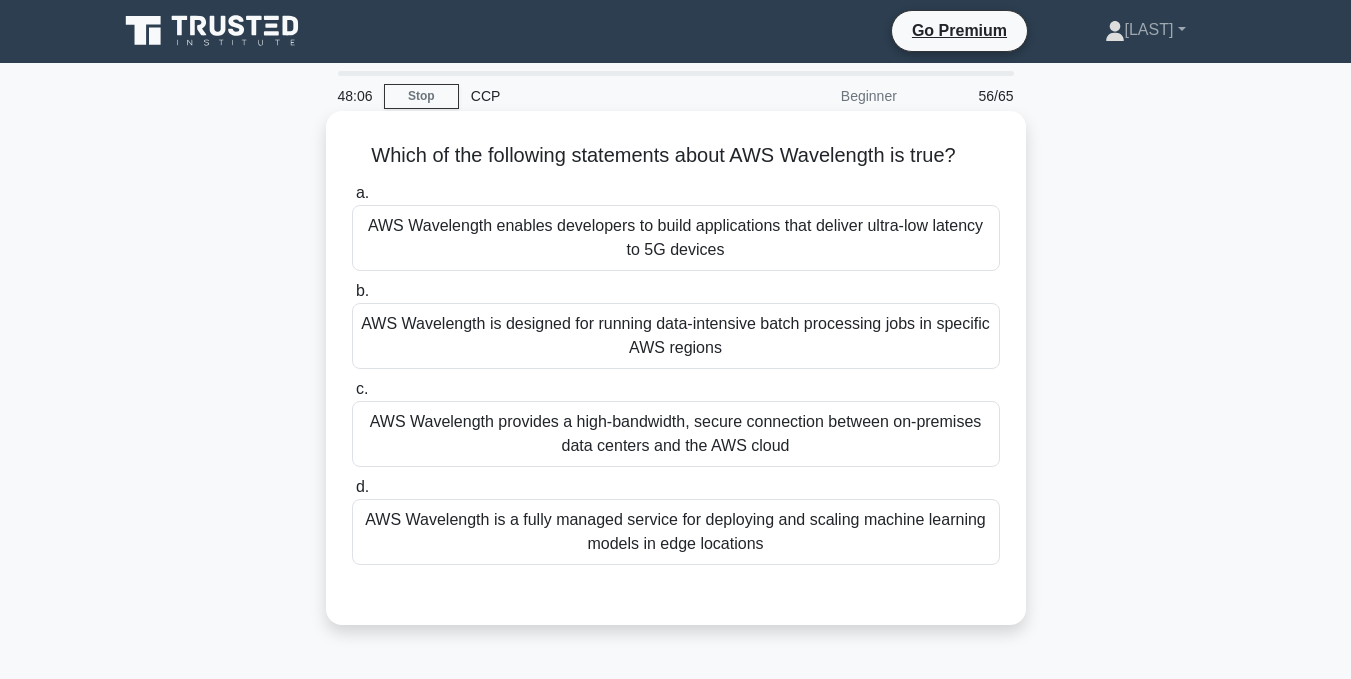 click on "AWS Wavelength enables developers to build applications that deliver ultra-low latency to 5G devices" at bounding box center [676, 238] 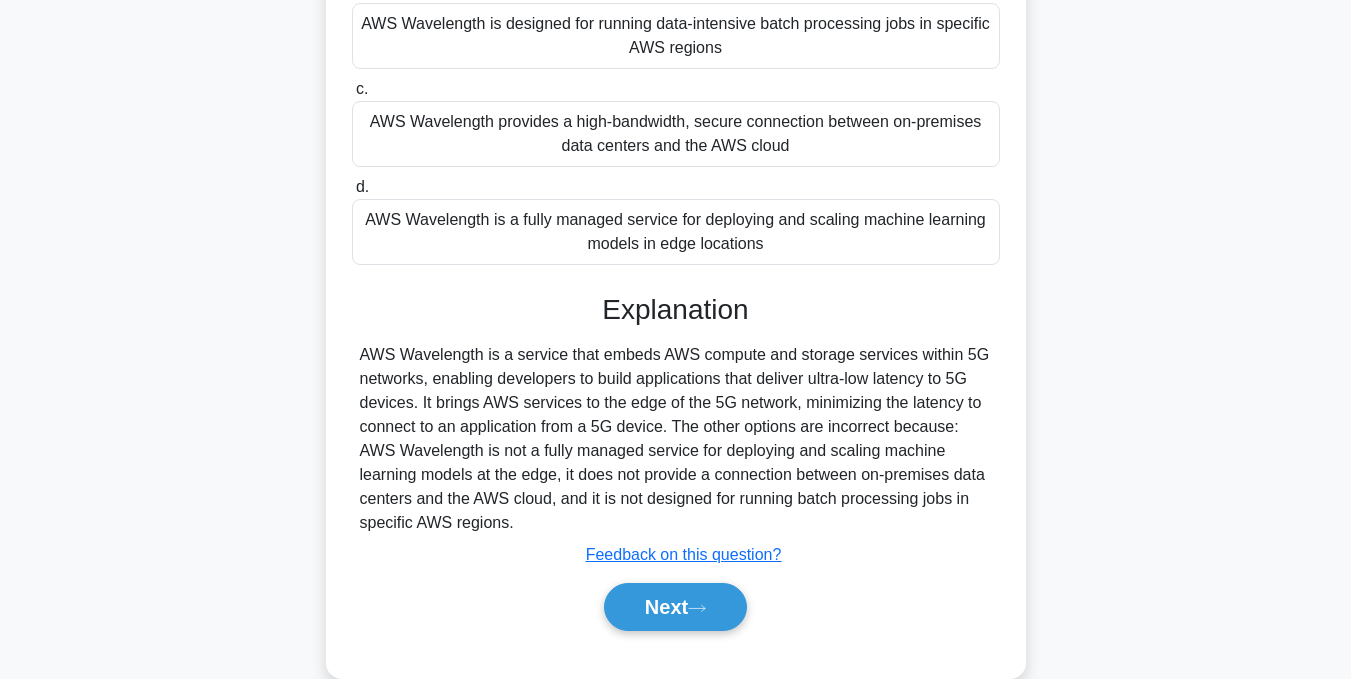 scroll, scrollTop: 401, scrollLeft: 0, axis: vertical 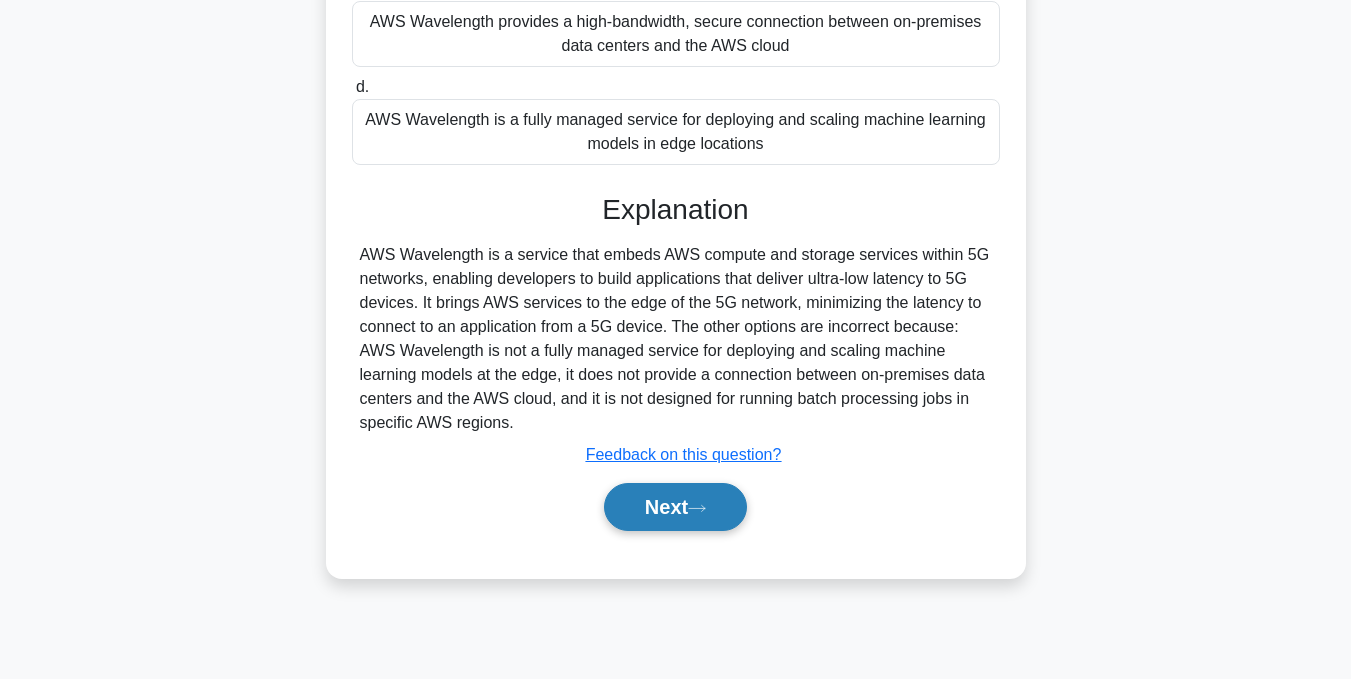 click on "Next" at bounding box center [675, 507] 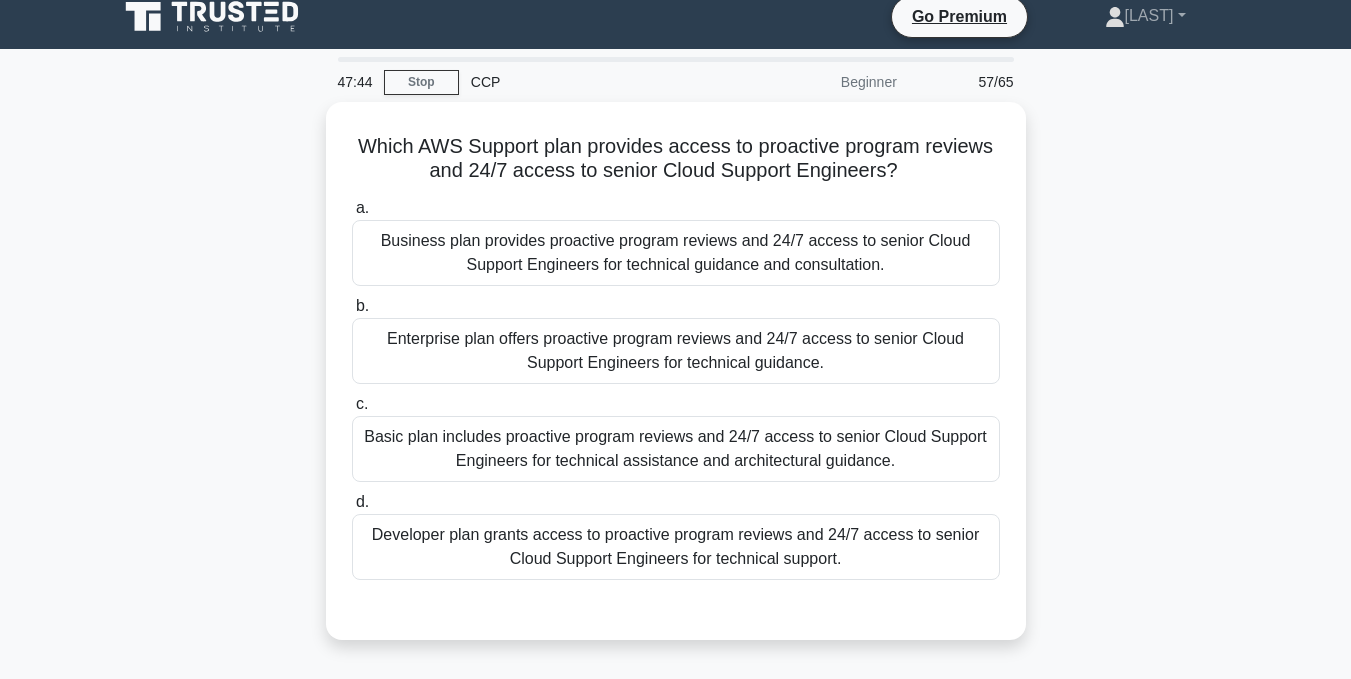 scroll, scrollTop: 1, scrollLeft: 0, axis: vertical 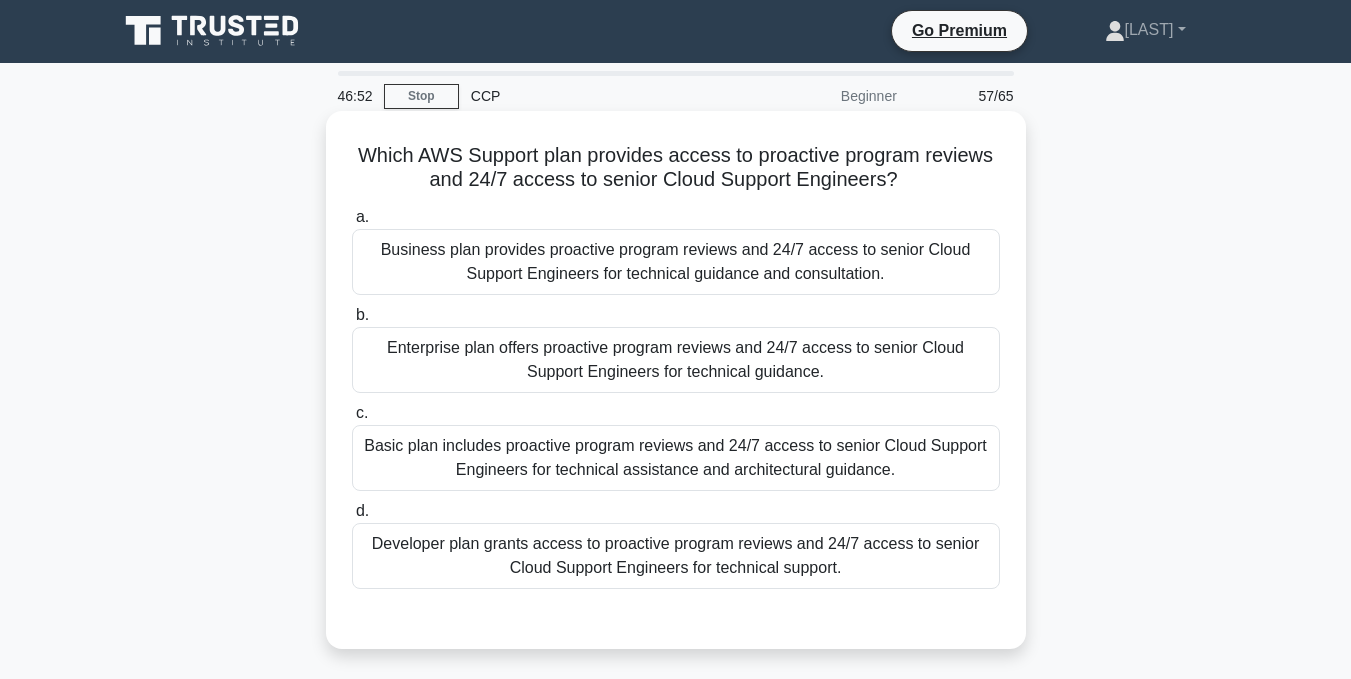 click on "Enterprise plan offers proactive program reviews and 24/7 access to senior Cloud Support Engineers for technical guidance." at bounding box center [676, 360] 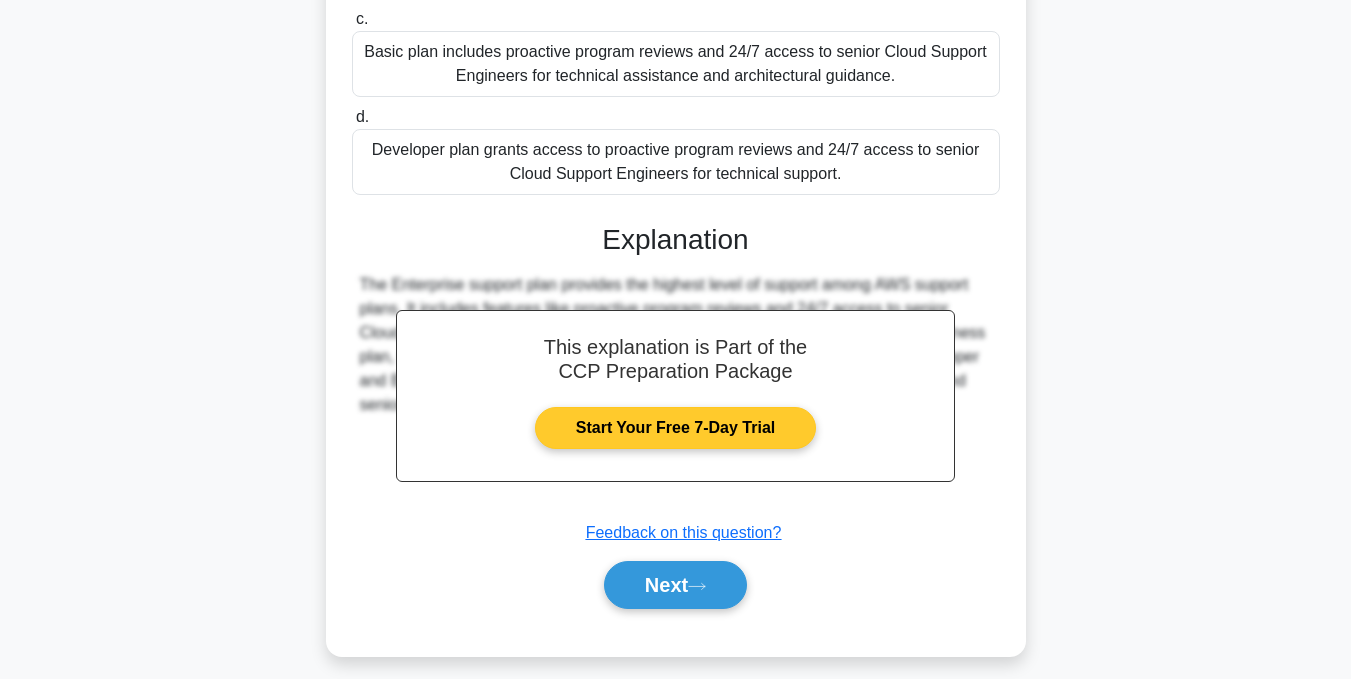 scroll, scrollTop: 411, scrollLeft: 0, axis: vertical 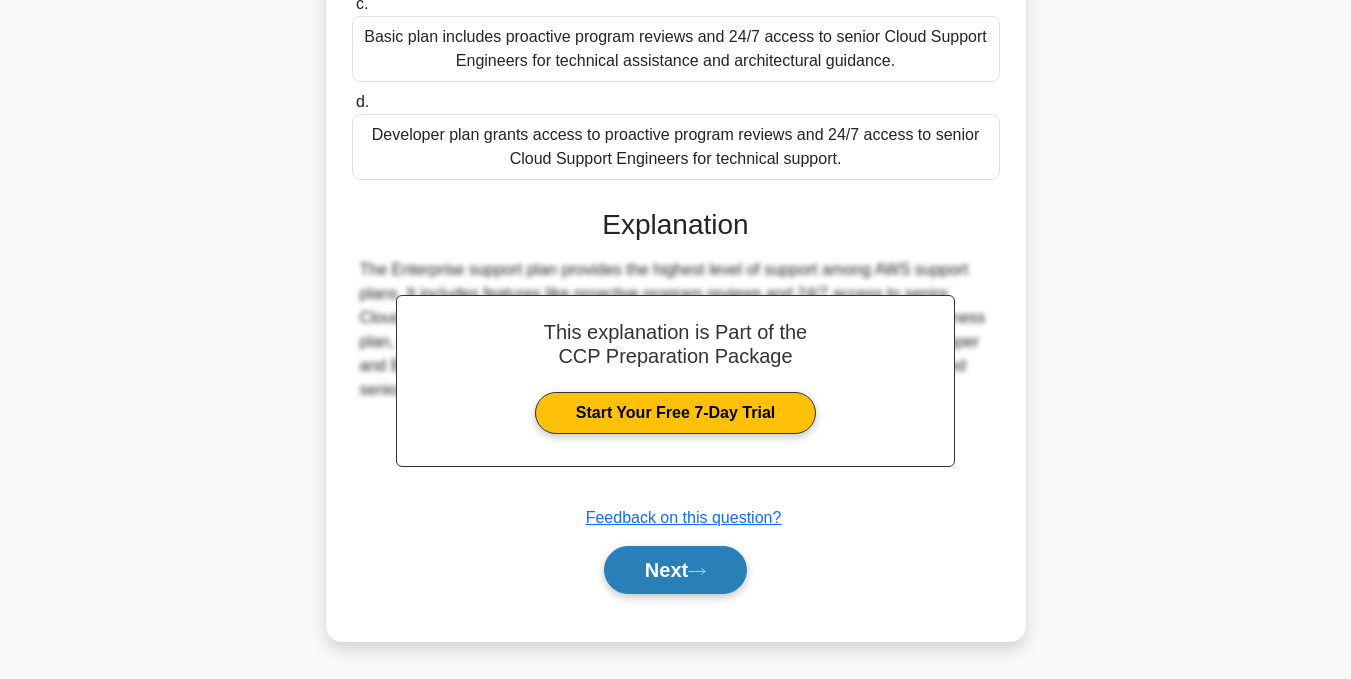 click on "Next" at bounding box center [675, 570] 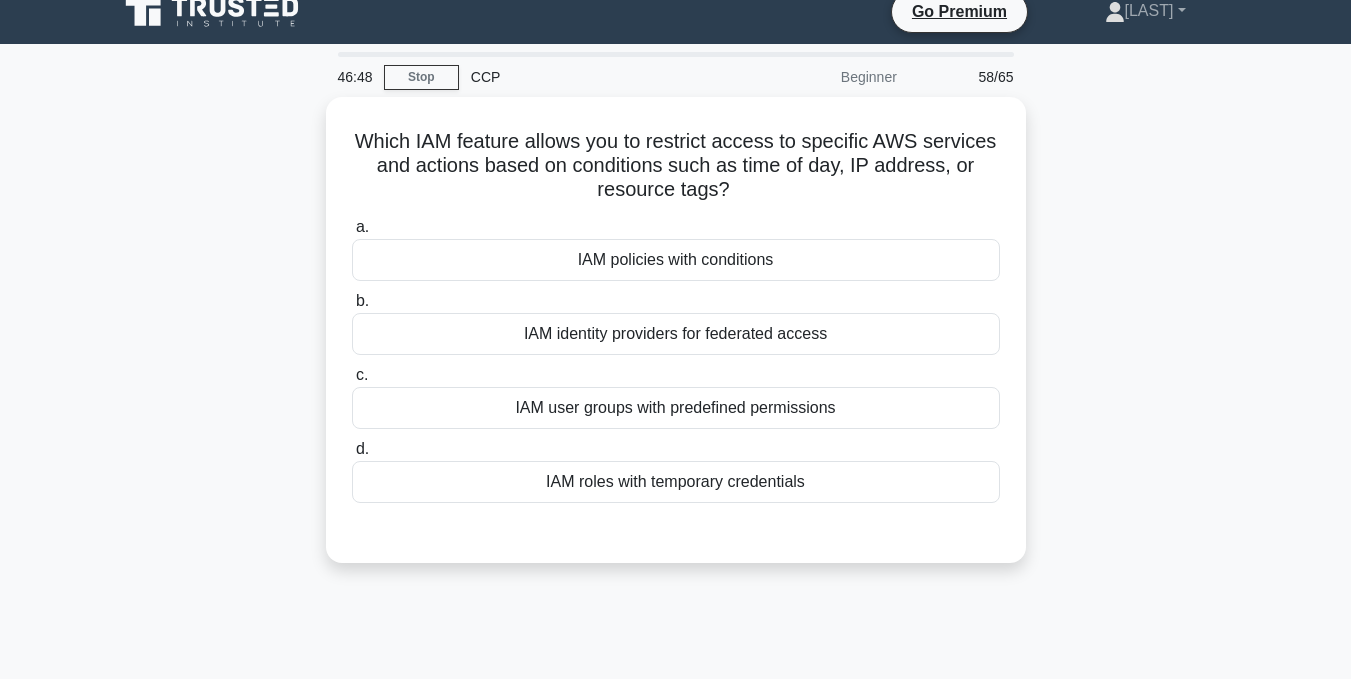 scroll, scrollTop: 1, scrollLeft: 0, axis: vertical 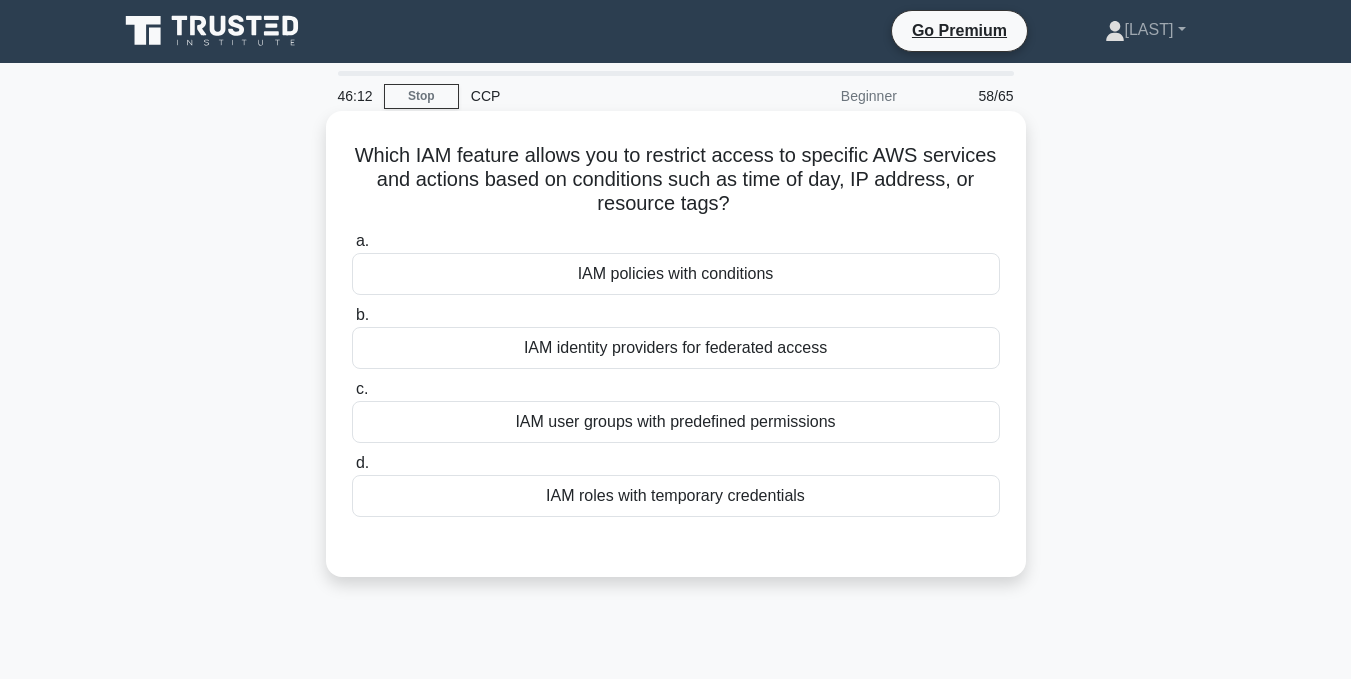 click on "IAM policies with conditions" at bounding box center (676, 274) 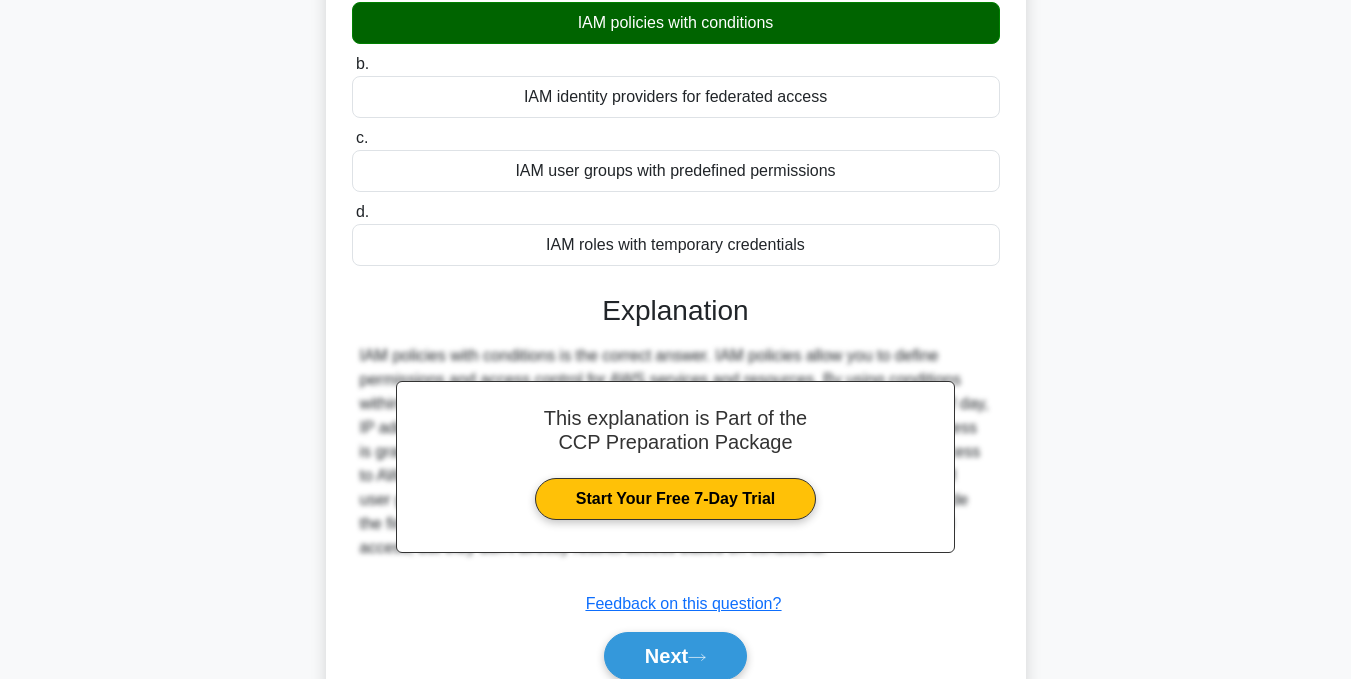 scroll, scrollTop: 401, scrollLeft: 0, axis: vertical 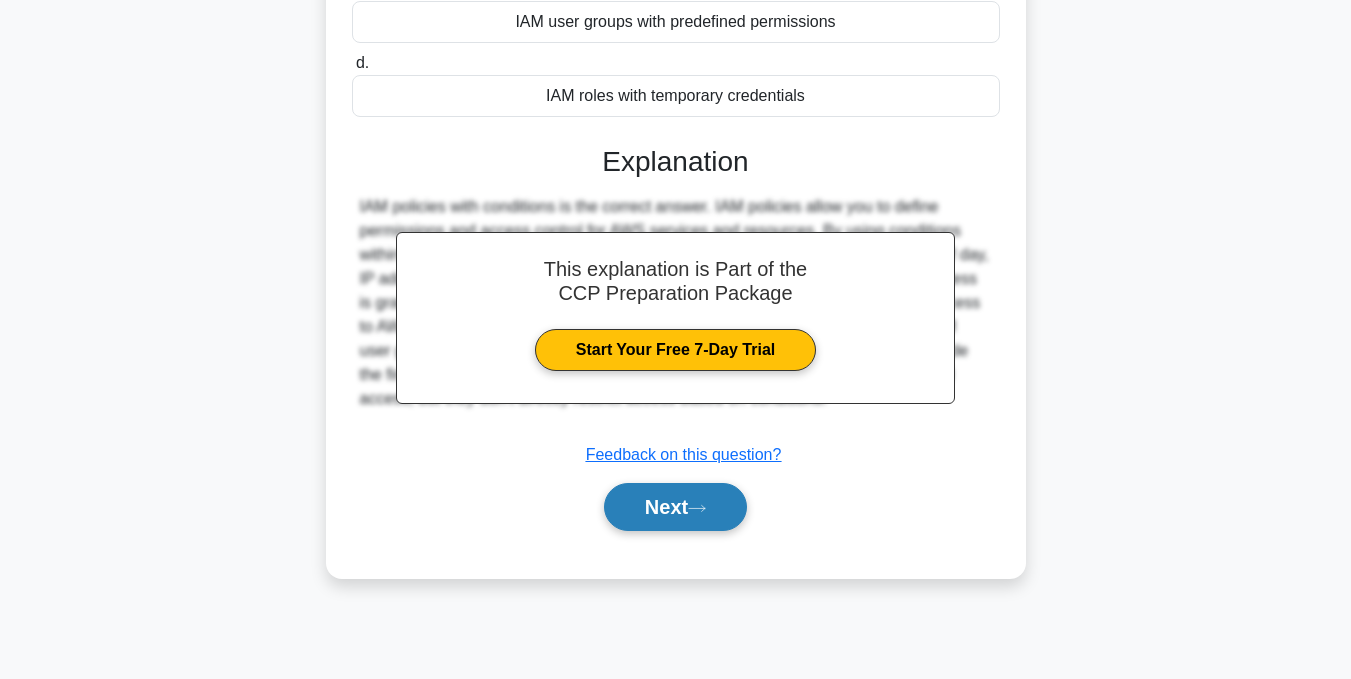 click on "Next" at bounding box center (675, 507) 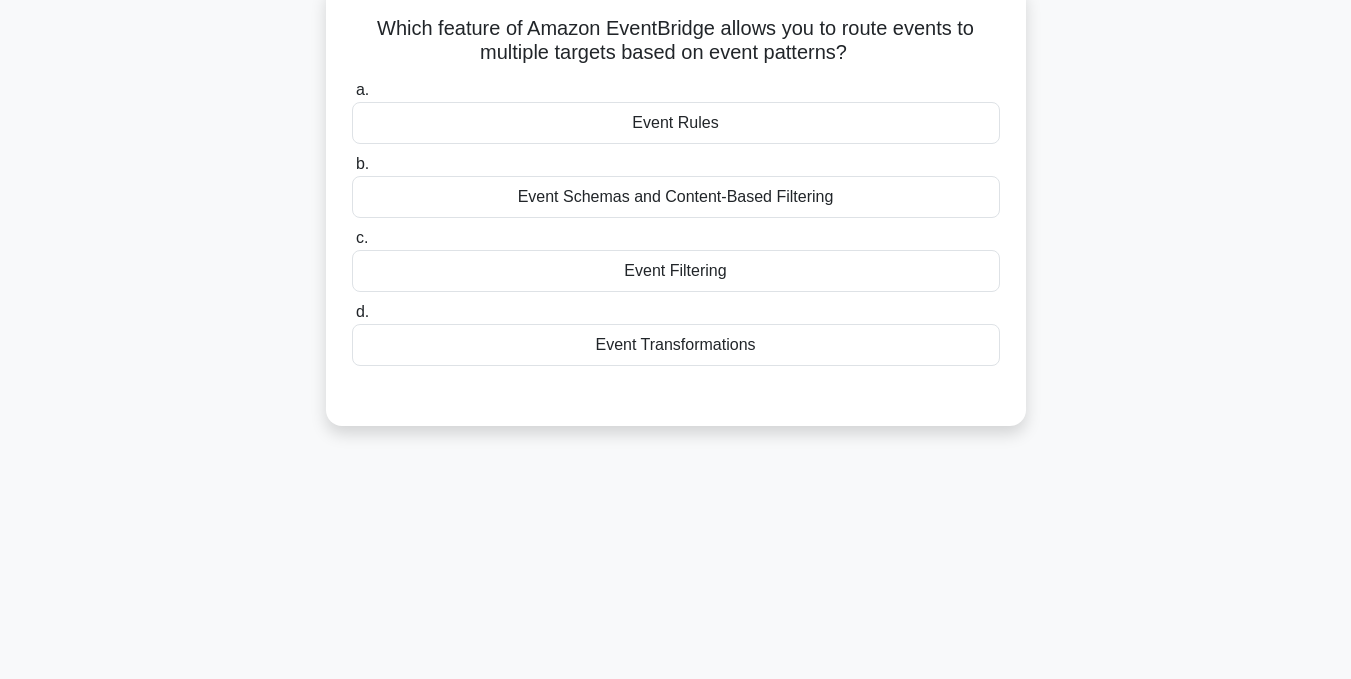scroll, scrollTop: 1, scrollLeft: 0, axis: vertical 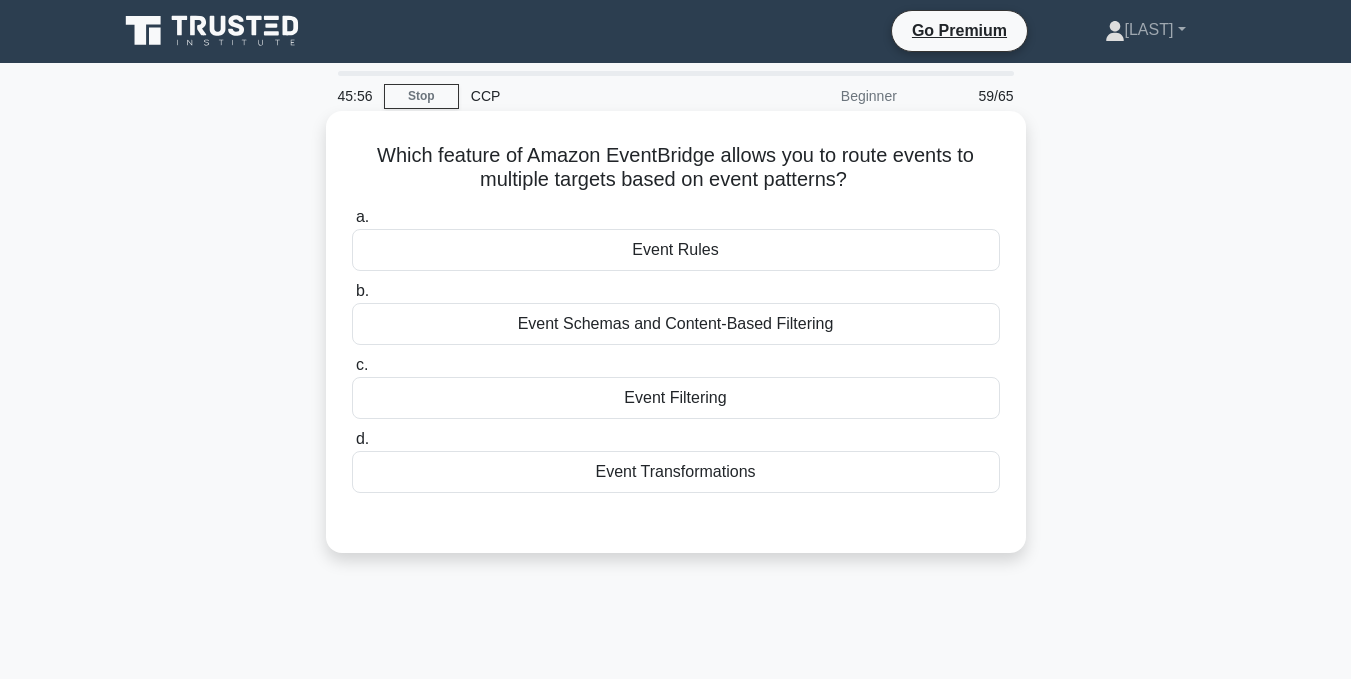click on "Event Schemas and Content-Based Filtering" at bounding box center [676, 324] 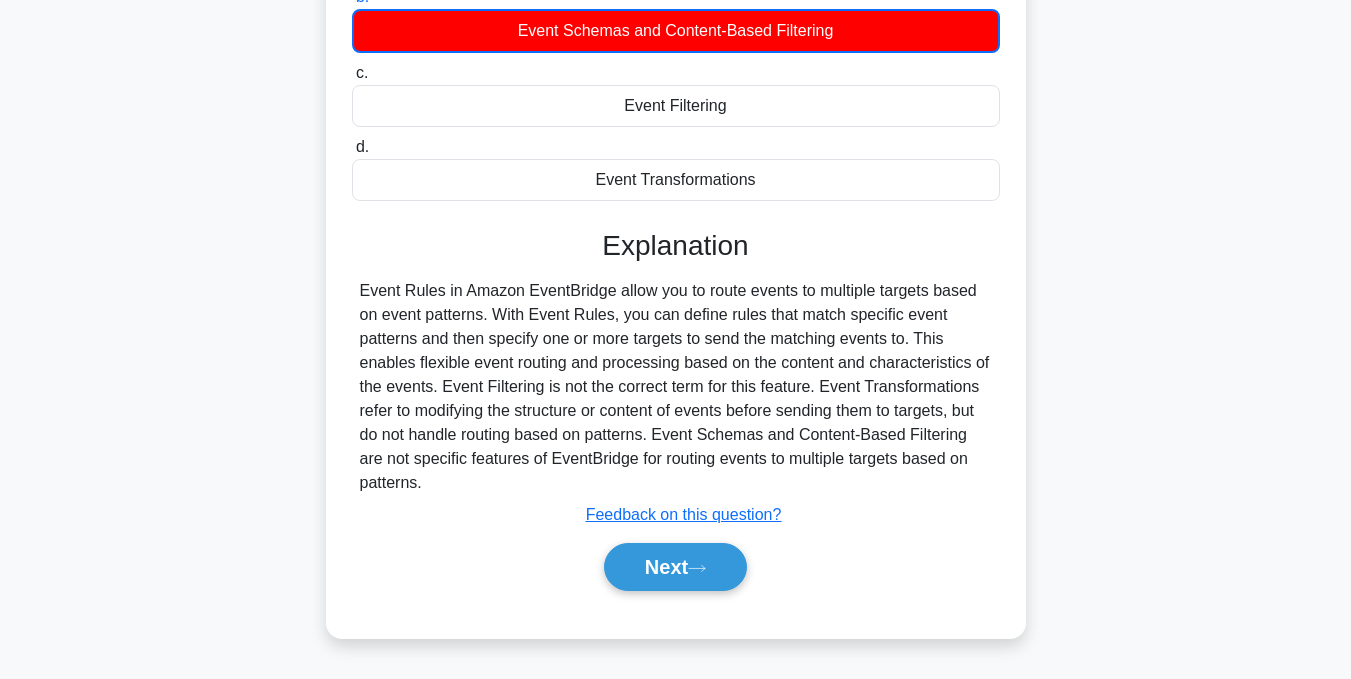 scroll, scrollTop: 301, scrollLeft: 0, axis: vertical 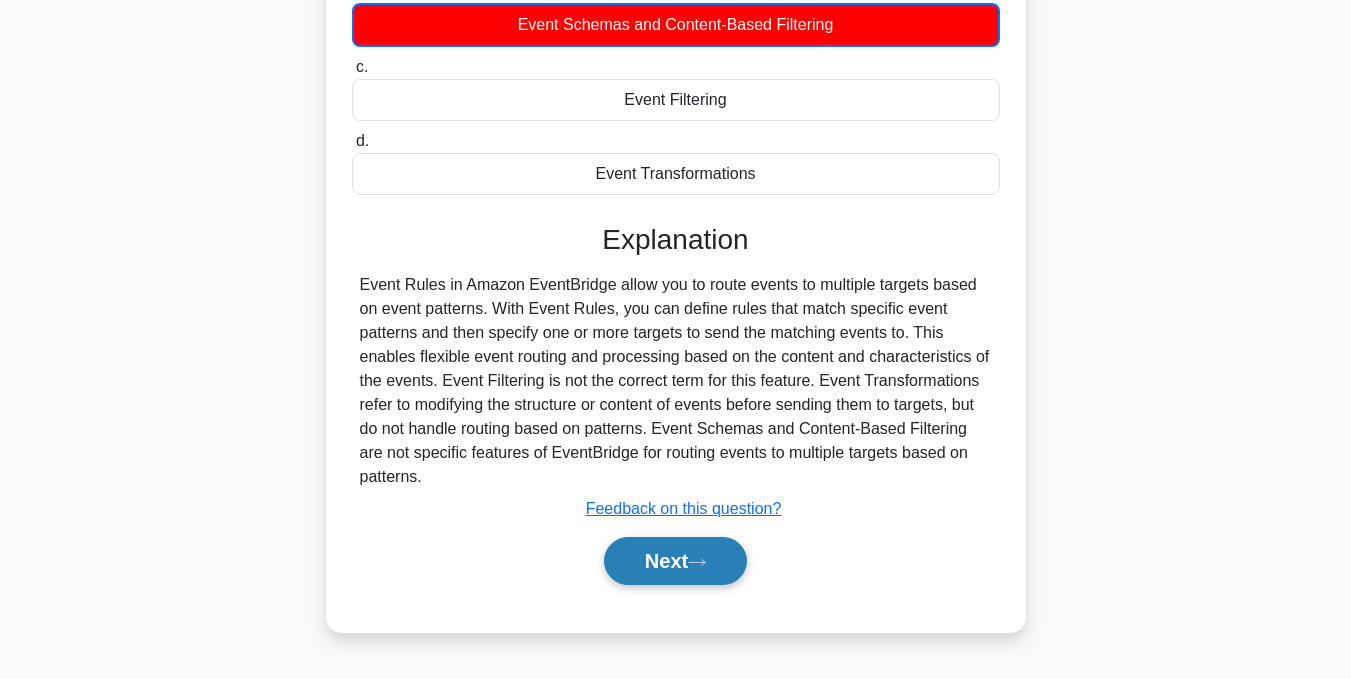 click on "Next" at bounding box center [675, 561] 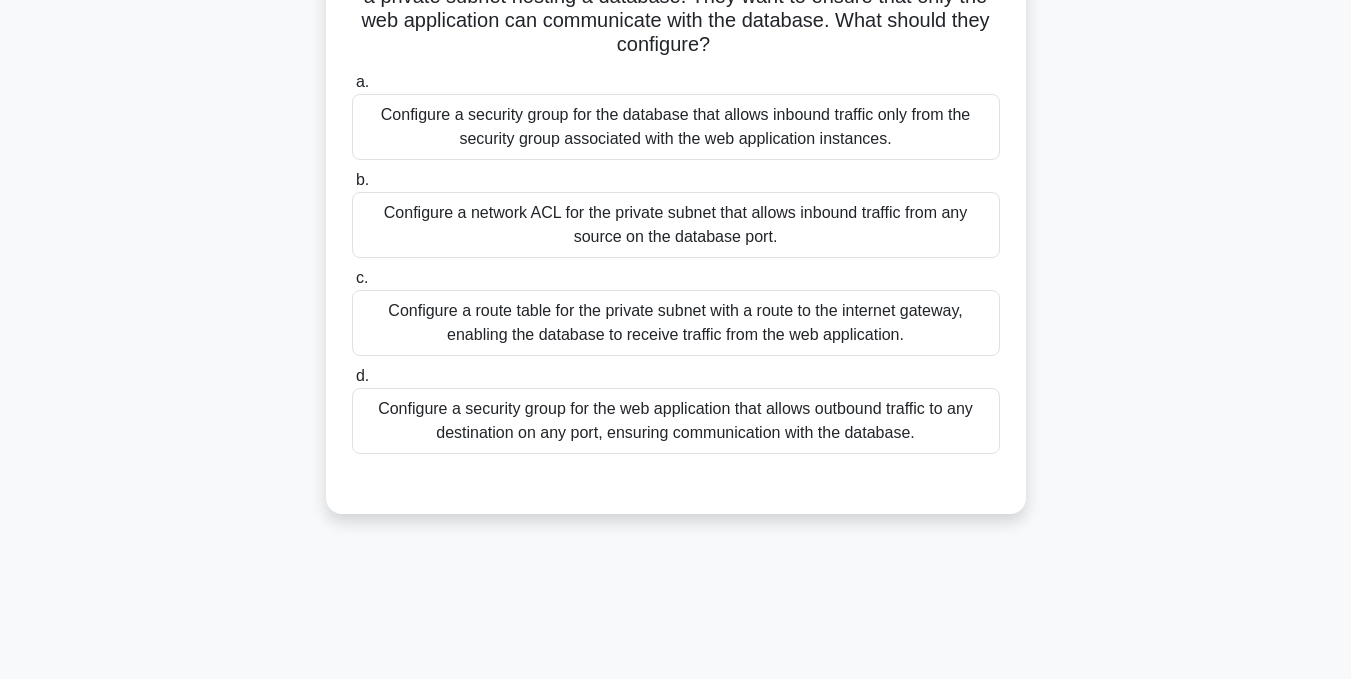 scroll, scrollTop: 1, scrollLeft: 0, axis: vertical 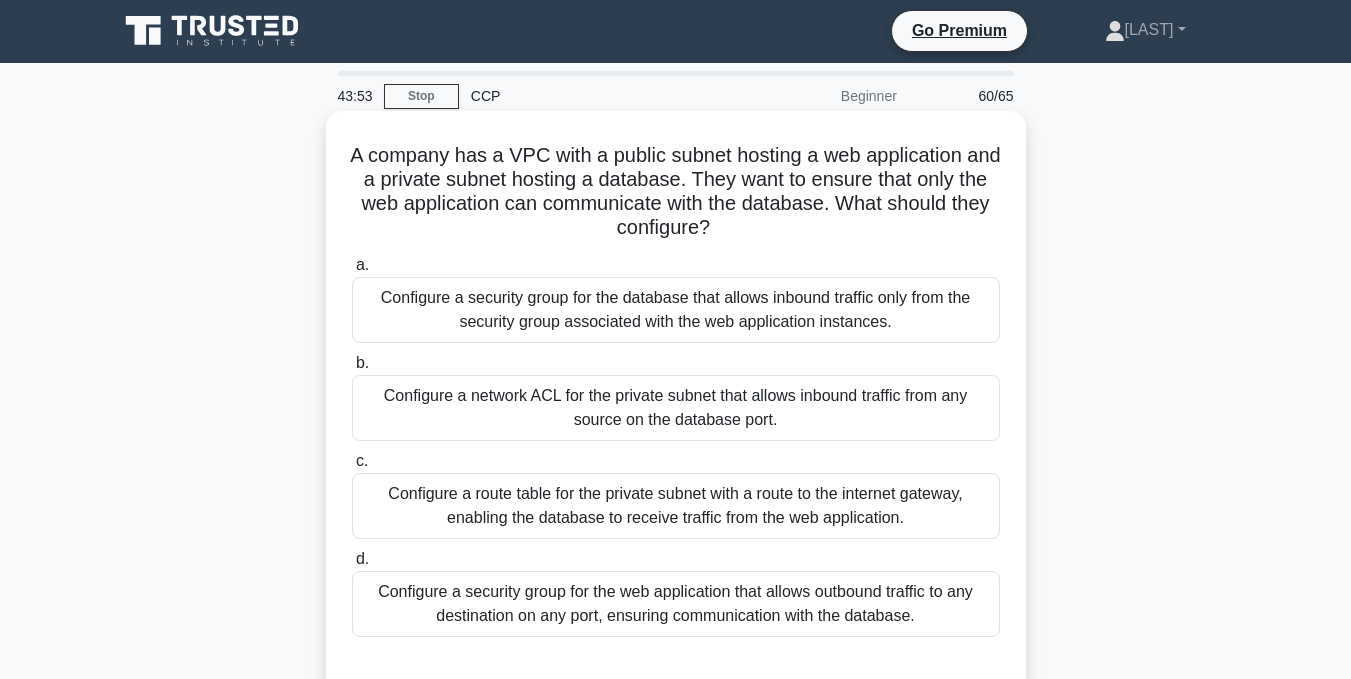 click on "Configure a security group for the database that allows inbound traffic only from the security group associated with the web application instances." at bounding box center (676, 310) 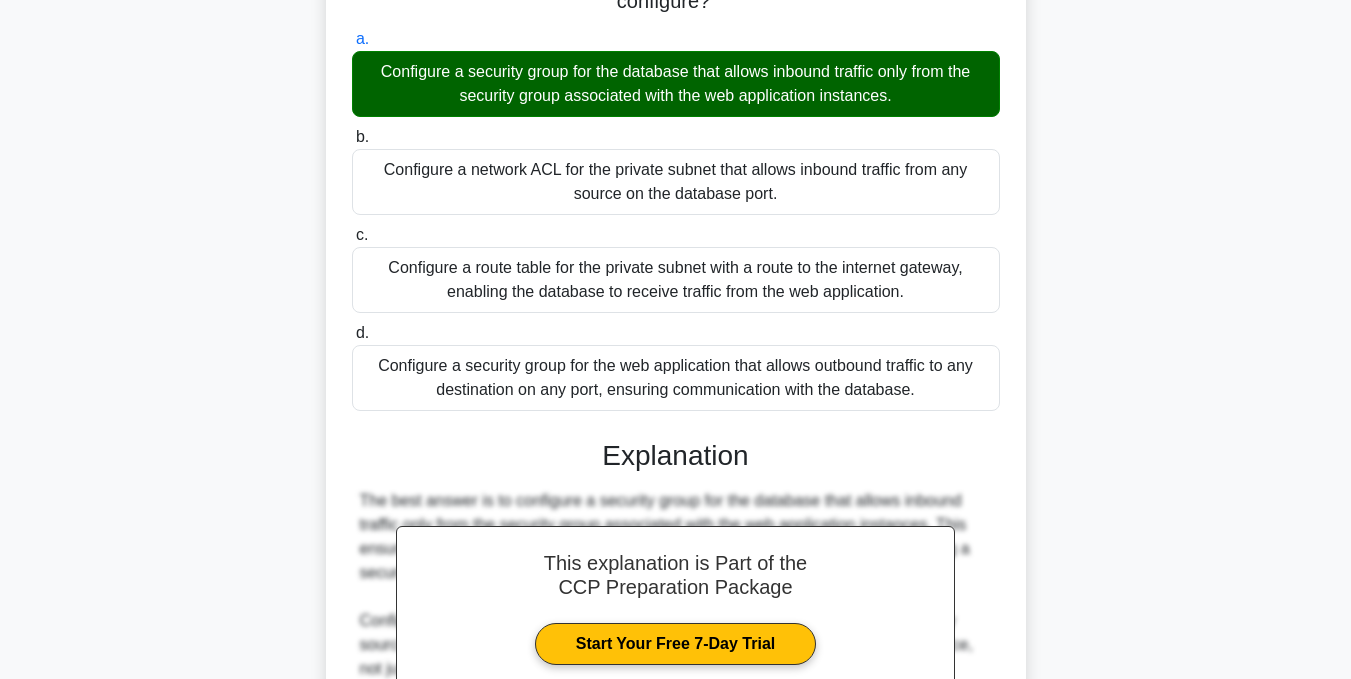 scroll, scrollTop: 579, scrollLeft: 0, axis: vertical 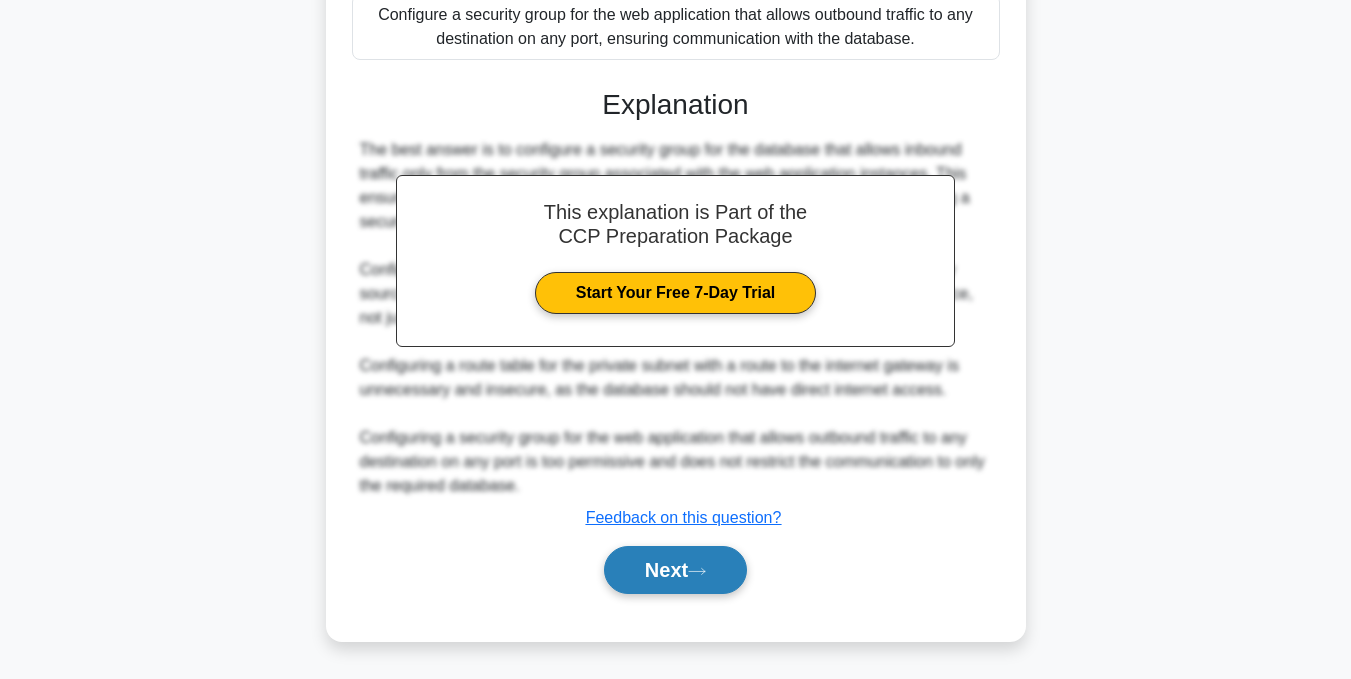 click on "Next" at bounding box center [675, 570] 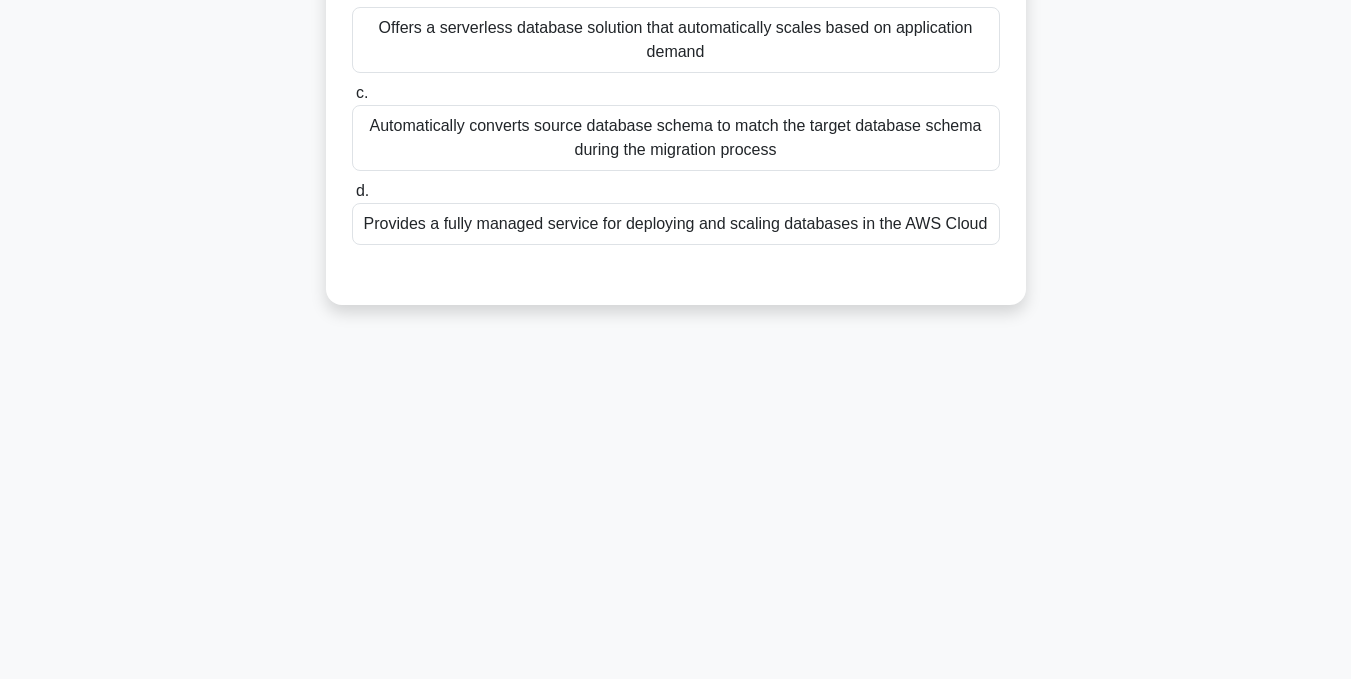 scroll, scrollTop: 1, scrollLeft: 0, axis: vertical 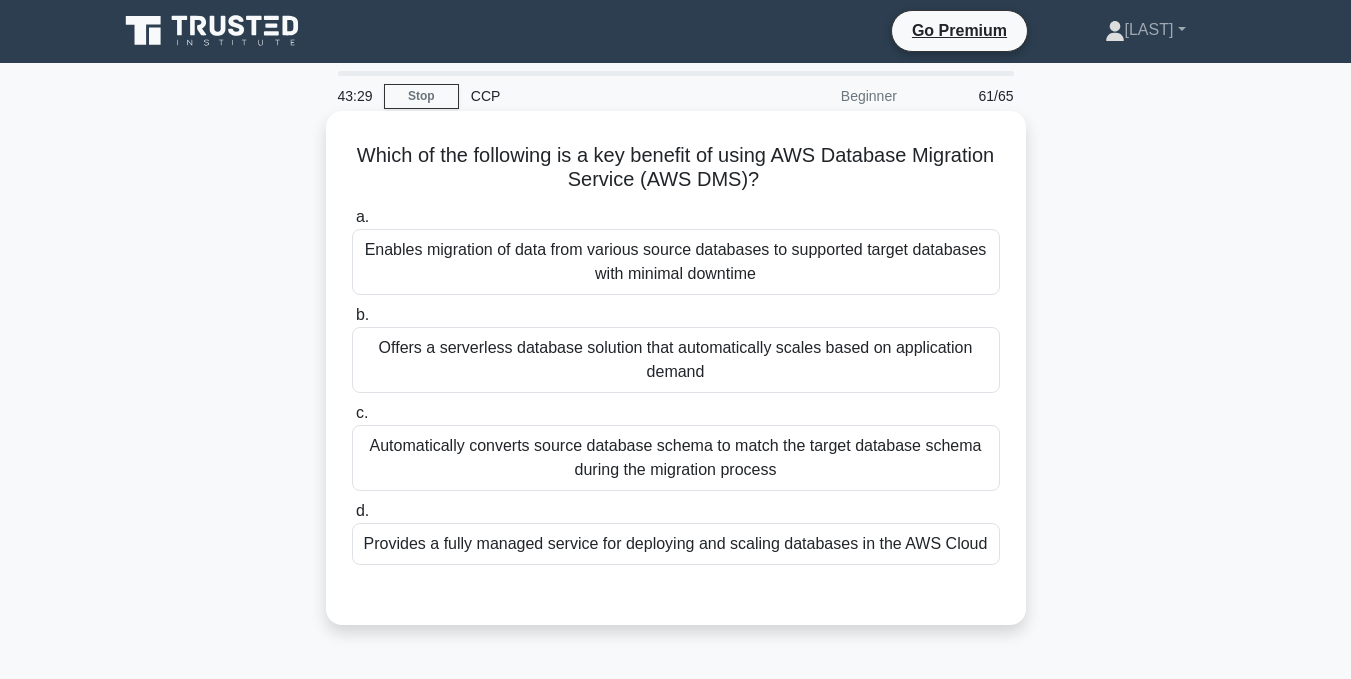 click on "Enables migration of data from various source databases to supported target databases with minimal downtime" at bounding box center [676, 262] 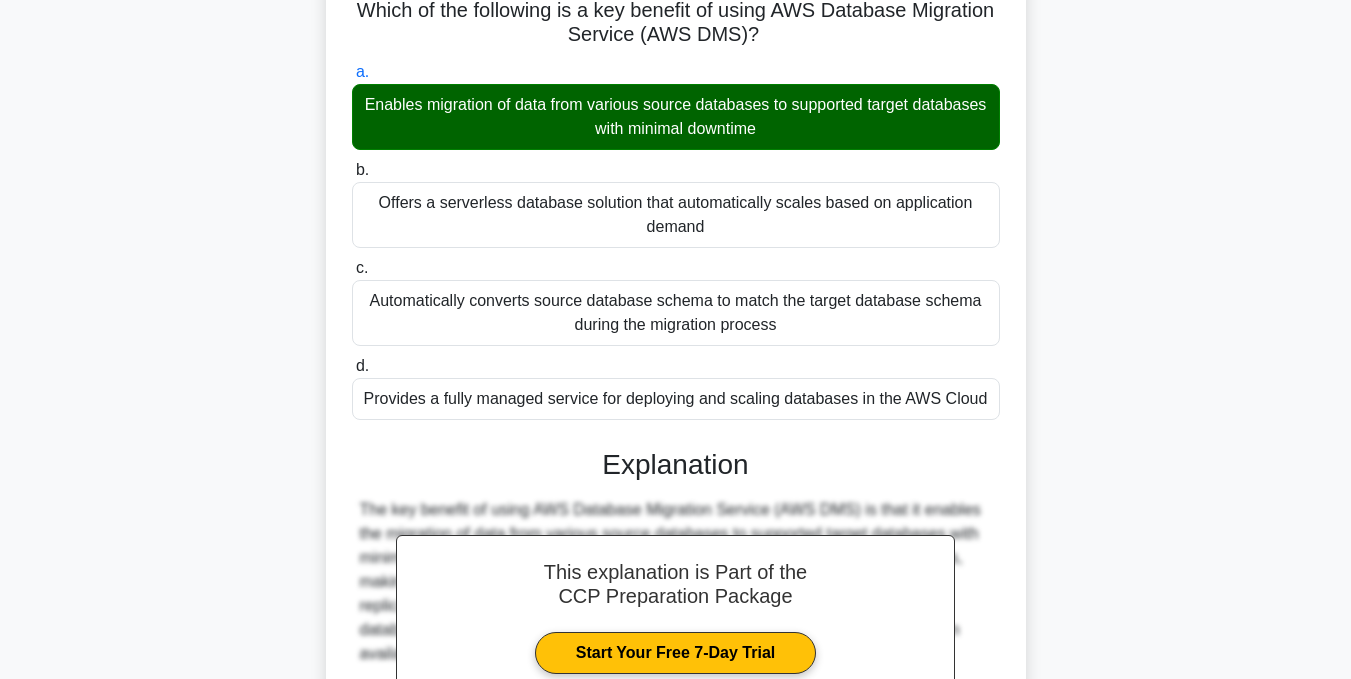 scroll, scrollTop: 579, scrollLeft: 0, axis: vertical 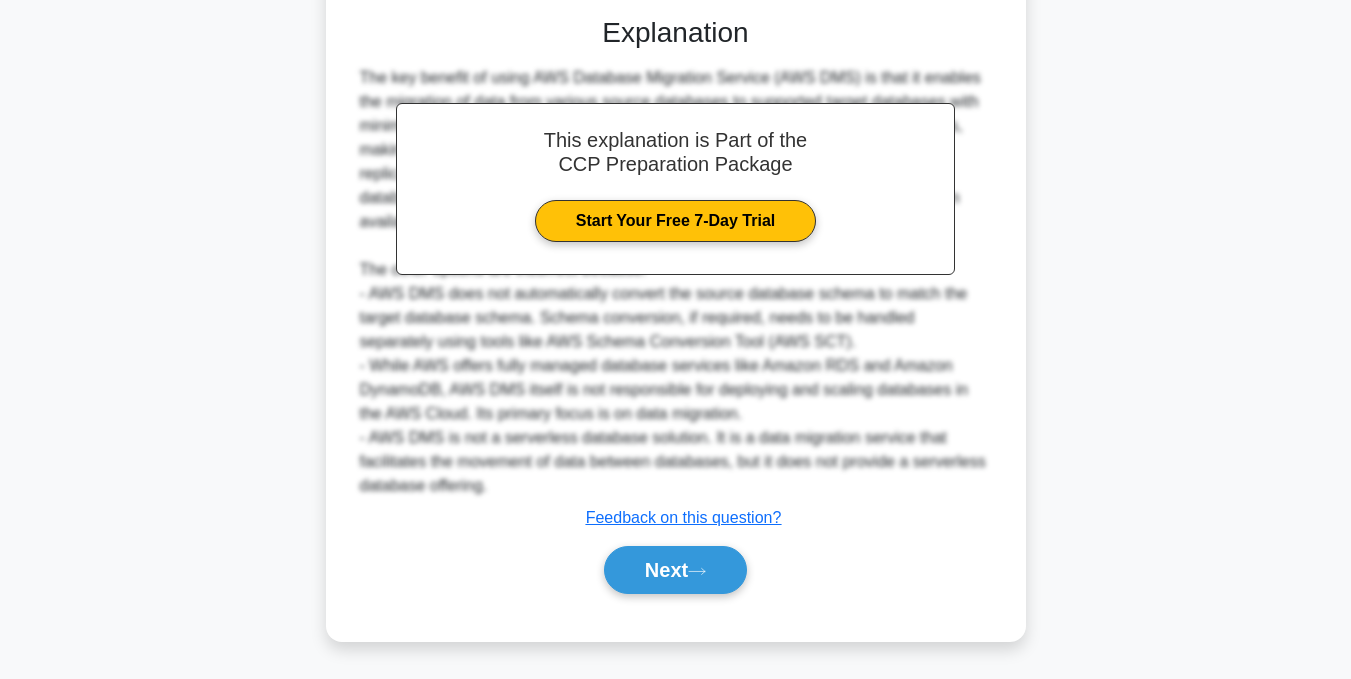 drag, startPoint x: 624, startPoint y: 554, endPoint x: 618, endPoint y: 501, distance: 53.338543 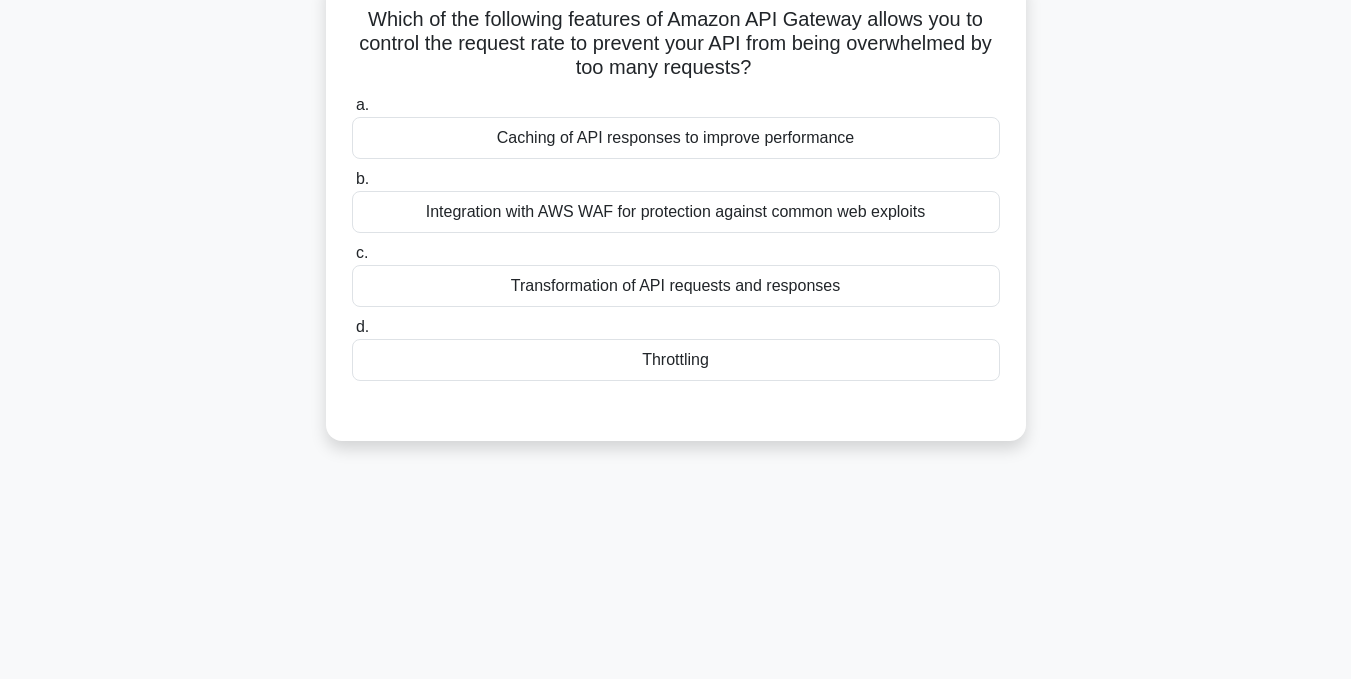 scroll, scrollTop: 101, scrollLeft: 0, axis: vertical 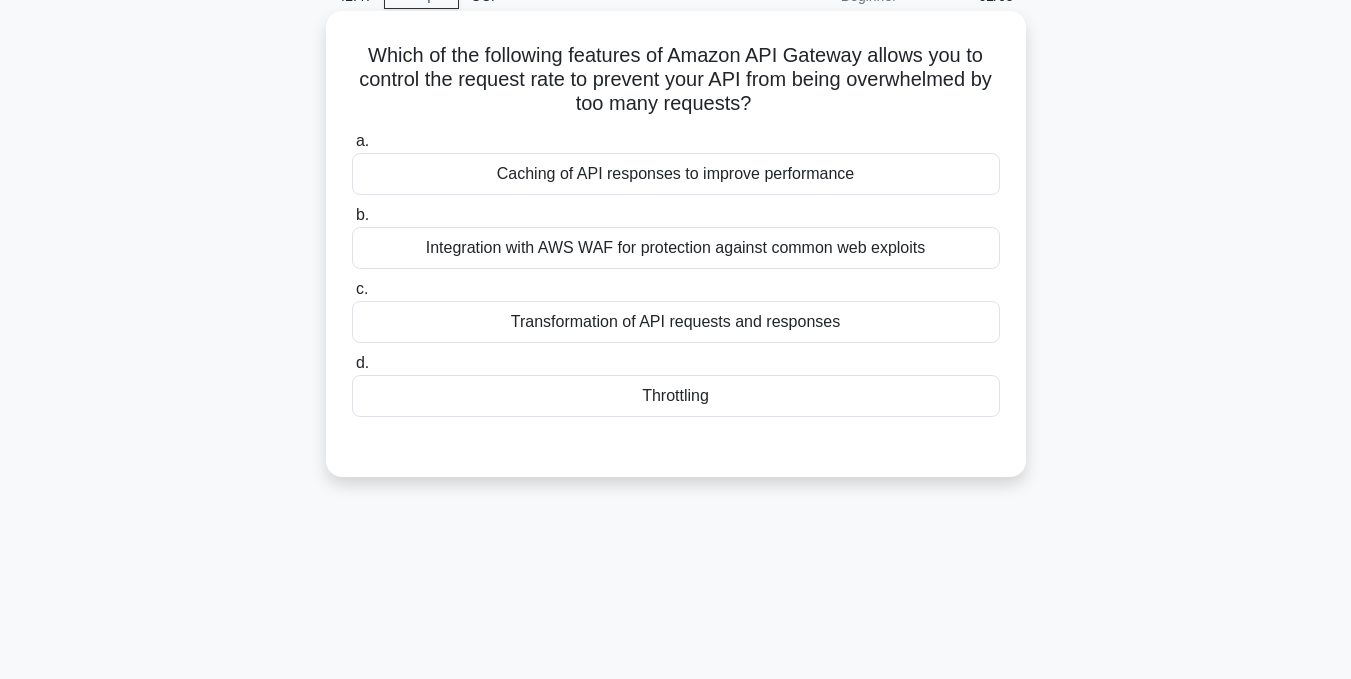 drag, startPoint x: 697, startPoint y: 191, endPoint x: 706, endPoint y: 393, distance: 202.2004 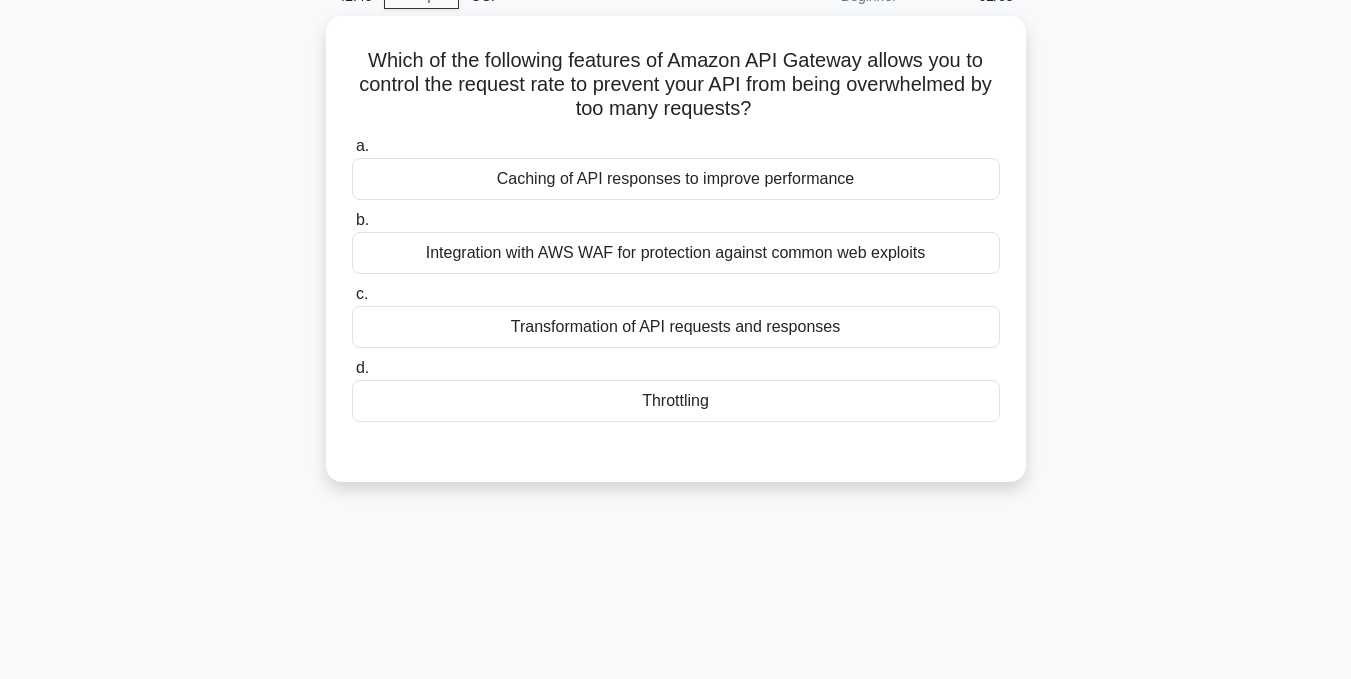 drag, startPoint x: 135, startPoint y: 319, endPoint x: 173, endPoint y: 267, distance: 64.40497 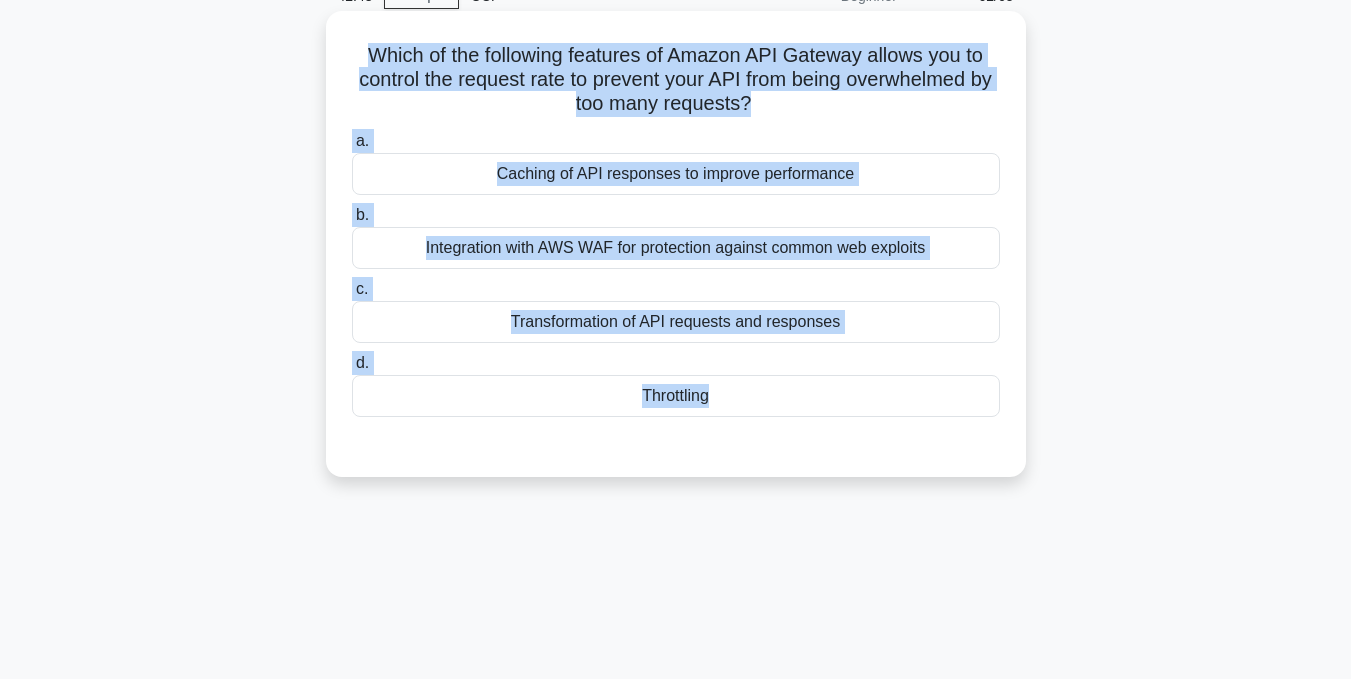 drag, startPoint x: 345, startPoint y: 51, endPoint x: 839, endPoint y: 406, distance: 608.3264 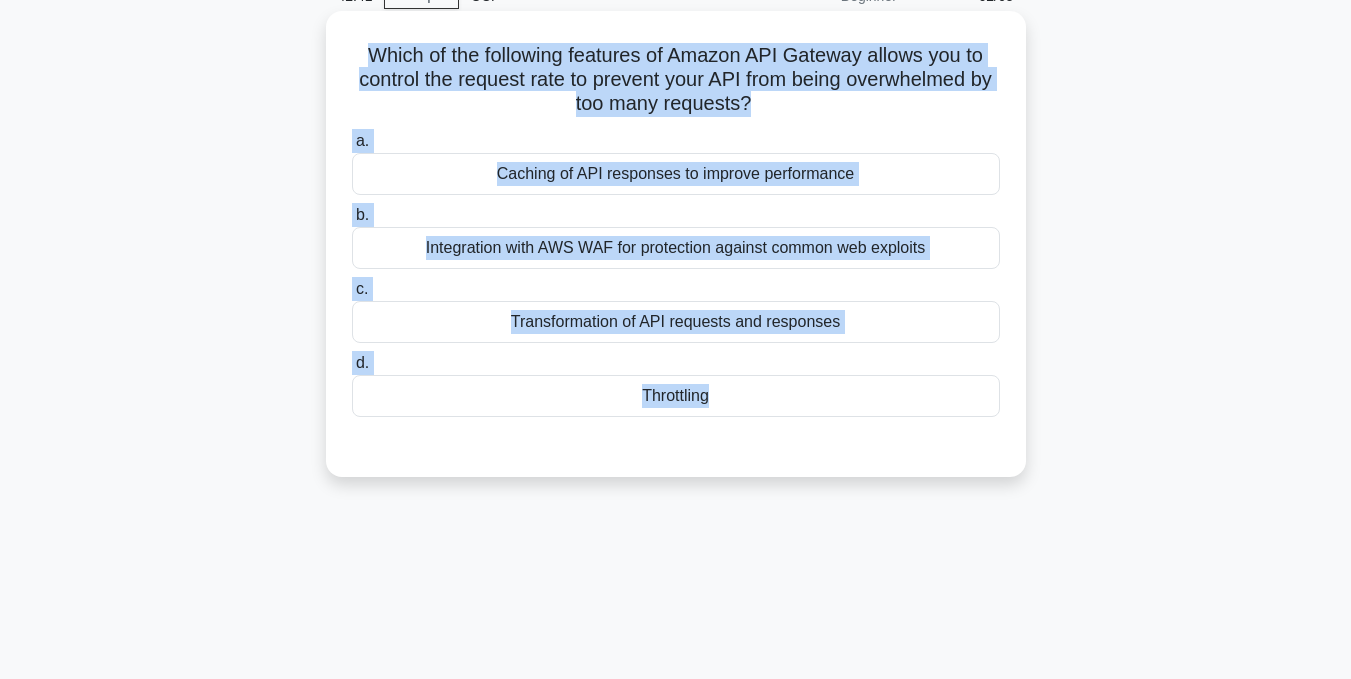 copy on "Which of the following features of Amazon API Gateway allows you to control the request rate to prevent your API from being overwhelmed by too many requests?
.spinner_0XTQ{transform-origin:center;animation:spinner_y6GP .75s linear infinite}@keyframes spinner_y6GP{100%{transform:rotate(360deg)}}
a.
Caching of API responses to improve performance
b.
Integration with AWS WAF for protection against common web exploits
c.
Transformation of API requests and responses
d.
Throttling" 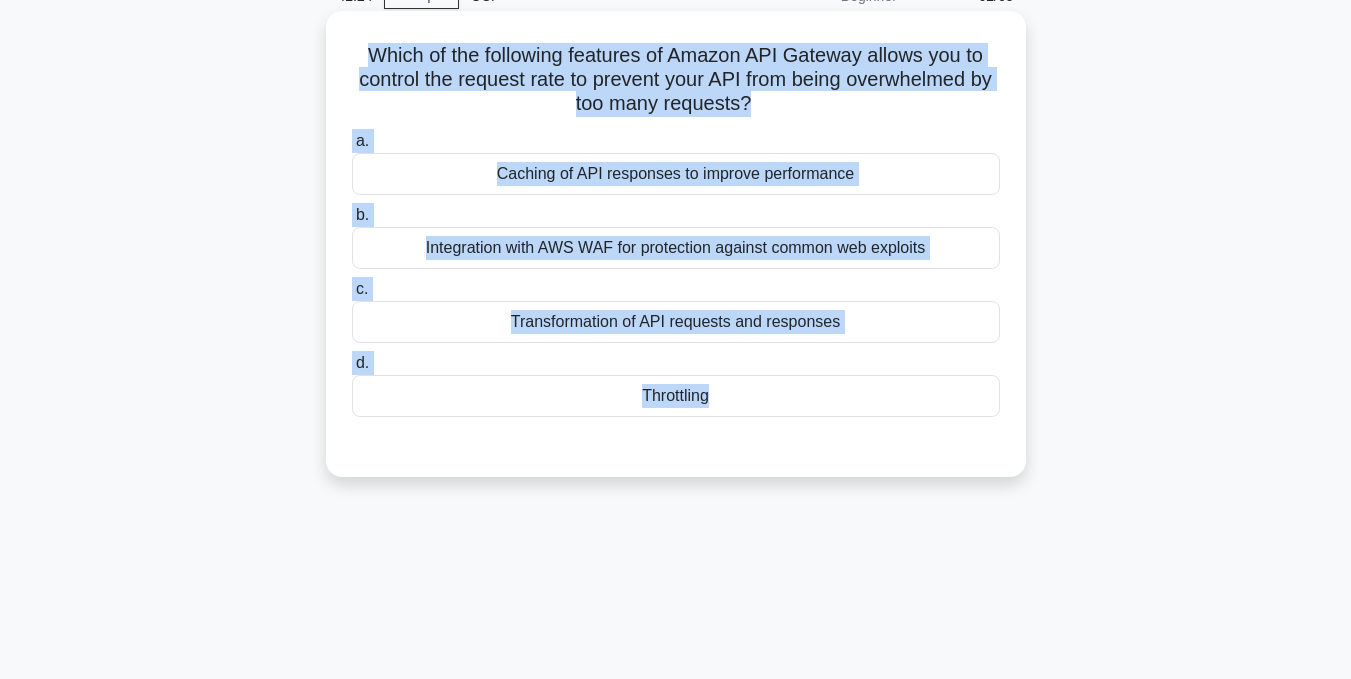 click on "Throttling" at bounding box center [676, 396] 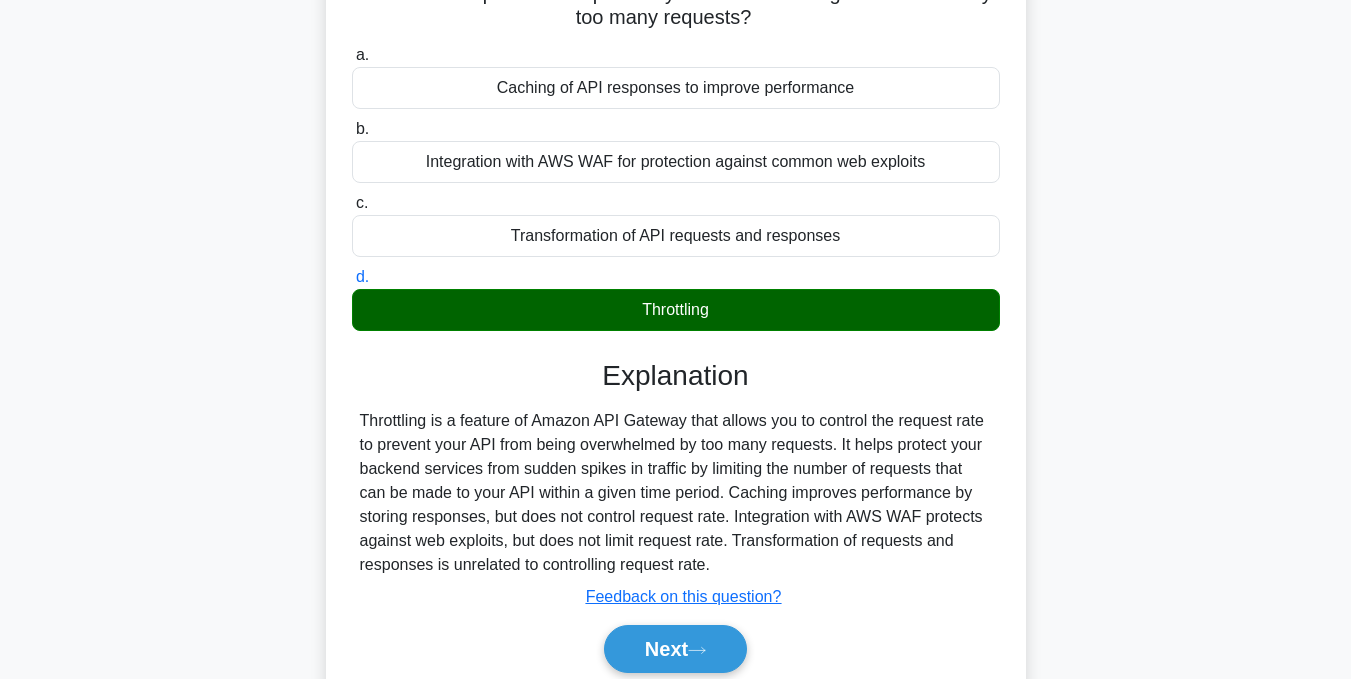 scroll, scrollTop: 401, scrollLeft: 0, axis: vertical 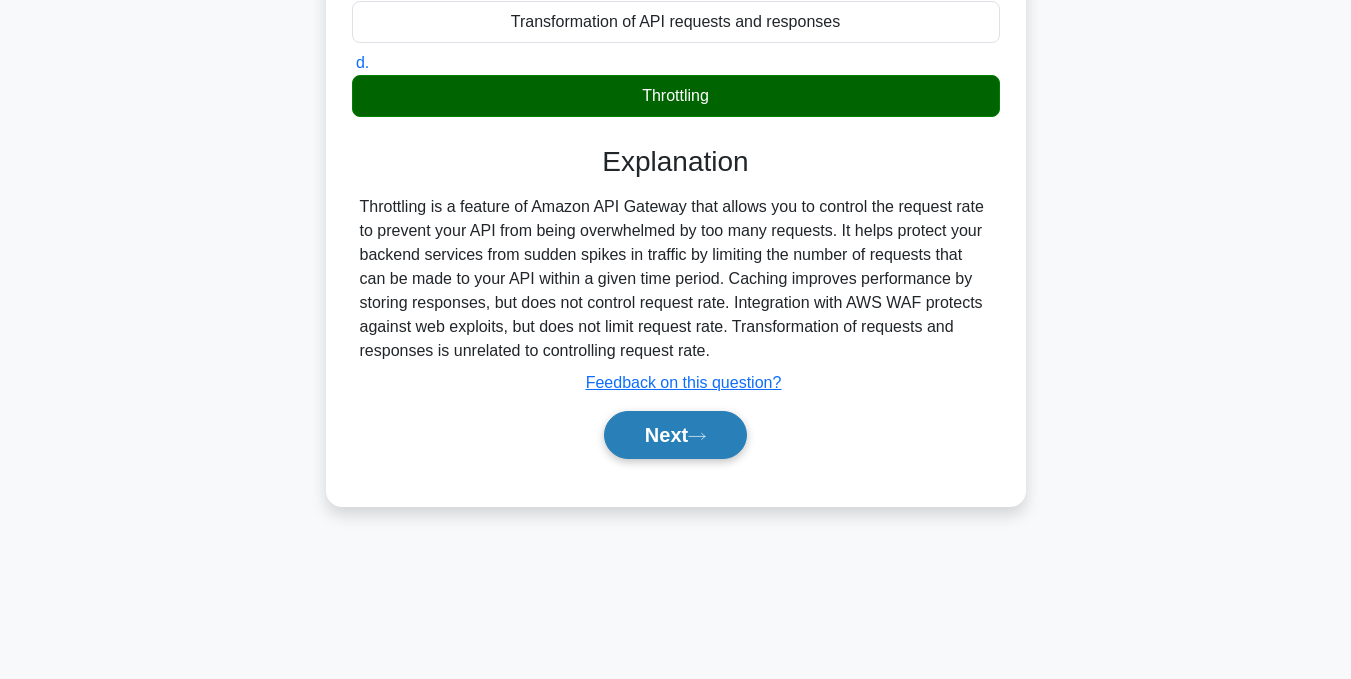 click on "Next" at bounding box center [675, 435] 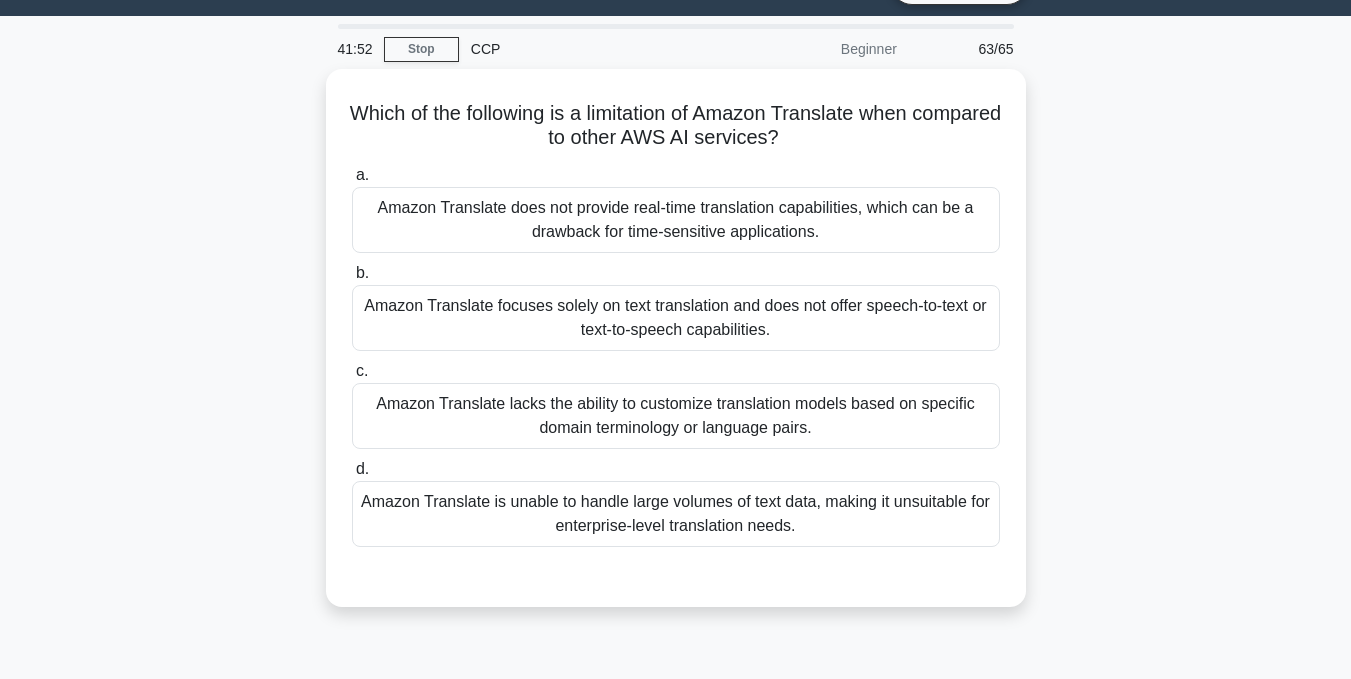 scroll, scrollTop: 0, scrollLeft: 0, axis: both 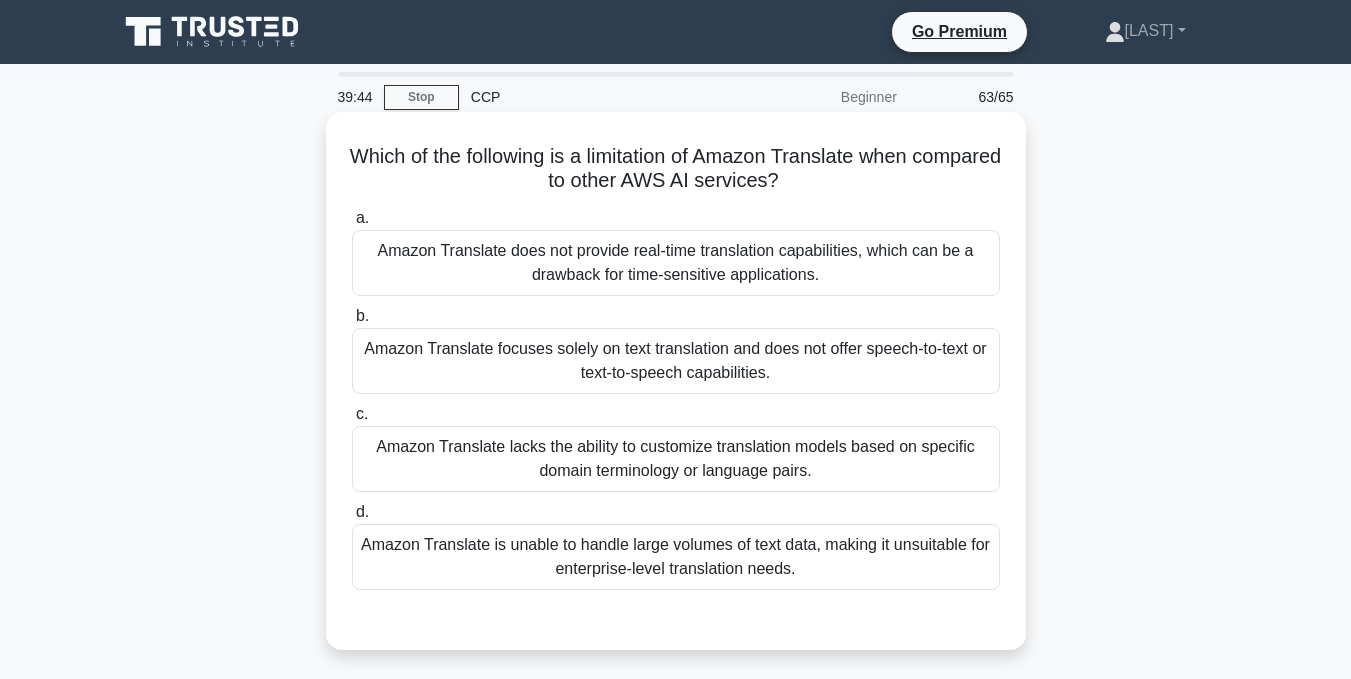click on "Amazon Translate lacks the ability to customize translation models based on specific domain terminology or language pairs." at bounding box center (676, 459) 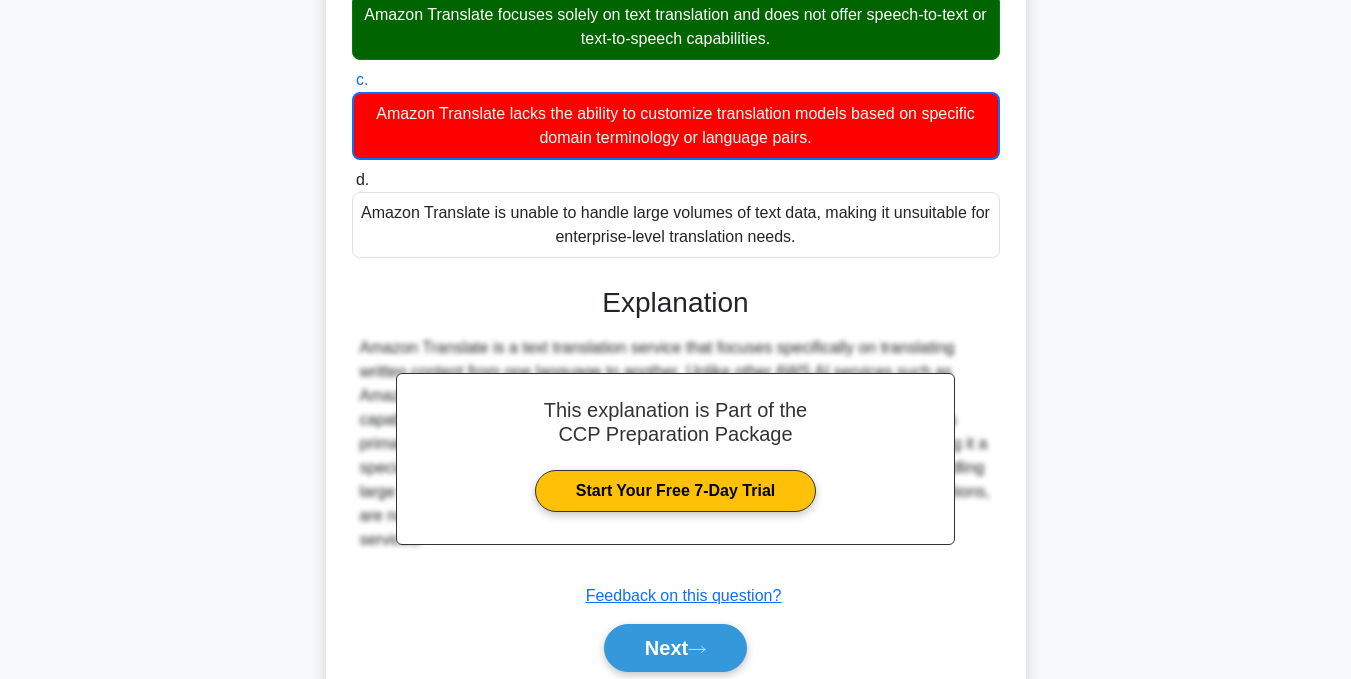 scroll, scrollTop: 400, scrollLeft: 0, axis: vertical 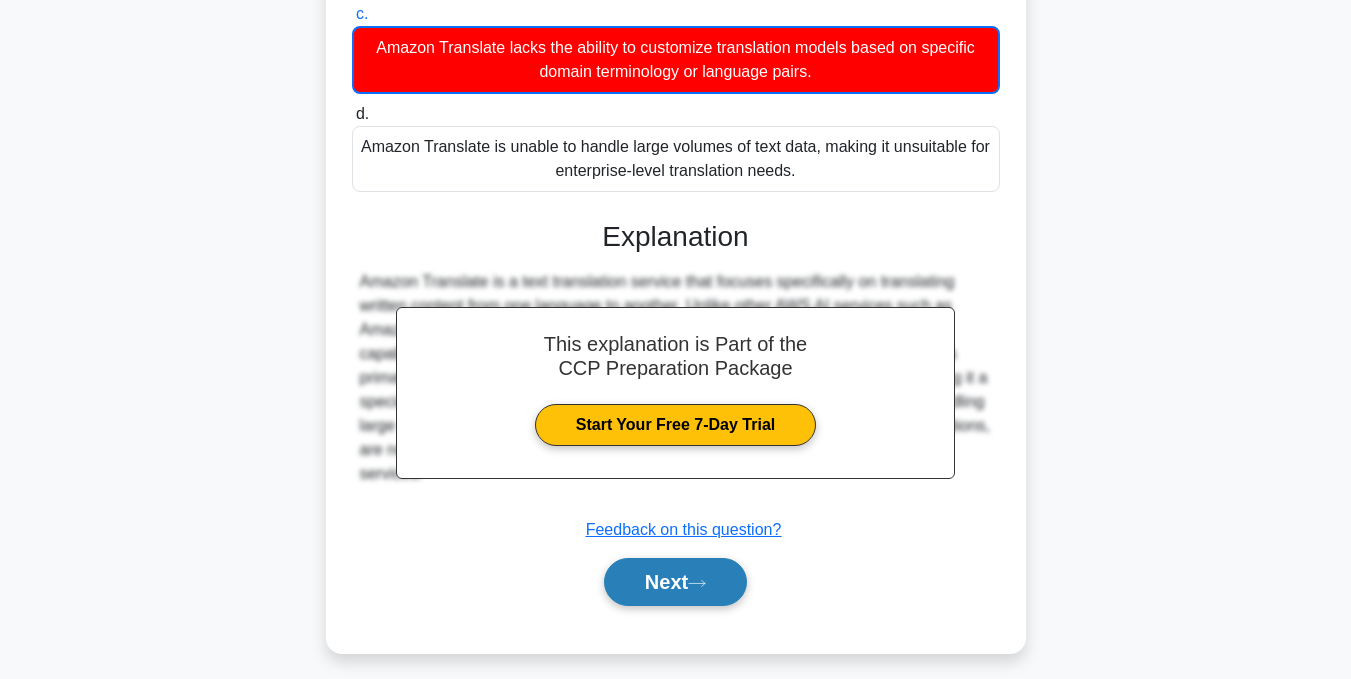 click on "Next" at bounding box center [675, 582] 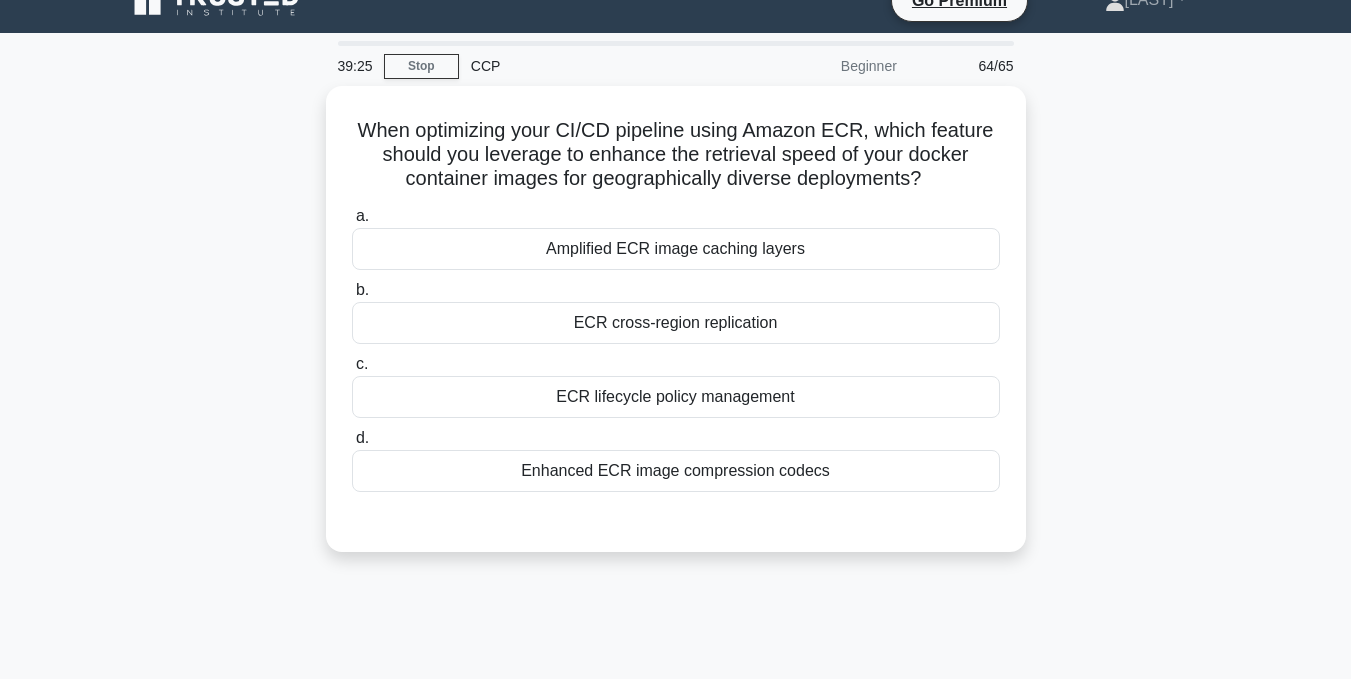 scroll, scrollTop: 0, scrollLeft: 0, axis: both 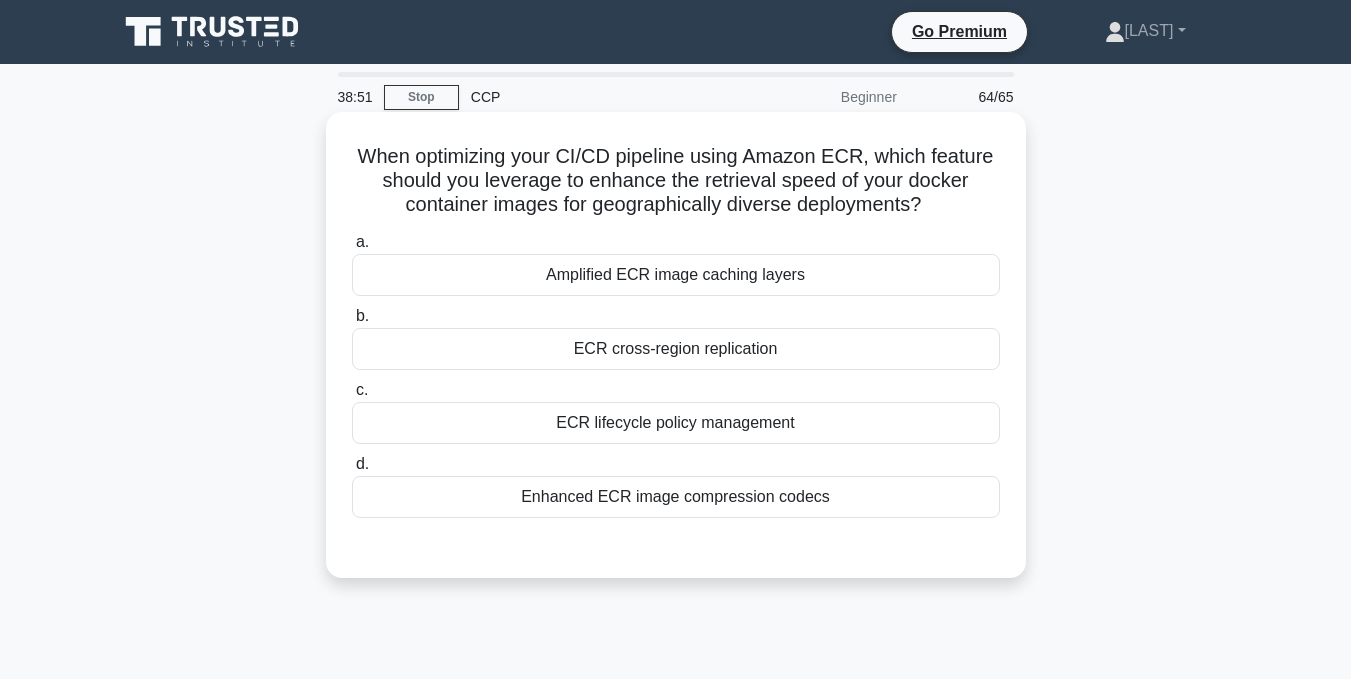 click on "ECR cross-region replication" at bounding box center [676, 349] 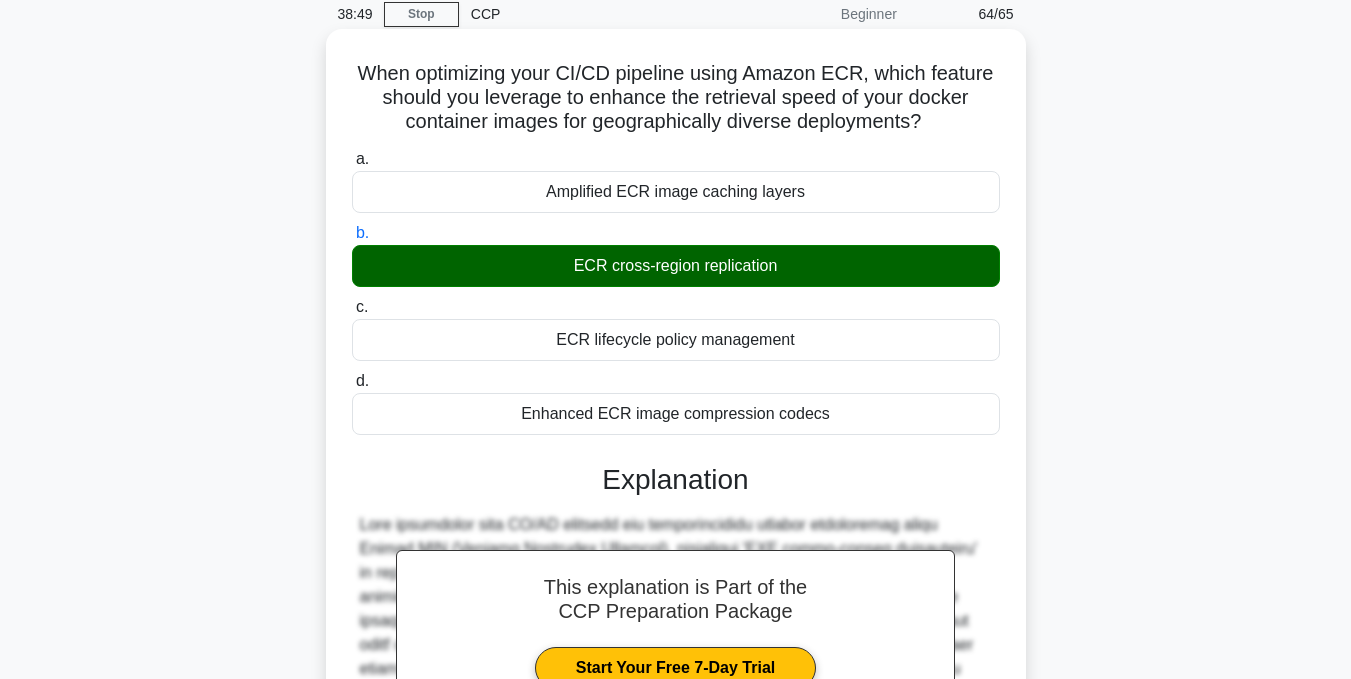 scroll, scrollTop: 483, scrollLeft: 0, axis: vertical 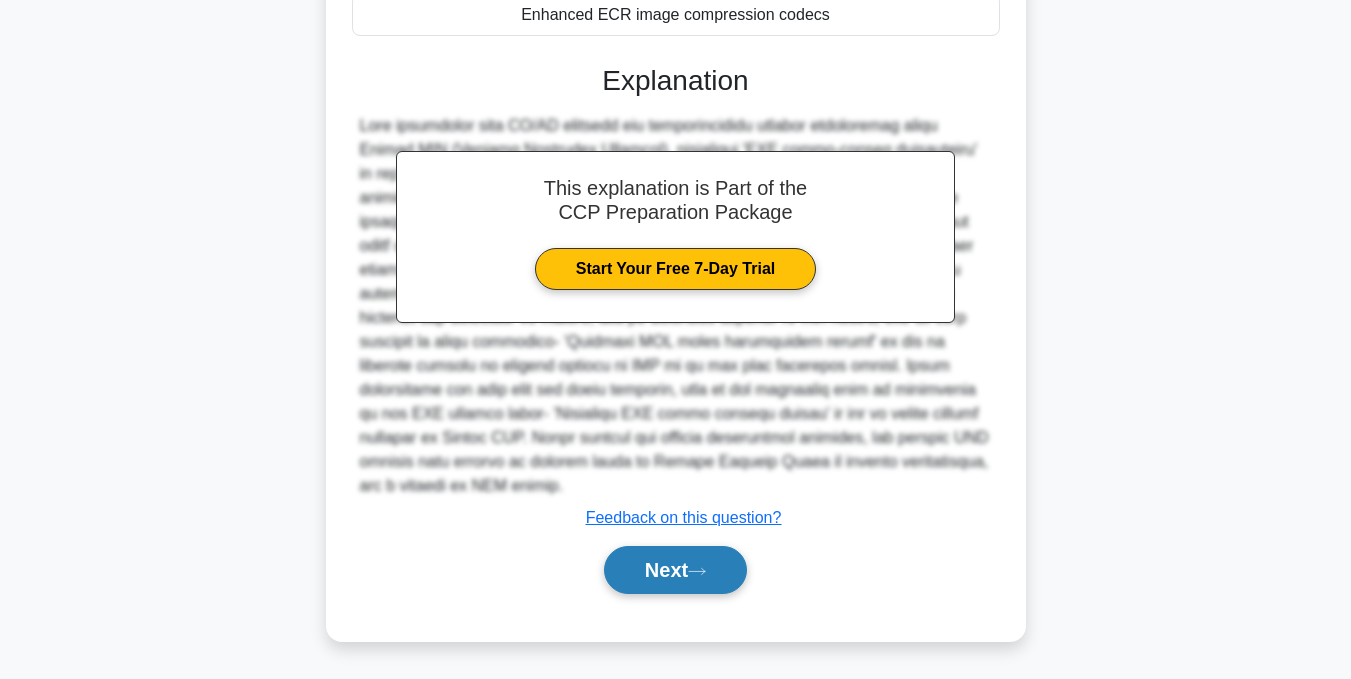 click on "Next" at bounding box center [675, 570] 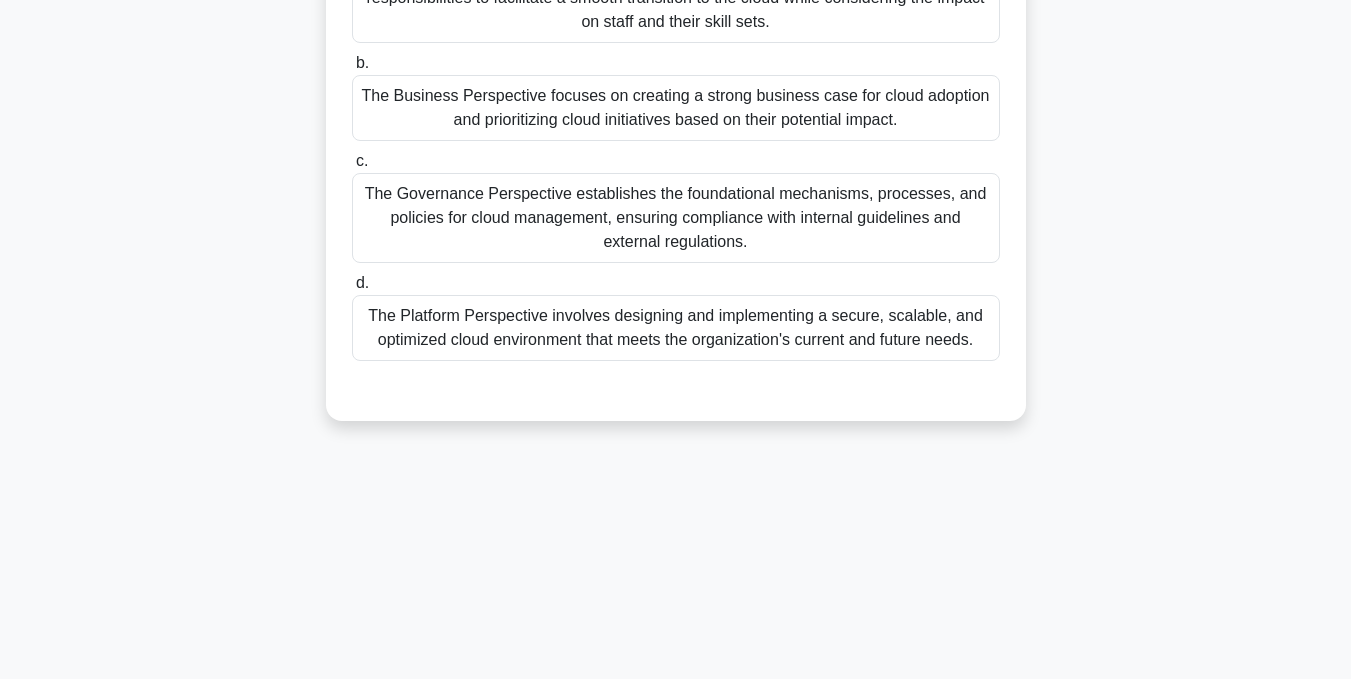 scroll, scrollTop: 101, scrollLeft: 0, axis: vertical 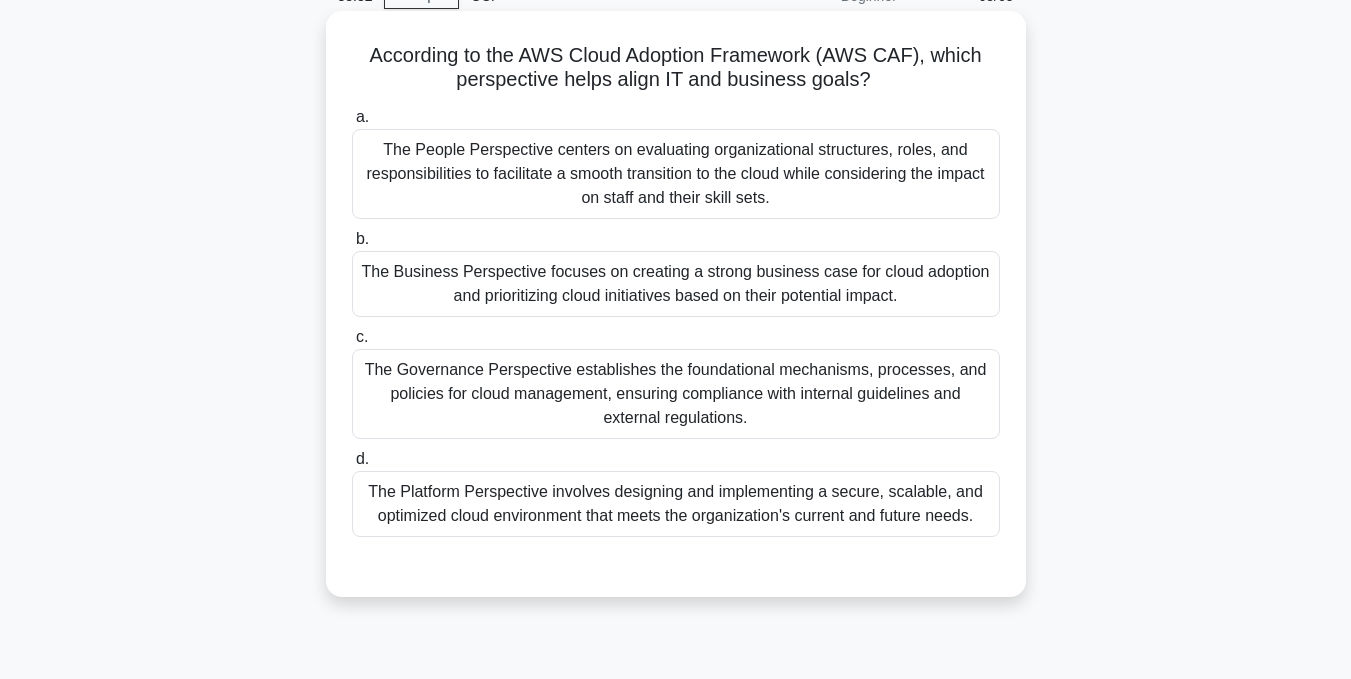 click on "The Business Perspective focuses on creating a strong business case for cloud adoption and prioritizing cloud initiatives based on their potential impact." at bounding box center (676, 284) 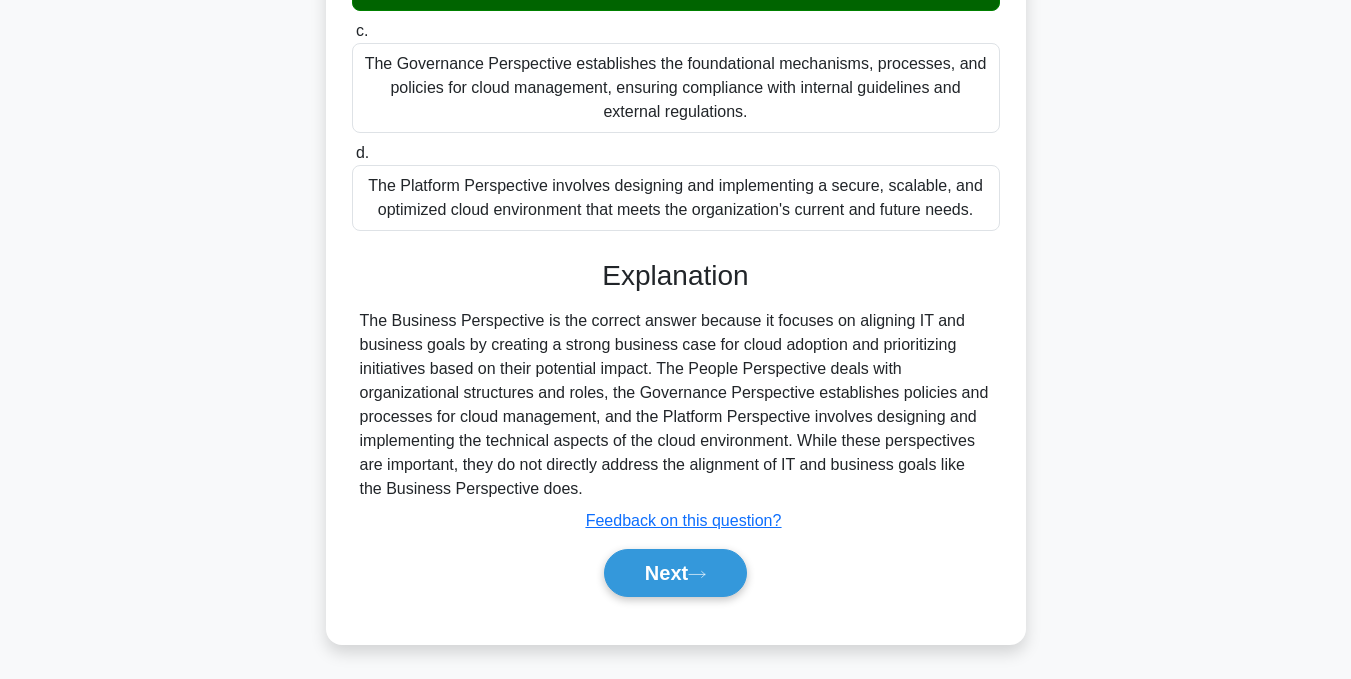 scroll, scrollTop: 411, scrollLeft: 0, axis: vertical 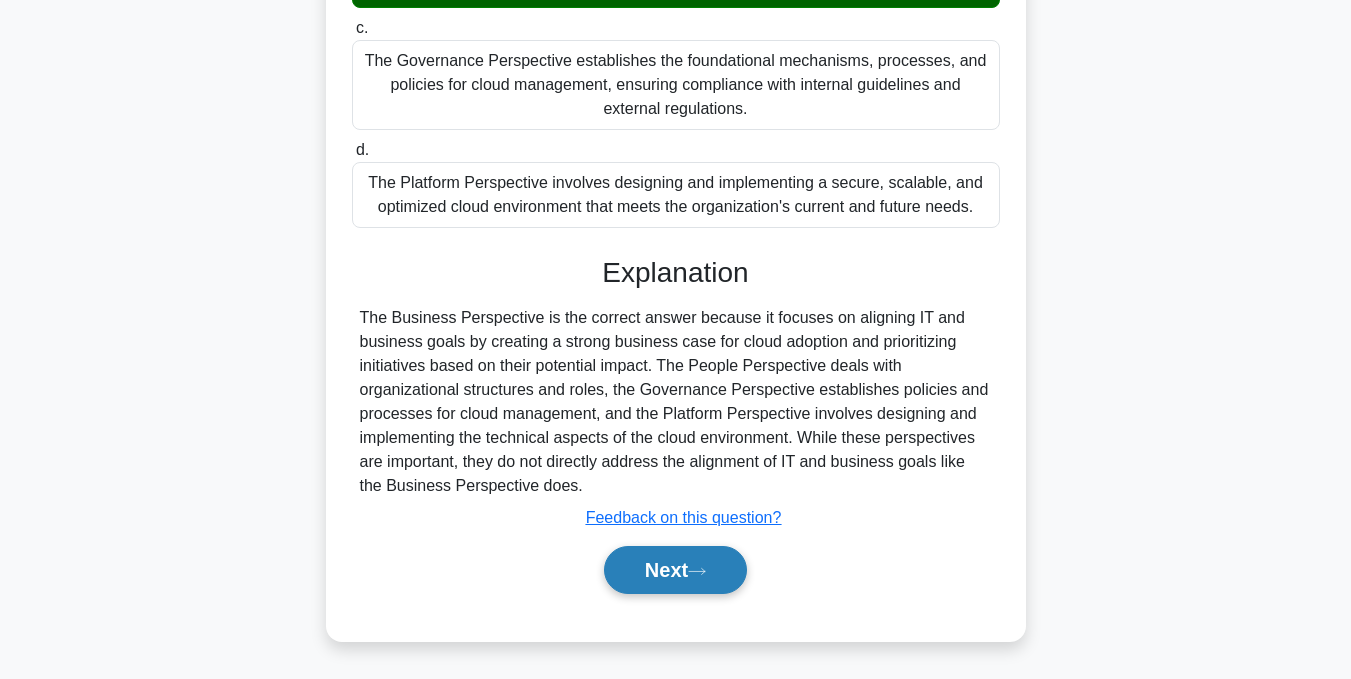 click on "Next" at bounding box center (675, 570) 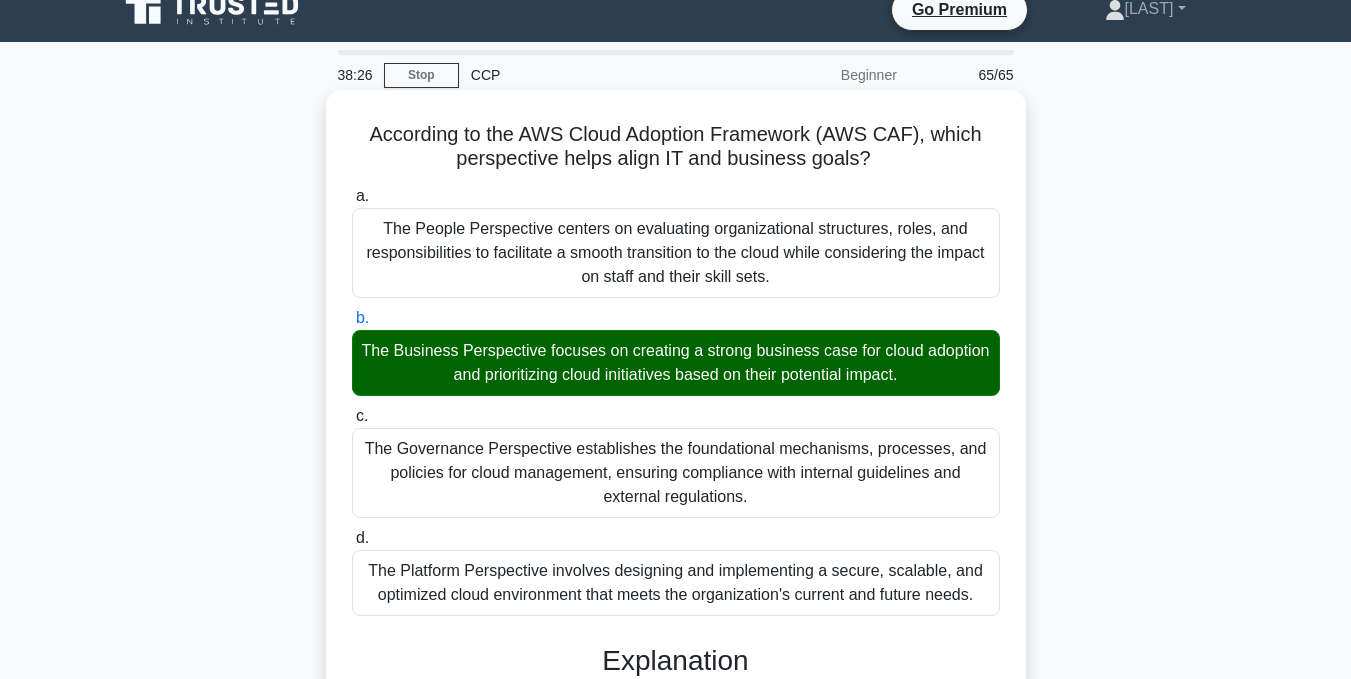 scroll, scrollTop: 0, scrollLeft: 0, axis: both 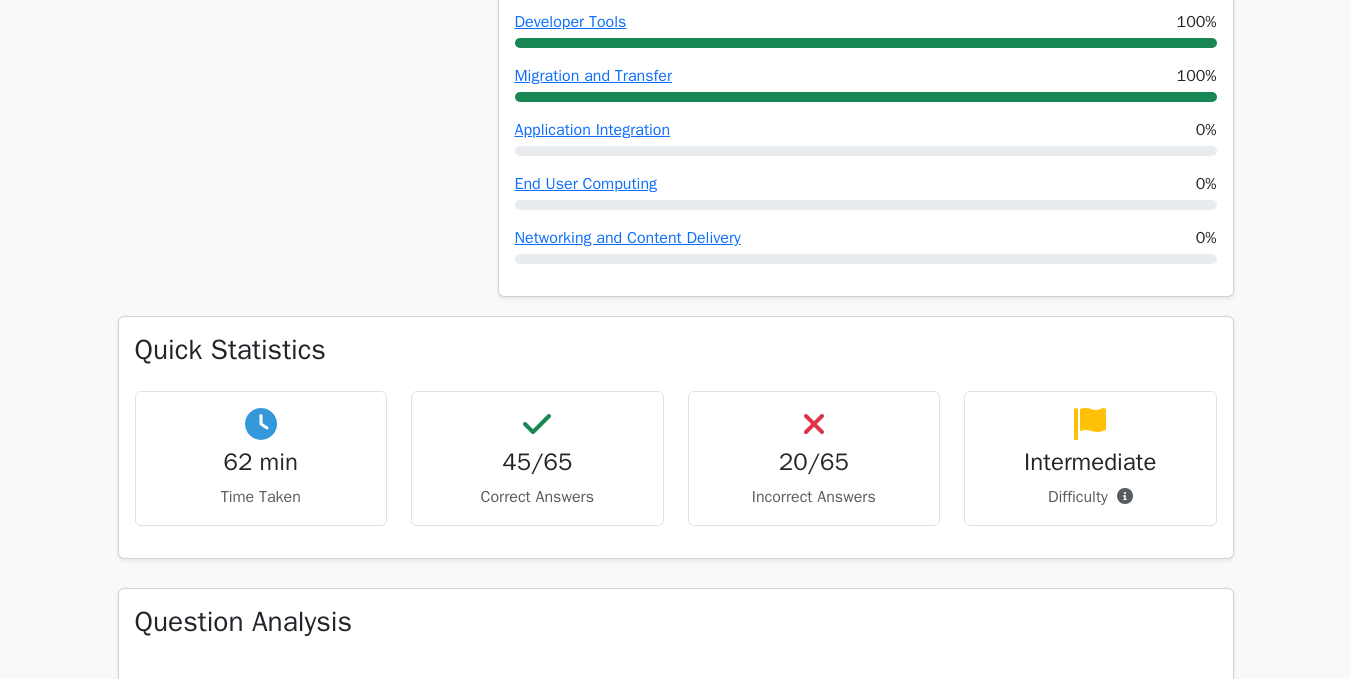 click on "Intermediate" at bounding box center (1090, 462) 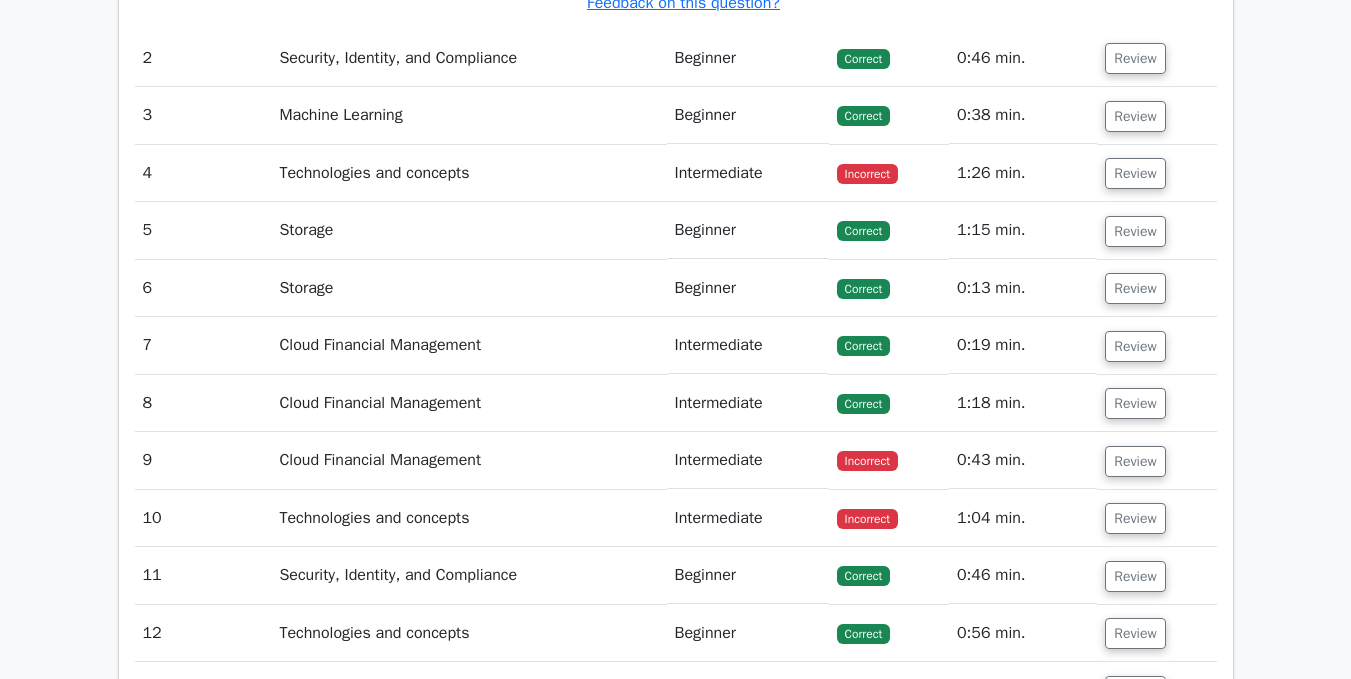 scroll, scrollTop: 3100, scrollLeft: 0, axis: vertical 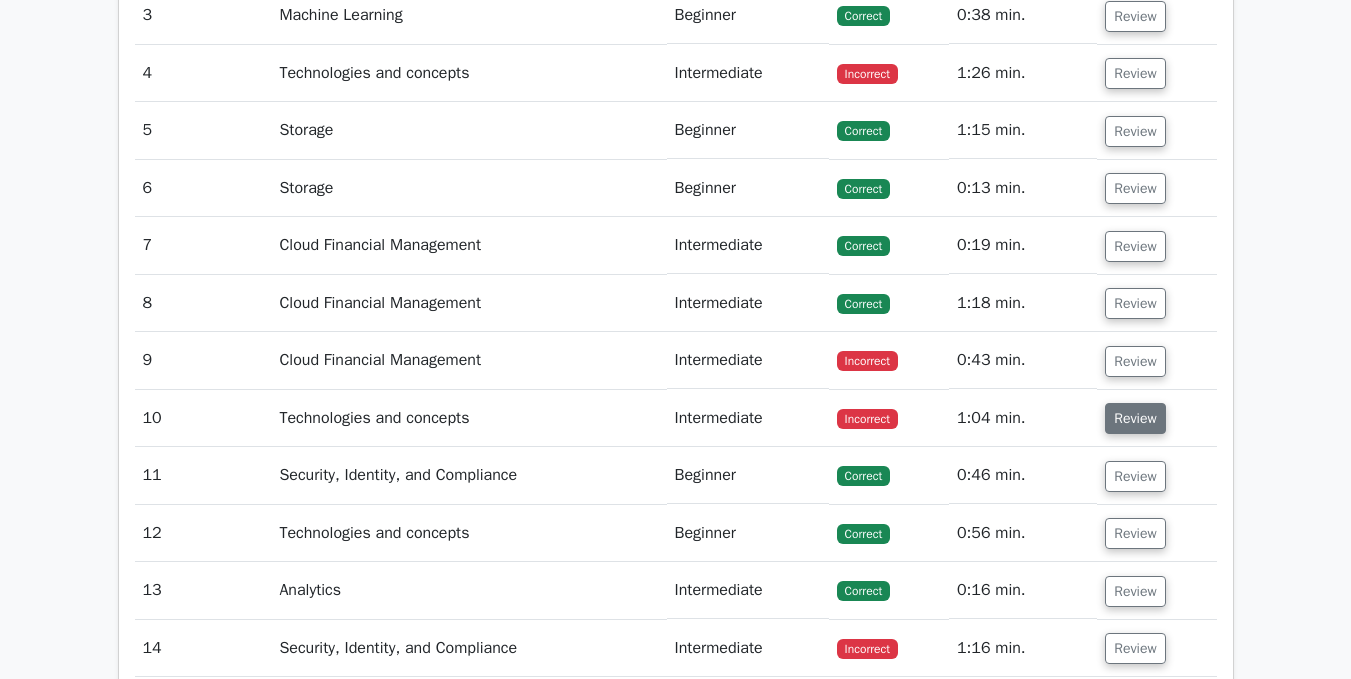 click on "Review" at bounding box center [1135, 418] 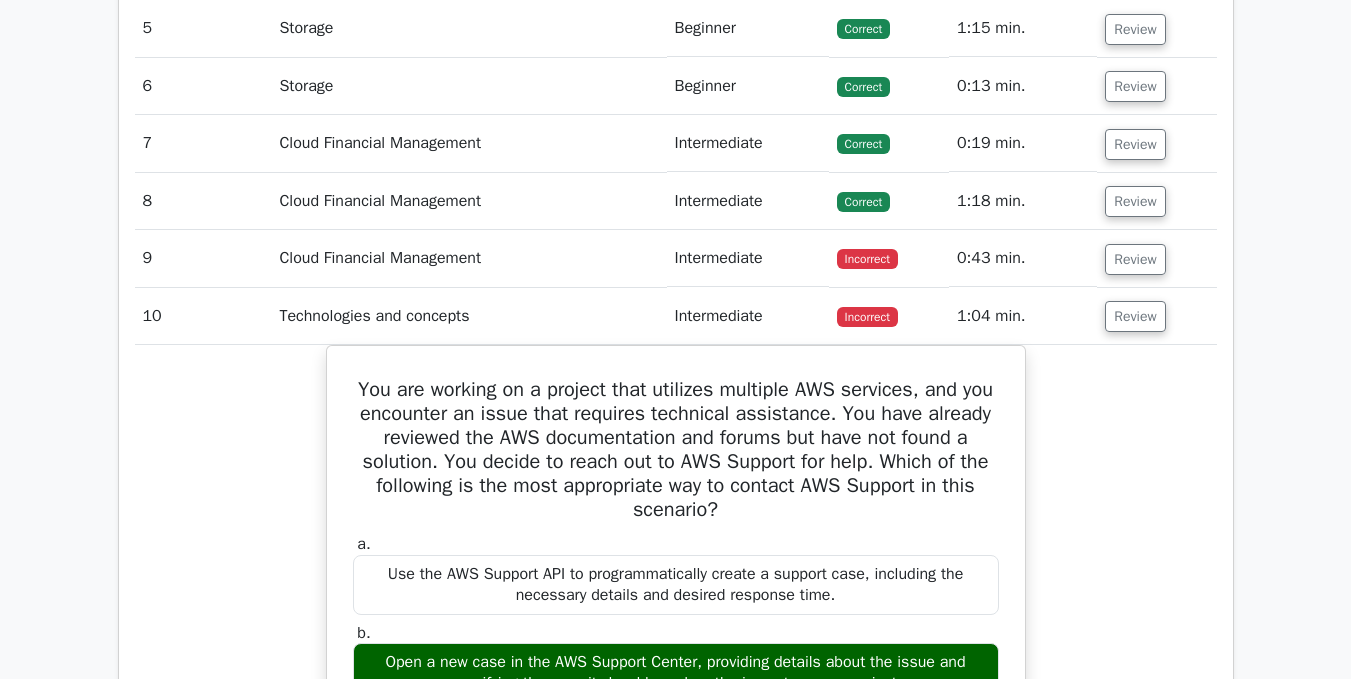 scroll, scrollTop: 3200, scrollLeft: 0, axis: vertical 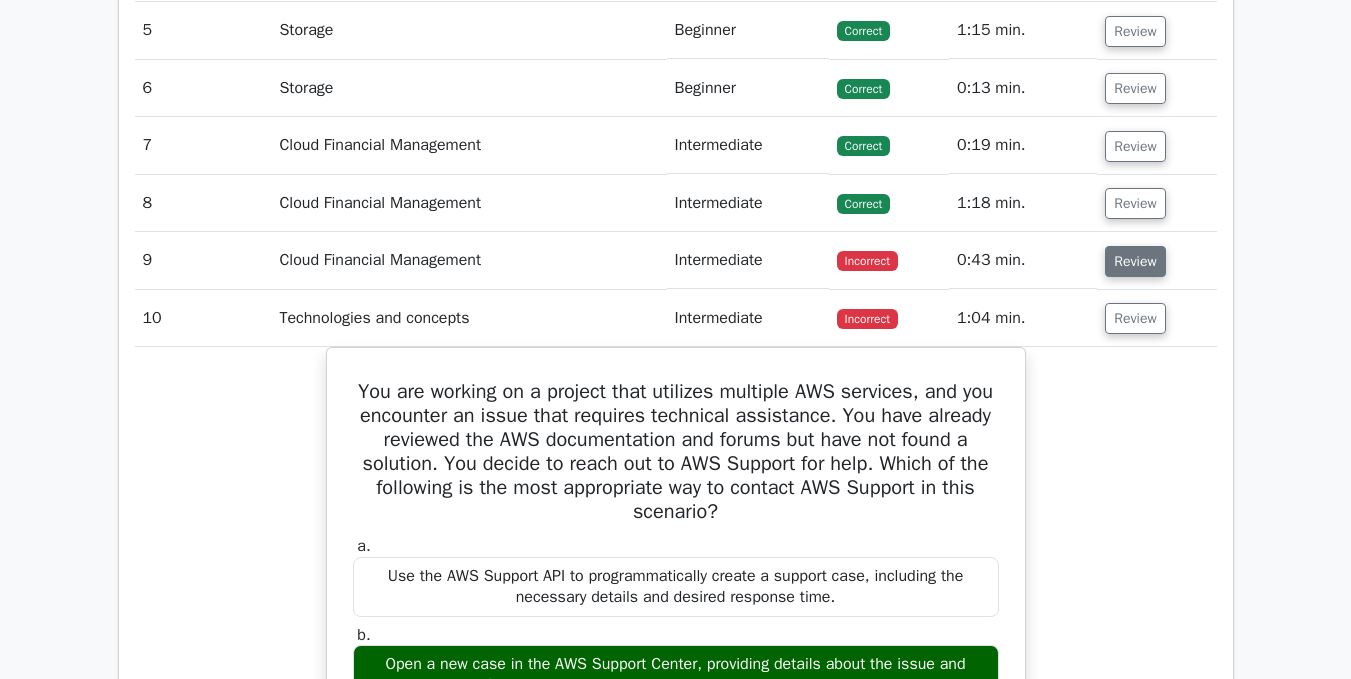 click on "Review" at bounding box center (1135, 261) 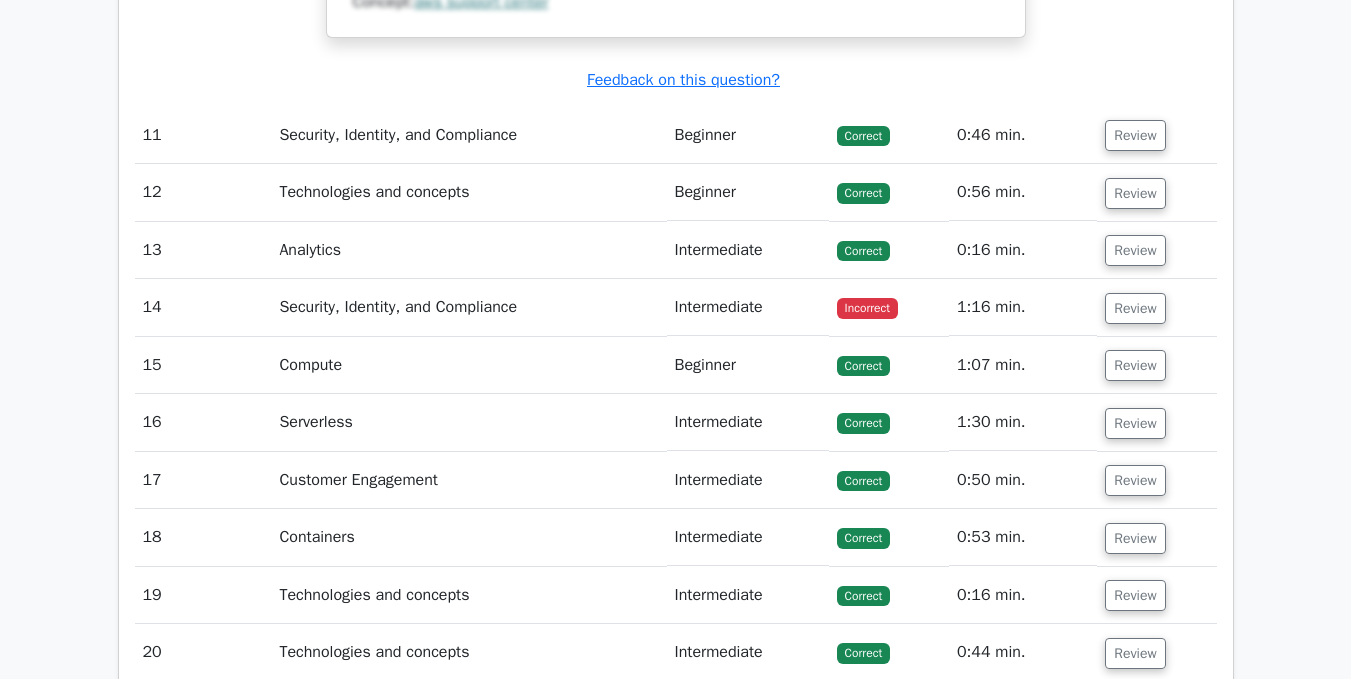 scroll, scrollTop: 5400, scrollLeft: 0, axis: vertical 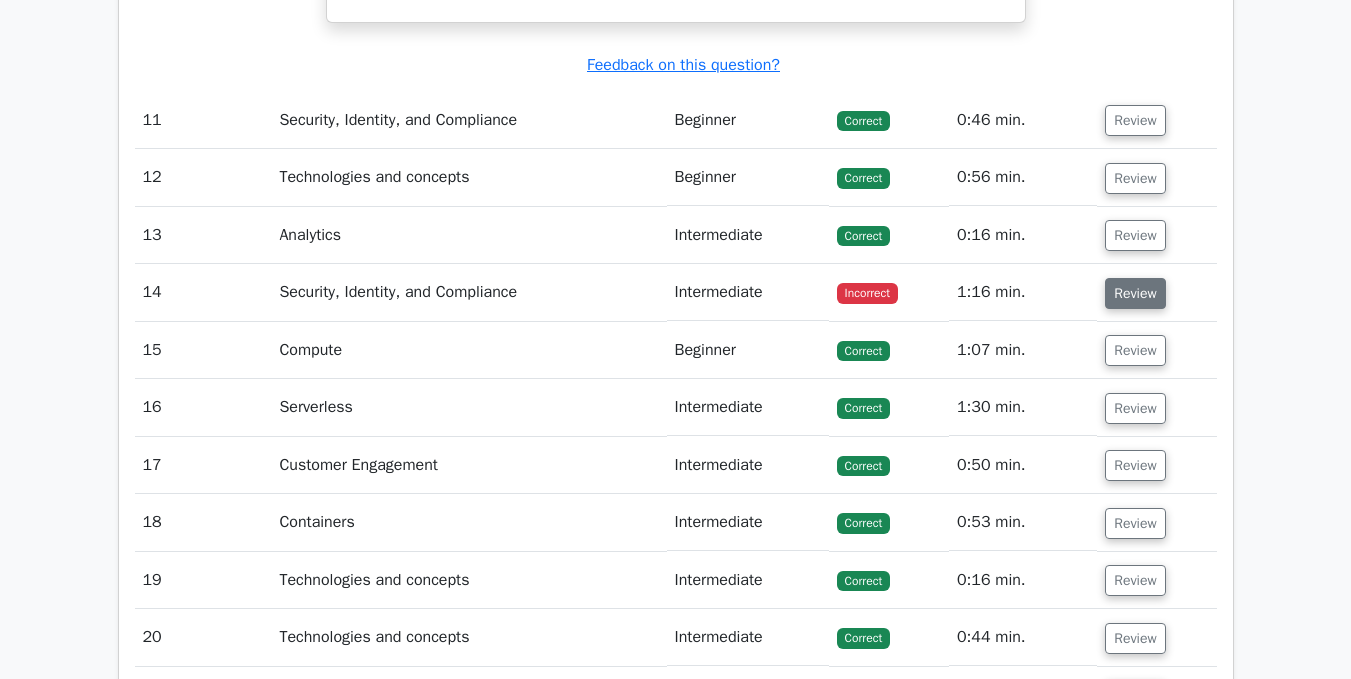 click on "Review" at bounding box center [1135, 293] 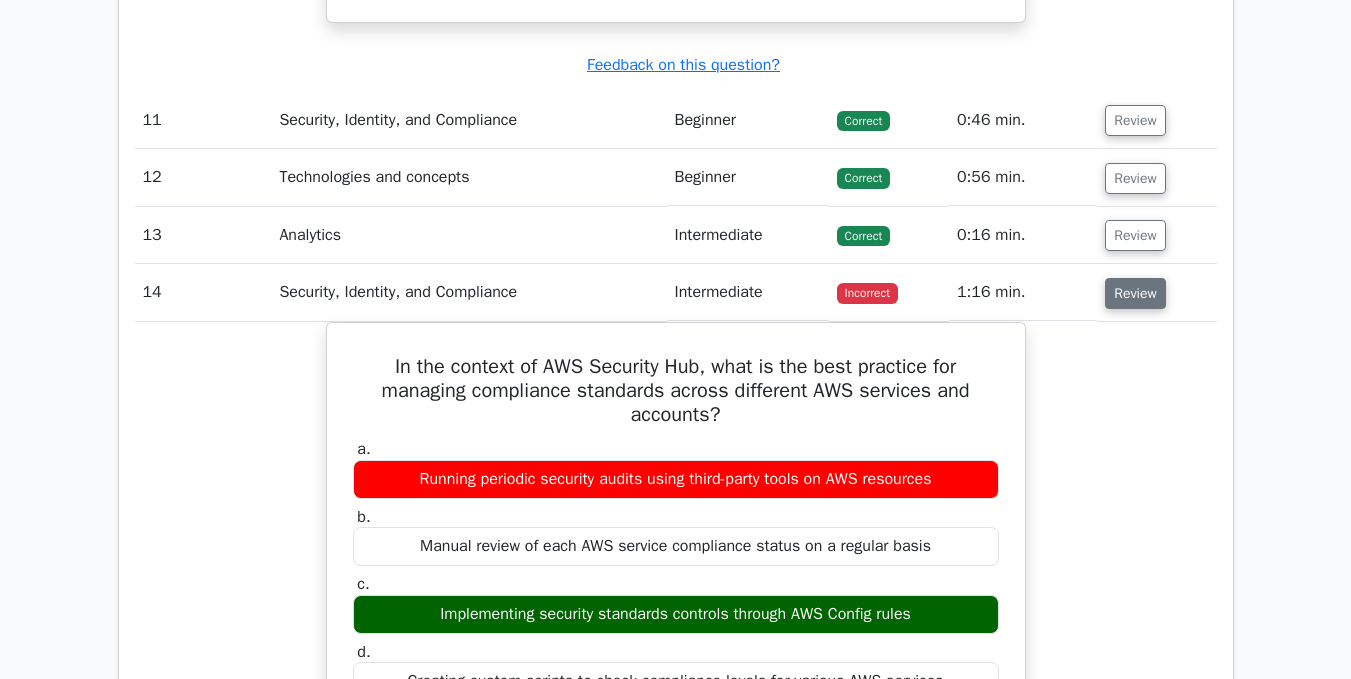 click on "Review" at bounding box center (1135, 293) 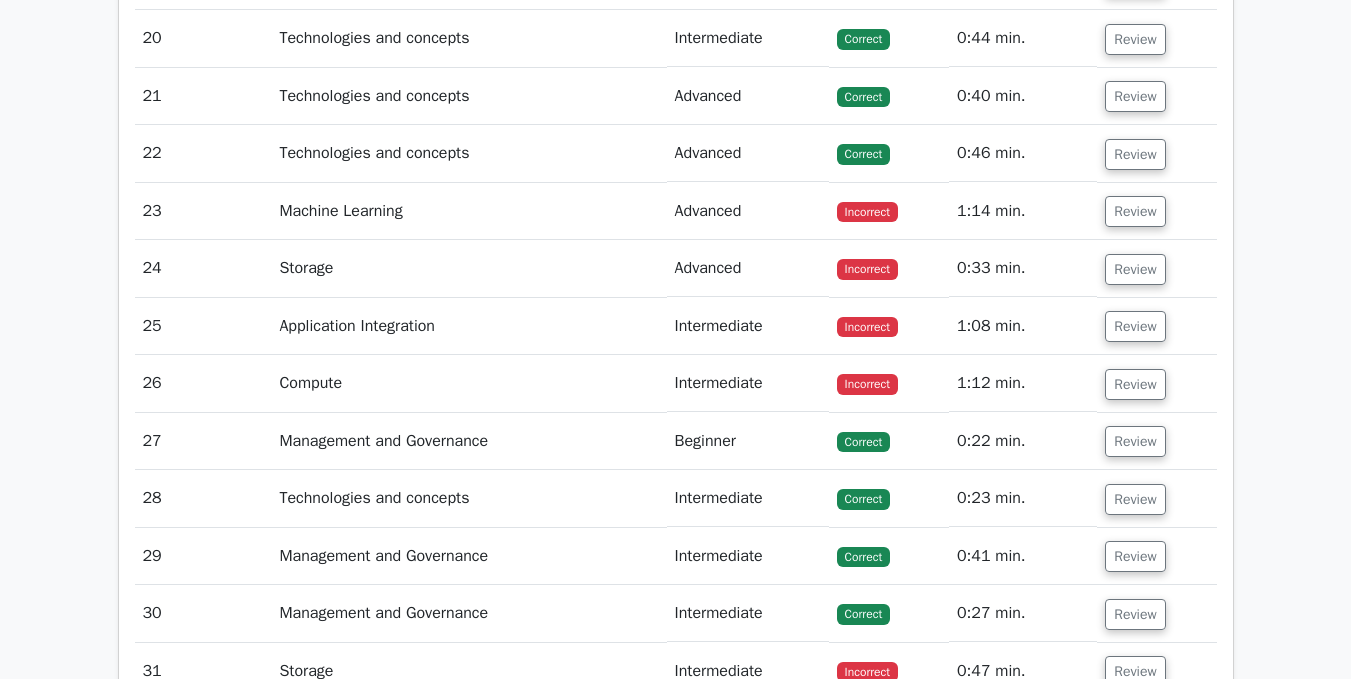 scroll, scrollTop: 6000, scrollLeft: 0, axis: vertical 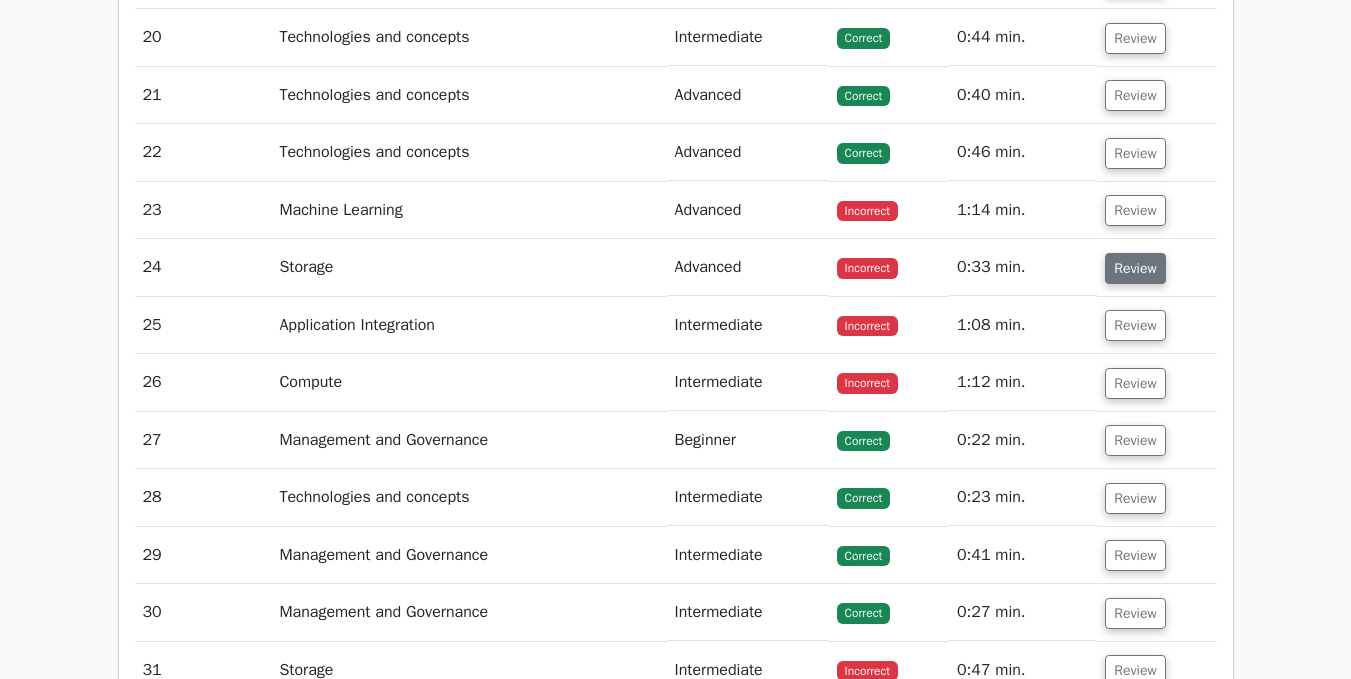 click on "Review" at bounding box center (1135, 268) 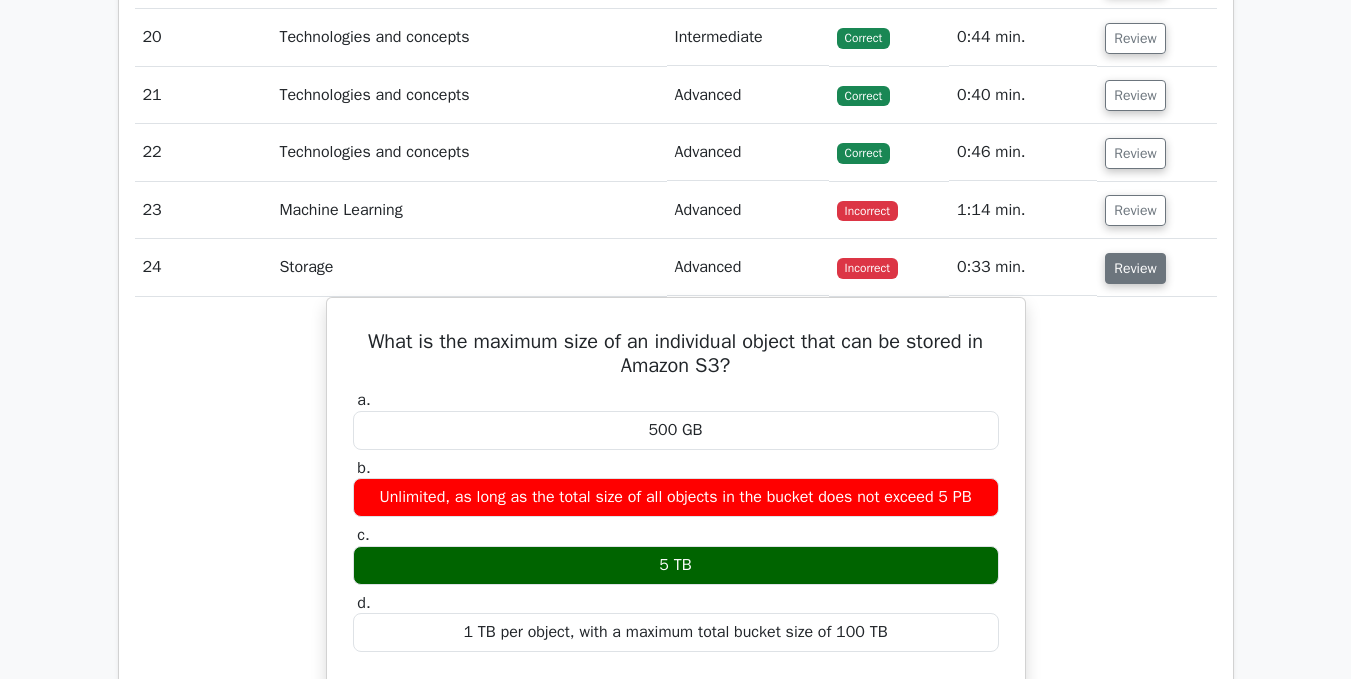 click on "Review" at bounding box center [1135, 268] 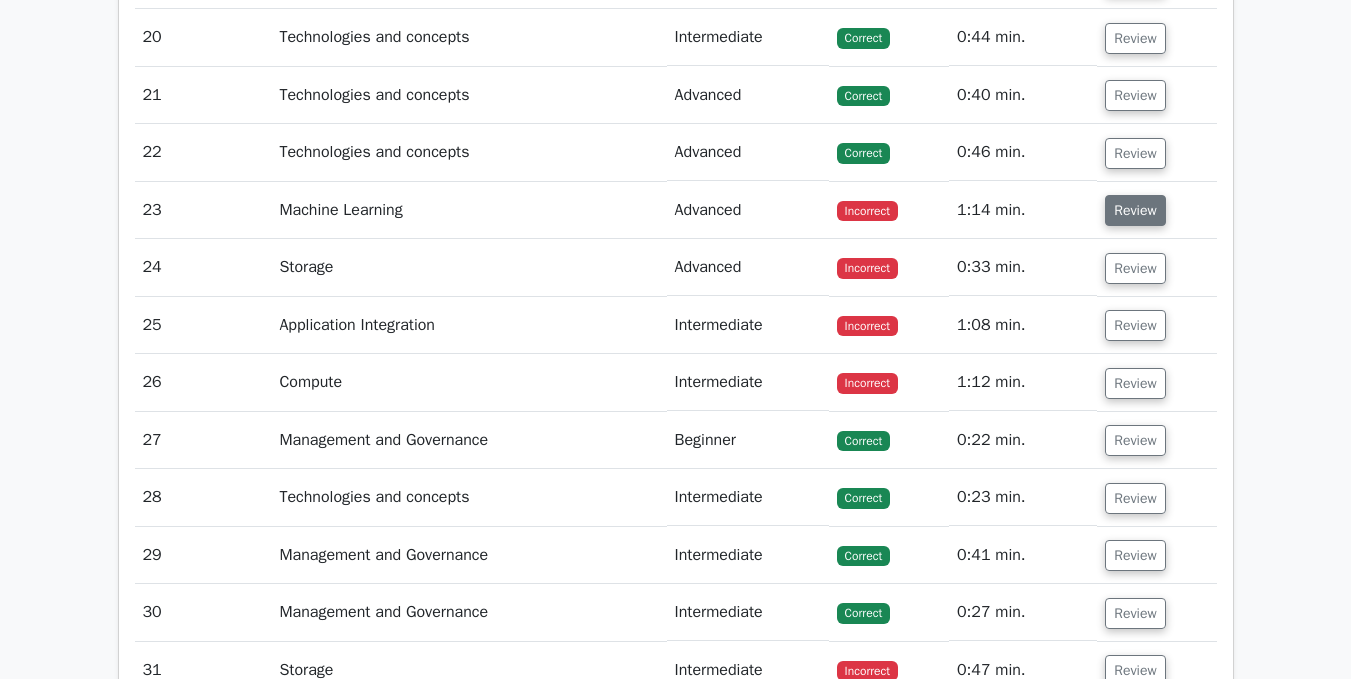 click on "Review" at bounding box center (1135, 210) 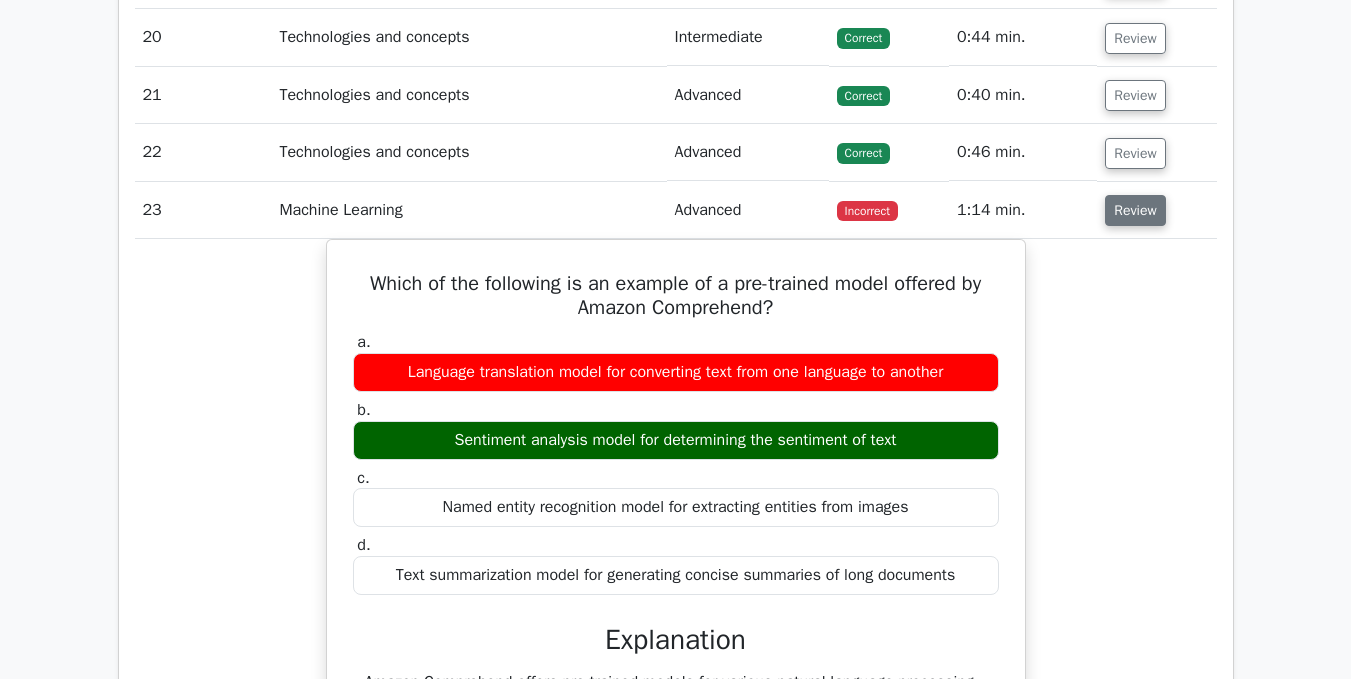 click on "Review" at bounding box center (1135, 210) 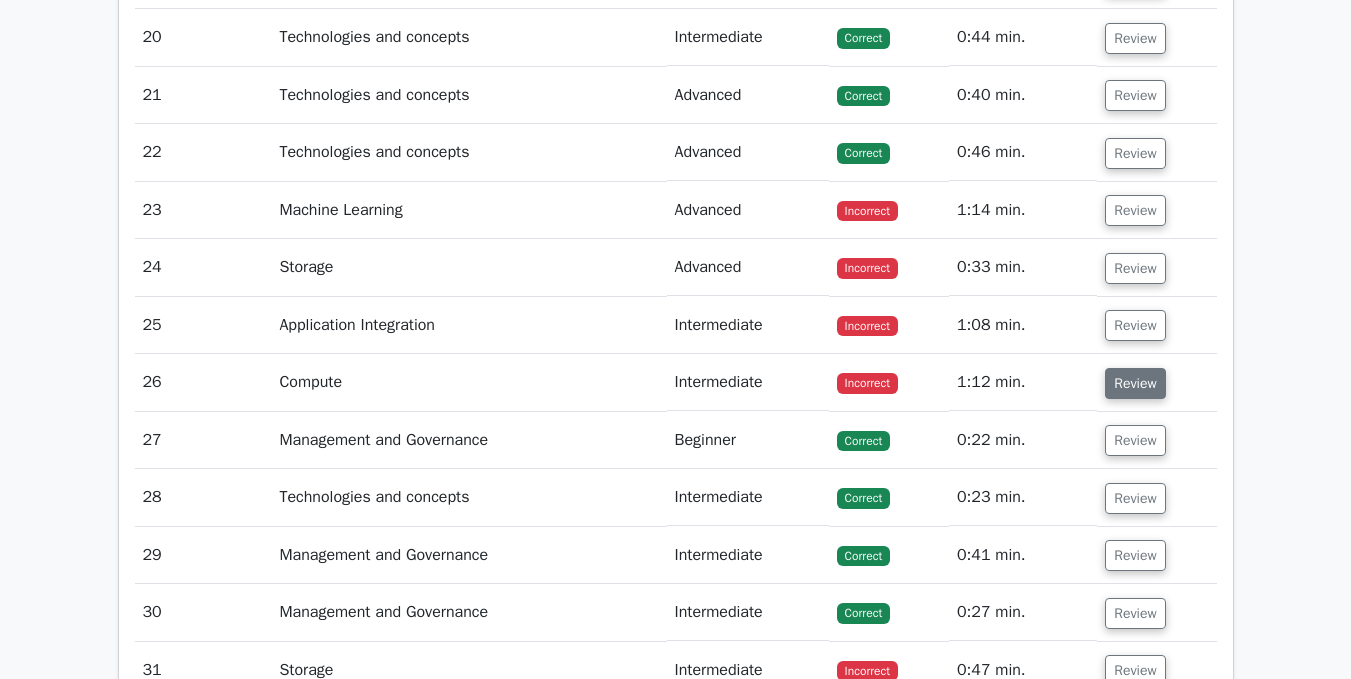 click on "Review" at bounding box center [1135, 383] 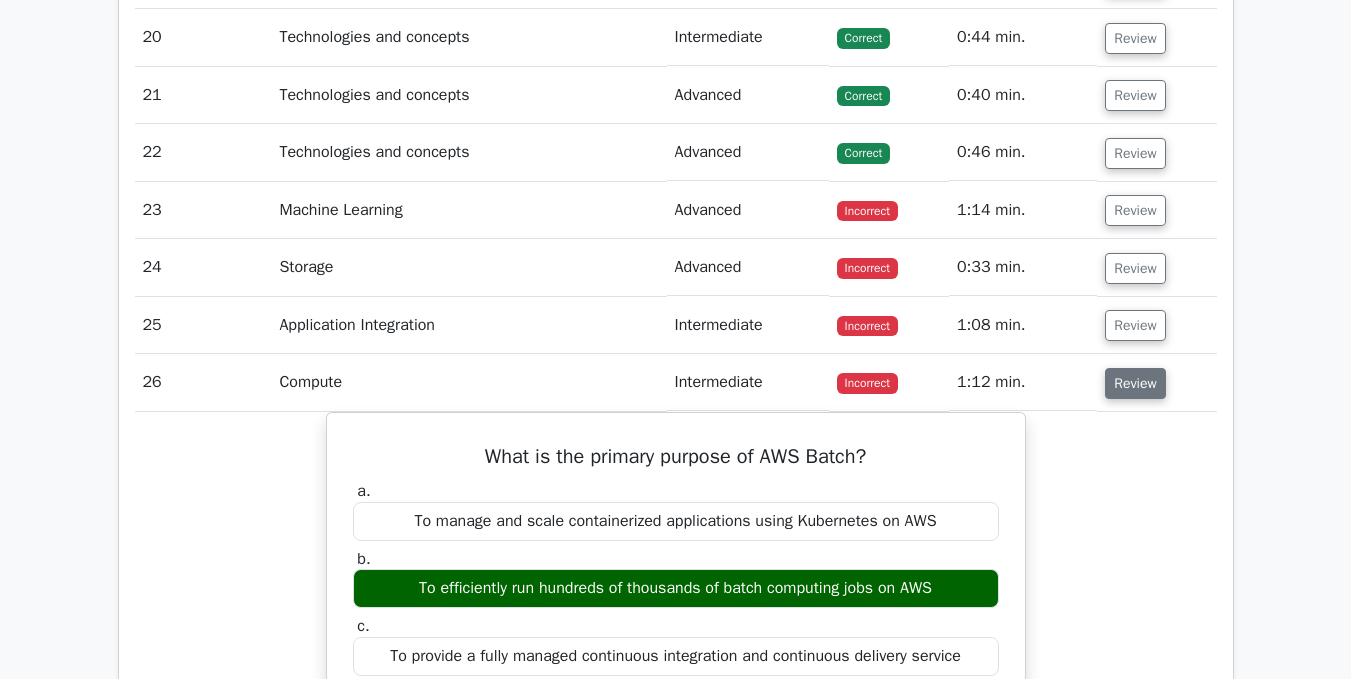 click on "Review" at bounding box center (1135, 383) 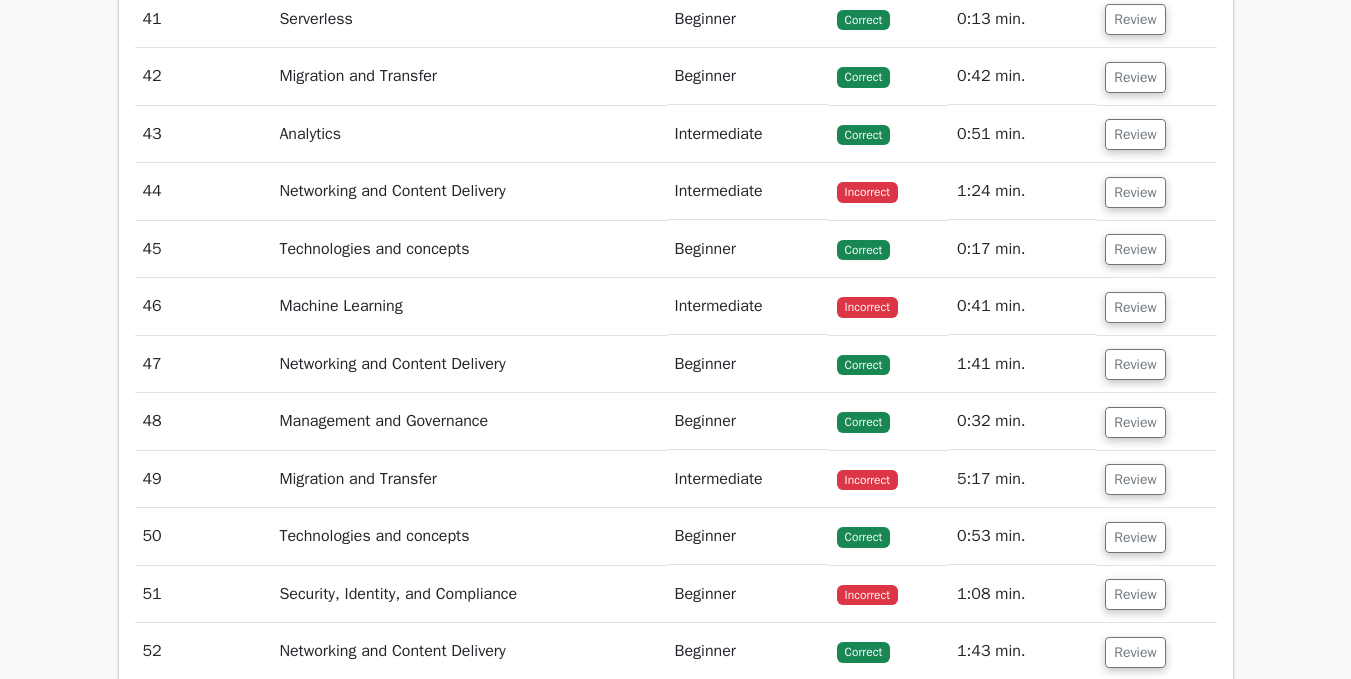 scroll, scrollTop: 7200, scrollLeft: 0, axis: vertical 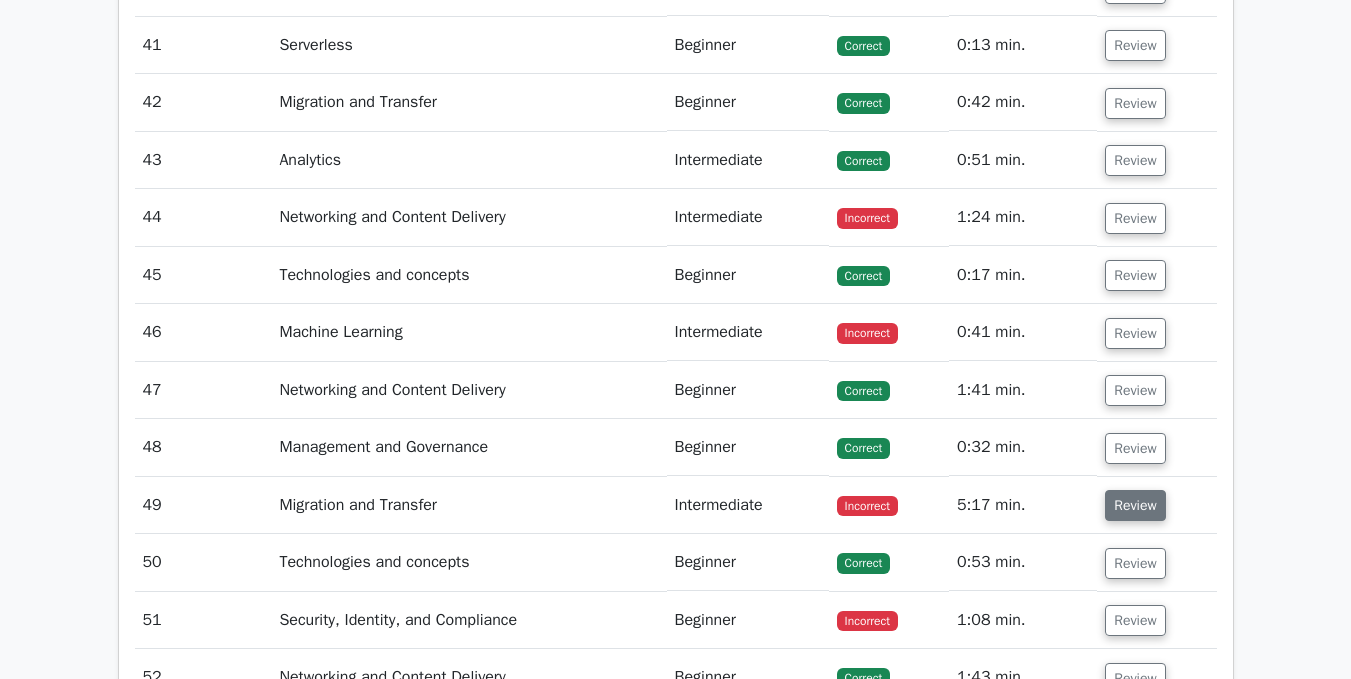 click on "Review" at bounding box center [1135, 505] 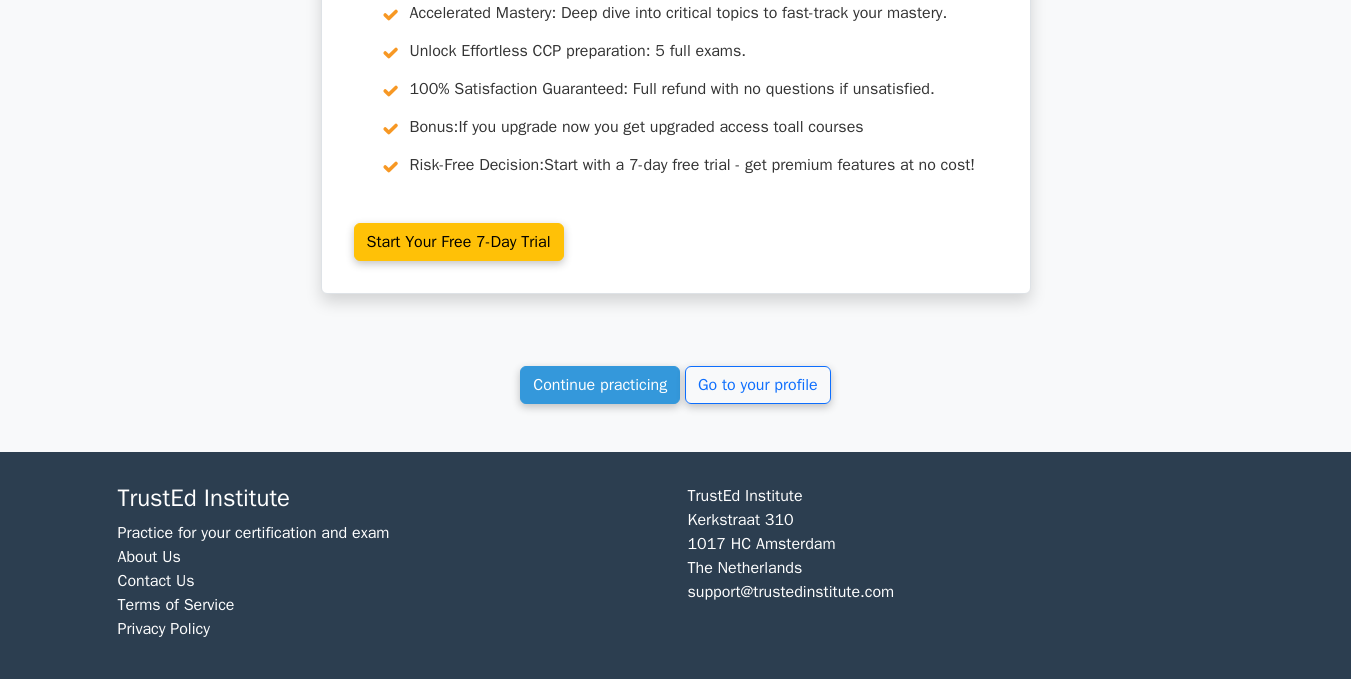 scroll, scrollTop: 9813, scrollLeft: 0, axis: vertical 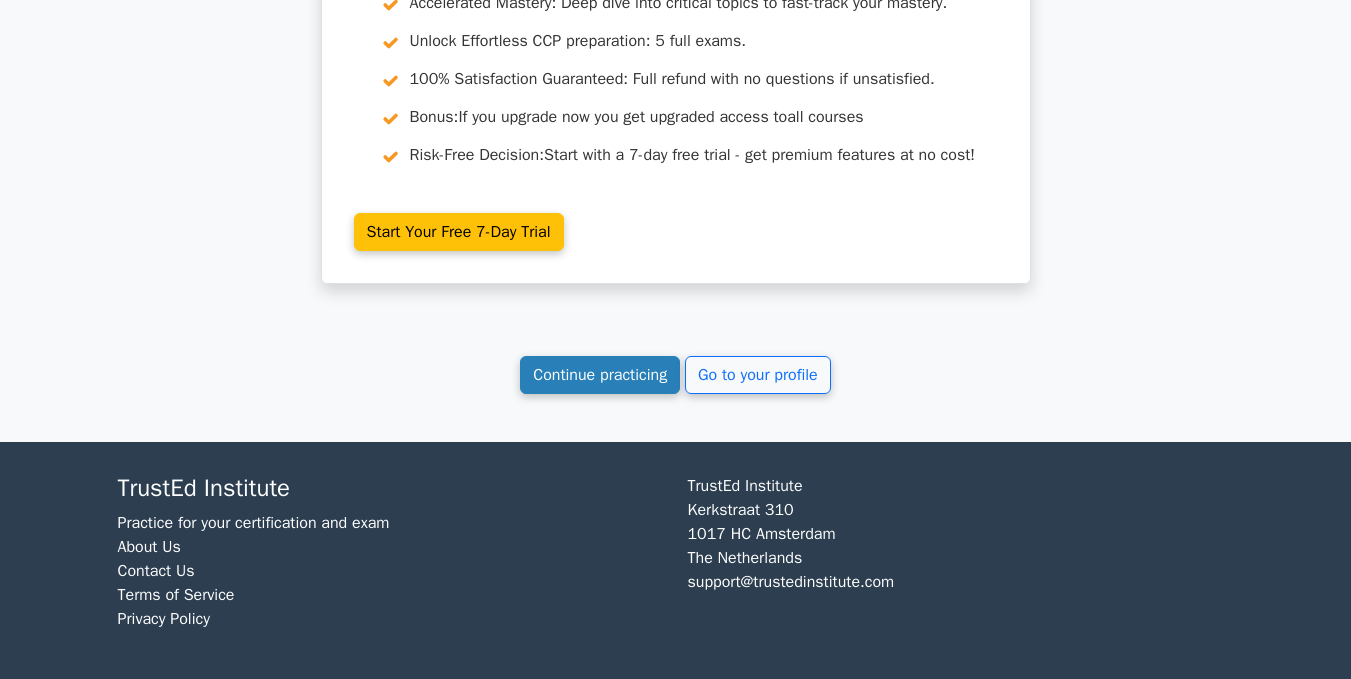 click on "Continue practicing" at bounding box center (600, 375) 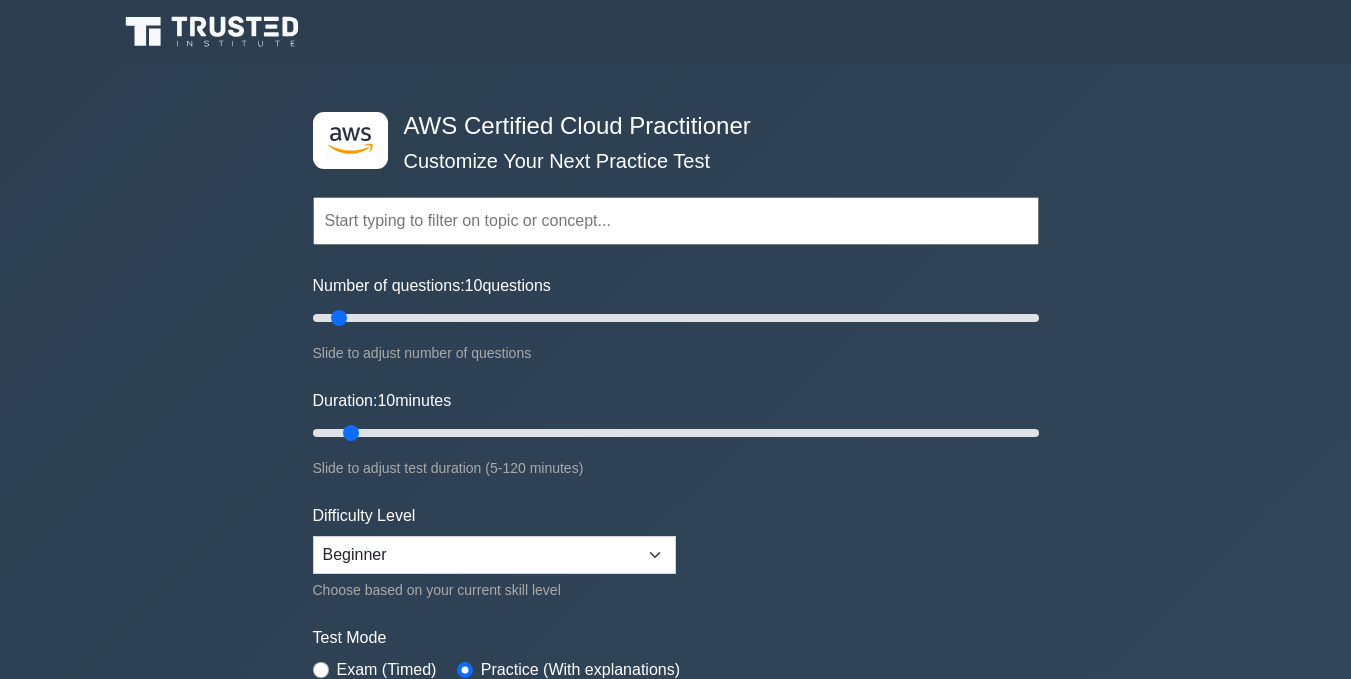 scroll, scrollTop: 0, scrollLeft: 0, axis: both 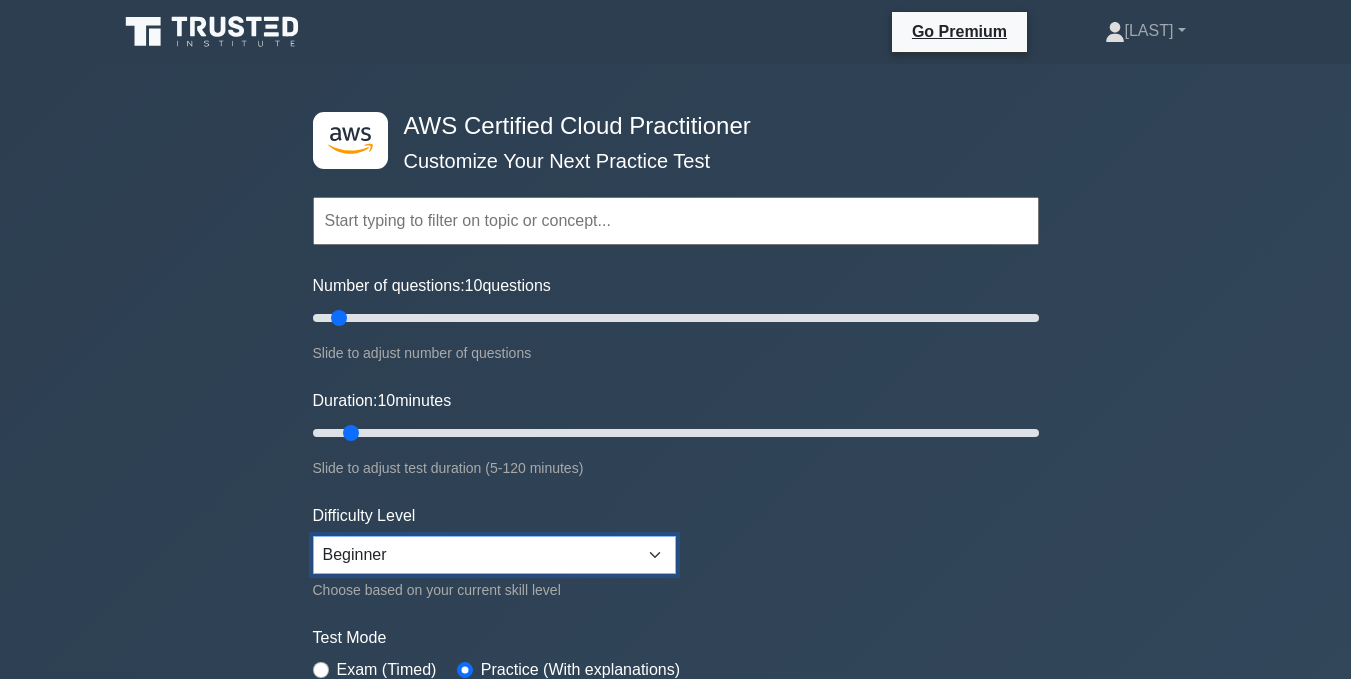 click on "Beginner
Intermediate
Expert" at bounding box center [494, 555] 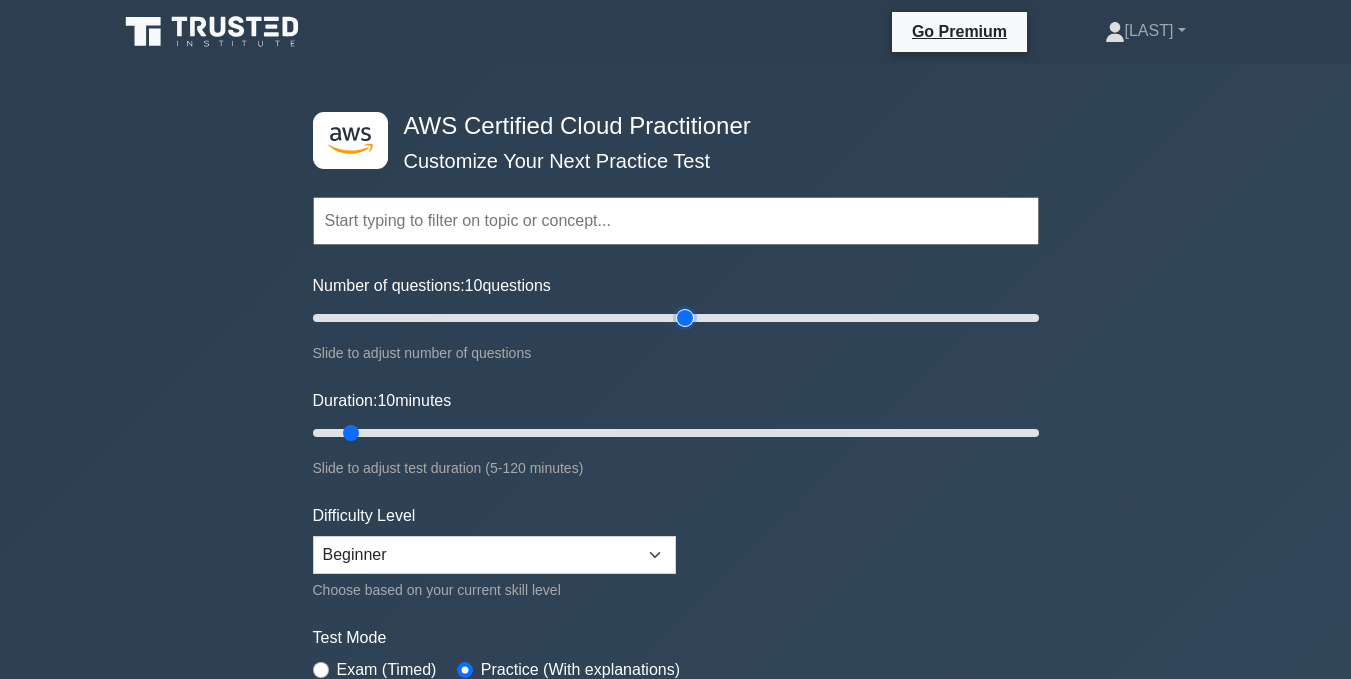 click on "Number of questions:  10  questions" at bounding box center [676, 318] 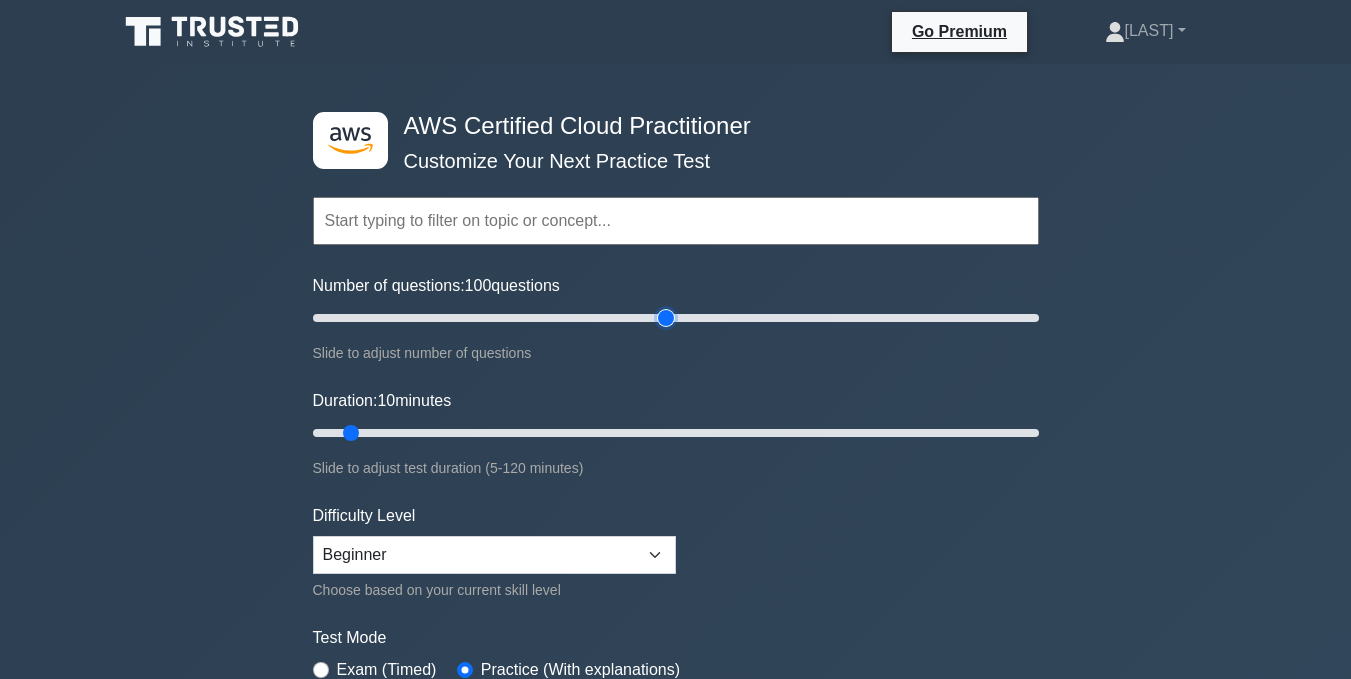 click on "Number of questions:  100  questions" at bounding box center (676, 318) 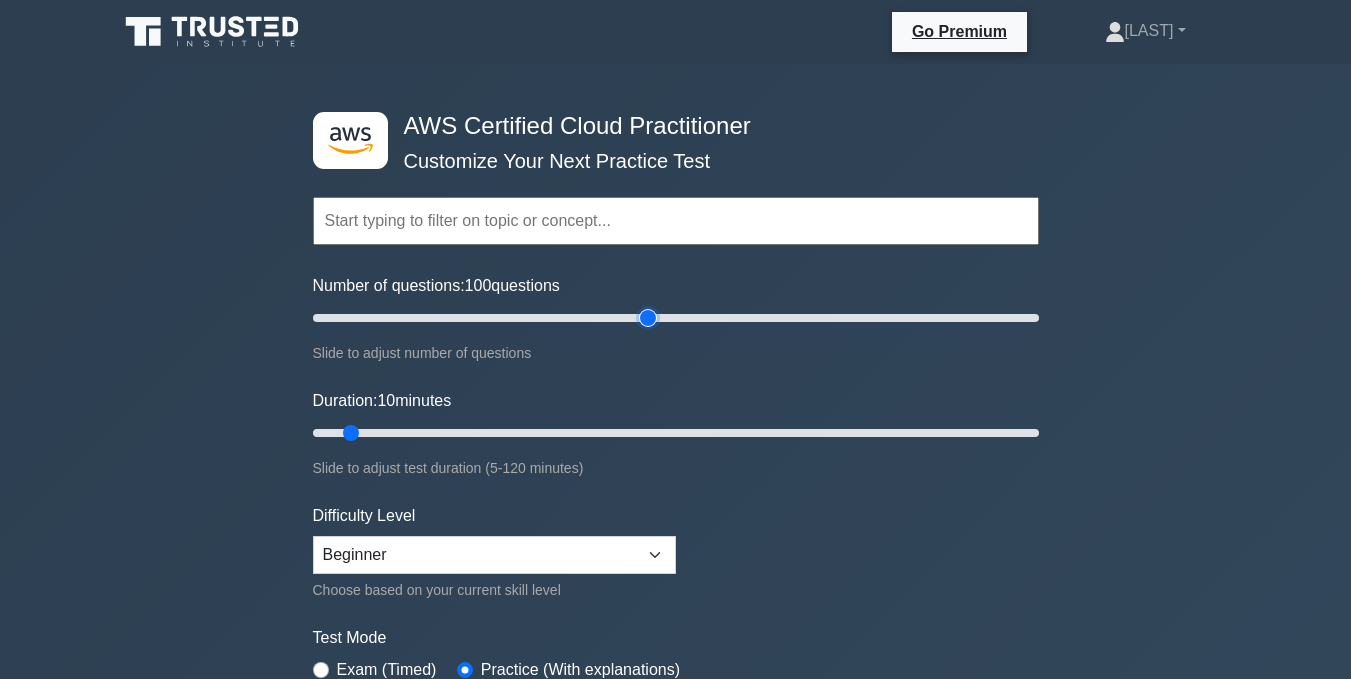 click on "Number of questions:  100  questions" at bounding box center (676, 318) 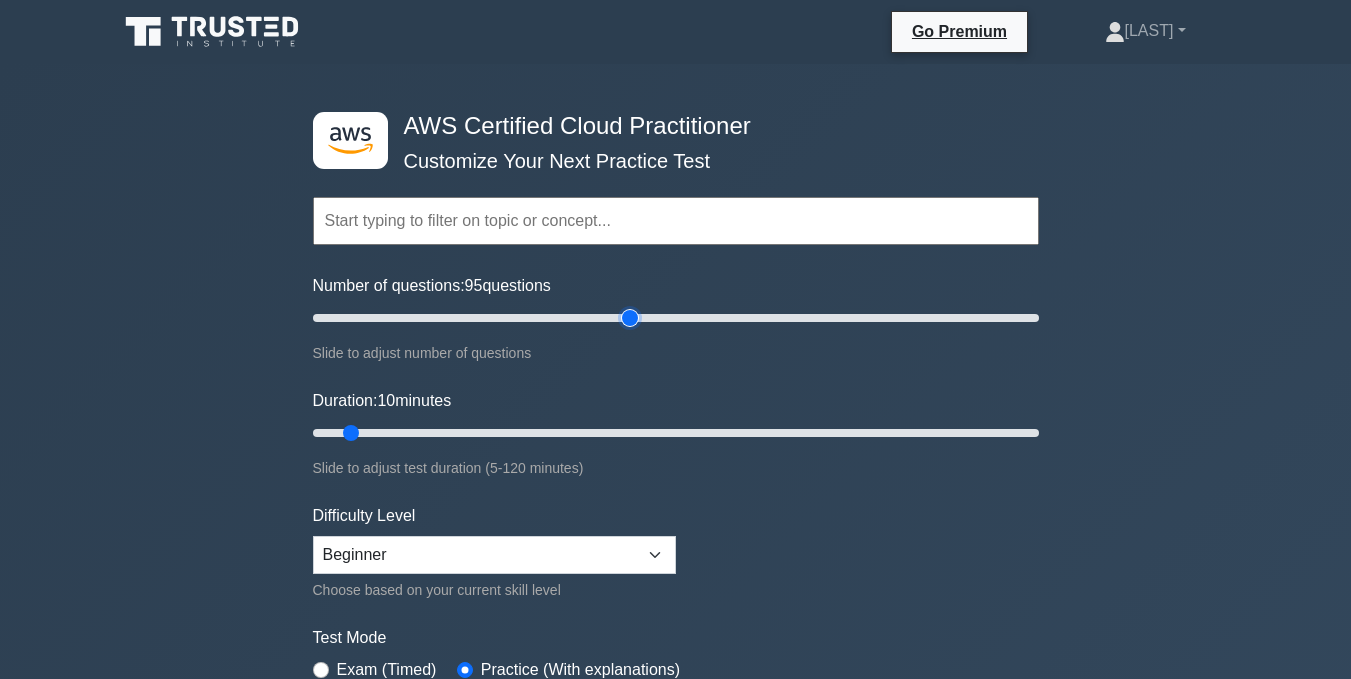 click on "Number of questions:  95  questions" at bounding box center (676, 318) 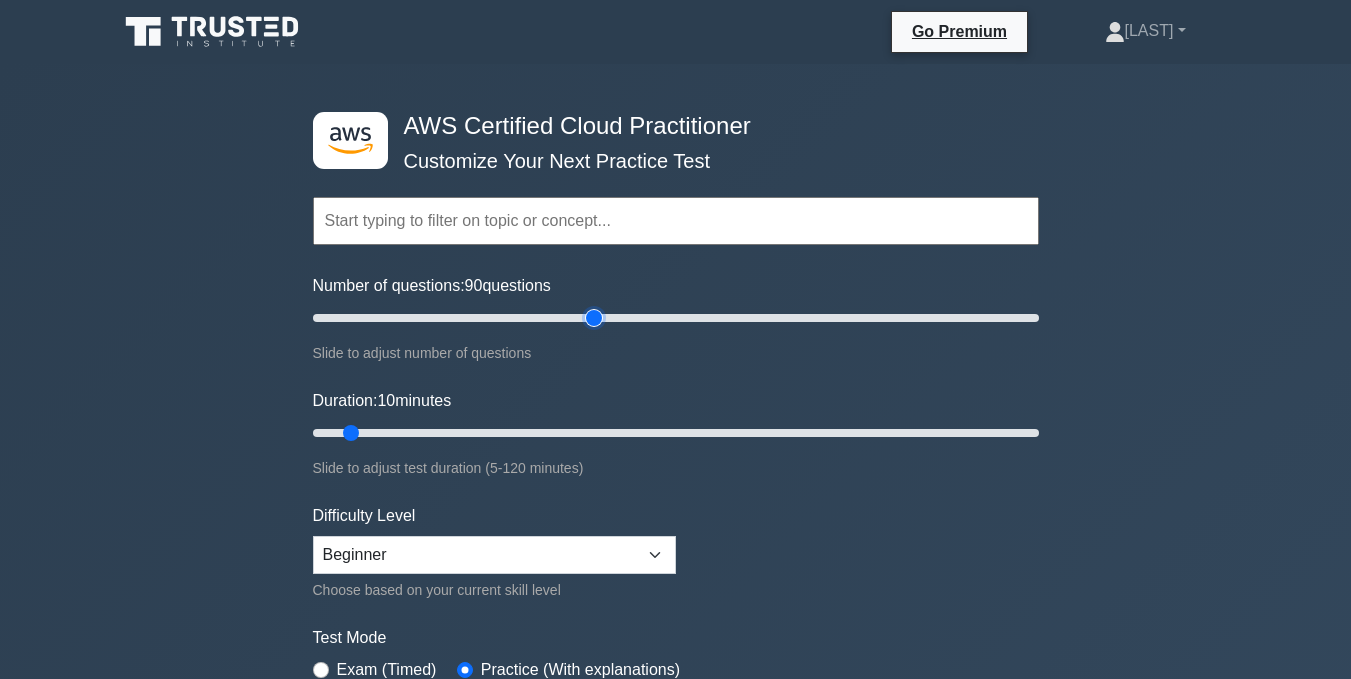 click on "Number of questions:  90  questions" at bounding box center [676, 318] 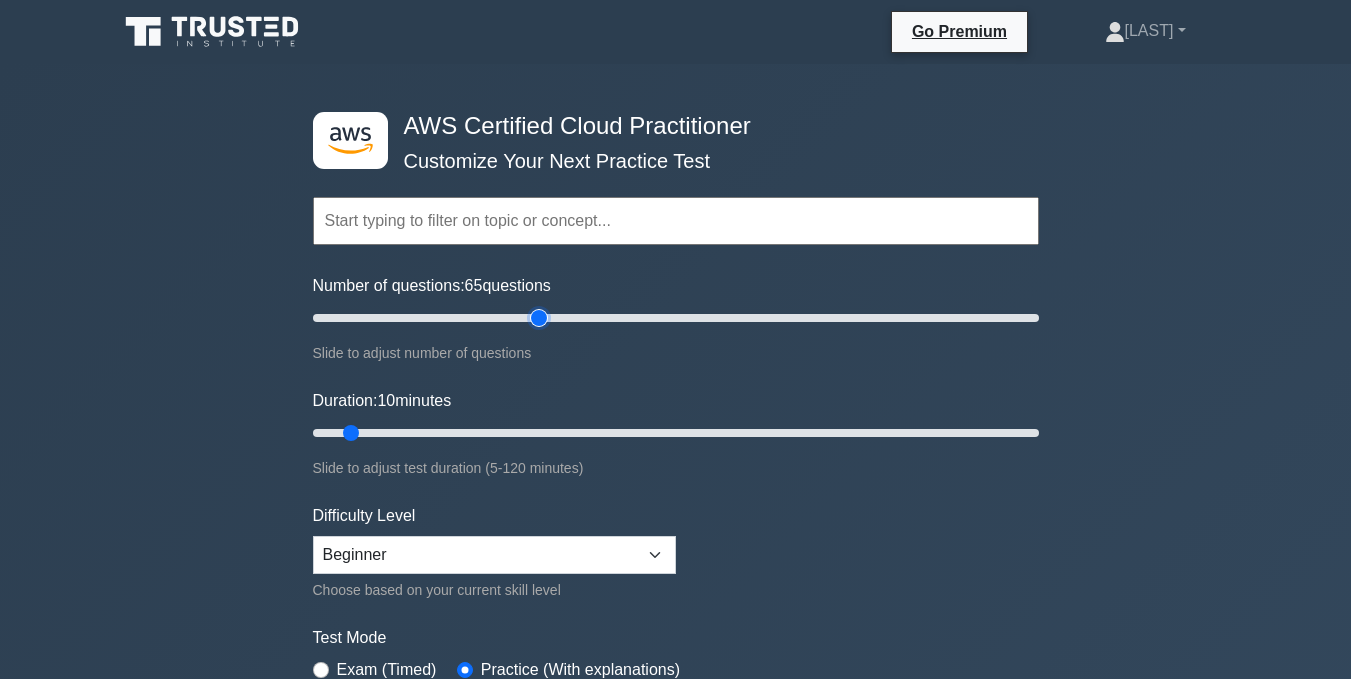 type on "65" 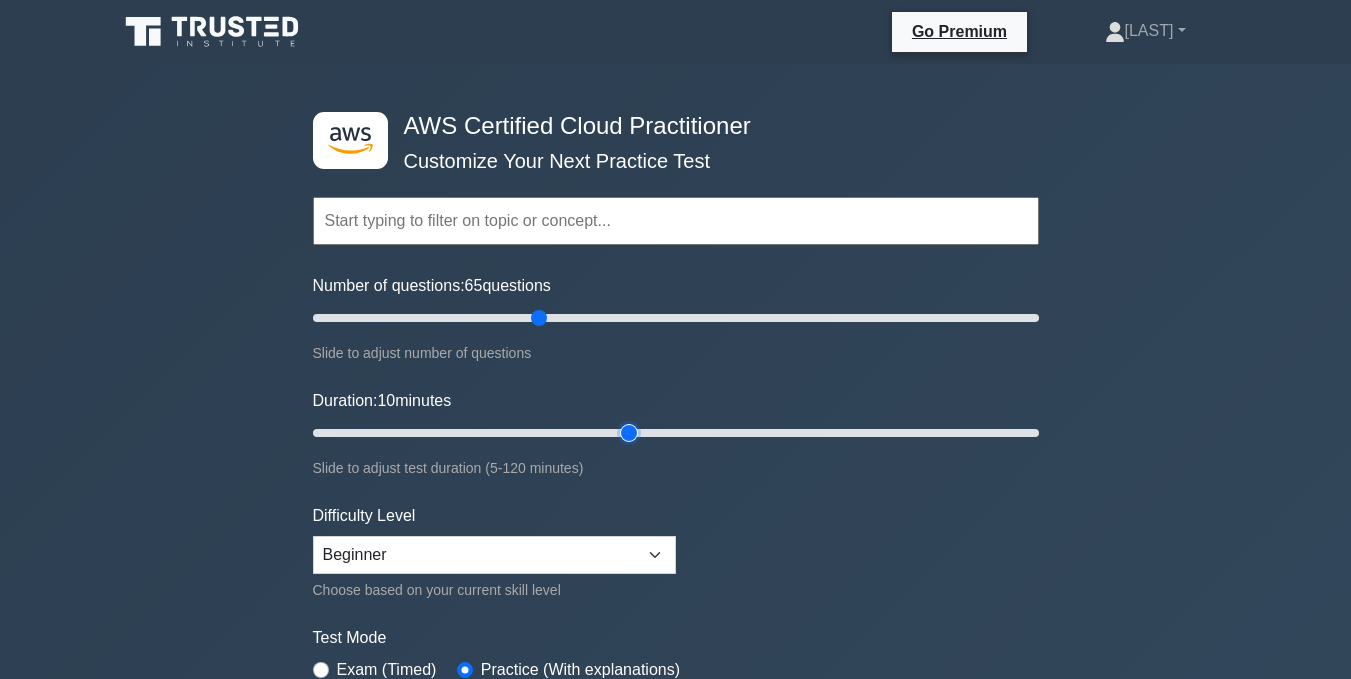 click on "Duration:  10  minutes" at bounding box center (676, 433) 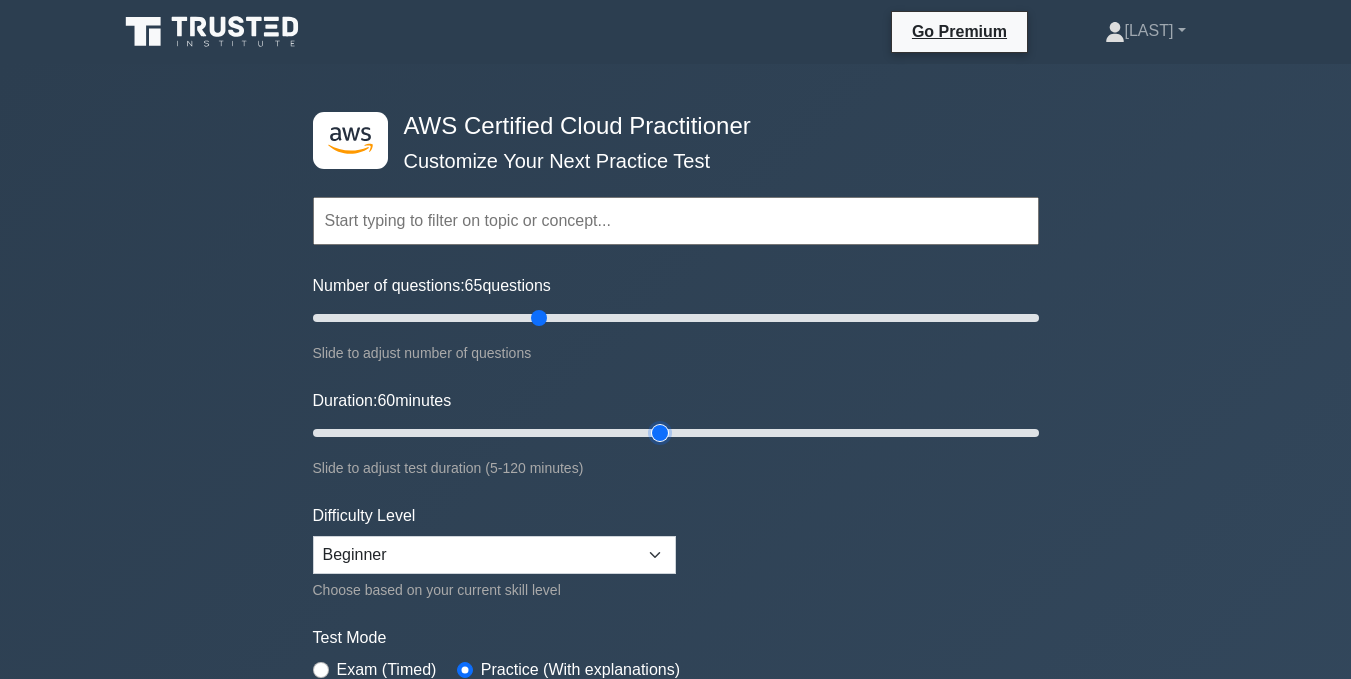 click on "Duration:  60  minutes" at bounding box center (676, 433) 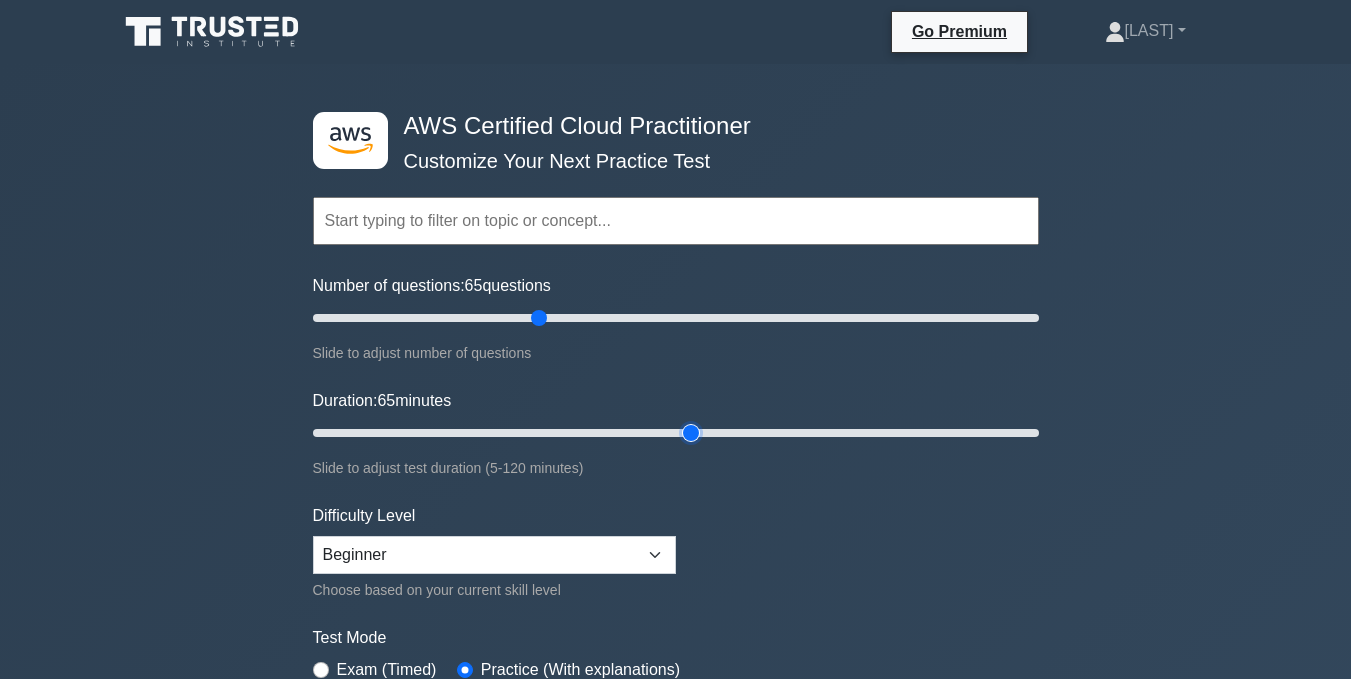 type on "65" 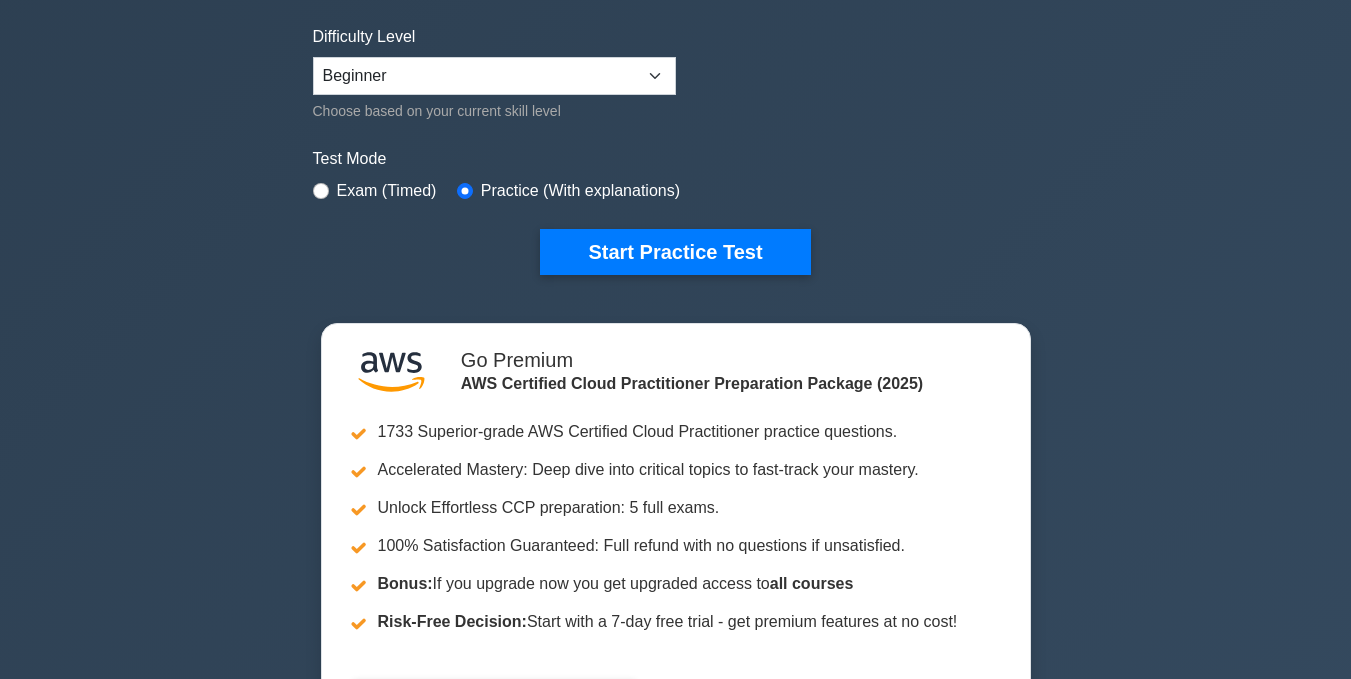 scroll, scrollTop: 400, scrollLeft: 0, axis: vertical 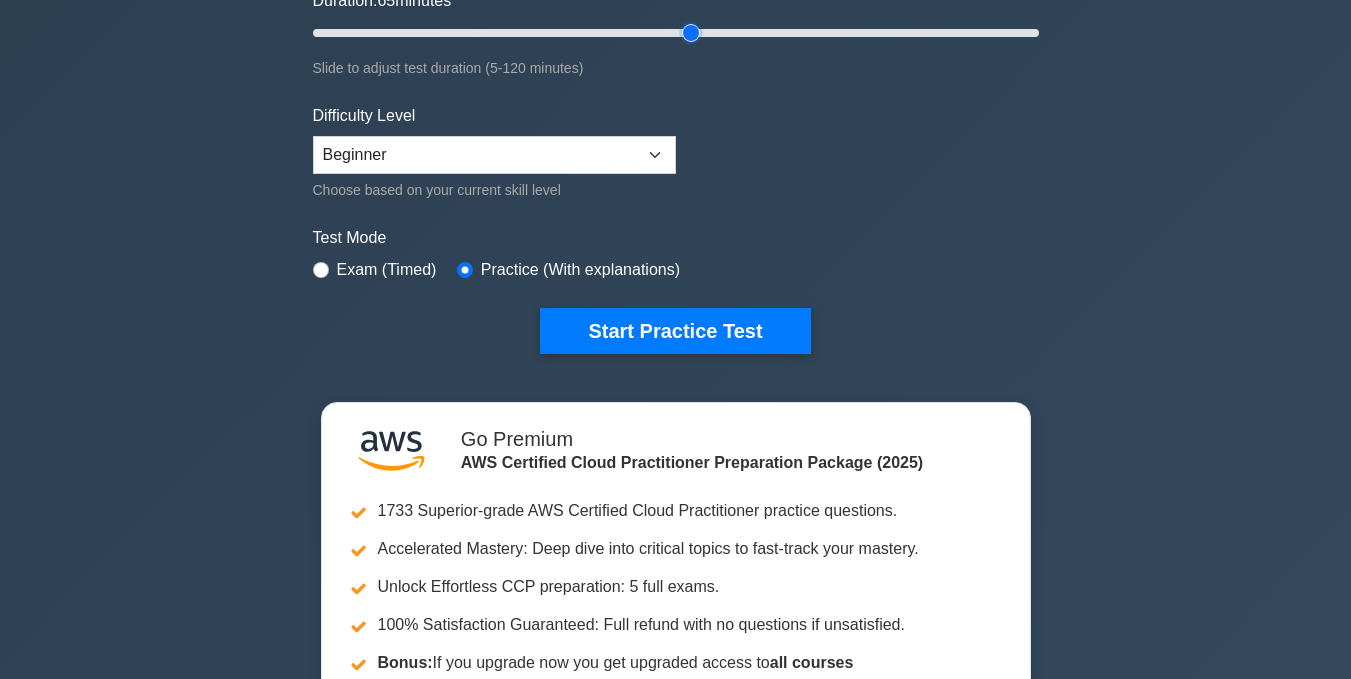 click on "Exam (Timed)" at bounding box center [375, 270] 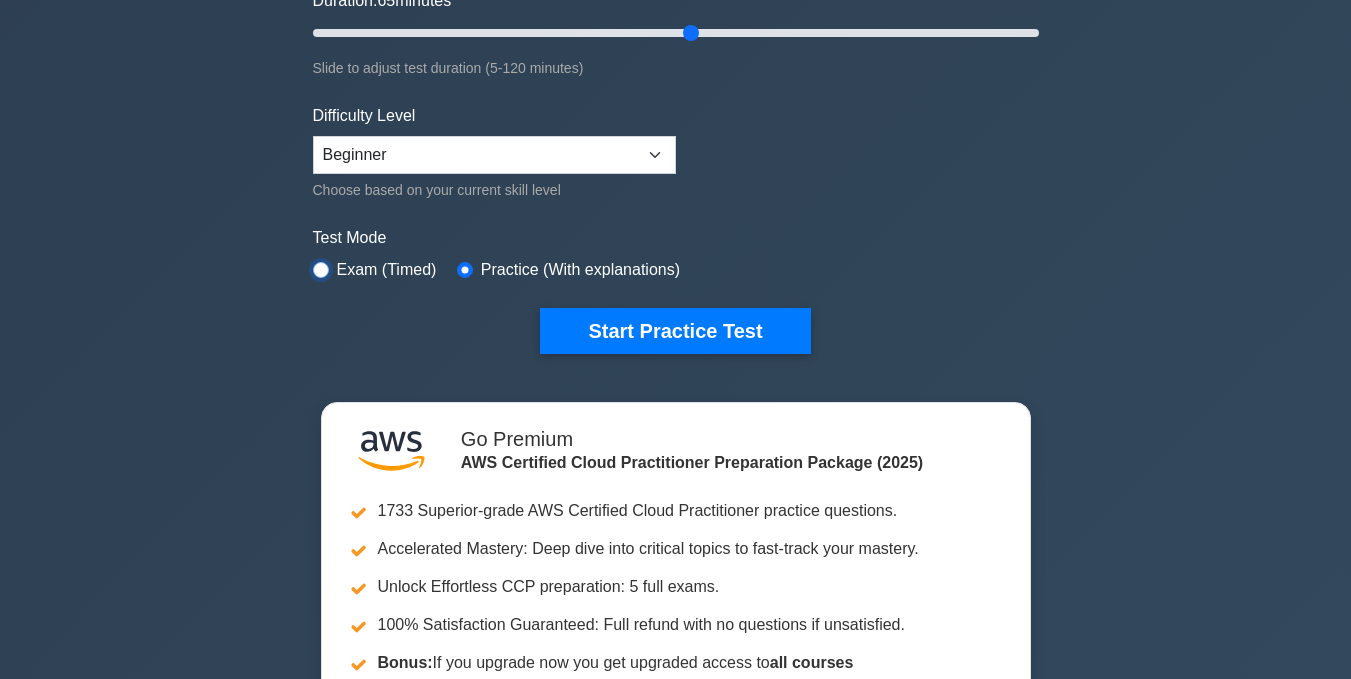 click at bounding box center (321, 270) 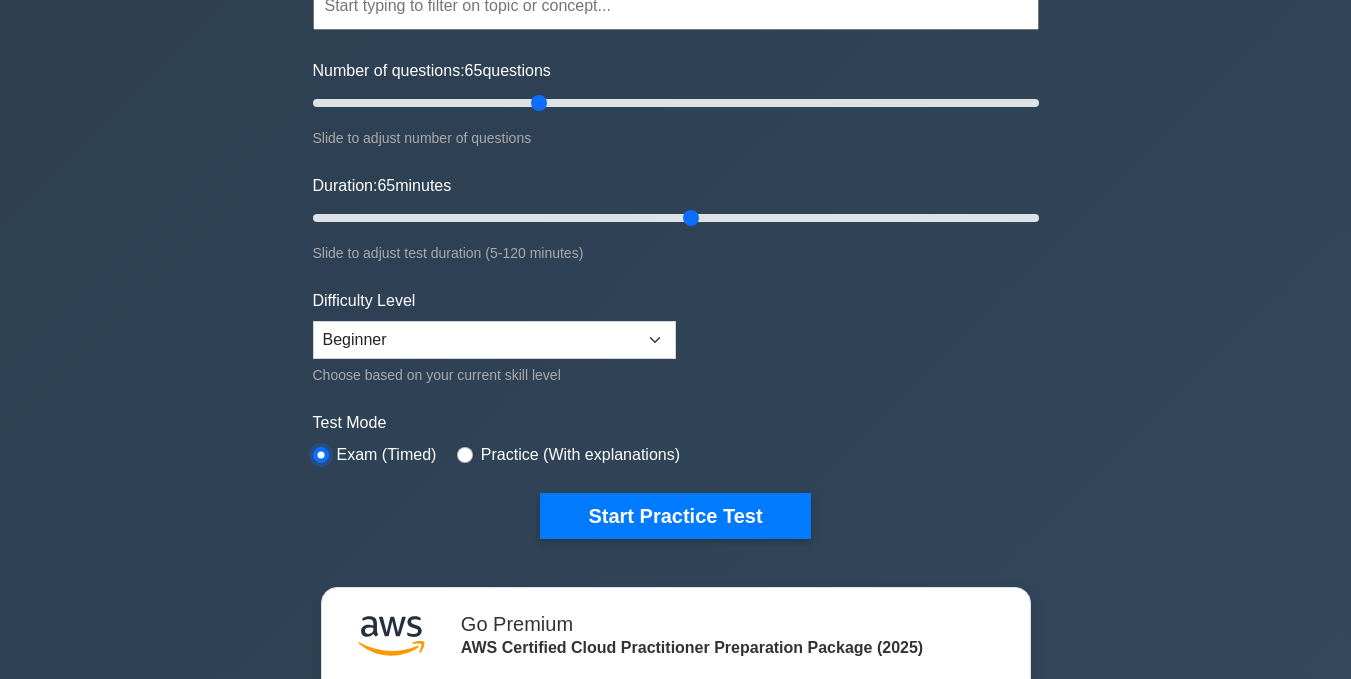scroll, scrollTop: 200, scrollLeft: 0, axis: vertical 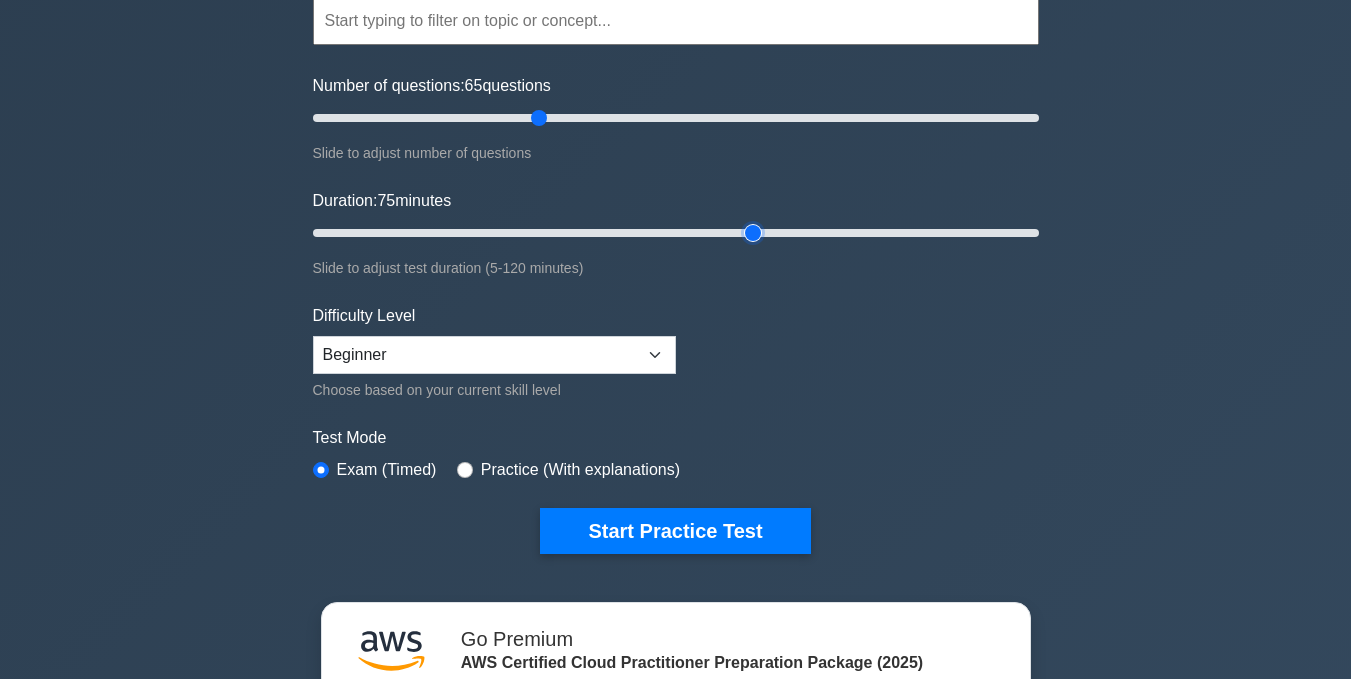 click on "Duration:  75  minutes" at bounding box center [676, 233] 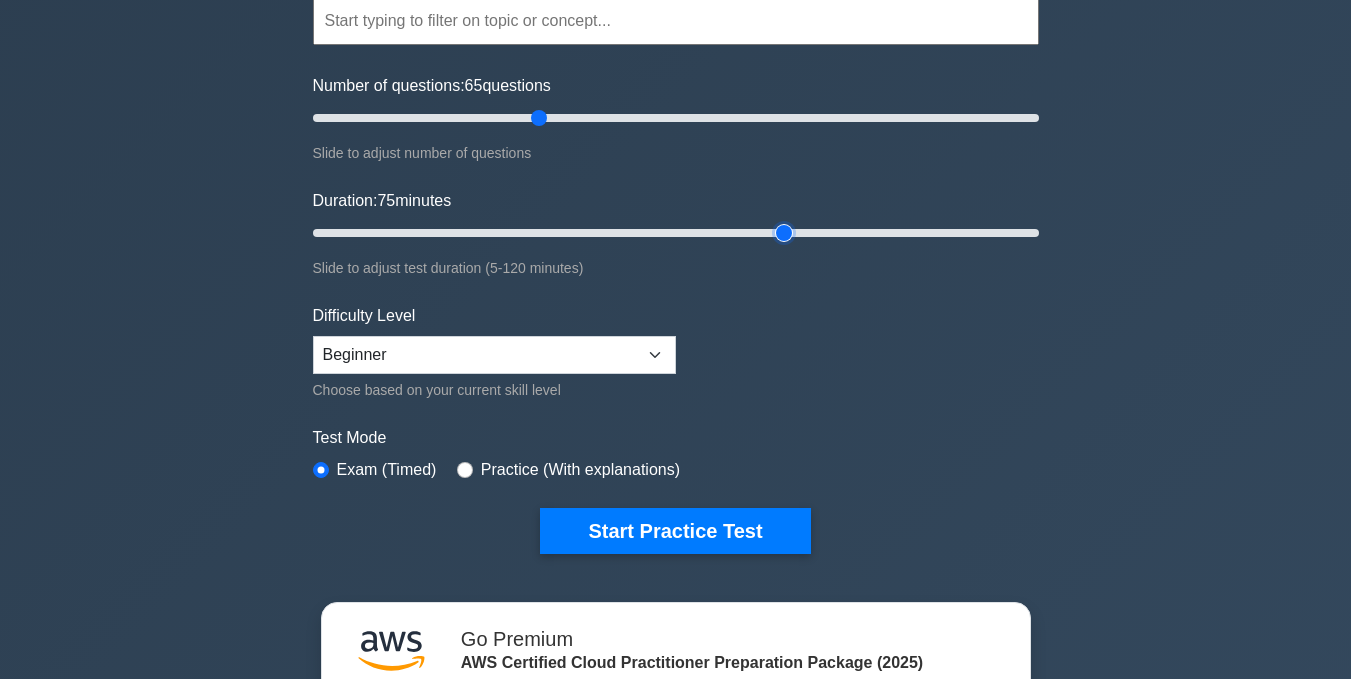 click on "Duration:  75  minutes" at bounding box center [676, 233] 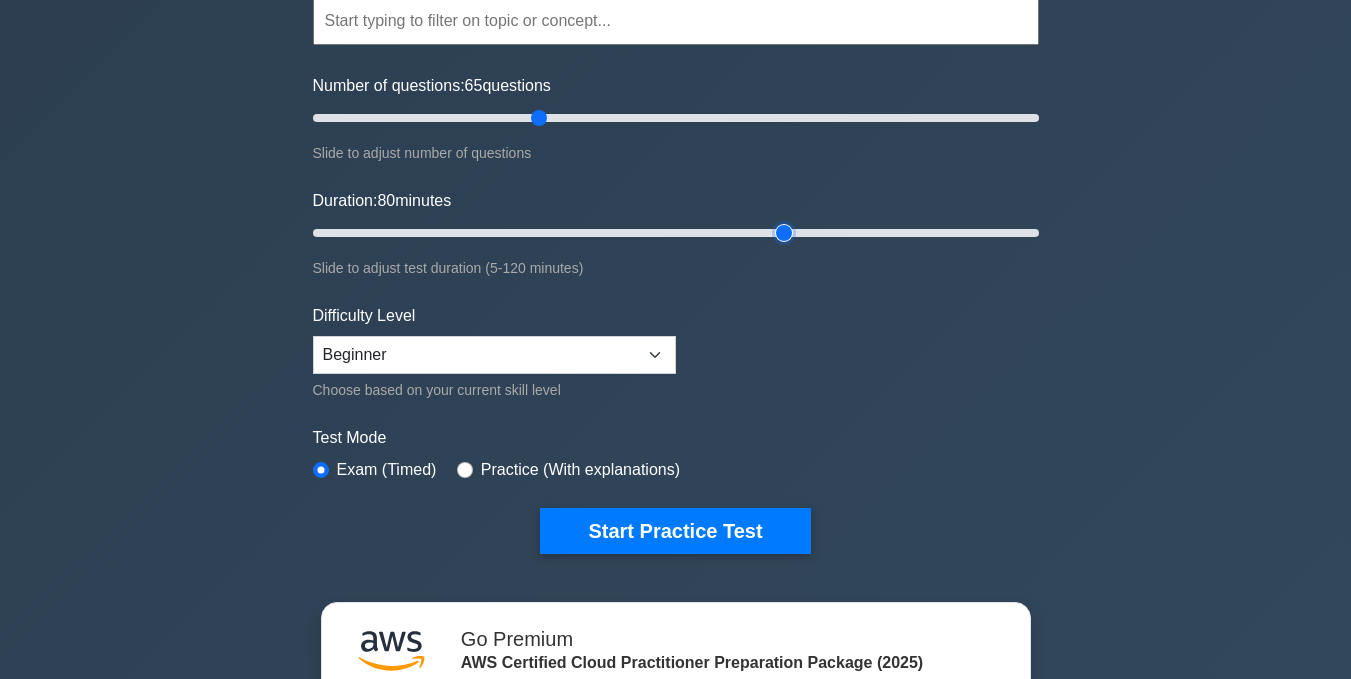 click on "Duration:  80  minutes" at bounding box center (676, 233) 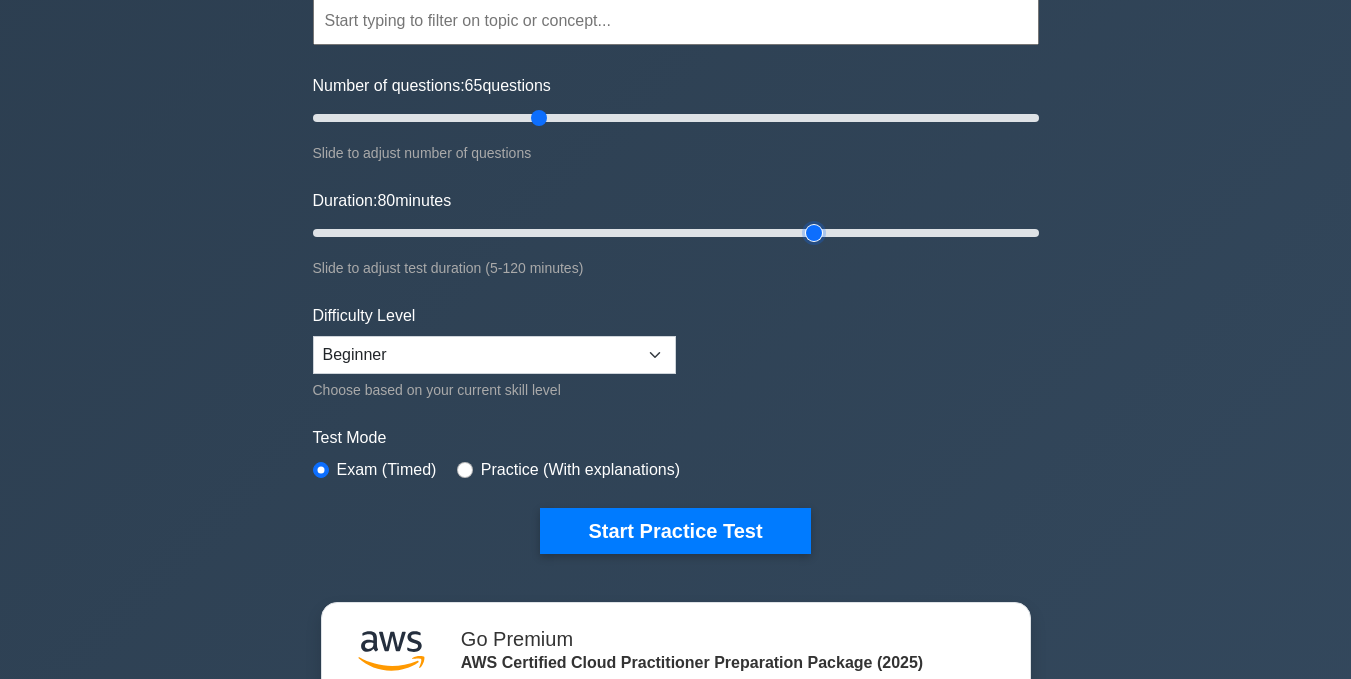 click on "Duration:  80  minutes" at bounding box center [676, 233] 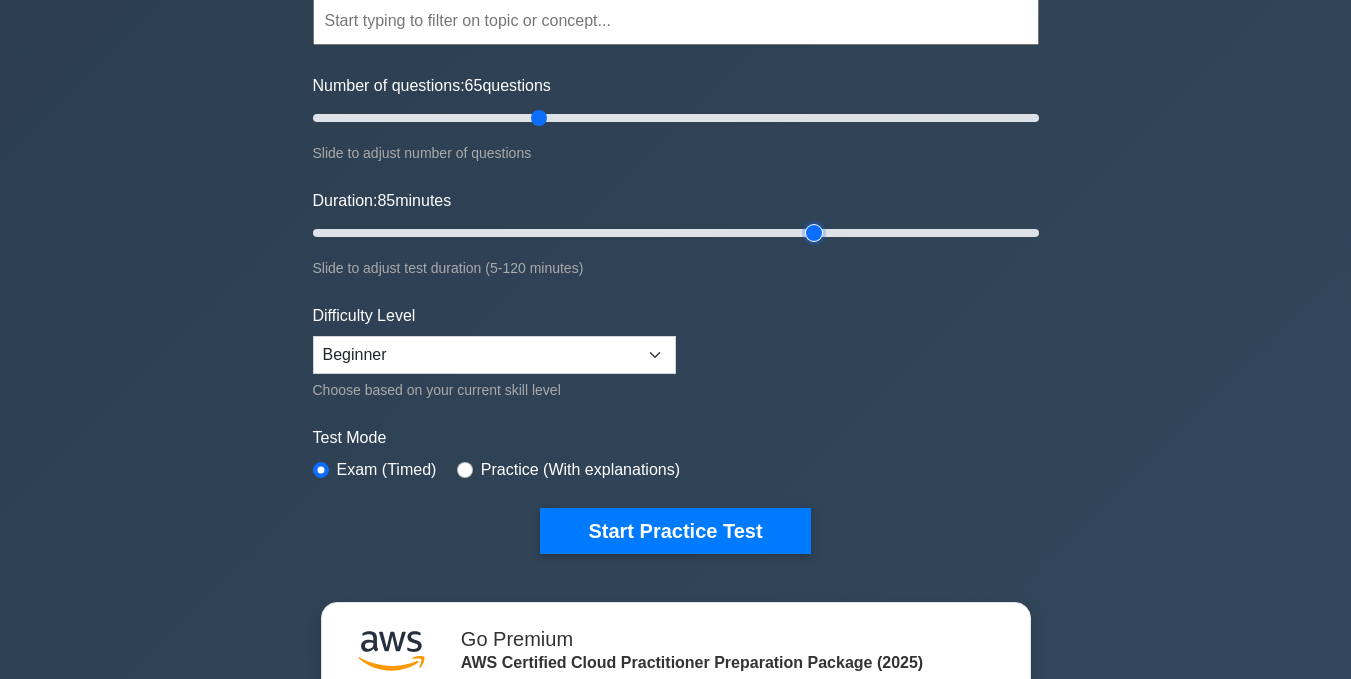 click on "Duration:  85  minutes" at bounding box center [676, 233] 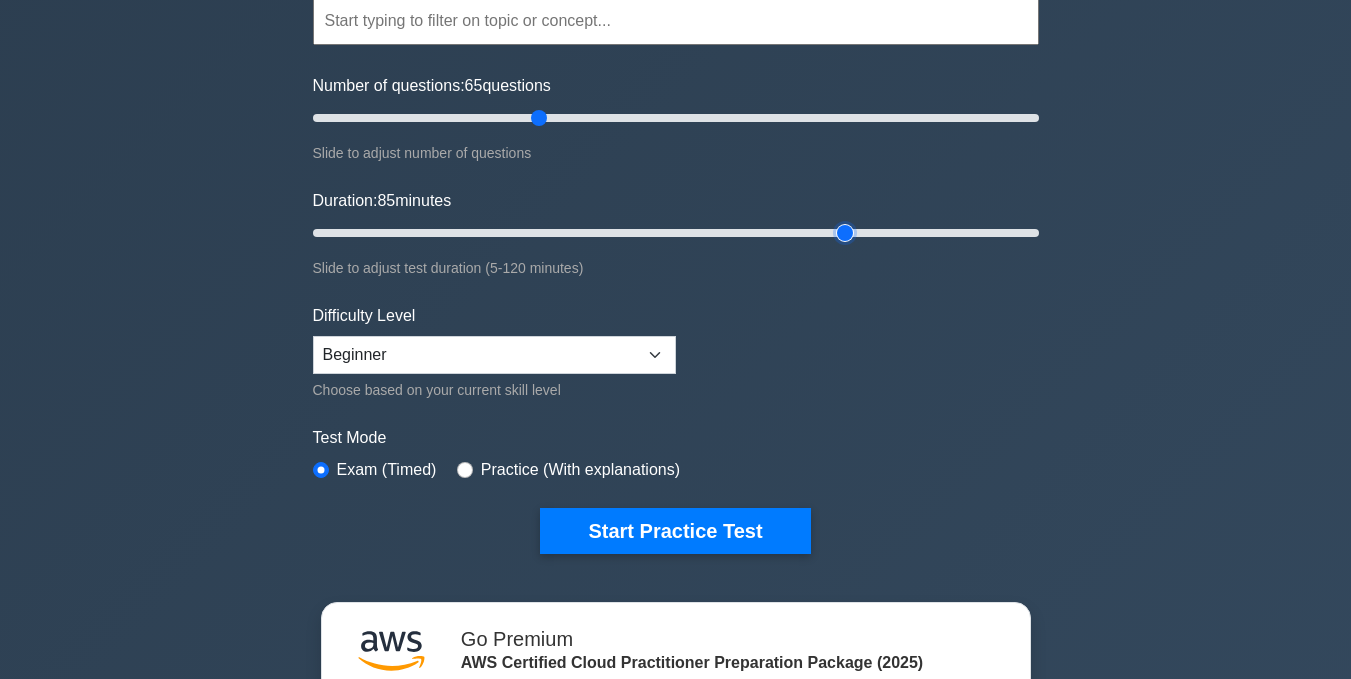 type on "90" 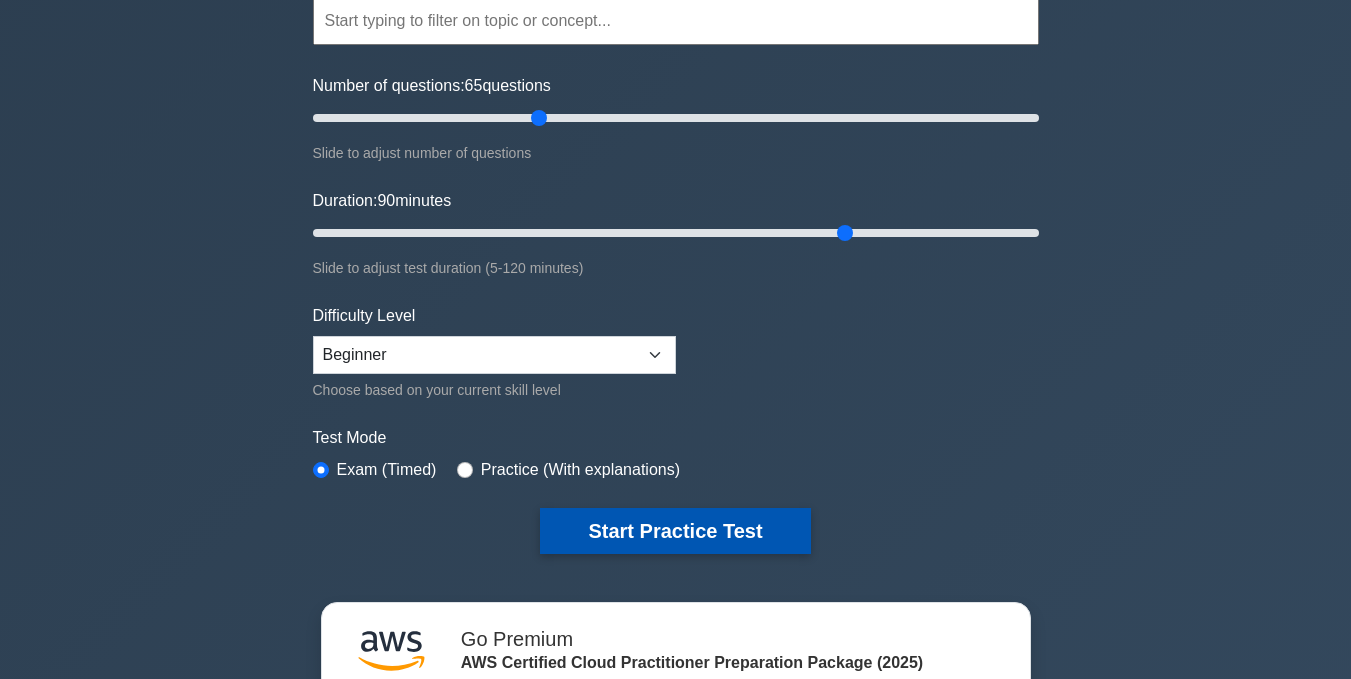 click on "Start Practice Test" at bounding box center (675, 531) 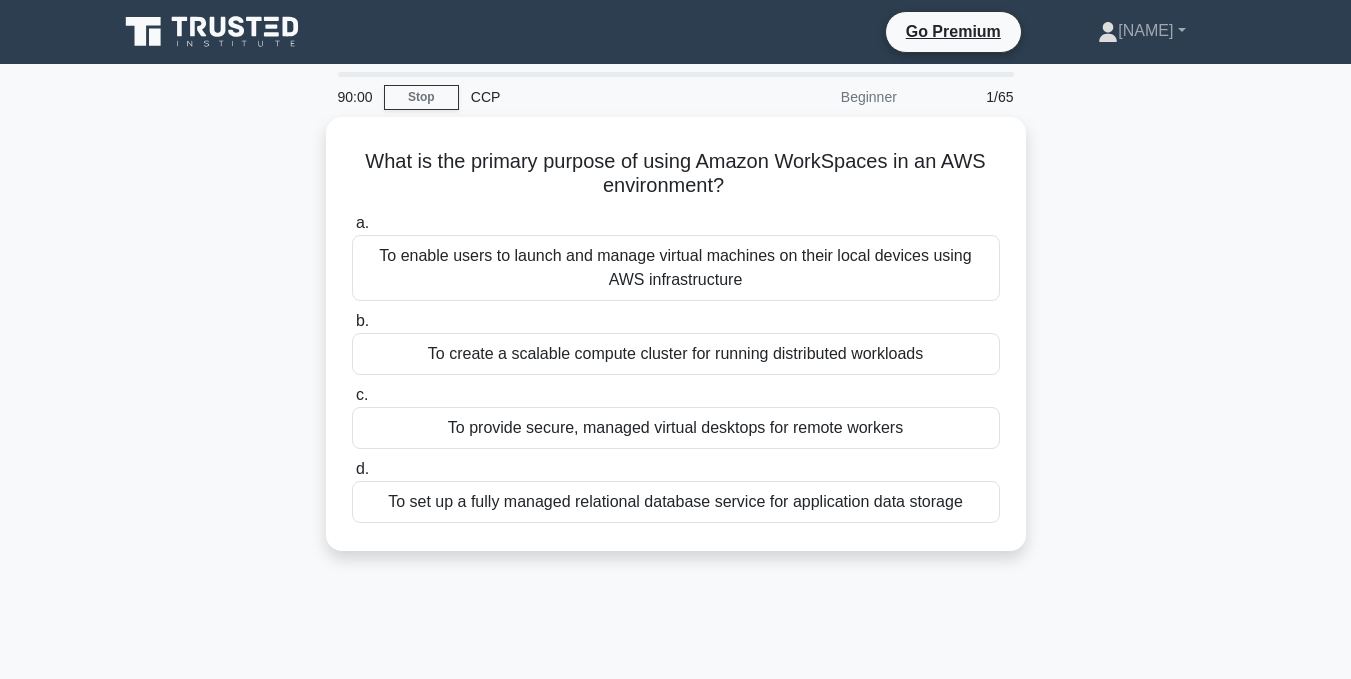 scroll, scrollTop: 0, scrollLeft: 0, axis: both 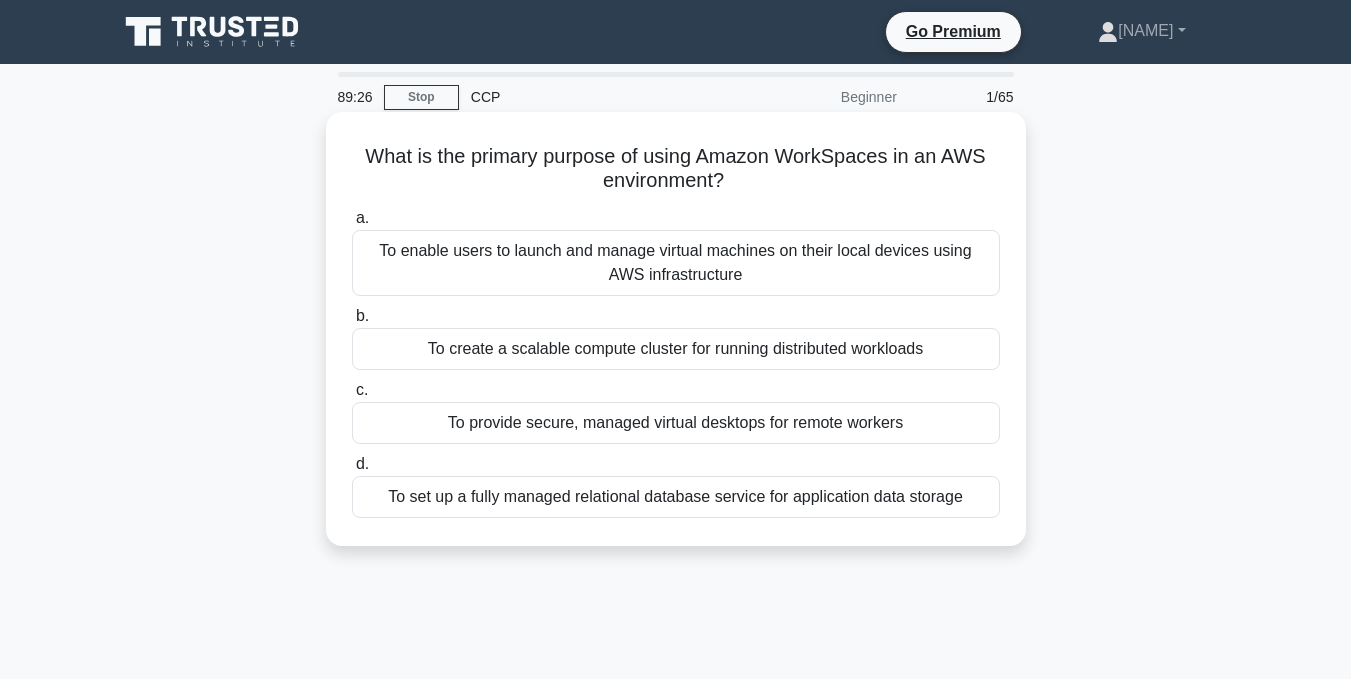 click on "To provide secure, managed virtual desktops for remote workers" at bounding box center [676, 423] 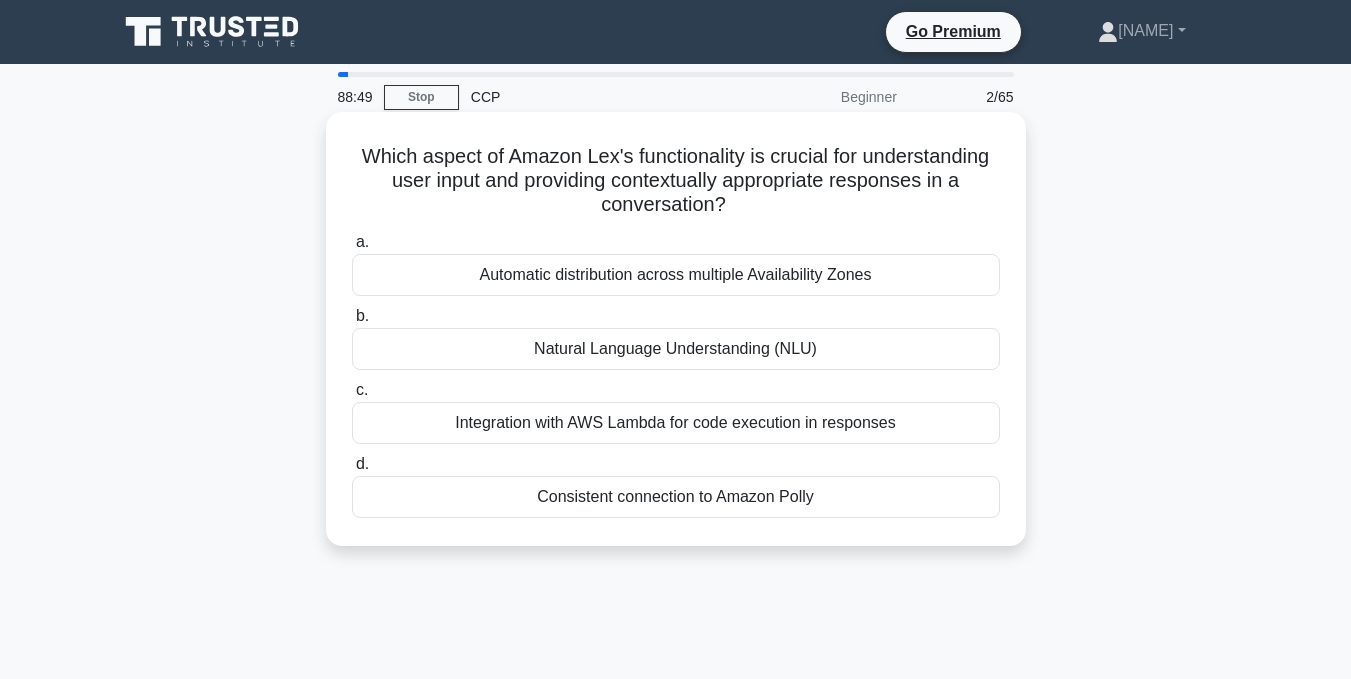 click on "Natural Language Understanding (NLU)" at bounding box center (676, 349) 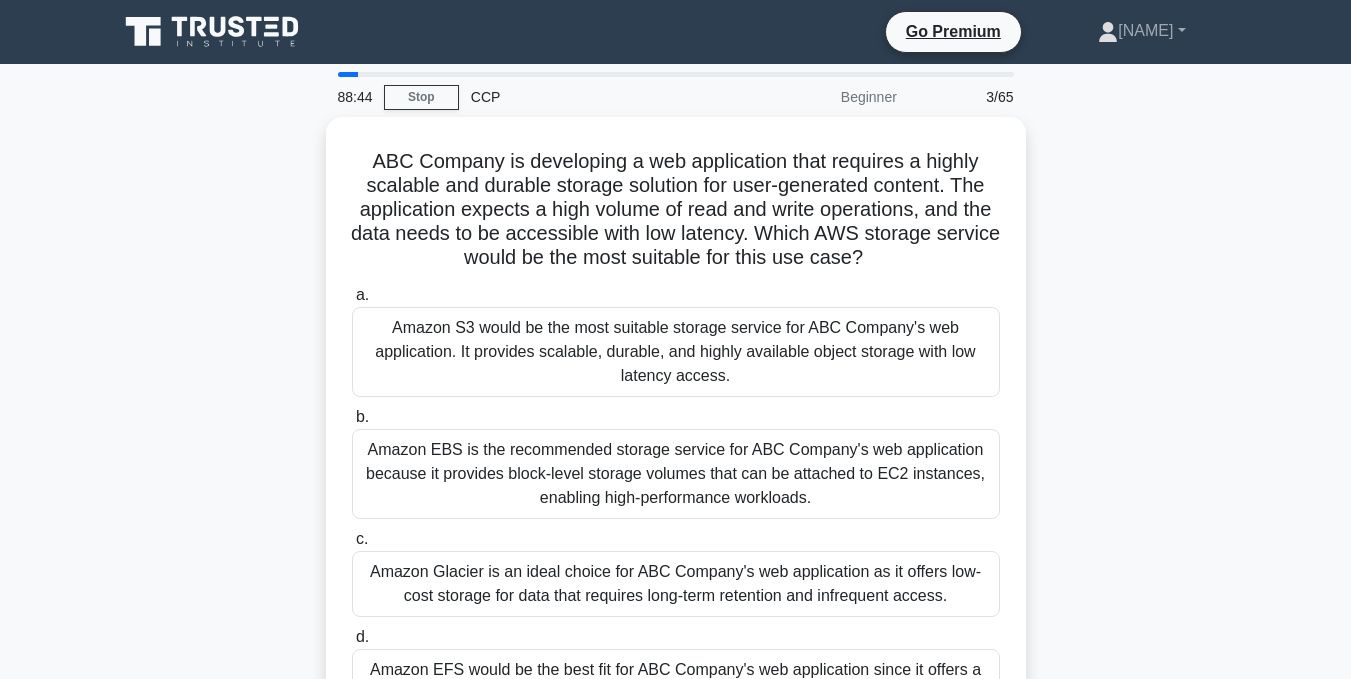 scroll, scrollTop: 100, scrollLeft: 0, axis: vertical 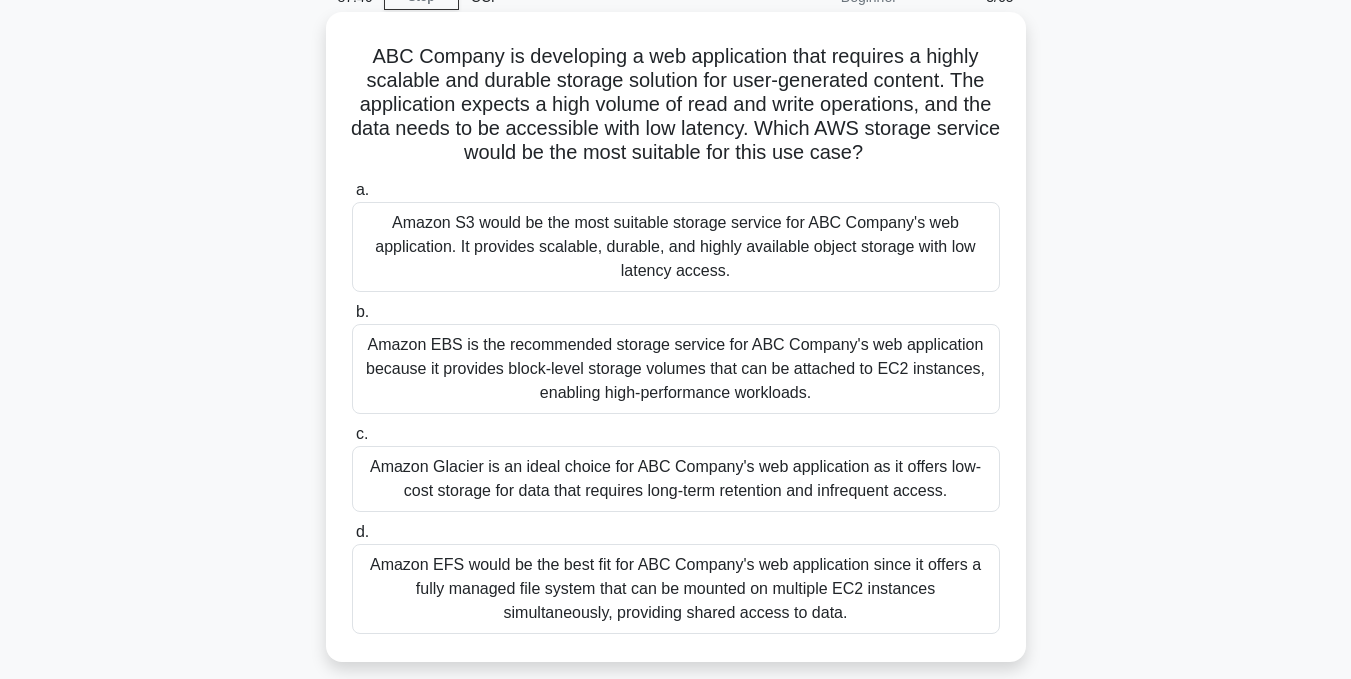 click on "Amazon S3 would be the most suitable storage service for ABC Company's web application. It provides scalable, durable, and highly available object storage with low latency access." at bounding box center (676, 247) 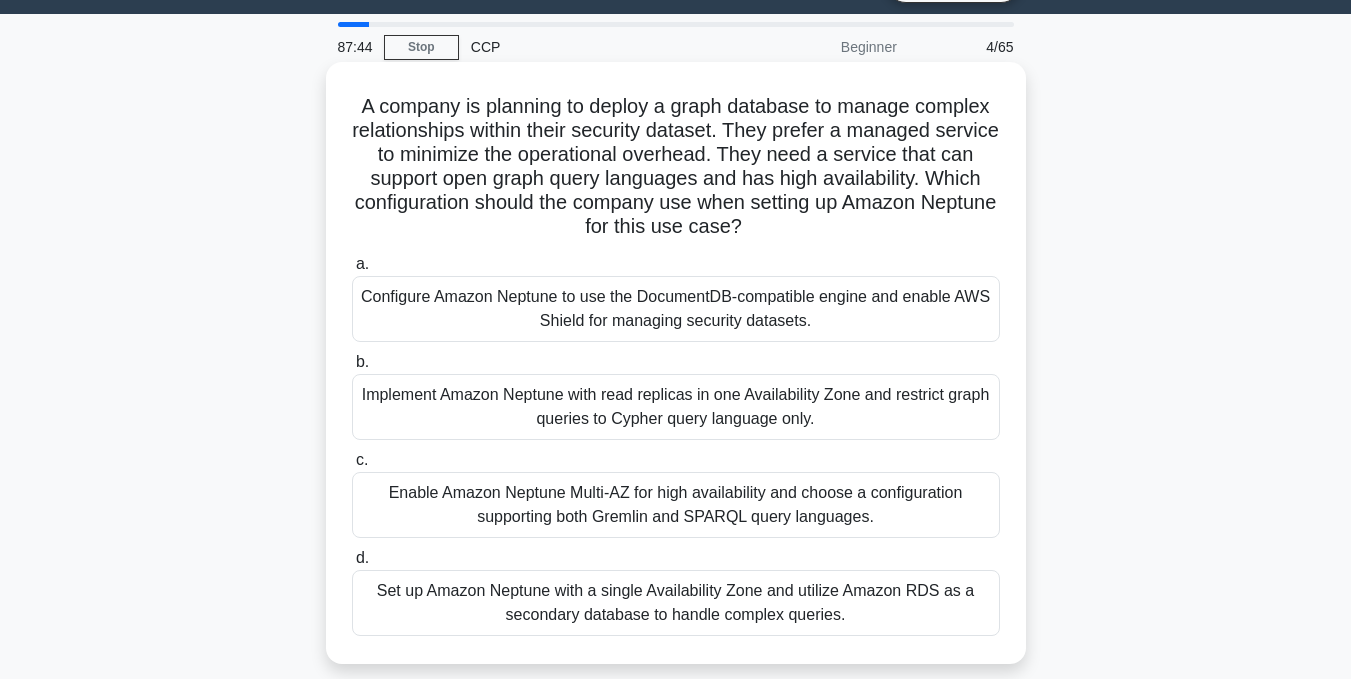 scroll, scrollTop: 100, scrollLeft: 0, axis: vertical 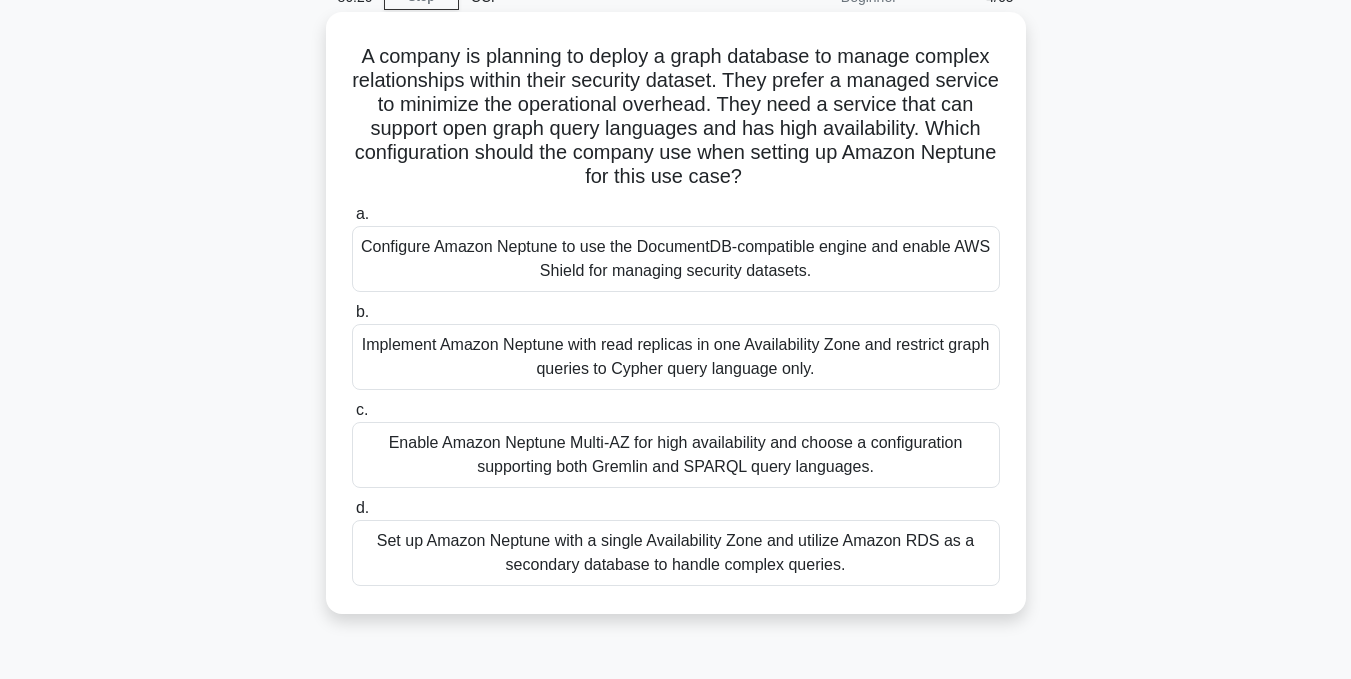 click on "Enable Amazon Neptune Multi-AZ for high availability and choose a configuration supporting both Gremlin and SPARQL query languages." at bounding box center [676, 455] 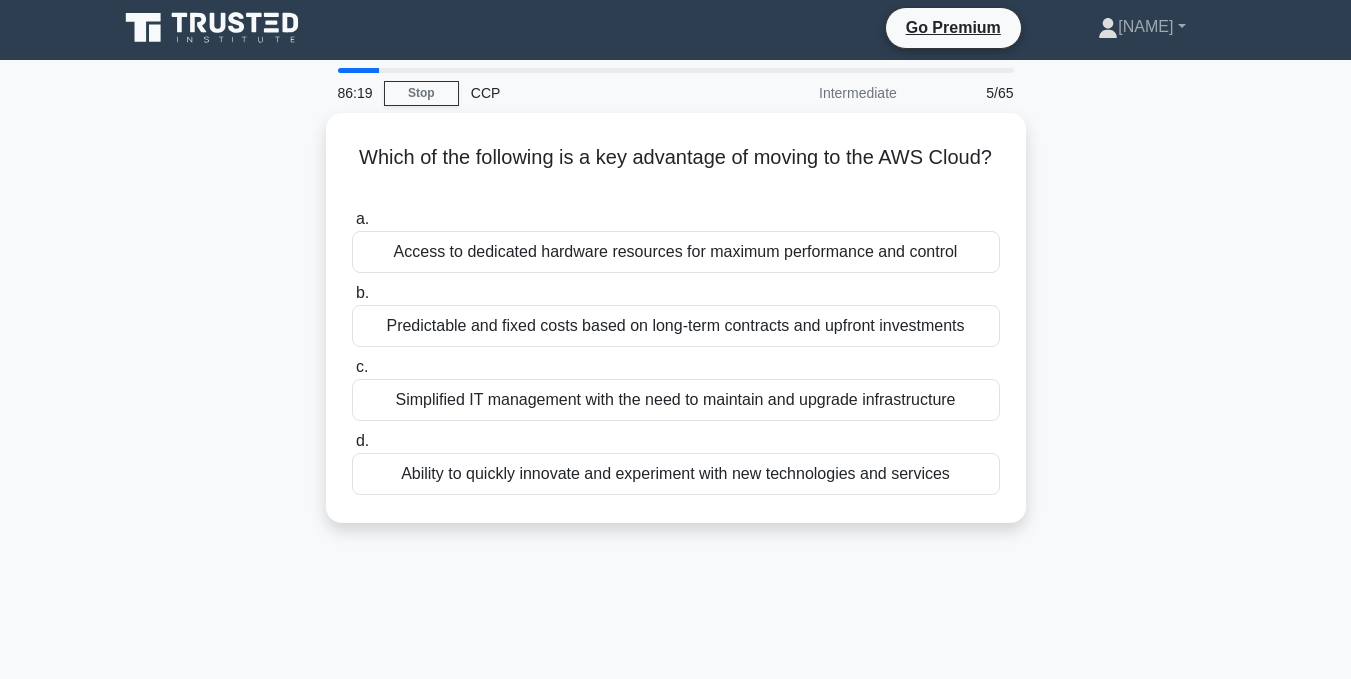 scroll, scrollTop: 0, scrollLeft: 0, axis: both 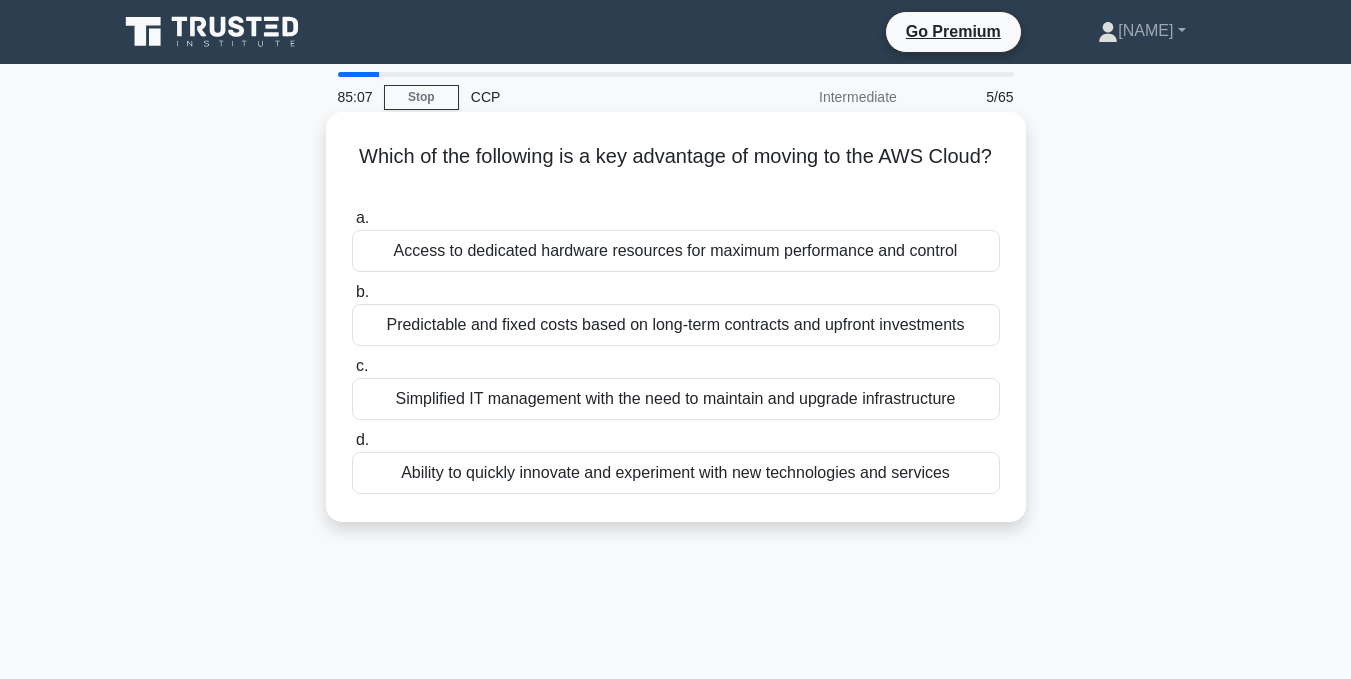 click on "Simplified IT management with the need to maintain and upgrade infrastructure" at bounding box center (676, 399) 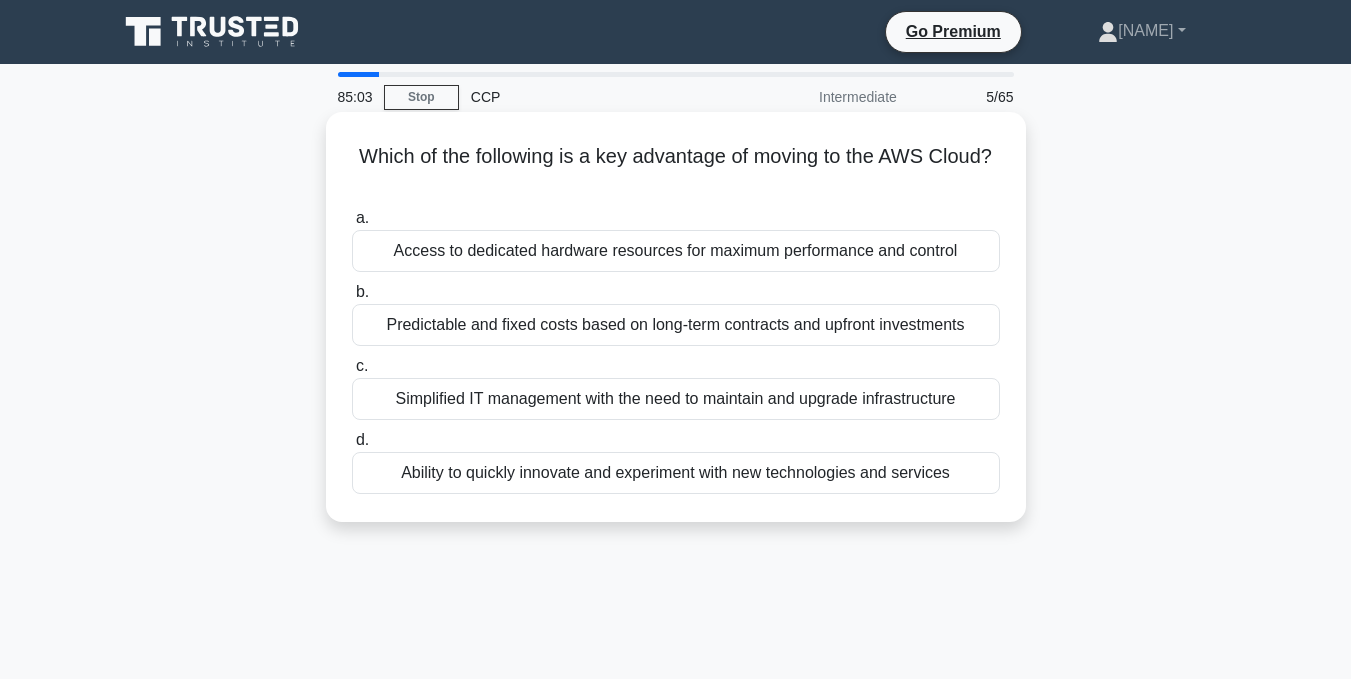 click on "c.
Simplified IT management with the need to maintain and upgrade infrastructure" at bounding box center [676, 387] 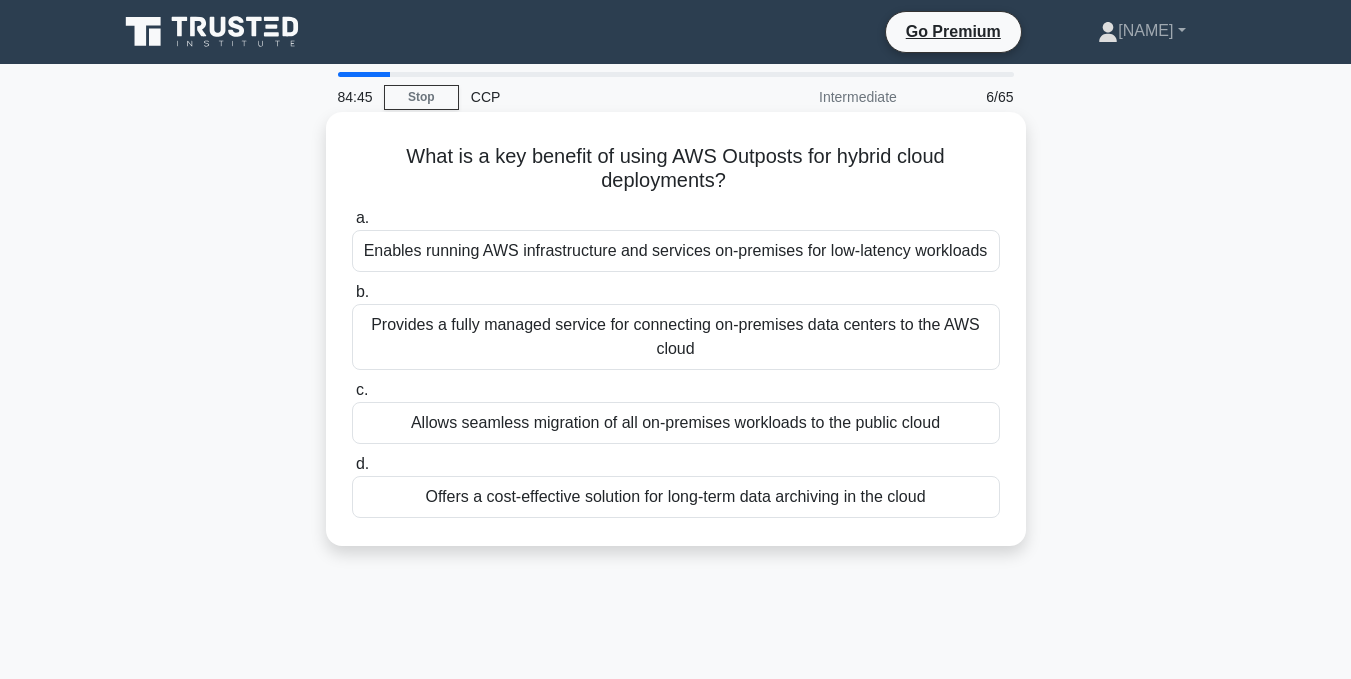 click on "Provides a fully managed service for connecting on-premises data centers to the AWS cloud" at bounding box center (676, 337) 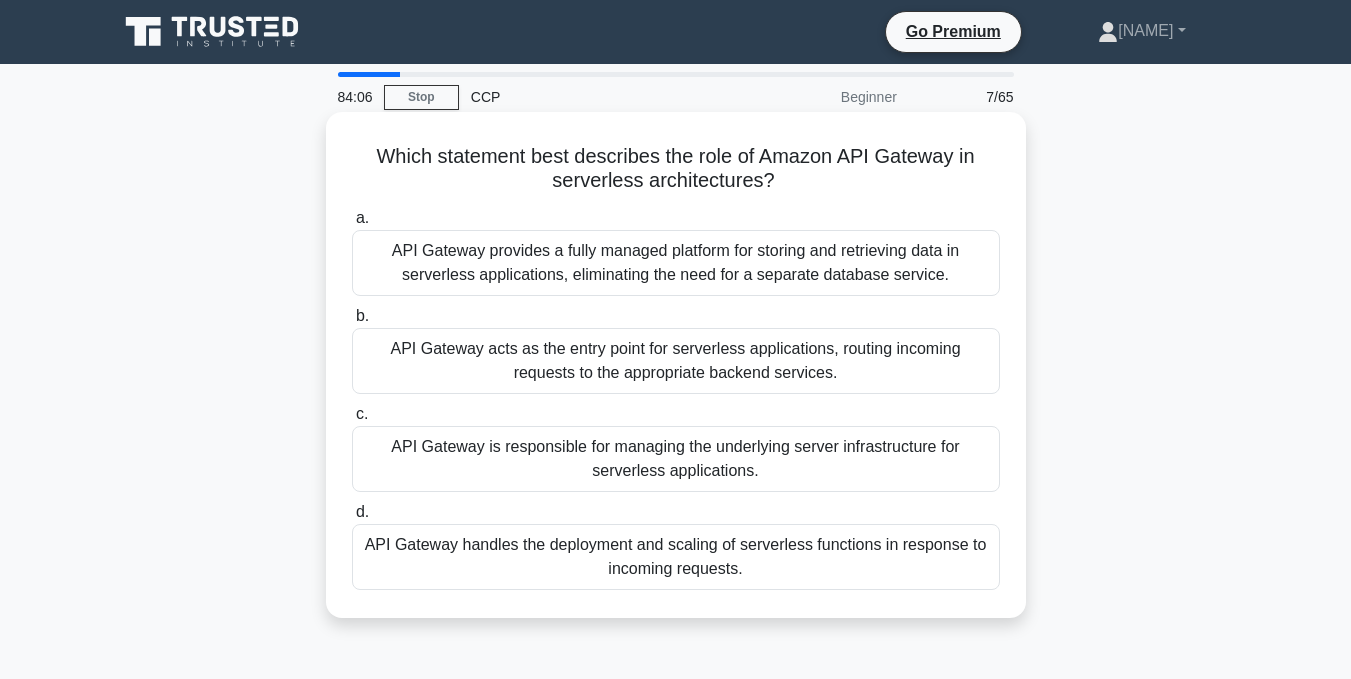 click on "API Gateway provides a fully managed platform for storing and retrieving data in serverless applications, eliminating the need for a separate database service." at bounding box center [676, 263] 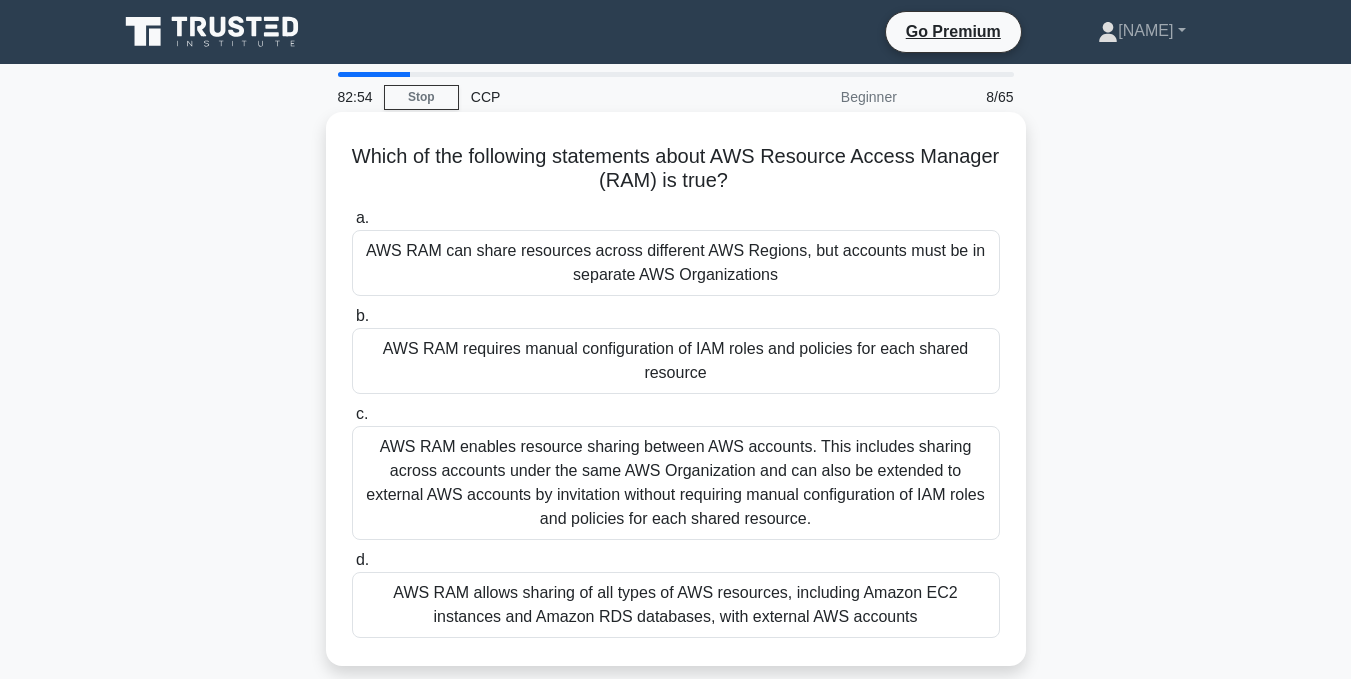 click on "AWS RAM enables resource sharing between AWS accounts. This includes sharing across accounts under the same AWS Organization and can also be extended to external AWS accounts by invitation without requiring manual configuration of IAM roles and policies for each shared resource." at bounding box center (676, 483) 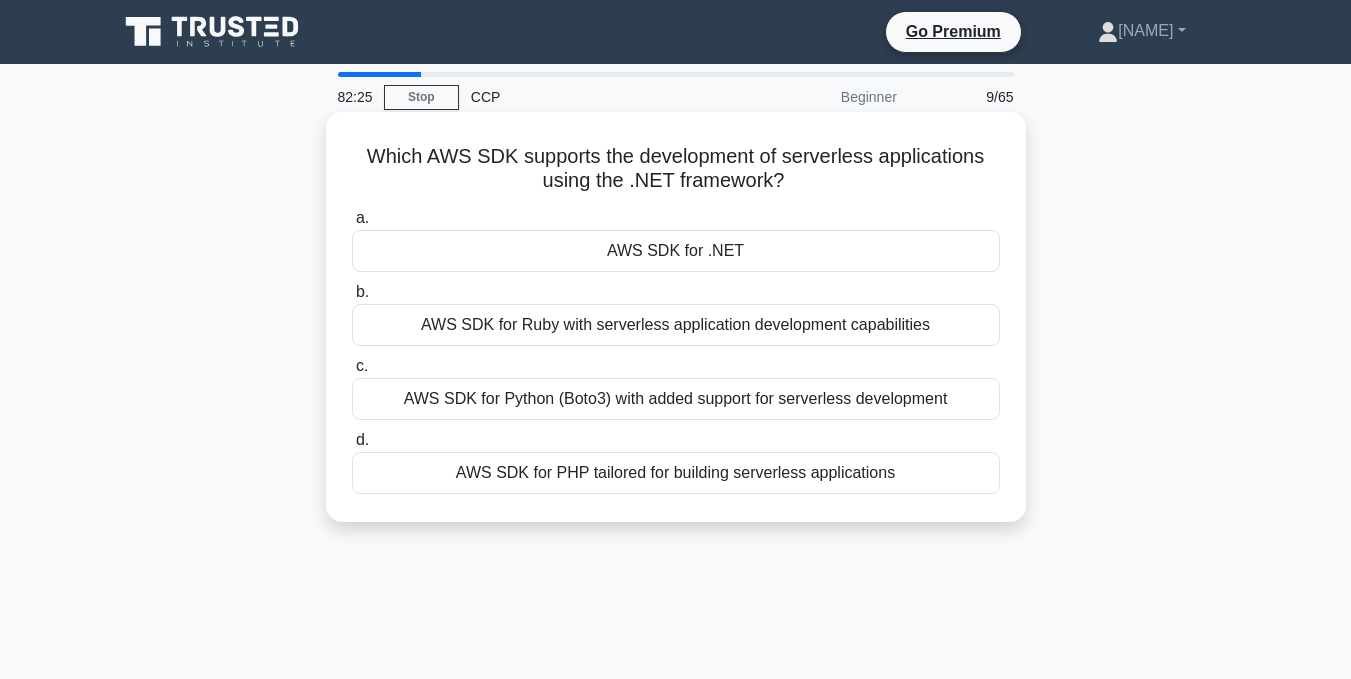 click on "AWS SDK for .NET" at bounding box center (676, 251) 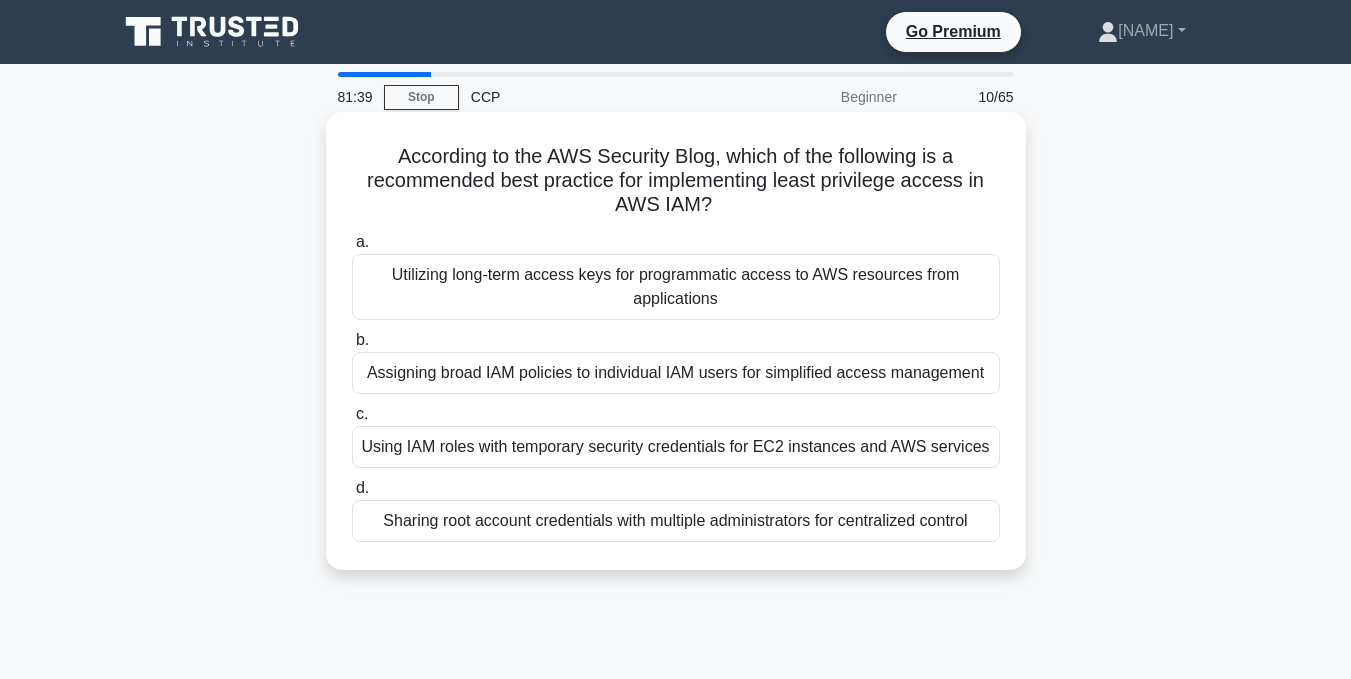 click on "Assigning broad IAM policies to individual IAM users for simplified access management" at bounding box center [676, 373] 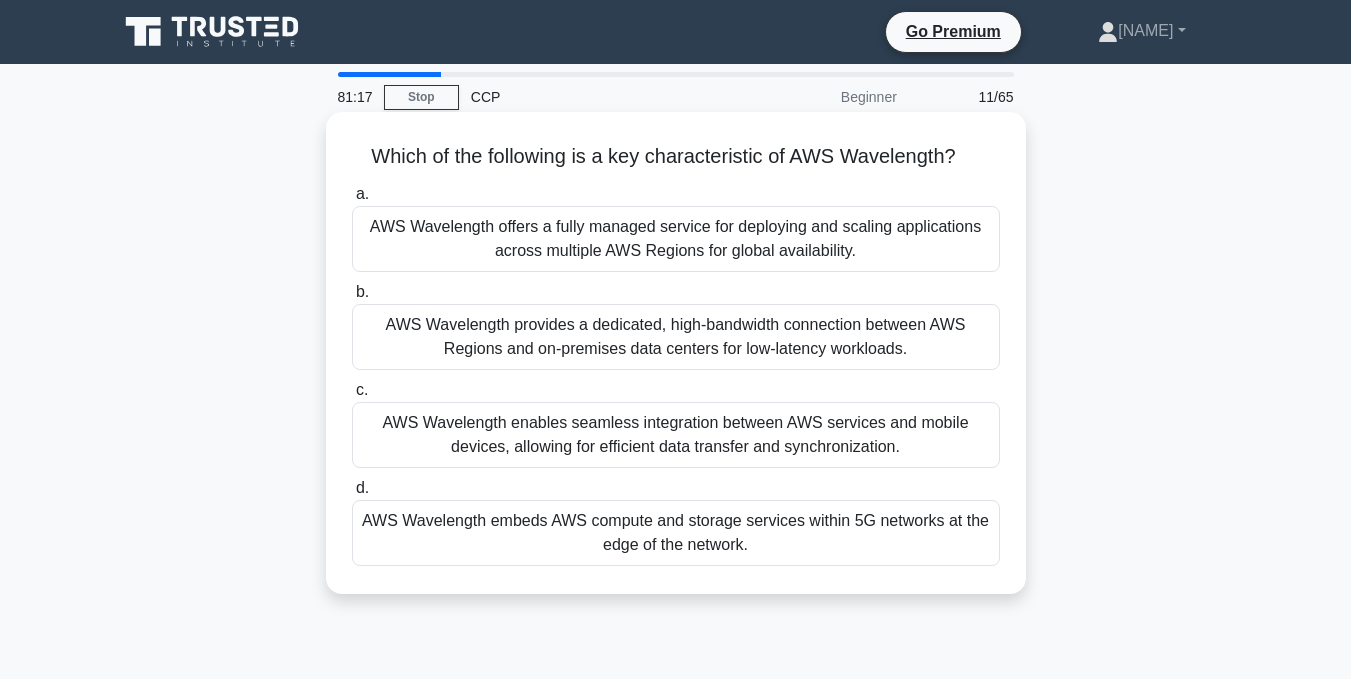 click on "AWS Wavelength embeds AWS compute and storage services within 5G networks at the edge of the network." at bounding box center (676, 533) 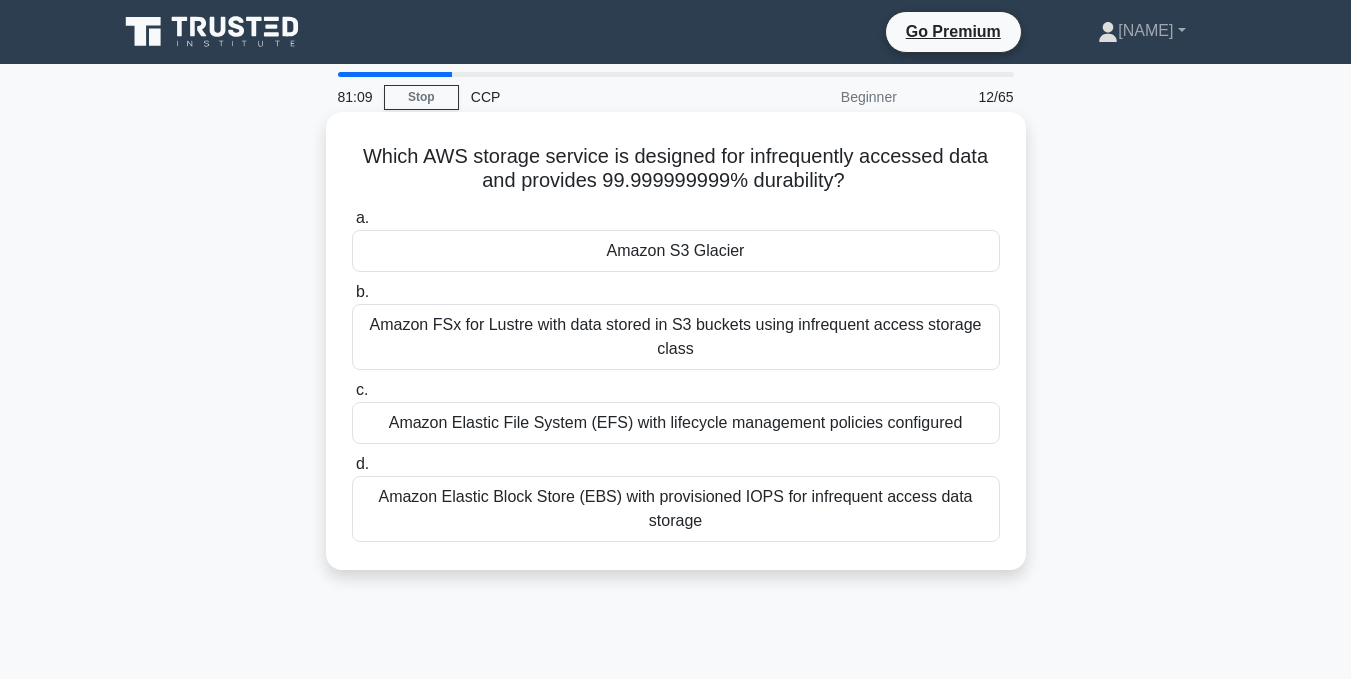click on "Amazon S3 Glacier" at bounding box center (676, 251) 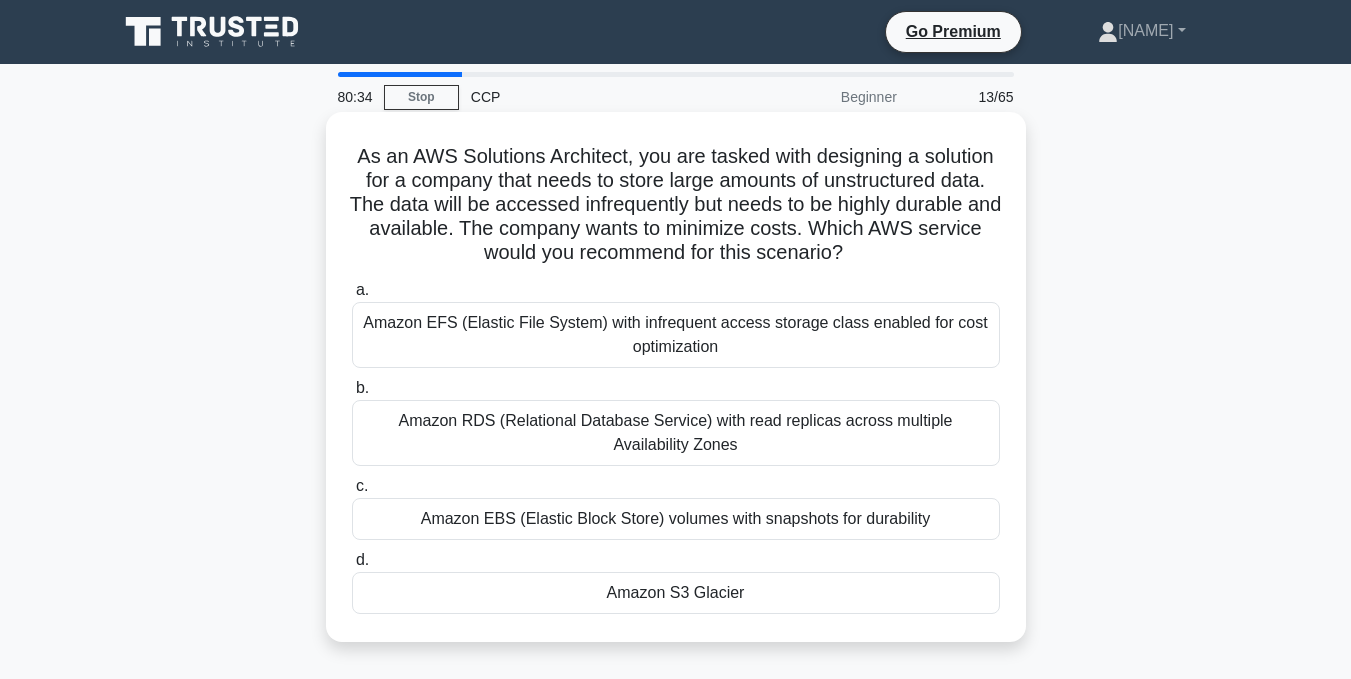 click on "Amazon S3 Glacier" at bounding box center [676, 593] 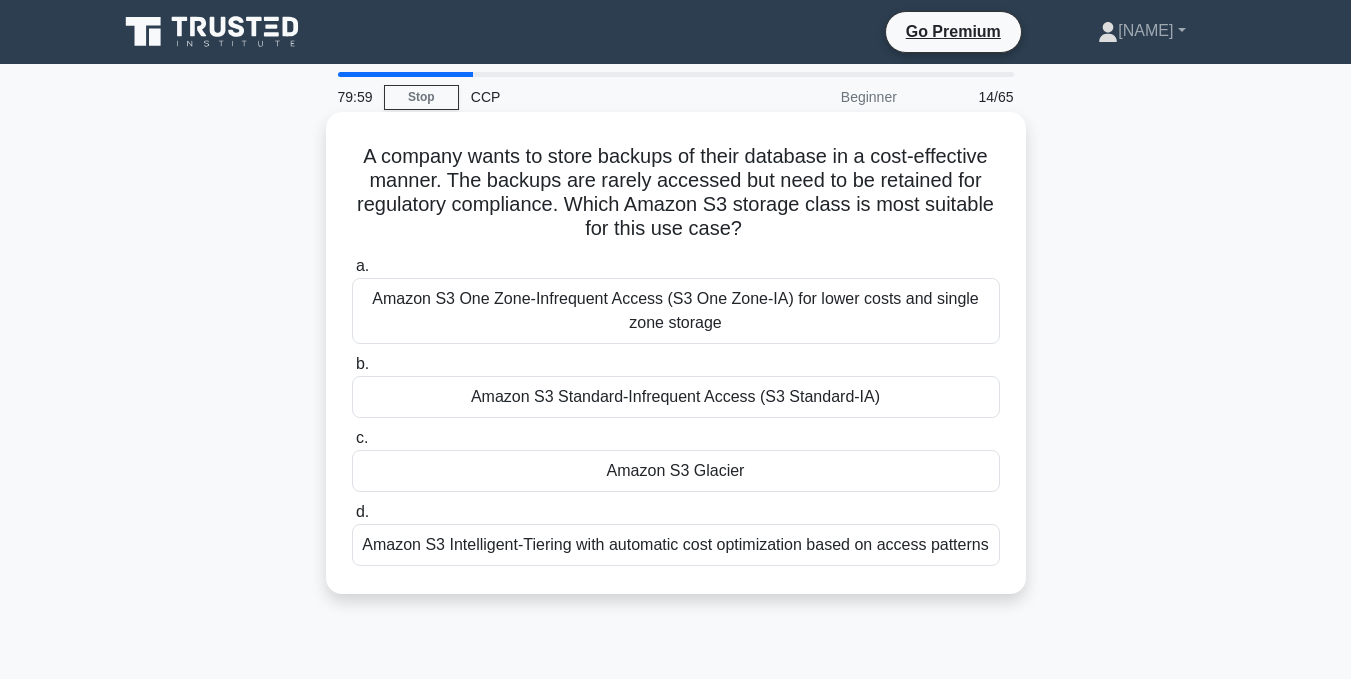 click on "Amazon S3 Glacier" at bounding box center (676, 471) 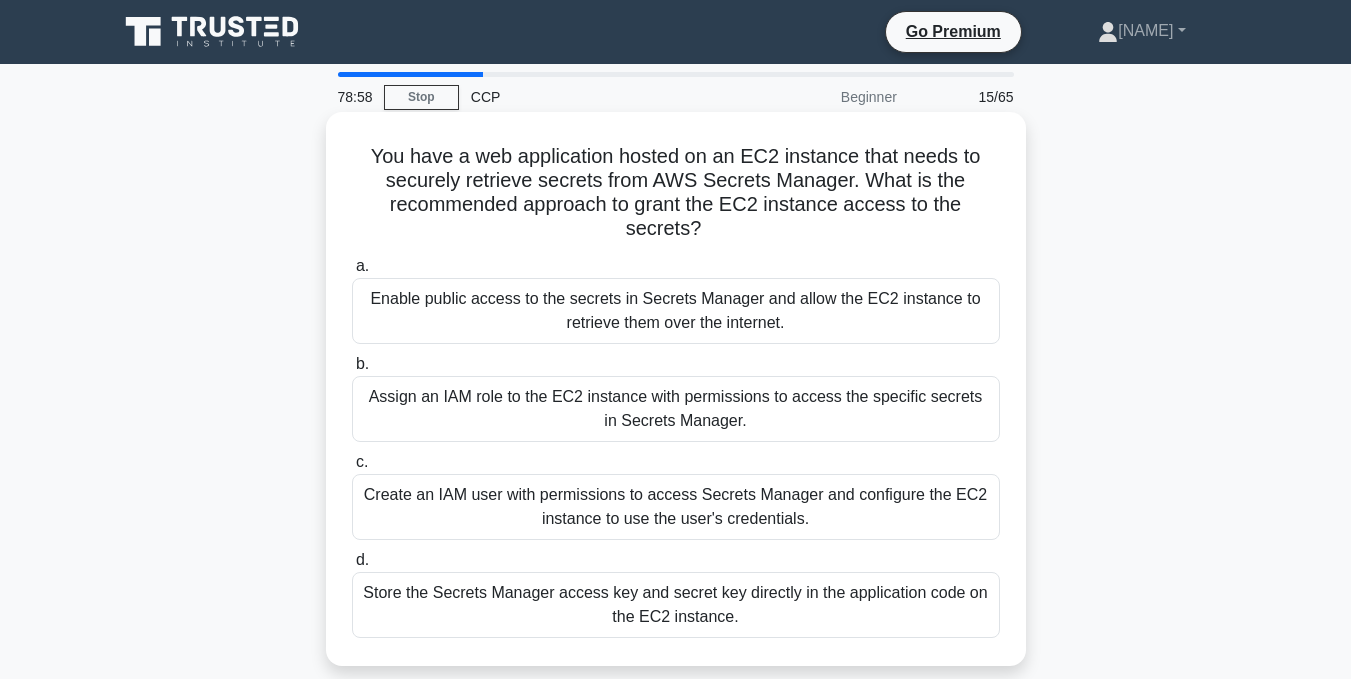 click on "Assign an IAM role to the EC2 instance with permissions to access the specific secrets in Secrets Manager." at bounding box center [676, 409] 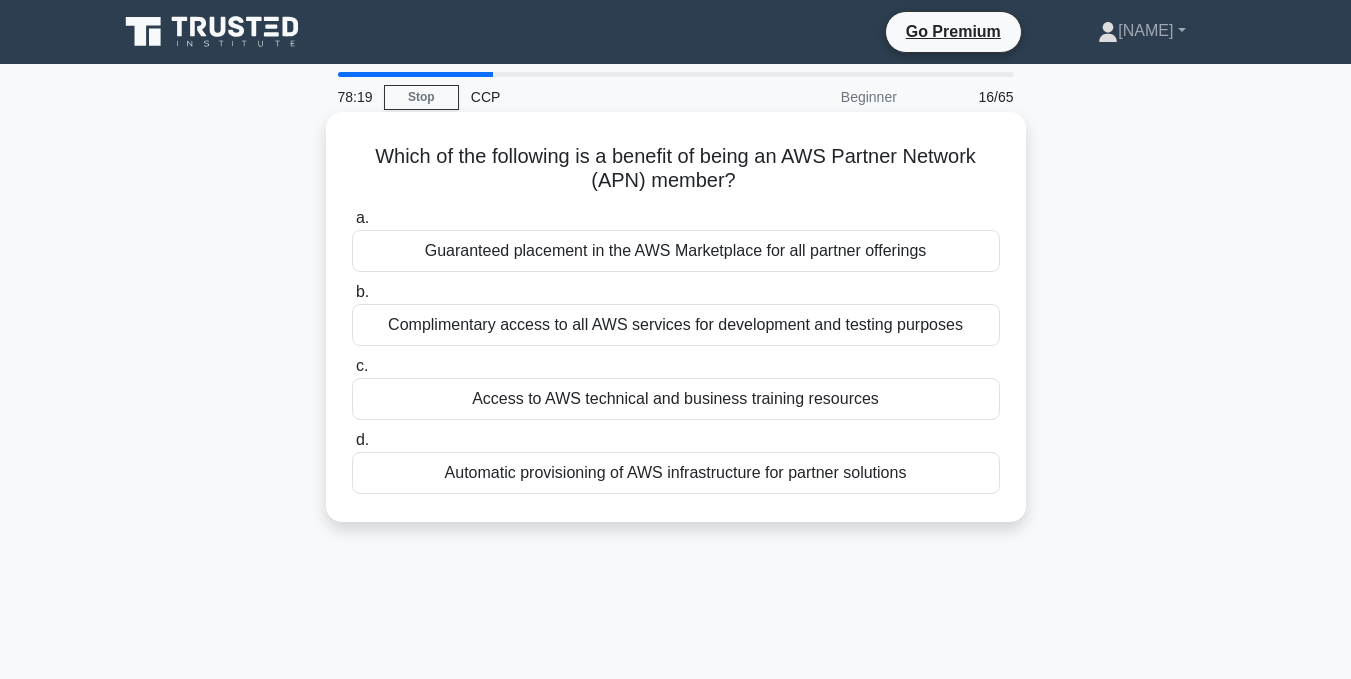 click on "Guaranteed placement in the AWS Marketplace for all partner offerings" at bounding box center (676, 251) 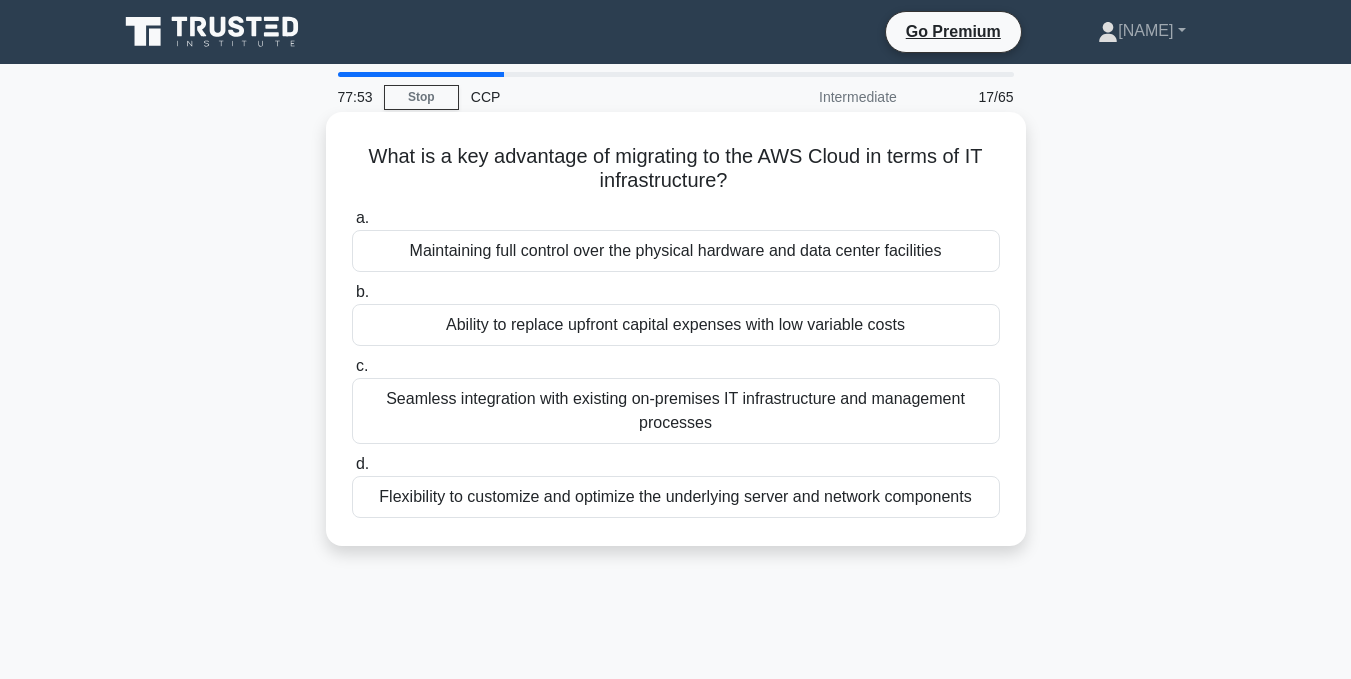 click on "Seamless integration with existing on-premises IT infrastructure and management processes" at bounding box center (676, 411) 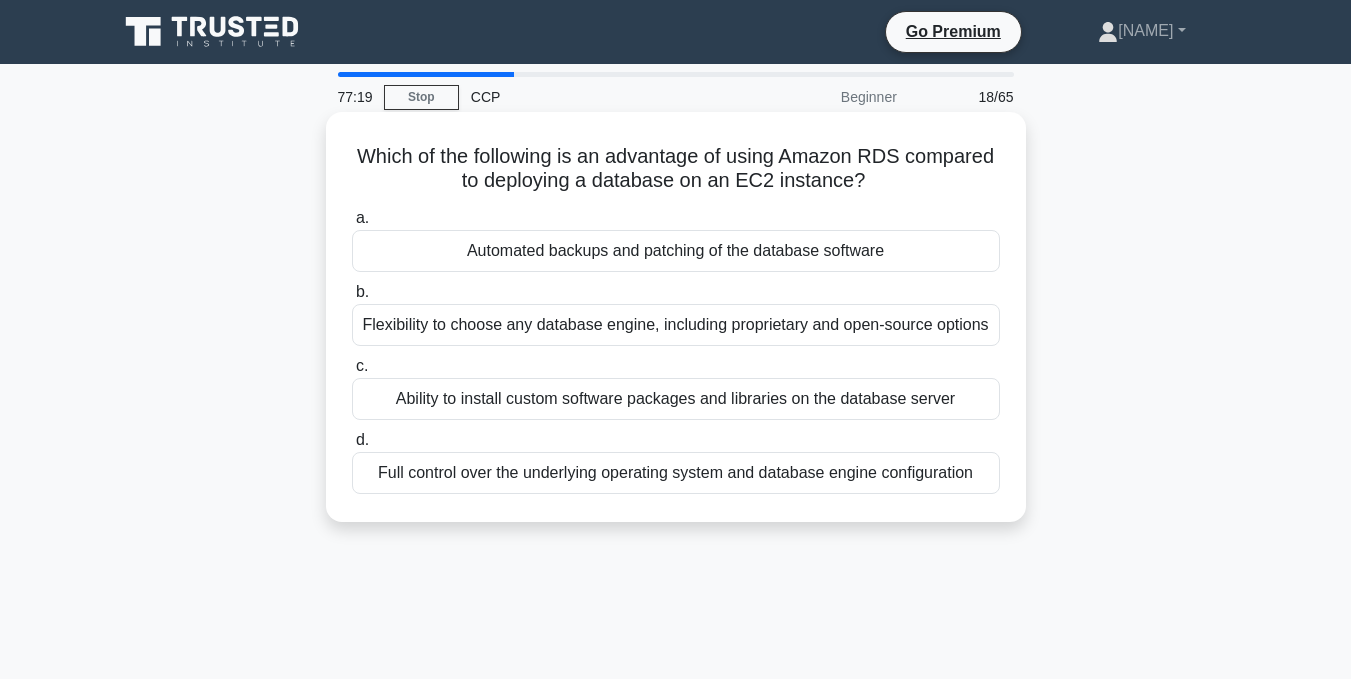 click on "Automated backups and patching of the database software" at bounding box center (676, 251) 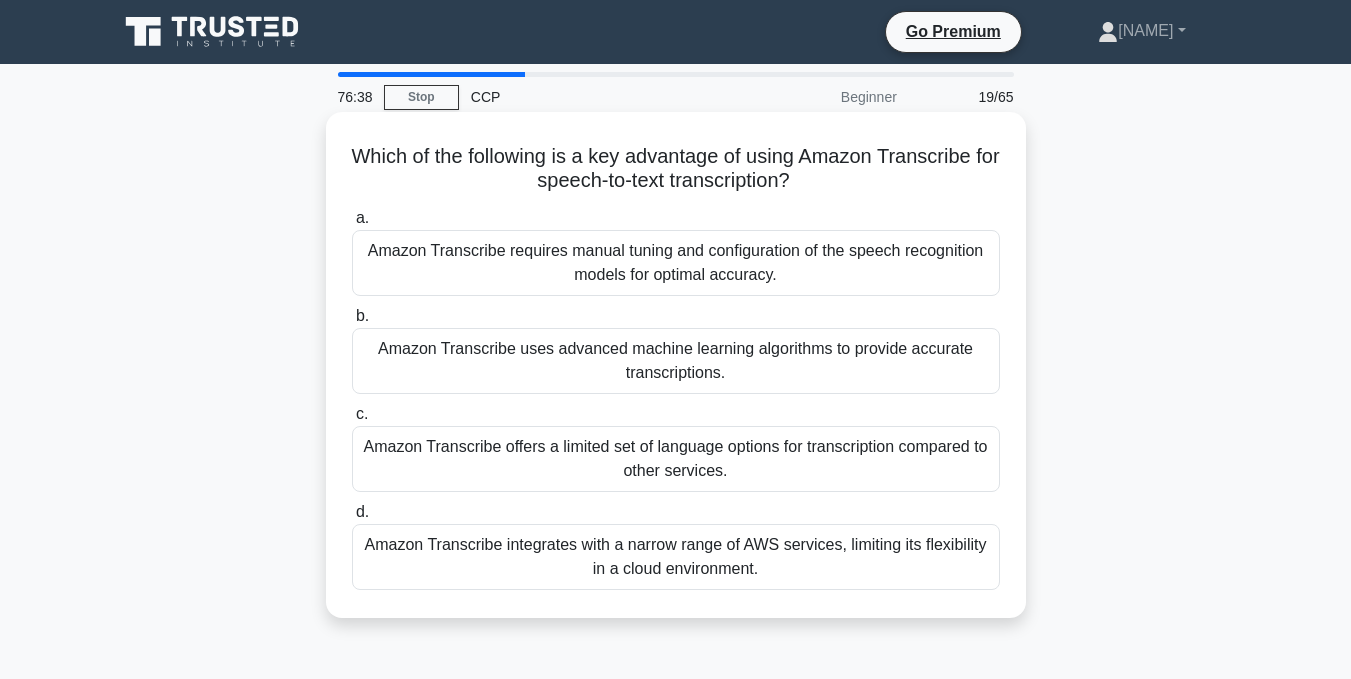 click on "Amazon Transcribe uses advanced machine learning algorithms to provide accurate transcriptions." at bounding box center [676, 361] 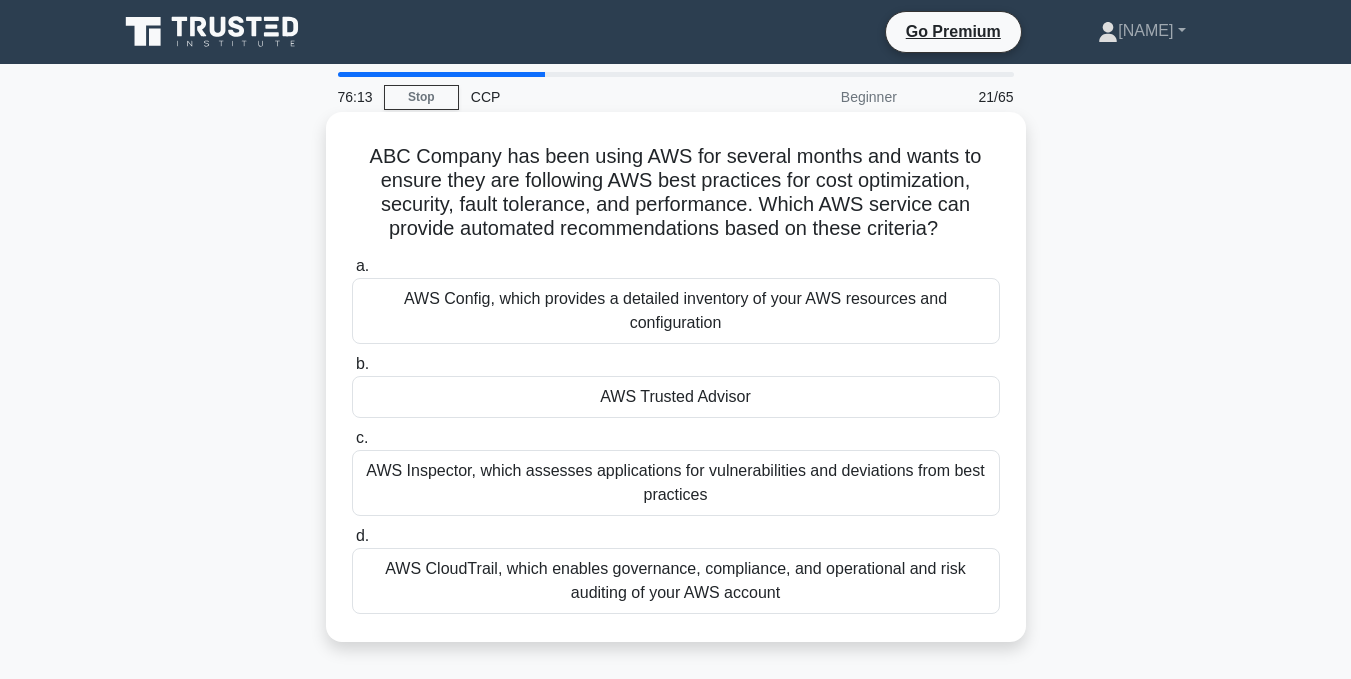 click on "AWS Trusted Advisor" at bounding box center (676, 397) 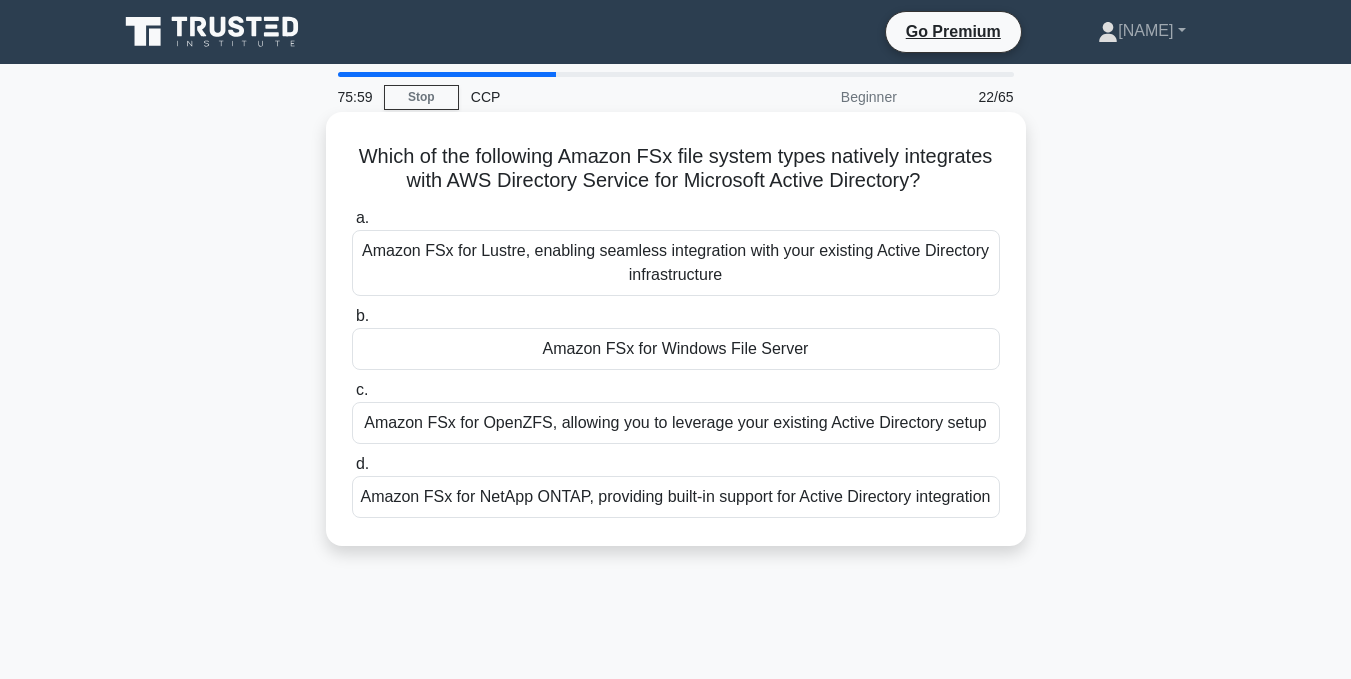 click on "Amazon FSx for Windows File Server" at bounding box center (676, 349) 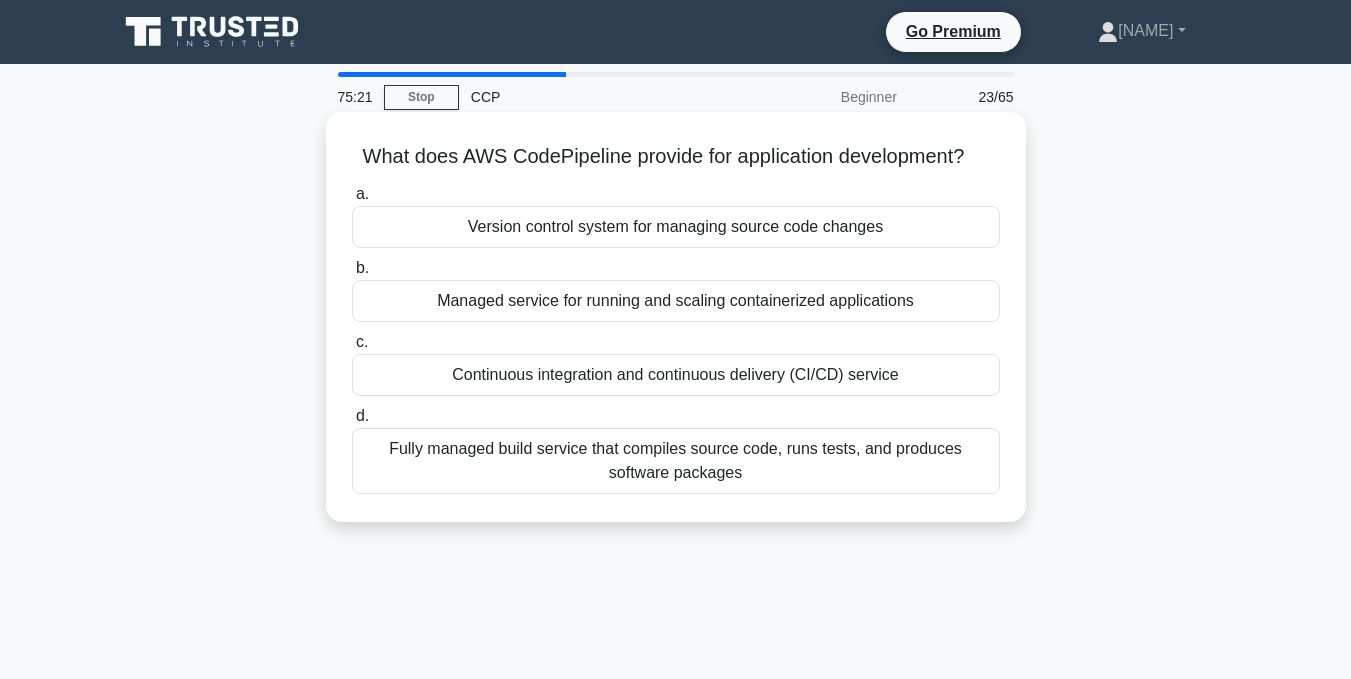 click on "Continuous integration and continuous delivery (CI/CD) service" at bounding box center [676, 375] 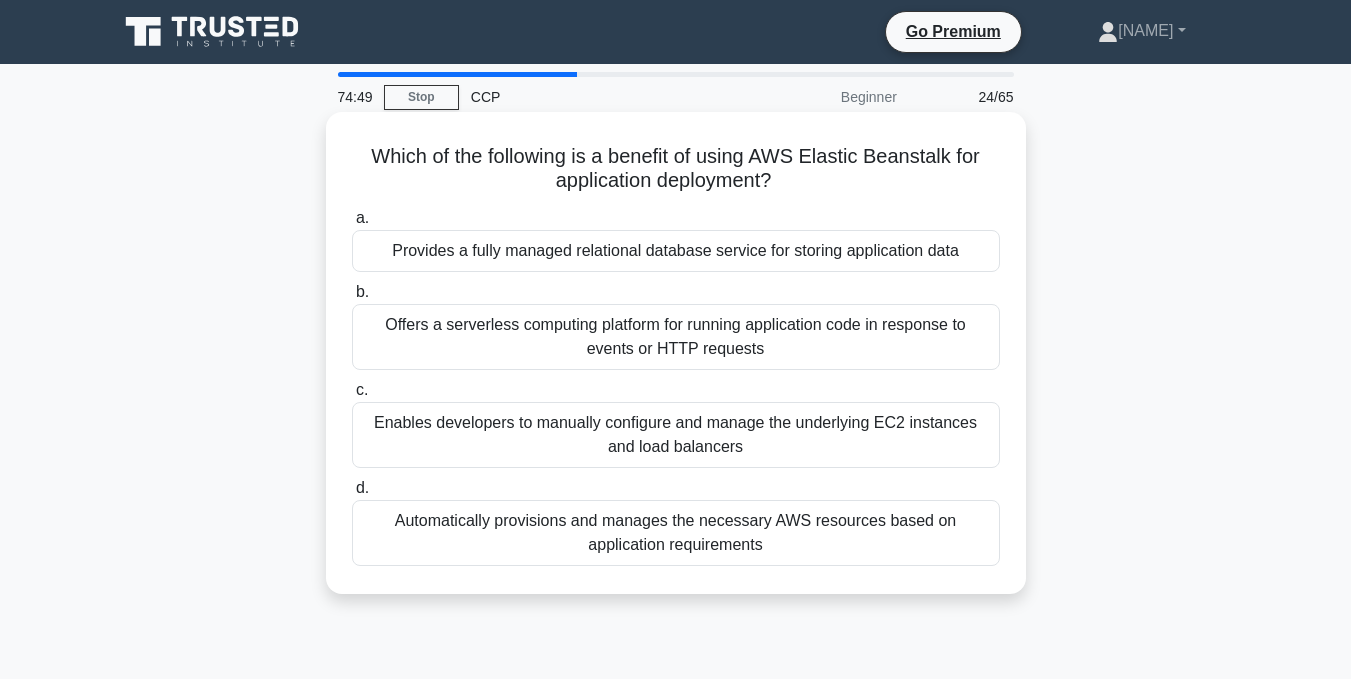 drag, startPoint x: 368, startPoint y: 138, endPoint x: 820, endPoint y: 544, distance: 607.5689 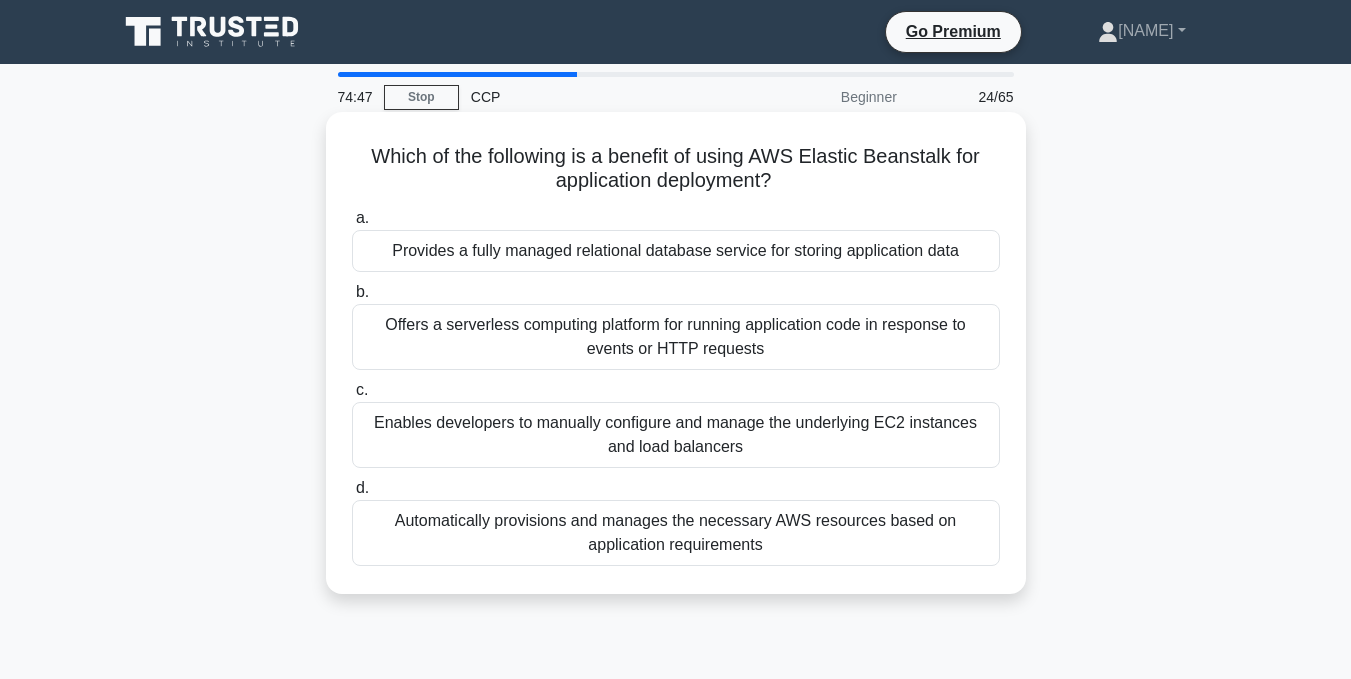 copy on "Which of the following is a benefit of using AWS Elastic Beanstalk for application deployment?
.spinner_0XTQ{transform-origin:center;animation:spinner_y6GP .75s linear infinite}@keyframes spinner_y6GP{100%{transform:rotate(360deg)}}
a.
Provides a fully managed relational database service for storing application data
b.
Offers a serverless computing platform for running application code in response to events or HTTP requests
c.
Enables developers to manually configure and manage the underlying EC2 instances and load balancers
d.
Automatically provisions and manages the necessary AWS resources based on application requirements" 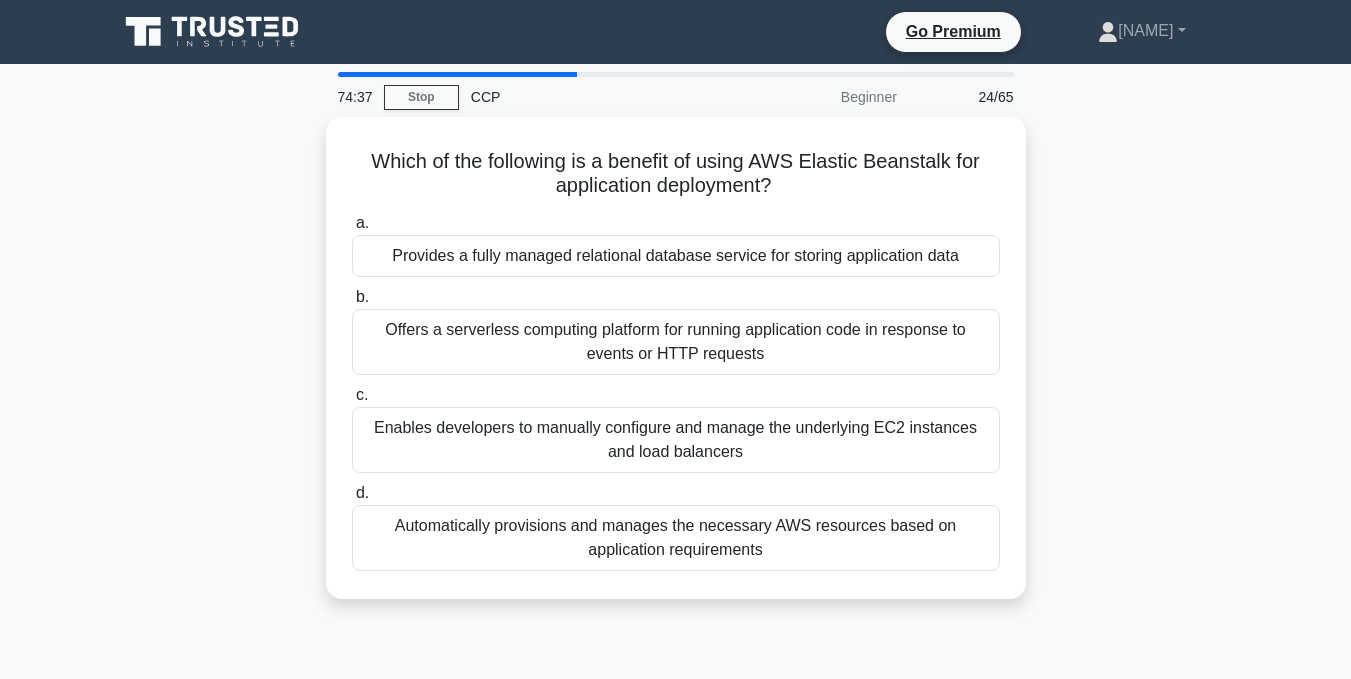 click on "Which of the following is a benefit of using AWS Elastic Beanstalk for application deployment?
.spinner_0XTQ{transform-origin:center;animation:spinner_y6GP .75s linear infinite}@keyframes spinner_y6GP{100%{transform:rotate(360deg)}}
a.
Provides a fully managed relational database service for storing application data
b. c. d." at bounding box center [676, 370] 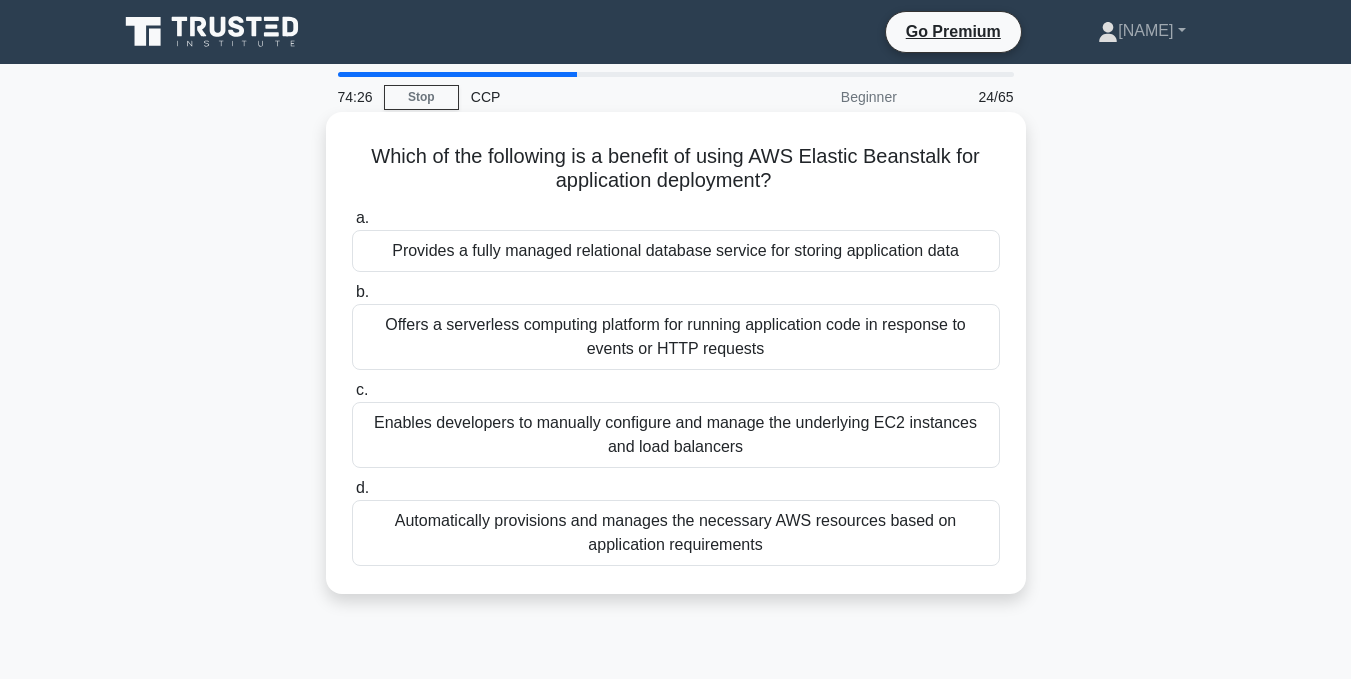 click on "Automatically provisions and manages the necessary AWS resources based on application requirements" at bounding box center [676, 533] 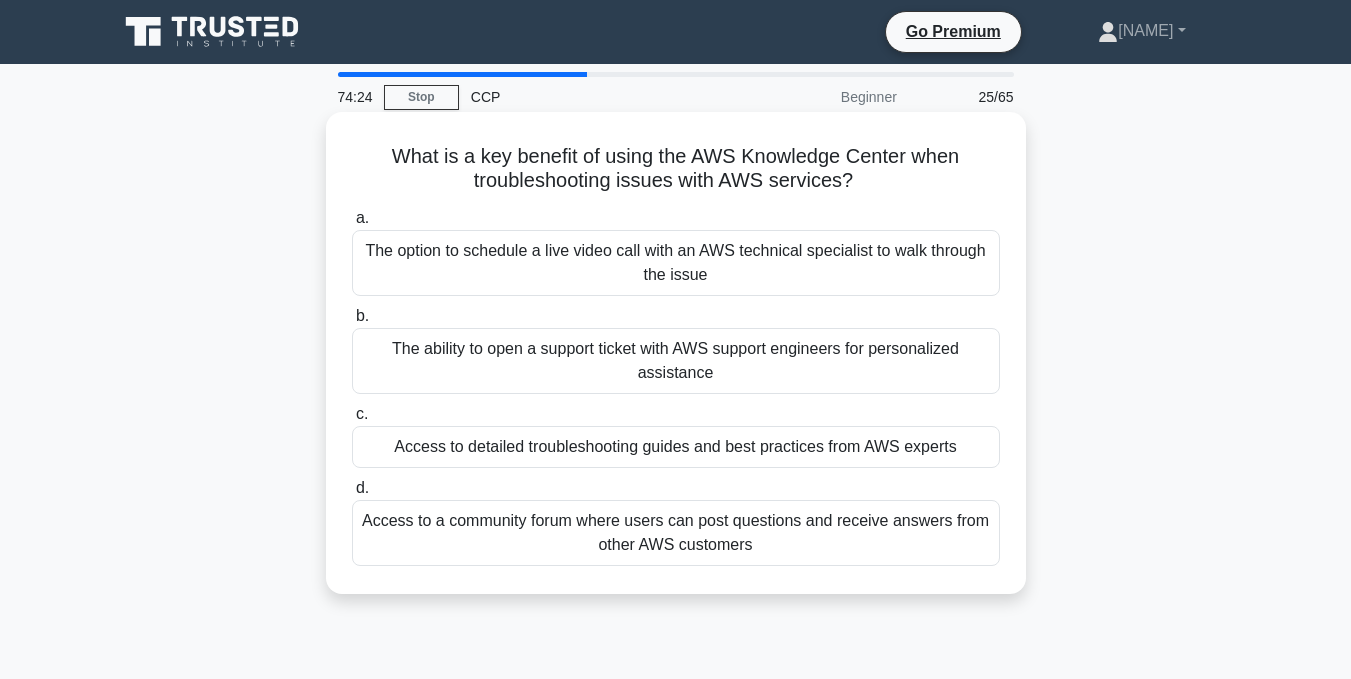 click on "Access to a community forum where users can post questions and receive answers from other AWS customers" at bounding box center (676, 533) 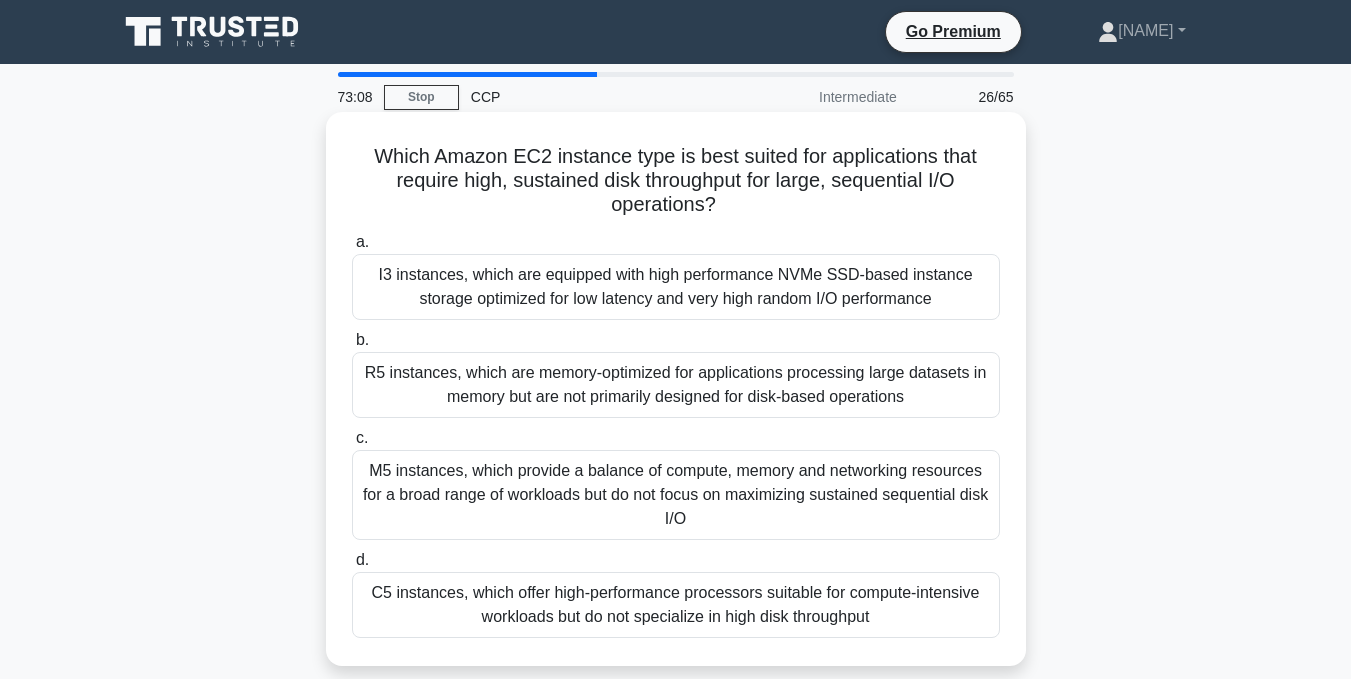 click on "I3 instances, which are equipped with high performance NVMe SSD-based instance storage optimized for low latency and very high random I/O performance" at bounding box center [676, 287] 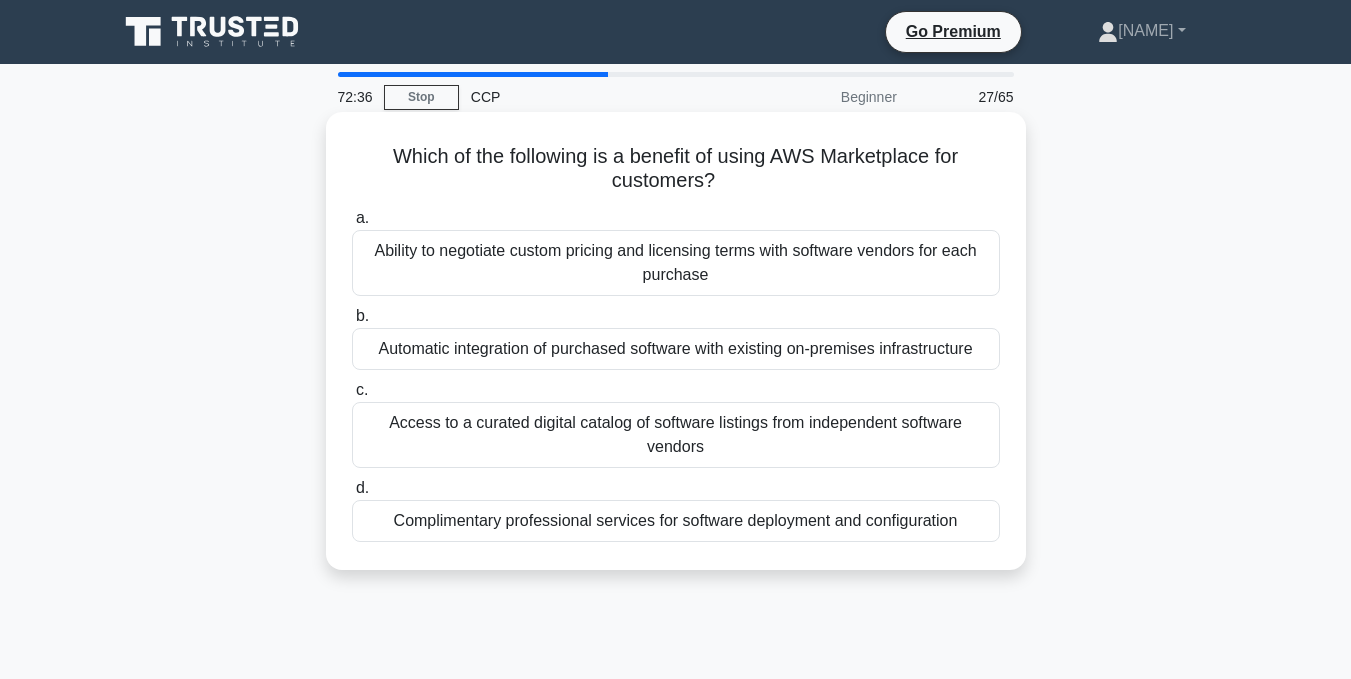 click on "Access to a curated digital catalog of software listings from independent software vendors" at bounding box center (676, 435) 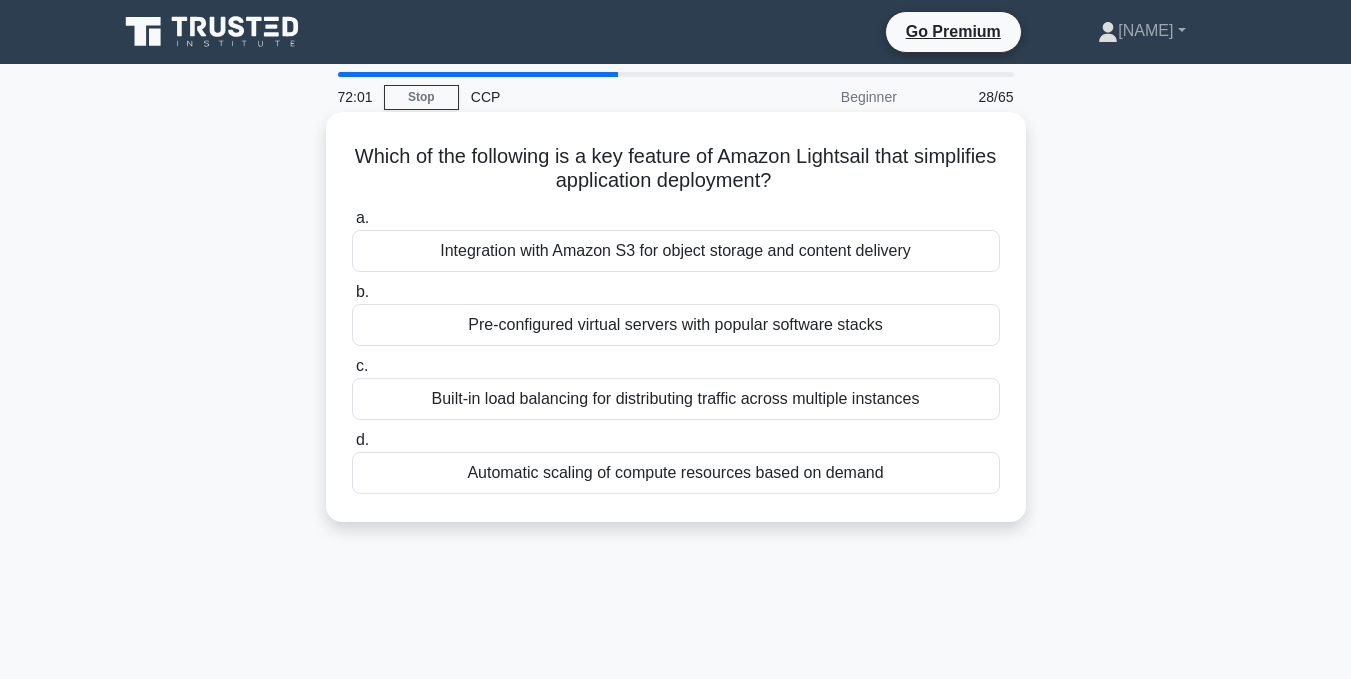 click on "Pre-configured virtual servers with popular software stacks" at bounding box center (676, 325) 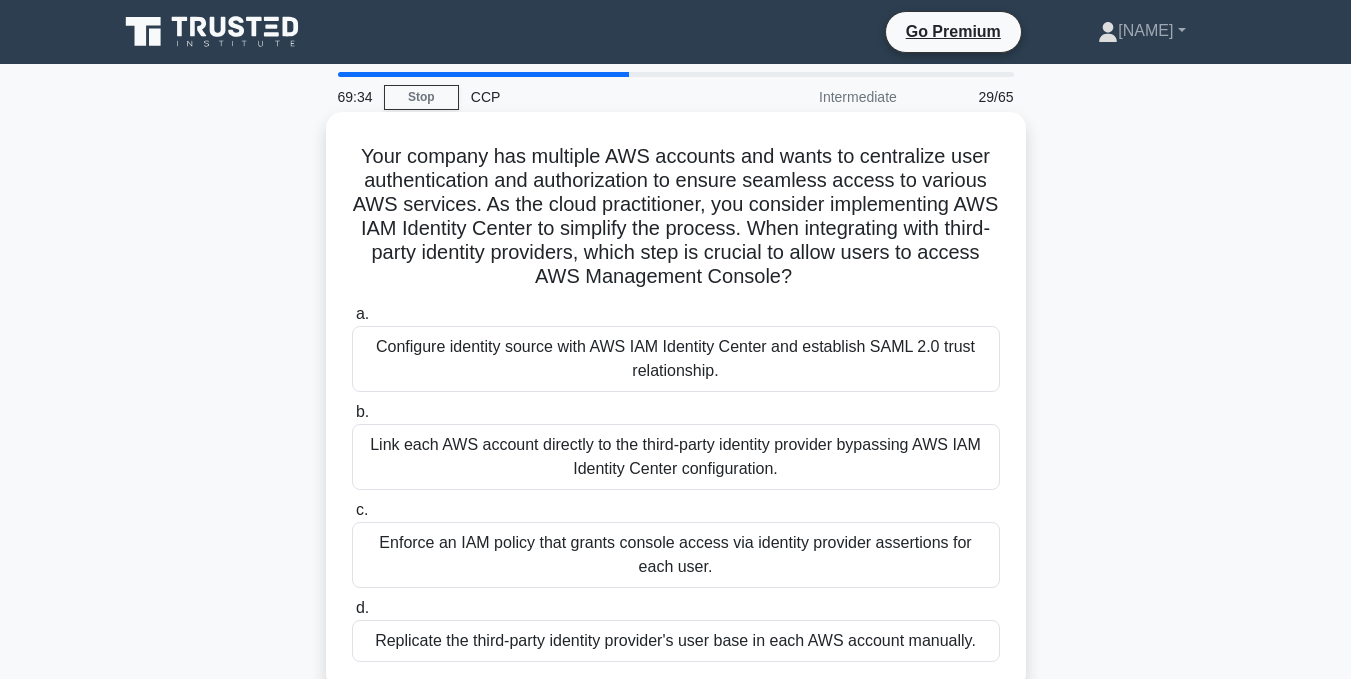 click on "Configure identity source with AWS IAM Identity Center and establish SAML 2.0 trust relationship." at bounding box center (676, 359) 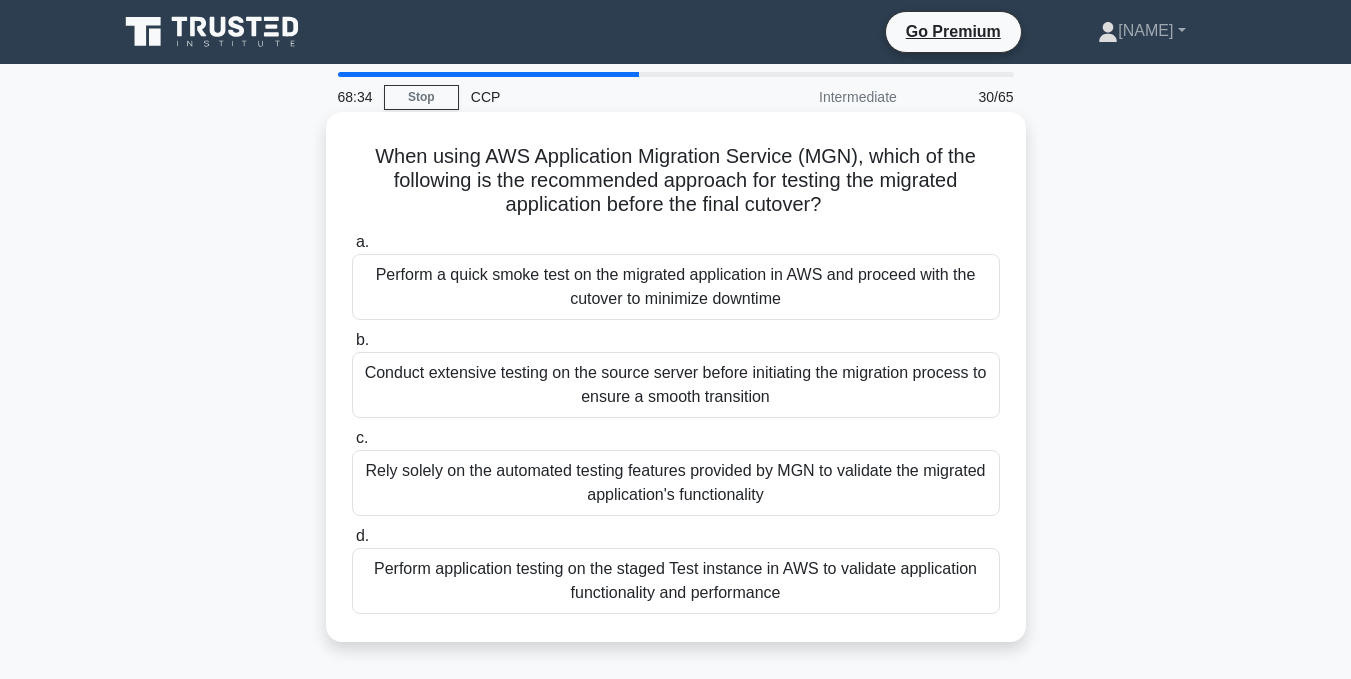click on "Perform application testing on the staged Test instance in AWS to validate application functionality and performance" at bounding box center (676, 581) 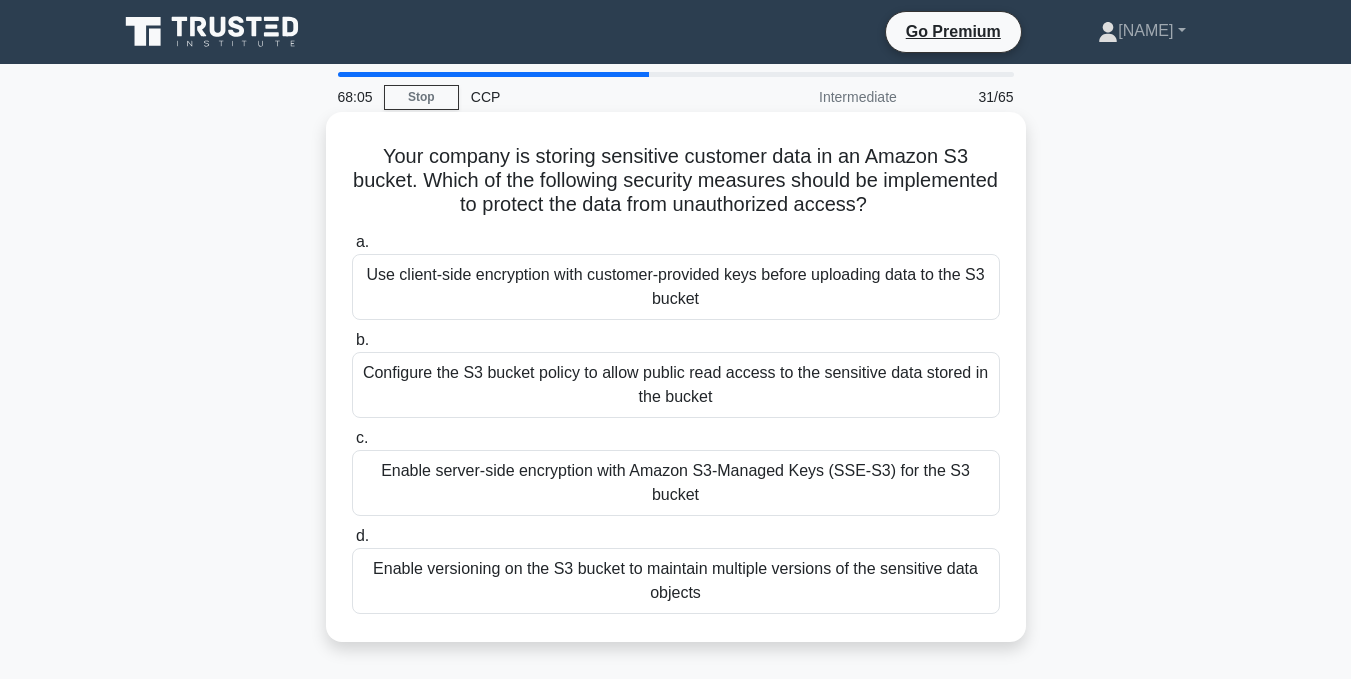 click on "Use client-side encryption with customer-provided keys before uploading data to the S3 bucket" at bounding box center (676, 287) 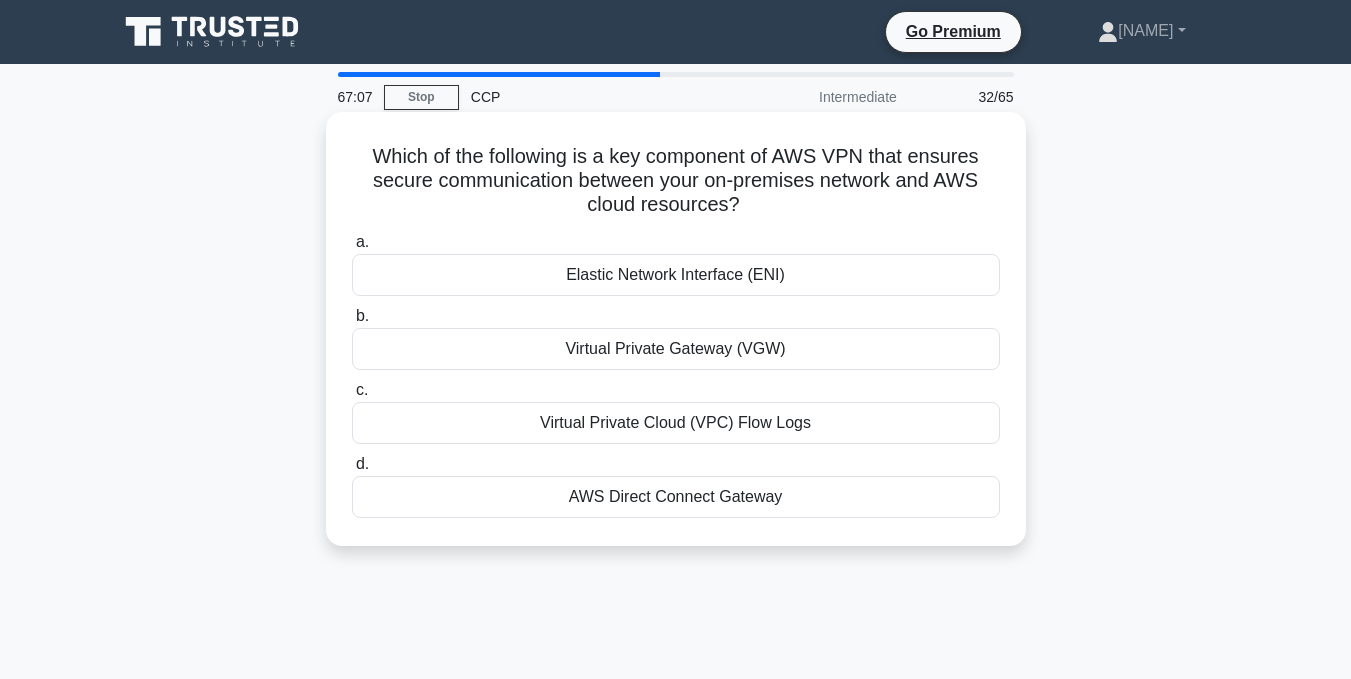 drag, startPoint x: 367, startPoint y: 147, endPoint x: 810, endPoint y: 526, distance: 583.00085 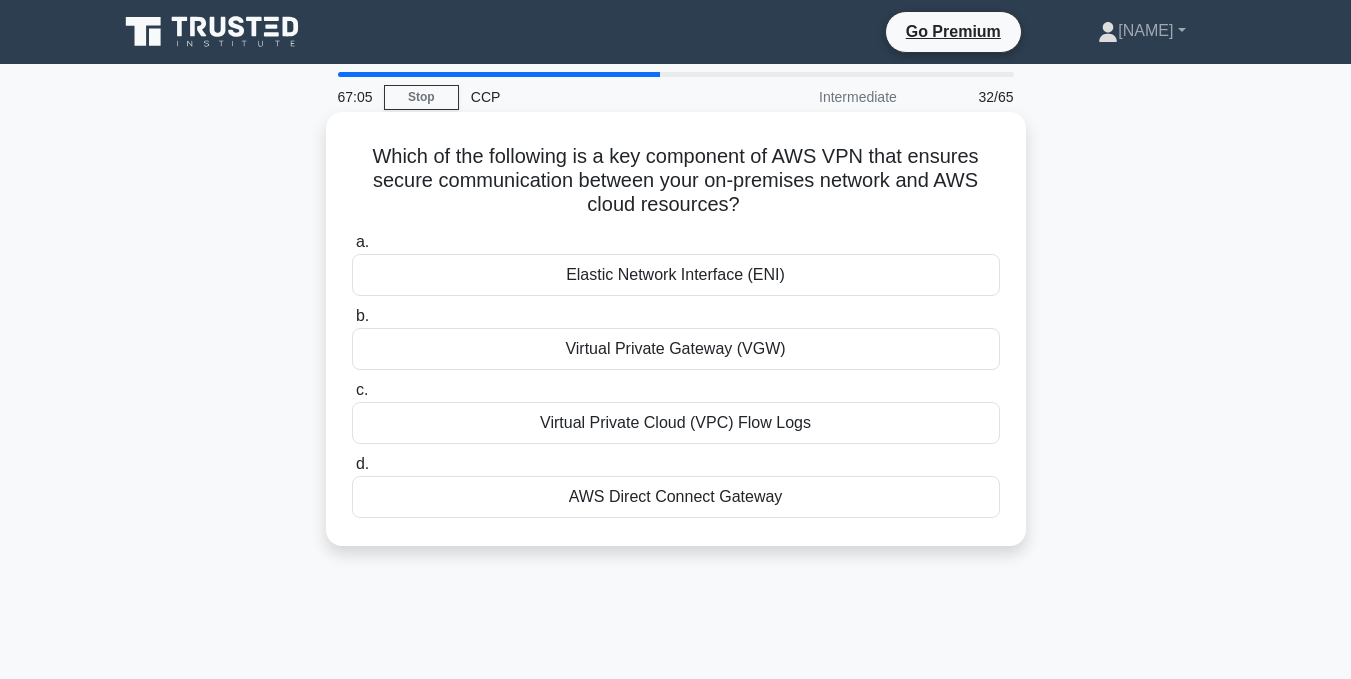 copy on "Which of the following is a key component of AWS VPN that ensures secure communication between your on-premises network and AWS cloud resources?
.spinner_0XTQ{transform-origin:center;animation:spinner_y6GP .75s linear infinite}@keyframes spinner_y6GP{100%{transform:rotate(360deg)}}
a.
Elastic Network Interface (ENI)
b.
Virtual Private Gateway (VGW)
c.
Virtual Private Cloud (VPC) Flow Logs
d.
AWS Direct Connect Gateway" 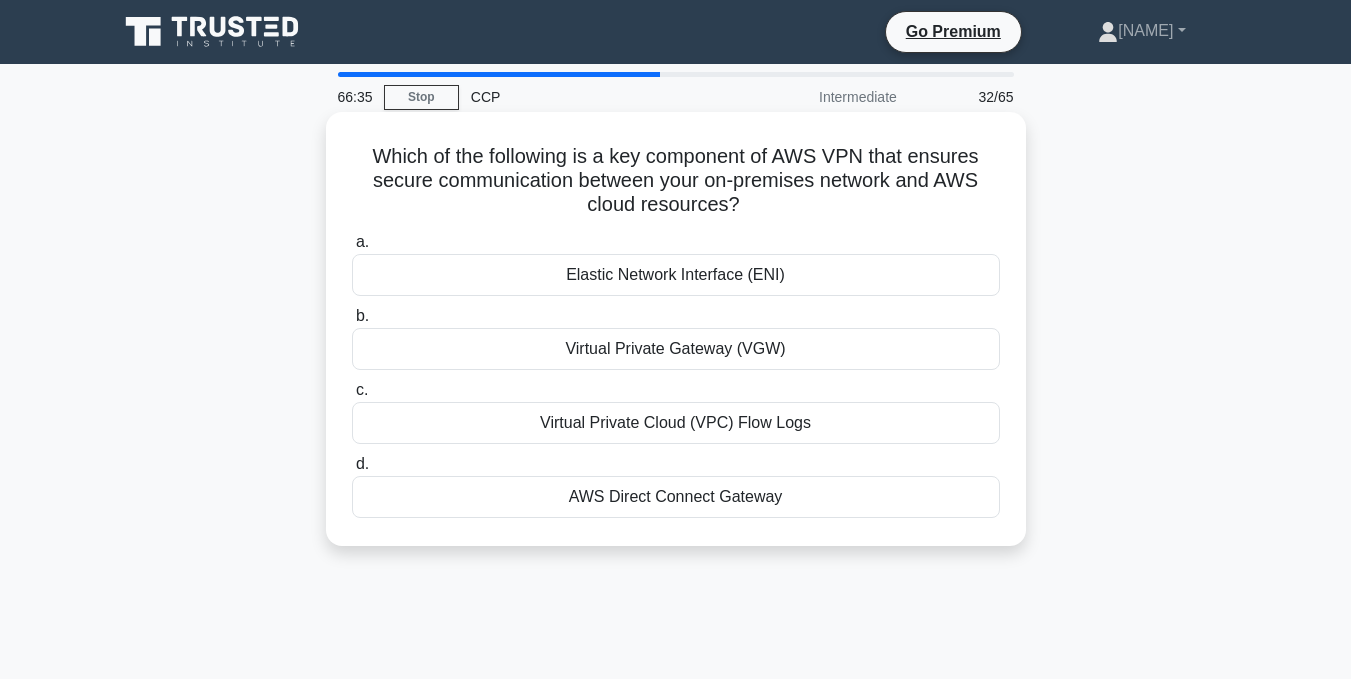 click on "Virtual Private Gateway (VGW)" at bounding box center (676, 349) 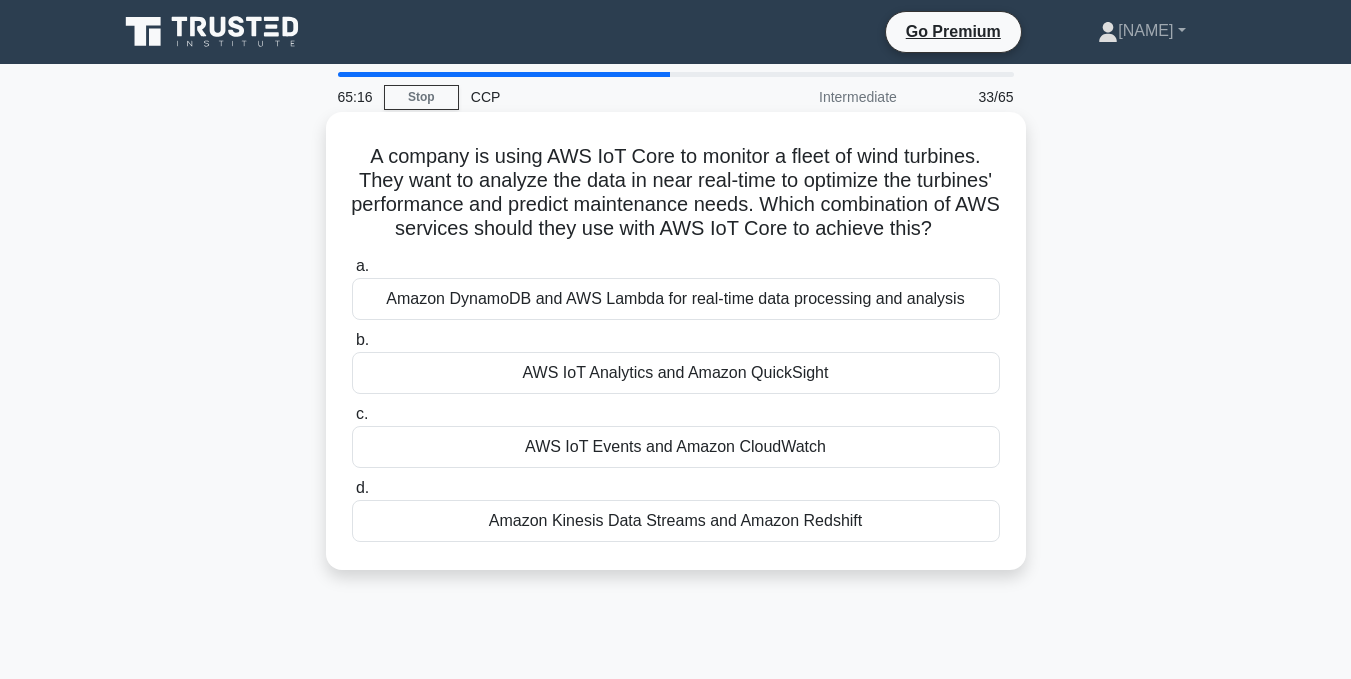 click on "A company is using AWS IoT Core to monitor a fleet of wind turbines. They want to analyze the data in near real-time to optimize the turbines' performance and predict maintenance needs. Which combination of AWS services should they use with AWS IoT Core to achieve this?
.spinner_0XTQ{transform-origin:center;animation:spinner_y6GP .75s linear infinite}@keyframes spinner_y6GP{100%{transform:rotate(360deg)}}" at bounding box center (676, 193) 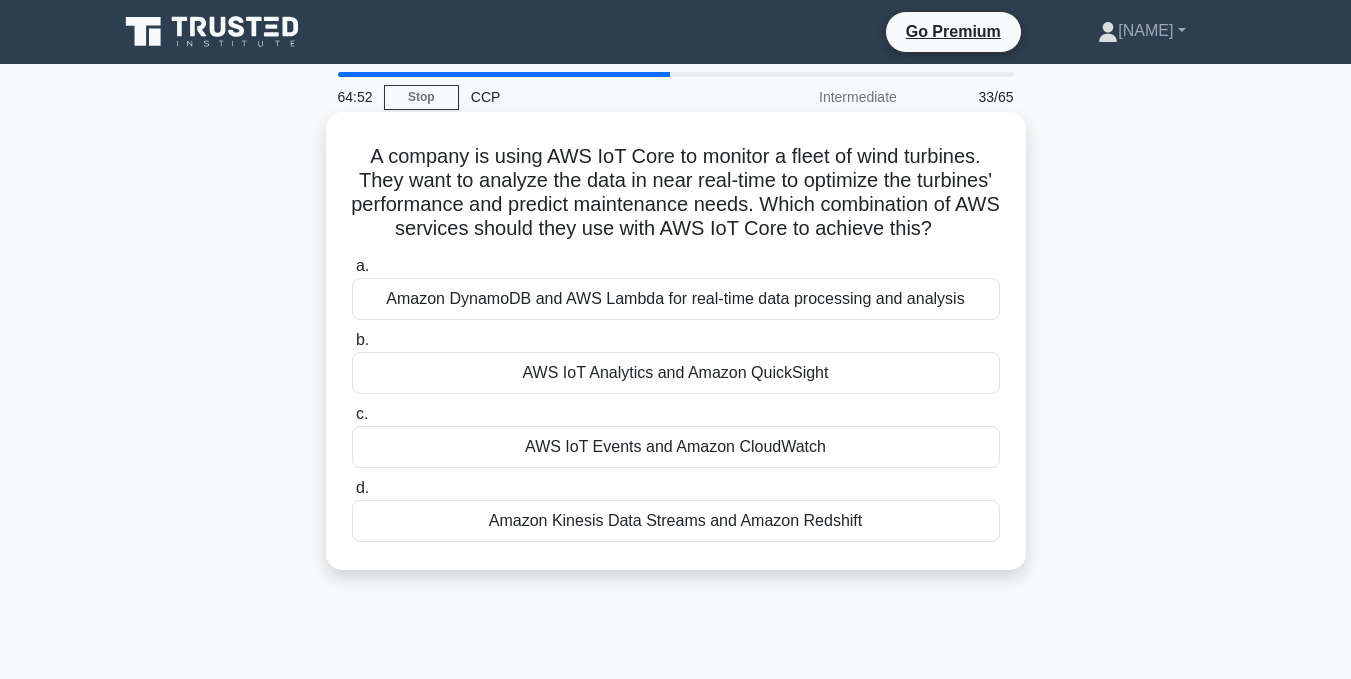 click on "Amazon Kinesis Data Streams and Amazon Redshift" at bounding box center (676, 521) 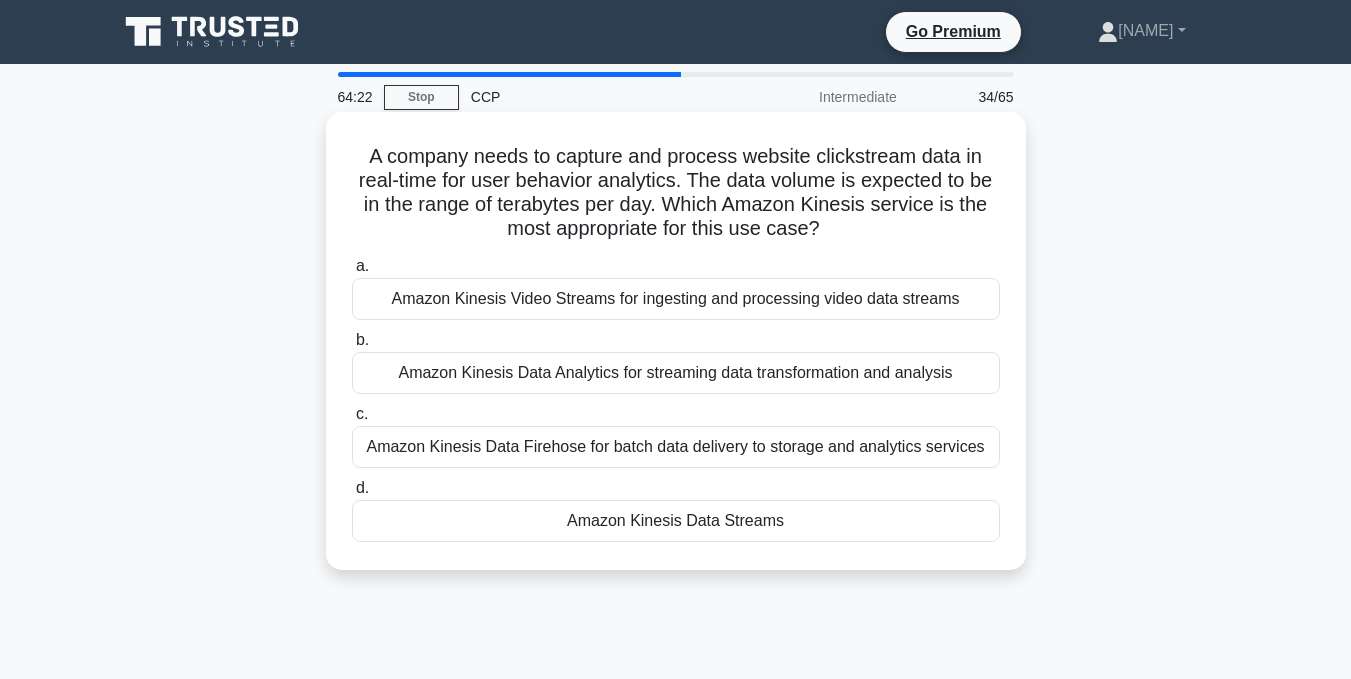 click on "Amazon Kinesis Data Streams" at bounding box center [676, 521] 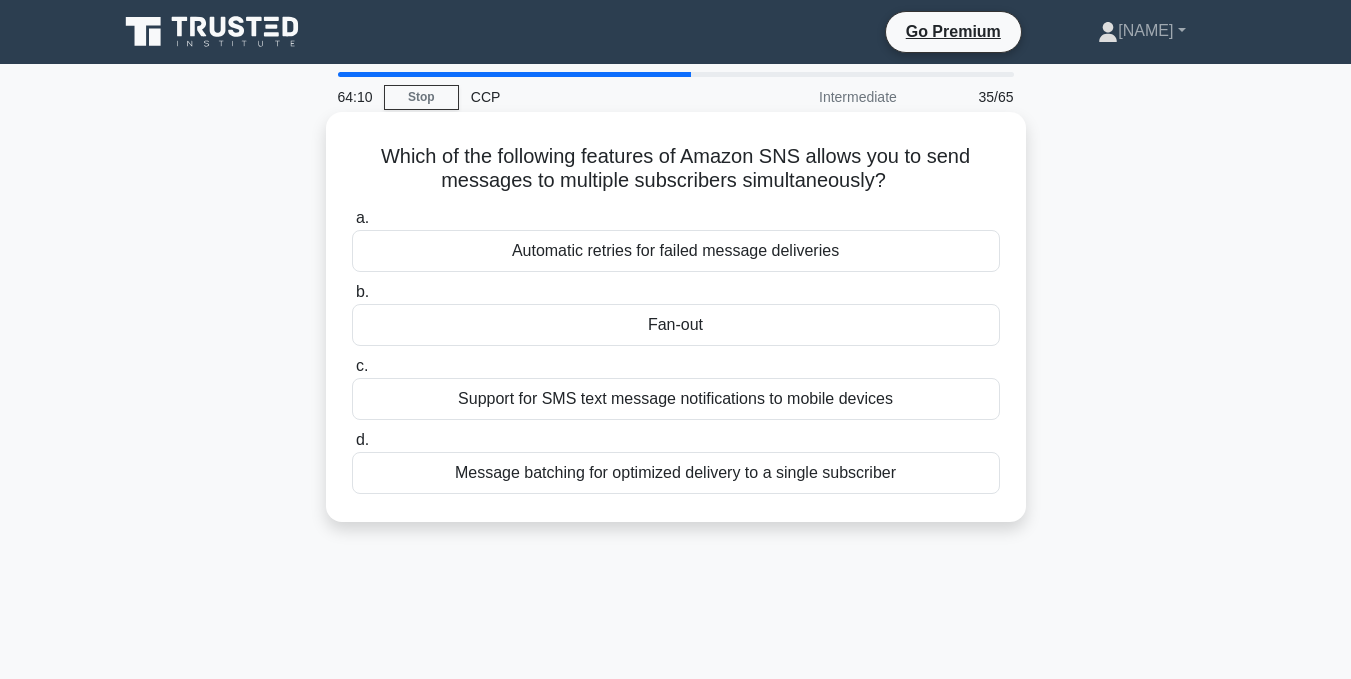 click on "Fan-out" at bounding box center [676, 325] 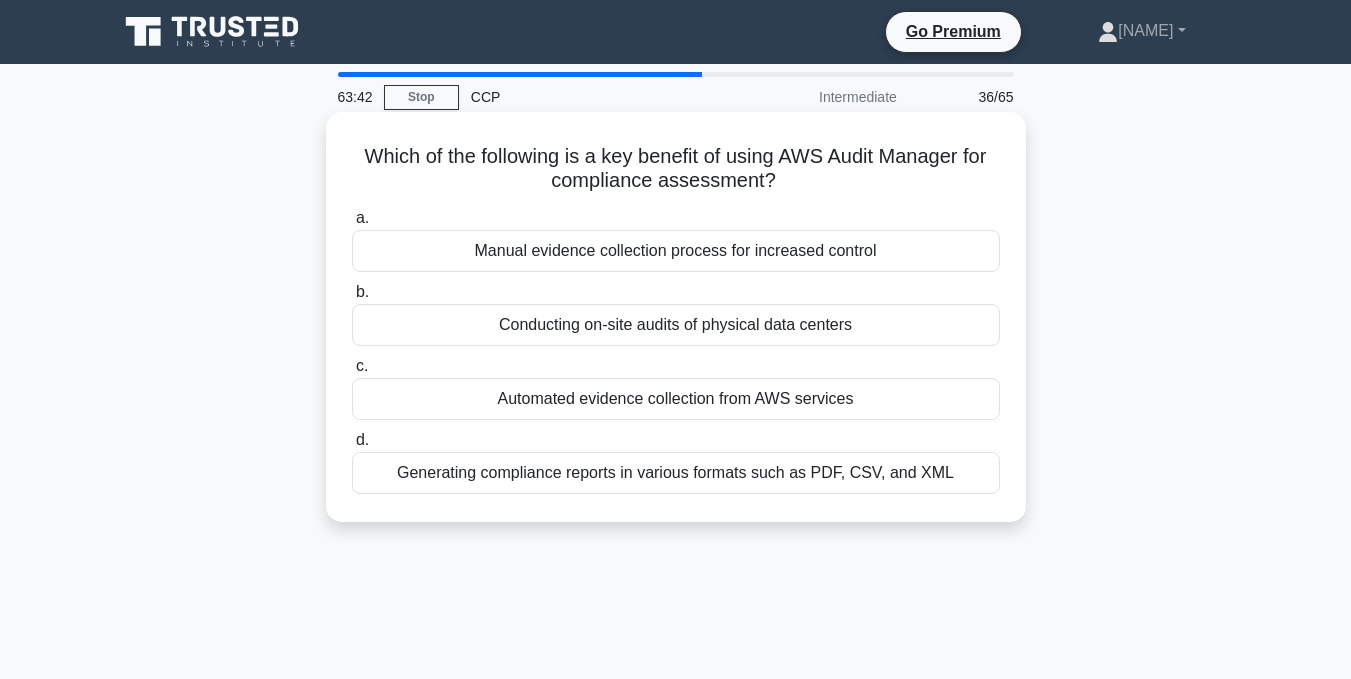 click on "Automated evidence collection from AWS services" at bounding box center [676, 399] 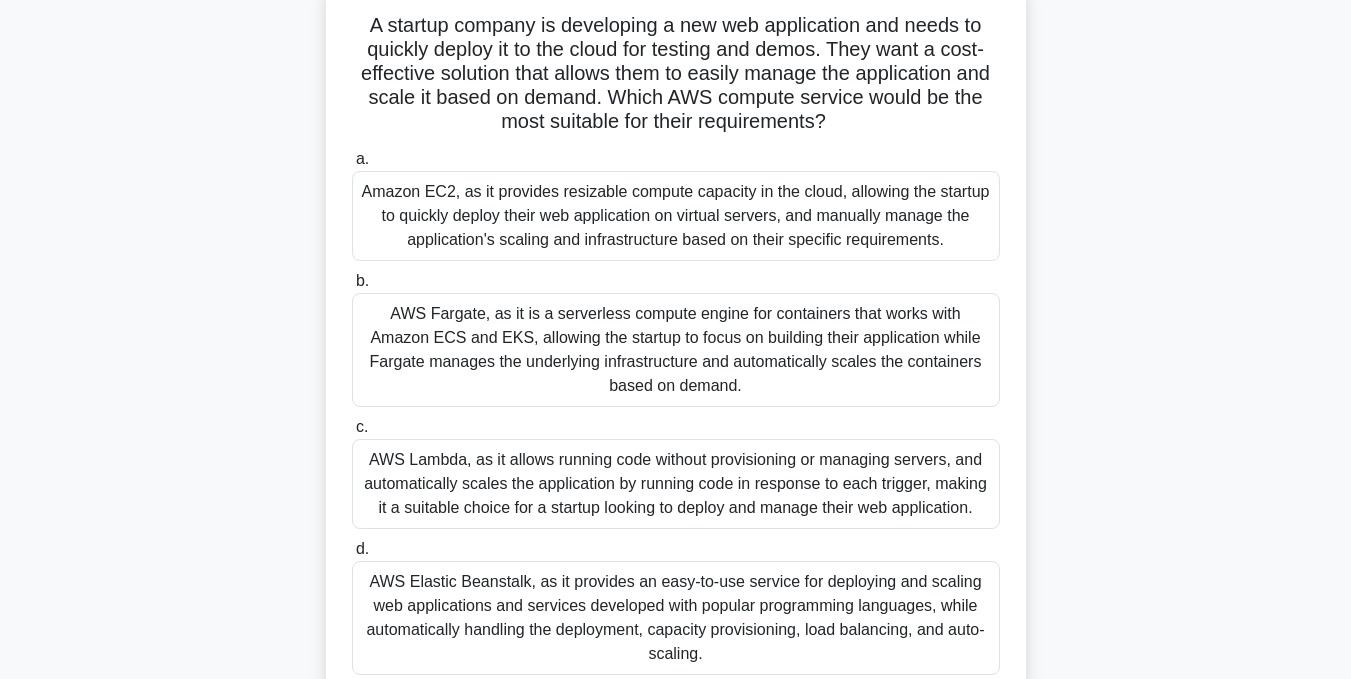 scroll, scrollTop: 100, scrollLeft: 0, axis: vertical 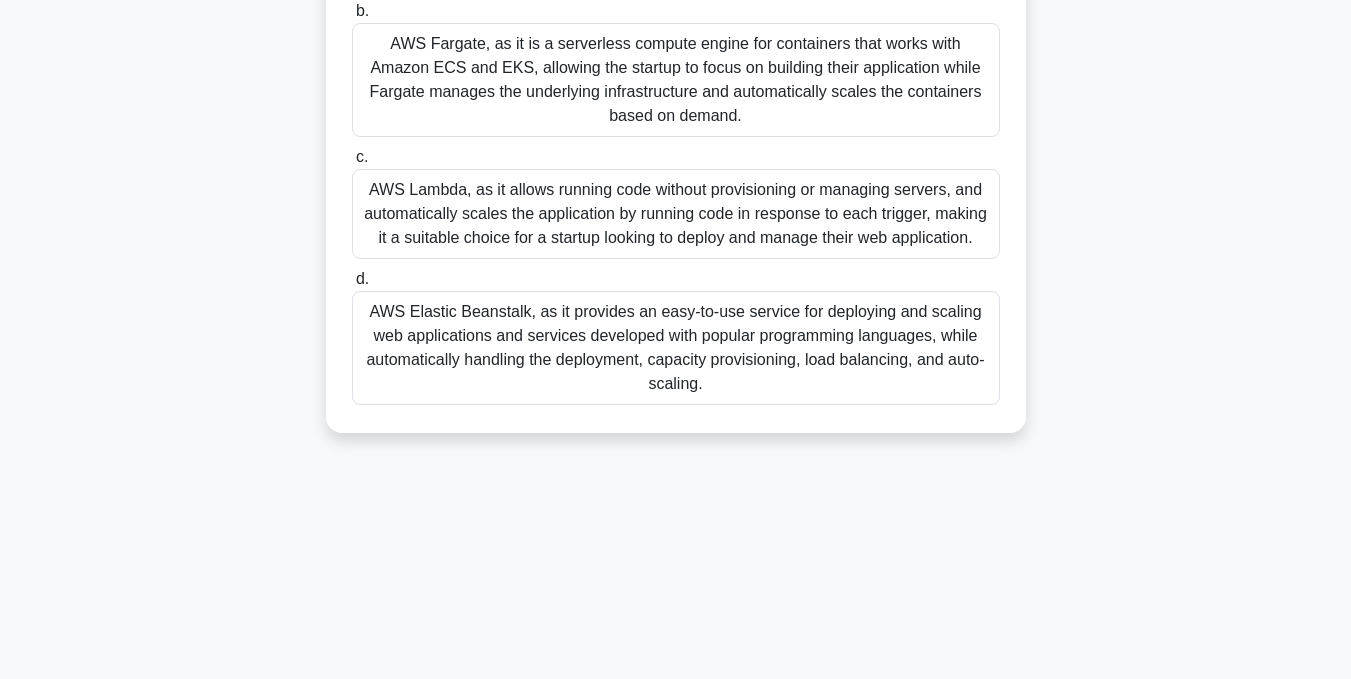 drag, startPoint x: 353, startPoint y: 45, endPoint x: 786, endPoint y: 377, distance: 545.6308 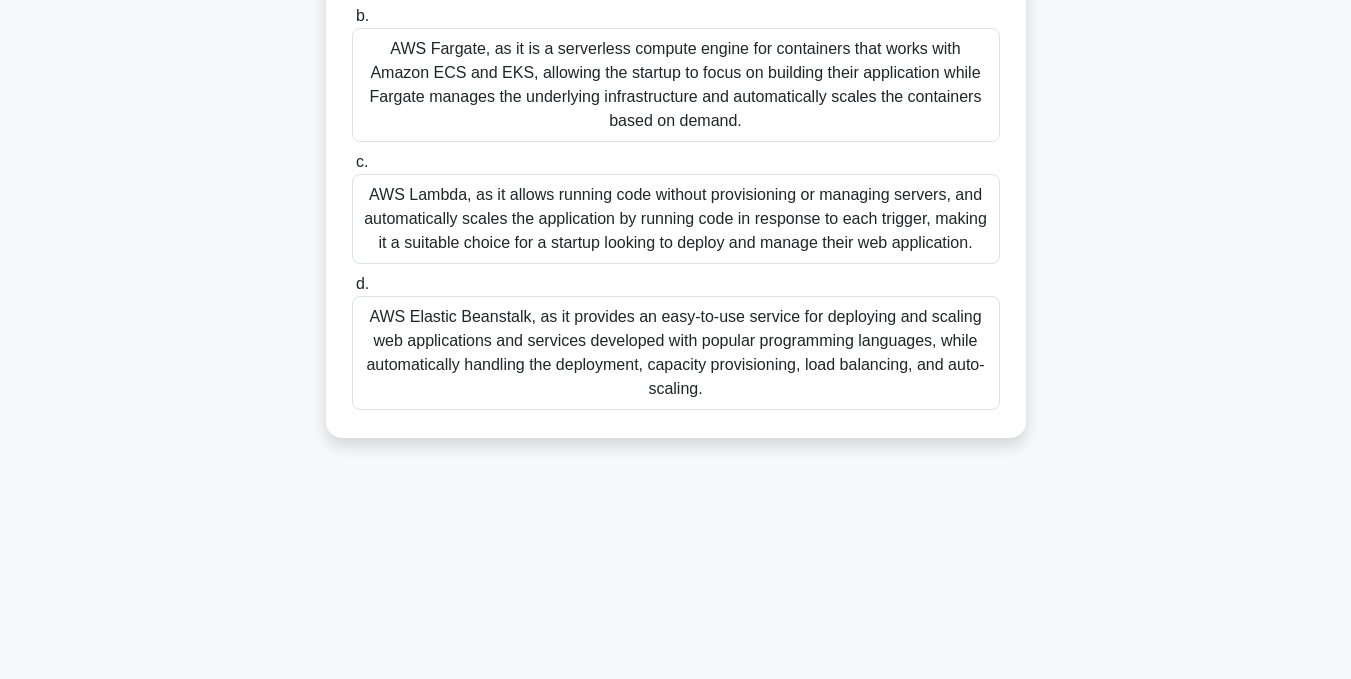 click on "60:25
Stop
CCP
Intermediate
37/65
A startup company is developing a new web application and needs to quickly deploy it to the cloud for testing and demos. They want a cost-effective solution that allows them to easily manage the application and scale it based on demand. Which AWS compute service would be the most suitable for their requirements?
.spinner_0XTQ{transform-origin:center;animation:spinner_y6GP .75s linear infinite}@keyframes spinner_y6GP{100%{transform:rotate(360deg)}}
a. b. c." at bounding box center [676, 171] 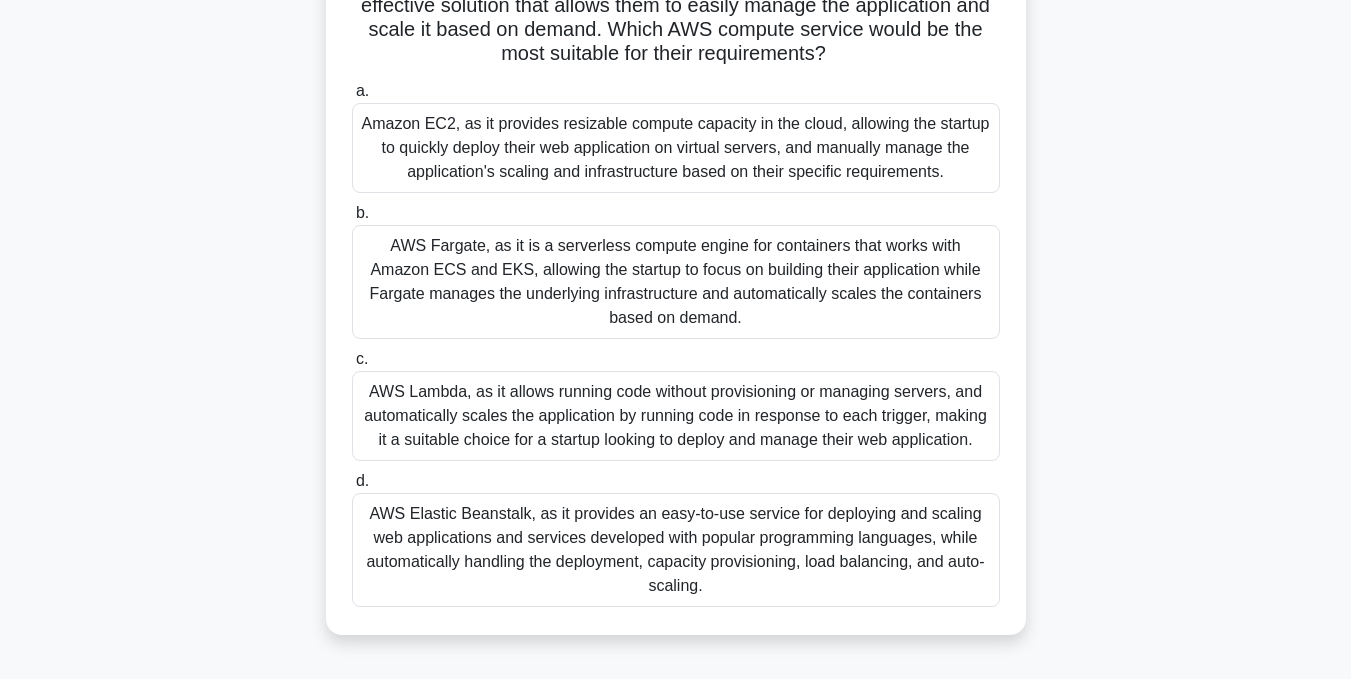scroll, scrollTop: 200, scrollLeft: 0, axis: vertical 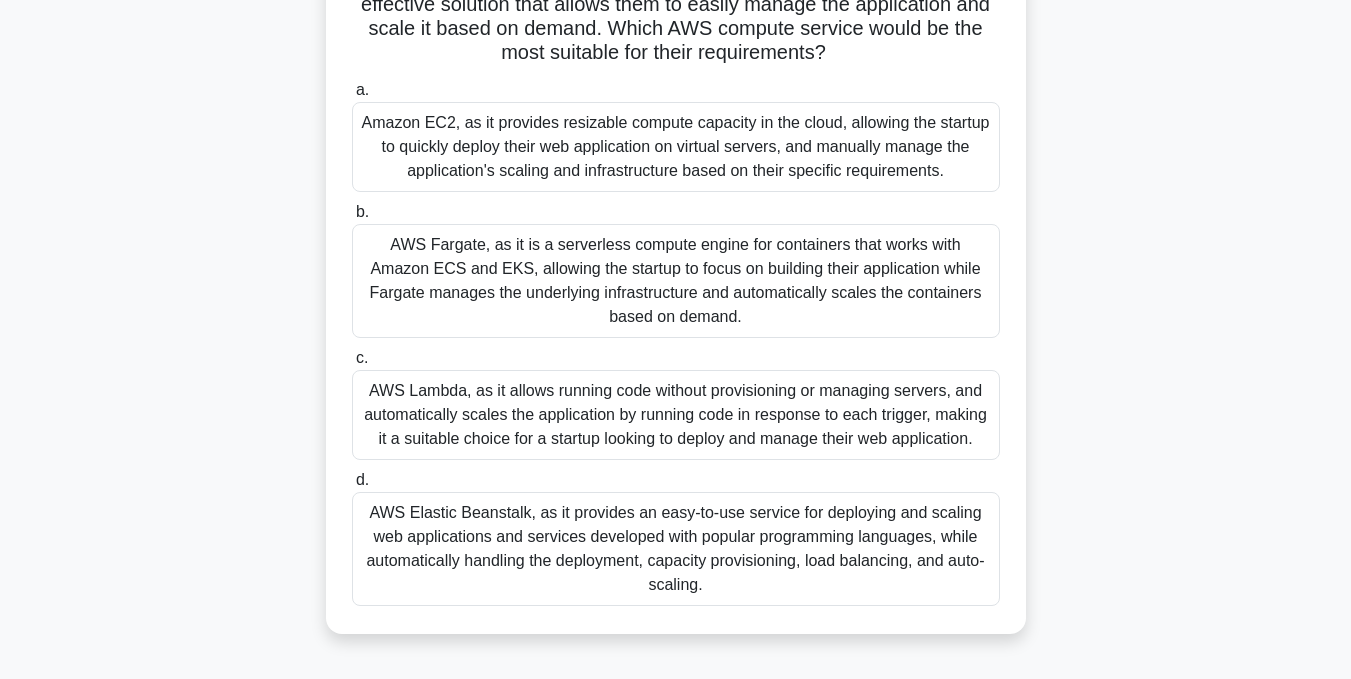 click on "AWS Elastic Beanstalk, as it provides an easy-to-use service for deploying and scaling web applications and services developed with popular programming languages, while automatically handling the deployment, capacity provisioning, load balancing, and auto-scaling." at bounding box center (676, 549) 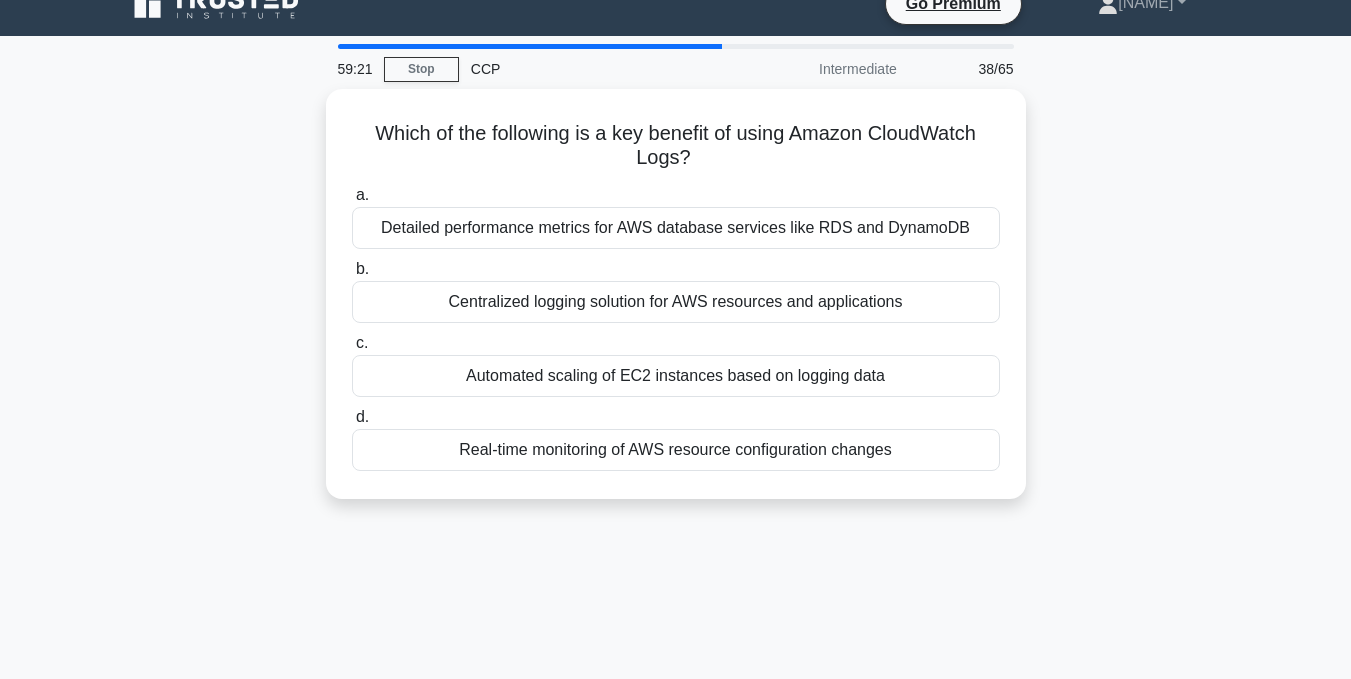 scroll, scrollTop: 0, scrollLeft: 0, axis: both 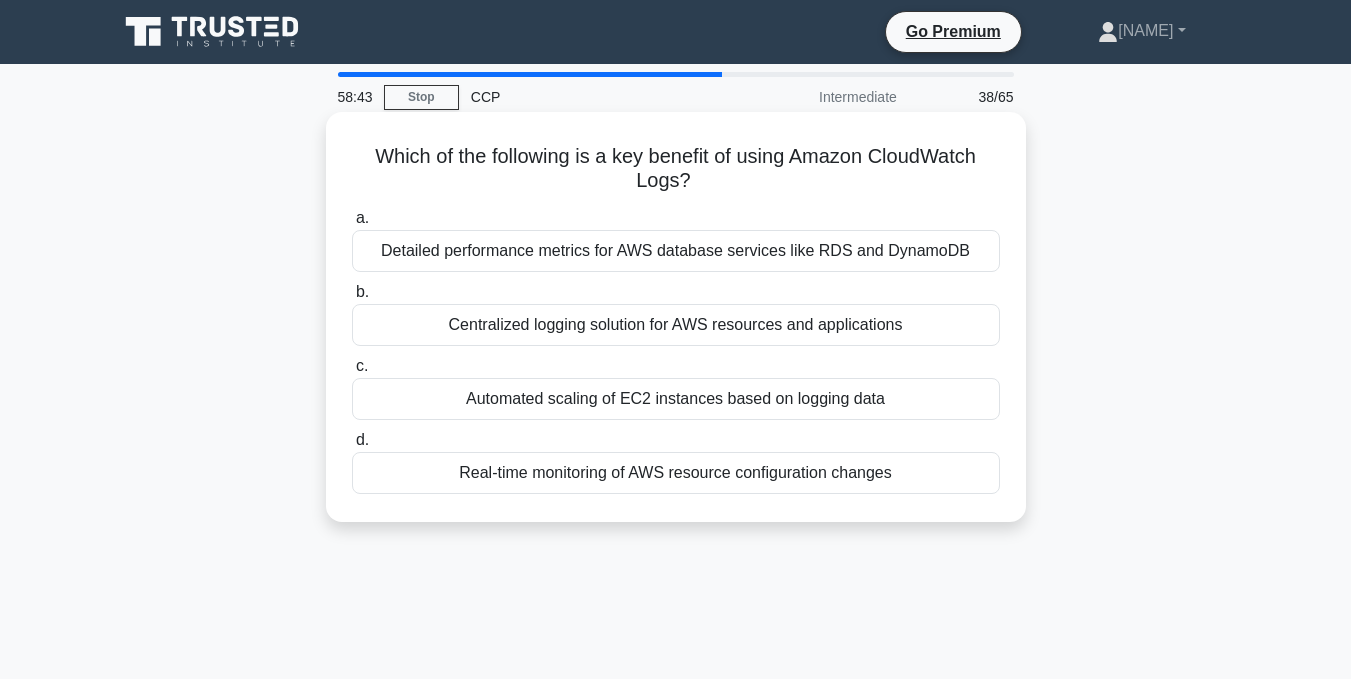 drag, startPoint x: 348, startPoint y: 131, endPoint x: 993, endPoint y: 518, distance: 752.1928 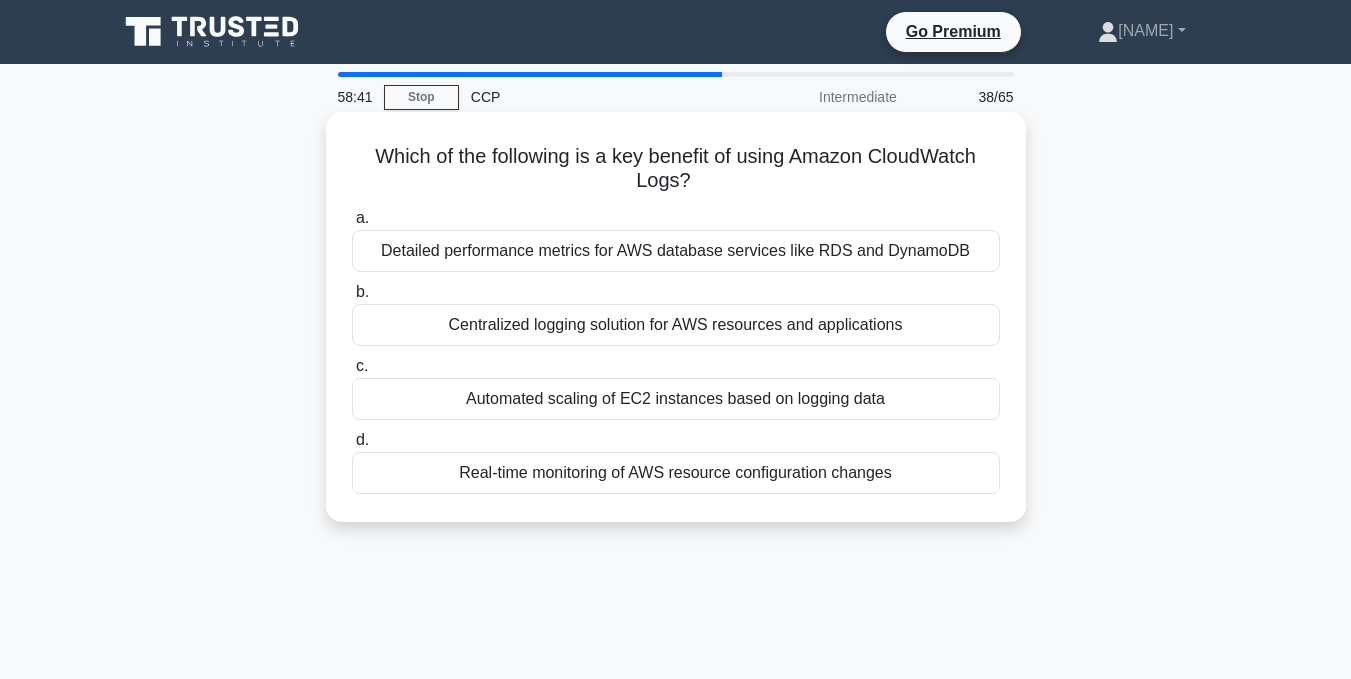 copy on "Which of the following is a key benefit of using Amazon CloudWatch Logs?
.spinner_0XTQ{transform-origin:center;animation:spinner_y6GP .75s linear infinite}@keyframes spinner_y6GP{100%{transform:rotate(360deg)}}
a.
Detailed performance metrics for AWS database services like RDS and DynamoDB
b.
Centralized logging solution for AWS resources and applications
c.
Automated scaling of EC2 instances based on logging data
d.
Real-time monitoring of AWS resource configuration changes" 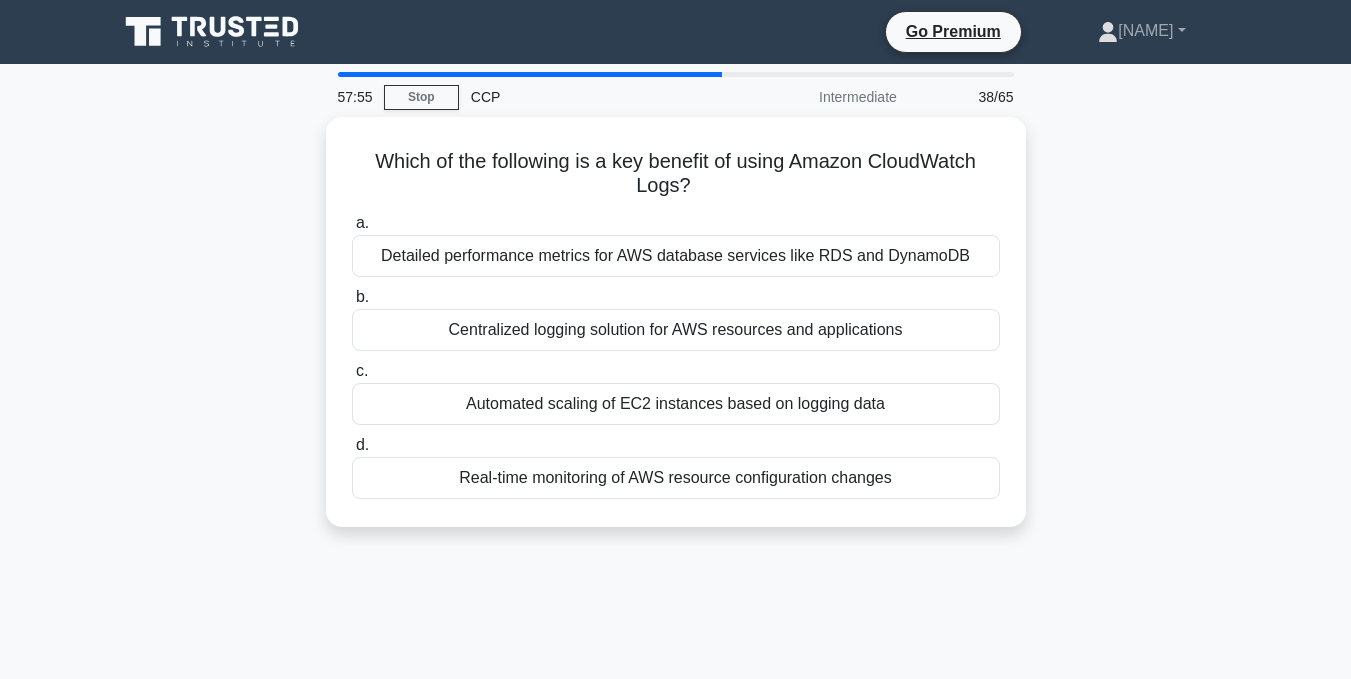 click on "Which of the following is a key benefit of using Amazon CloudWatch Logs?
.spinner_0XTQ{transform-origin:center;animation:spinner_y6GP .75s linear infinite}@keyframes spinner_y6GP{100%{transform:rotate(360deg)}}
a.
Detailed performance metrics for AWS database services like RDS and DynamoDB
b." at bounding box center [676, 334] 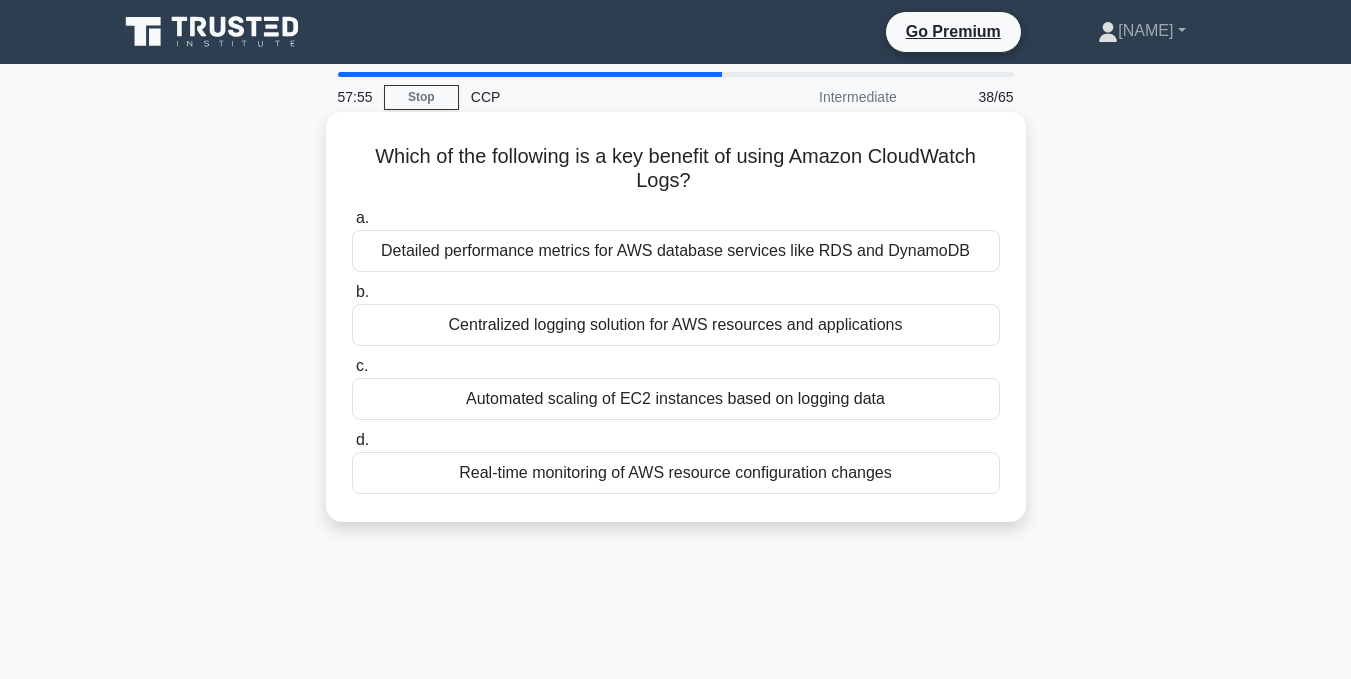 click on "Centralized logging solution for AWS resources and applications" at bounding box center (676, 325) 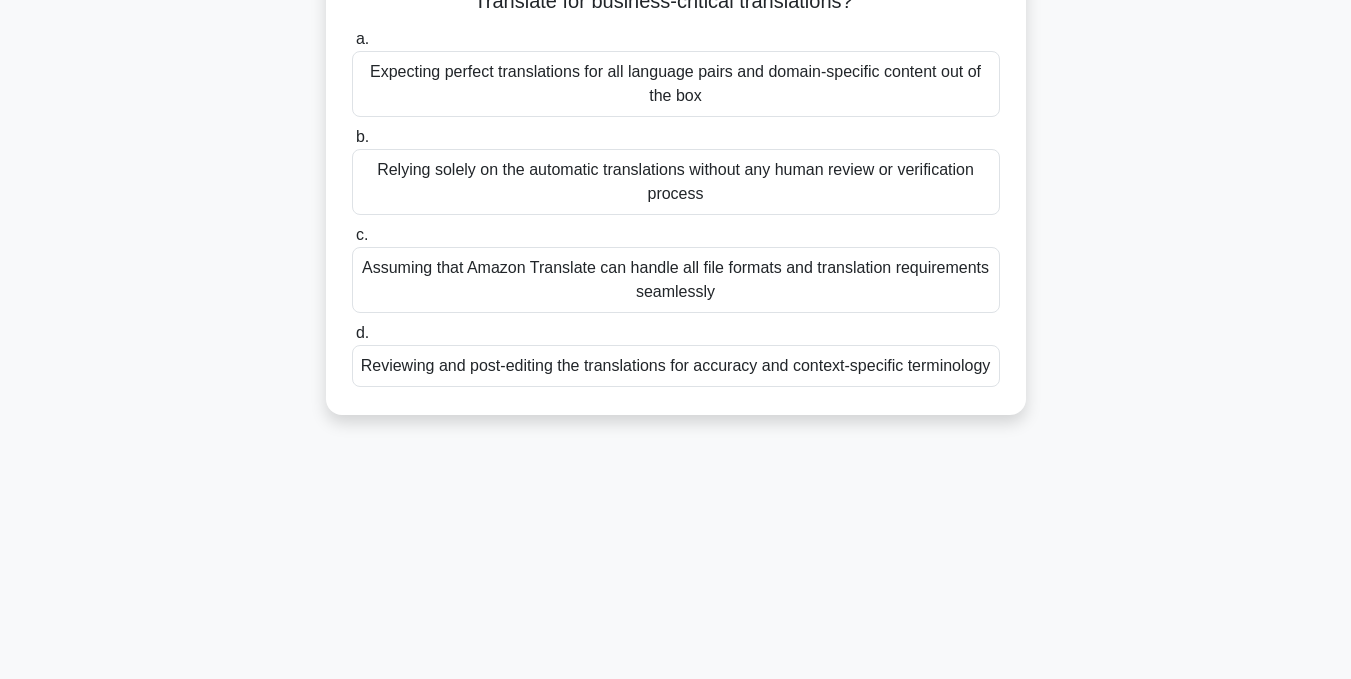 scroll, scrollTop: 0, scrollLeft: 0, axis: both 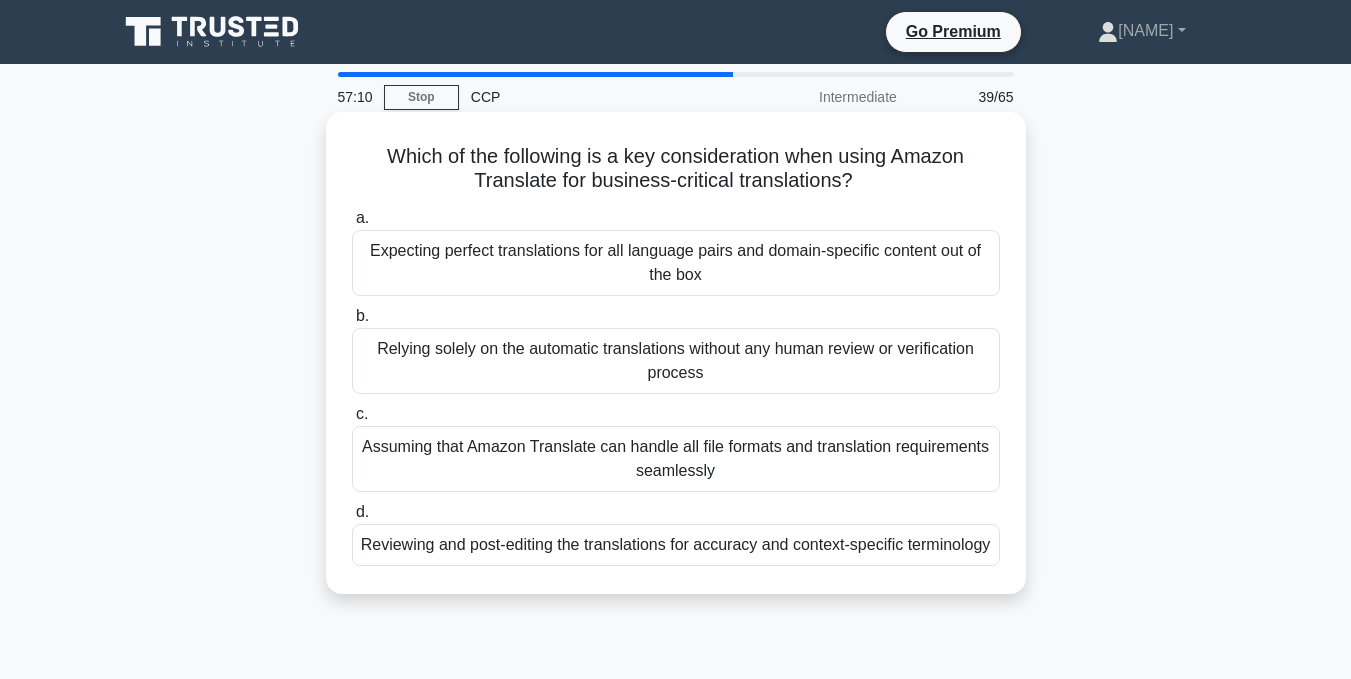 click on "Expecting perfect translations for all language pairs and domain-specific content out of the box" at bounding box center [676, 263] 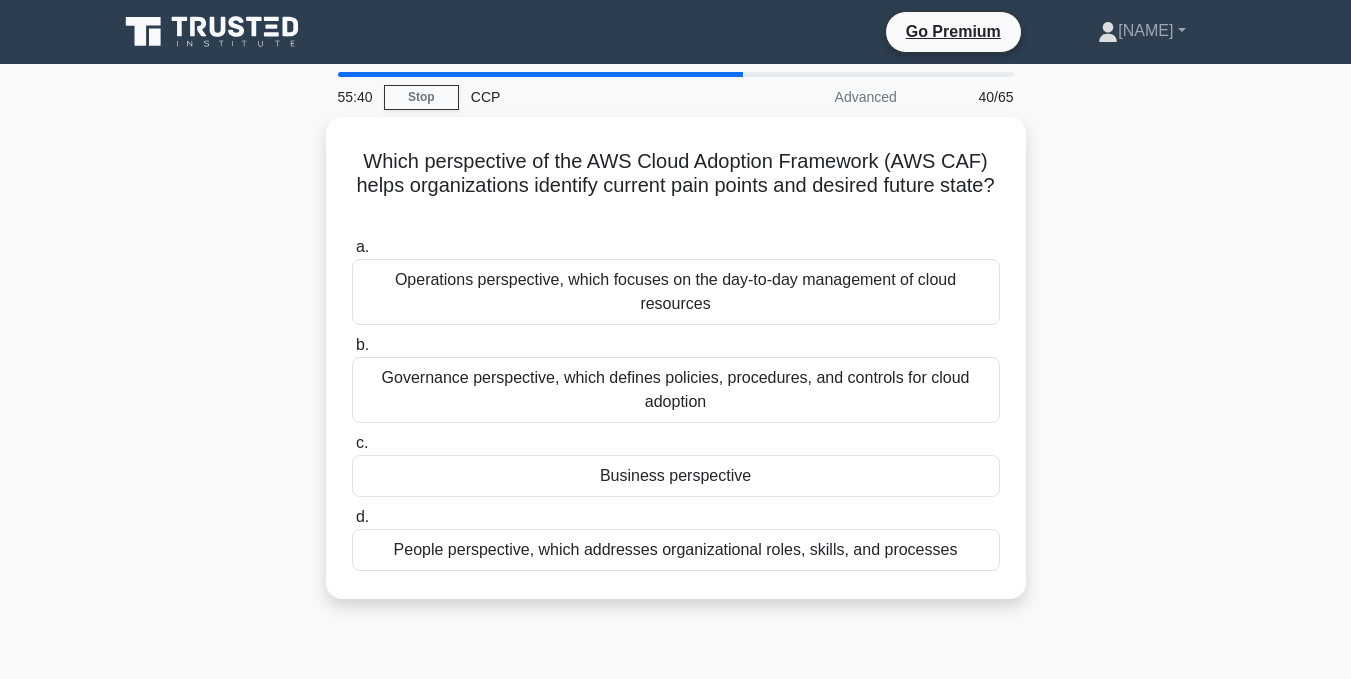 drag, startPoint x: 667, startPoint y: 478, endPoint x: 1114, endPoint y: 475, distance: 447.01007 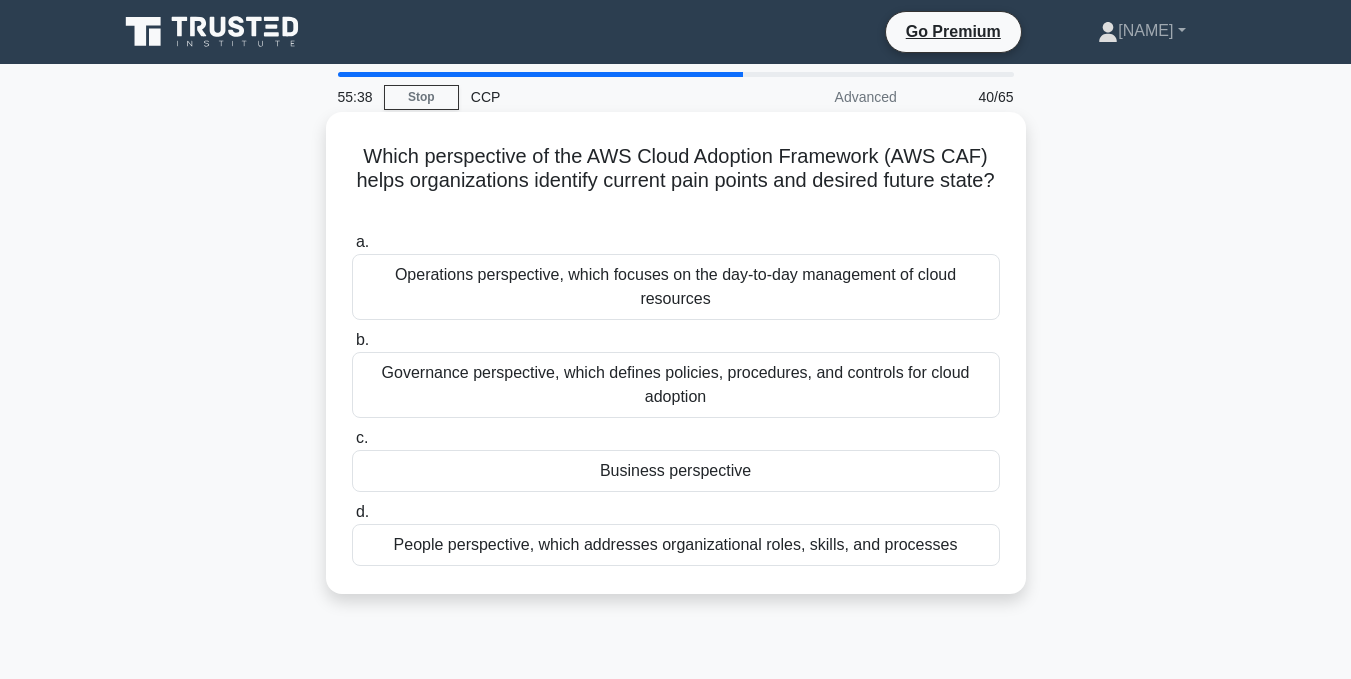 drag, startPoint x: 357, startPoint y: 136, endPoint x: 994, endPoint y: 543, distance: 755.92194 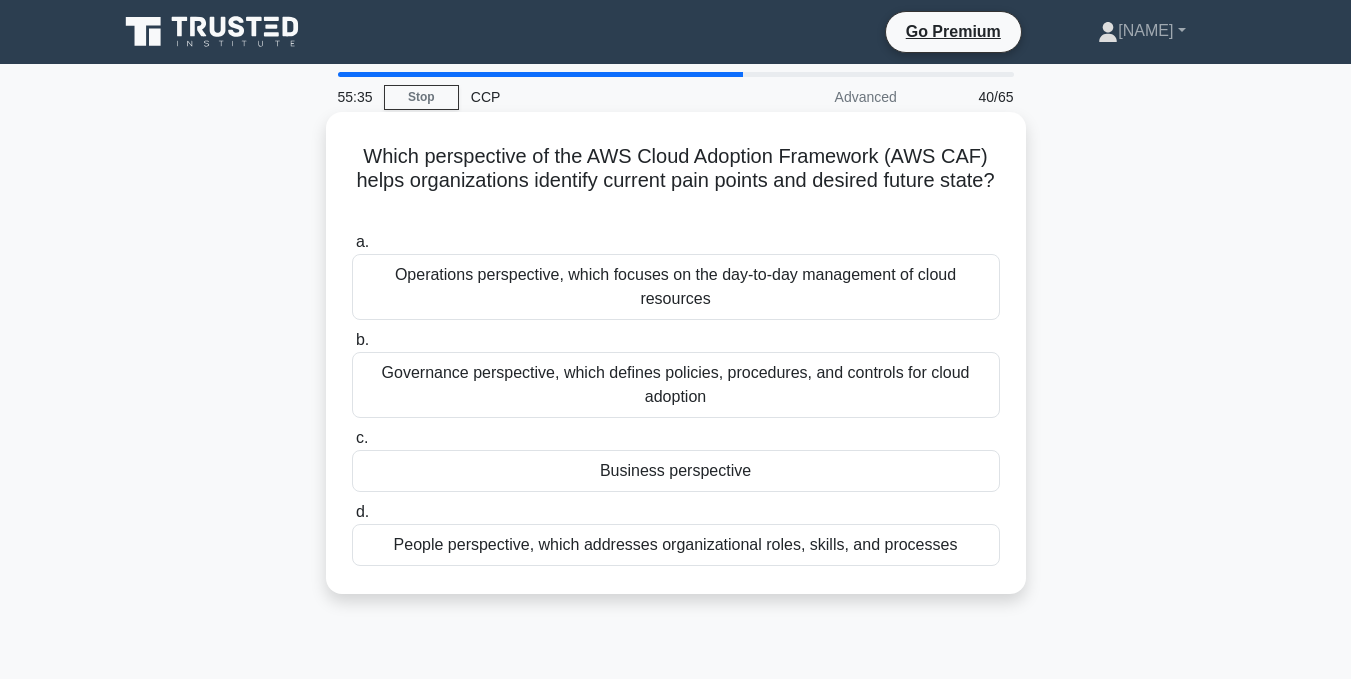 copy on "Which perspective of the AWS Cloud Adoption Framework (AWS CAF) helps organizations identify current pain points and desired future state?
.spinner_0XTQ{transform-origin:center;animation:spinner_y6GP .75s linear infinite}@keyframes spinner_y6GP{100%{transform:rotate(360deg)}}
a.
Operations perspective, which focuses on the day-to-day management of cloud resources
b.
Governance perspective, which defines policies, procedures, and controls for cloud adoption
c.
Business perspective
d.
People perspective, which addresses organizational roles, skills, and processes" 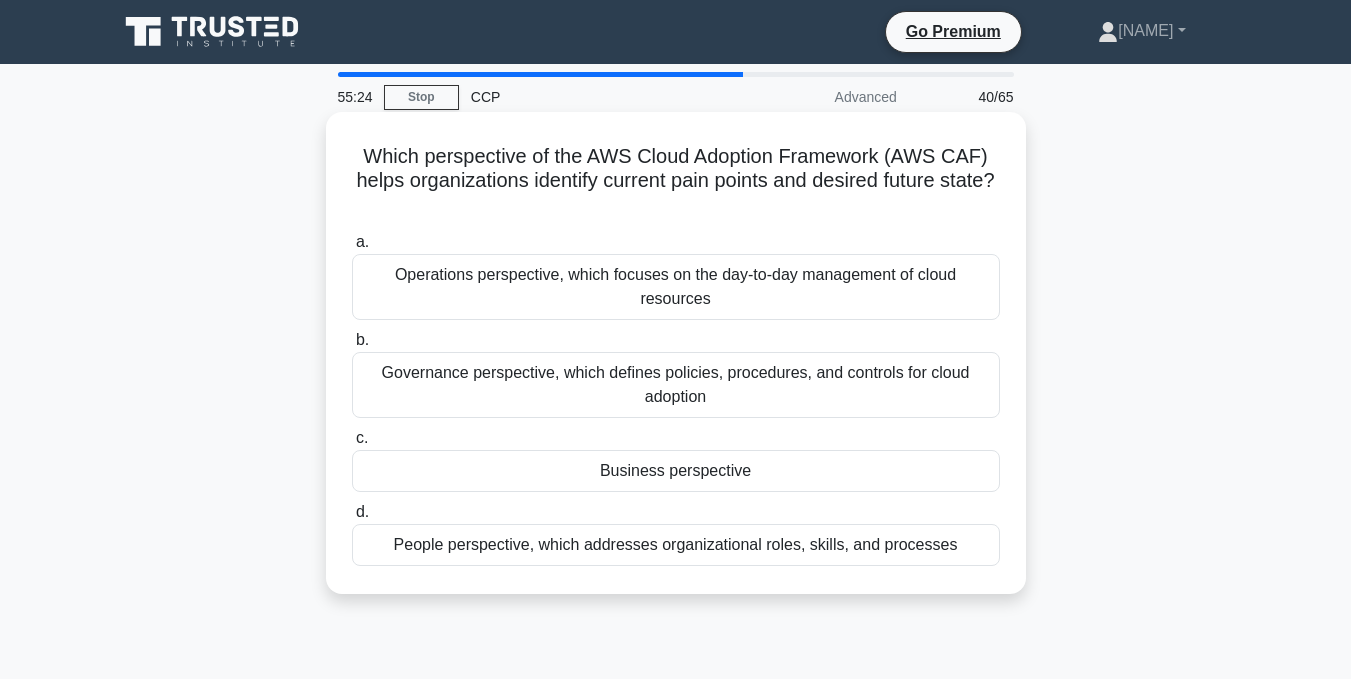 click on "Business perspective" at bounding box center (676, 471) 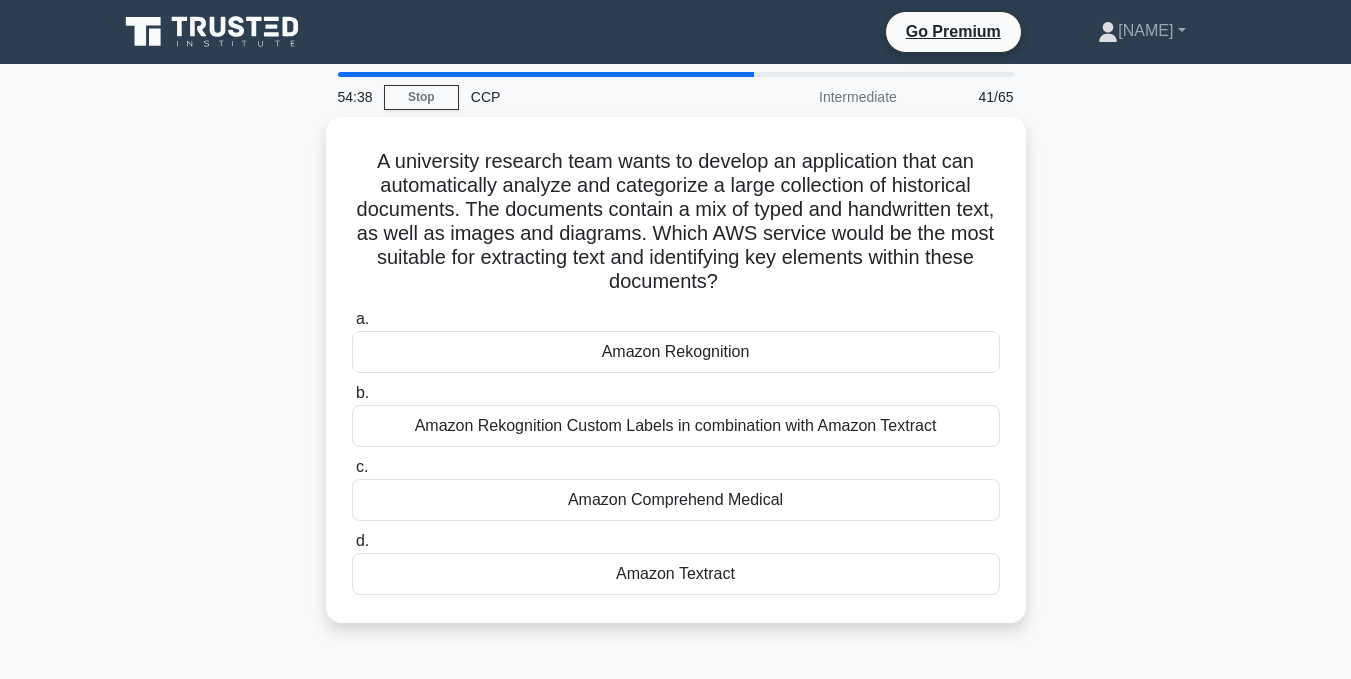 drag, startPoint x: 378, startPoint y: 159, endPoint x: 662, endPoint y: 631, distance: 550.8539 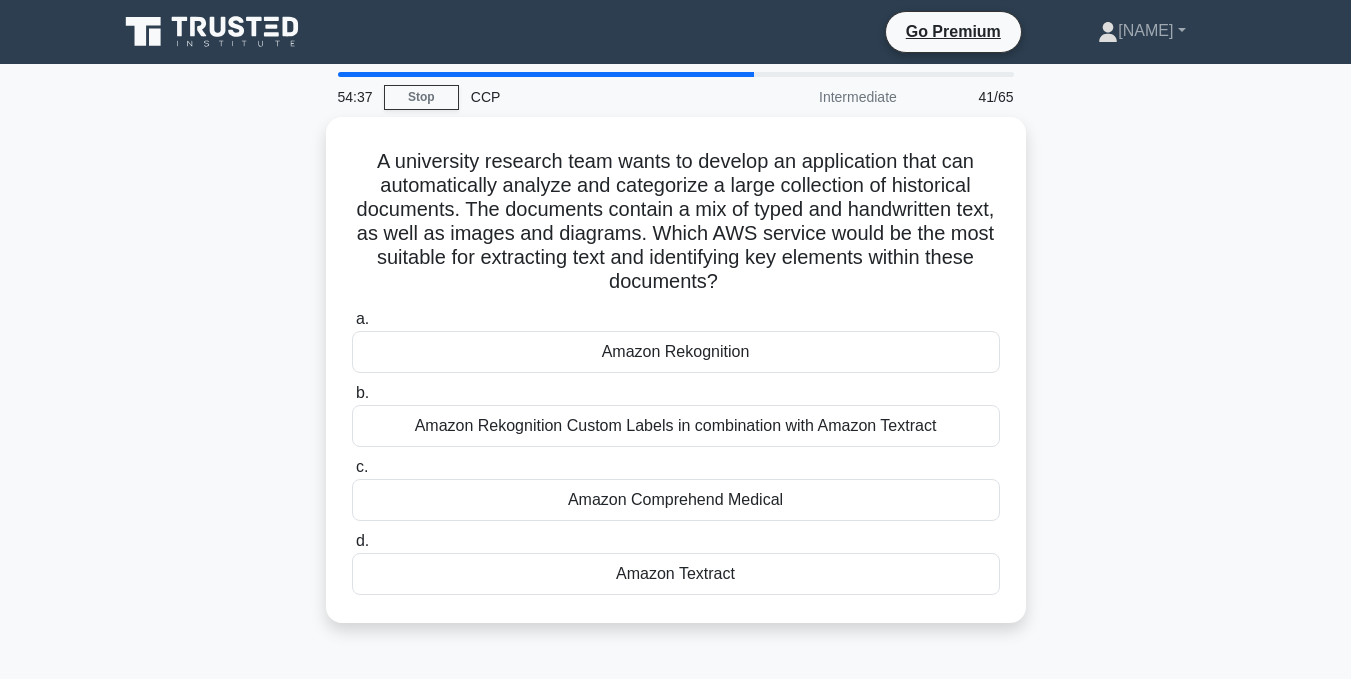 click on "A university research team wants to develop an application that can automatically analyze and categorize a large collection of historical documents. The documents contain a mix of typed and handwritten text, as well as images and diagrams. Which AWS service would be the most suitable for extracting text and identifying key elements within these documents?
.spinner_0XTQ{transform-origin:center;animation:spinner_y6GP .75s linear infinite}@keyframes spinner_y6GP{100%{transform:rotate(360deg)}}
a.
b. c. d." at bounding box center (676, 382) 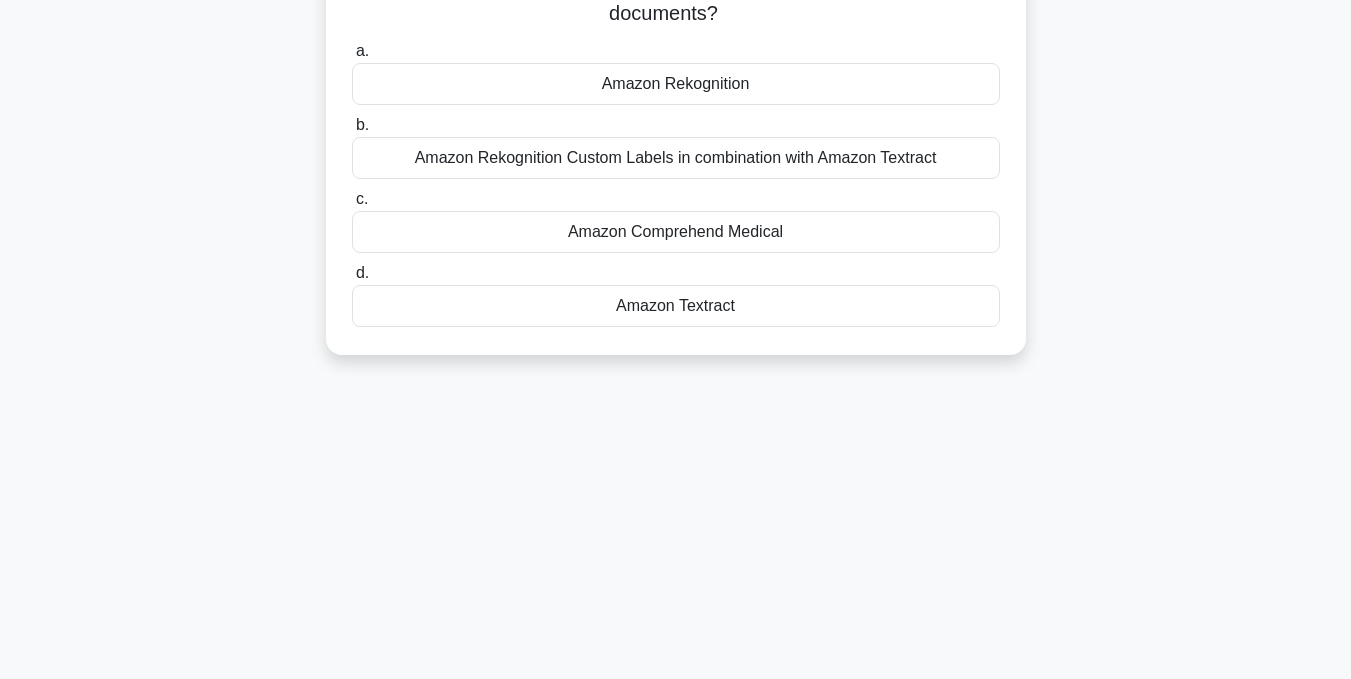 scroll, scrollTop: 401, scrollLeft: 0, axis: vertical 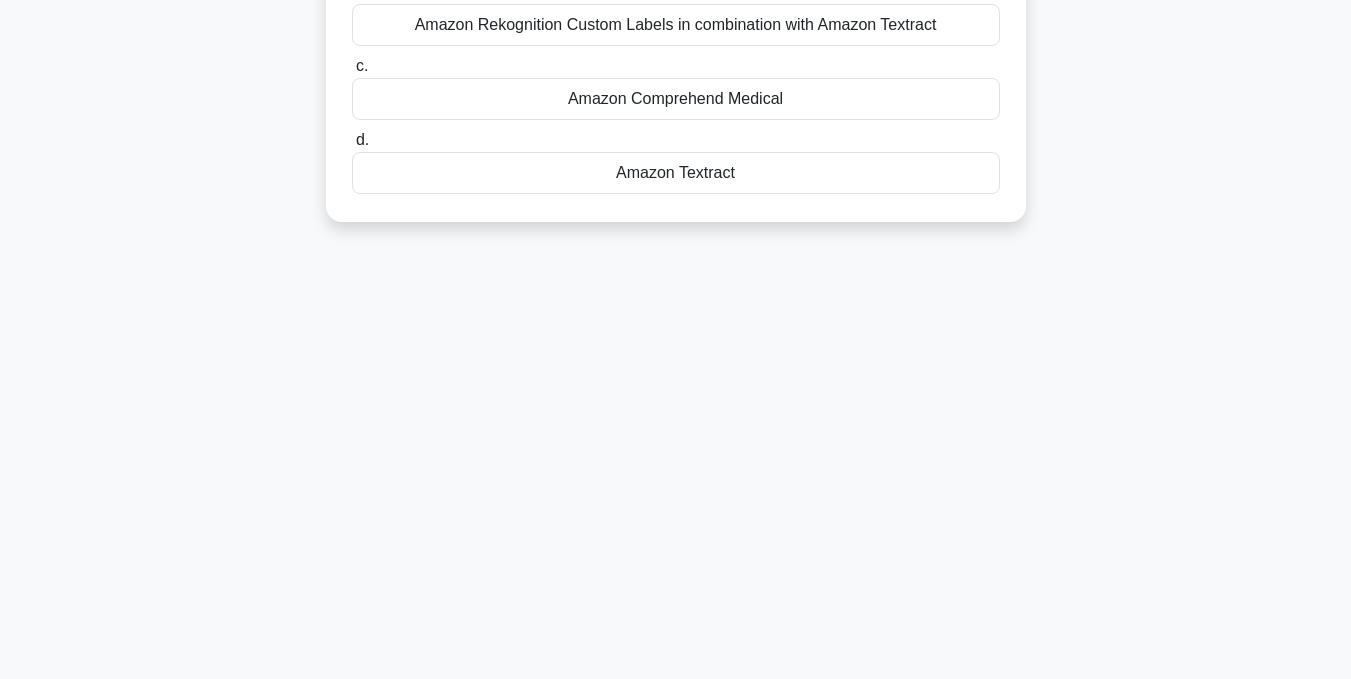 drag, startPoint x: 350, startPoint y: 137, endPoint x: 1012, endPoint y: 426, distance: 722.333 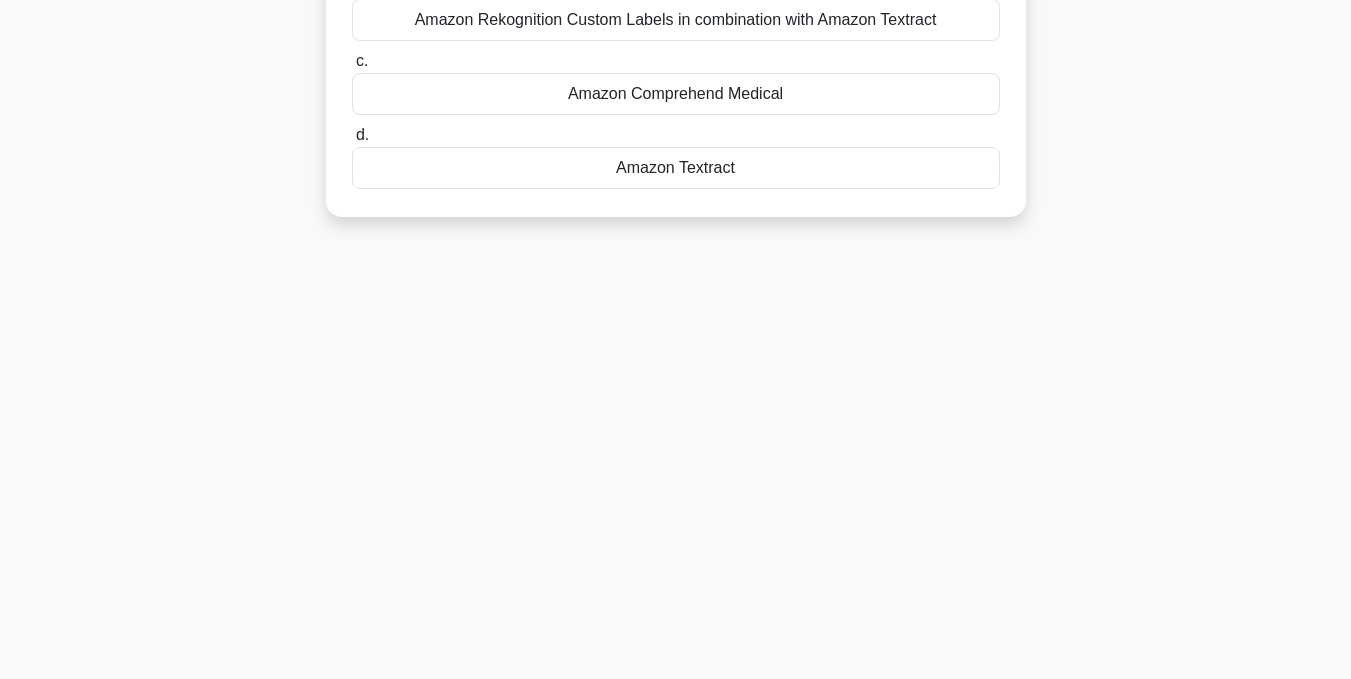 copy on "A university research team wants to develop an application that can automatically analyze and categorize a large collection of historical documents. The documents contain a mix of typed and handwritten text, as well as images and diagrams. Which AWS service would be the most suitable for extracting text and identifying key elements within these documents?
.spinner_0XTQ{transform-origin:center;animation:spinner_y6GP .75s linear infinite}@keyframes spinner_y6GP{100%{transform:rotate(360deg)}}
a.
Amazon Rekognition
b.
Amazon Rekognition Custom Labels in combination with Amazon Textract
c.
Amazon Comprehend Medical
d.
Amazon Textract" 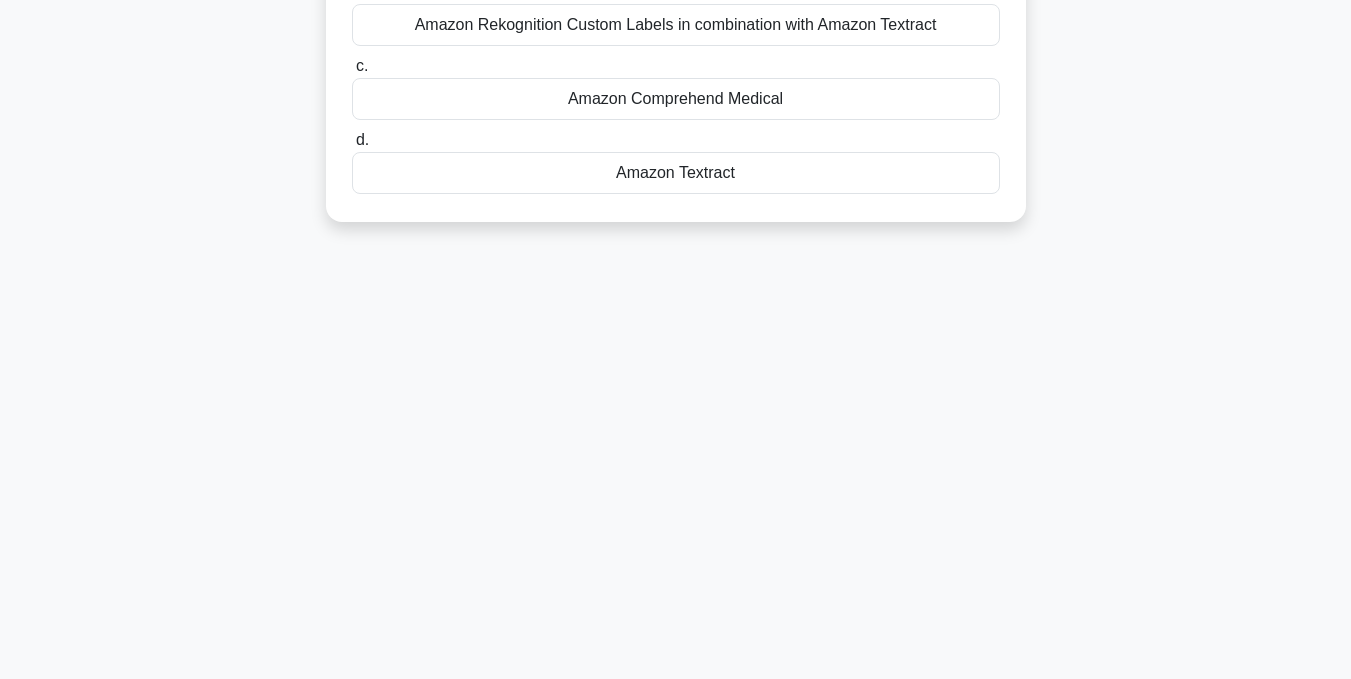 click on "53:54
Stop
CCP
Intermediate
41/65
A university research team wants to develop an application that can automatically analyze and categorize a large collection of historical documents. The documents contain a mix of typed and handwritten text, as well as images and diagrams. Which AWS service would be the most suitable for extracting text and identifying key elements within these documents?
.spinner_0XTQ{transform-origin:center;animation:spinner_y6GP .75s linear infinite}@keyframes spinner_y6GP{100%{transform:rotate(360deg)}}" at bounding box center [676, 171] 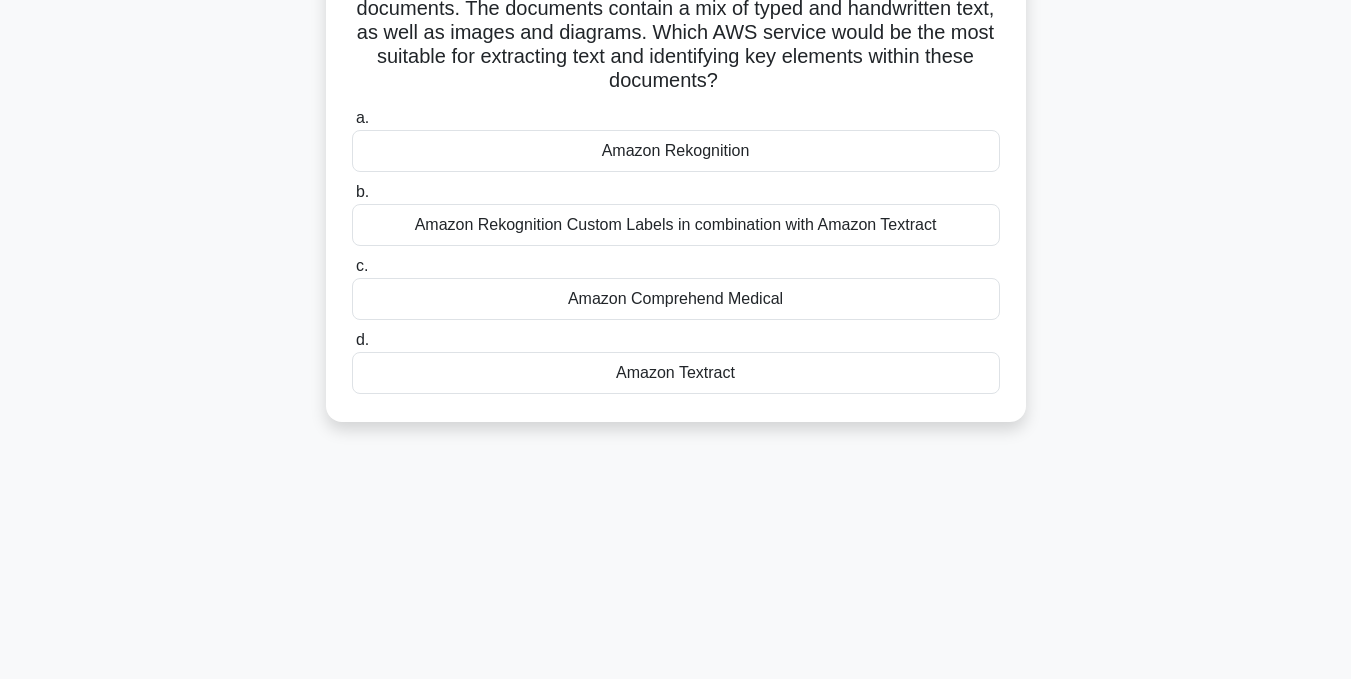 scroll, scrollTop: 101, scrollLeft: 0, axis: vertical 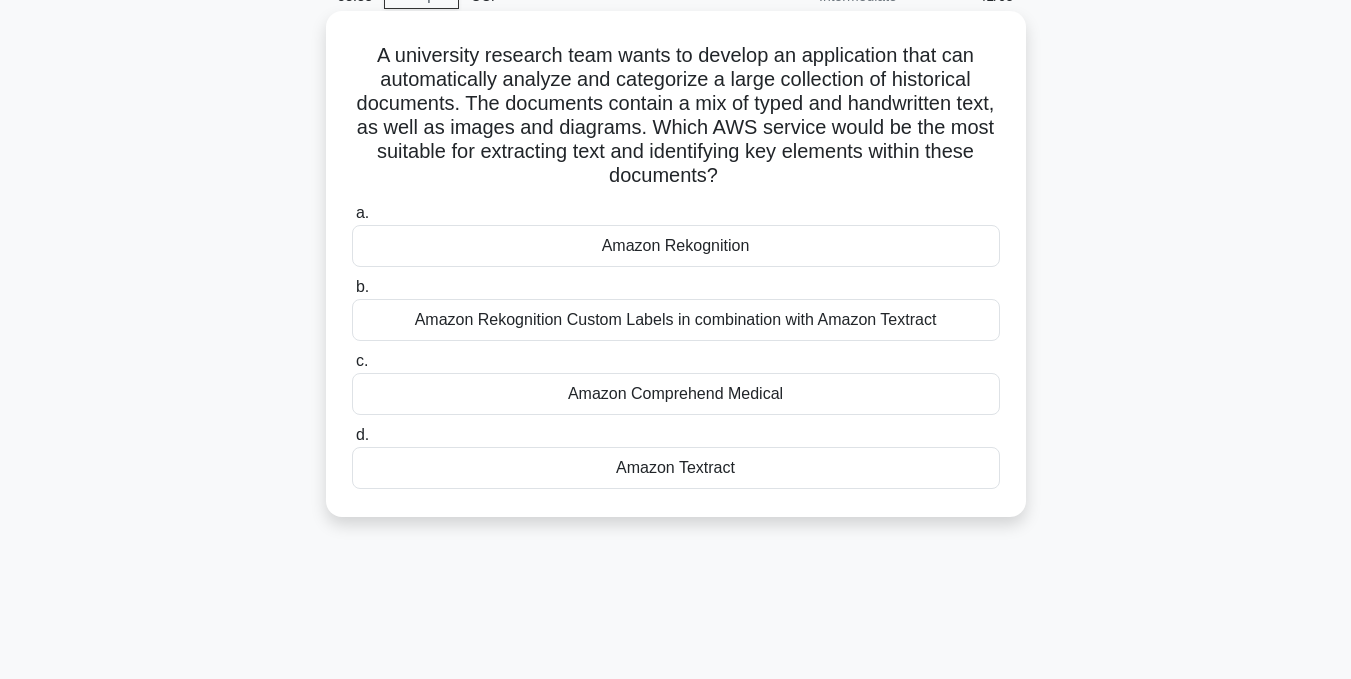click on "Amazon Textract" at bounding box center [676, 468] 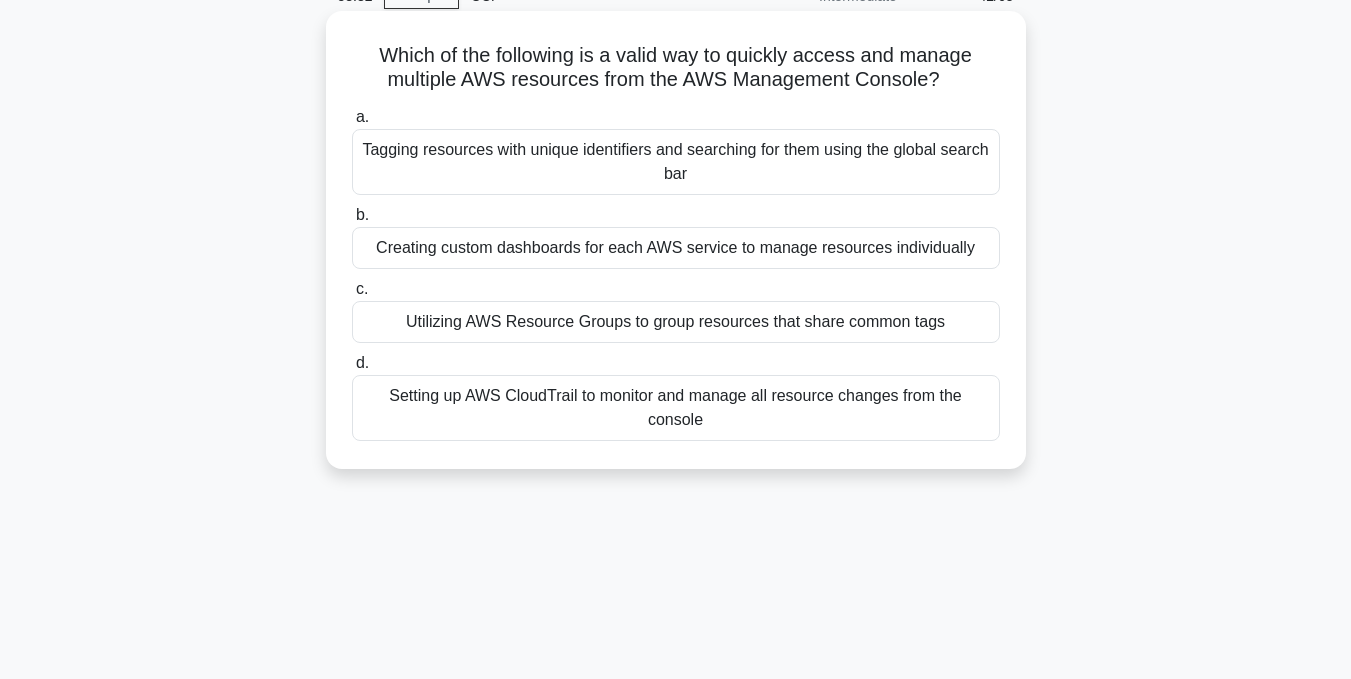 scroll, scrollTop: 0, scrollLeft: 0, axis: both 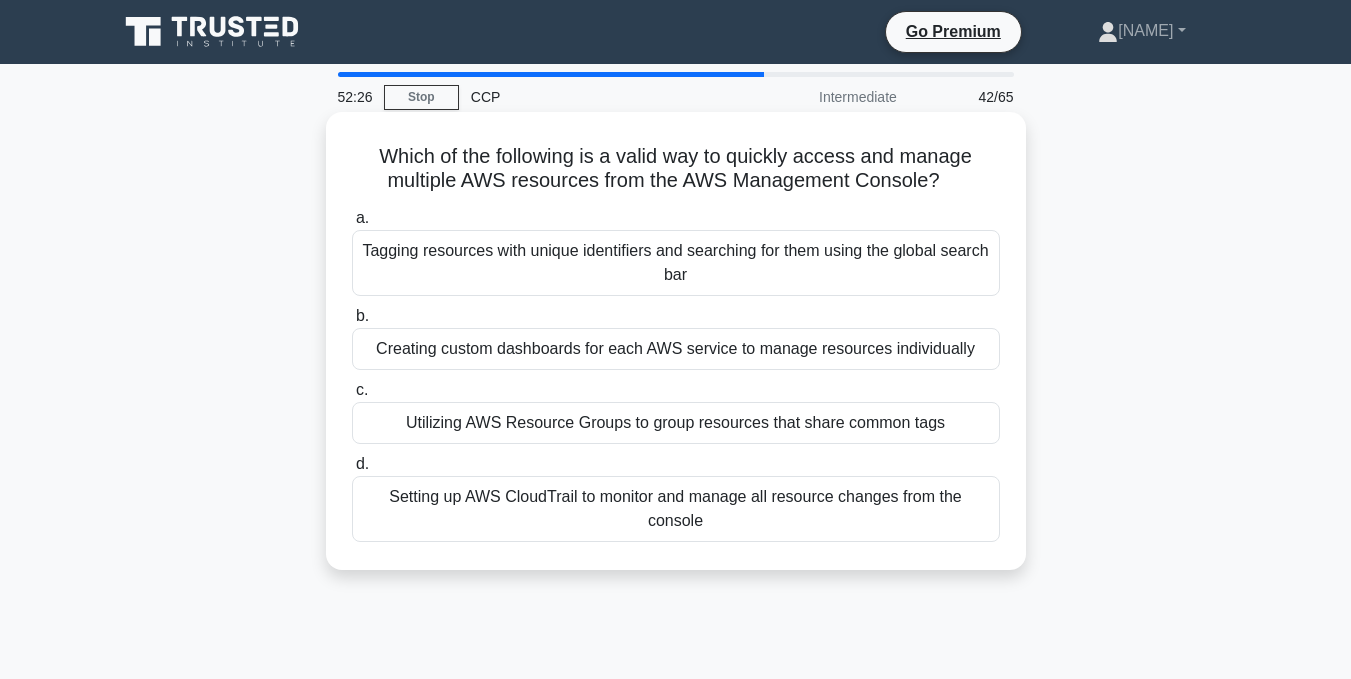 click on "Tagging resources with unique identifiers and searching for them using the global search bar" at bounding box center (676, 263) 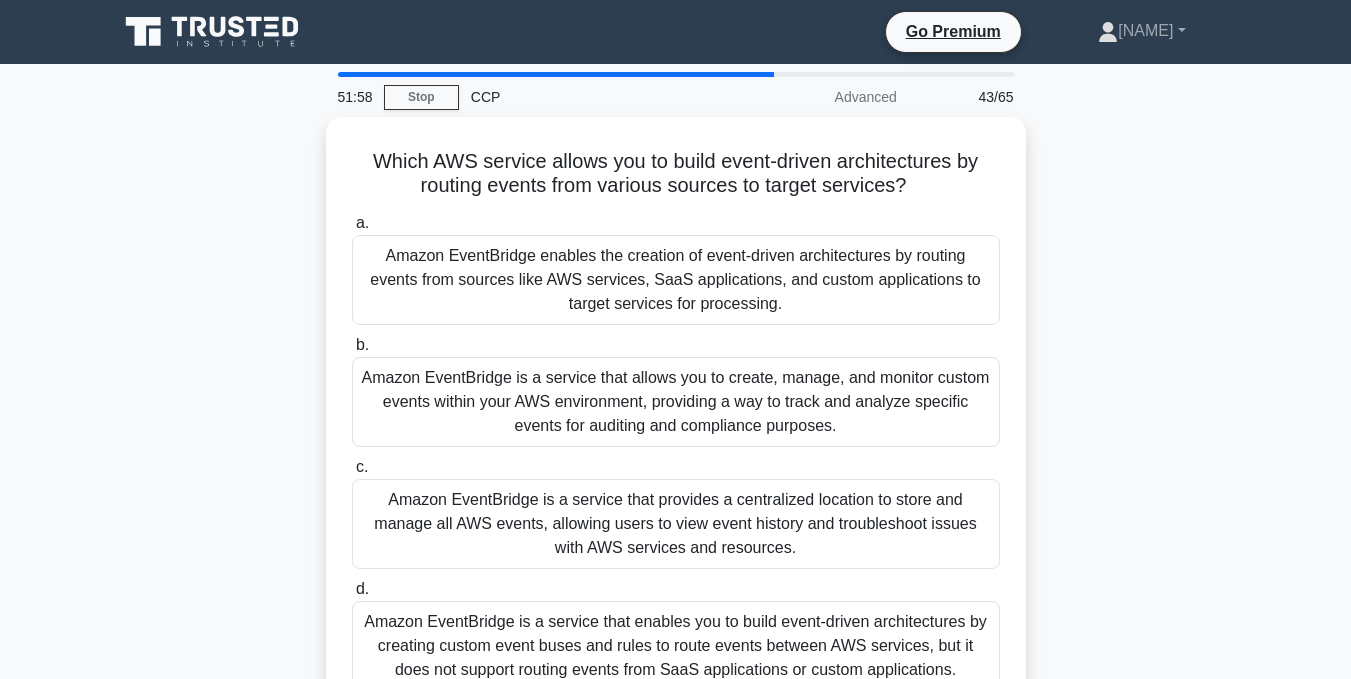 scroll, scrollTop: 100, scrollLeft: 0, axis: vertical 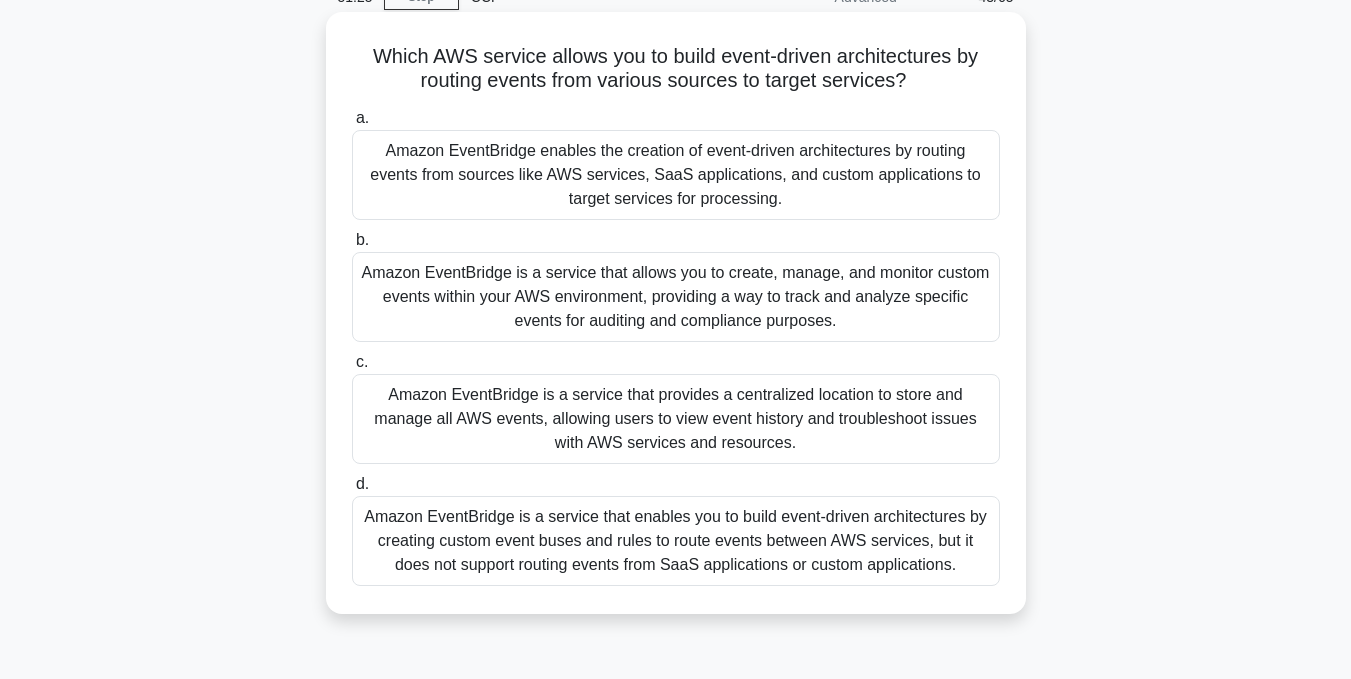 click on "Amazon EventBridge is a service that enables you to build event-driven architectures by creating custom event buses and rules to route events between AWS services, but it does not support routing events from SaaS applications or custom applications." at bounding box center (676, 541) 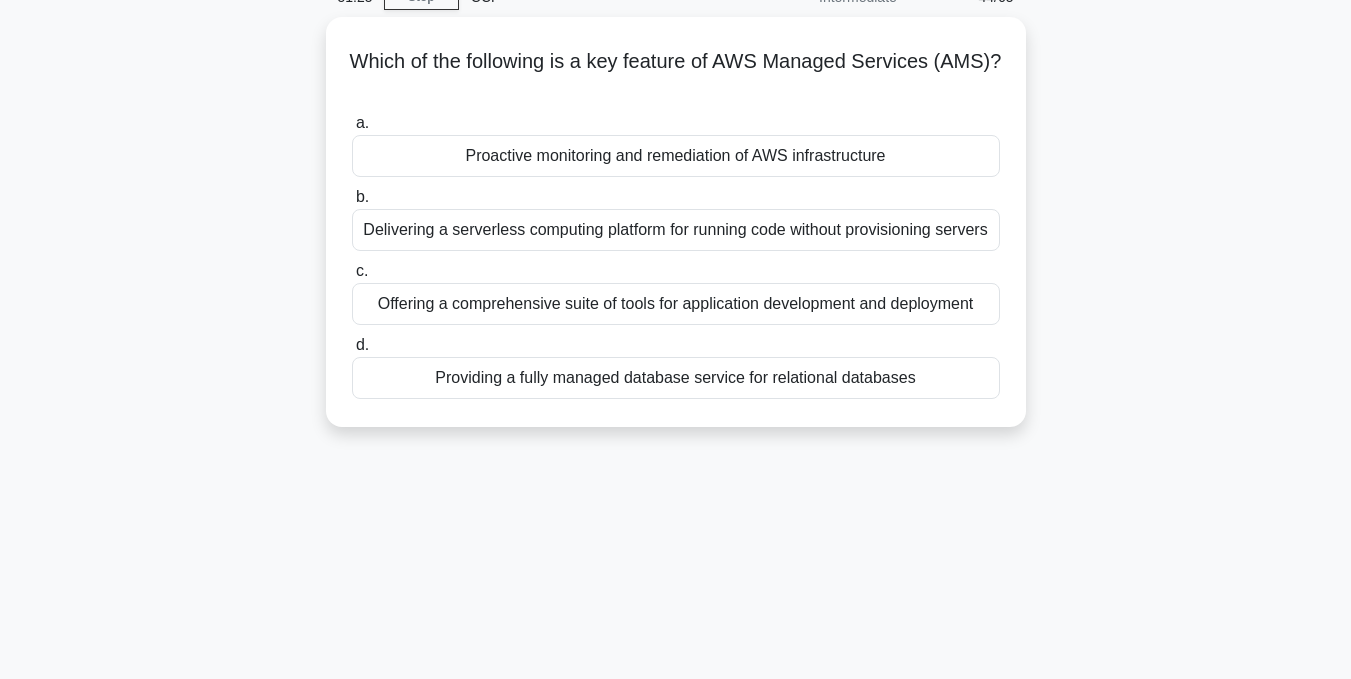 scroll, scrollTop: 0, scrollLeft: 0, axis: both 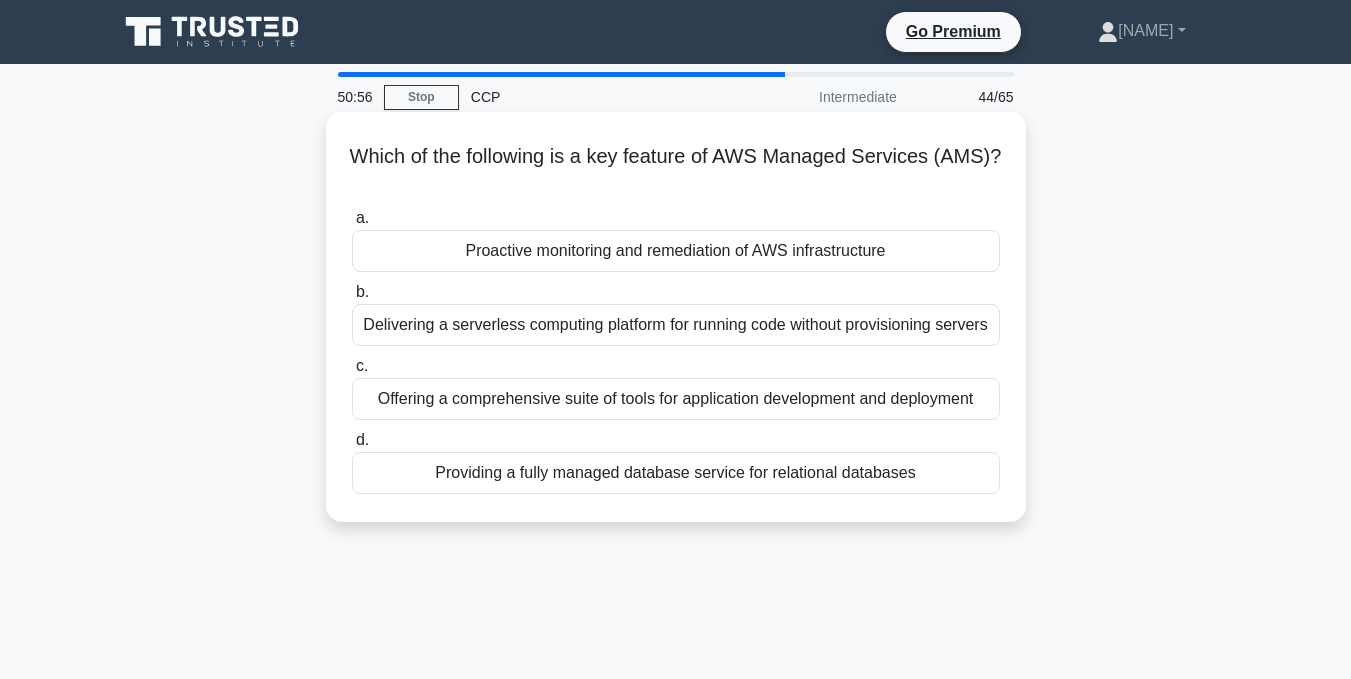 drag, startPoint x: 370, startPoint y: 145, endPoint x: 970, endPoint y: 495, distance: 694.6222 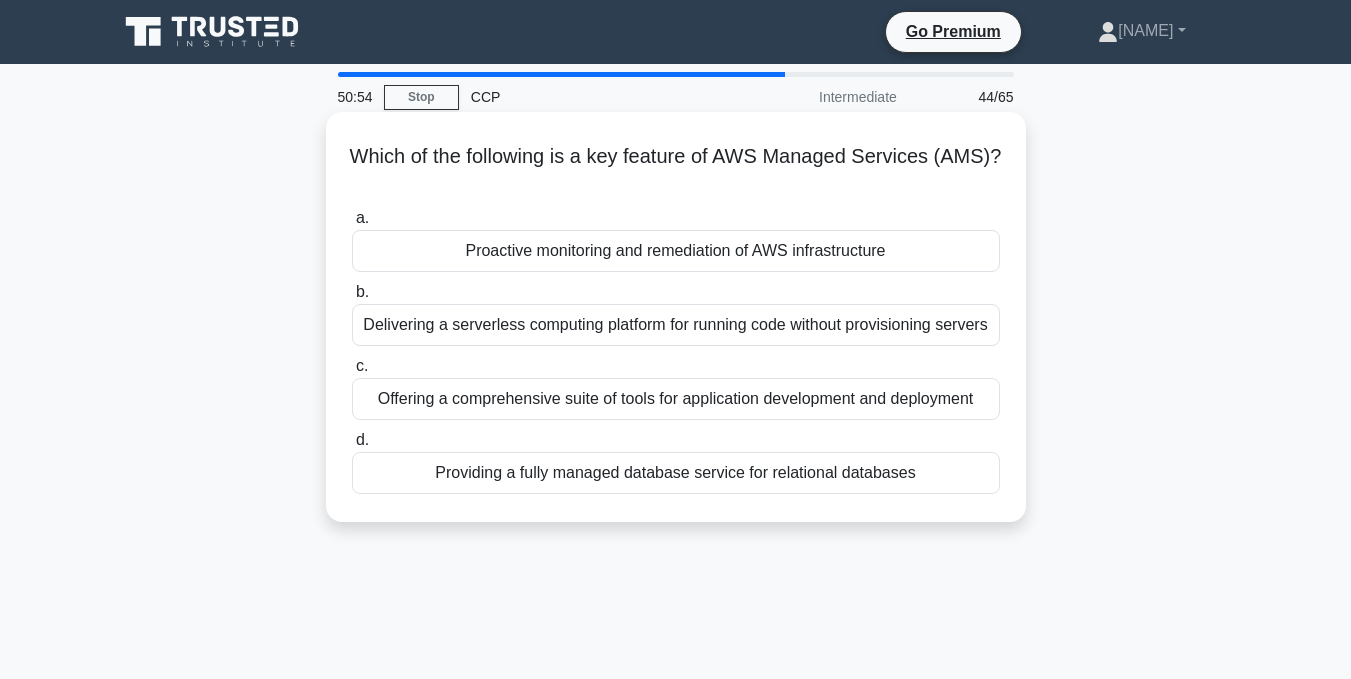 copy on "Which of the following is a key feature of AWS Managed Services (AMS)?
.spinner_0XTQ{transform-origin:center;animation:spinner_y6GP .75s linear infinite}@keyframes spinner_y6GP{100%{transform:rotate(360deg)}}
a.
Proactive monitoring and remediation of AWS infrastructure
b.
Delivering a serverless computing platform for running code without provisioning servers
c.
Offering a comprehensive suite of tools for application development and deployment
d.
Providing a fully managed database service for relational databases" 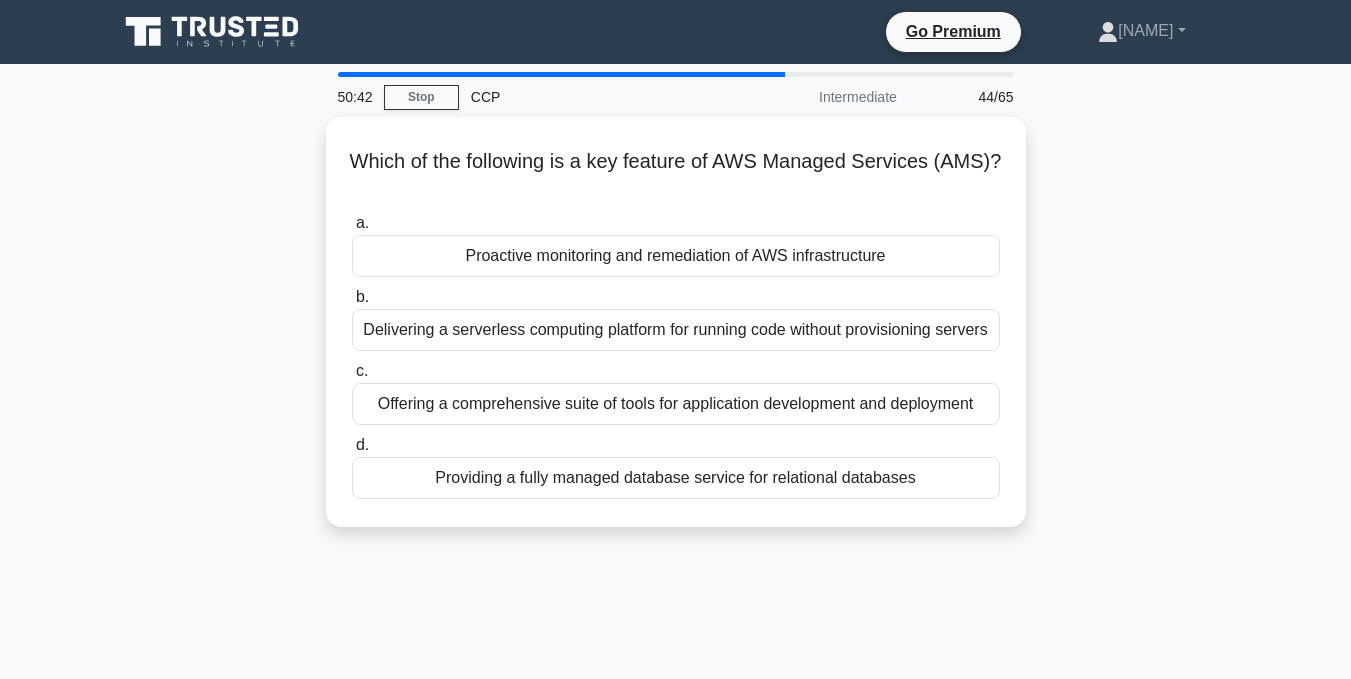 click on "Which of the following is a key feature of AWS Managed Services (AMS)?
.spinner_0XTQ{transform-origin:center;animation:spinner_y6GP .75s linear infinite}@keyframes spinner_y6GP{100%{transform:rotate(360deg)}}
a.
Proactive monitoring and remediation of AWS infrastructure
b. c. d." at bounding box center (676, 334) 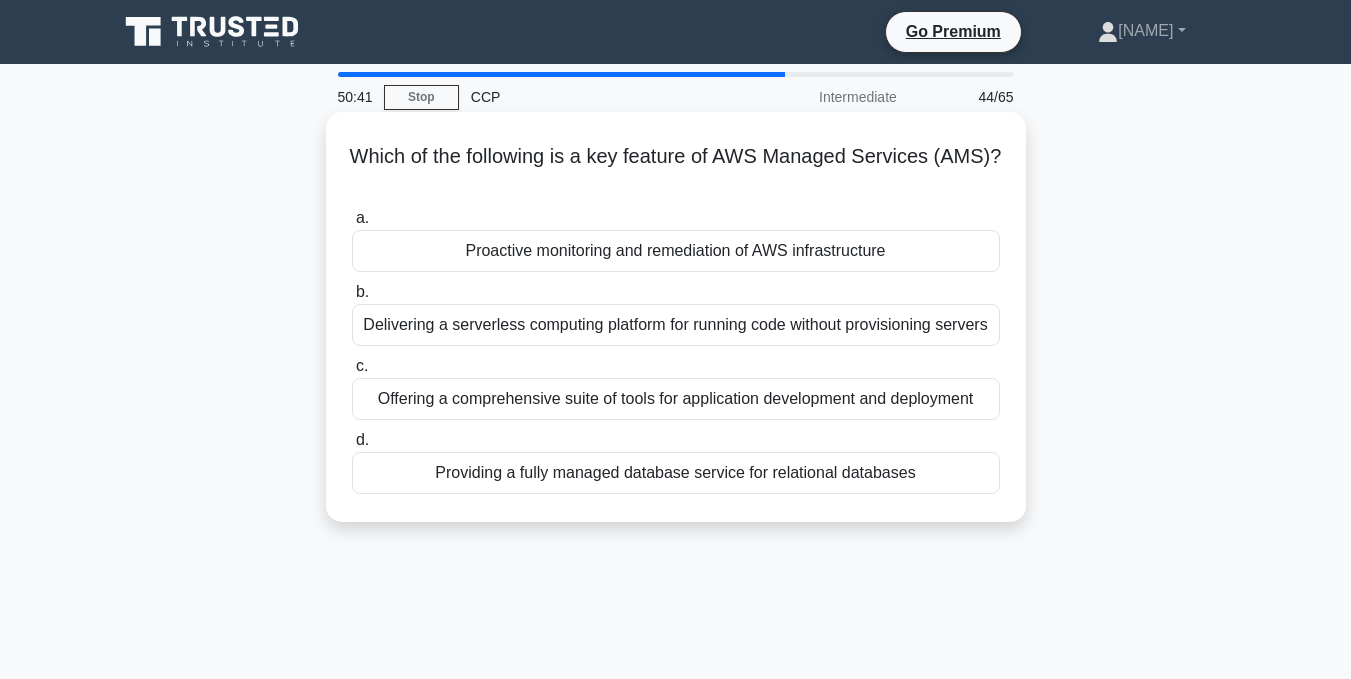 click on "Proactive monitoring and remediation of AWS infrastructure" at bounding box center [676, 251] 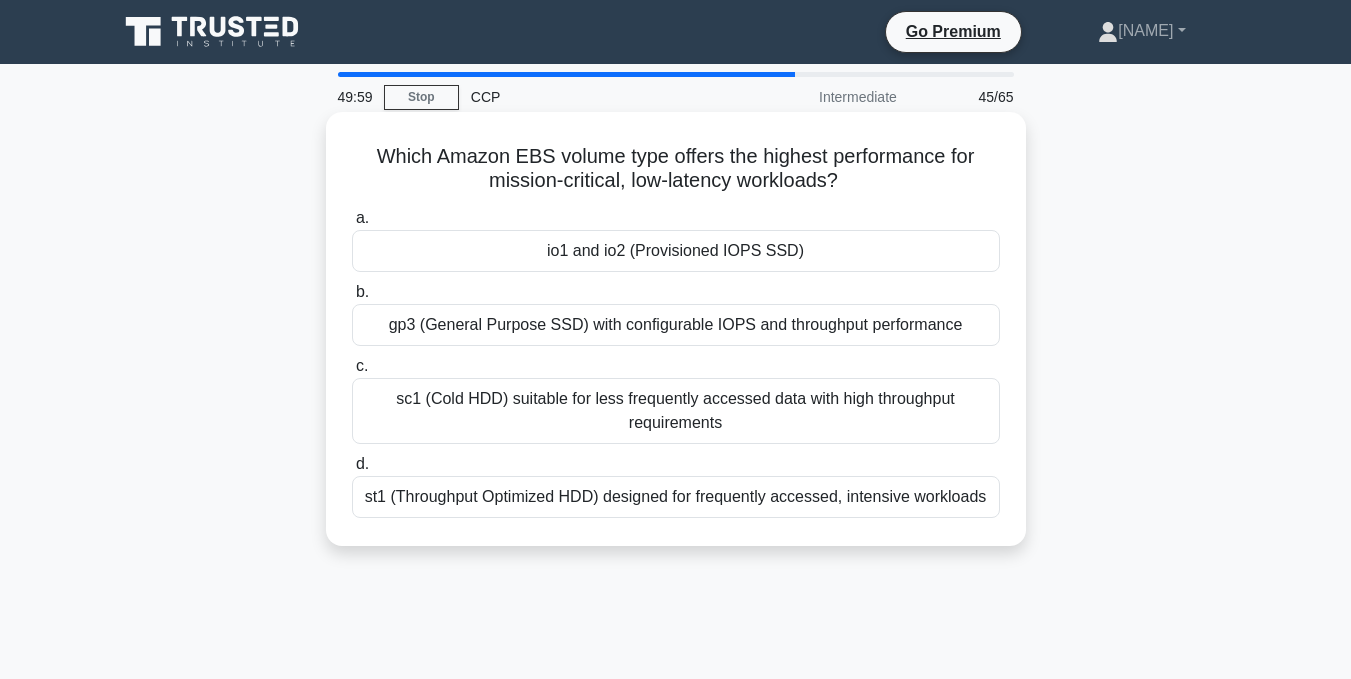 click on "io1 and io2 (Provisioned IOPS SSD)" at bounding box center [676, 251] 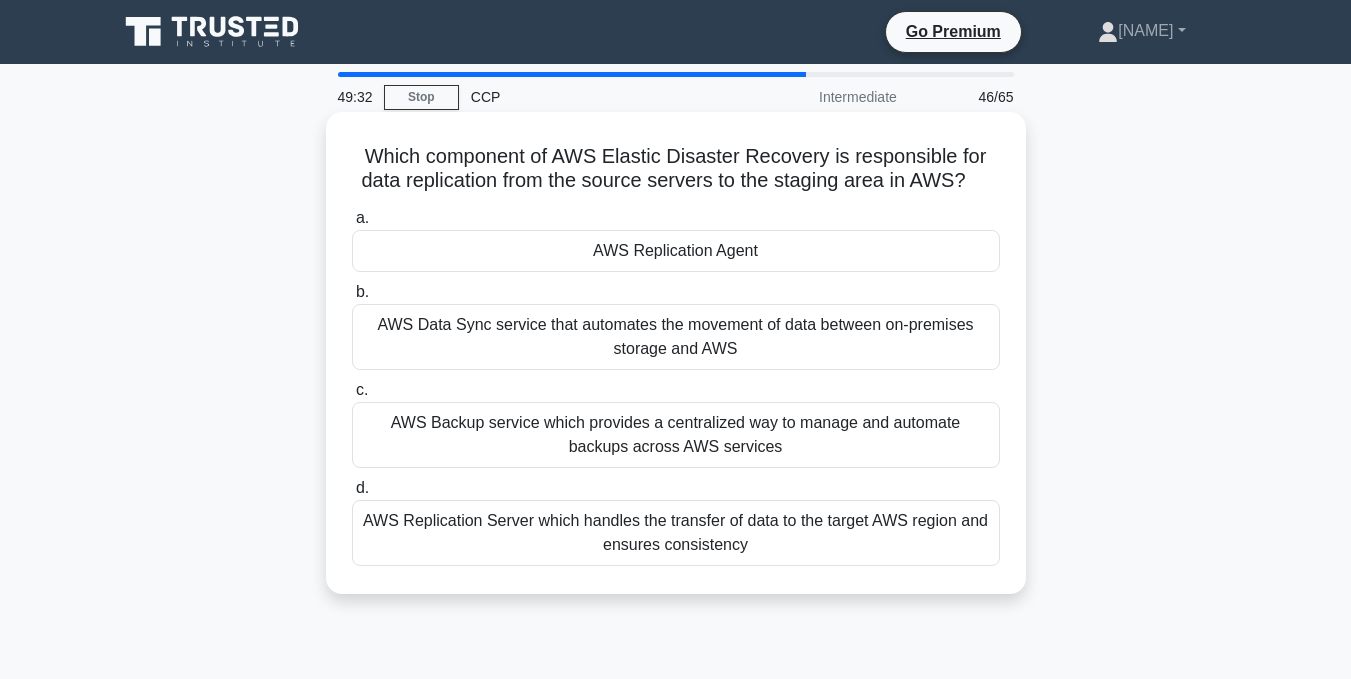 drag, startPoint x: 352, startPoint y: 153, endPoint x: 893, endPoint y: 586, distance: 692.943 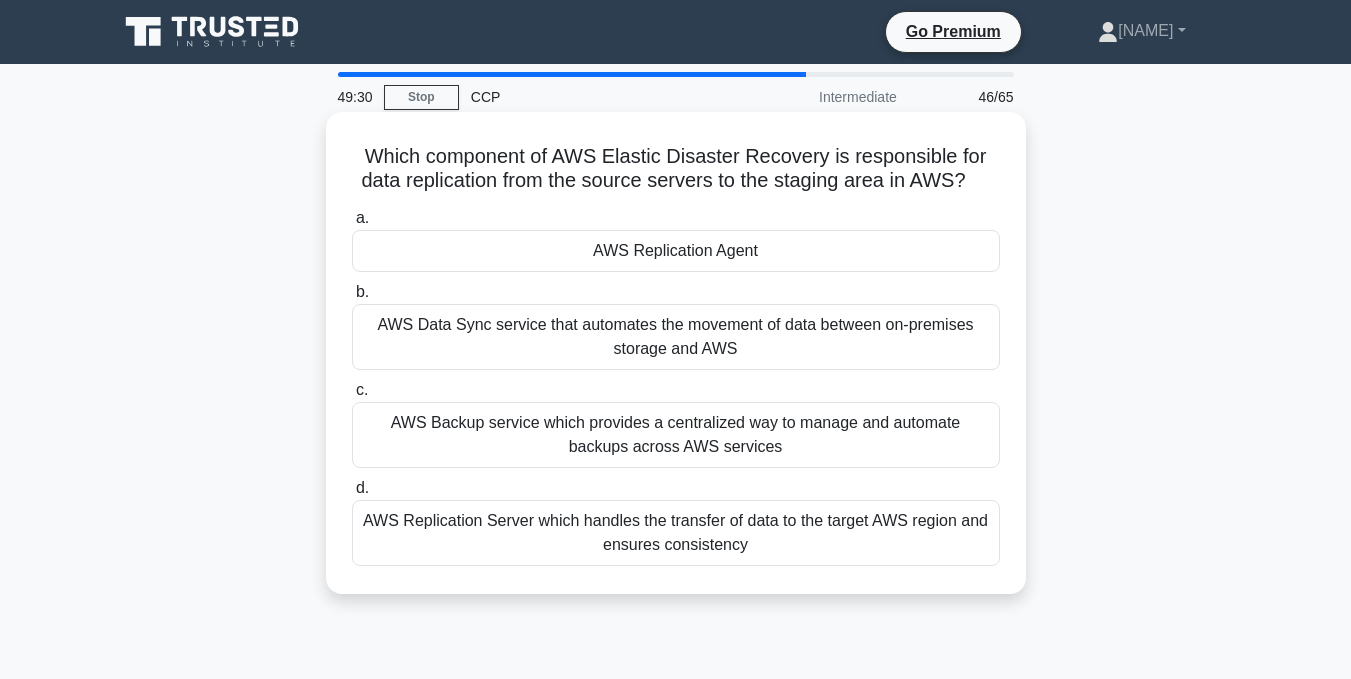 copy on "Which component of AWS Elastic Disaster Recovery is responsible for data replication from the source servers to the staging area in AWS?
.spinner_0XTQ{transform-origin:center;animation:spinner_y6GP .75s linear infinite}@keyframes spinner_y6GP{100%{transform:rotate(360deg)}}
a.
AWS Replication Agent
b.
AWS Data Sync service that automates the movement of data between on-premises storage and AWS
c.
AWS Backup service which provides a centralized way to manage and automate backups across AWS services
d.
AWS Replication Server which handles the transfer of data to the target AWS region and ensures consistency" 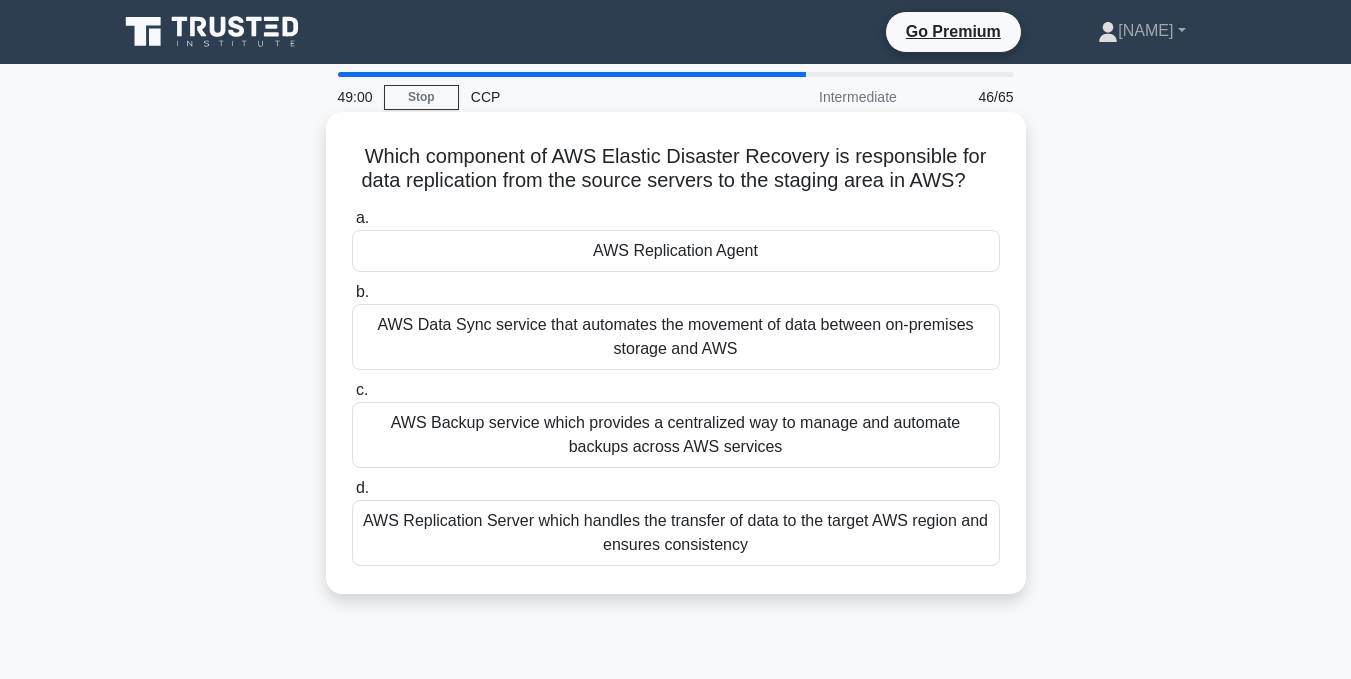 click on "AWS Replication Agent" at bounding box center [676, 251] 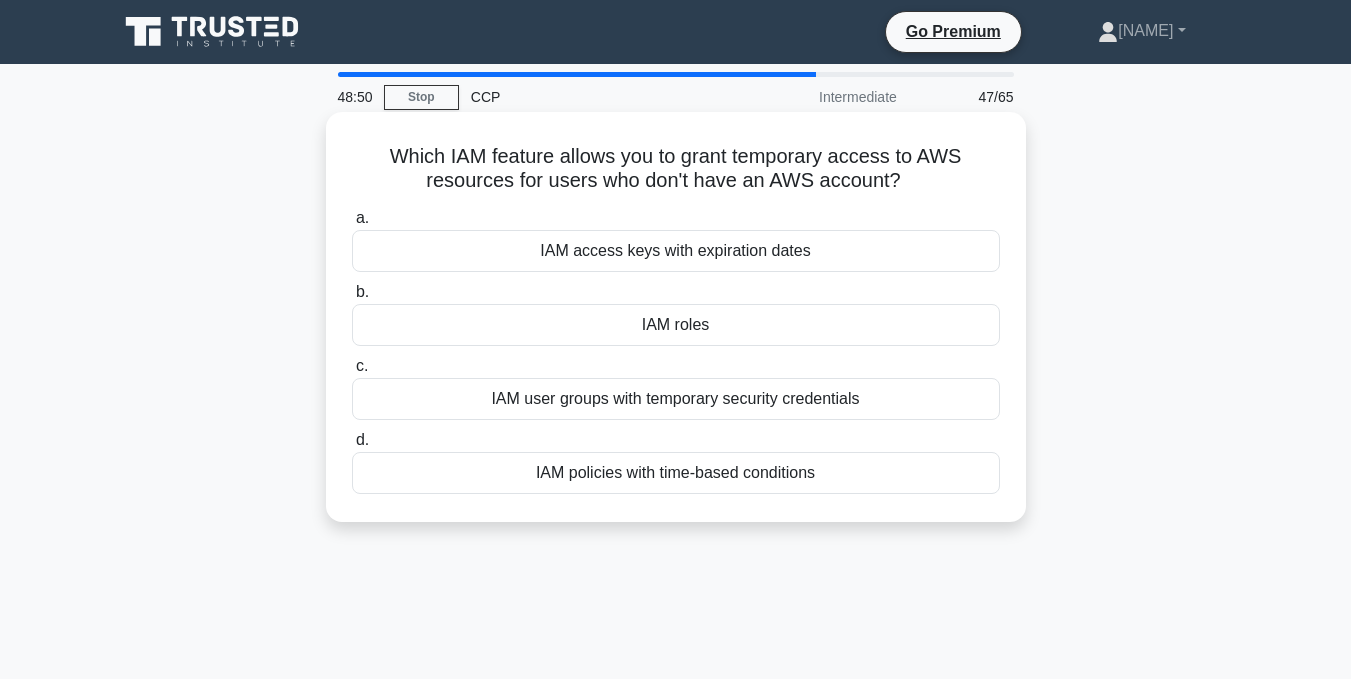 click on "IAM roles" at bounding box center [676, 325] 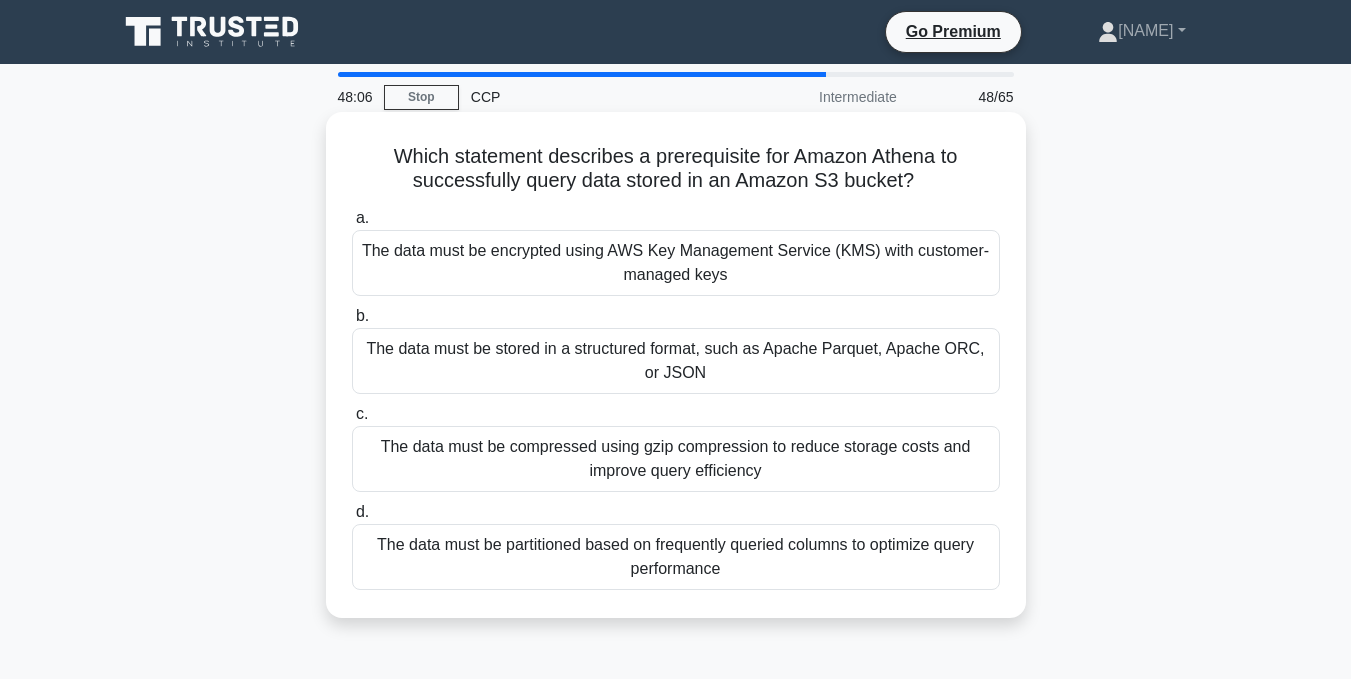 click on "The data must be stored in a structured format, such as Apache Parquet, Apache ORC, or JSON" at bounding box center [676, 361] 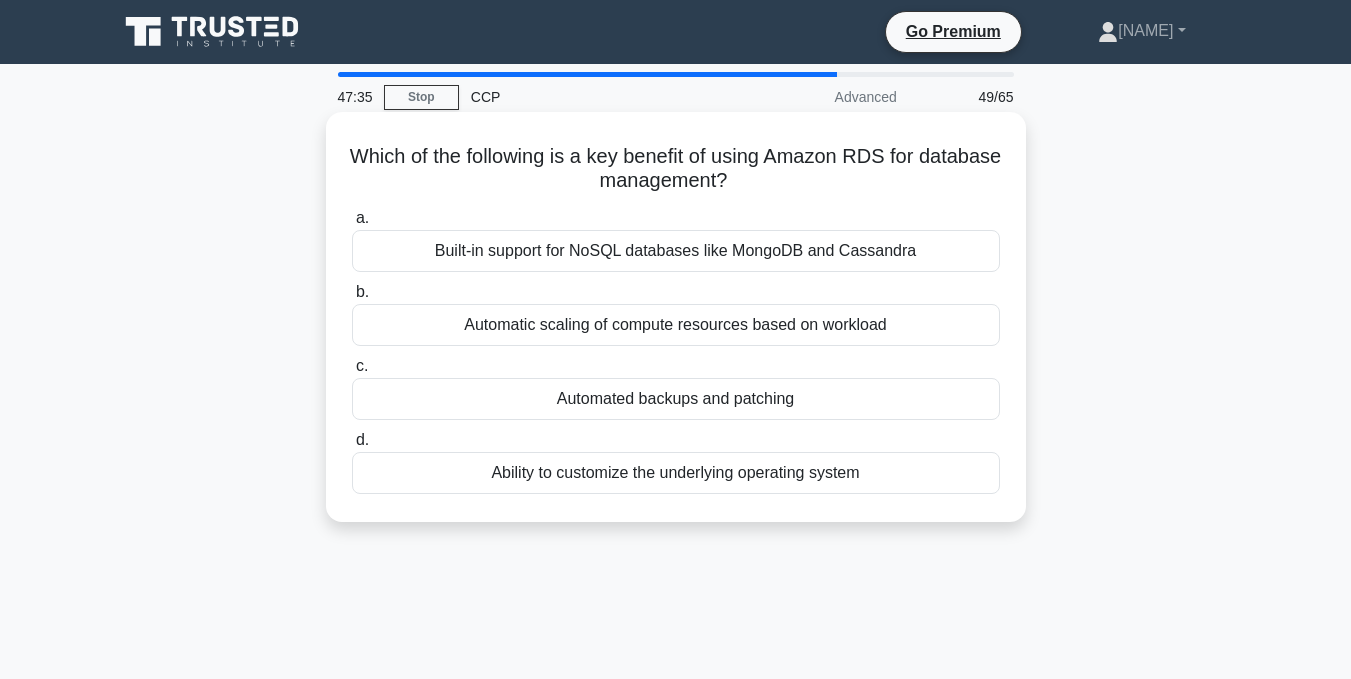 click on "Automatic scaling of compute resources based on workload" at bounding box center [676, 325] 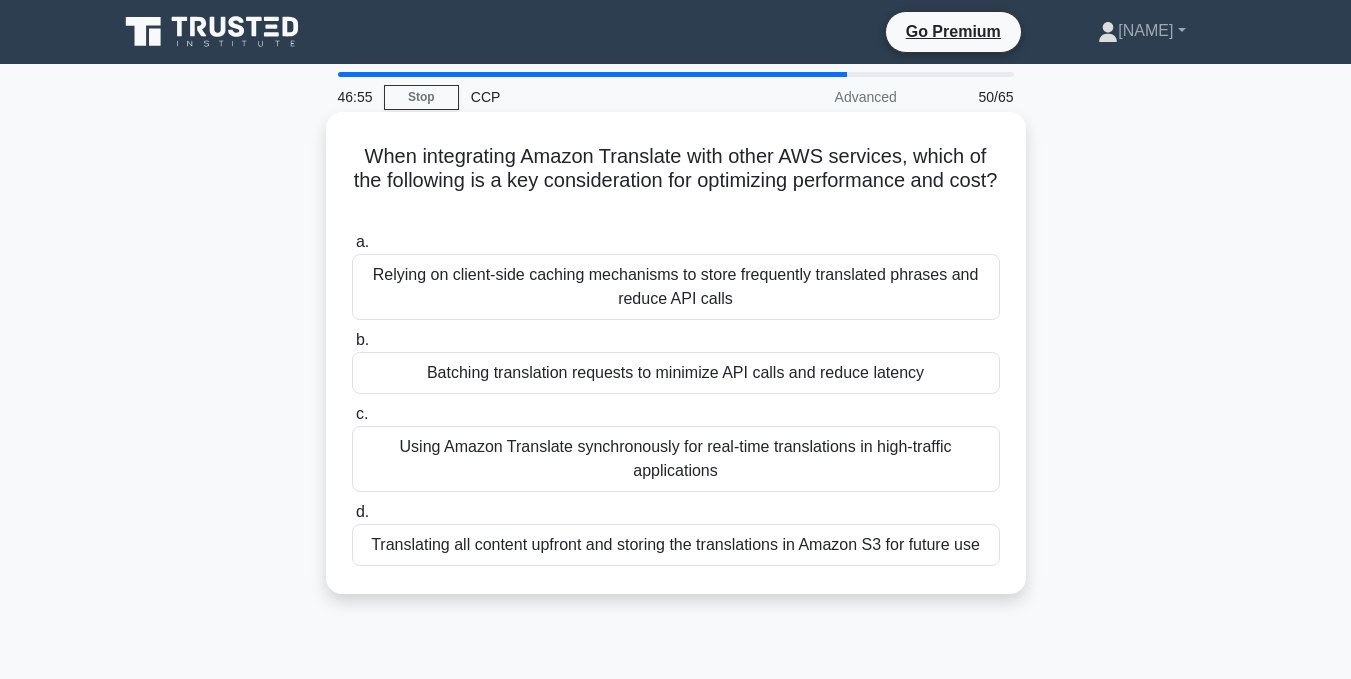 click on "Batching translation requests to minimize API calls and reduce latency" at bounding box center (676, 373) 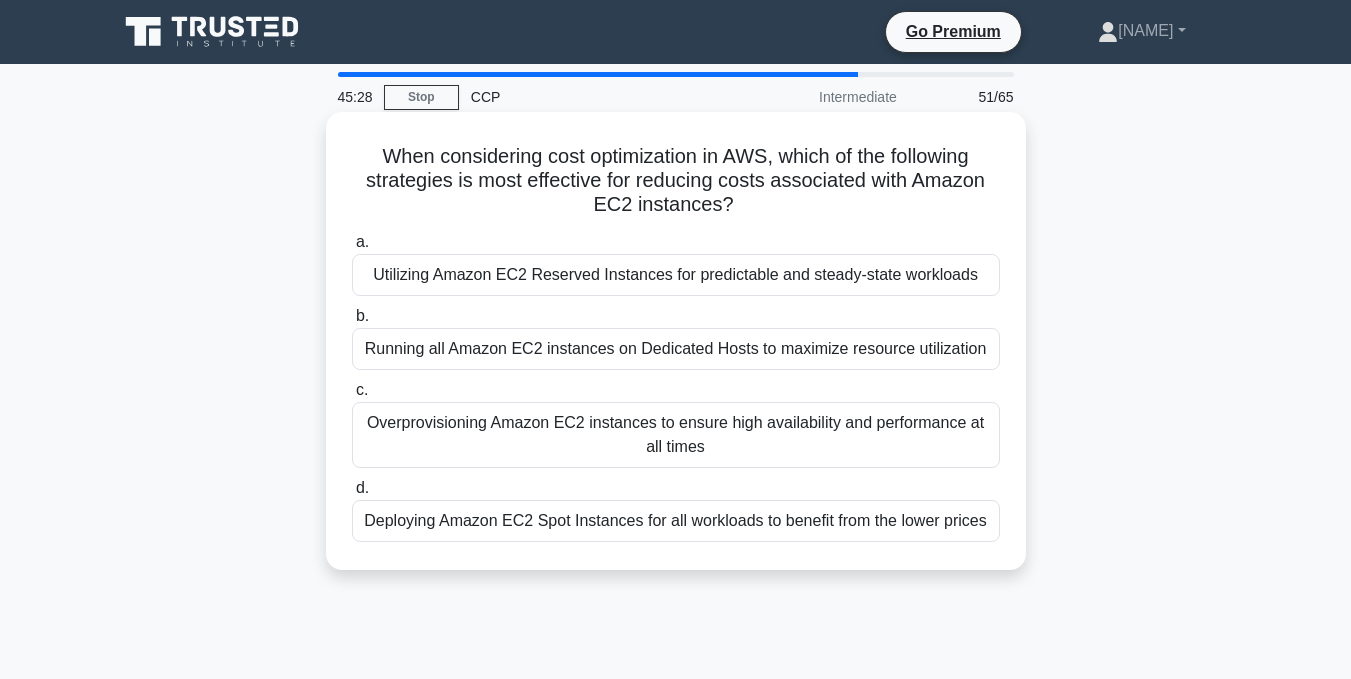 click on "Utilizing Amazon EC2 Reserved Instances for predictable and steady-state workloads" at bounding box center [676, 275] 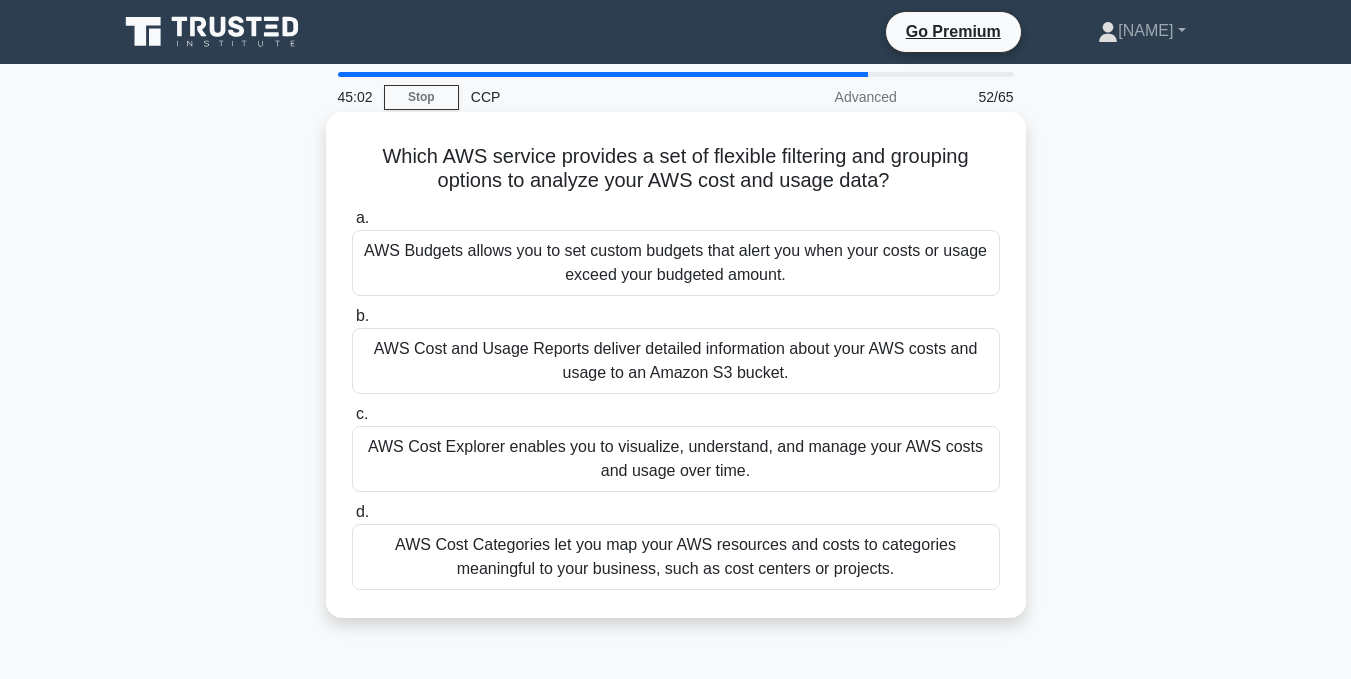 click on "AWS Cost Explorer enables you to visualize, understand, and manage your AWS costs and usage over time." at bounding box center (676, 459) 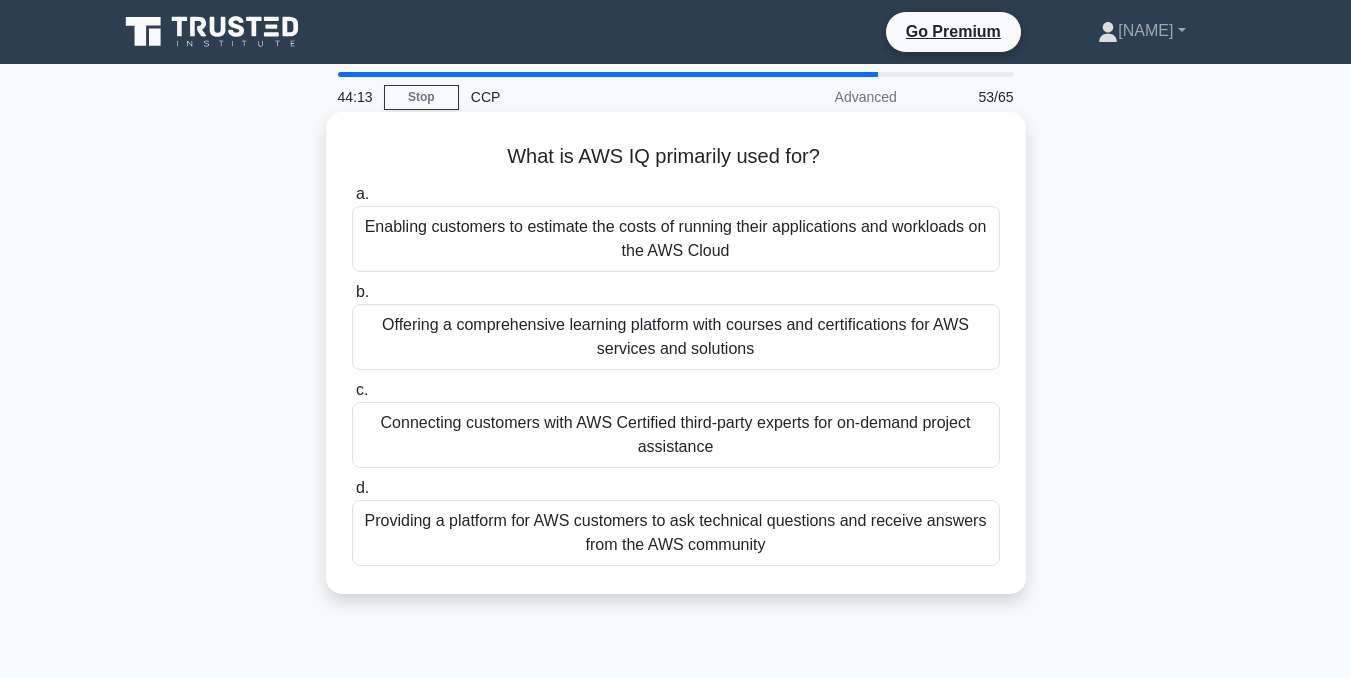 click on "Connecting customers with AWS Certified third-party experts for on-demand project assistance" at bounding box center [676, 435] 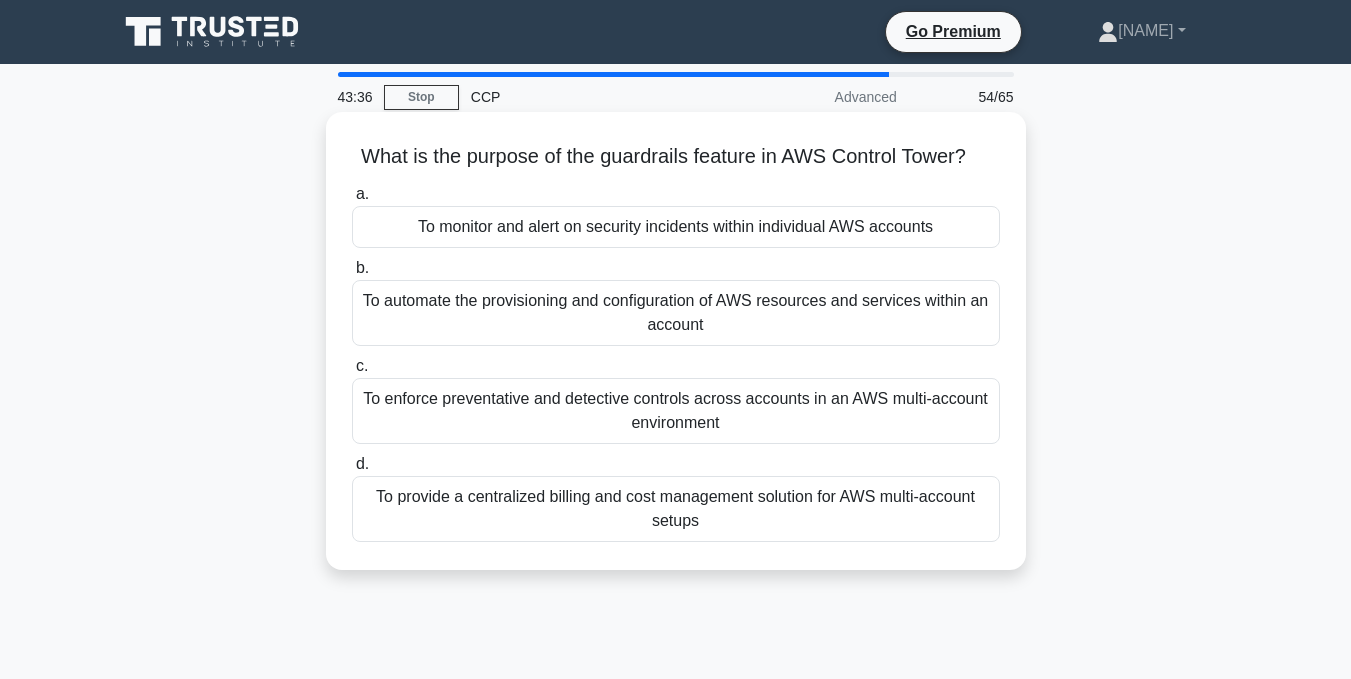 drag, startPoint x: 455, startPoint y: 227, endPoint x: 979, endPoint y: 535, distance: 607.81573 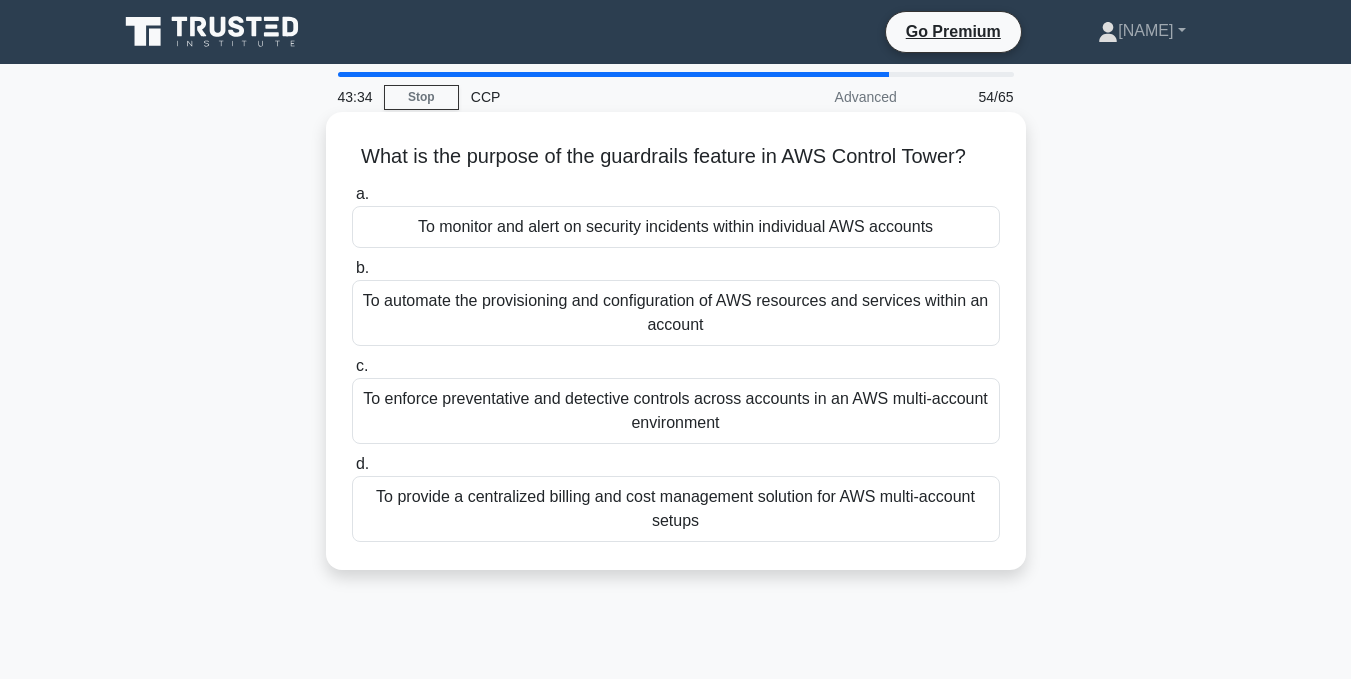 copy on "What is the purpose of the guardrails feature in AWS Control Tower?
.spinner_0XTQ{transform-origin:center;animation:spinner_y6GP .75s linear infinite}@keyframes spinner_y6GP{100%{transform:rotate(360deg)}}
a.
To monitor and alert on security incidents within individual AWS accounts
b.
To automate the provisioning and configuration of AWS resources and services within an account
c.
To enforce preventative and detective controls across accounts in an AWS multi-account environment
d.
To provide a centralized billing and cost management solution for AWS multi-account setups" 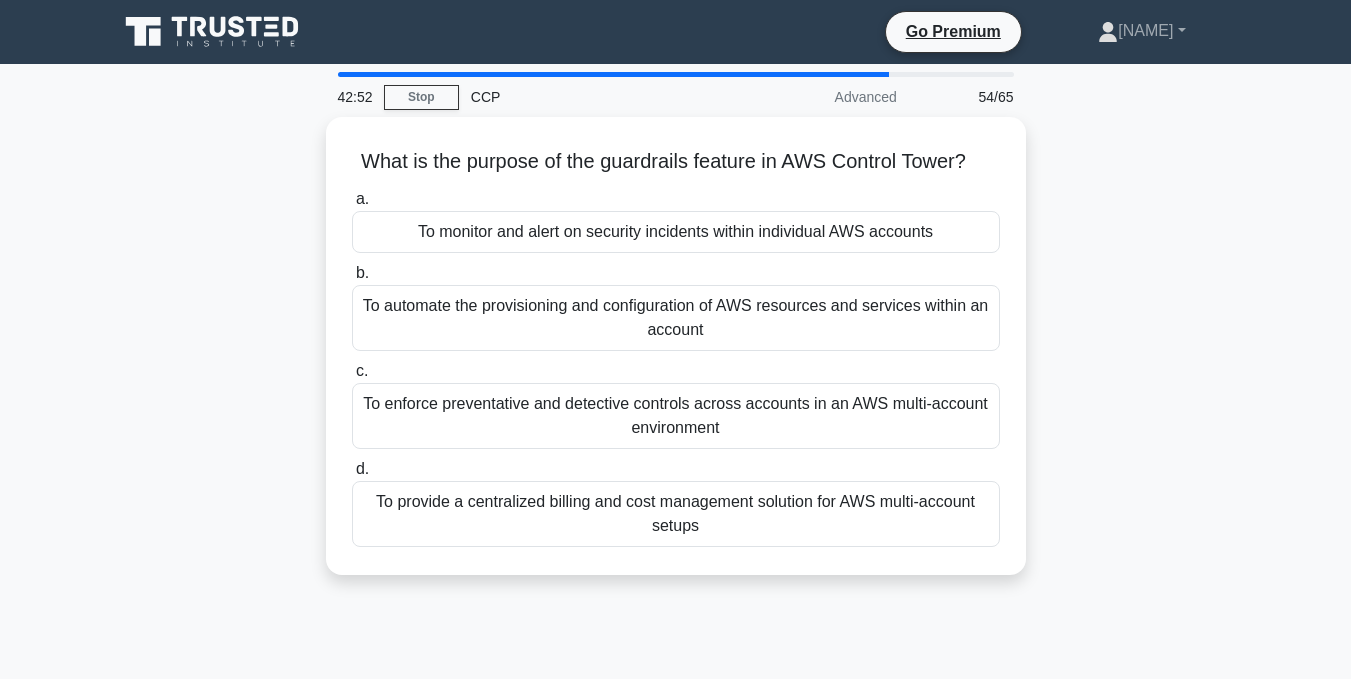 click on "What is the purpose of the guardrails feature in AWS Control Tower?
.spinner_0XTQ{transform-origin:center;animation:spinner_y6GP .75s linear infinite}@keyframes spinner_y6GP{100%{transform:rotate(360deg)}}
a.
To monitor and alert on security incidents within individual AWS accounts
b. c. d." at bounding box center (676, 358) 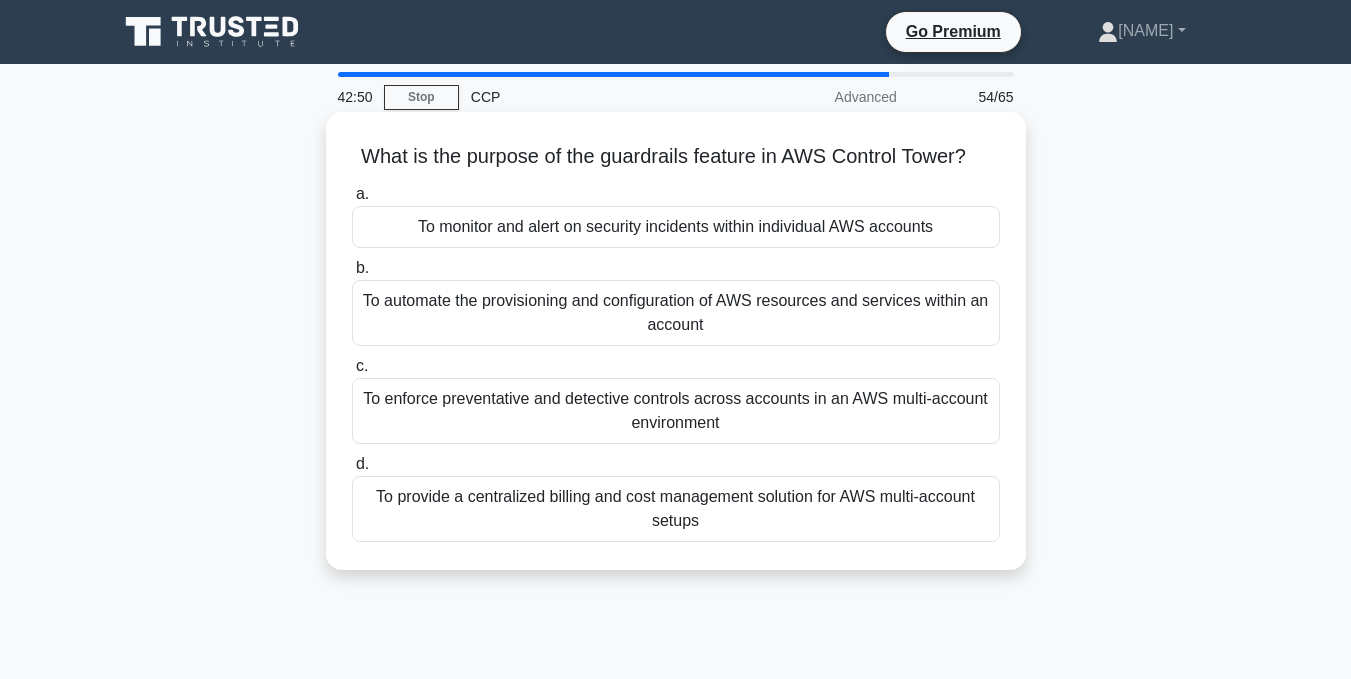 click on "To enforce preventative and detective controls across accounts in an AWS multi-account environment" at bounding box center [676, 411] 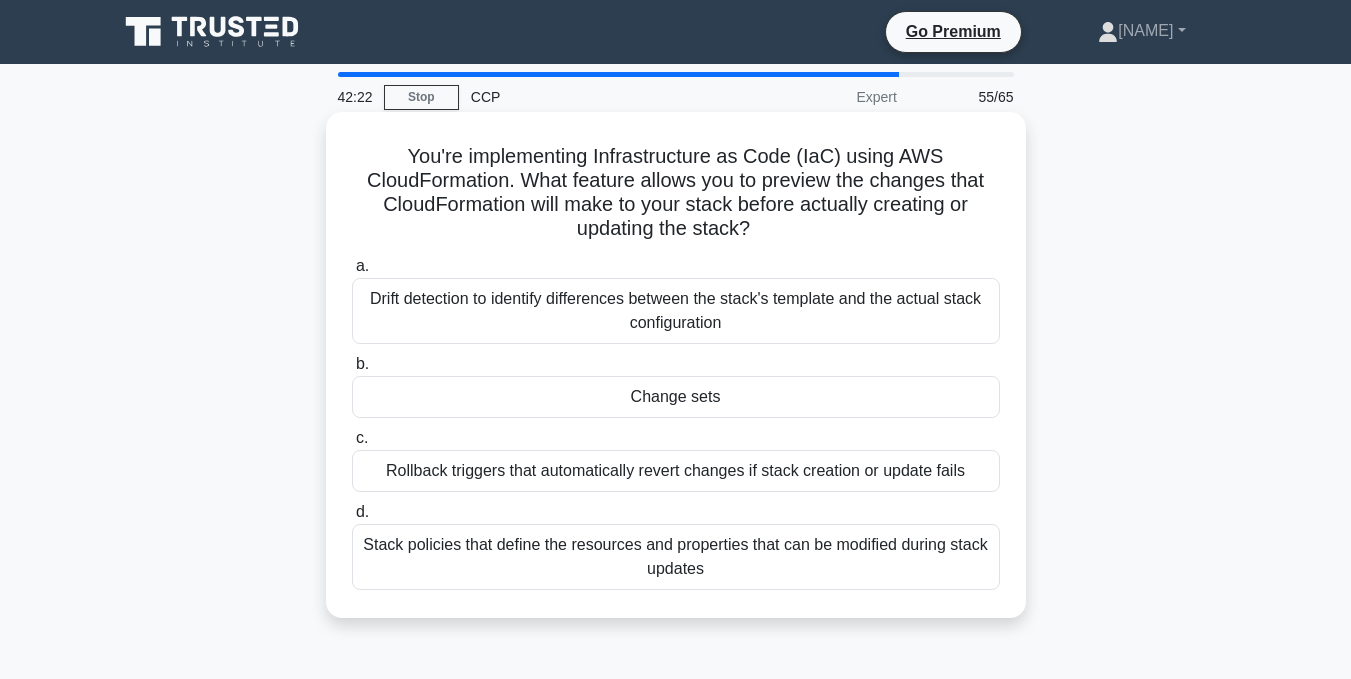 click on "Change sets" at bounding box center [676, 397] 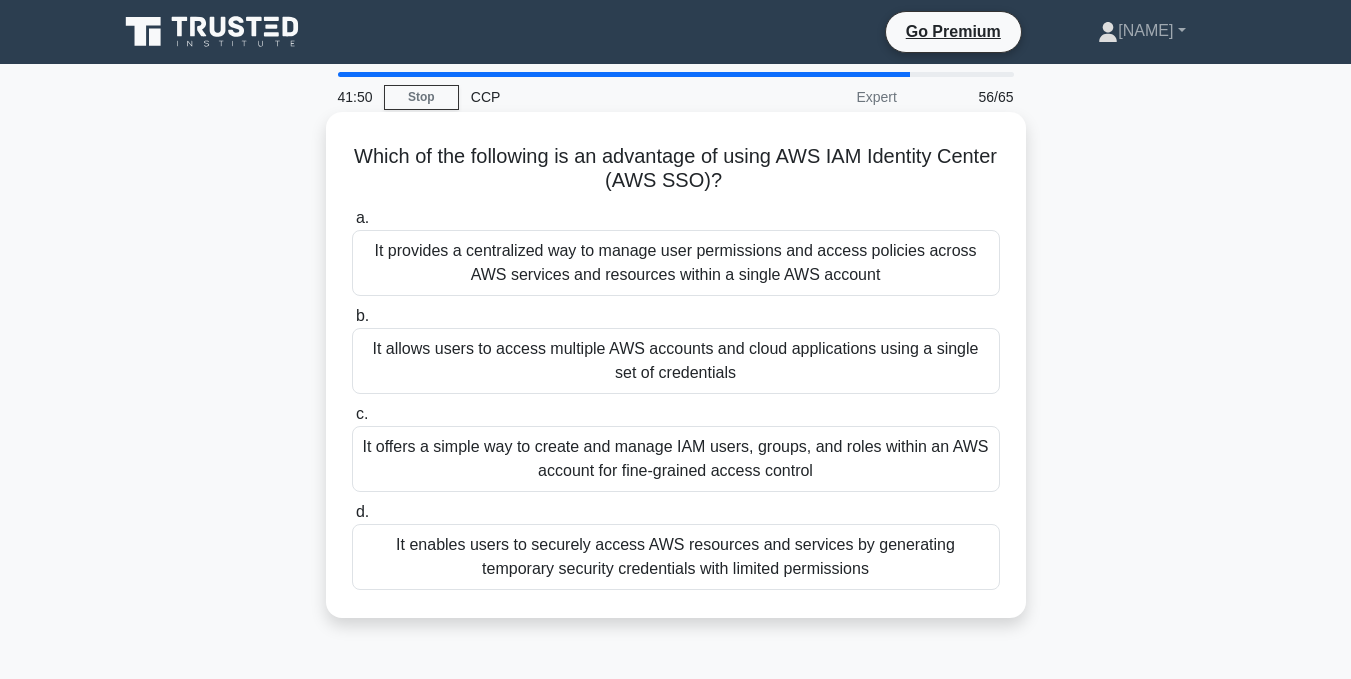 click on "It provides a centralized way to manage user permissions and access policies across AWS services and resources within a single AWS account" at bounding box center [676, 263] 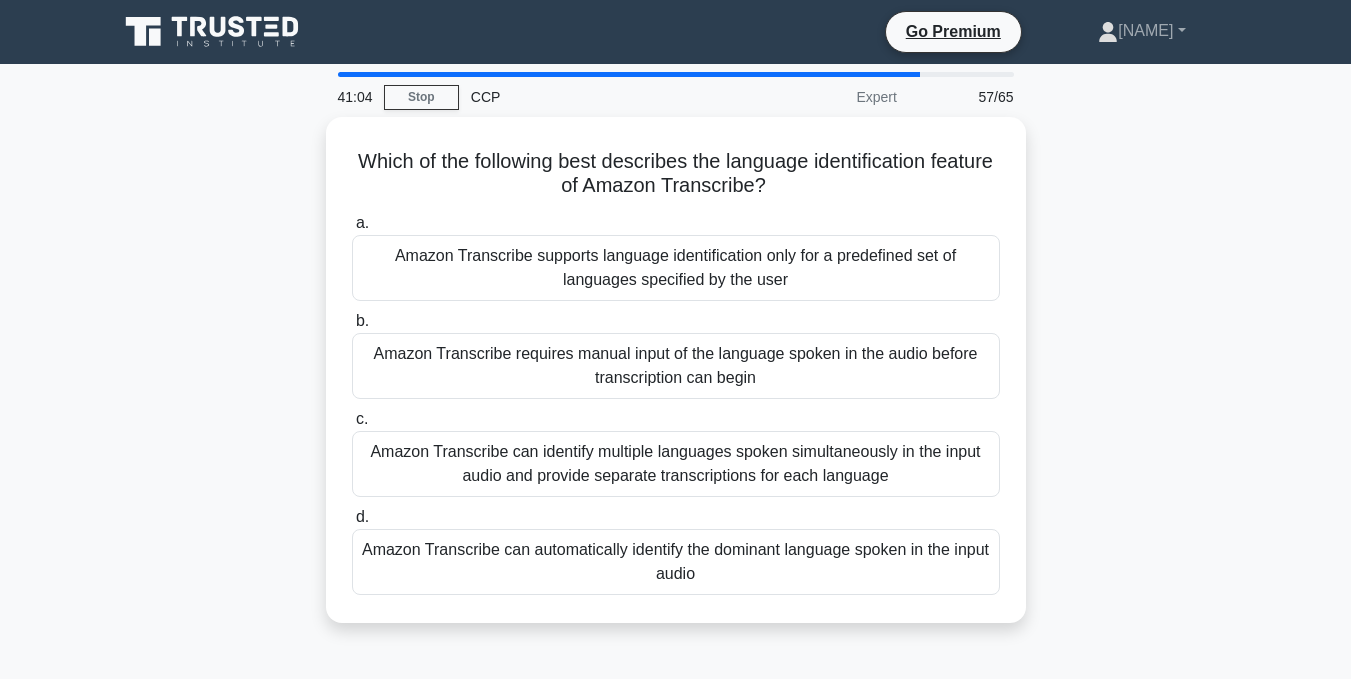 drag, startPoint x: 366, startPoint y: 160, endPoint x: 1048, endPoint y: 585, distance: 803.5851 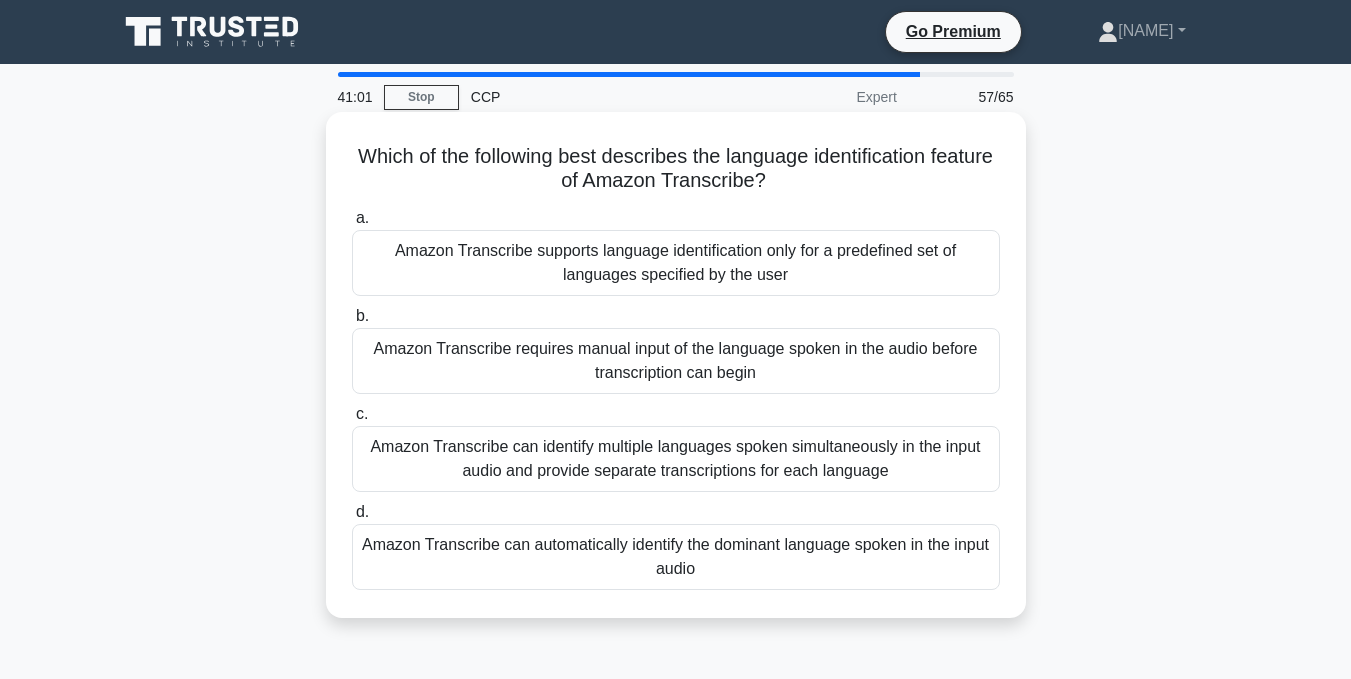 copy on "Which of the following best describes the language identification feature of Amazon Transcribe?
.spinner_0XTQ{transform-origin:center;animation:spinner_y6GP .75s linear infinite}@keyframes spinner_y6GP{100%{transform:rotate(360deg)}}
a.
Amazon Transcribe supports language identification only for a predefined set of languages specified by the user
b.
Amazon Transcribe requires manual input of the language spoken in the audio before transcription can begin
c.
Amazon Transcribe can identify multiple languages spoken simultaneously in the input audio and provide separate transcriptions for each language
d.
Amazon Transcribe can automatically identify the dominant language spoken in the input audio" 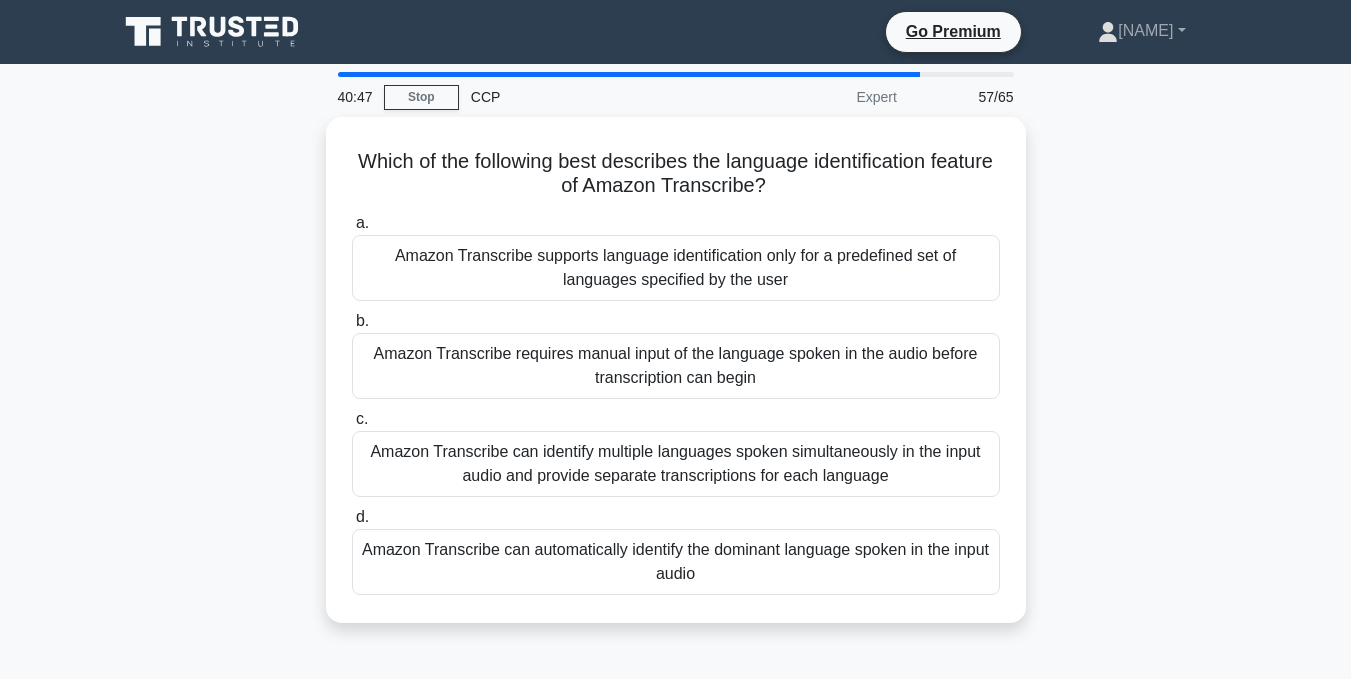click on "Which of the following best describes the language identification feature of Amazon Transcribe?
.spinner_0XTQ{transform-origin:center;animation:spinner_y6GP .75s linear infinite}@keyframes spinner_y6GP{100%{transform:rotate(360deg)}}
a.
Amazon Transcribe supports language identification only for a predefined set of languages specified by the user
b. c. d." at bounding box center (676, 382) 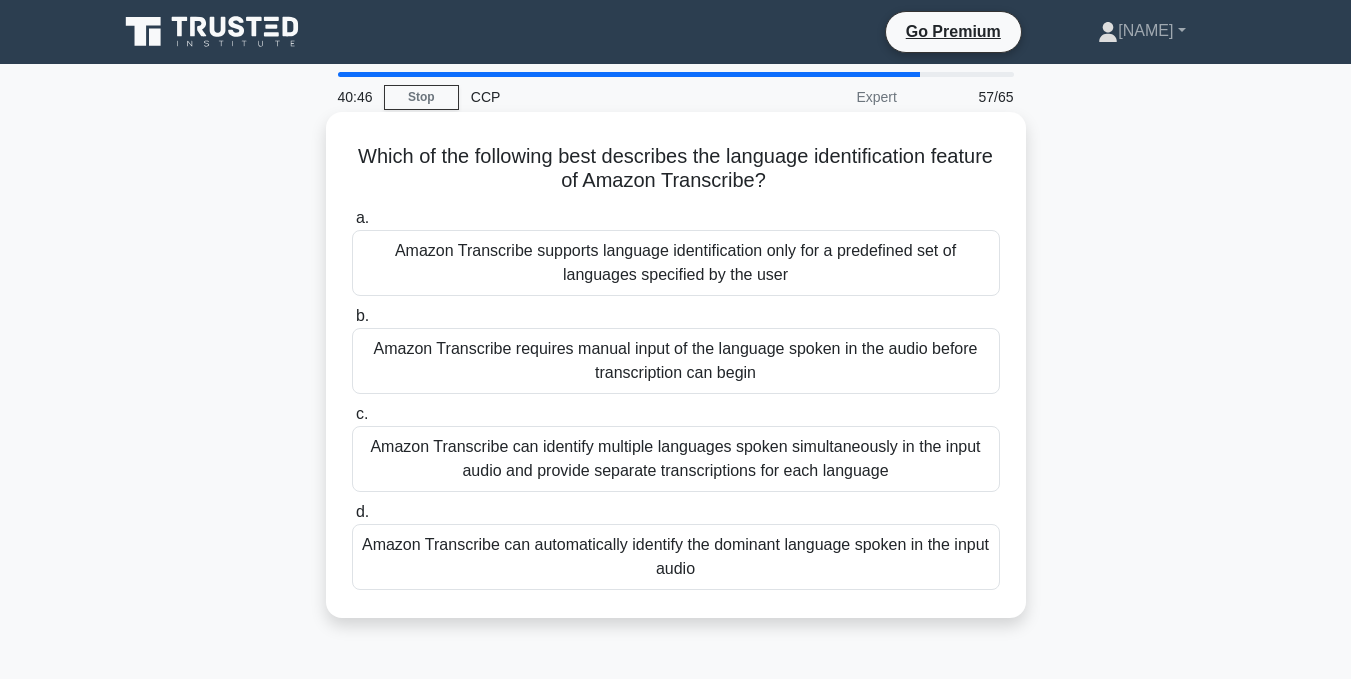 click on "Amazon Transcribe can automatically identify the dominant language spoken in the input audio" at bounding box center (676, 557) 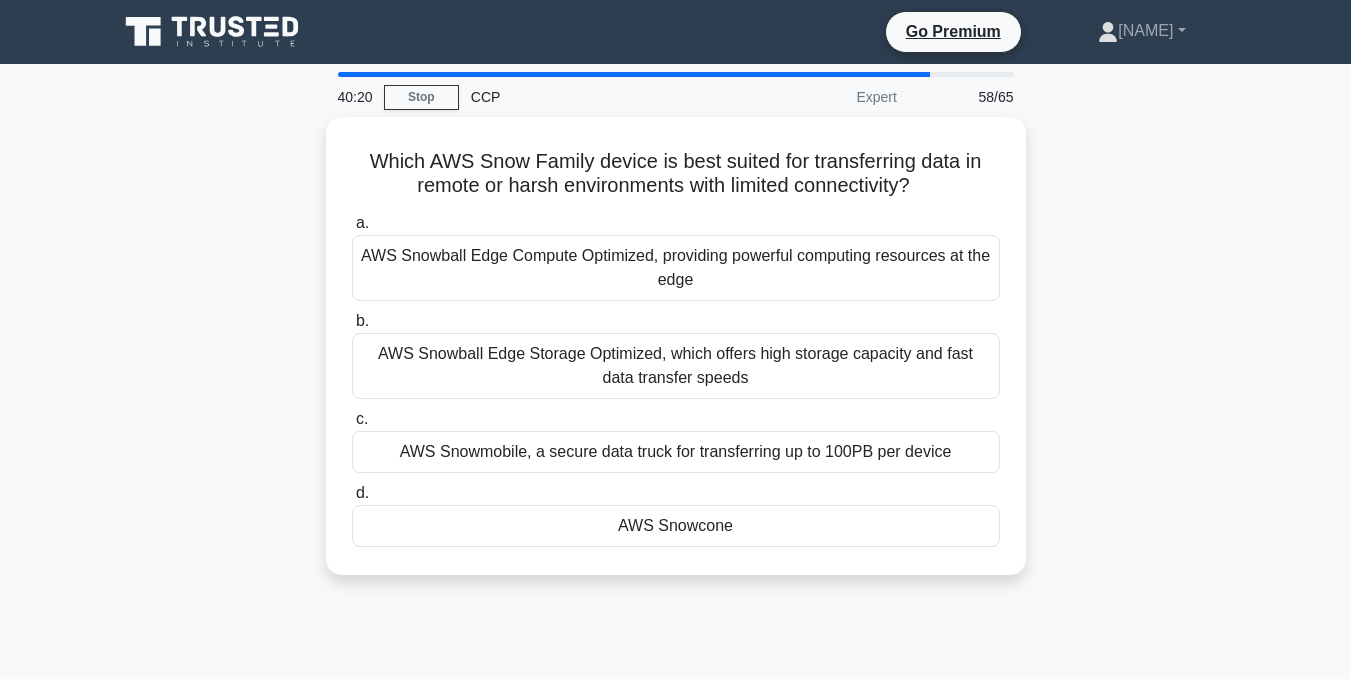 drag, startPoint x: 784, startPoint y: 521, endPoint x: 1254, endPoint y: 299, distance: 519.79224 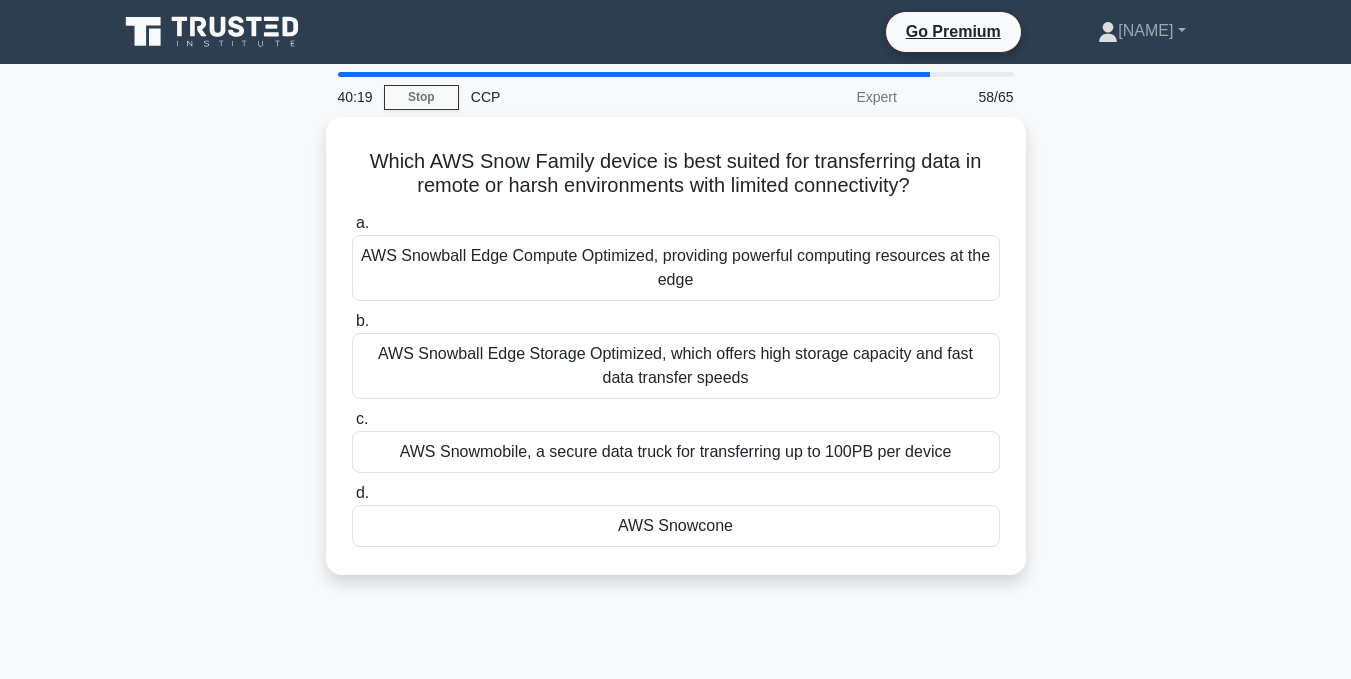 click on "Which AWS Snow Family device is best suited for transferring data in remote or harsh environments with limited connectivity?
.spinner_0XTQ{transform-origin:center;animation:spinner_y6GP .75s linear infinite}@keyframes spinner_y6GP{100%{transform:rotate(360deg)}}
a.
AWS Snowball Edge Compute Optimized, providing powerful computing resources at the edge
b. c. d." at bounding box center [676, 358] 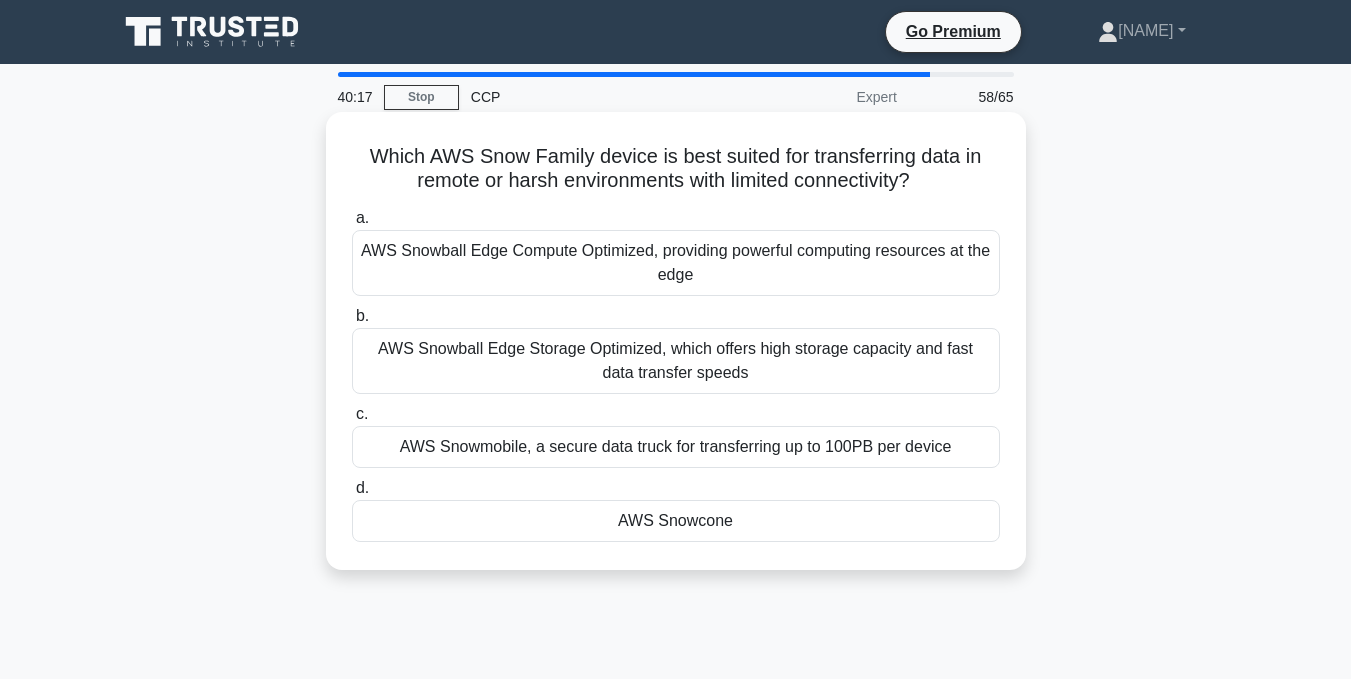 drag, startPoint x: 354, startPoint y: 142, endPoint x: 882, endPoint y: 556, distance: 670.9545 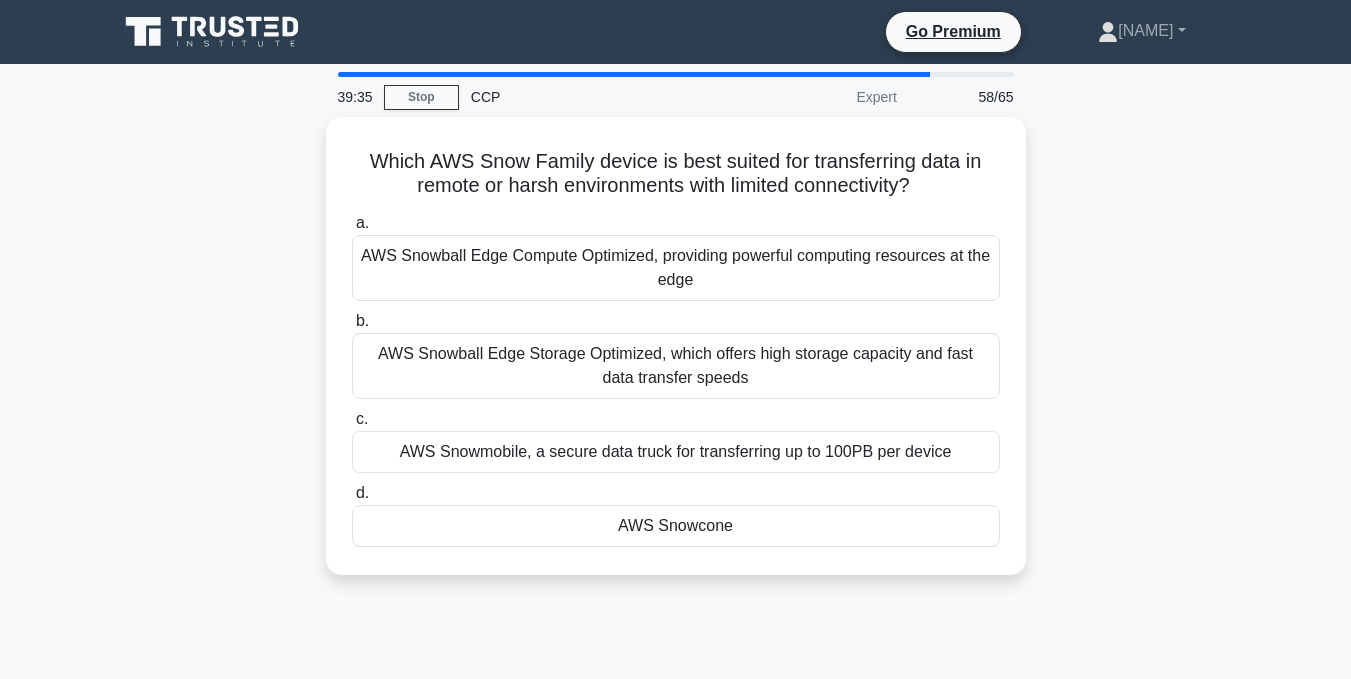 click on "Which AWS Snow Family device is best suited for transferring data in remote or harsh environments with limited connectivity?
.spinner_0XTQ{transform-origin:center;animation:spinner_y6GP .75s linear infinite}@keyframes spinner_y6GP{100%{transform:rotate(360deg)}}
a.
AWS Snowball Edge Compute Optimized, providing powerful computing resources at the edge
b. c. d." at bounding box center [676, 358] 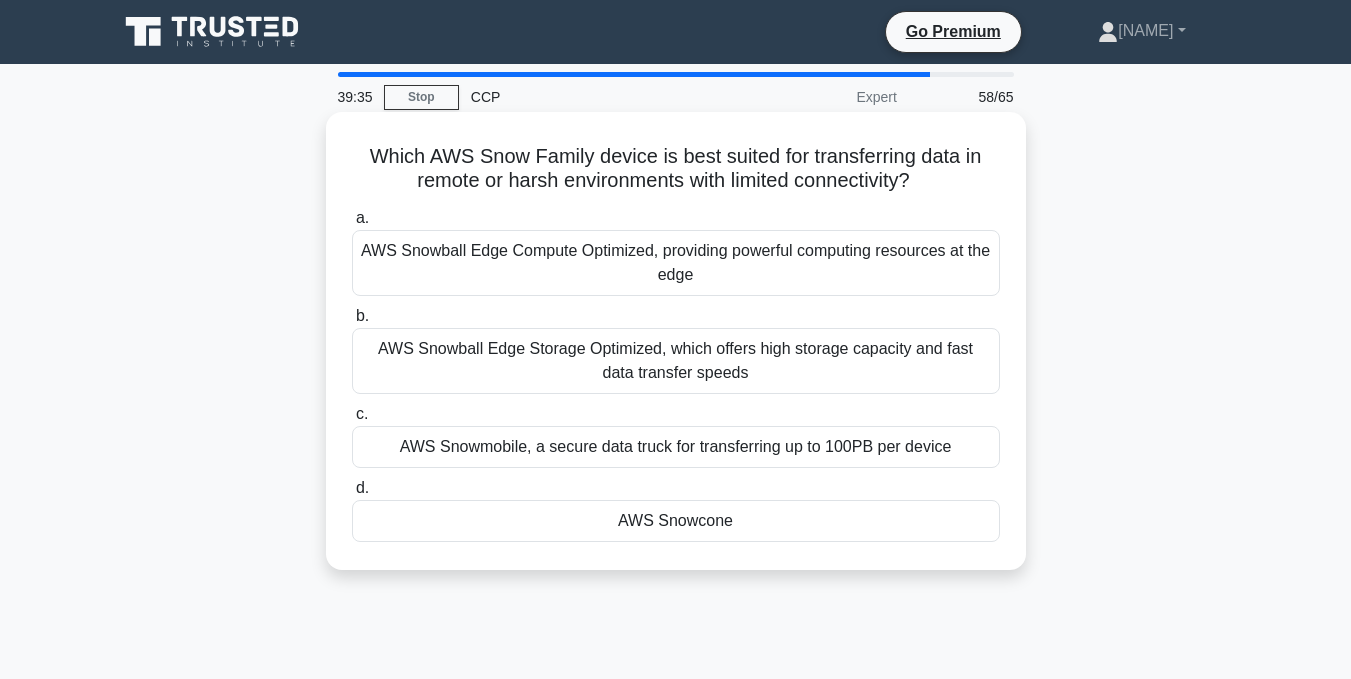 click on "AWS Snowcone" at bounding box center [676, 521] 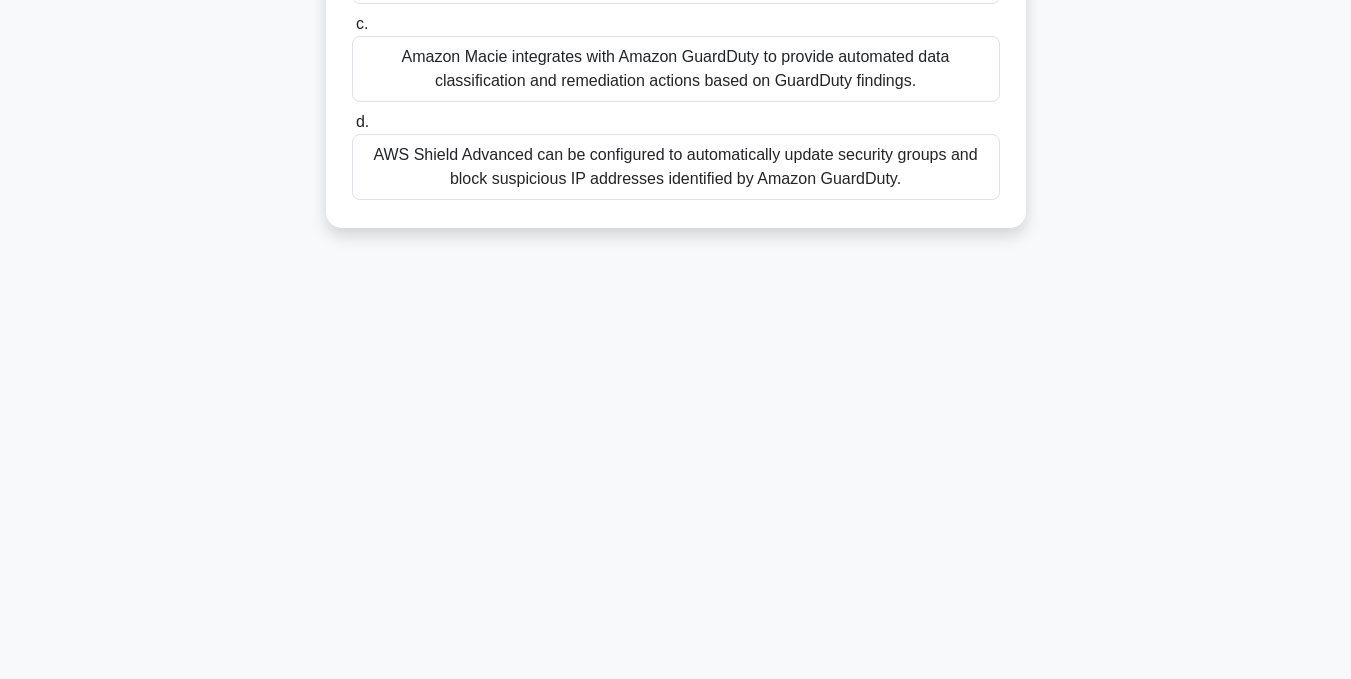 scroll, scrollTop: 401, scrollLeft: 0, axis: vertical 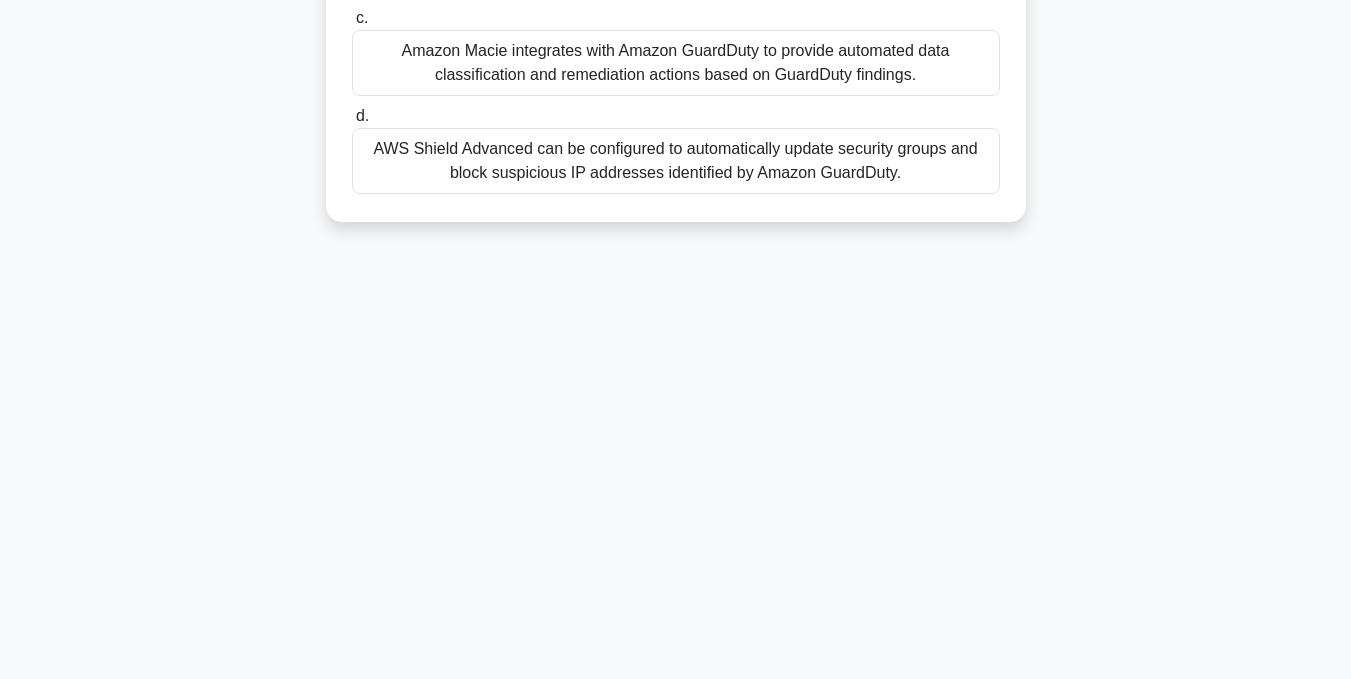 drag, startPoint x: 393, startPoint y: 193, endPoint x: 991, endPoint y: 361, distance: 621.1506 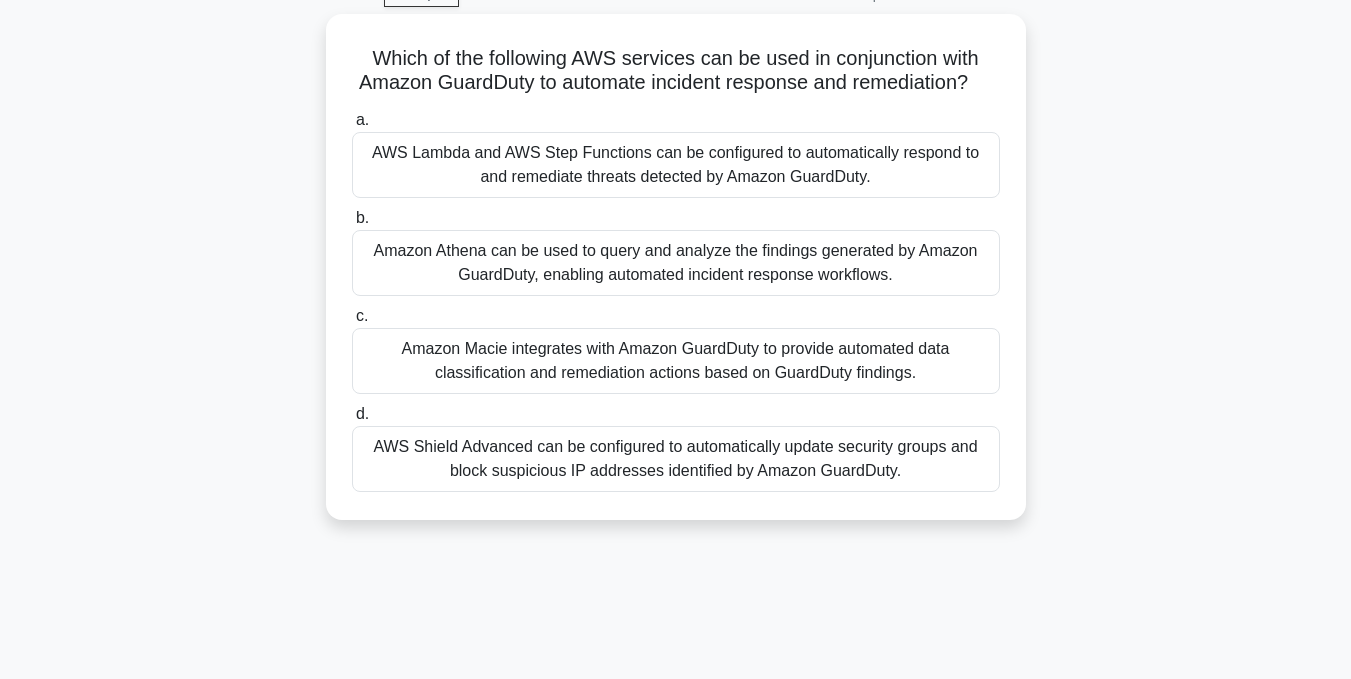 scroll, scrollTop: 101, scrollLeft: 0, axis: vertical 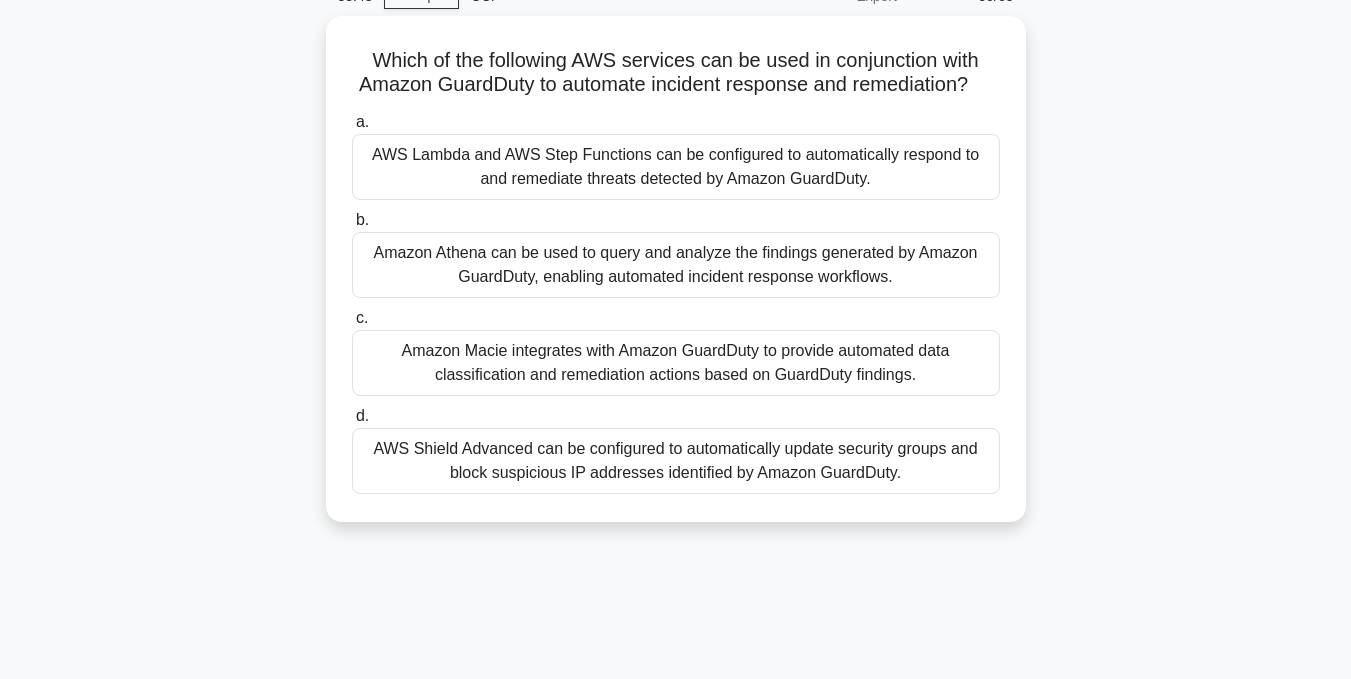 click on "38:48
Stop
CCP
Expert
59/65
Which of the following AWS services can be used in conjunction with Amazon GuardDuty to automate incident response and remediation?
.spinner_0XTQ{transform-origin:center;animation:spinner_y6GP .75s linear infinite}@keyframes spinner_y6GP{100%{transform:rotate(360deg)}}
a.
b. c." at bounding box center [675, 471] 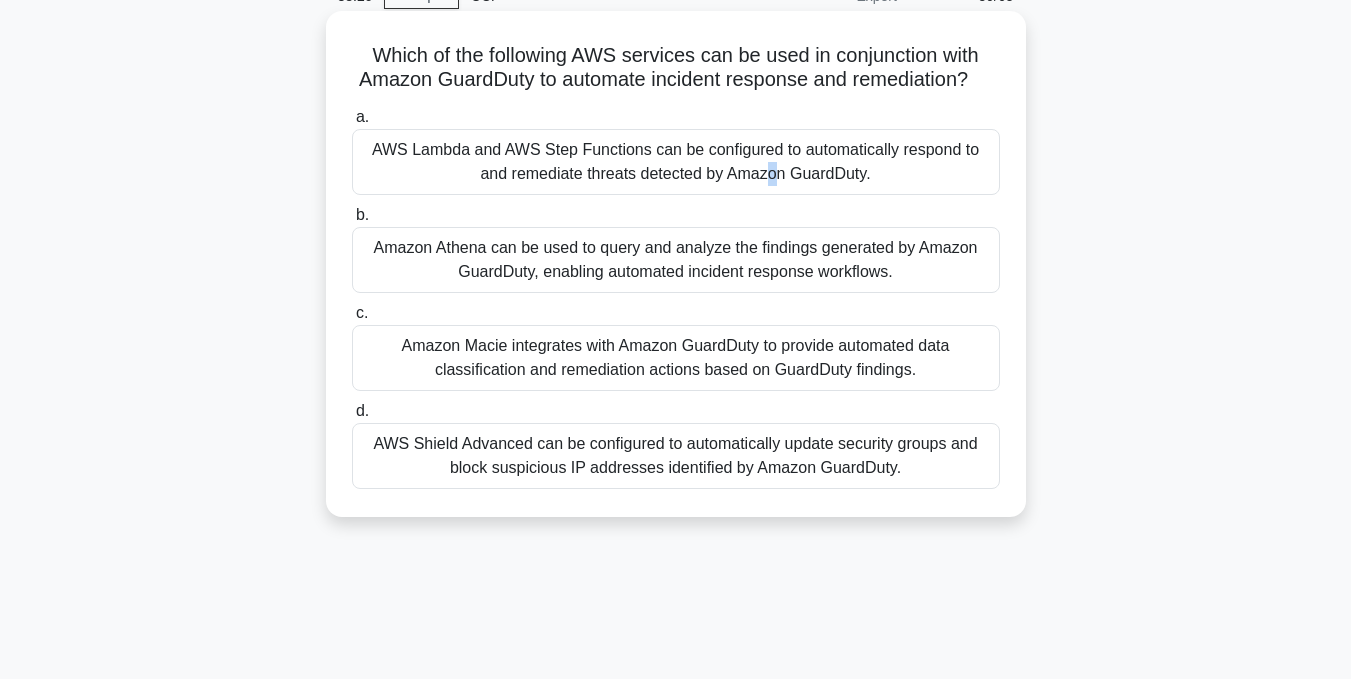 click on "AWS Lambda and AWS Step Functions can be configured to automatically respond to and remediate threats detected by Amazon GuardDuty." at bounding box center (676, 162) 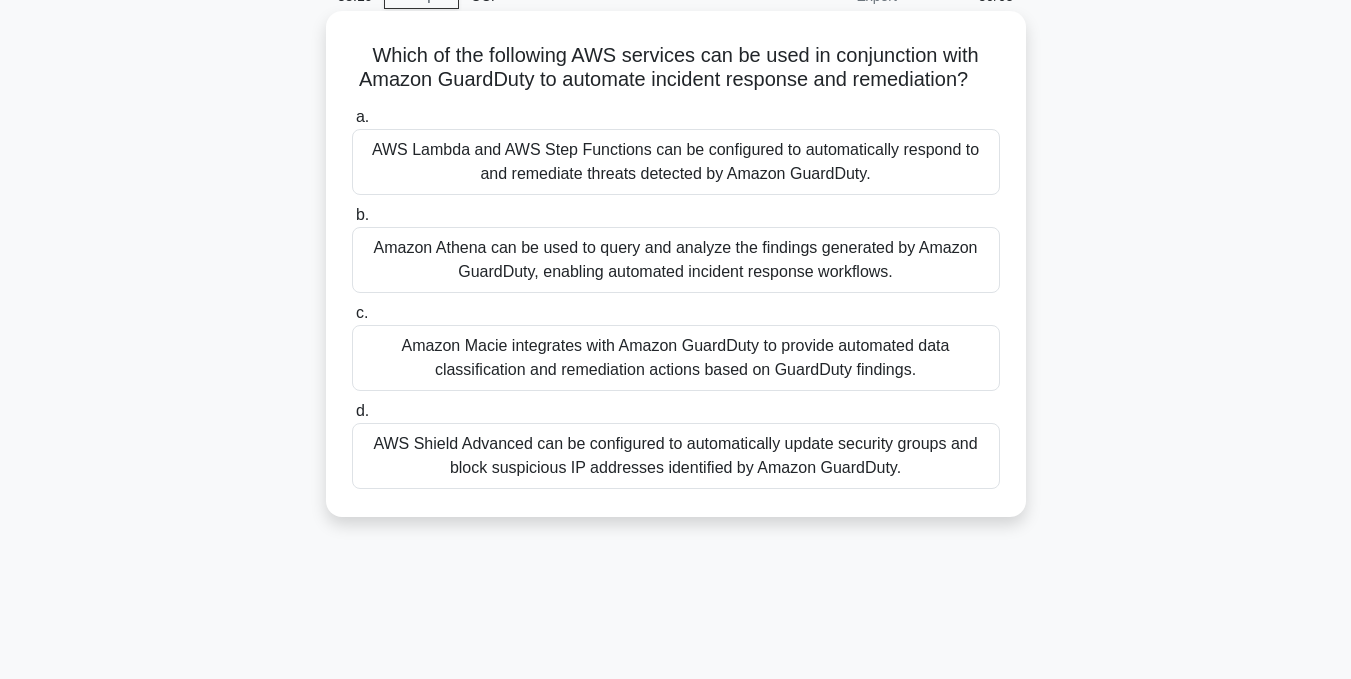 click on "AWS Lambda and AWS Step Functions can be configured to automatically respond to and remediate threats detected by Amazon GuardDuty." at bounding box center [676, 162] 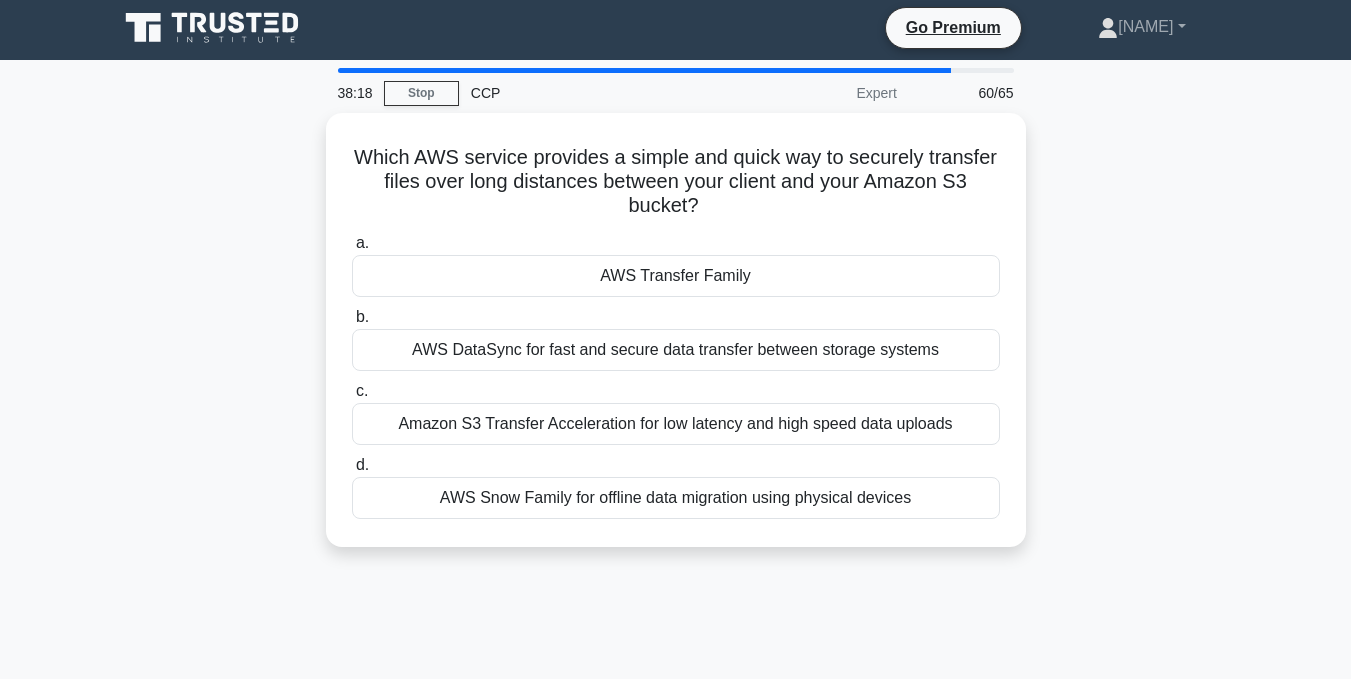 scroll, scrollTop: 0, scrollLeft: 0, axis: both 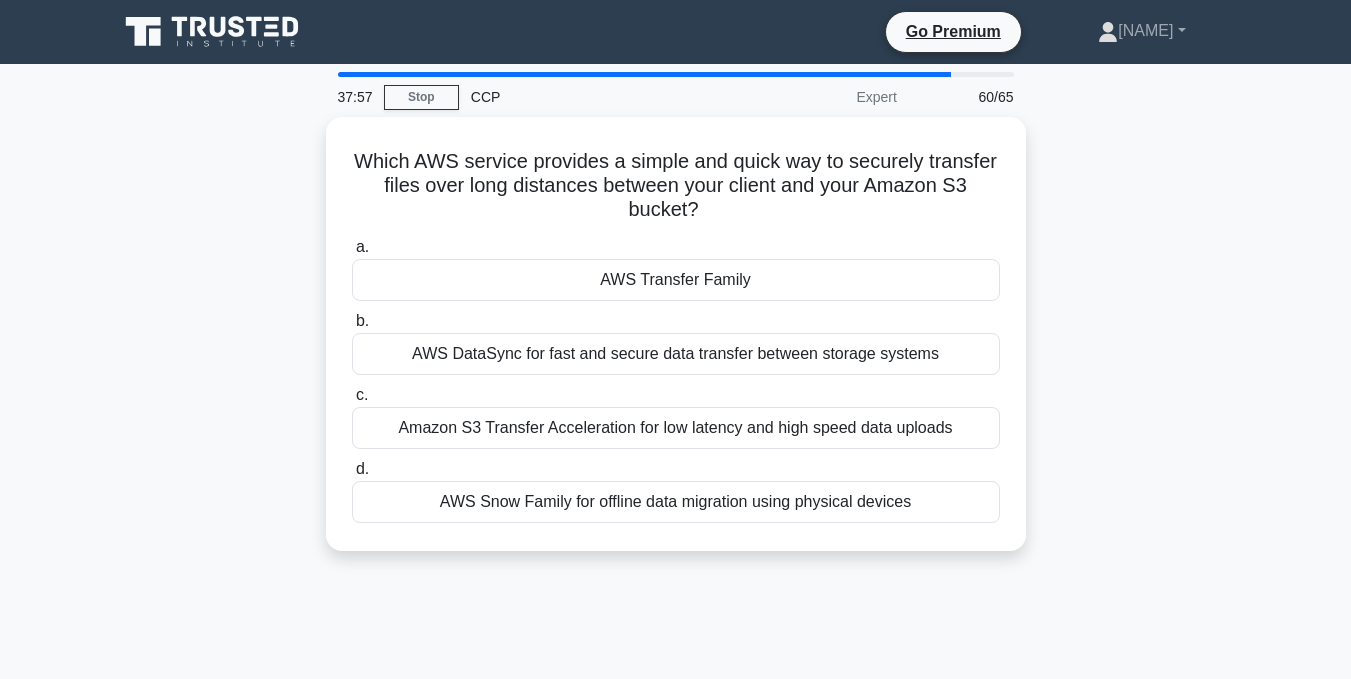 drag, startPoint x: 357, startPoint y: 109, endPoint x: 1038, endPoint y: 530, distance: 800.626 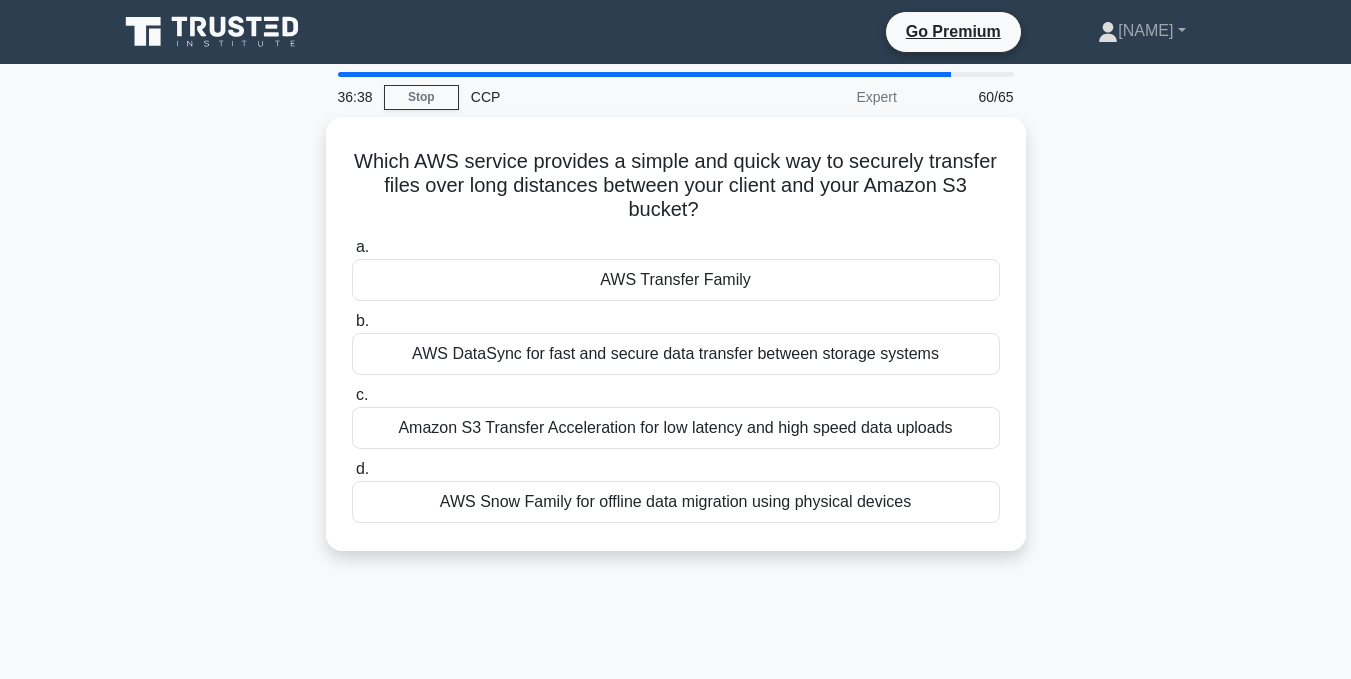 click on "36:38
Stop
CCP
Expert
60/65
Which AWS service provides a simple and quick way to securely transfer files over long distances between your client and your Amazon S3 bucket?
.spinner_0XTQ{transform-origin:center;animation:spinner_y6GP .75s linear infinite}@keyframes spinner_y6GP{100%{transform:rotate(360deg)}}
a.
b. c. d." at bounding box center (675, 572) 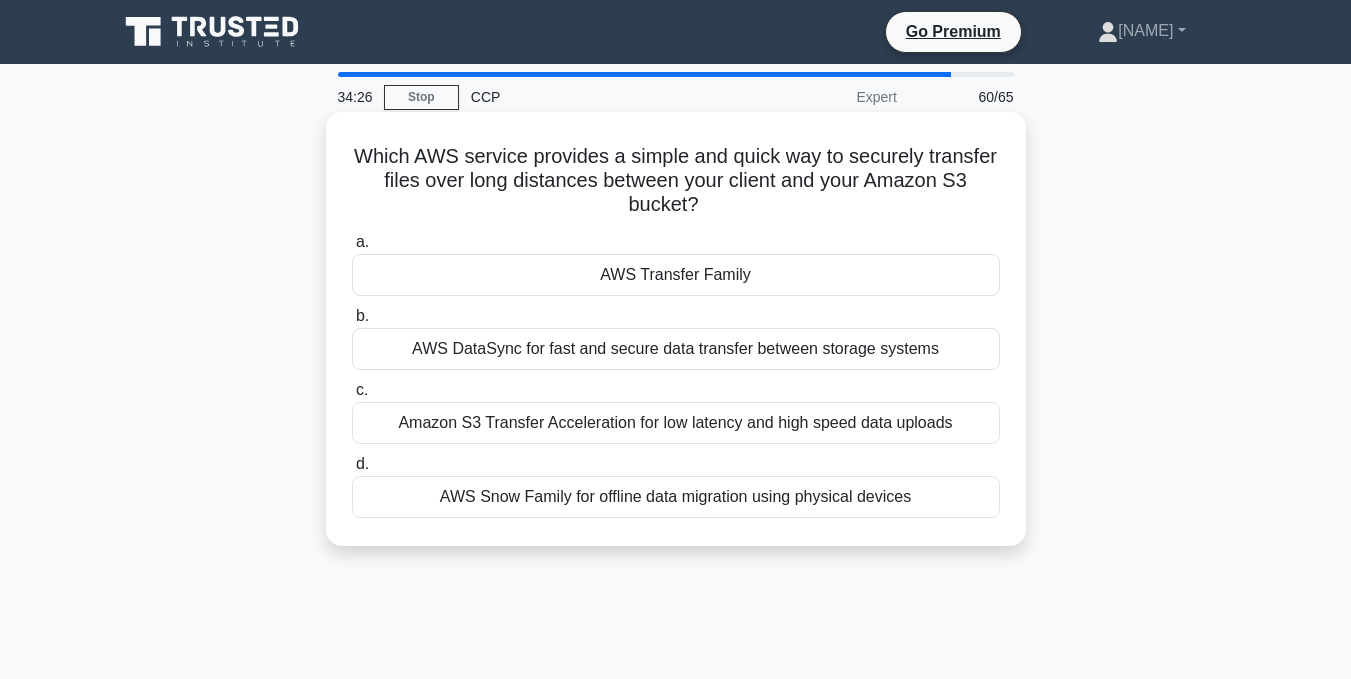 click on "Amazon S3 Transfer Acceleration for low latency and high speed data uploads" at bounding box center (676, 423) 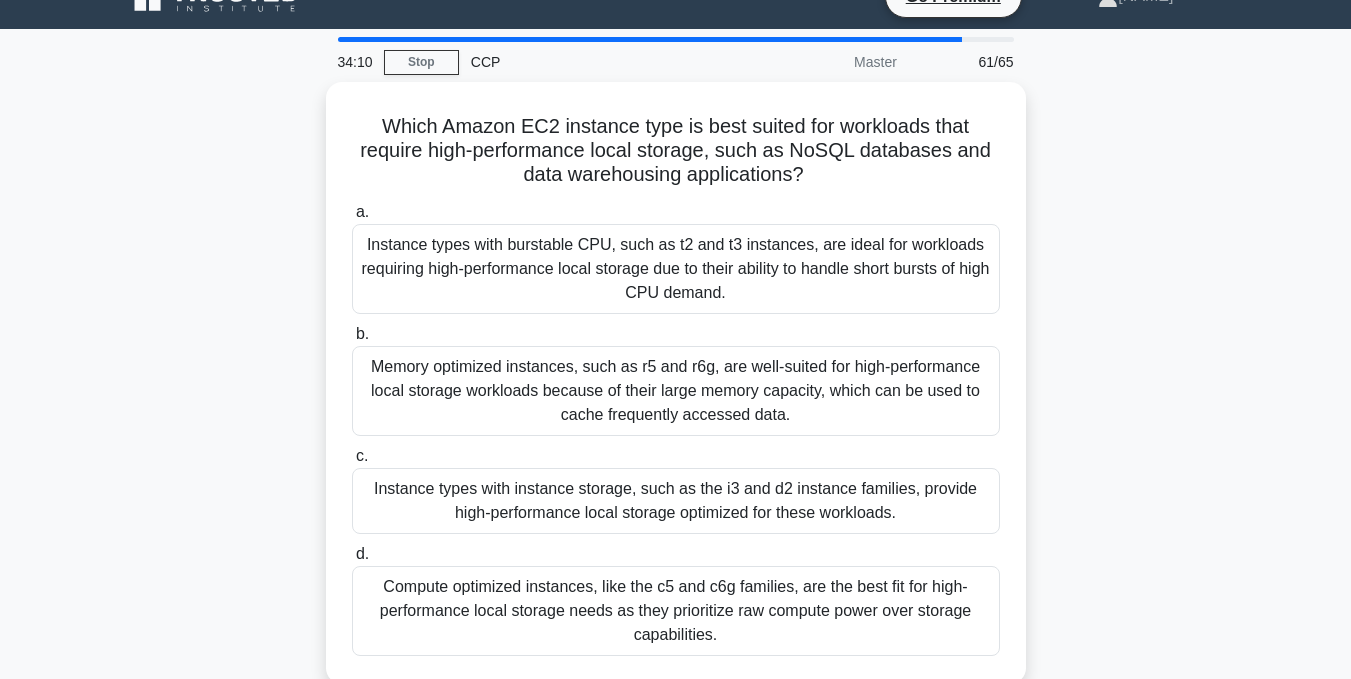 scroll, scrollTop: 0, scrollLeft: 0, axis: both 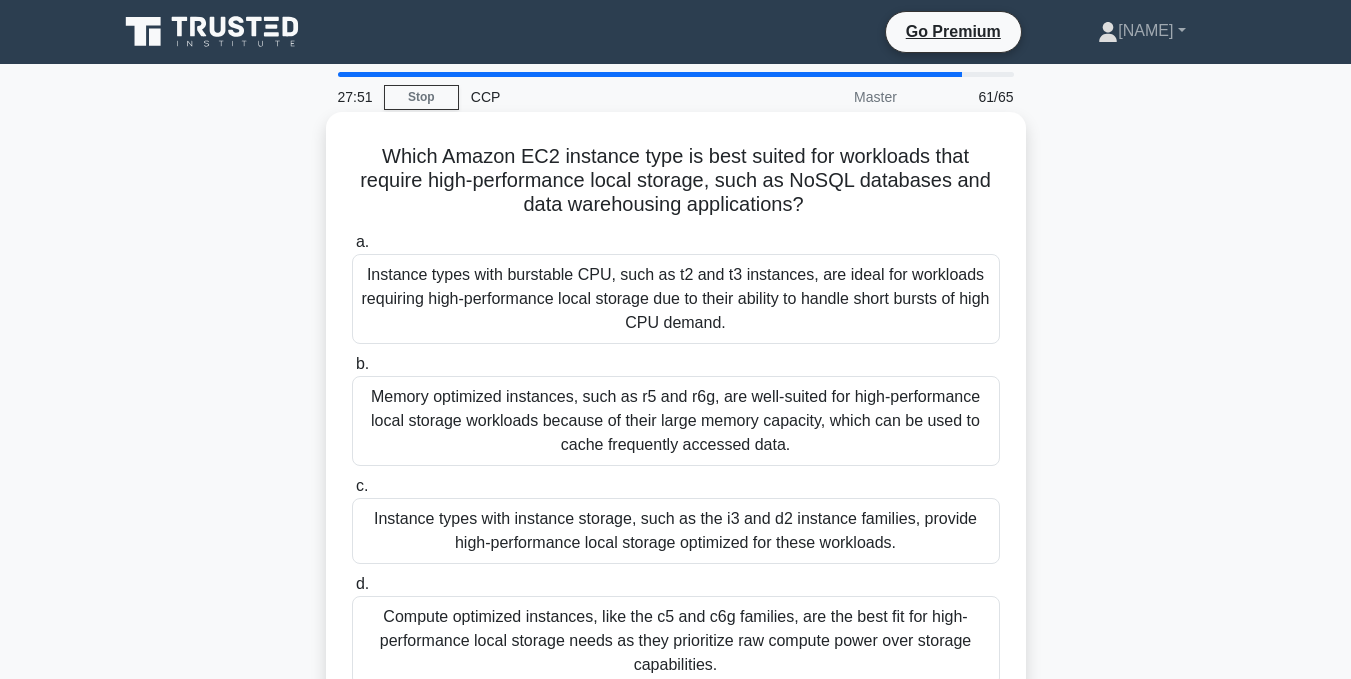 click on "Memory optimized instances, such as r5 and r6g, are well-suited for high-performance local storage workloads because of their large memory capacity, which can be used to cache frequently accessed data." at bounding box center [676, 421] 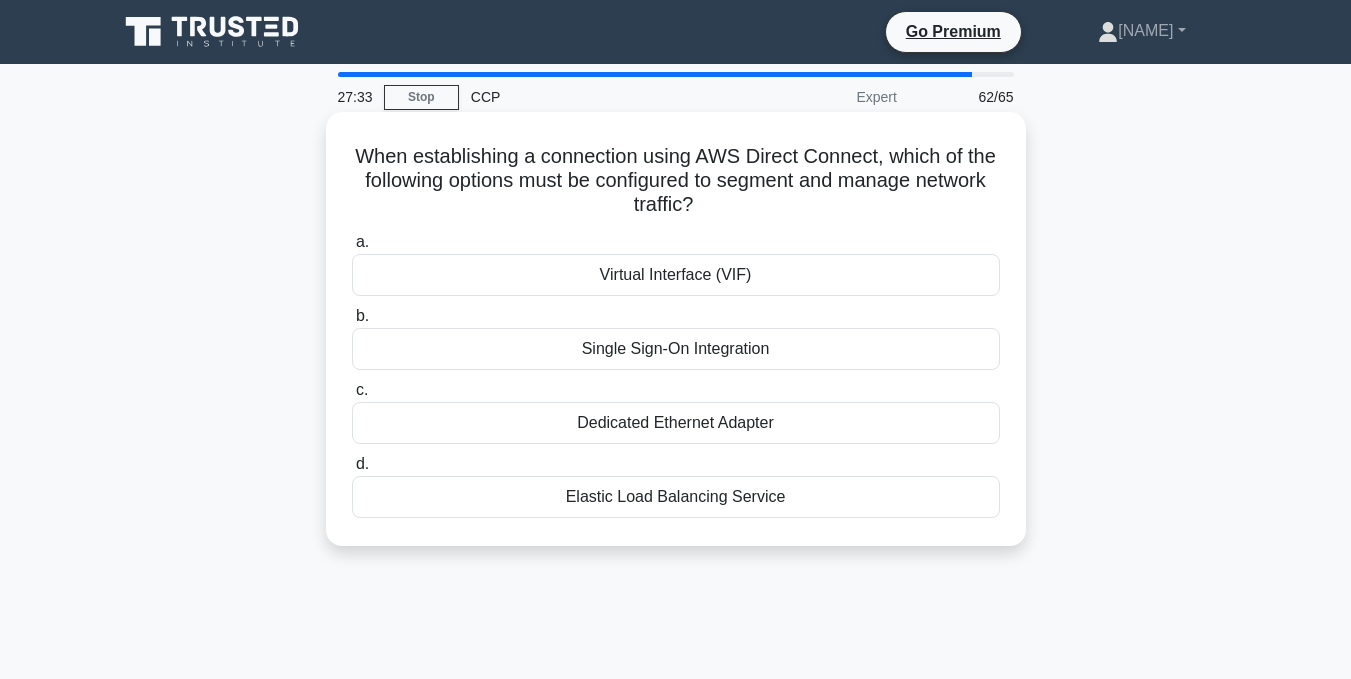 click on "Elastic Load Balancing Service" at bounding box center [676, 497] 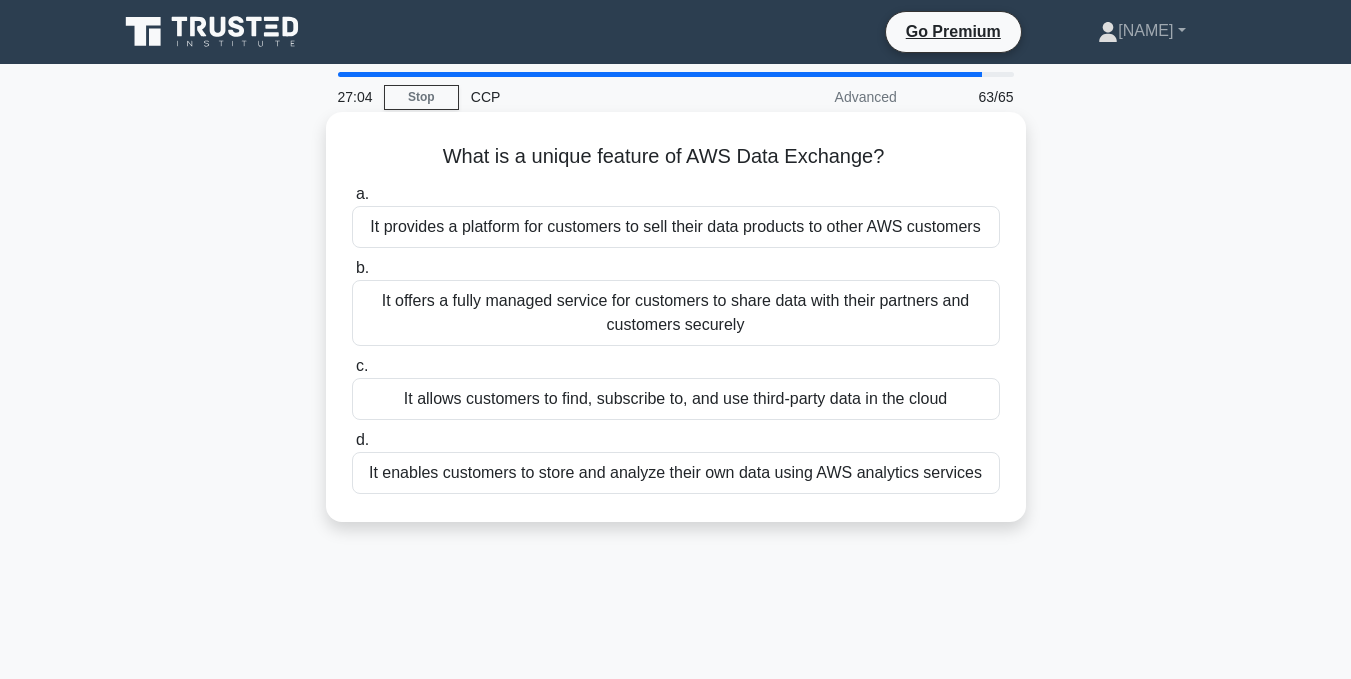 click on "It provides a platform for customers to sell their data products to other AWS customers" at bounding box center (676, 227) 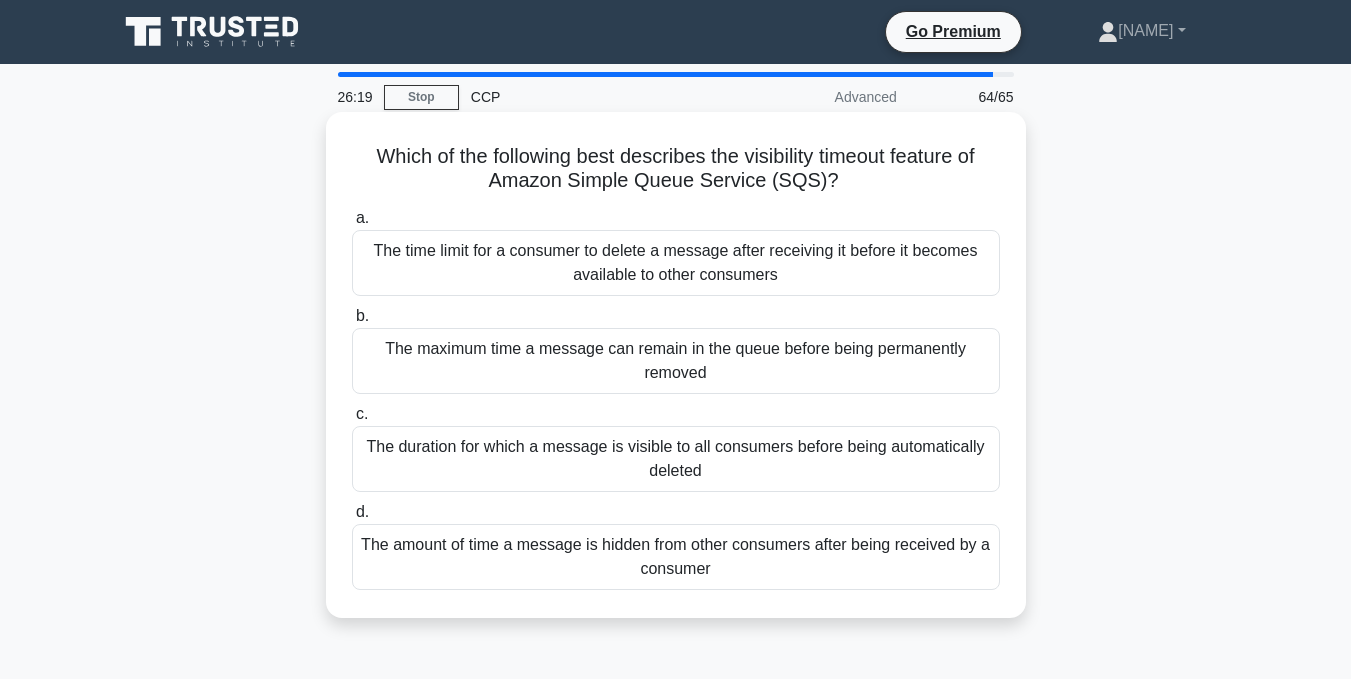 click on "The time limit for a consumer to delete a message after receiving it before it becomes available to other consumers" at bounding box center [676, 263] 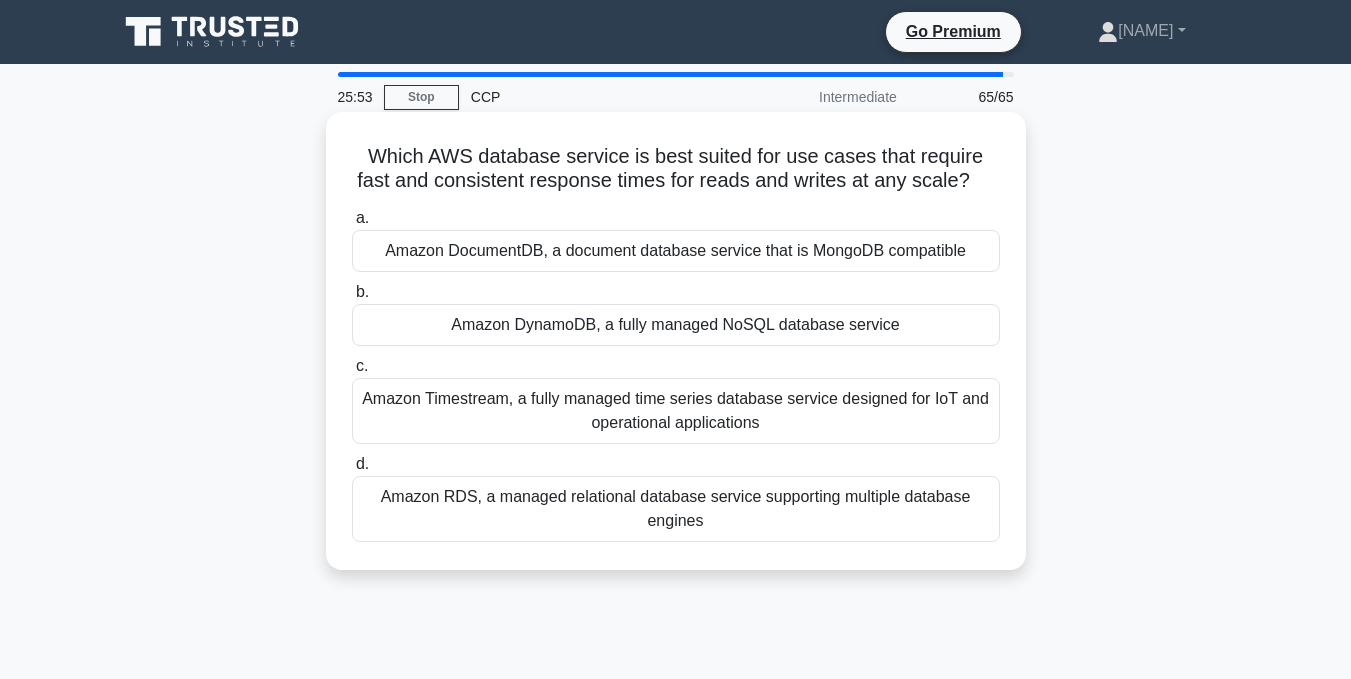 click on "Amazon DynamoDB, a fully managed NoSQL database service" at bounding box center (676, 325) 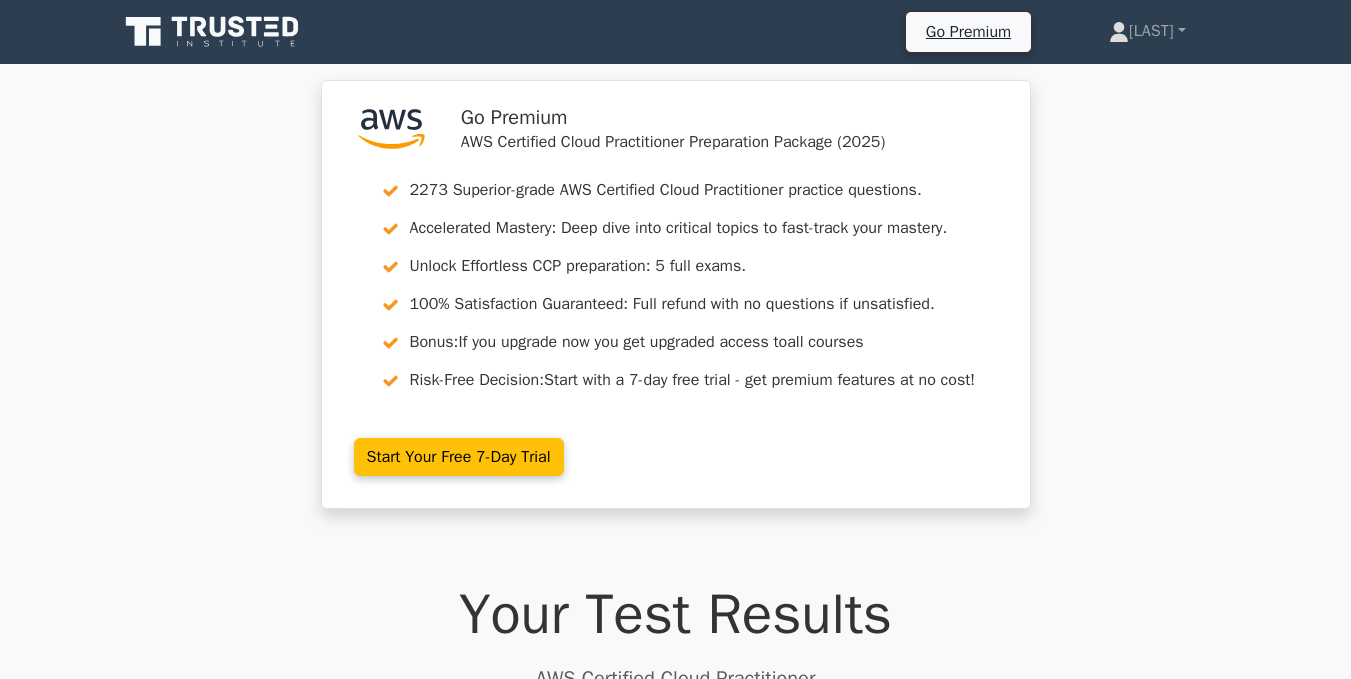 scroll, scrollTop: 0, scrollLeft: 0, axis: both 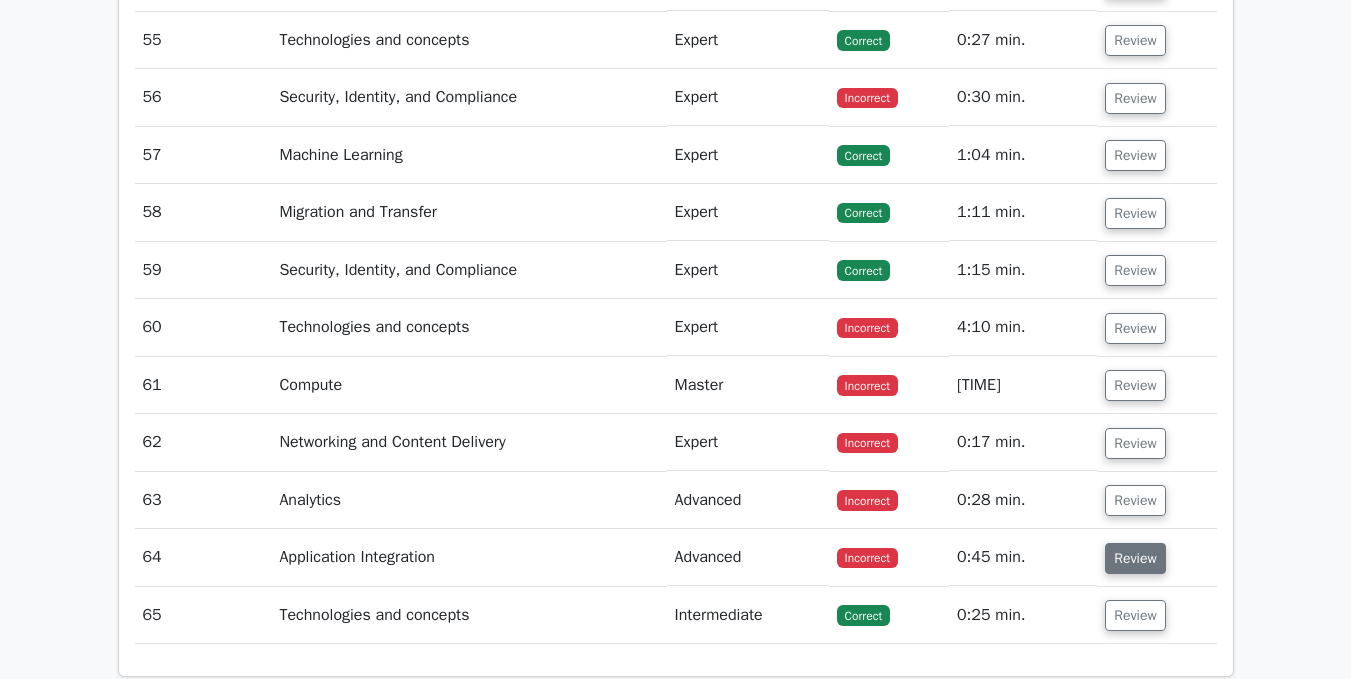 click on "Review" at bounding box center [1135, 558] 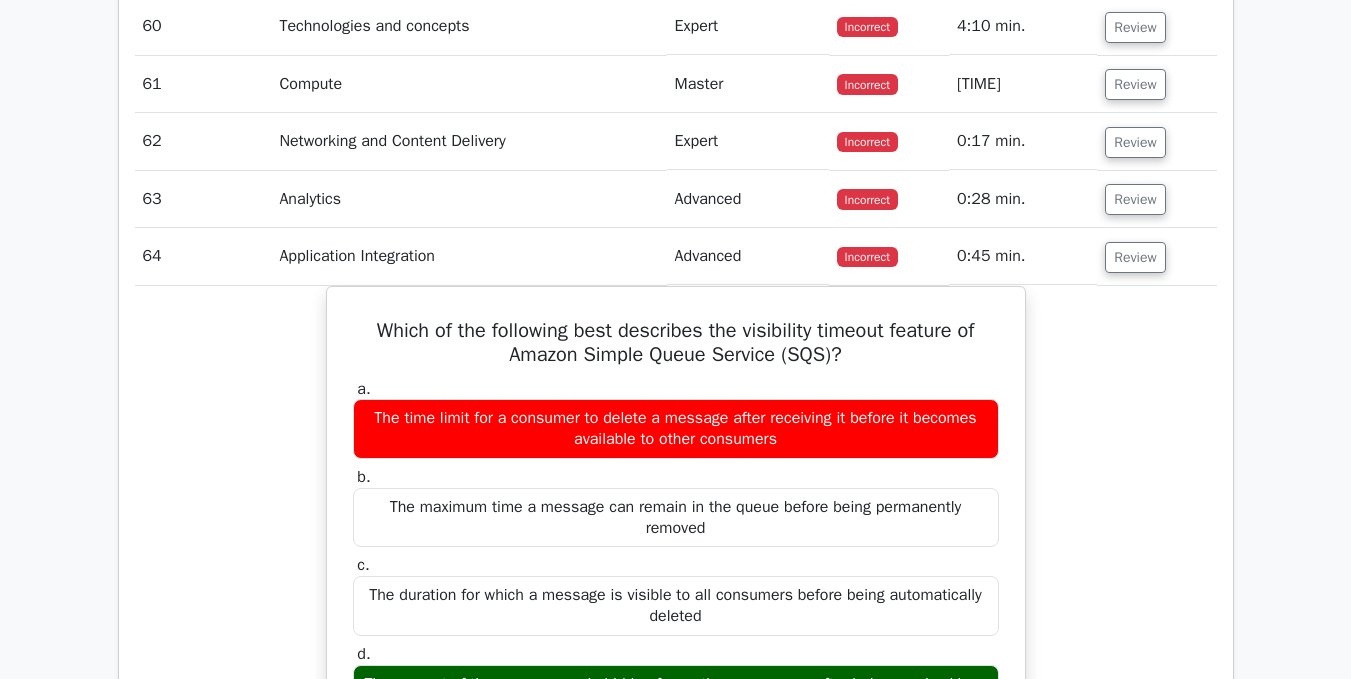 scroll, scrollTop: 6300, scrollLeft: 0, axis: vertical 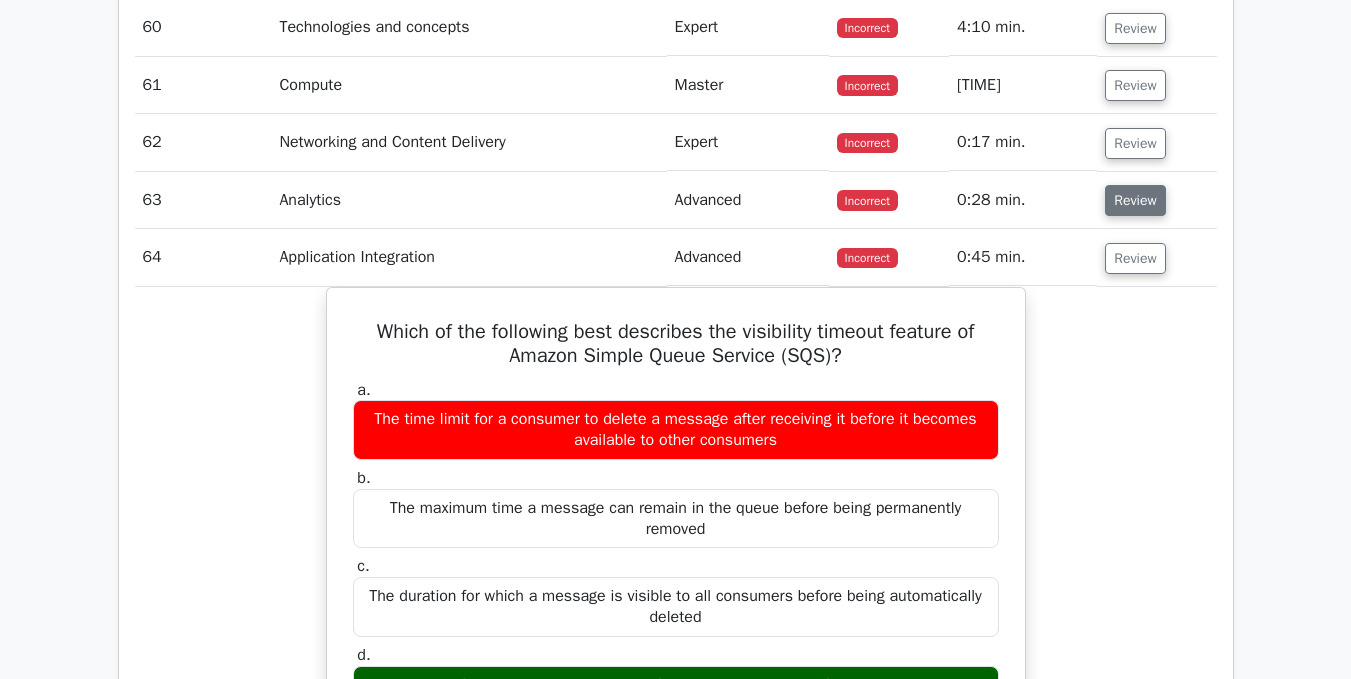 click on "Review" at bounding box center (1135, 200) 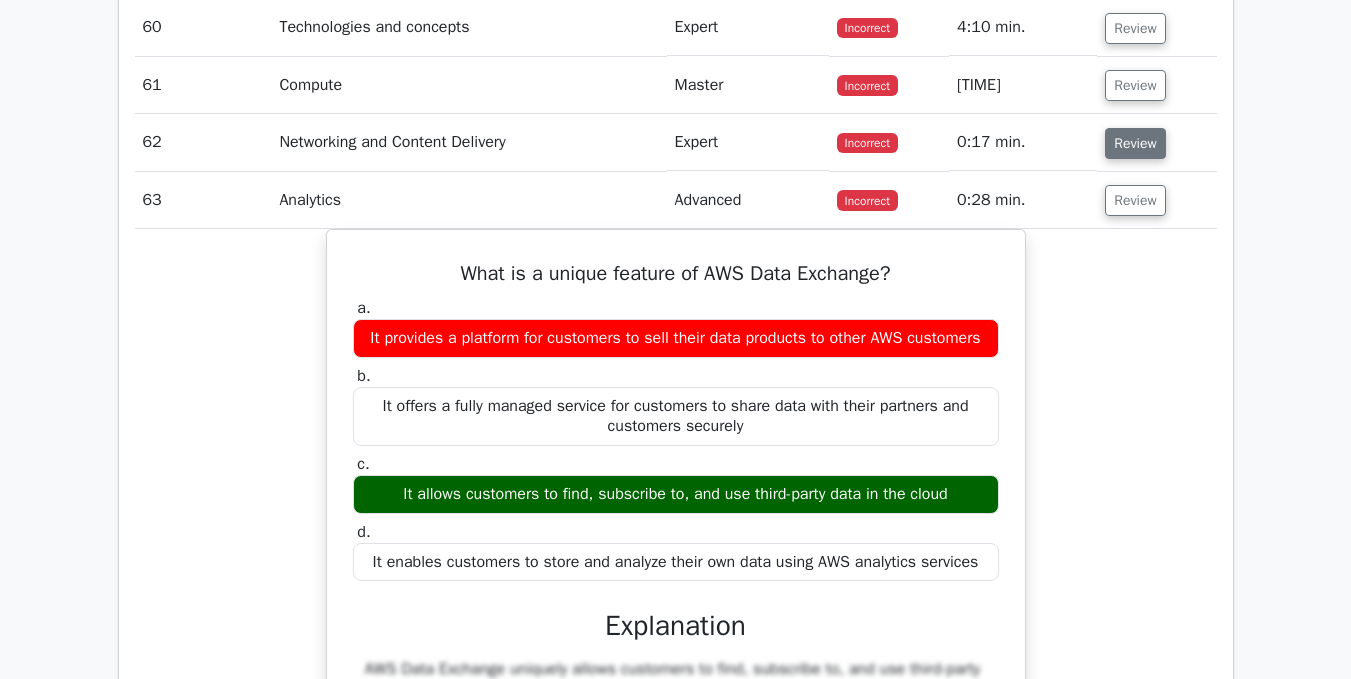 click on "Review" at bounding box center [1135, 143] 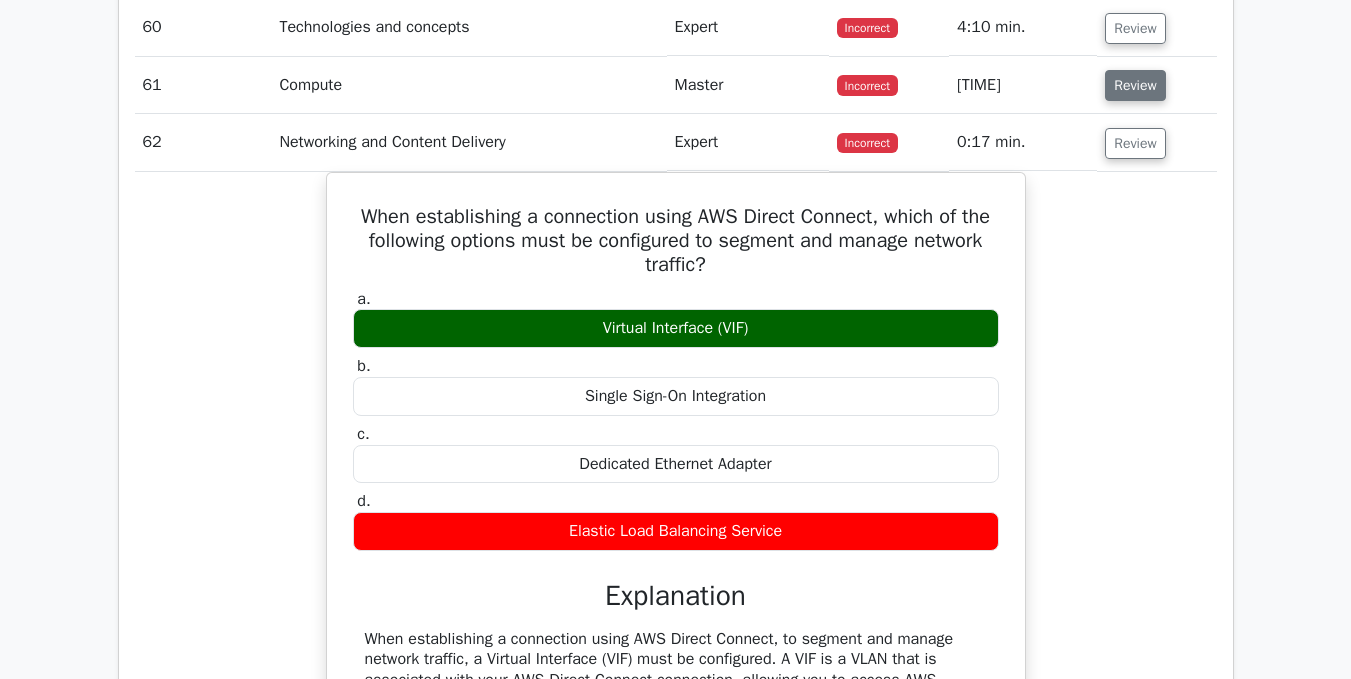 click on "Review" at bounding box center (1135, 85) 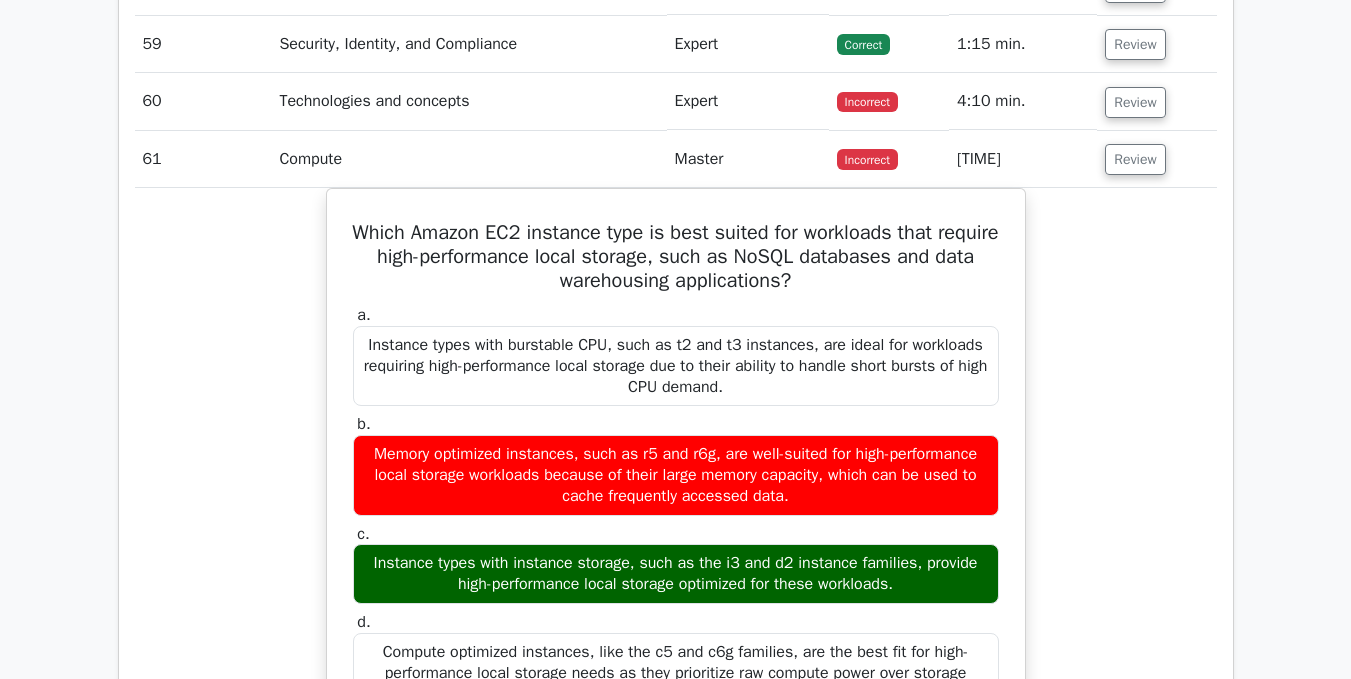 scroll, scrollTop: 6200, scrollLeft: 0, axis: vertical 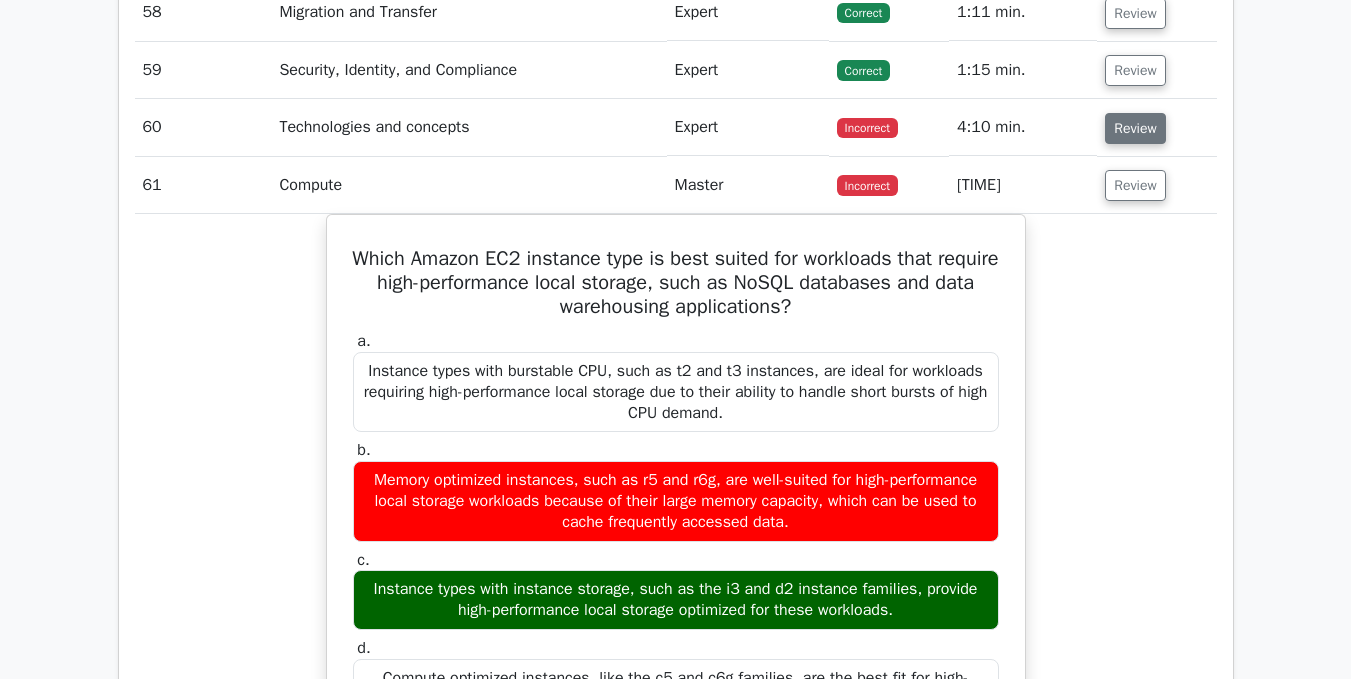 click on "Review" at bounding box center (1135, 128) 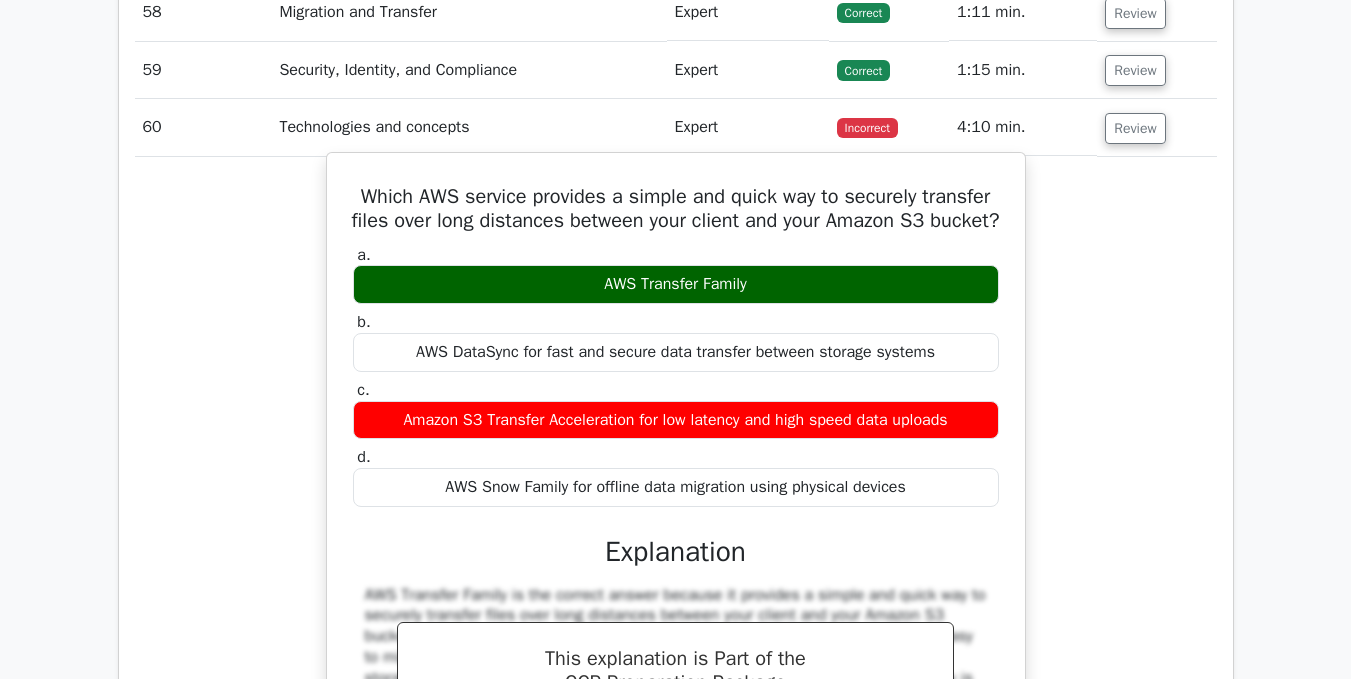 click on "AWS Transfer Family" at bounding box center [676, 284] 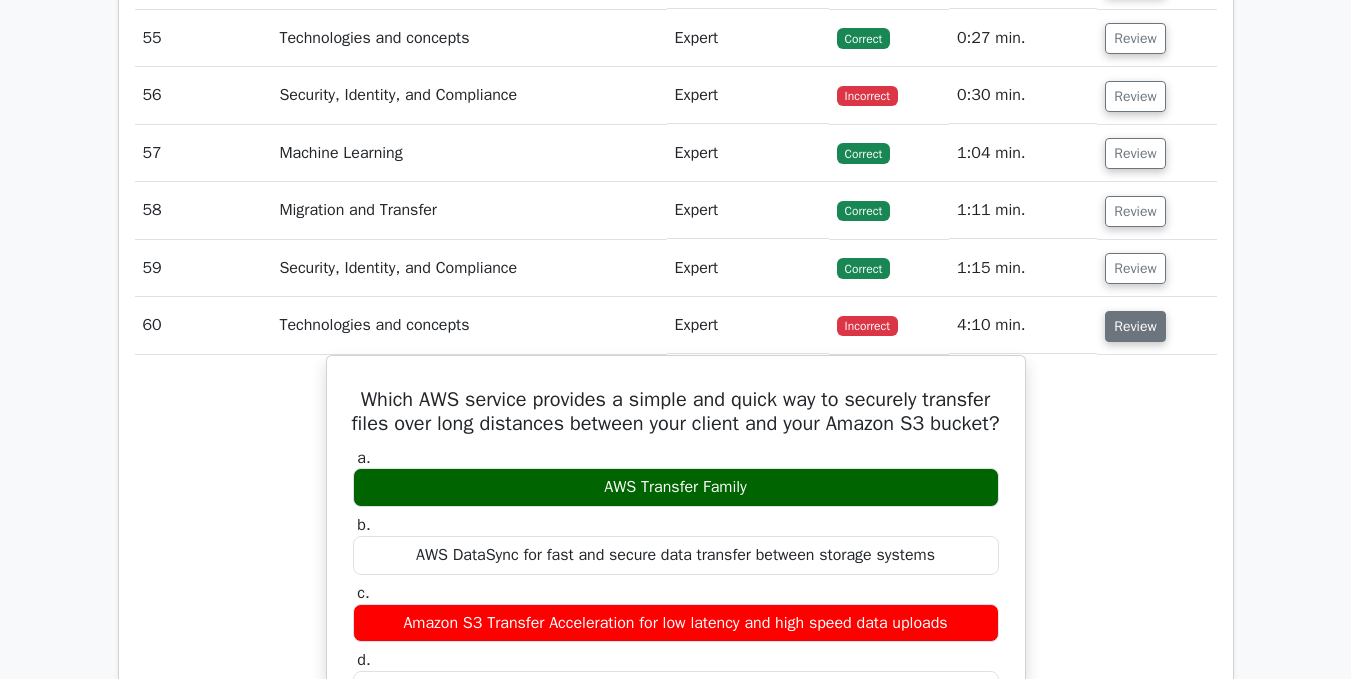scroll, scrollTop: 6000, scrollLeft: 0, axis: vertical 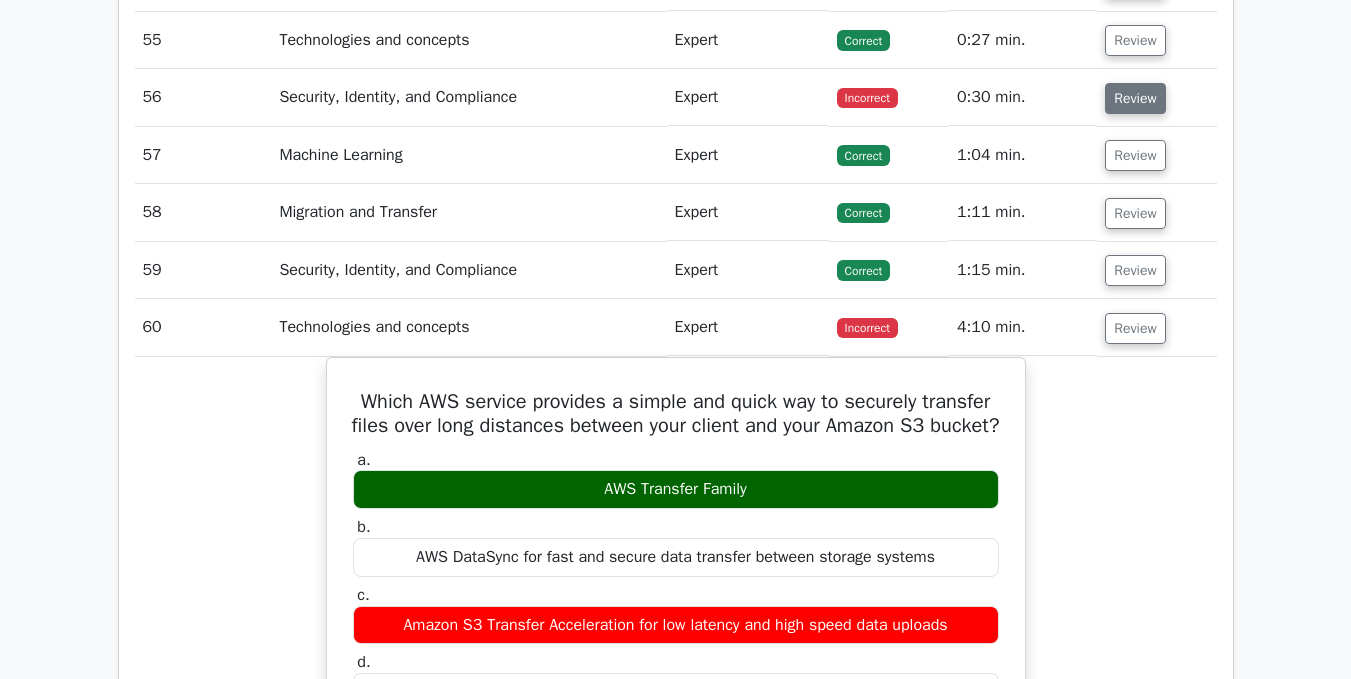 click on "Review" at bounding box center [1135, 98] 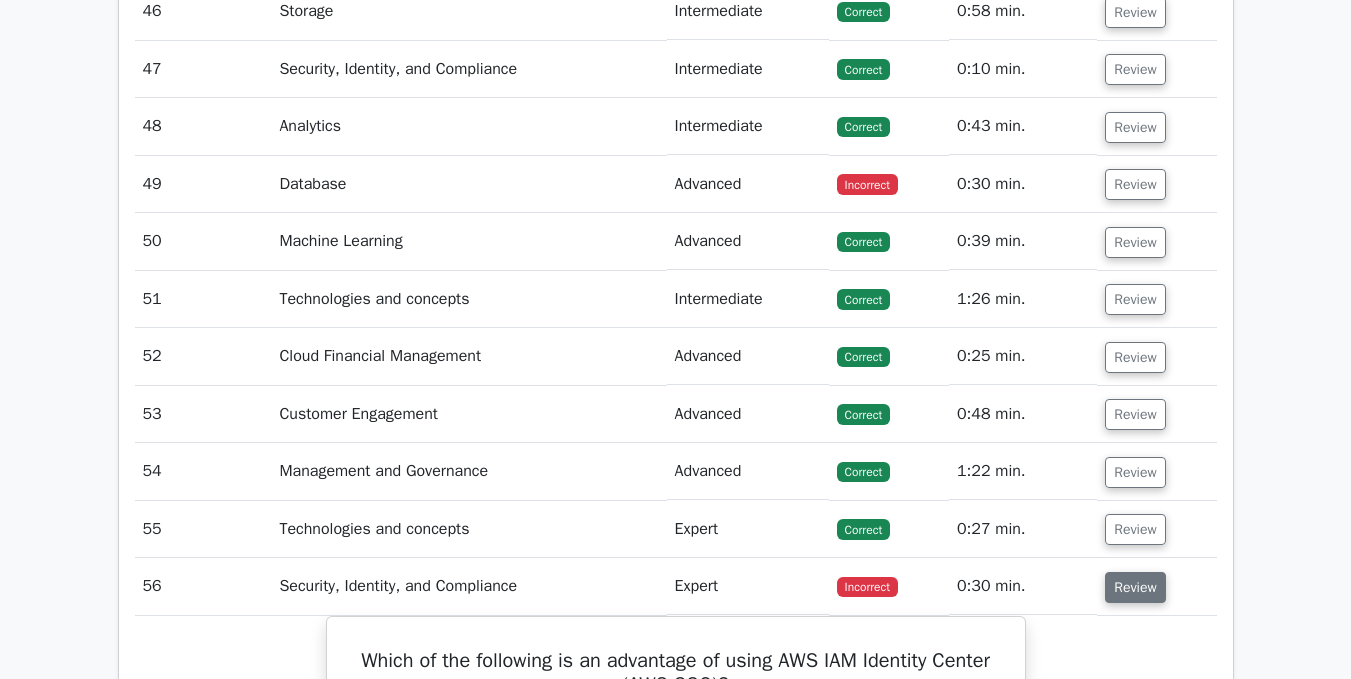 scroll, scrollTop: 5500, scrollLeft: 0, axis: vertical 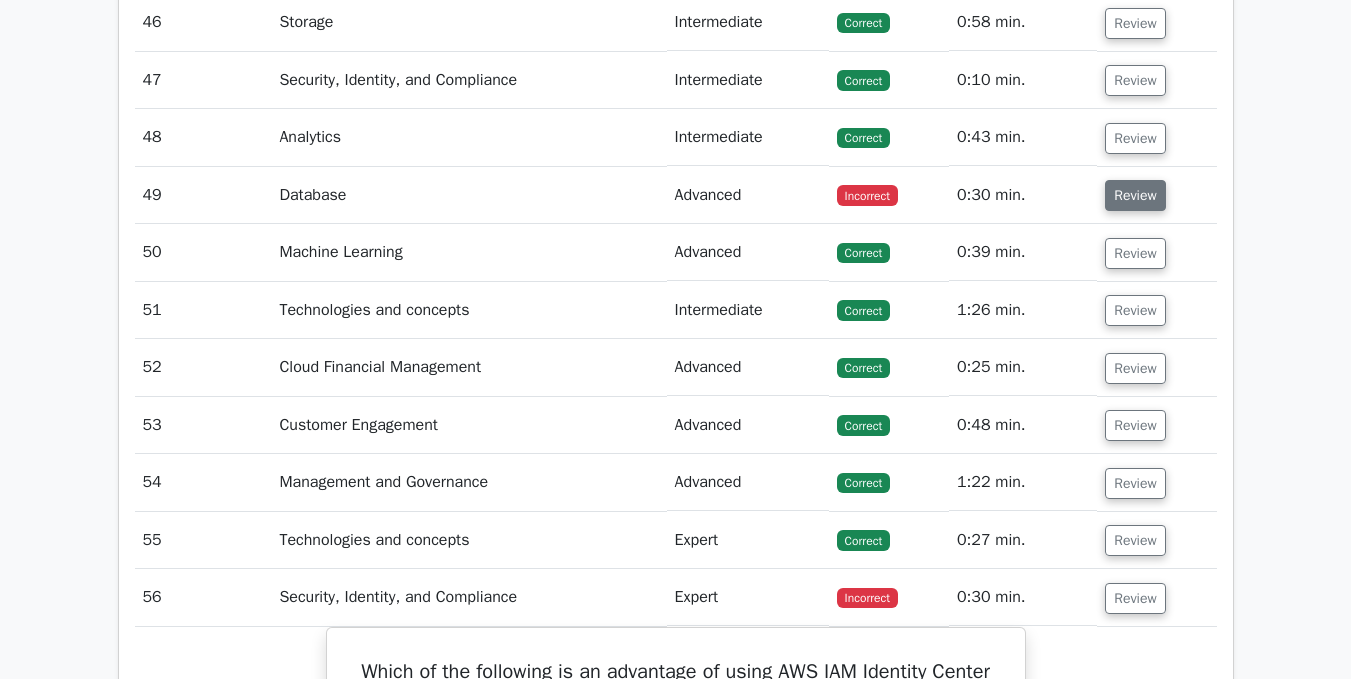 click on "Review" at bounding box center [1135, 195] 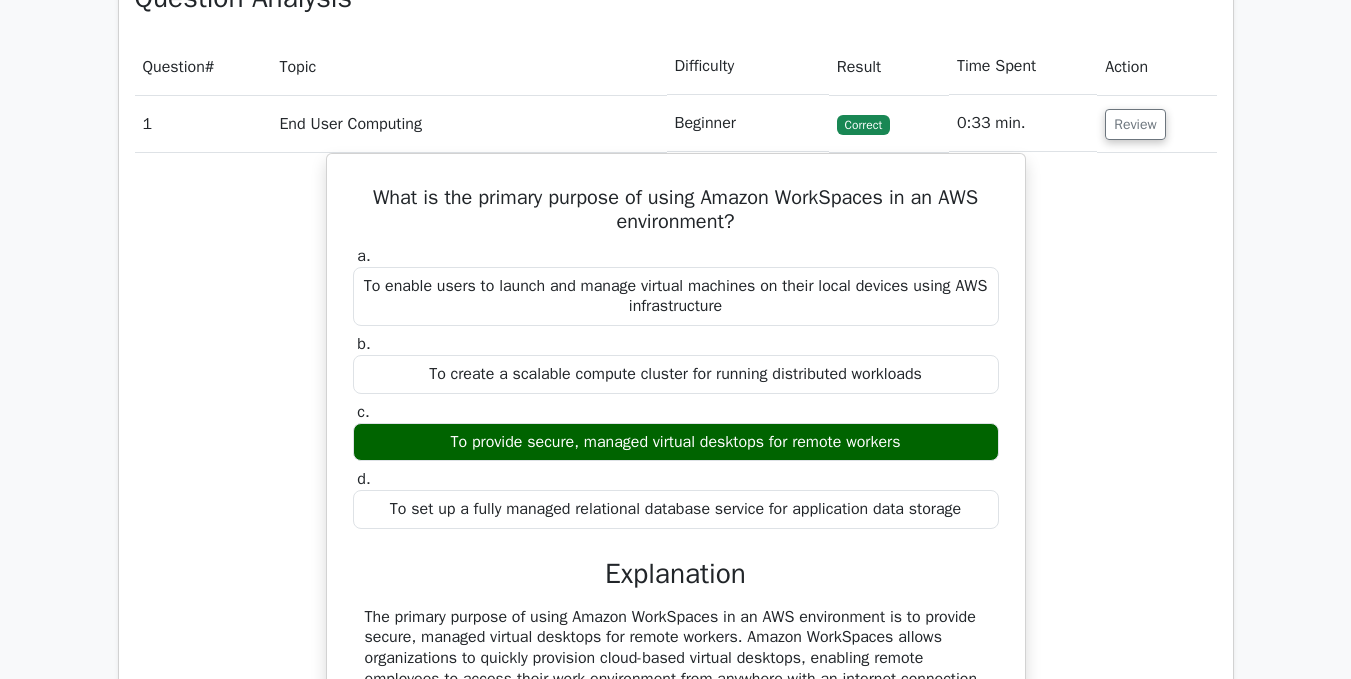 scroll, scrollTop: 2000, scrollLeft: 0, axis: vertical 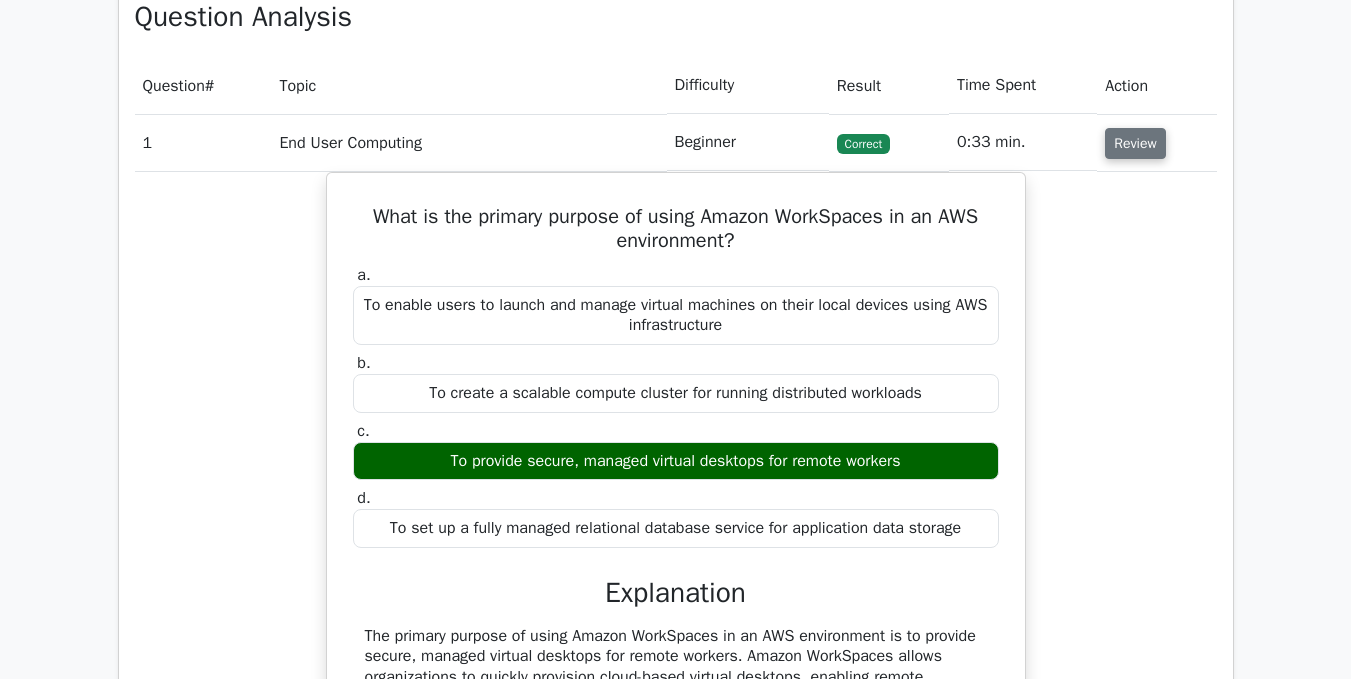 click on "Review" at bounding box center [1135, 143] 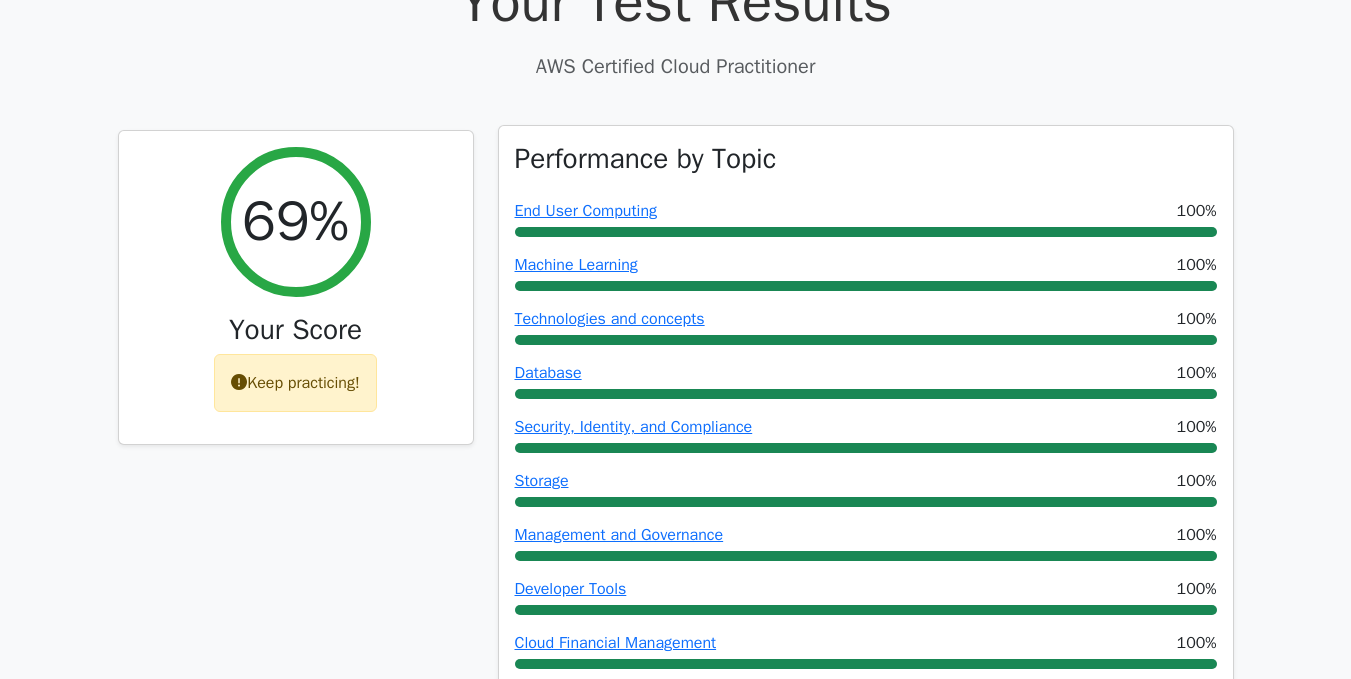 scroll, scrollTop: 600, scrollLeft: 0, axis: vertical 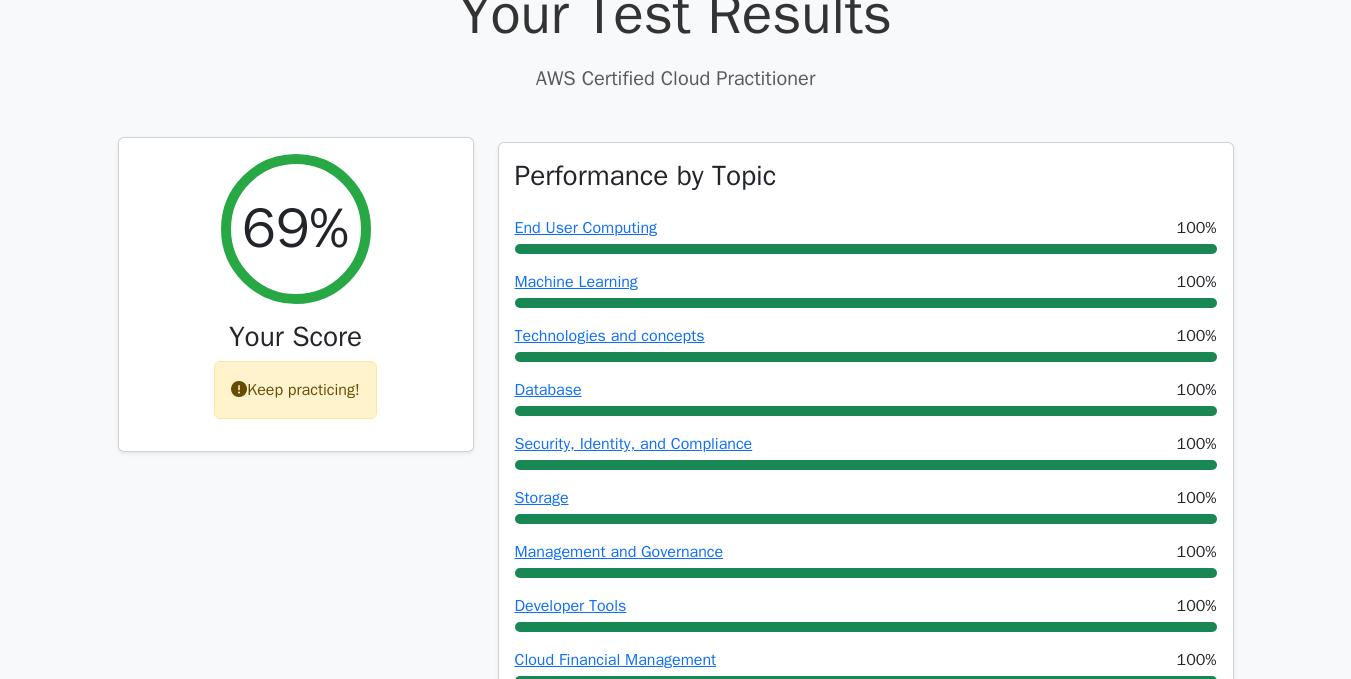 click on "Keep practicing!" at bounding box center (295, 390) 